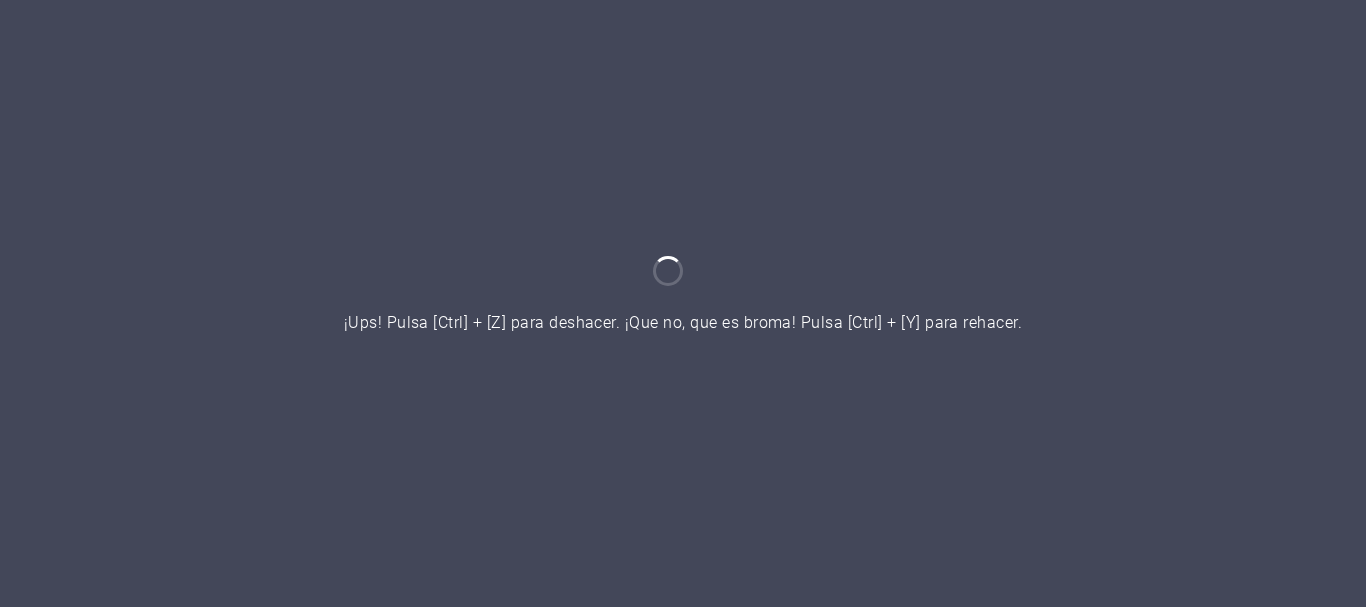 scroll, scrollTop: 0, scrollLeft: 0, axis: both 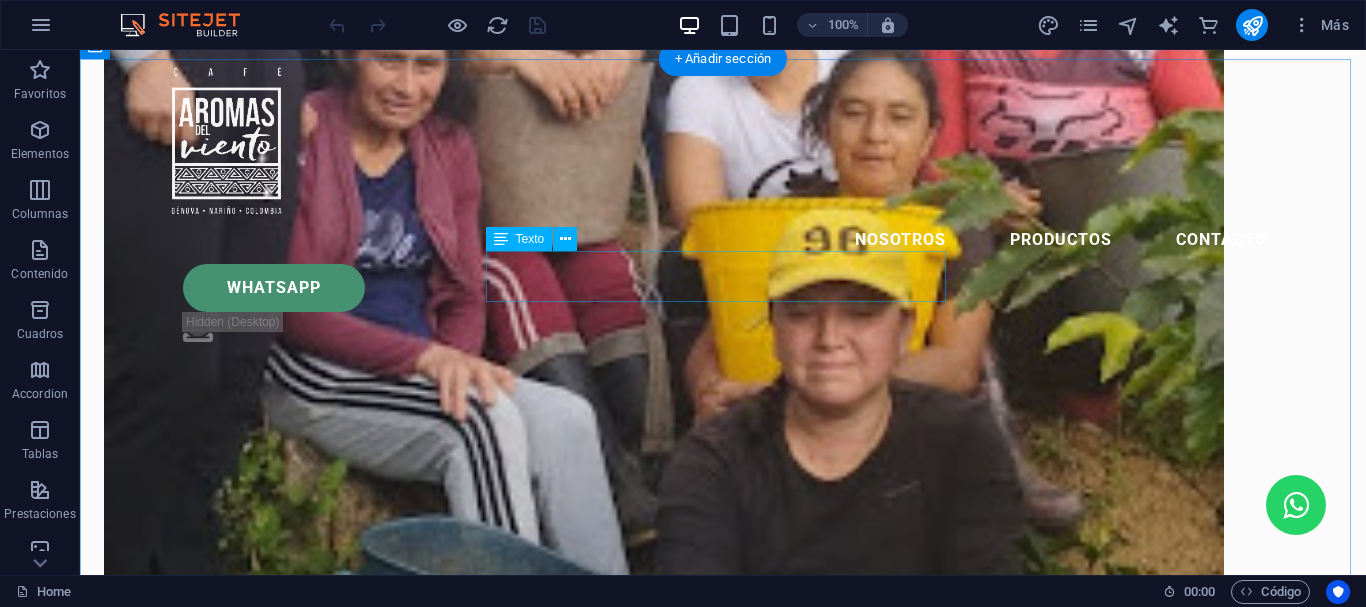 click on "Cada número refleja el esfuerzo, la sostenibilidad y el crecimiento compartido con nuestros caficultores y clientes." at bounding box center (723, 1663) 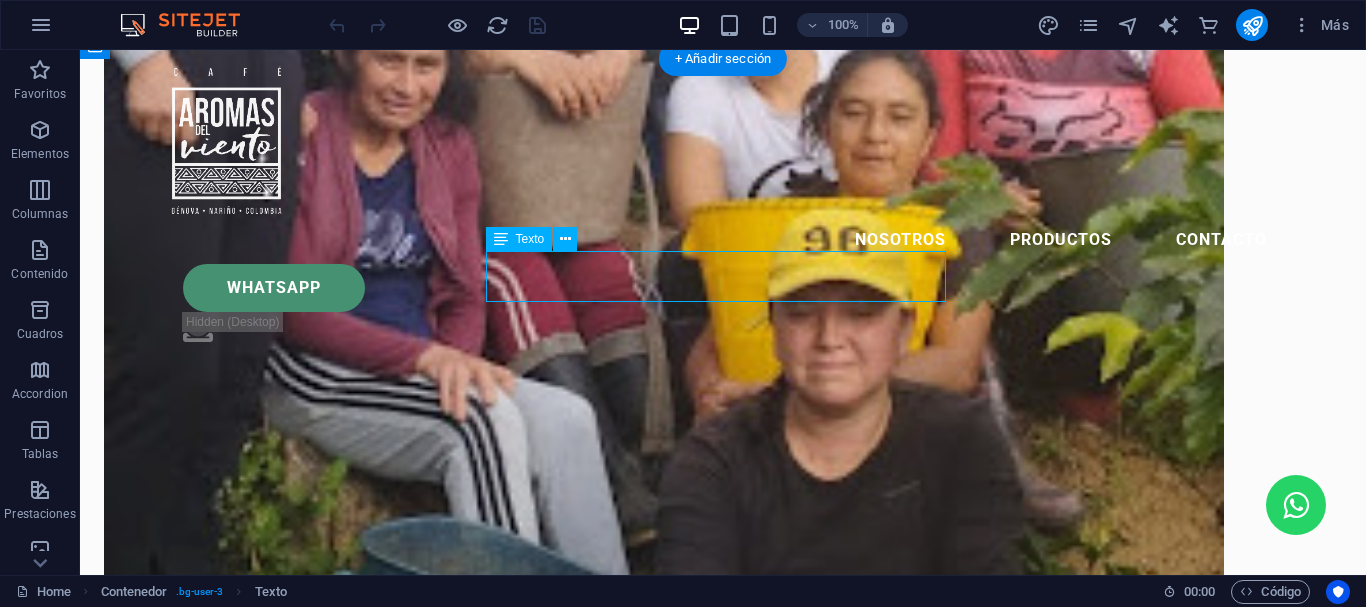 click on "Cada número refleja el esfuerzo, la sostenibilidad y el crecimiento compartido con nuestros caficultores y clientes." at bounding box center (723, 1663) 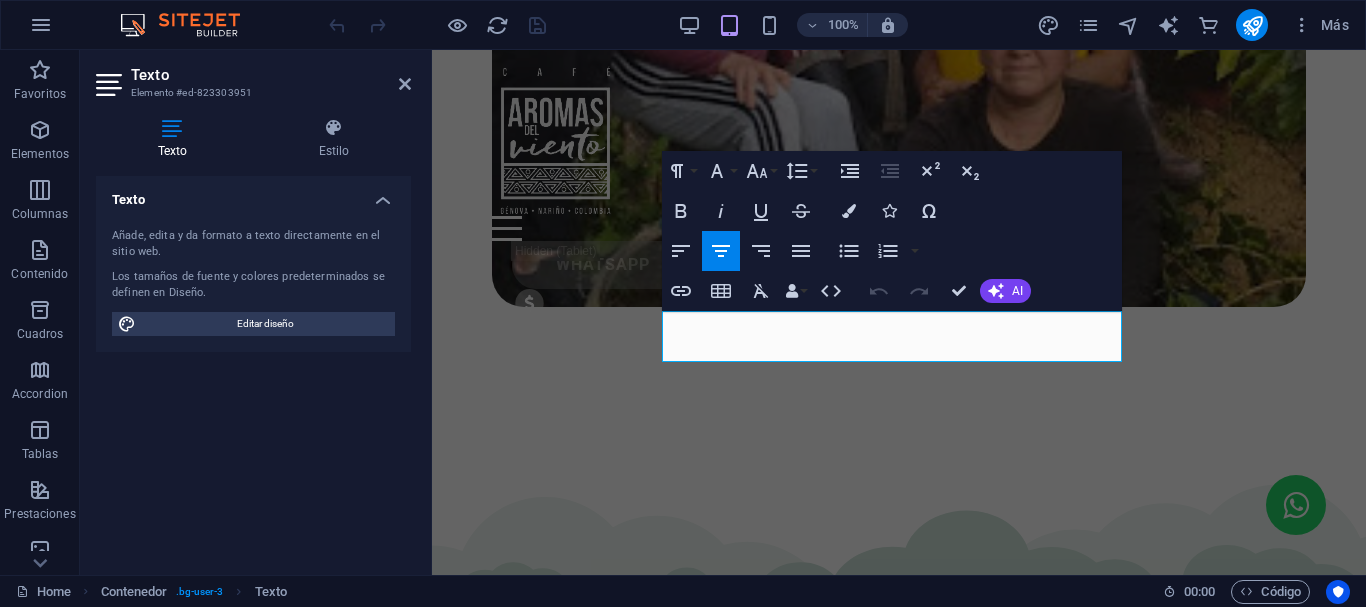 scroll, scrollTop: 2461, scrollLeft: 0, axis: vertical 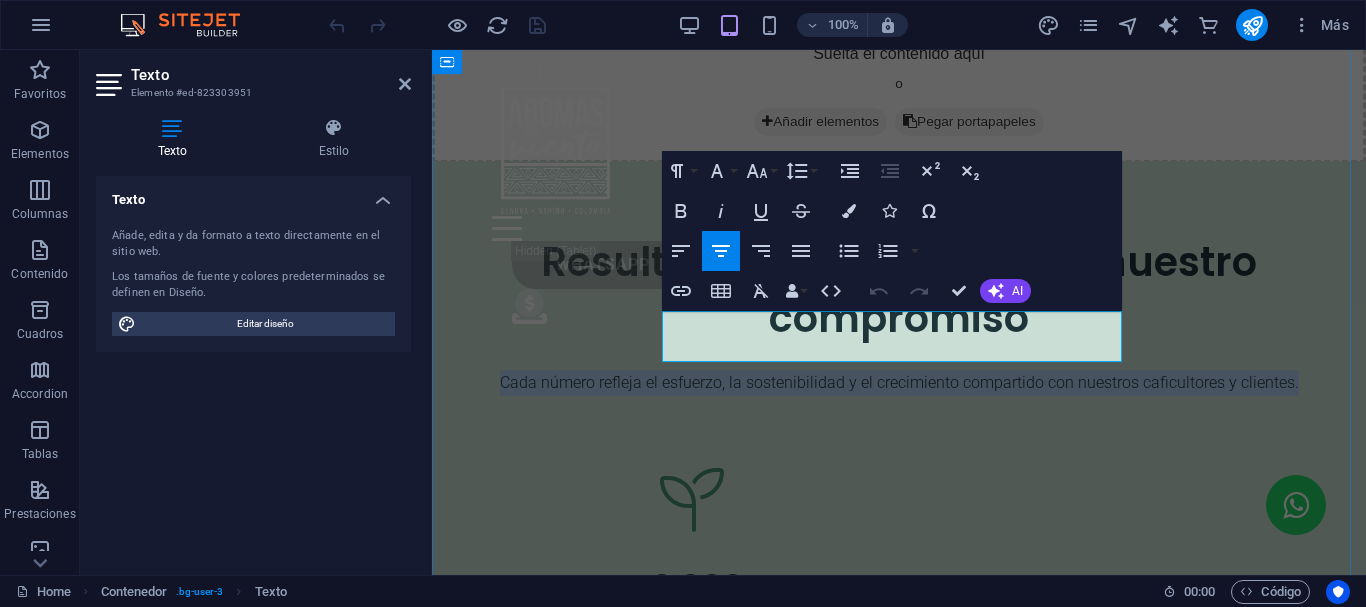 drag, startPoint x: 668, startPoint y: 323, endPoint x: 1073, endPoint y: 359, distance: 406.59686 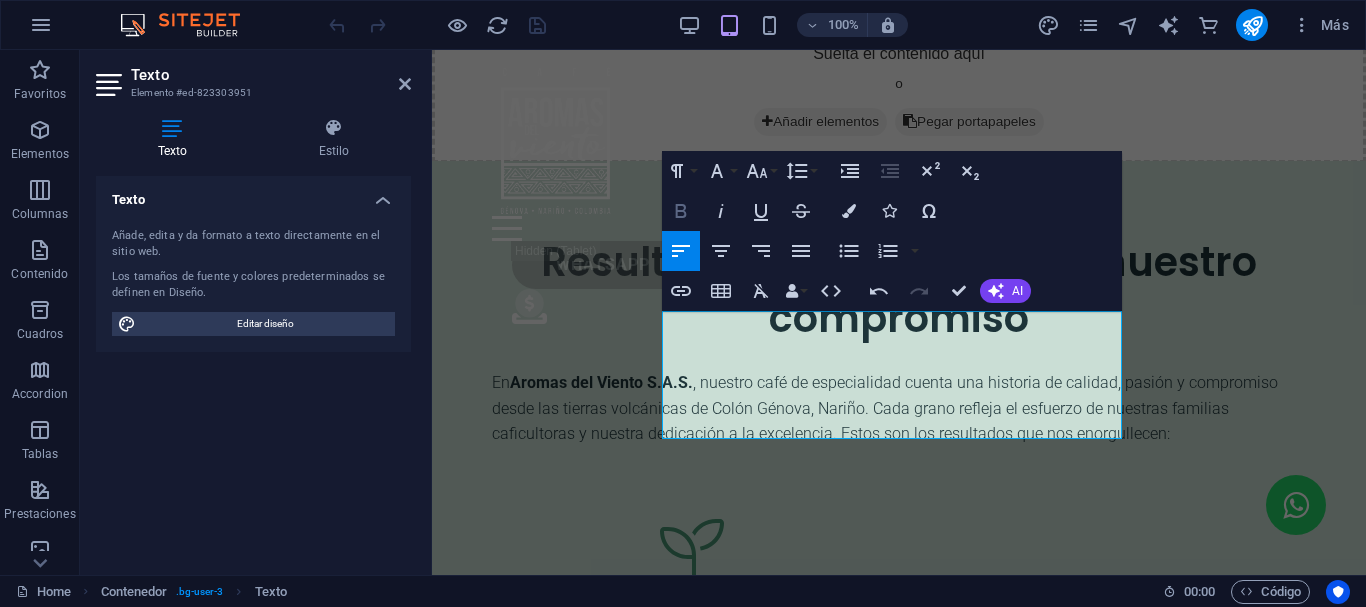 click 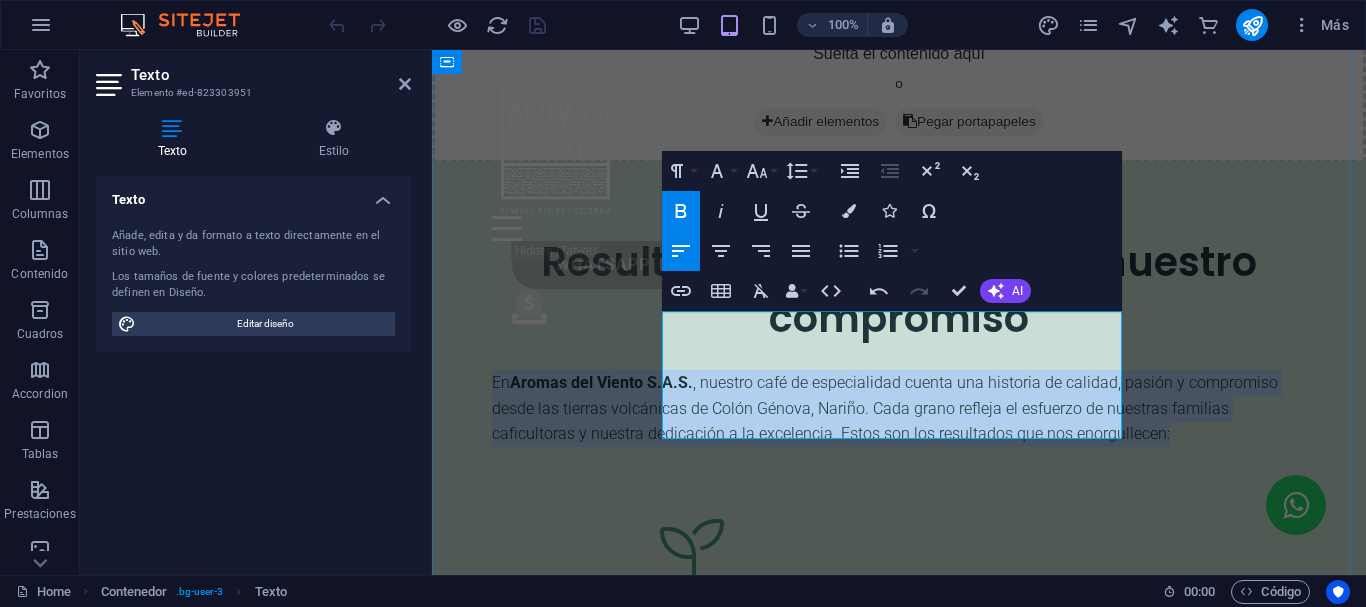 drag, startPoint x: 664, startPoint y: 323, endPoint x: 1101, endPoint y: 433, distance: 450.63177 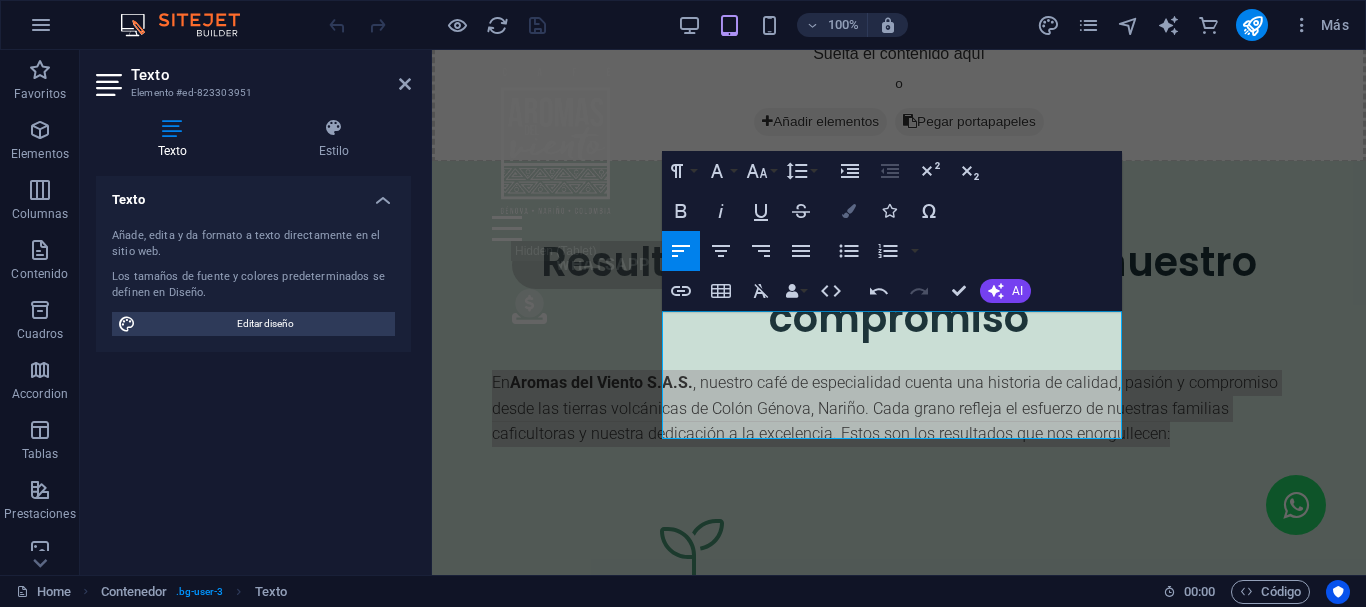 click on "Colors" at bounding box center (849, 211) 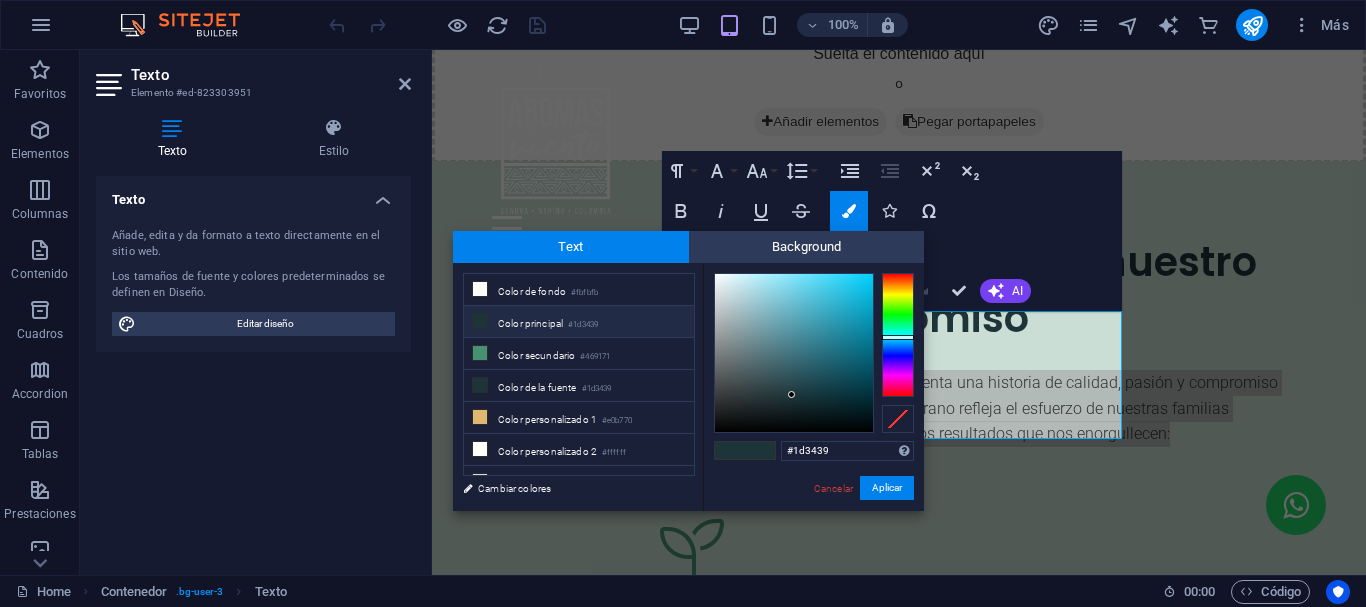 type on "#040404" 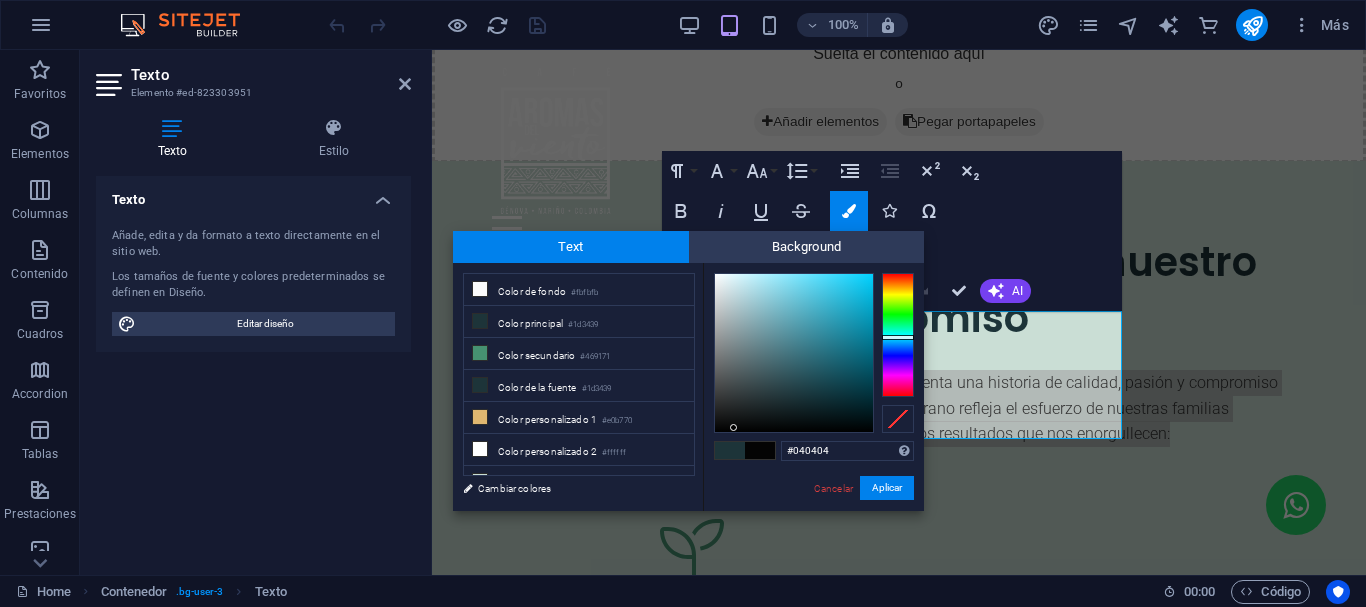 click at bounding box center [794, 353] 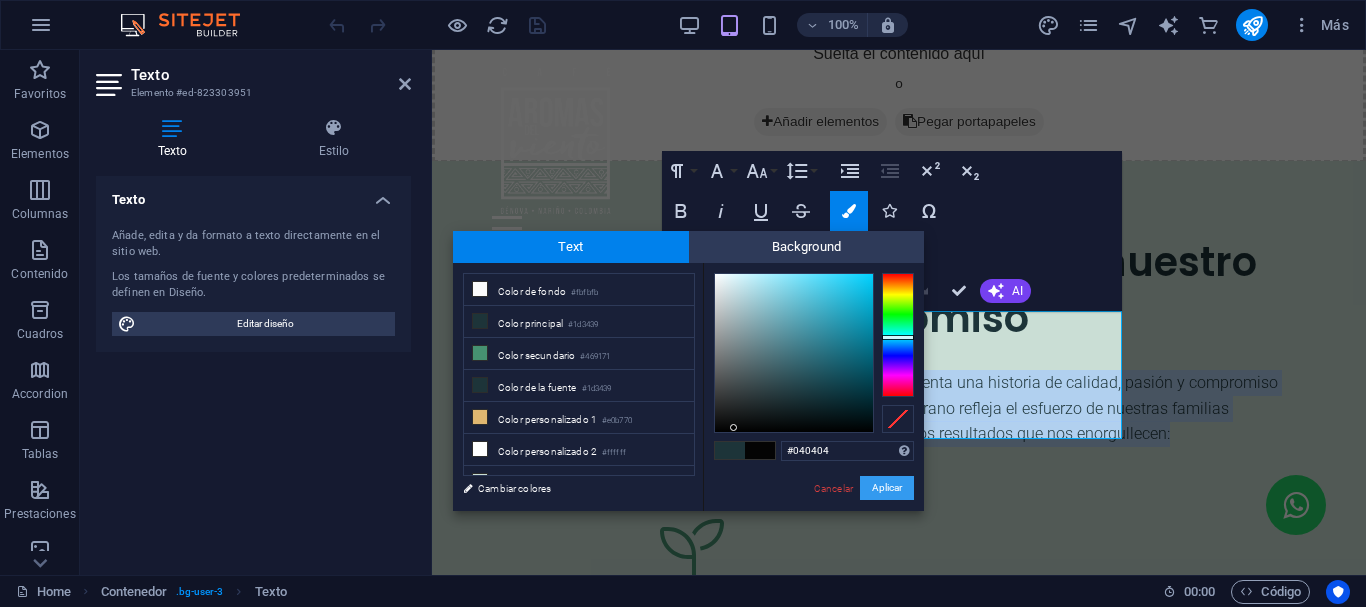 click on "Aplicar" at bounding box center (887, 488) 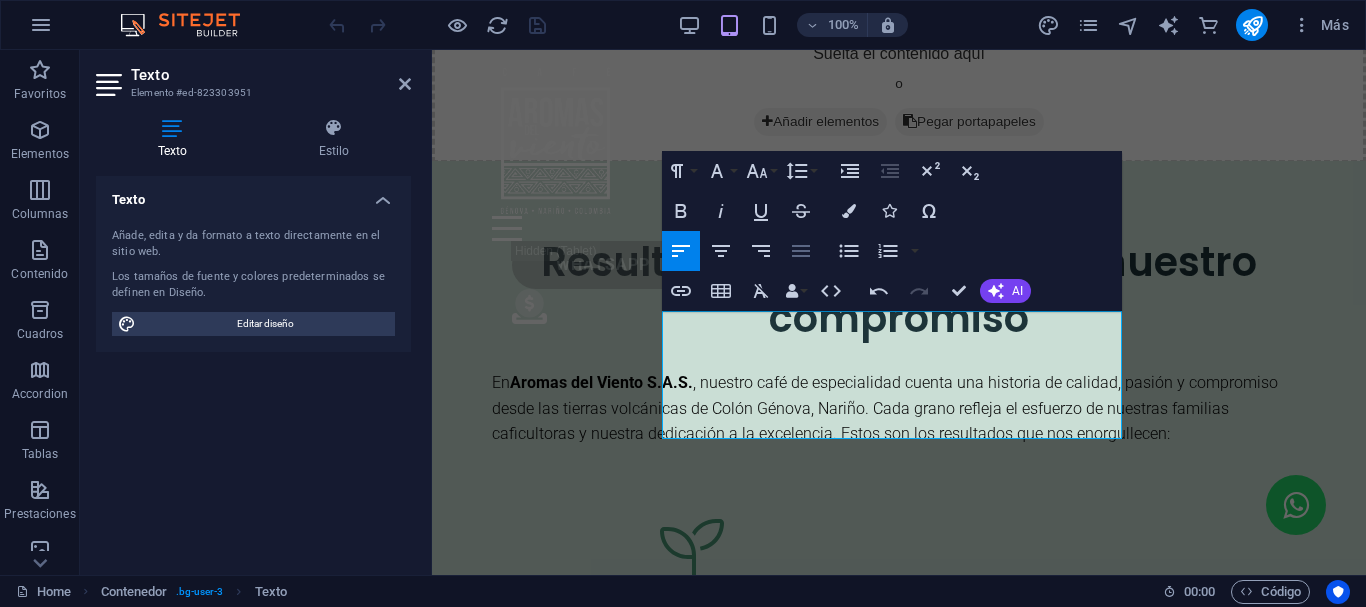 click 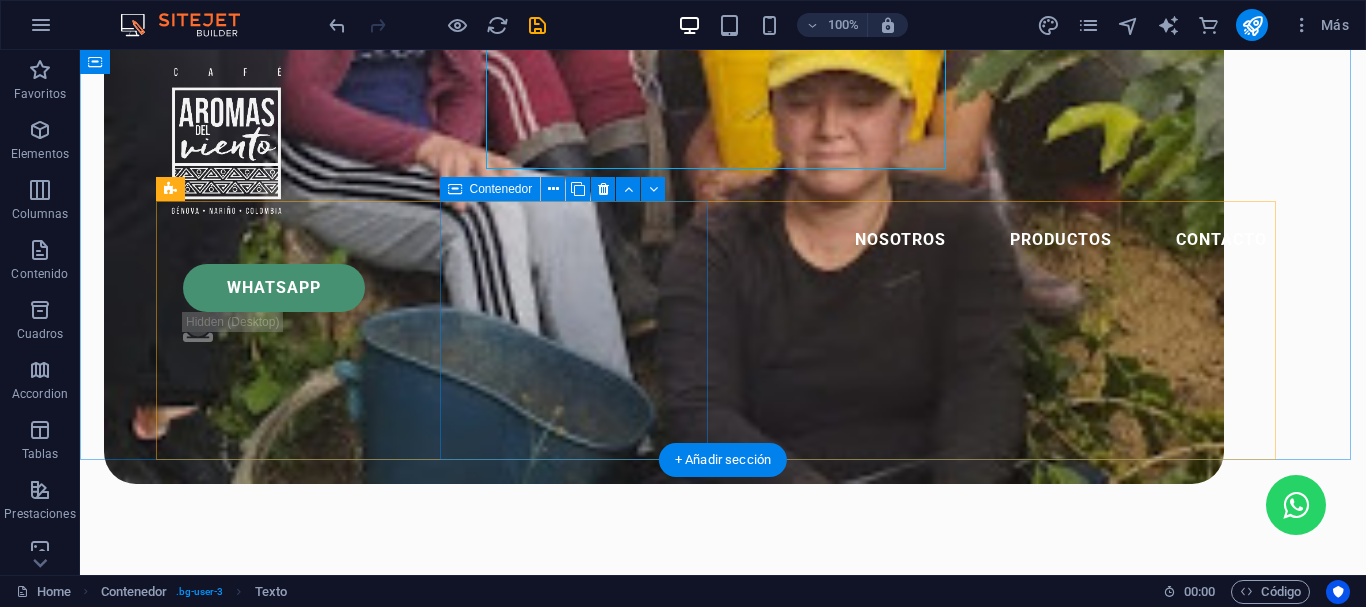 scroll, scrollTop: 1810, scrollLeft: 0, axis: vertical 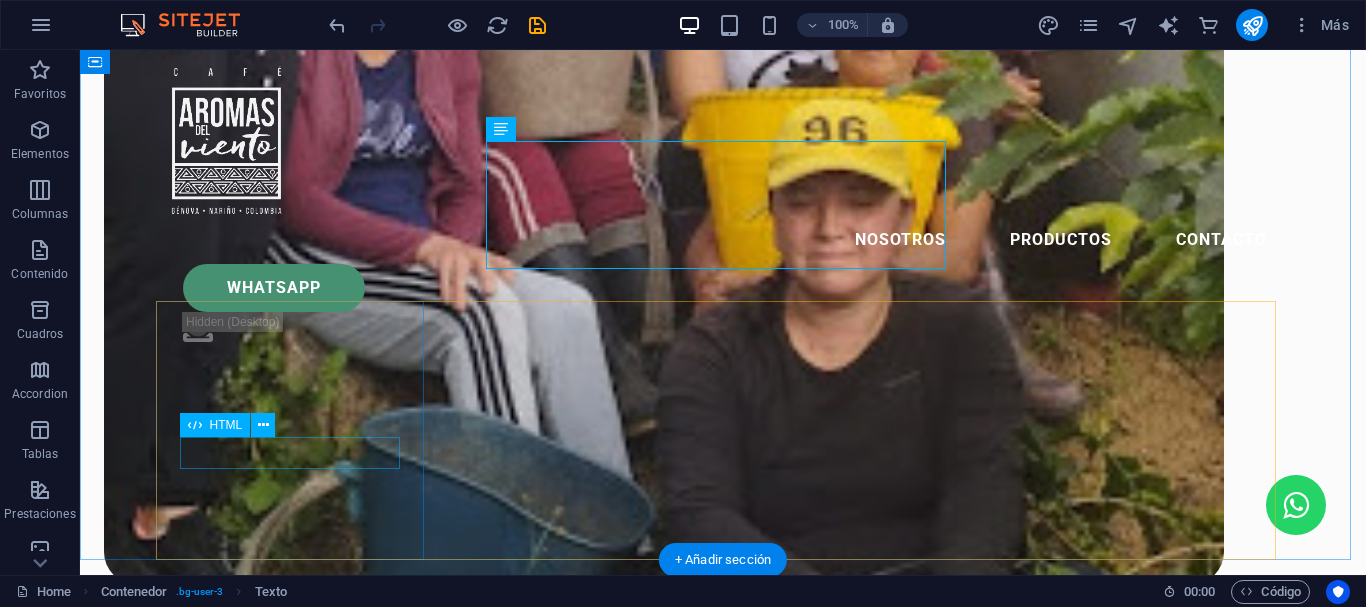 click on "10.000" at bounding box center (297, 1783) 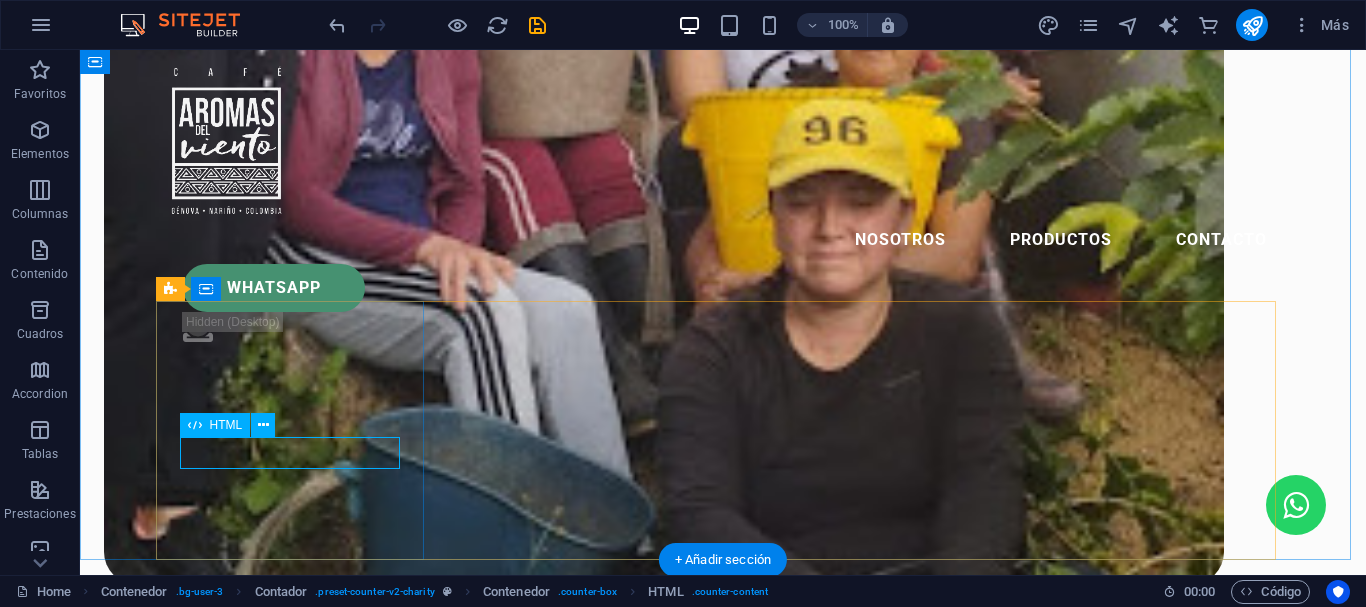 click on "10.000" at bounding box center [297, 1783] 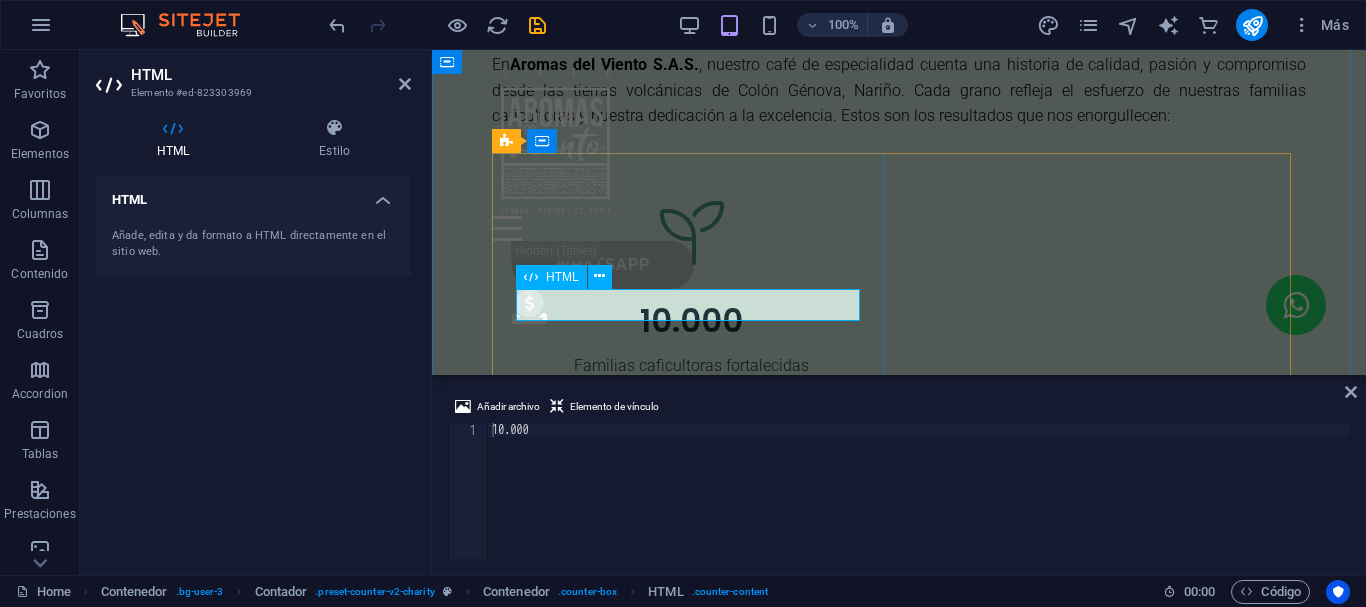 click on "10.000" at bounding box center (691, 321) 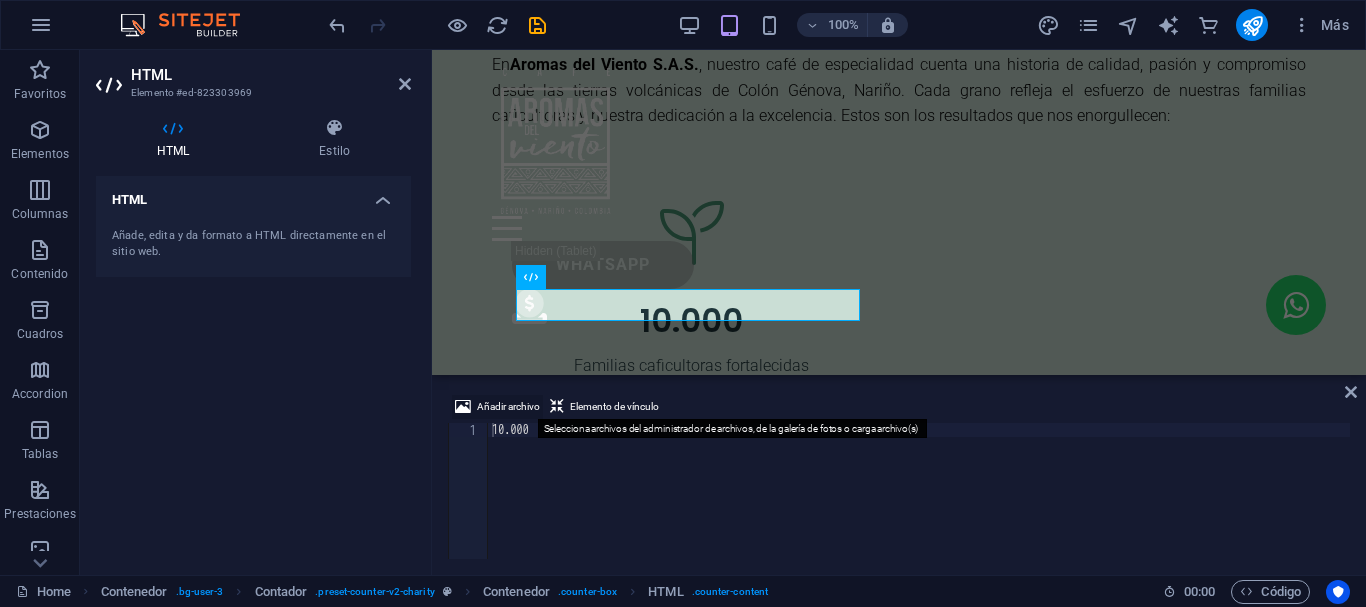 click on "Añadir archivo" at bounding box center (508, 407) 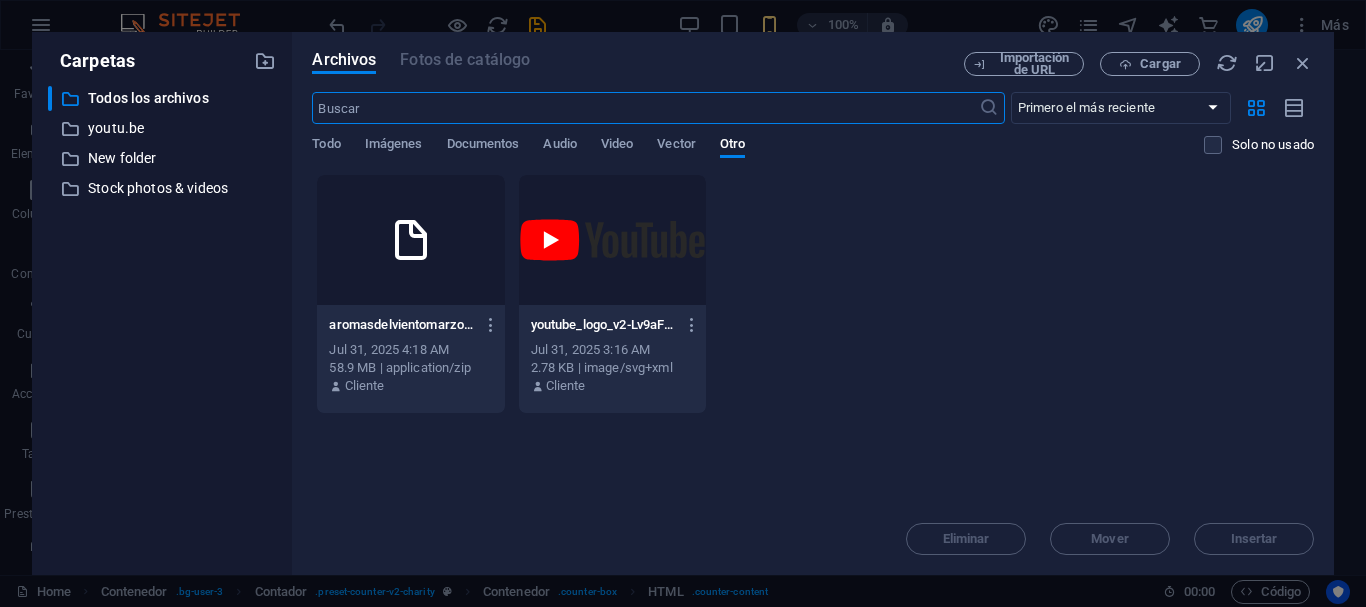 scroll, scrollTop: 2152, scrollLeft: 0, axis: vertical 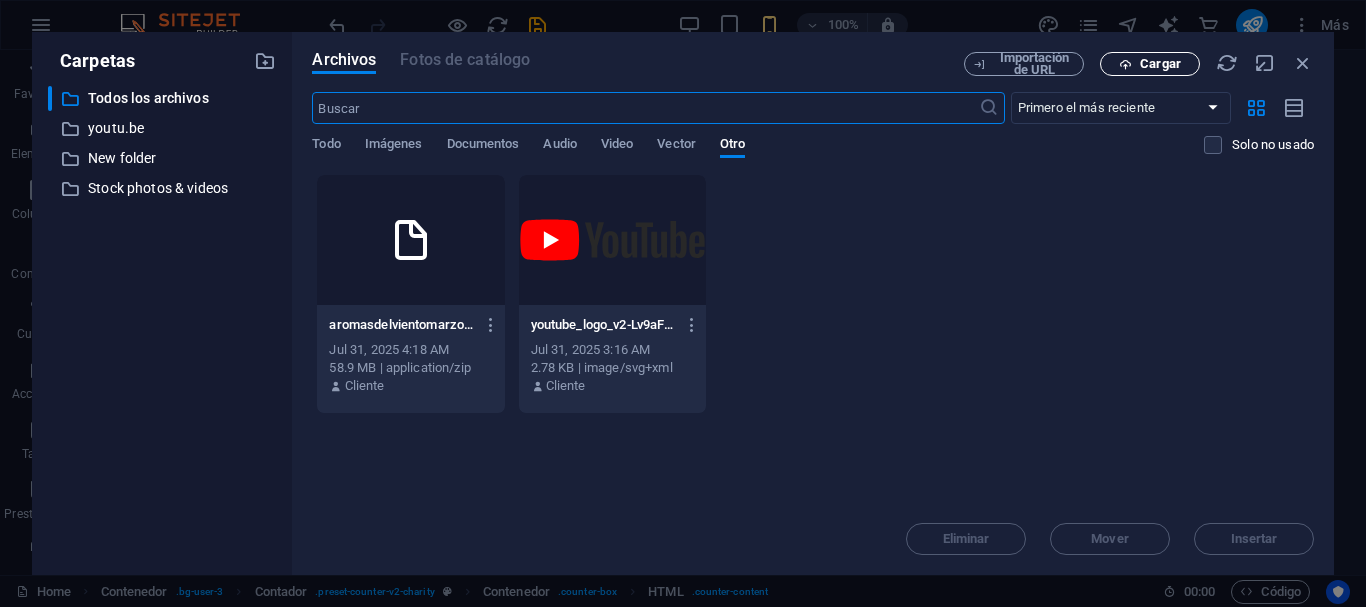click on "Cargar" at bounding box center (1160, 64) 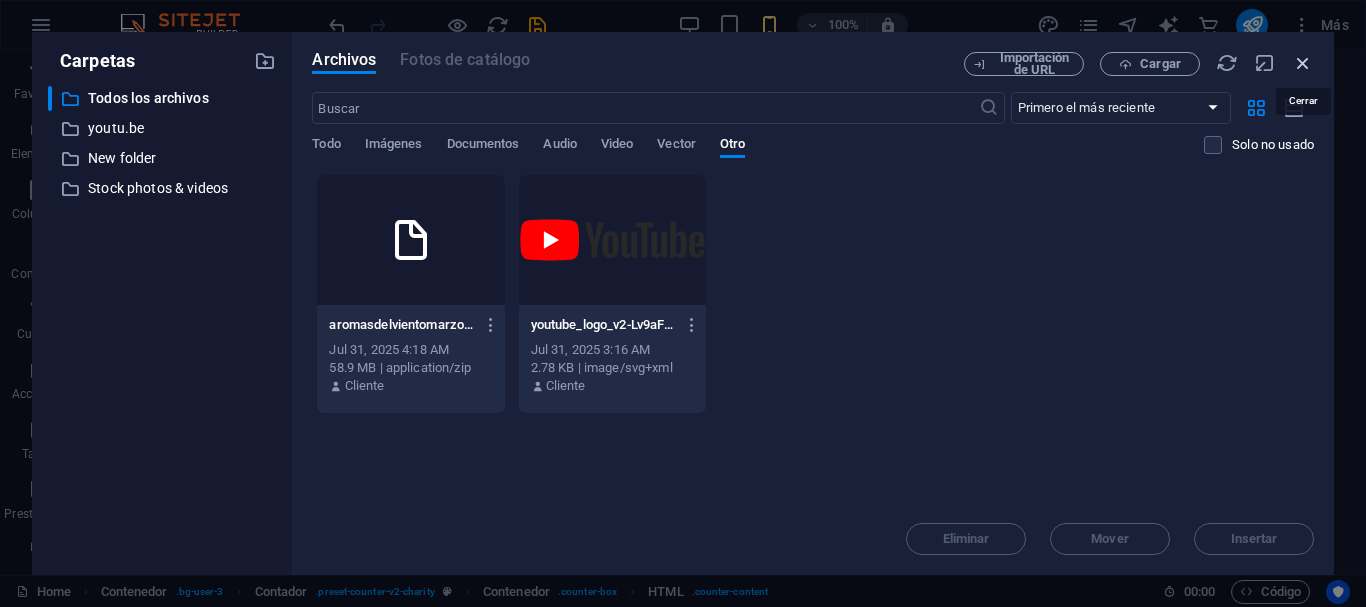 click at bounding box center (1303, 63) 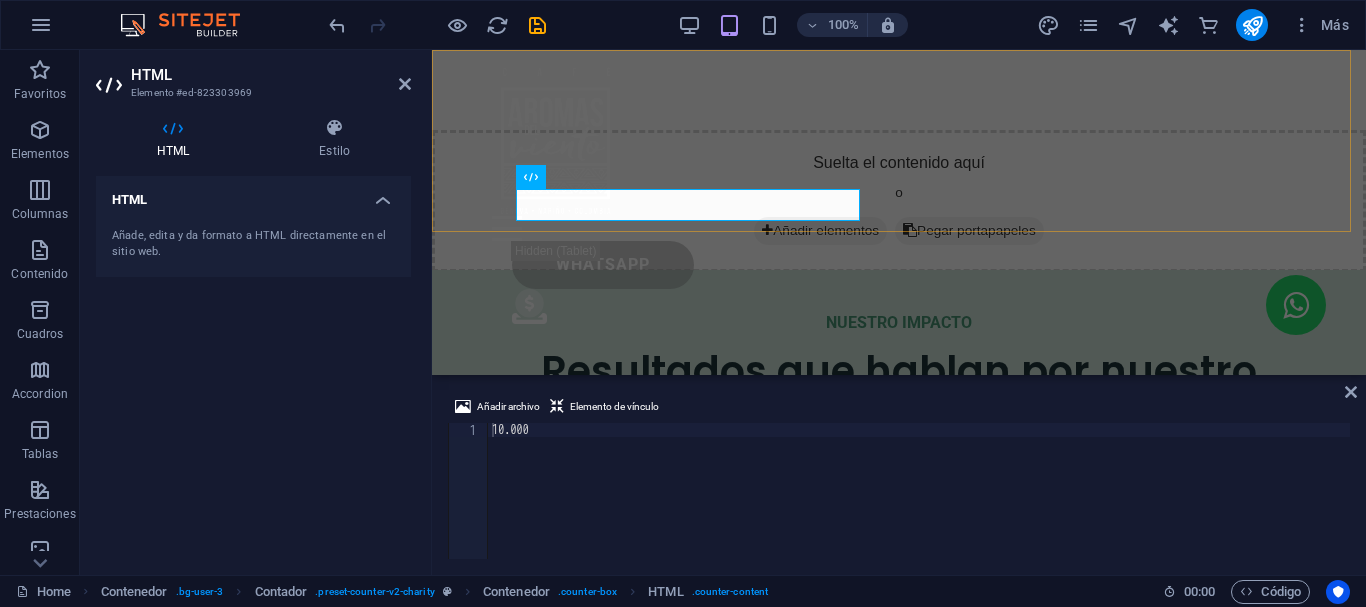 scroll, scrollTop: 2679, scrollLeft: 0, axis: vertical 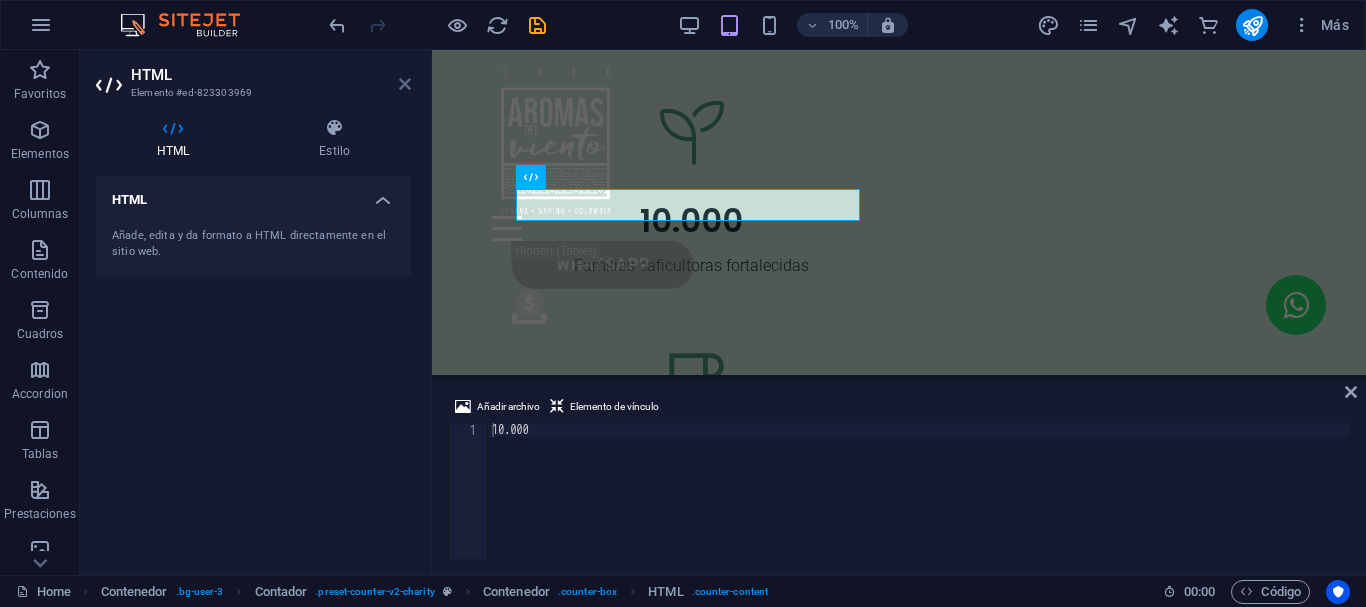 drag, startPoint x: 402, startPoint y: 84, endPoint x: 323, endPoint y: 34, distance: 93.49332 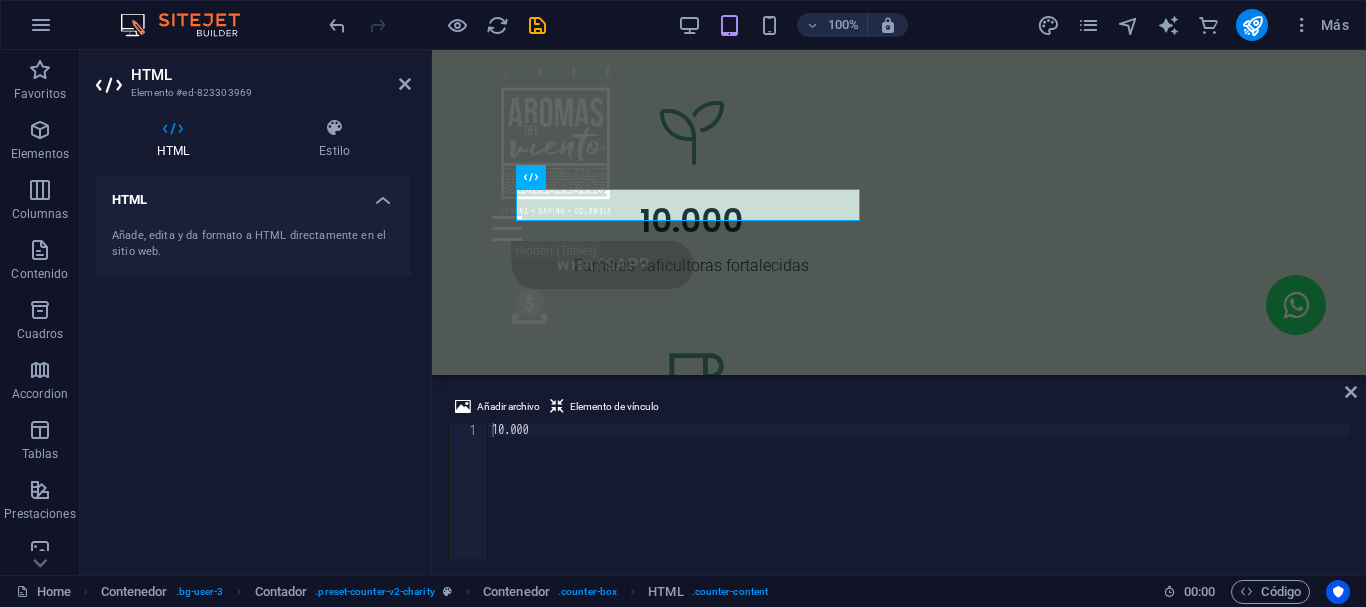 scroll, scrollTop: 1958, scrollLeft: 0, axis: vertical 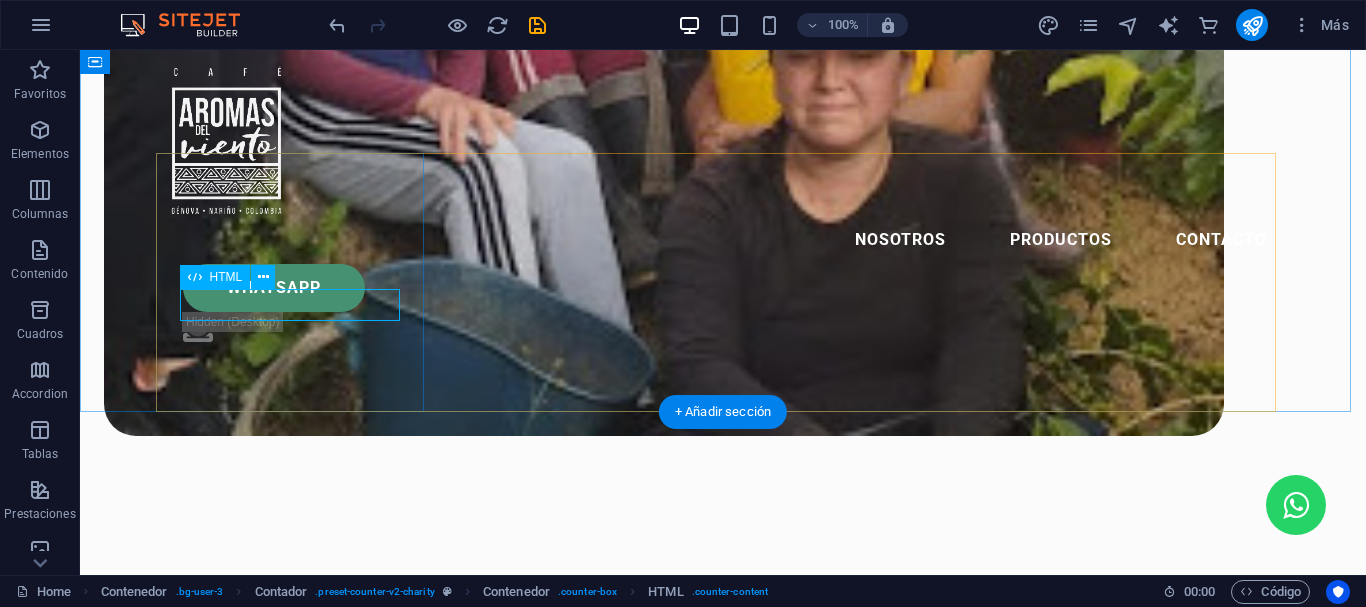 click on "10.000" at bounding box center [297, 1635] 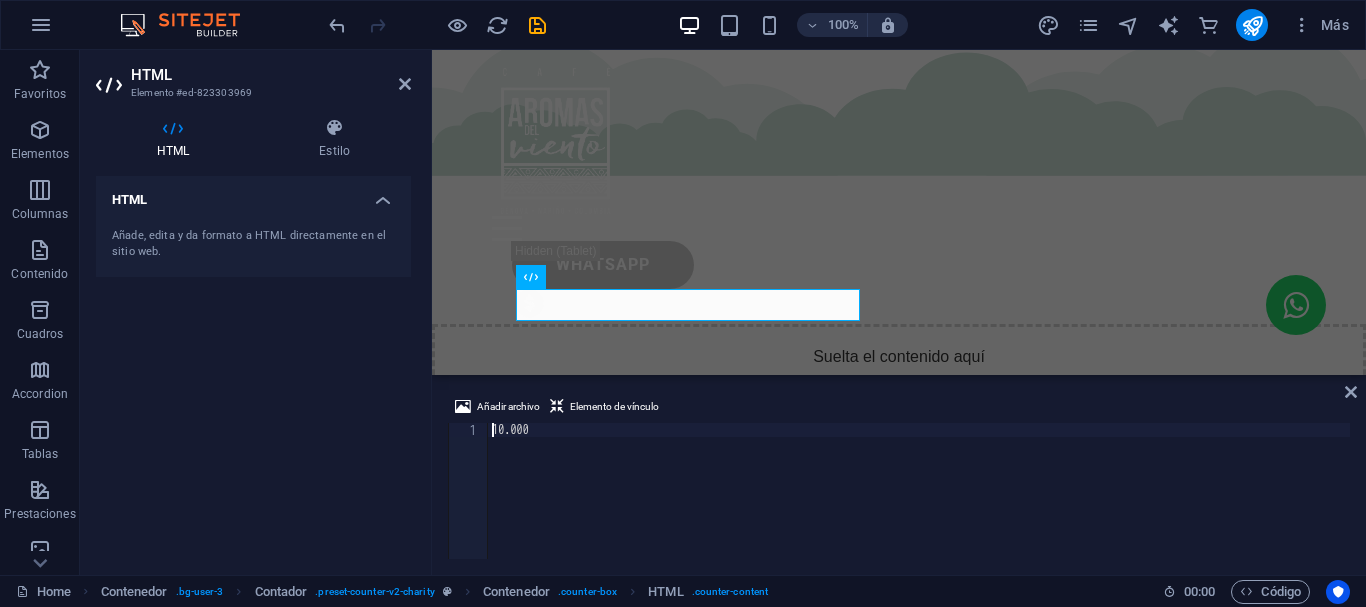 scroll, scrollTop: 2579, scrollLeft: 0, axis: vertical 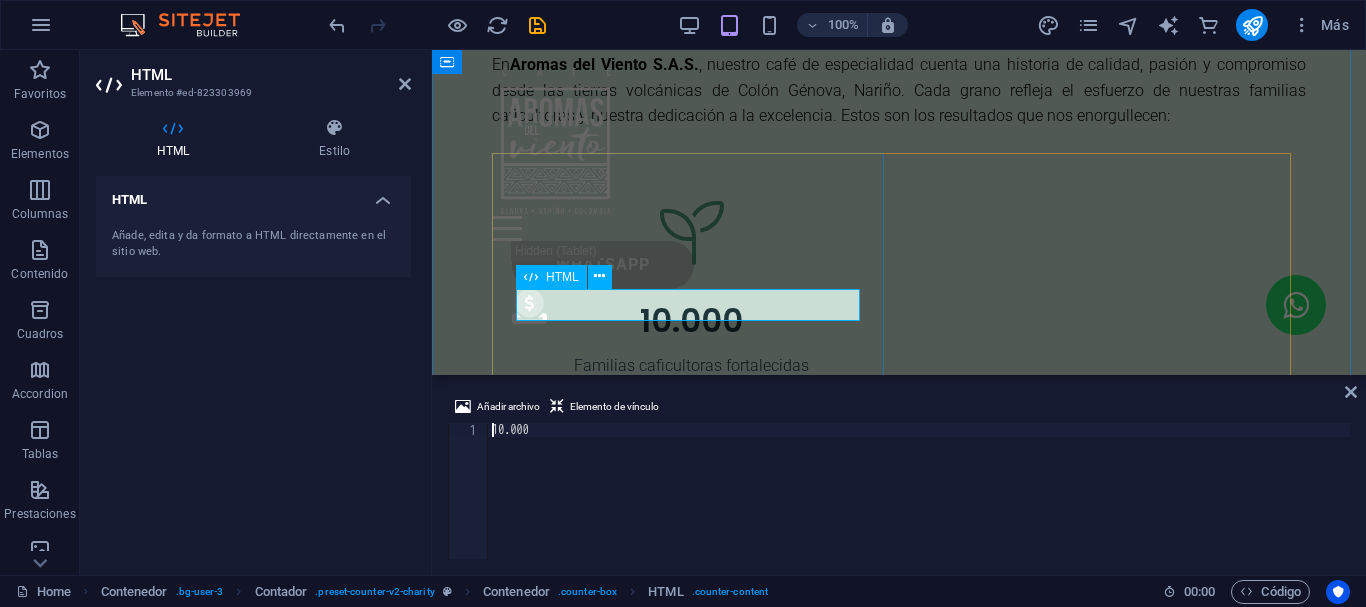 click on "10.000" at bounding box center [691, 321] 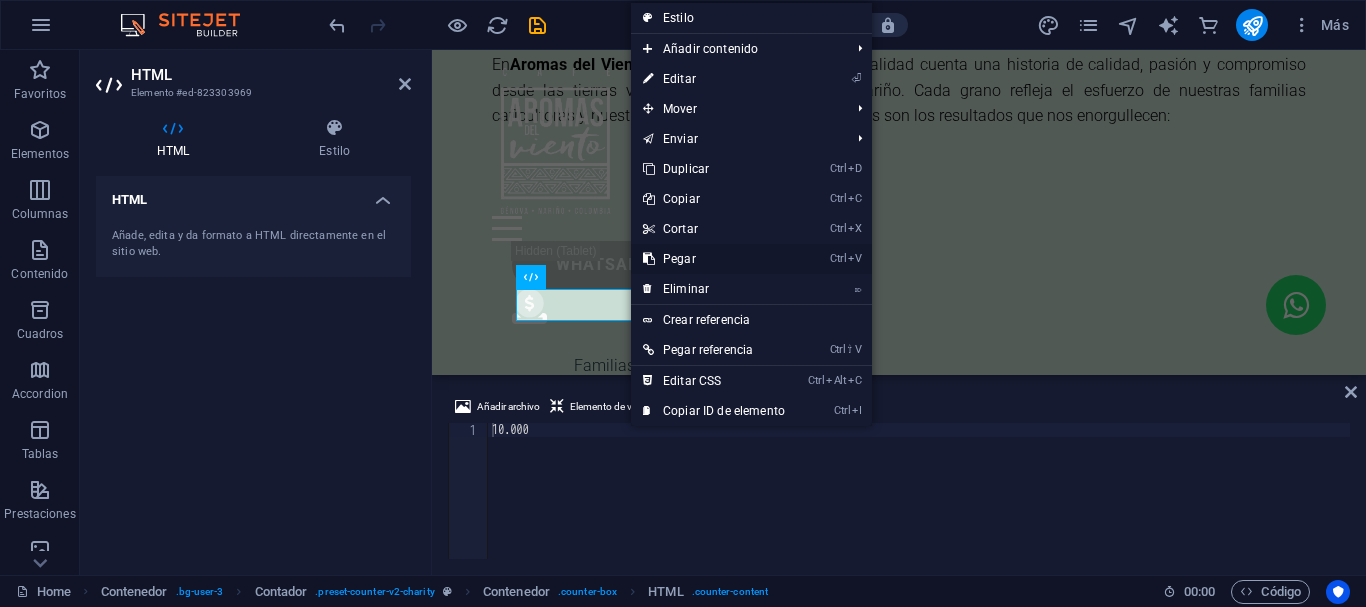 click on "Ctrl V  Pegar" at bounding box center [714, 259] 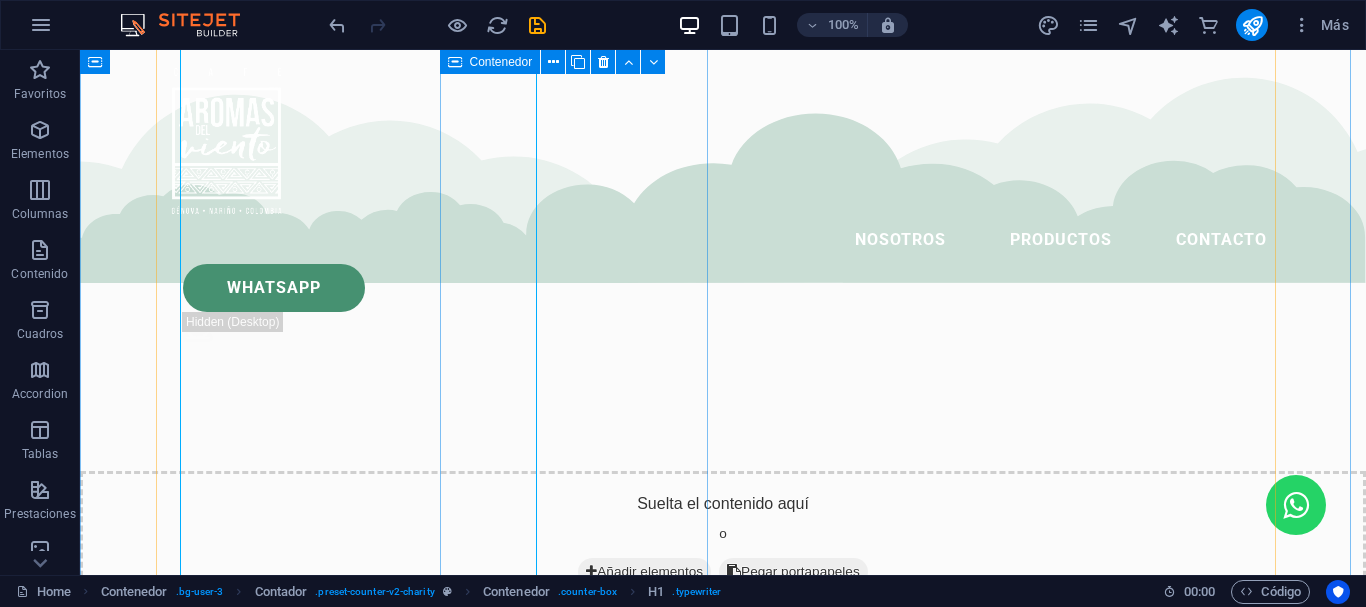 scroll, scrollTop: 2579, scrollLeft: 0, axis: vertical 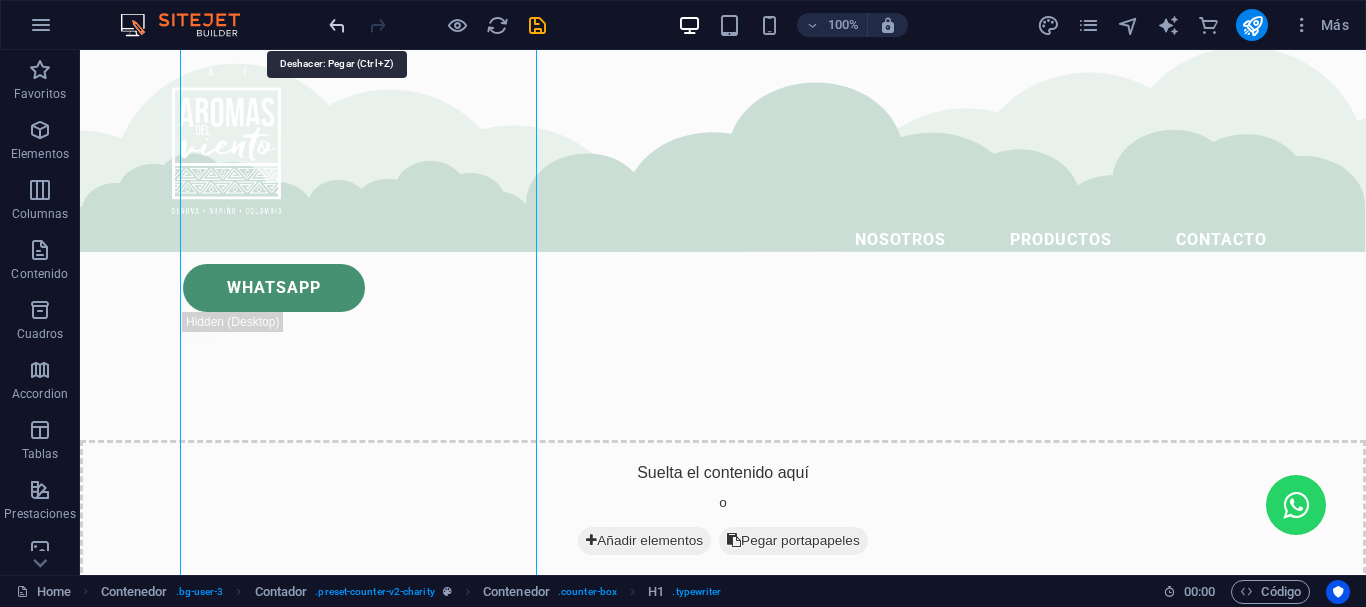 click at bounding box center [337, 25] 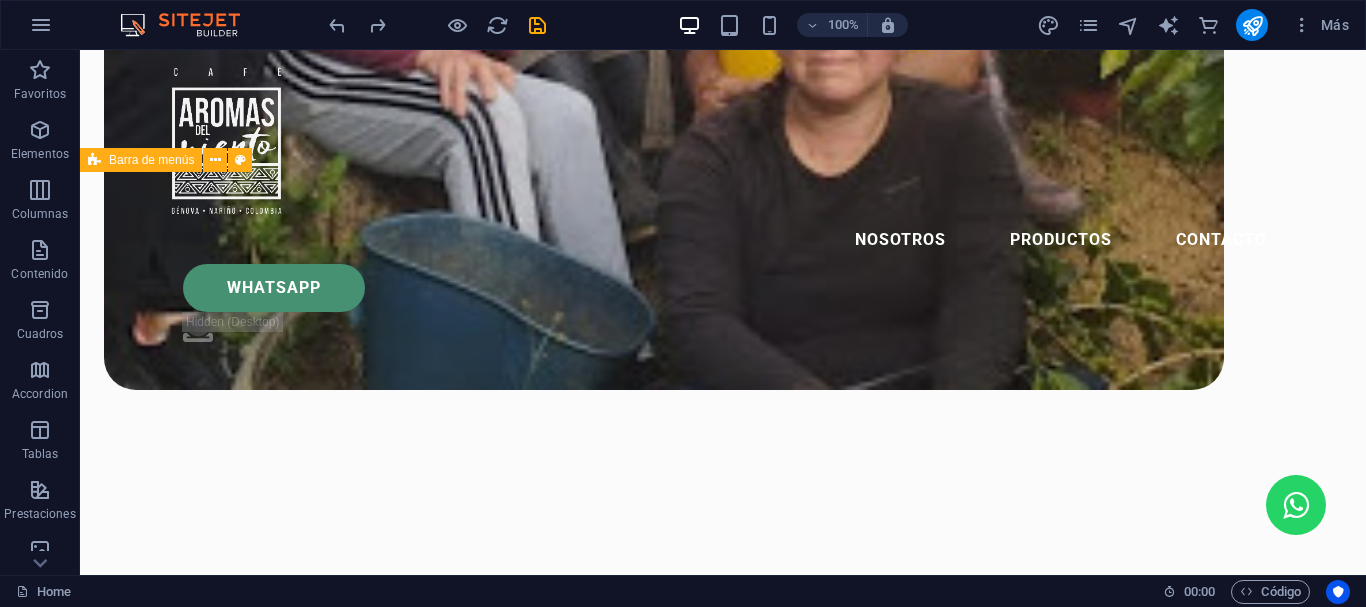 scroll, scrollTop: 1879, scrollLeft: 0, axis: vertical 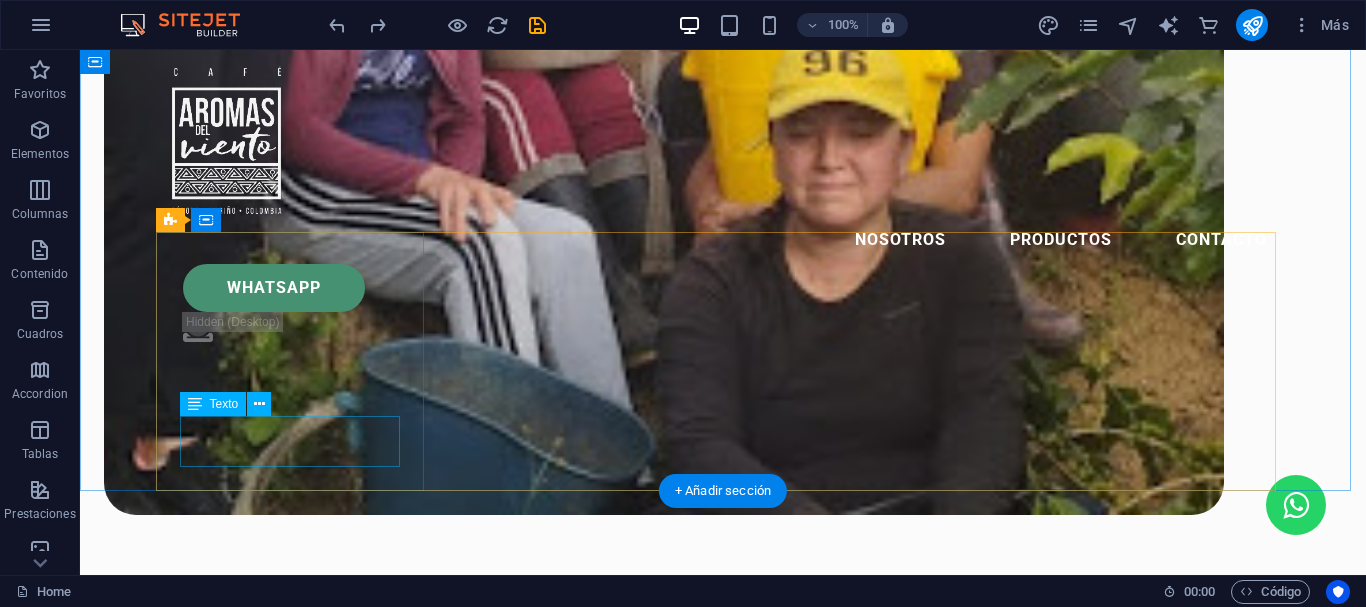 click on "Familias caficultoras fortalecidas" at bounding box center (297, 1771) 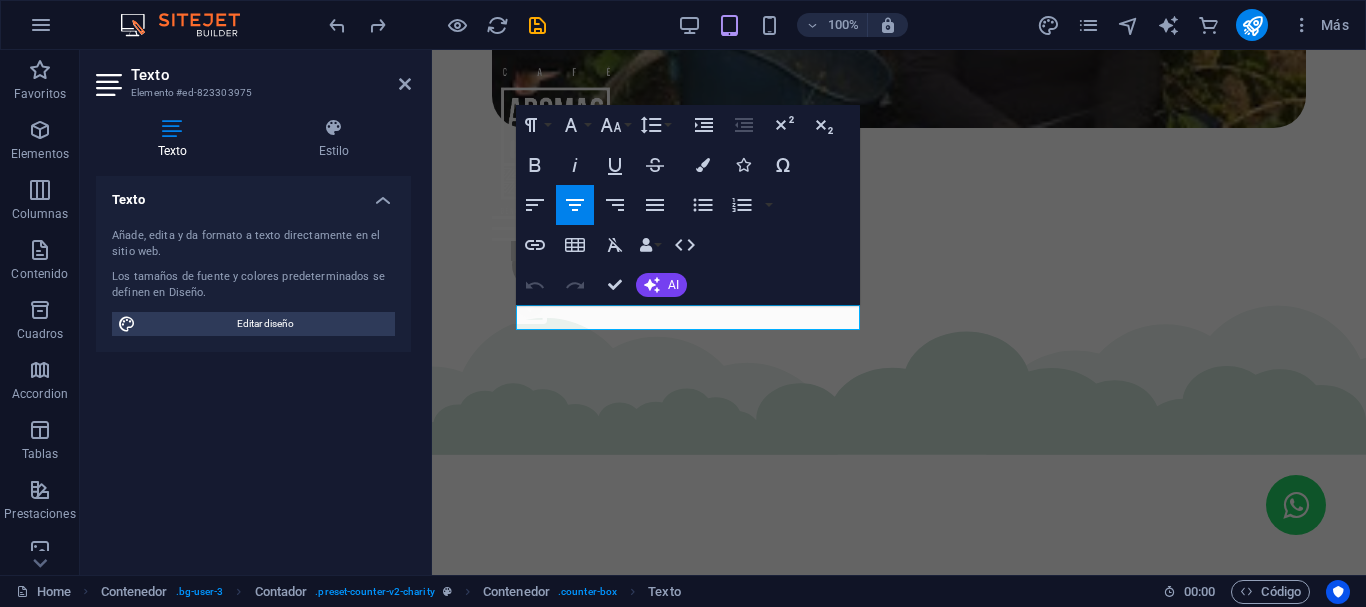 scroll, scrollTop: 2811, scrollLeft: 0, axis: vertical 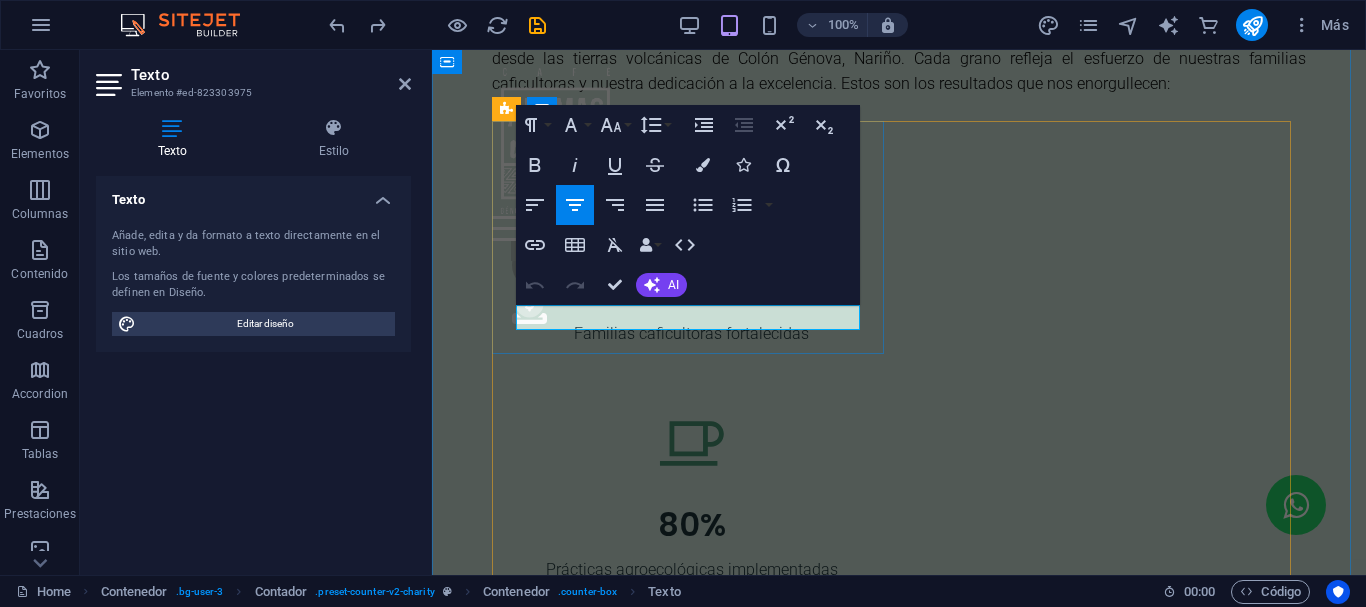 click on "Familias caficultoras fortalecidas" at bounding box center [691, 334] 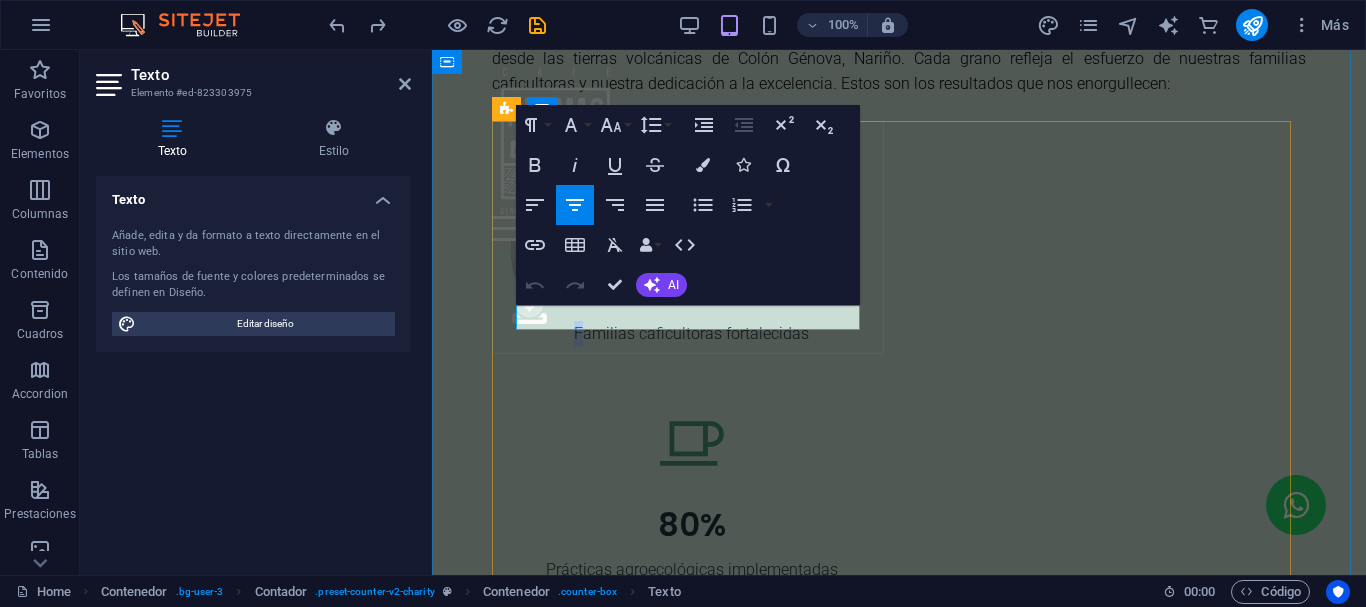 click on "Familias caficultoras fortalecidas" at bounding box center (691, 334) 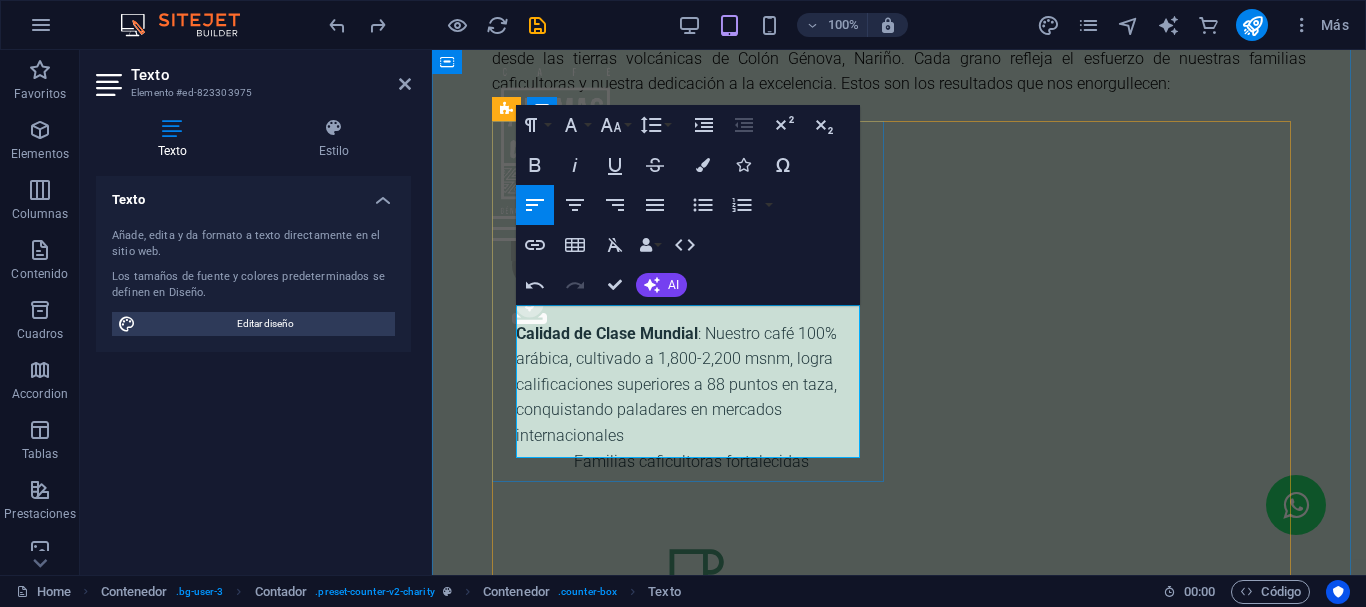 type 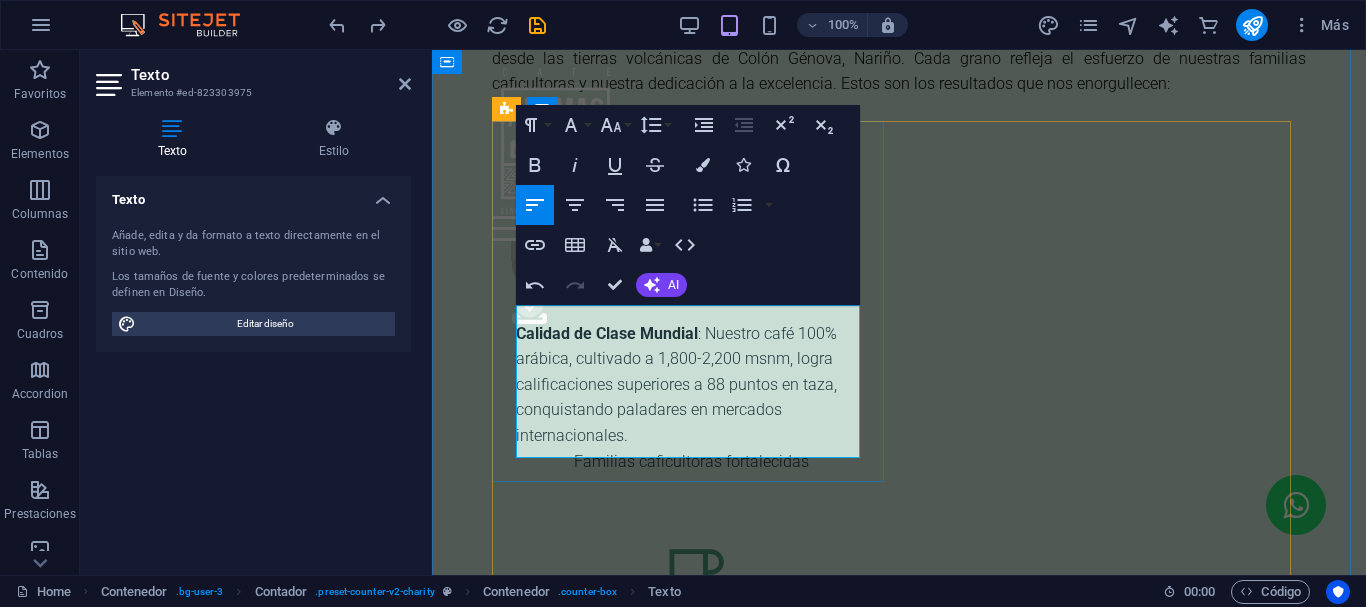 click on "Familias caficultoras fortalecidas" at bounding box center (691, 462) 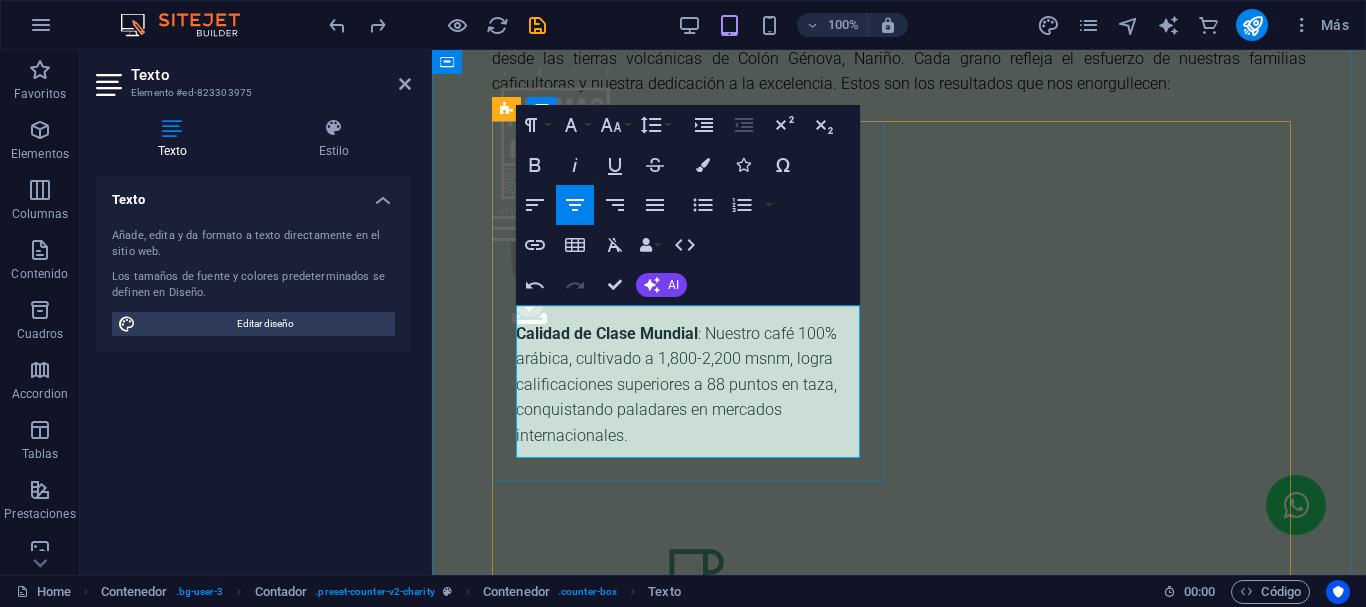 click on "Calidad de Clase Mundial : Nuestro café 100% arábica, cultivado a 1,800-2,200 msnm, logra calificaciones superiores a 88 puntos en taza, conquistando paladares en mercados internacionales." at bounding box center [691, 385] 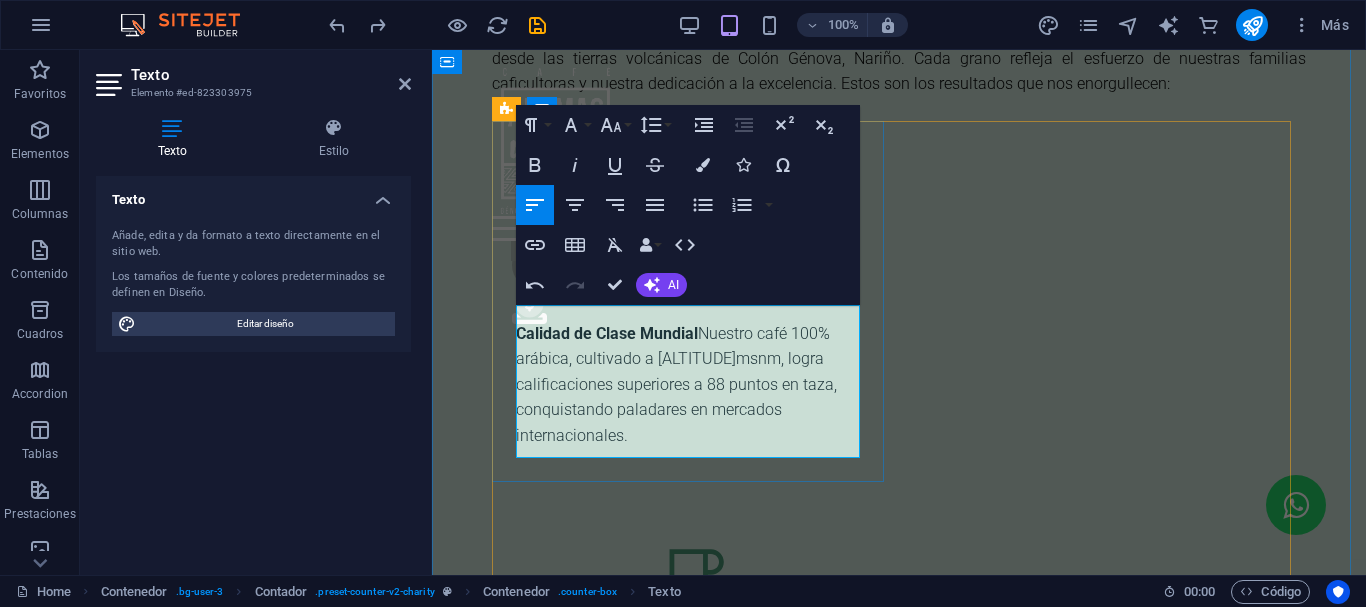 click on "Calidad de Clase Mundial : Nuestro café 100% arábica, cultivado a 1,800-2,100  msnm, logra calificaciones superiores a 88 puntos en taza, conquistando paladares en mercados internacionales." at bounding box center [691, 385] 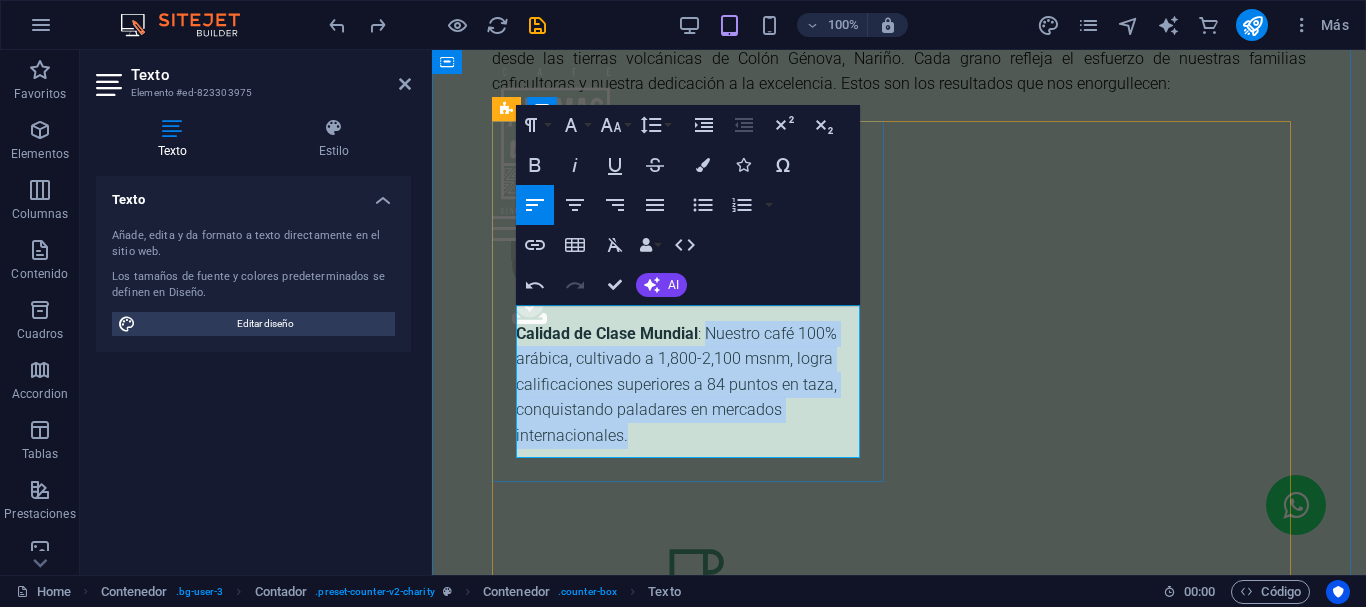 drag, startPoint x: 704, startPoint y: 313, endPoint x: 737, endPoint y: 415, distance: 107.205414 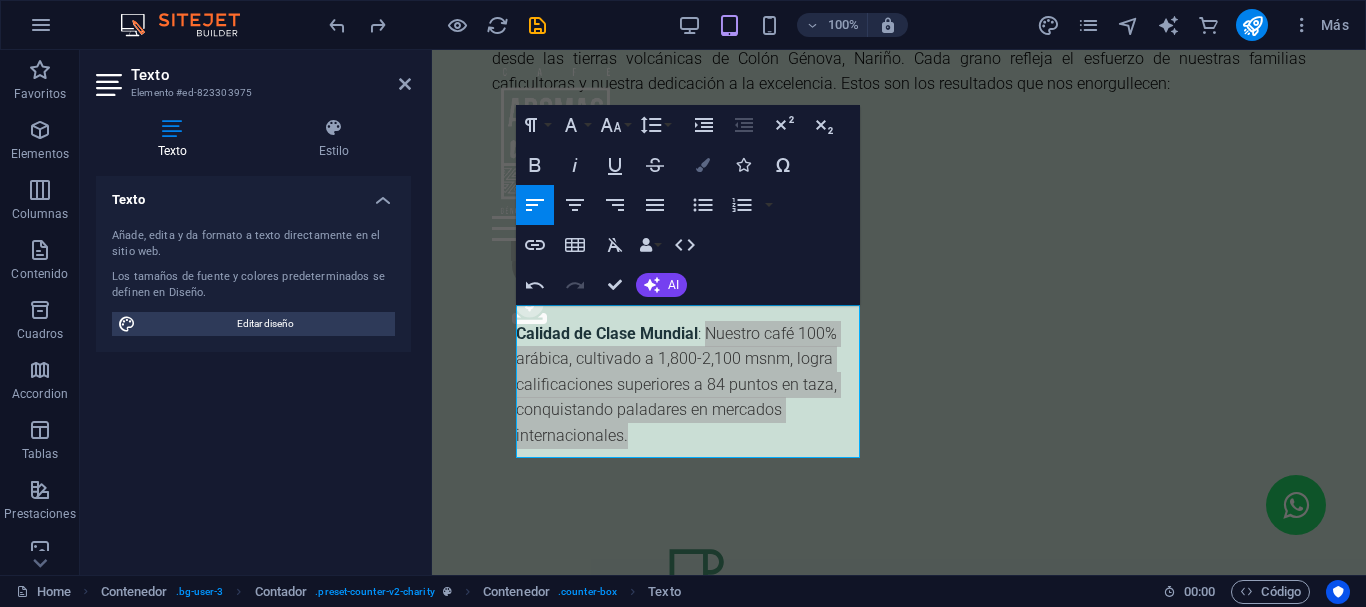 click at bounding box center (703, 165) 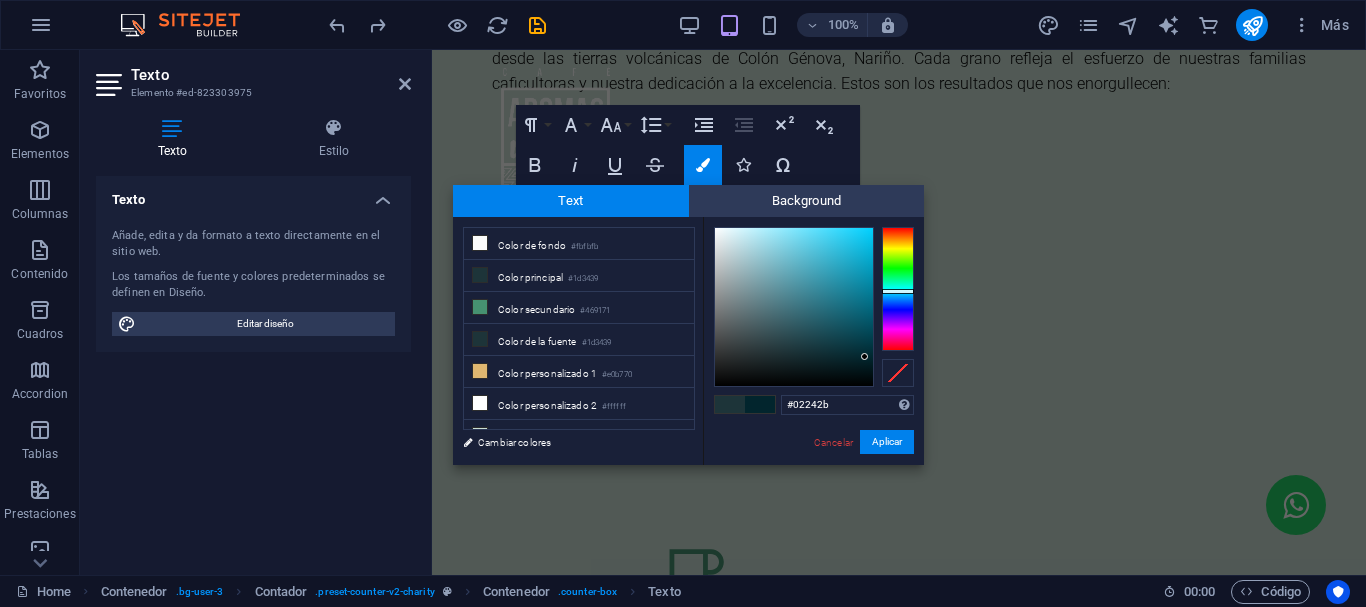 type on "#01242b" 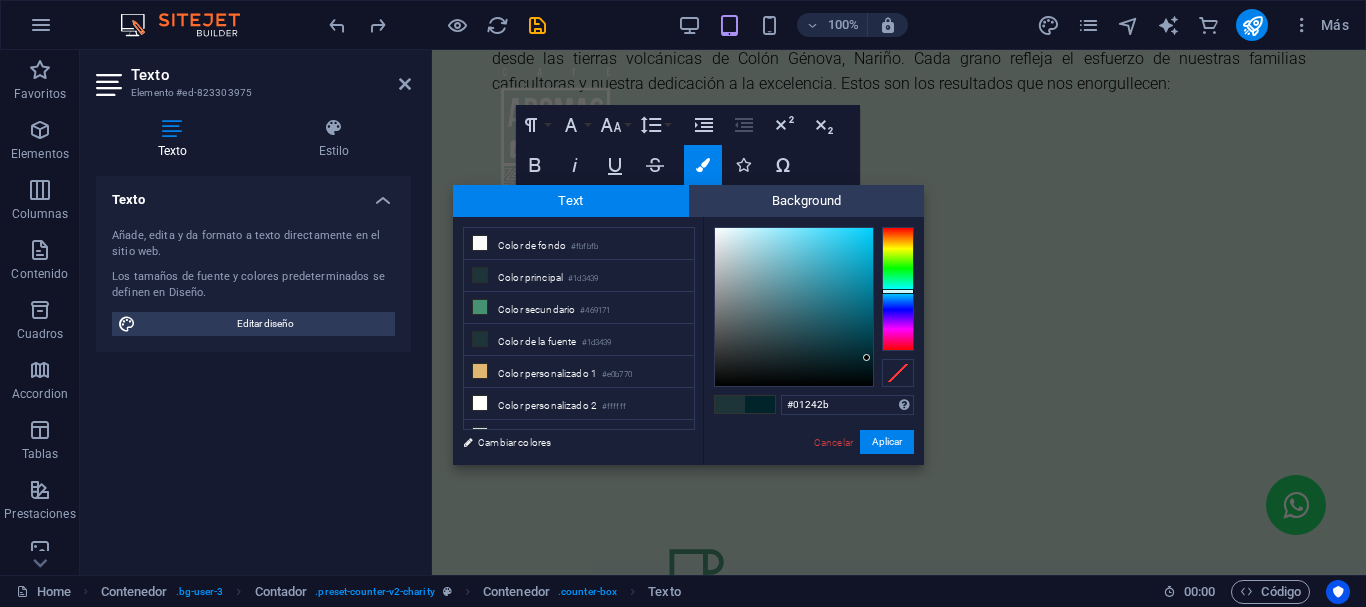 drag, startPoint x: 789, startPoint y: 347, endPoint x: 867, endPoint y: 358, distance: 78.77182 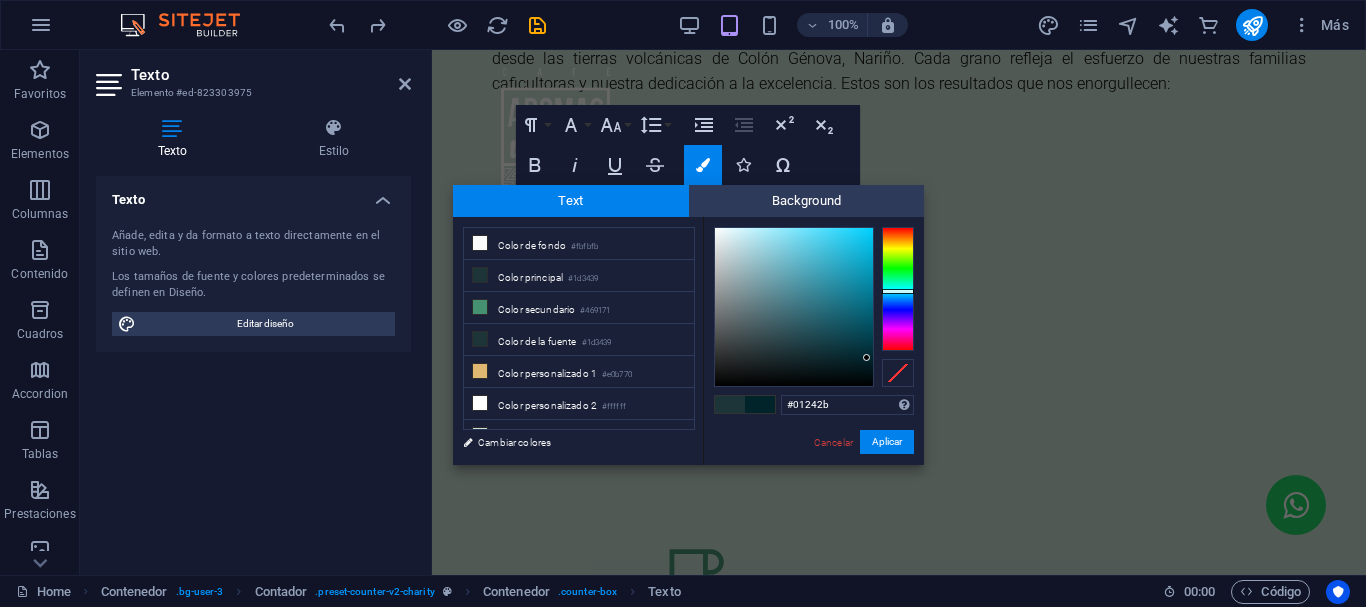 click at bounding box center (760, 404) 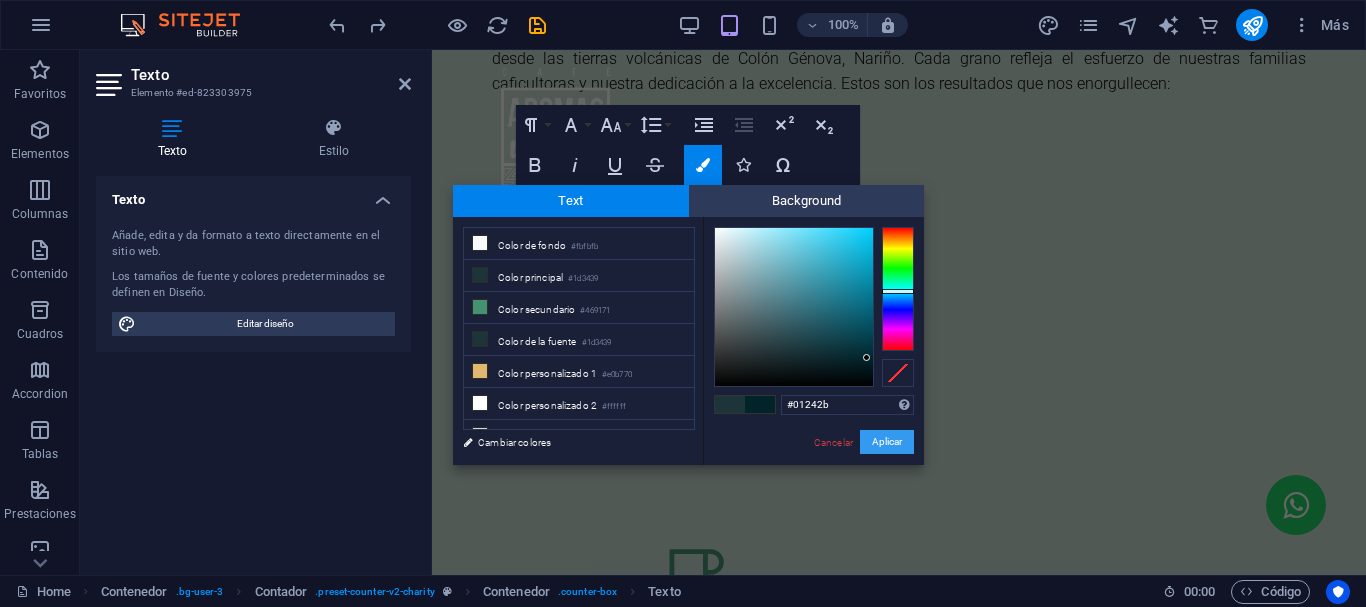click on "Aplicar" at bounding box center (887, 442) 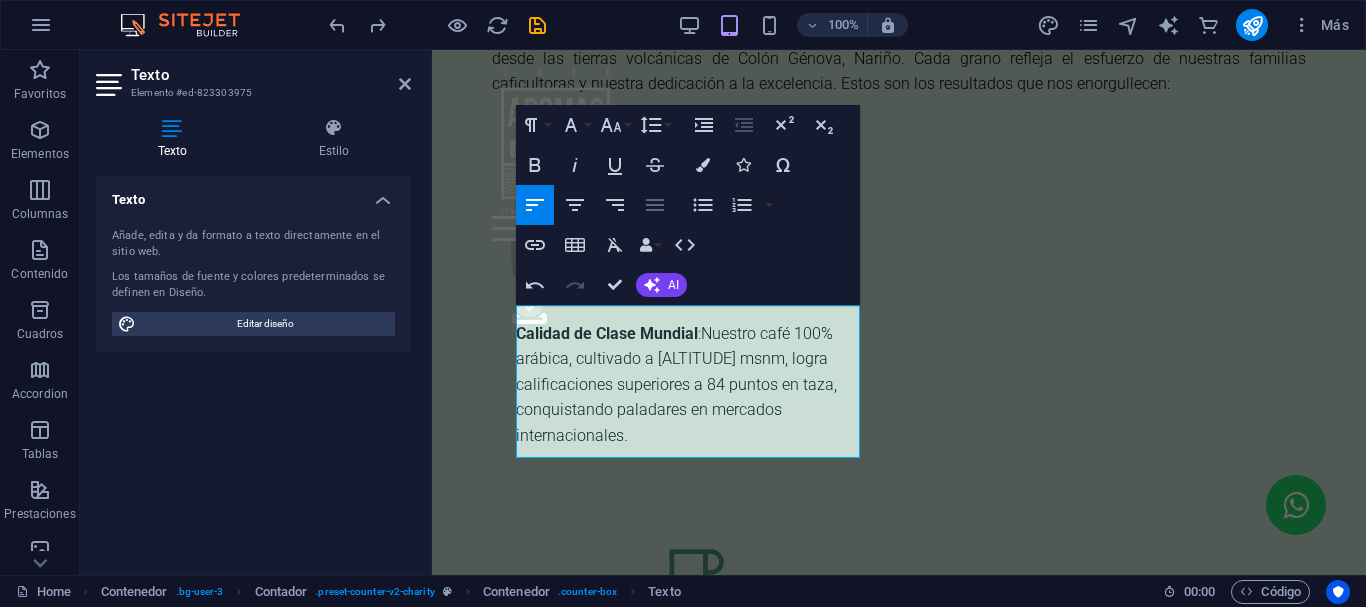 click 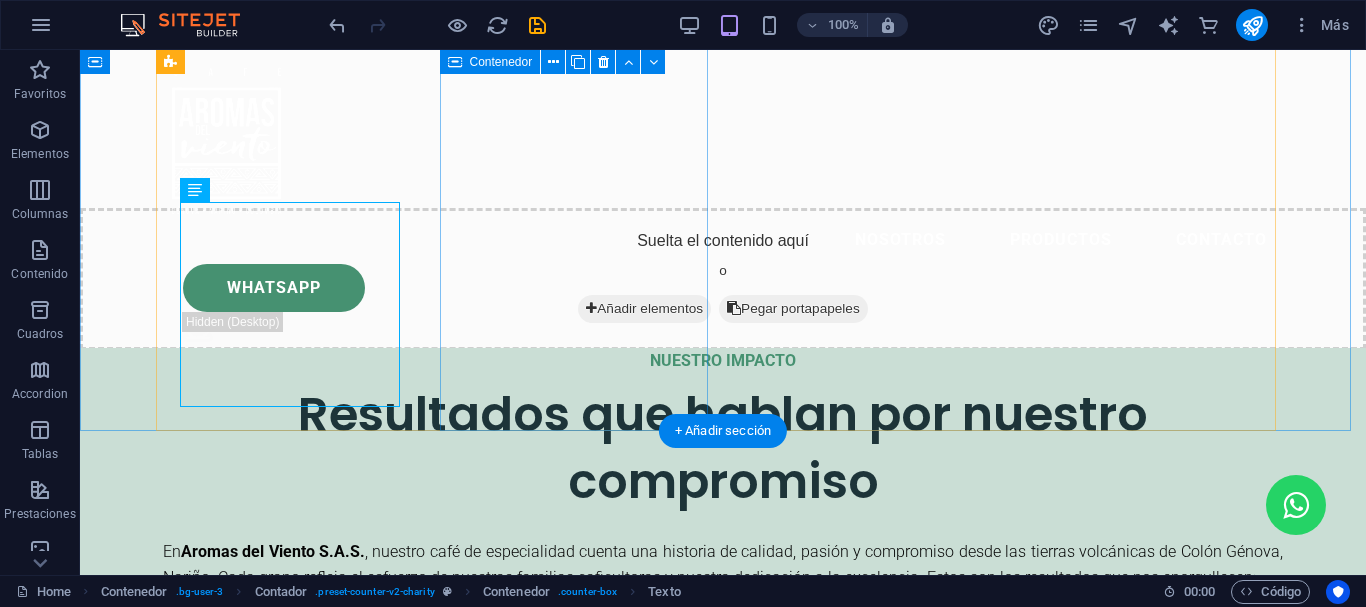 scroll, scrollTop: 2093, scrollLeft: 0, axis: vertical 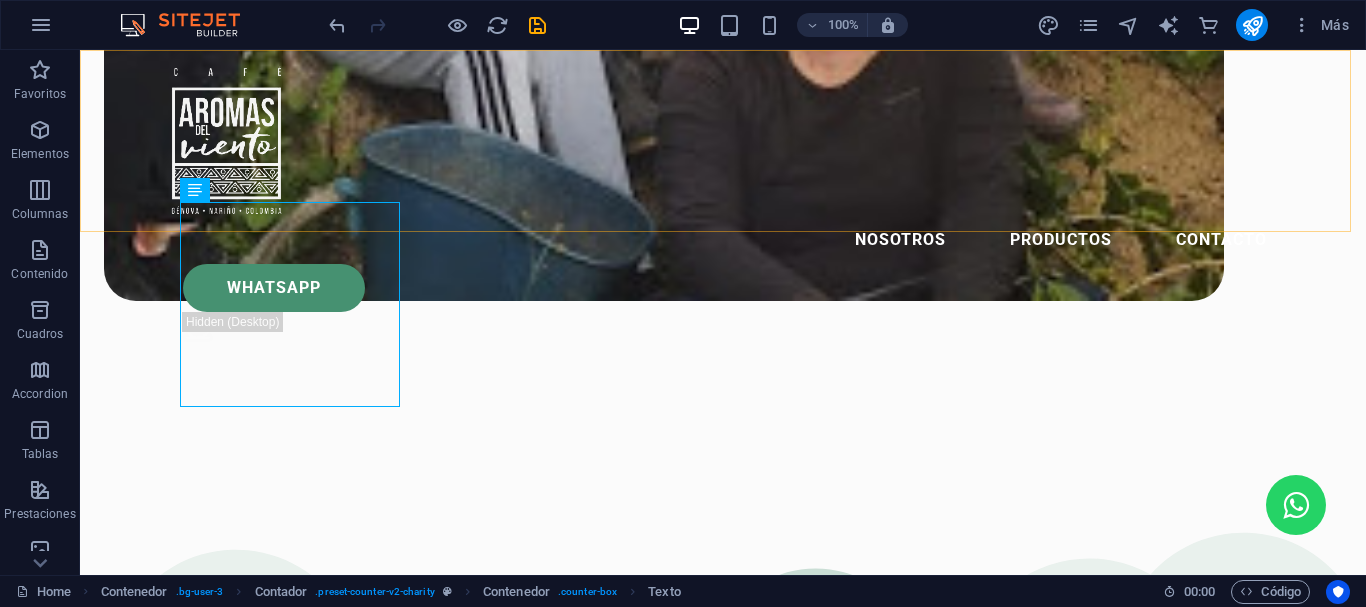 click on "Nosotros Productos Contacto Whatsapp .fa-secondary{opacity:.4}" at bounding box center (723, 208) 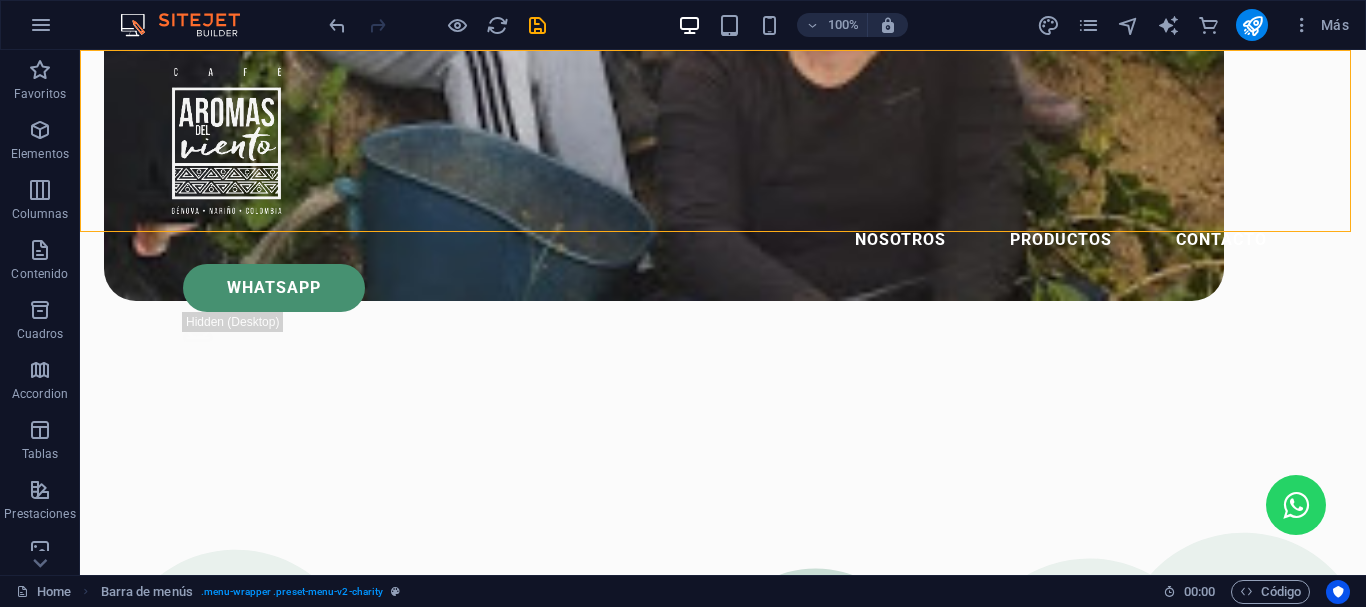 click on "Nosotros Productos Contacto Whatsapp .fa-secondary{opacity:.4}" at bounding box center [723, 208] 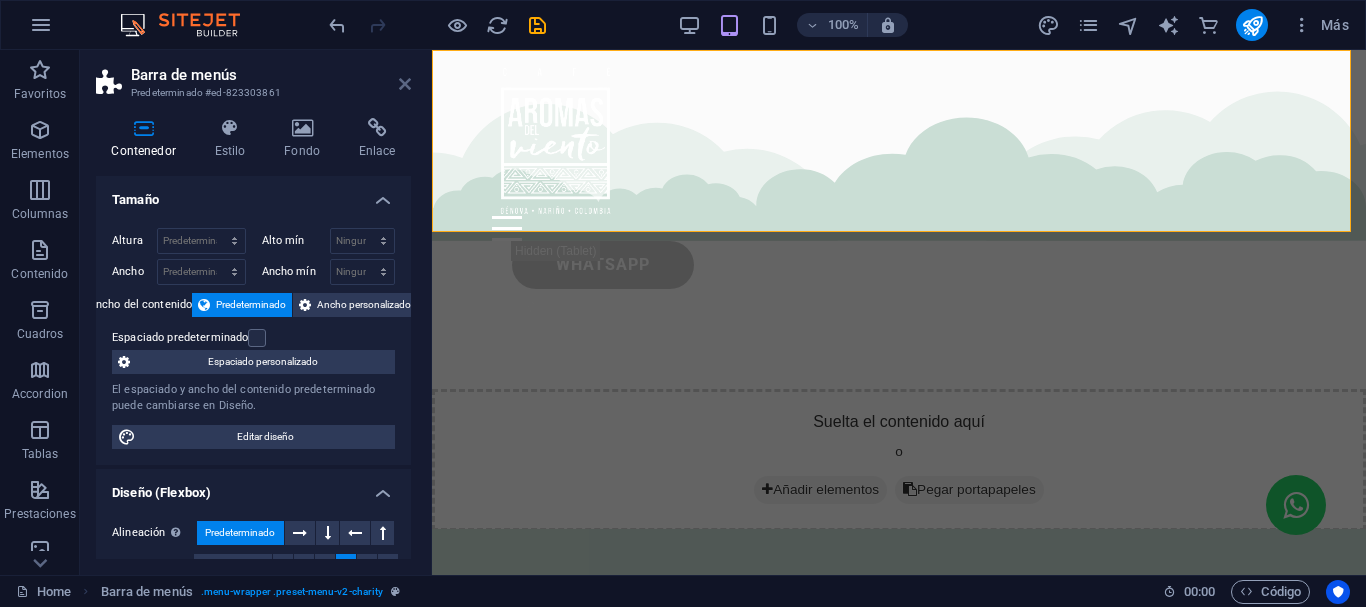 click at bounding box center [405, 84] 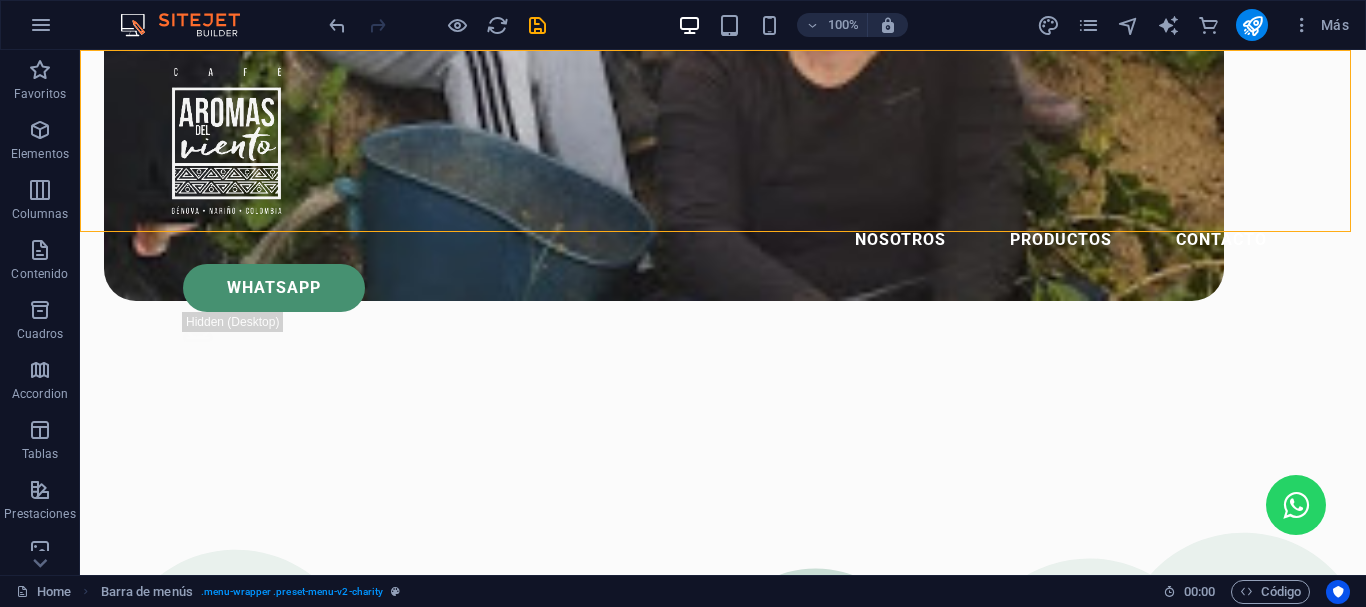 click on "Nosotros Productos Contacto Whatsapp .fa-secondary{opacity:.4}" at bounding box center [723, 208] 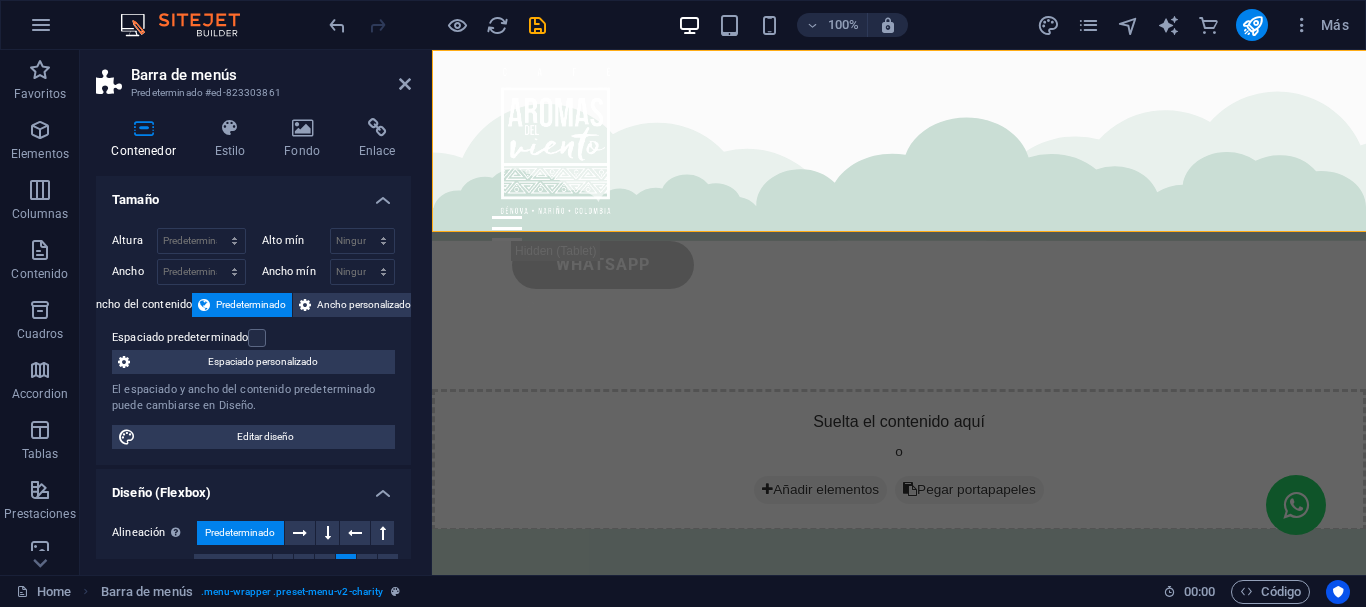 click on "Contenedor Estilo Fondo Enlace Tamaño Altura Predeterminado px rem % vh vw Alto mín Ninguno px rem % vh vw Ancho Predeterminado px rem % em vh vw Ancho mín Ninguno px rem % vh vw Ancho del contenido Predeterminado Ancho personalizado Ancho Predeterminado px rem % em vh vw Ancho mín Ninguno px rem % vh vw Espaciado predeterminado Espaciado personalizado El espaciado y ancho del contenido predeterminado puede cambiarse en Diseño. Editar diseño Diseño (Flexbox) Alineación Determina flex-direction. Predeterminado Eje principal Determina la forma en la que los elementos deberían comportarse por el eje principal en este contenedor (contenido justificado). Predeterminado Eje lateral Controla la dirección vertical del elemento en el contenedor (alinear elementos). Predeterminado Ajuste Predeterminado Habilitado Deshabilitado Relleno Controla las distancias y la dirección de los elementos en el eje Y en varias líneas (alinear contenido). Predeterminado Accesibilidad Rol Ninguno Alert Timer" at bounding box center [253, 338] 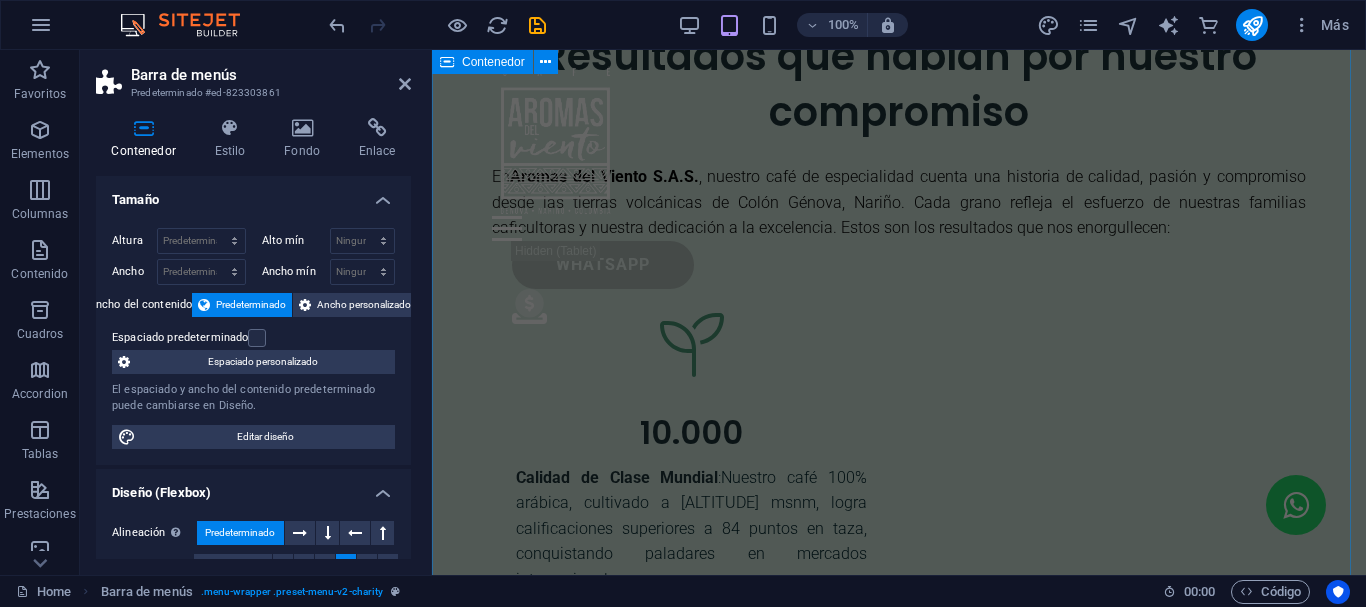 scroll, scrollTop: 2693, scrollLeft: 0, axis: vertical 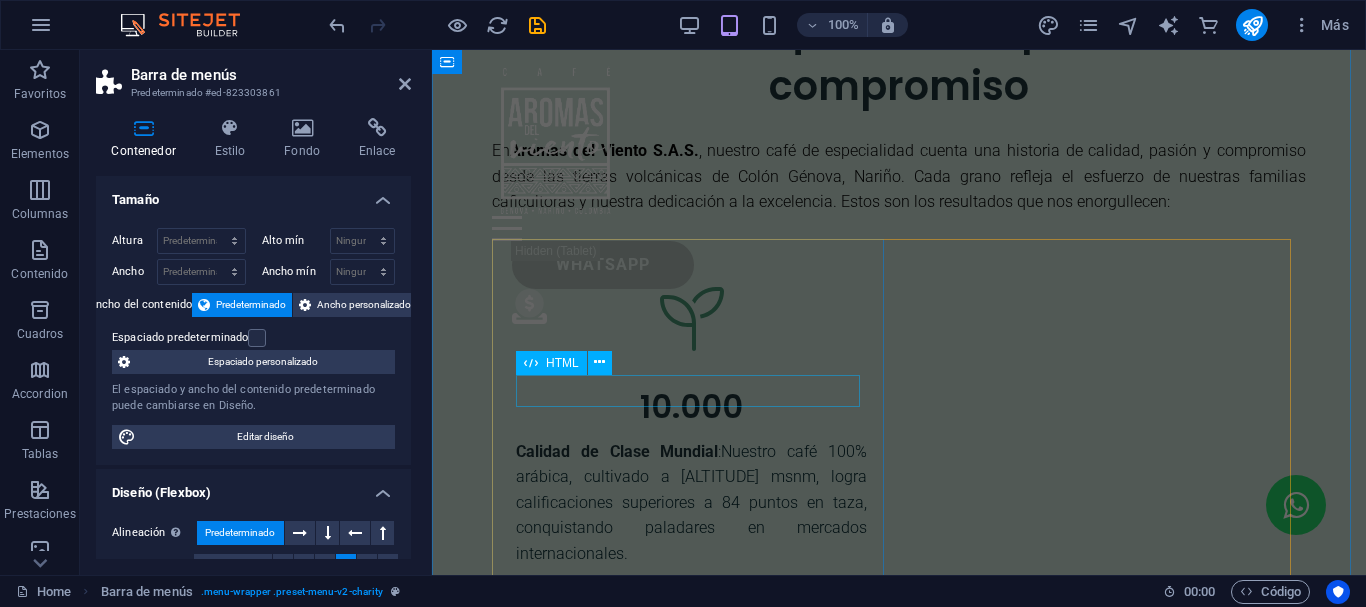 click on "10.000" at bounding box center [691, 407] 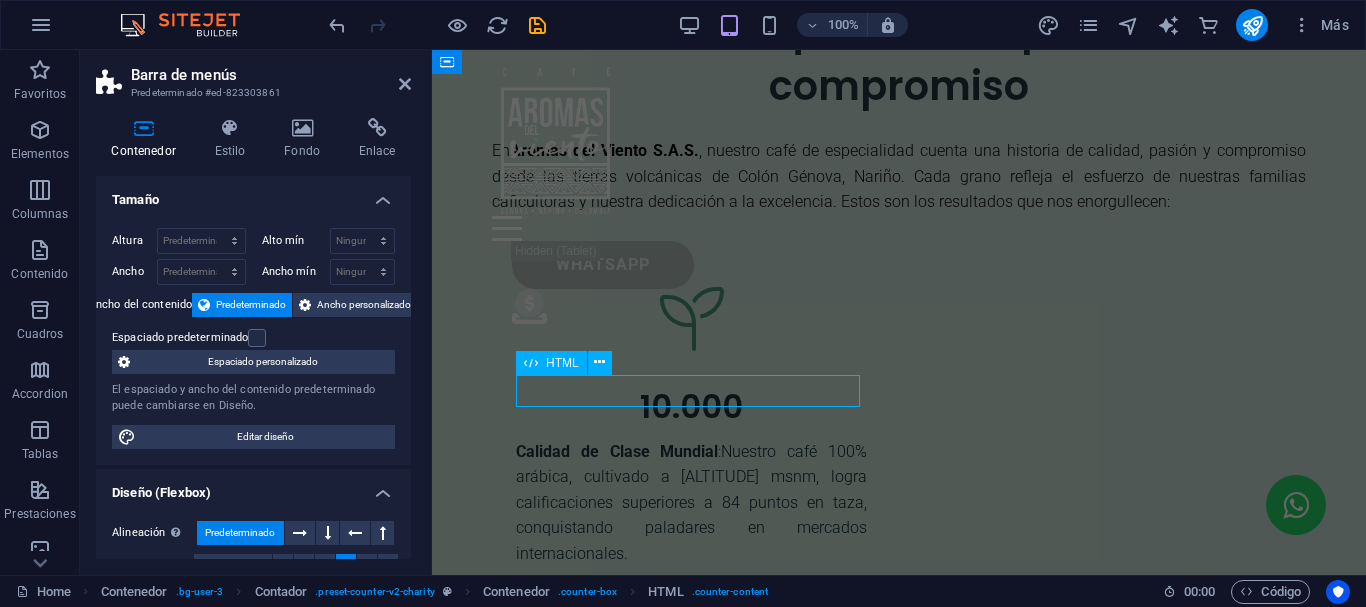 click on "10.000" at bounding box center (691, 407) 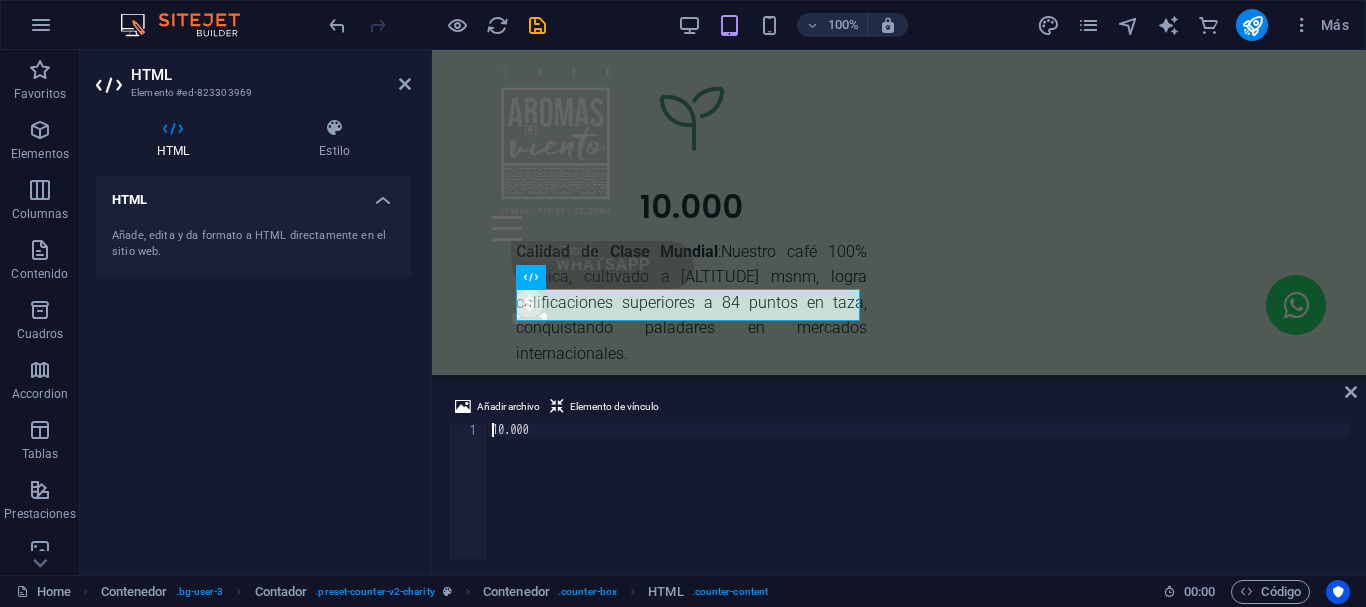 scroll, scrollTop: 2579, scrollLeft: 0, axis: vertical 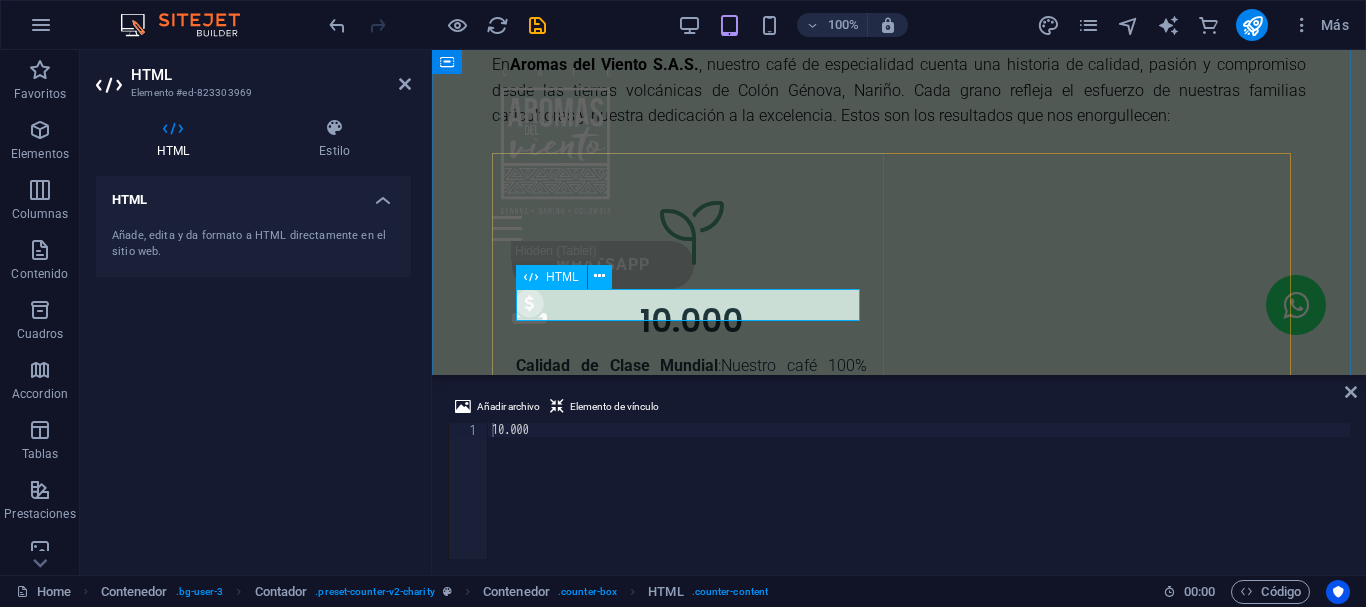 click on "10.000" at bounding box center [691, 321] 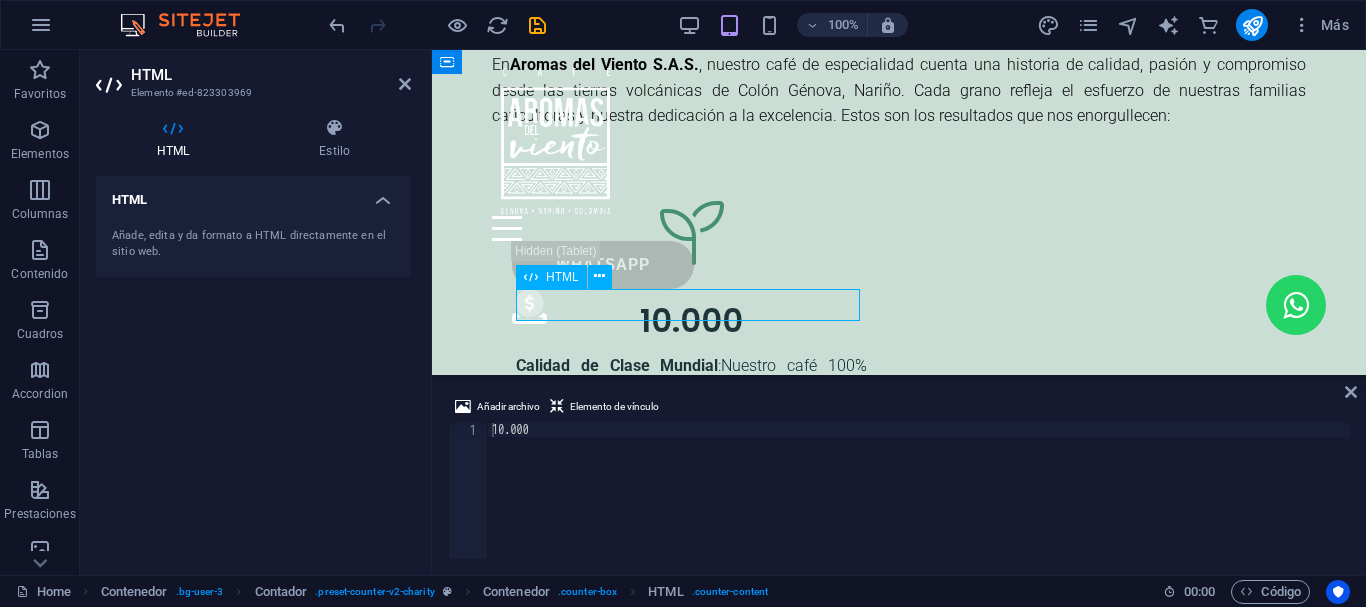 drag, startPoint x: 637, startPoint y: 298, endPoint x: 710, endPoint y: 309, distance: 73.82411 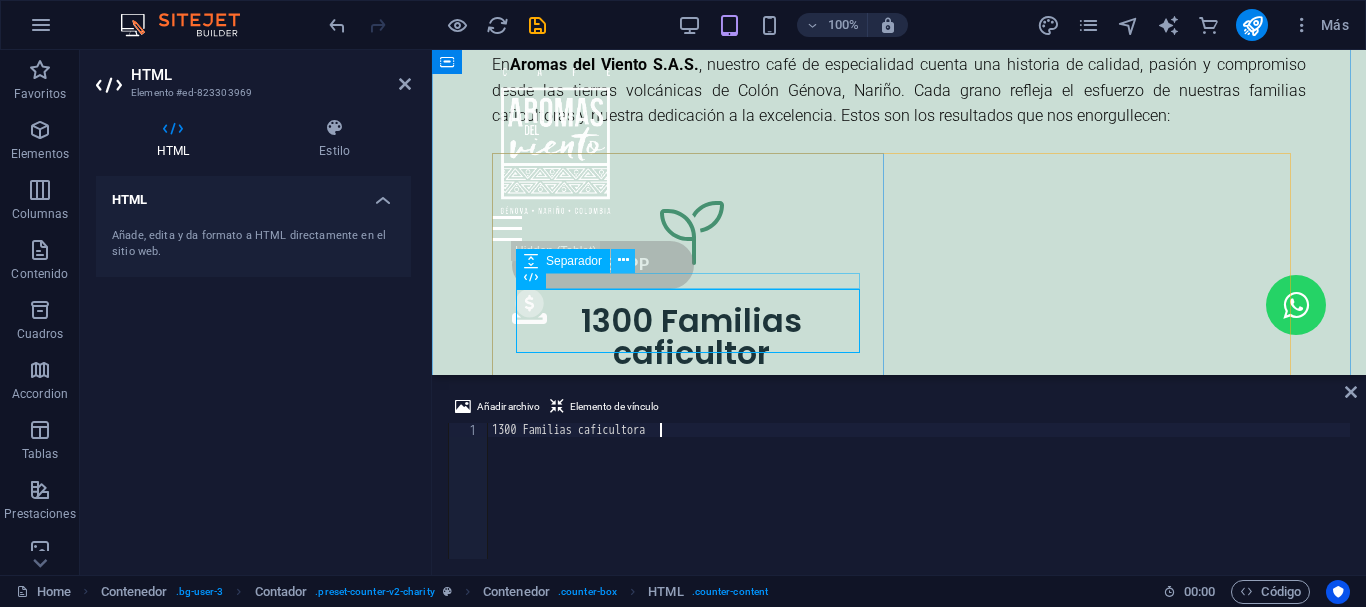 scroll, scrollTop: 0, scrollLeft: 13, axis: horizontal 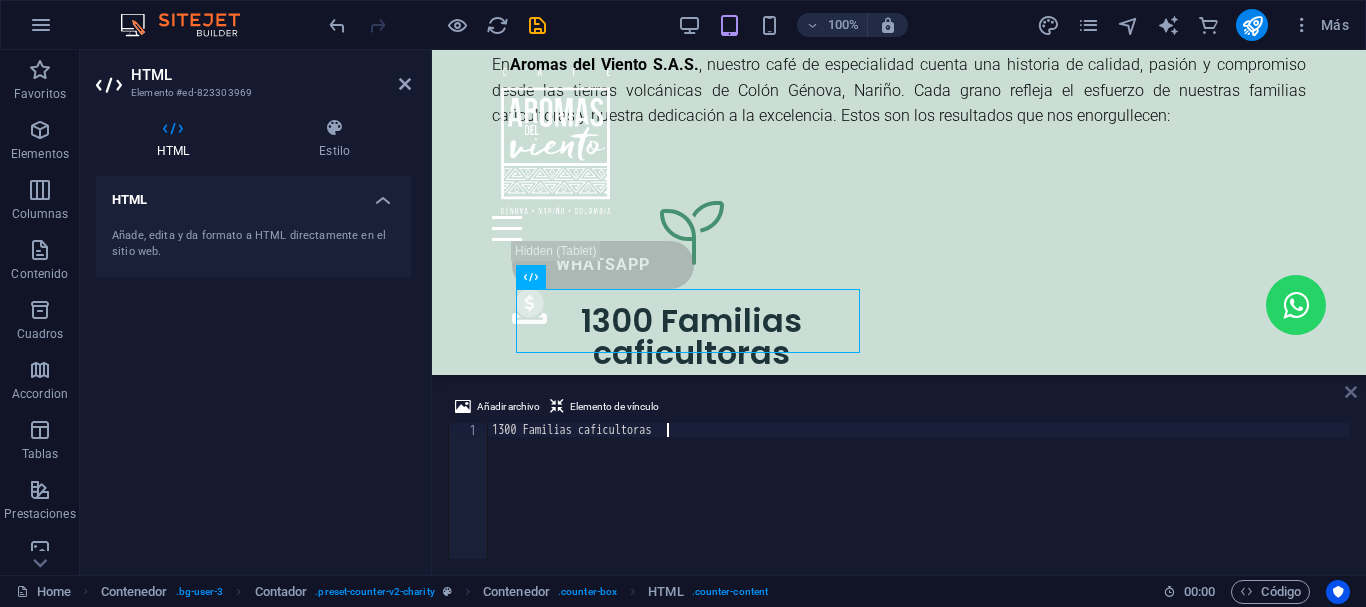type on "1300 Familias caficultoras" 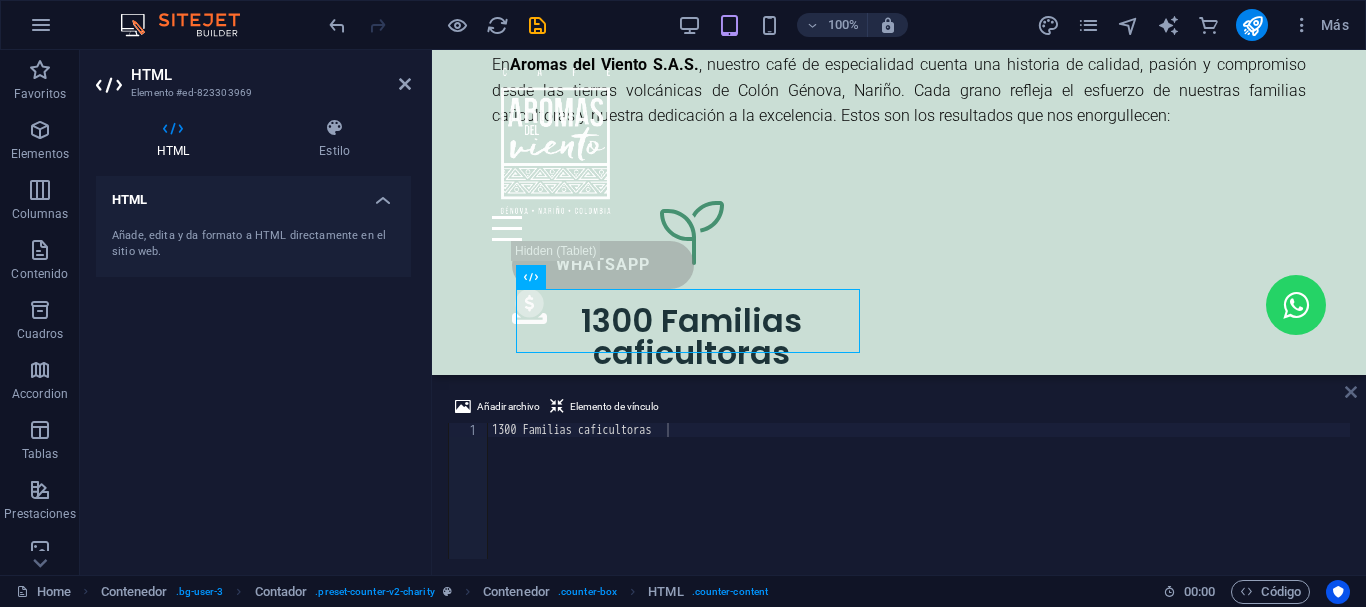 click at bounding box center [1351, 392] 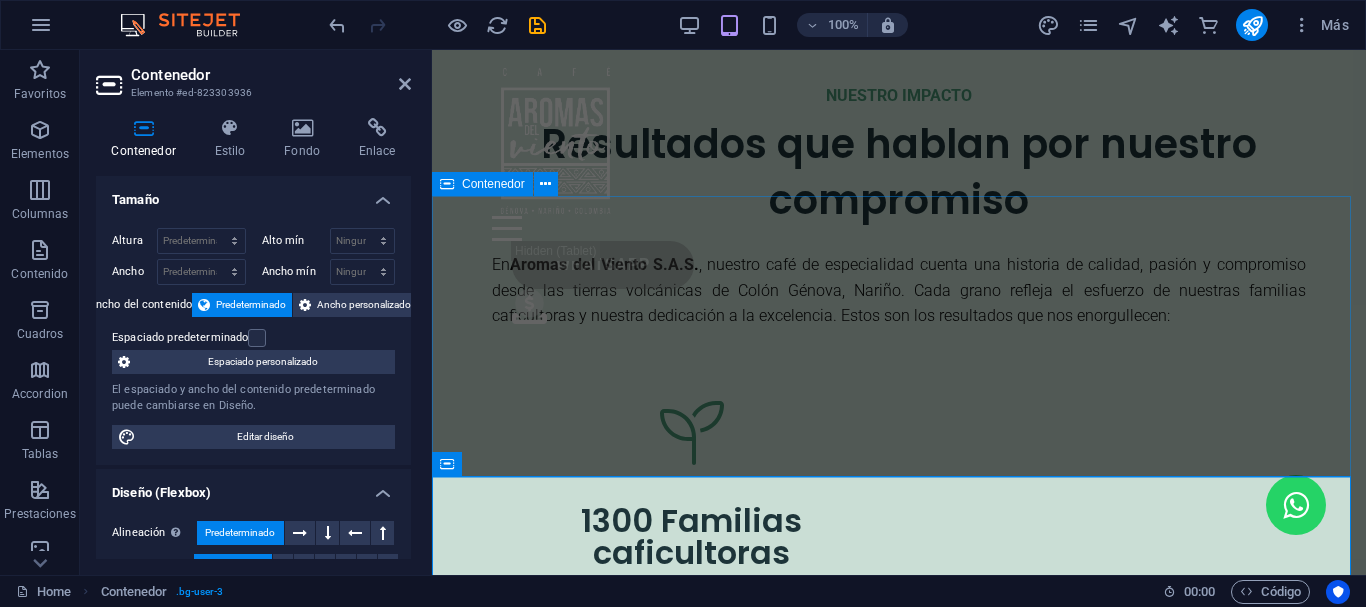 scroll, scrollTop: 1974, scrollLeft: 0, axis: vertical 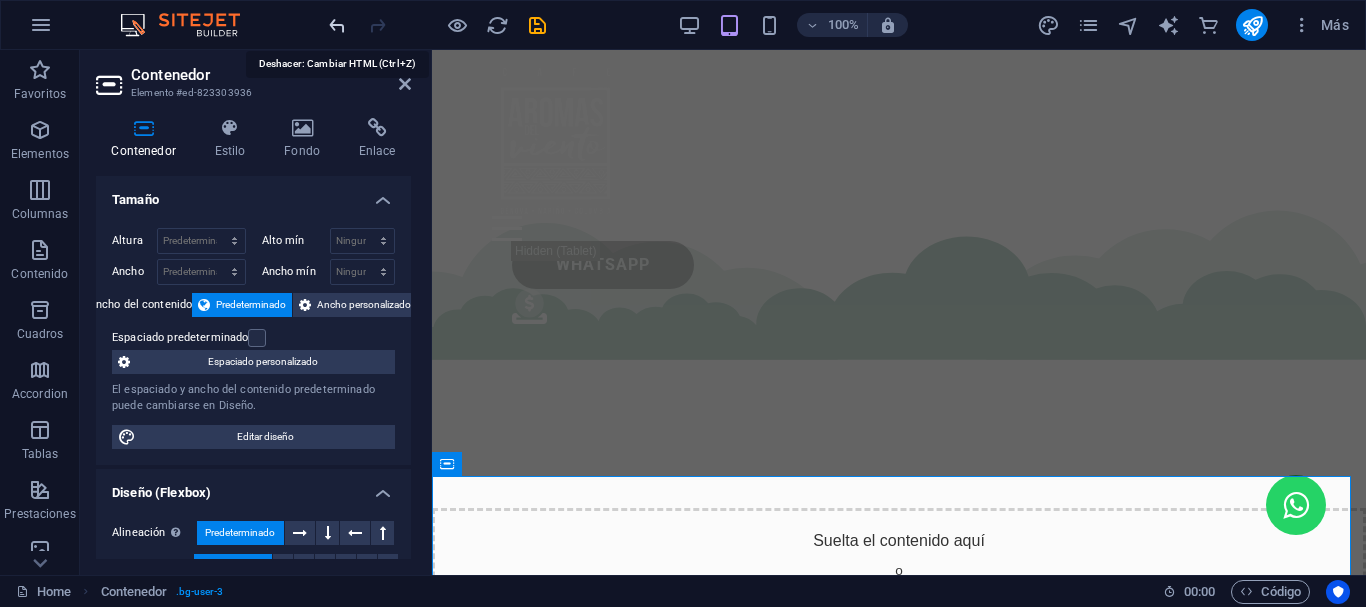 click at bounding box center (337, 25) 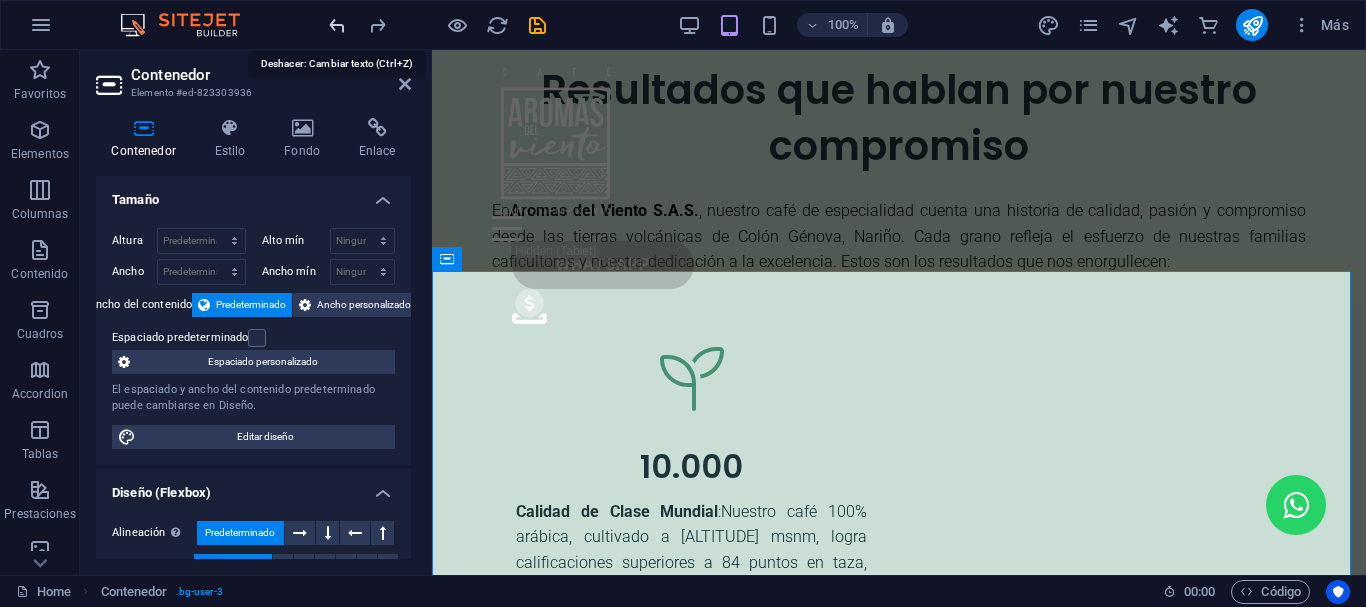 scroll, scrollTop: 2779, scrollLeft: 0, axis: vertical 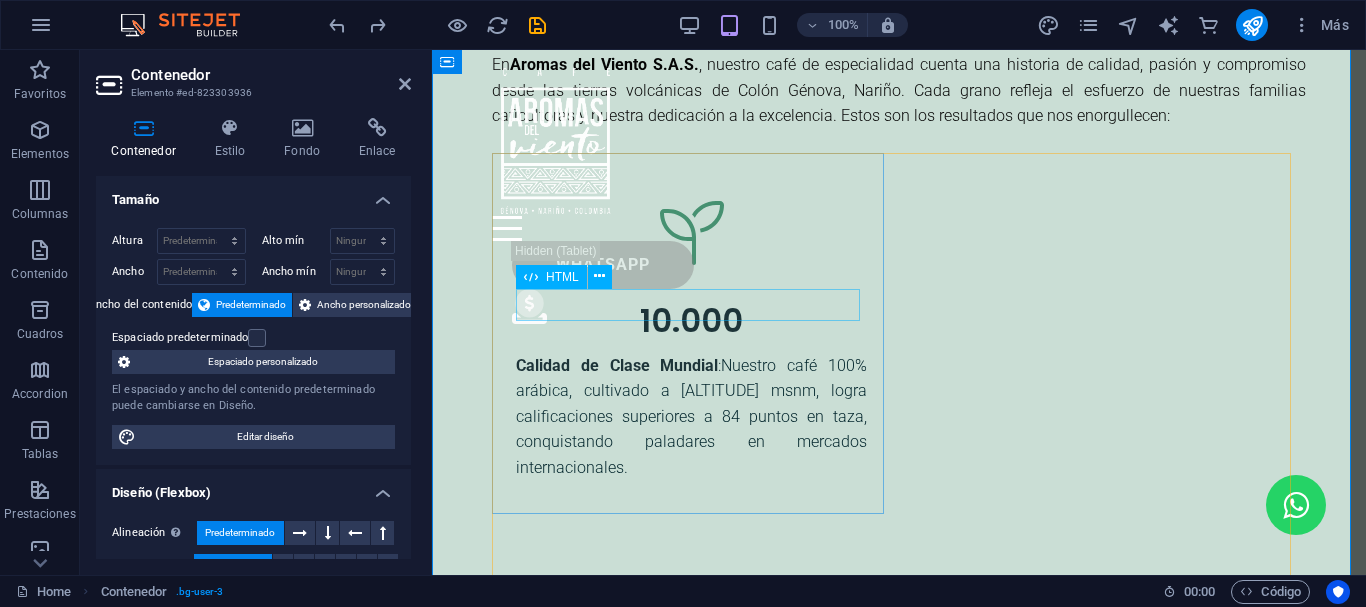 click on "10.000" at bounding box center (691, 321) 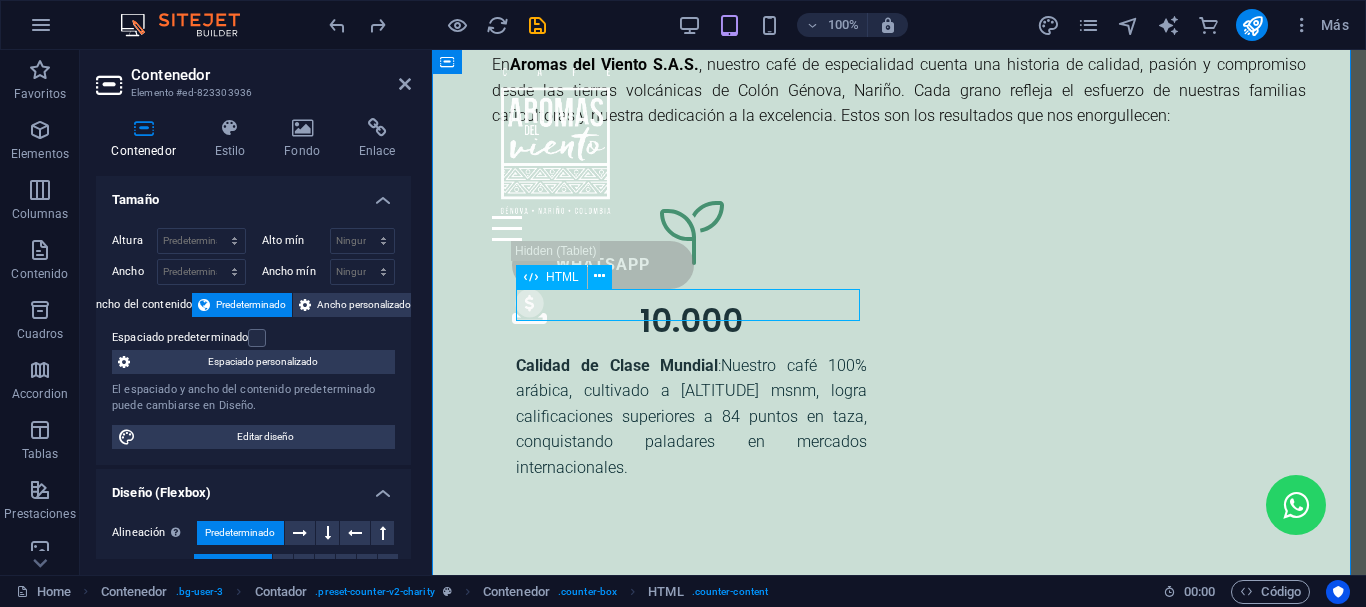 click on "10.000" at bounding box center [691, 321] 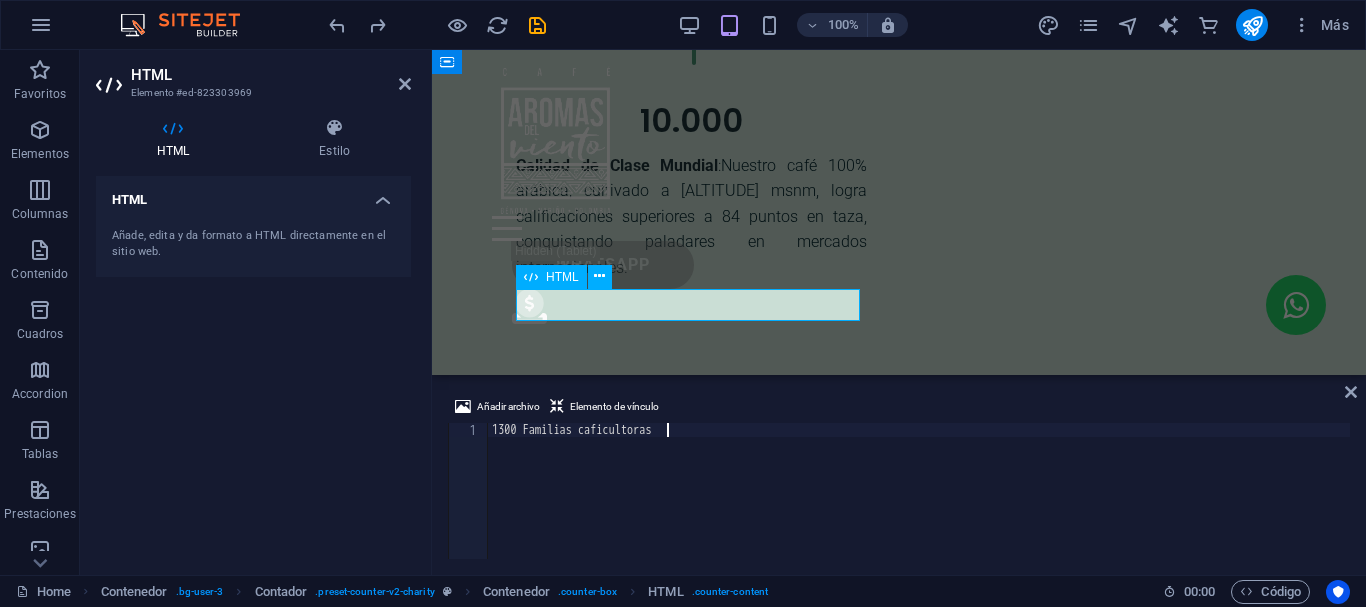 scroll, scrollTop: 2579, scrollLeft: 0, axis: vertical 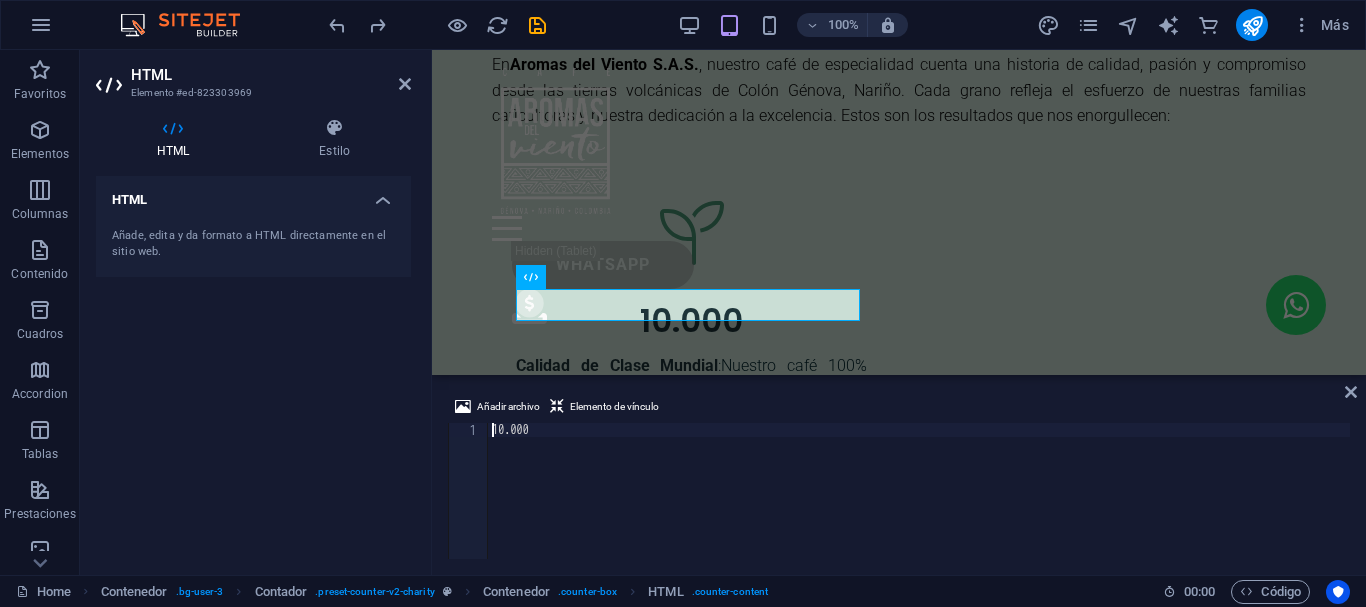 click on "10.000" at bounding box center (919, 505) 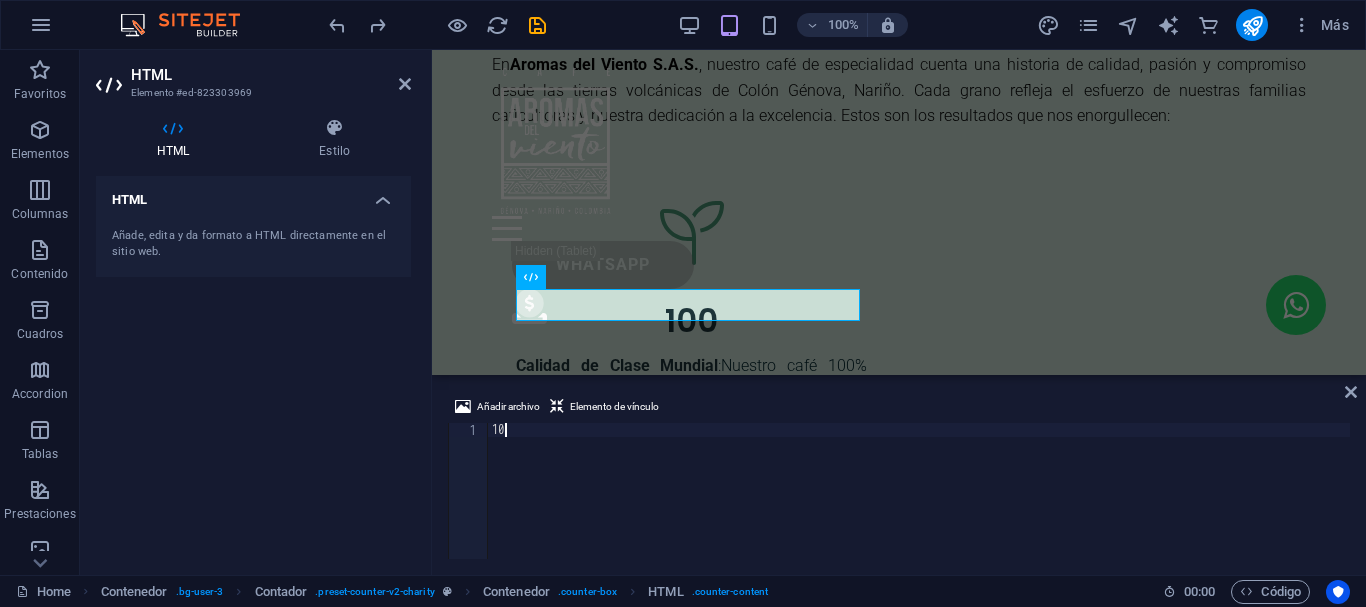 type on "1" 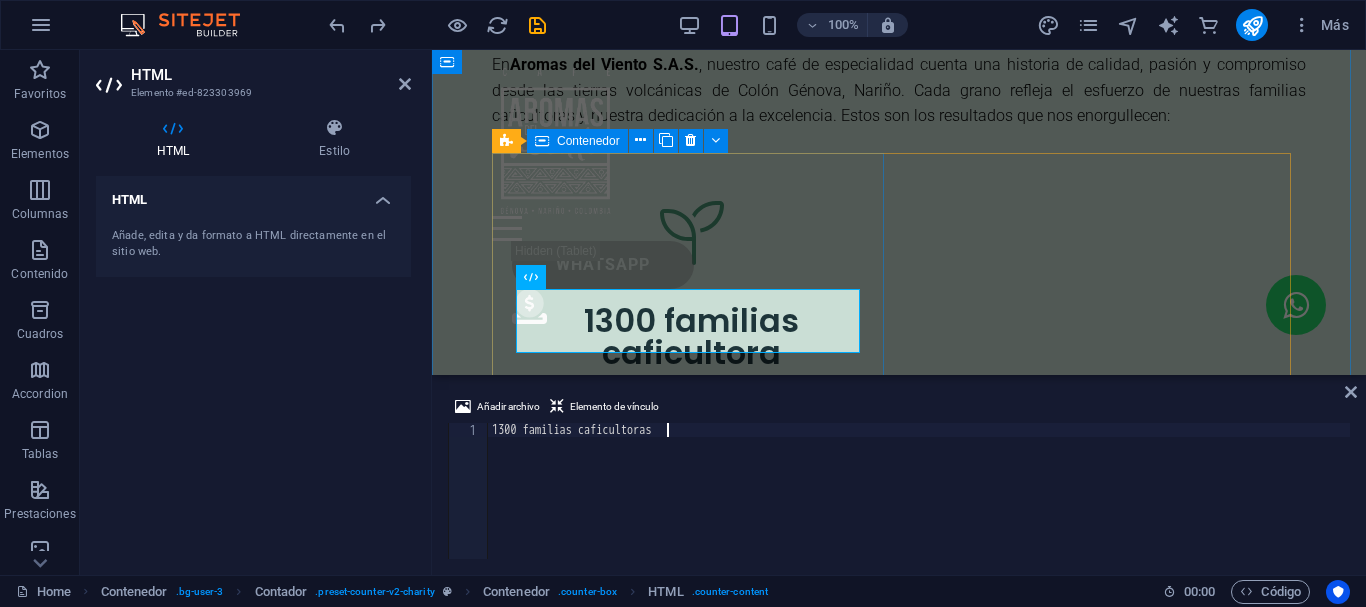 scroll, scrollTop: 0, scrollLeft: 13, axis: horizontal 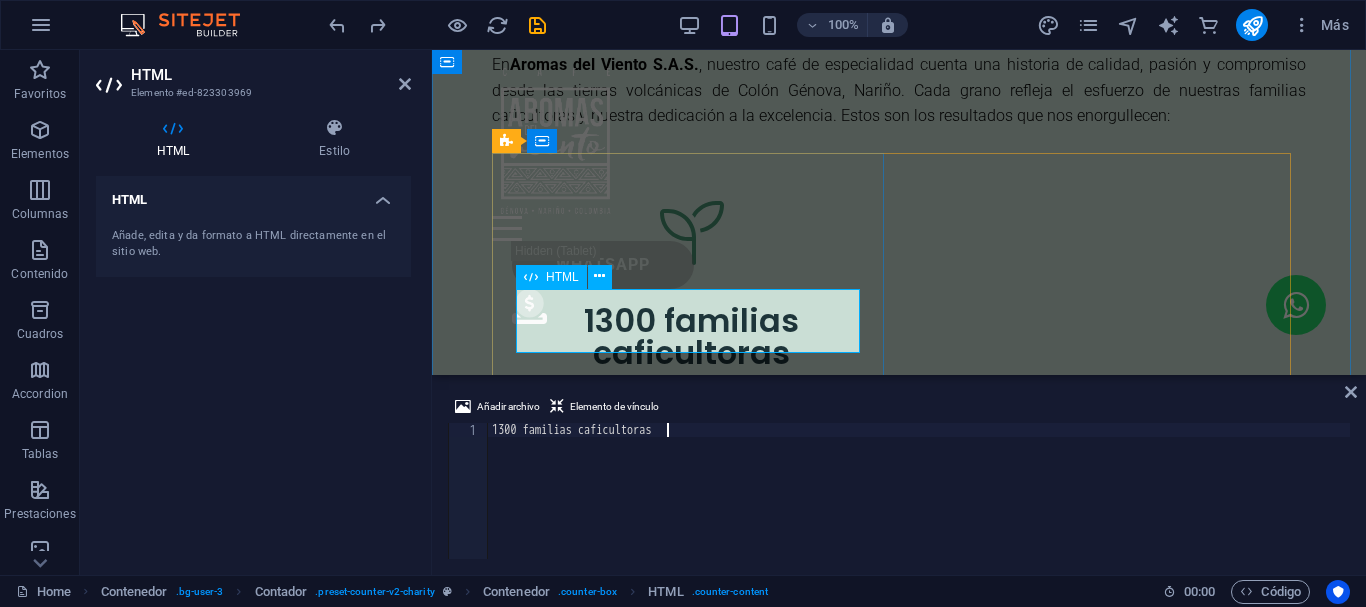 type on "1300 familias caficultoras" 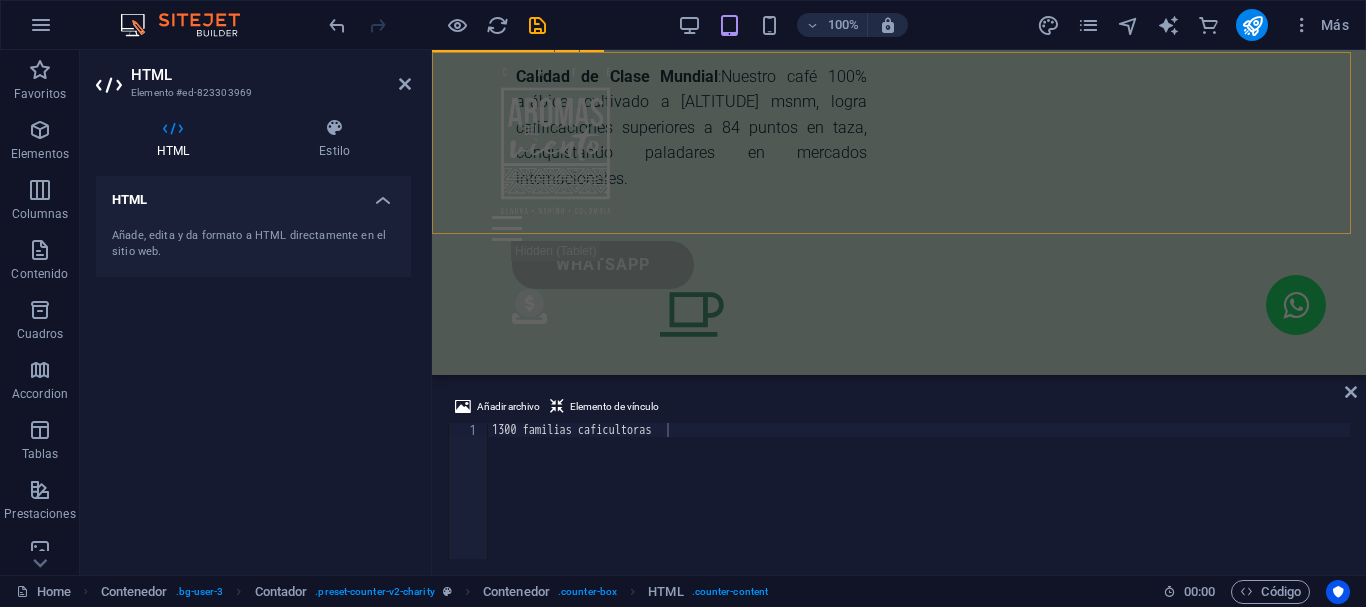 scroll, scrollTop: 2800, scrollLeft: 0, axis: vertical 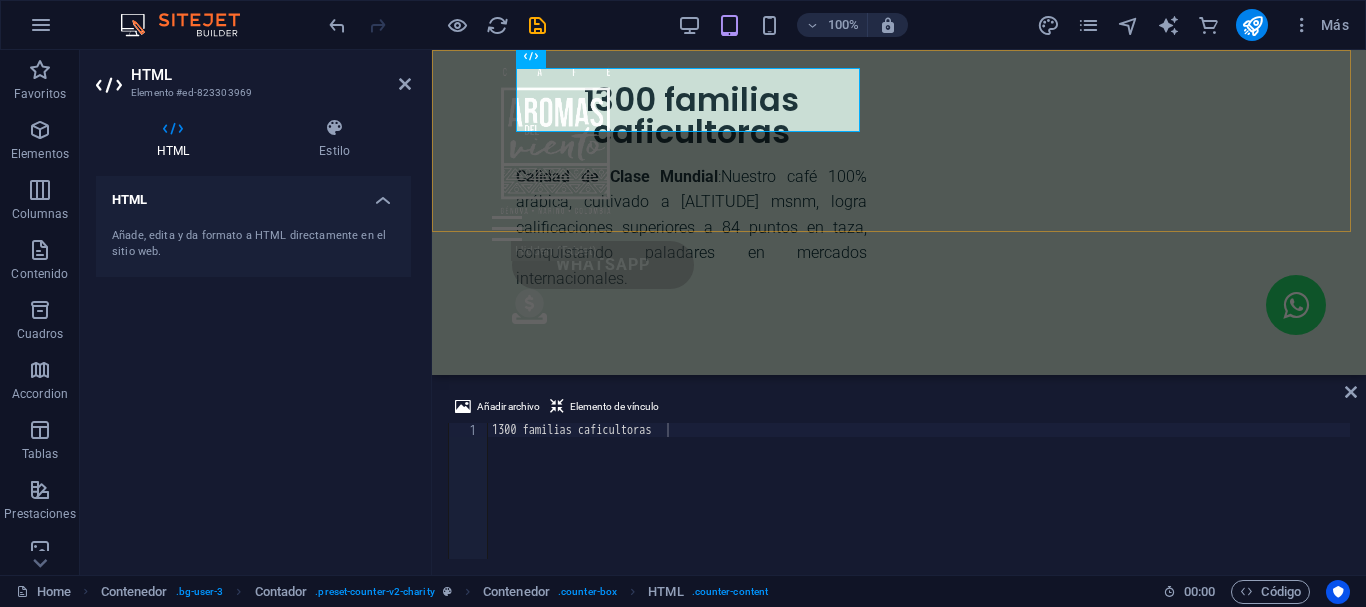 click on "Nosotros Productos Contacto Whatsapp .fa-secondary{opacity:.4}" at bounding box center [899, 199] 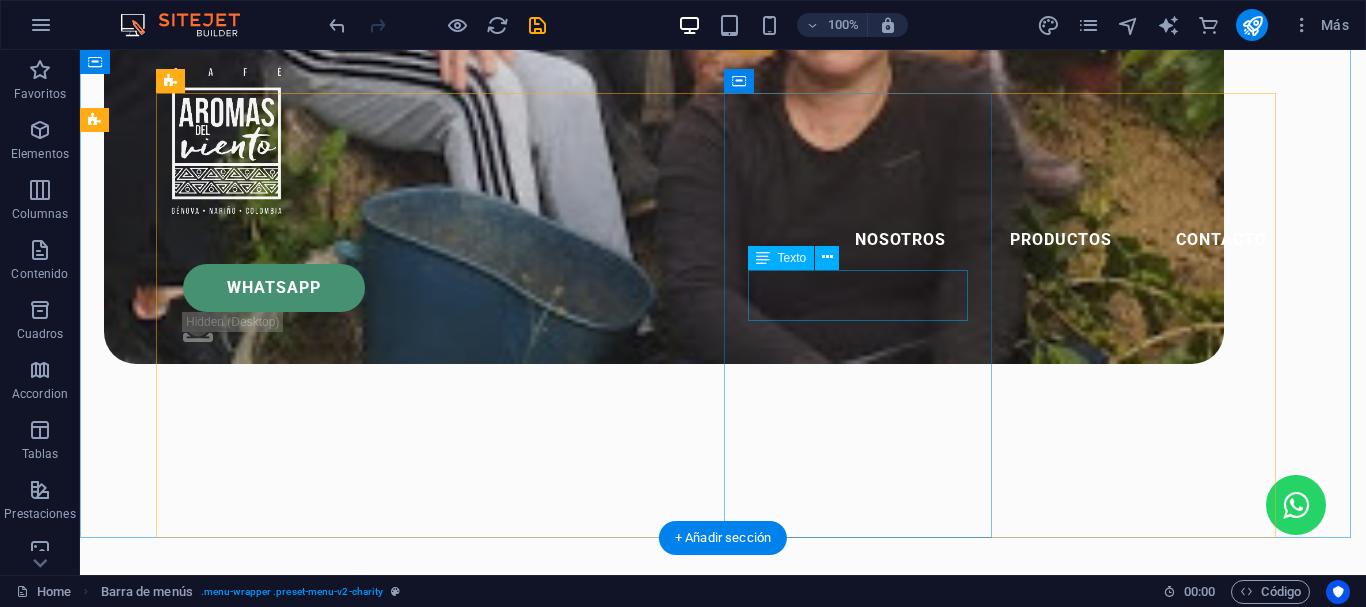 scroll, scrollTop: 2000, scrollLeft: 0, axis: vertical 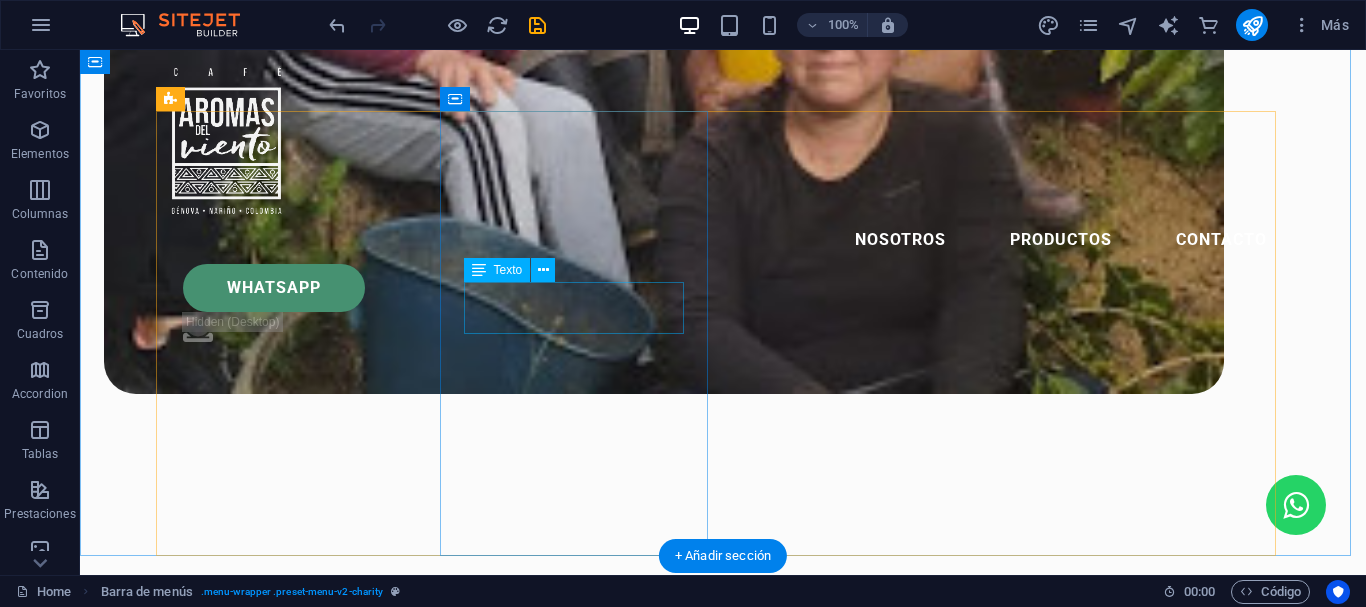 click on "Prácticas agroecológicas implementadas" at bounding box center [297, 2098] 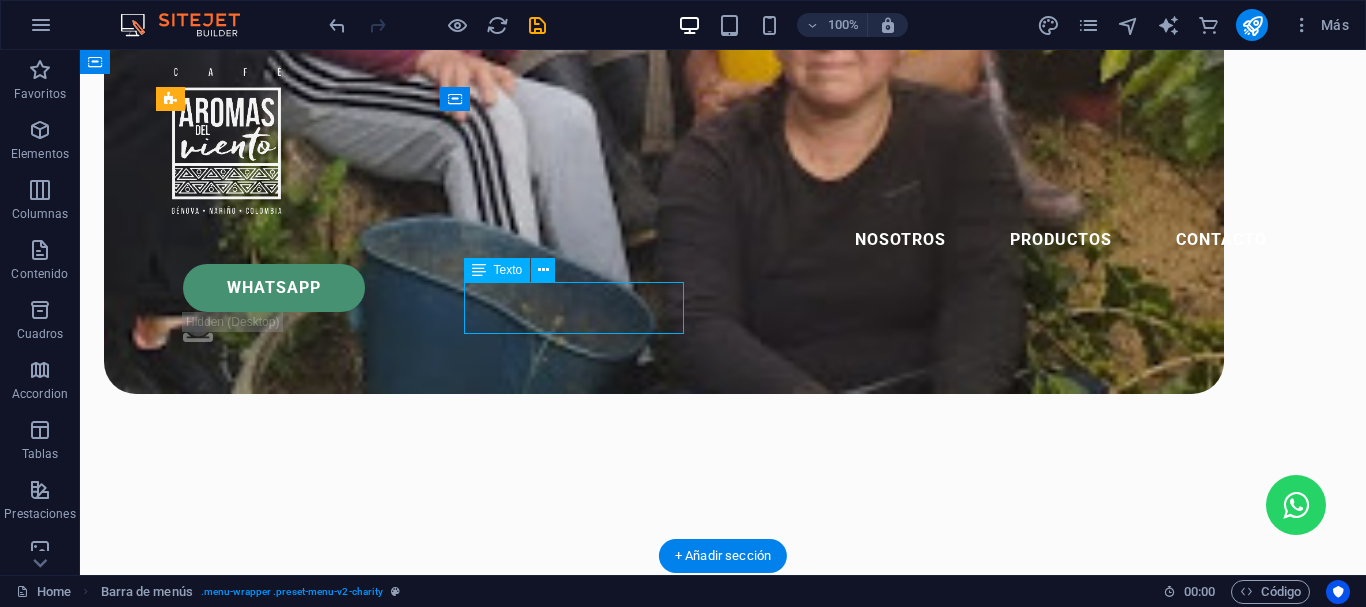 click on "Prácticas agroecológicas implementadas" at bounding box center (297, 2098) 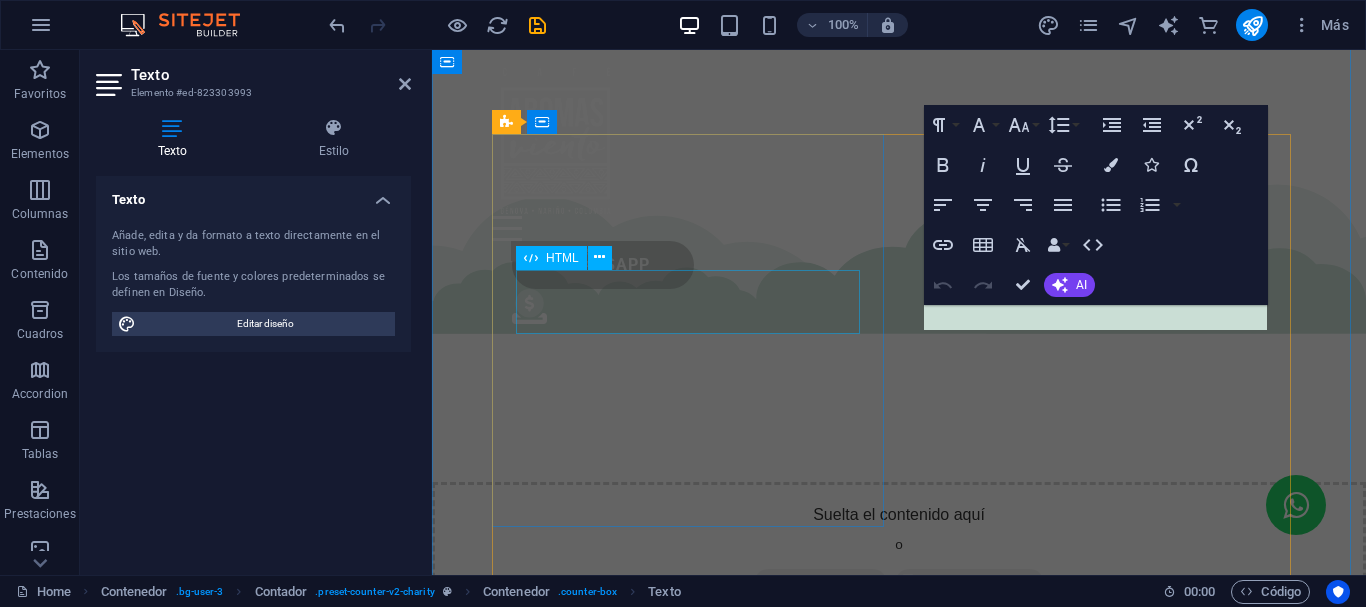 scroll, scrollTop: 2798, scrollLeft: 0, axis: vertical 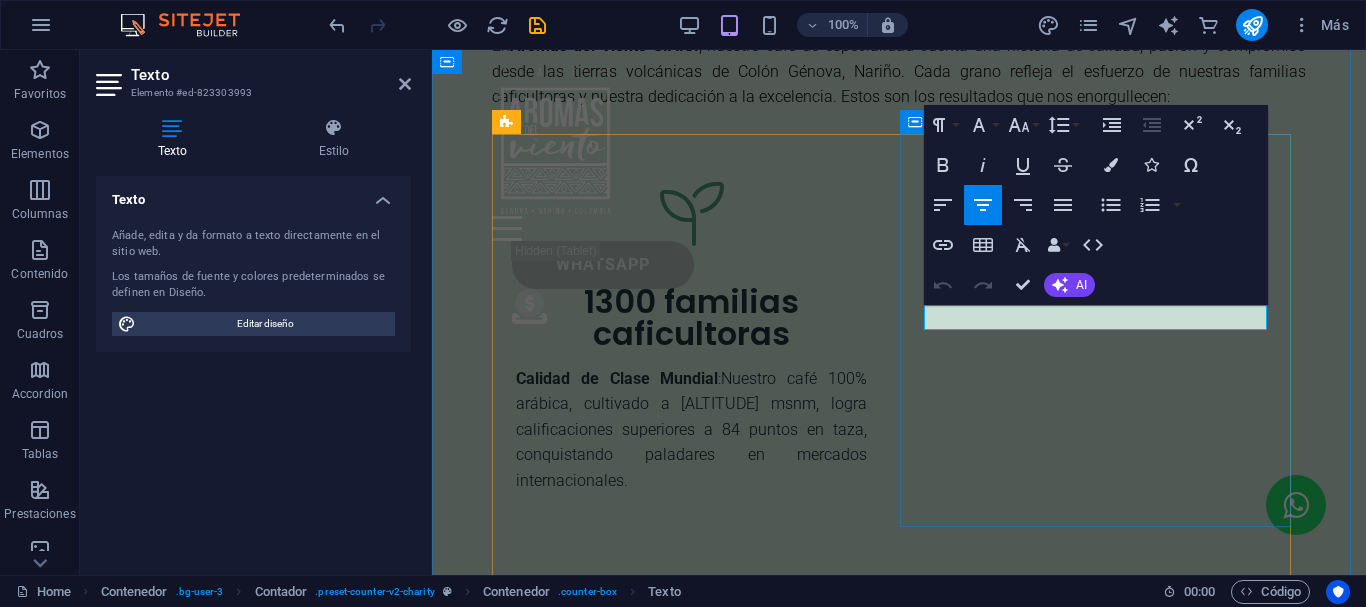 click on "Prácticas agroecológicas implementadas" at bounding box center [691, 743] 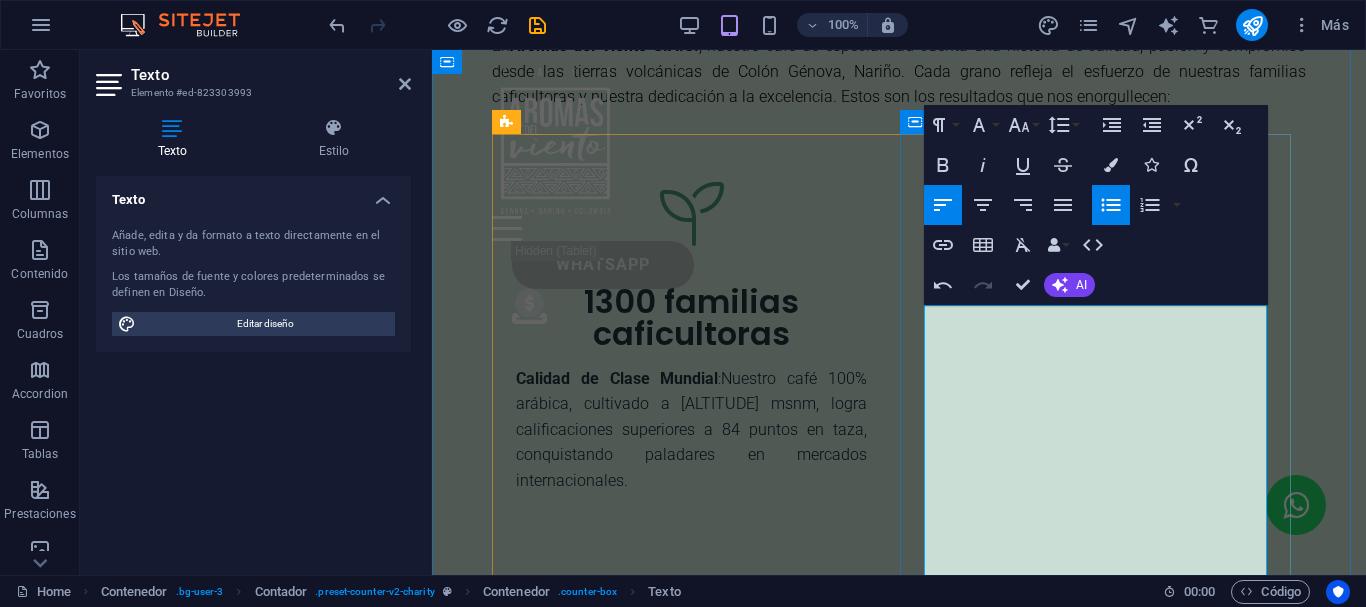 click on "Prácticas Agroecológicas Sostenibles : En Aromas del Viento, protegemos el ecosistema de Nariño con métodos agroecológicos que incluyen: Manejo orgánico del suelo : Utilizamos compost natural y técnicas de rotación para mantener la fertilidad, reduciendo el uso de químicos y preservando la biodiversidad. Gestión eficiente del agua : Implementamos sistemas de reciclaje de agua en el proceso de beneficio húmedo, disminuyendo el consumo en un 30% comparado con métodos tradicionales. Reforestación y conservación : Plantamos árboles nativos en nuestras fincas para proteger los suelos y fomentar la fauna local, contribuyendo a la captura de carbono. Empaques ecoamigables : Usamos bolsas biodegradables y reciclables con válvulas desgasificadoras, minimizando nuestra huella ambiental." at bounding box center [691, 1050] 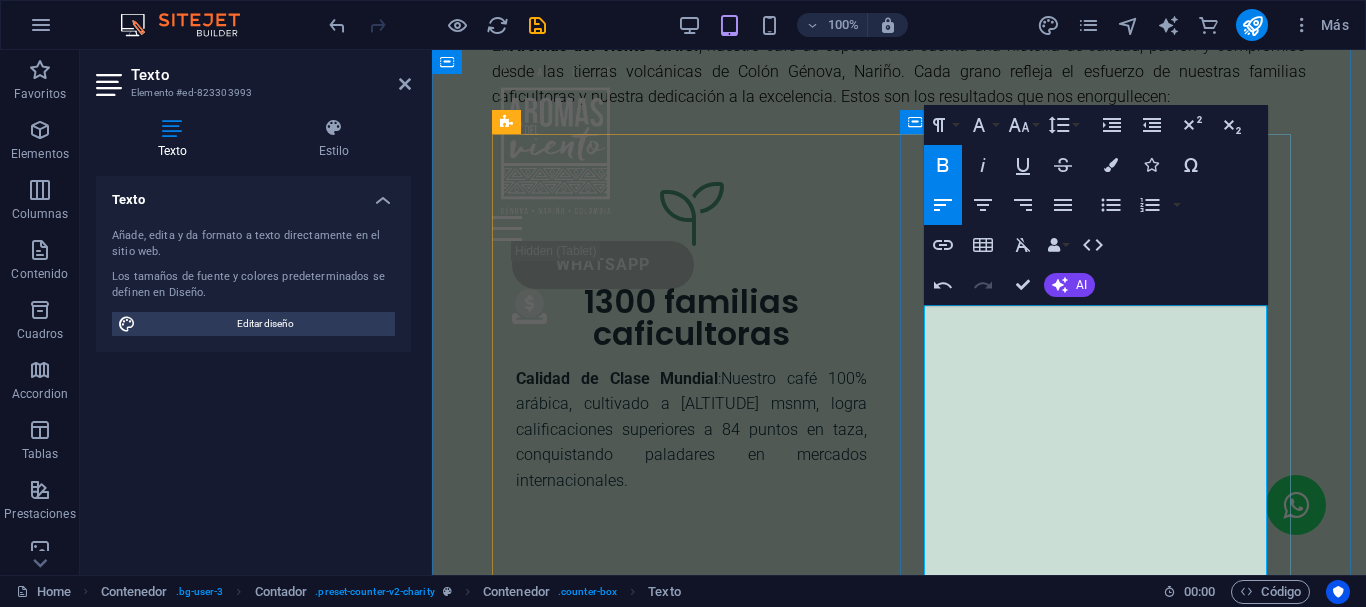 click on "Prácticas Agroecológicas Sostenibles" at bounding box center (651, 768) 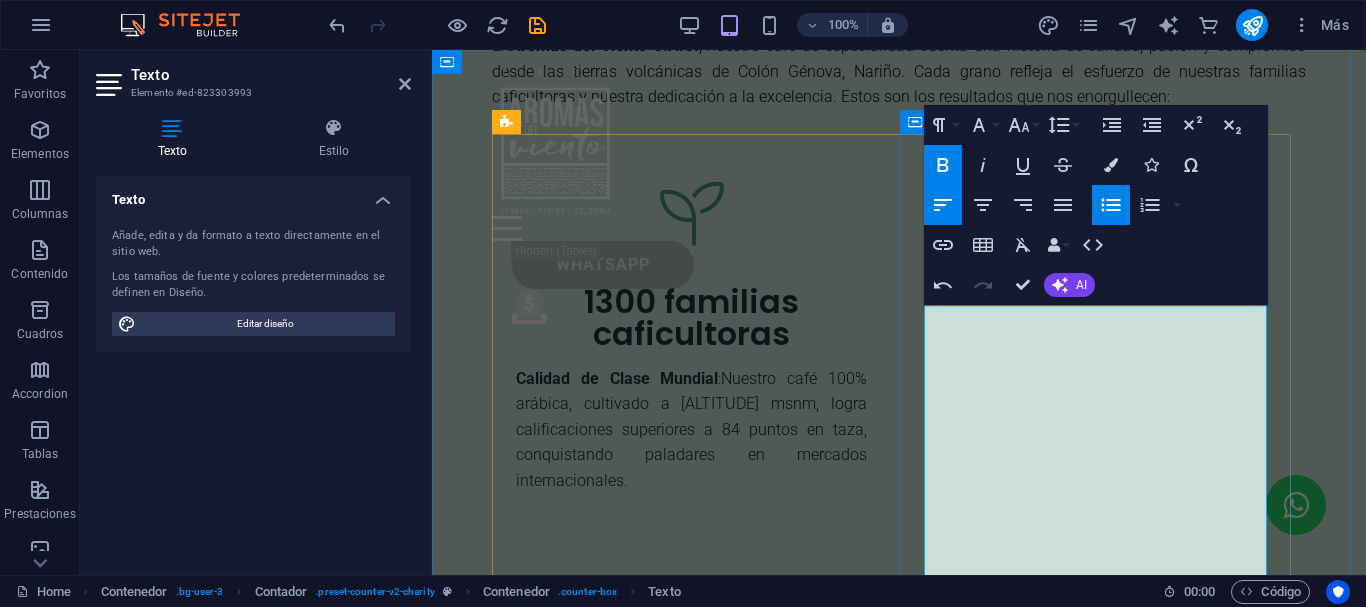 click on "​ ​ Agroecológicas Sostenibles : En Aromas del Viento, protegemos el ecosistema de Nariño con métodos agroecológicos que incluyen:" at bounding box center [691, 794] 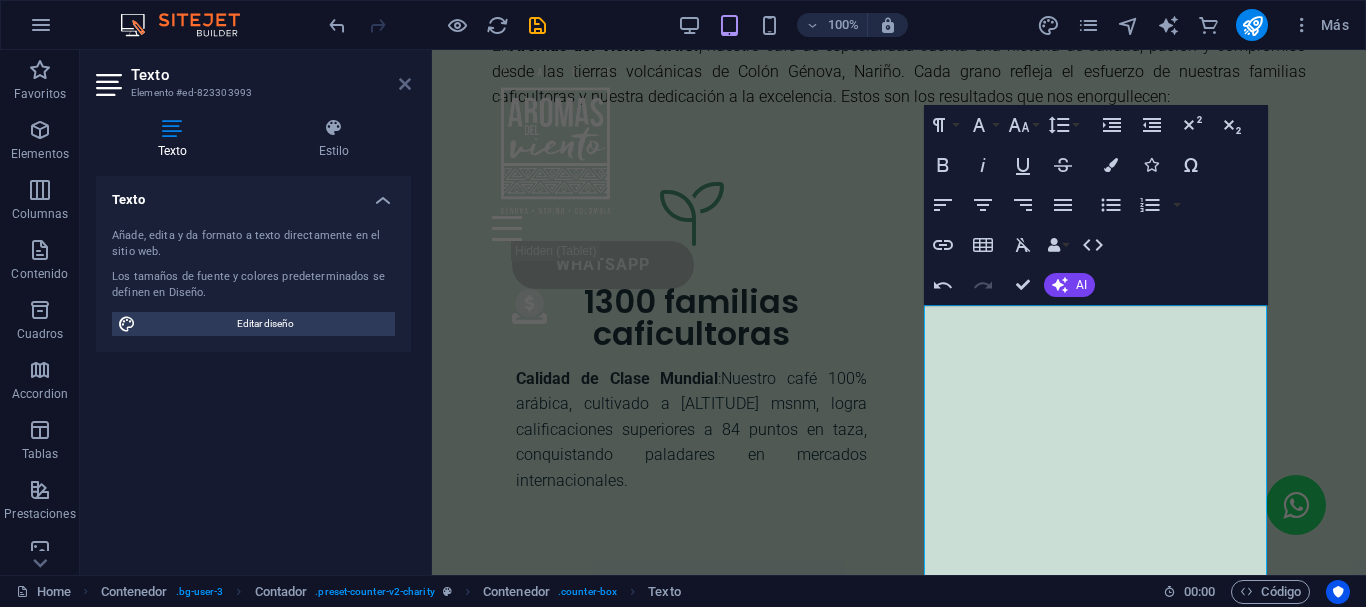 click at bounding box center [405, 84] 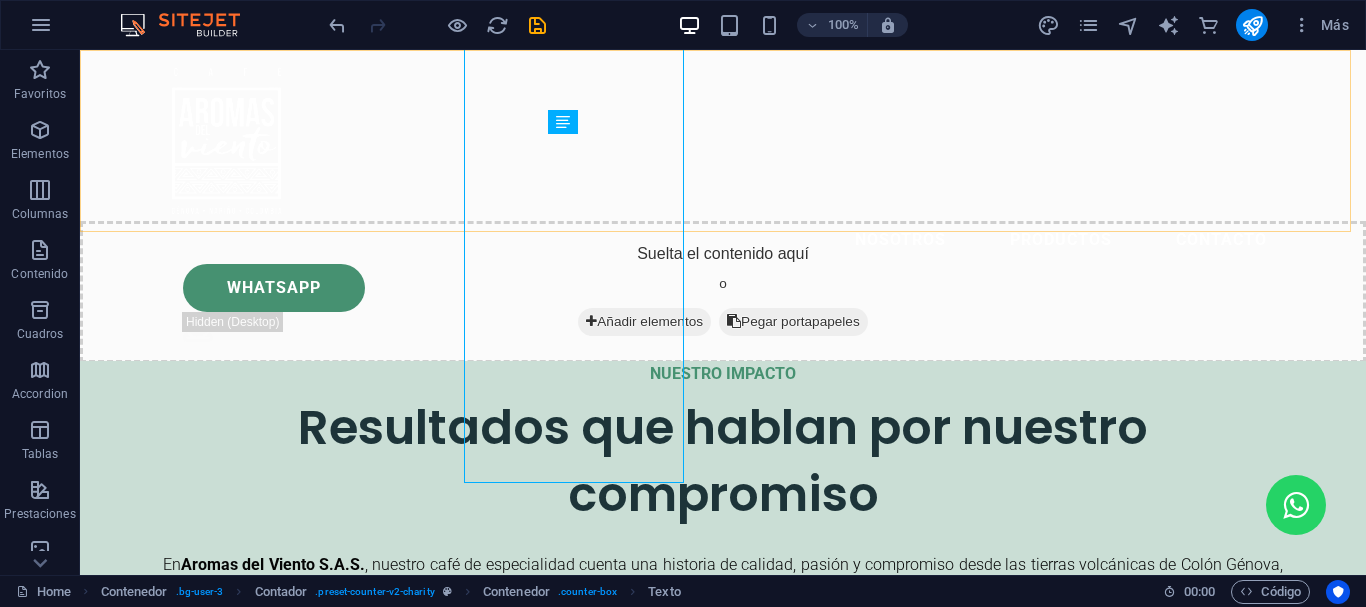 click on "Nosotros Productos Contacto Whatsapp .fa-secondary{opacity:.4}" at bounding box center (723, 208) 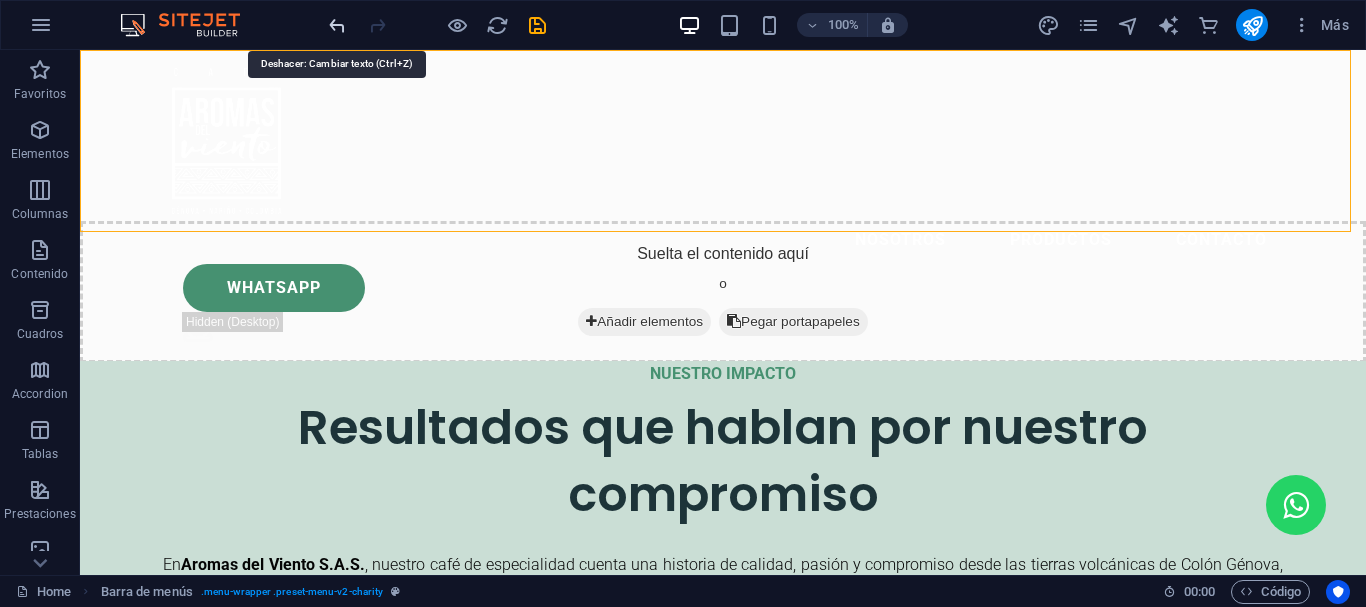 click at bounding box center (337, 25) 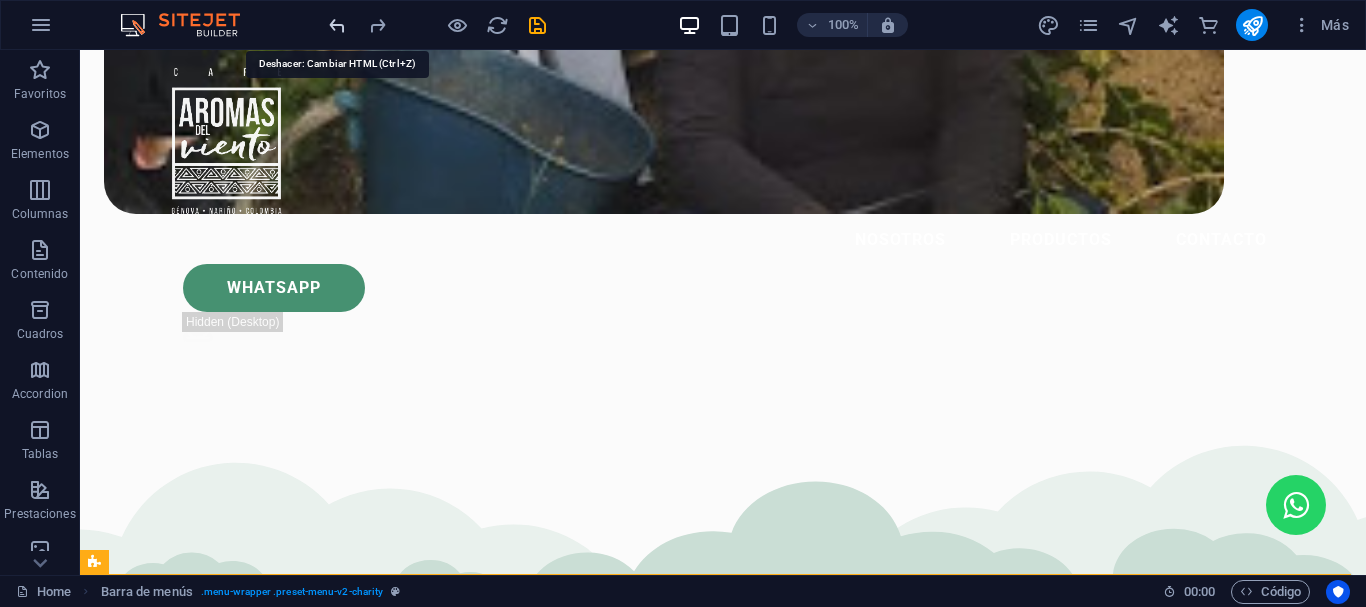 scroll, scrollTop: 2003, scrollLeft: 0, axis: vertical 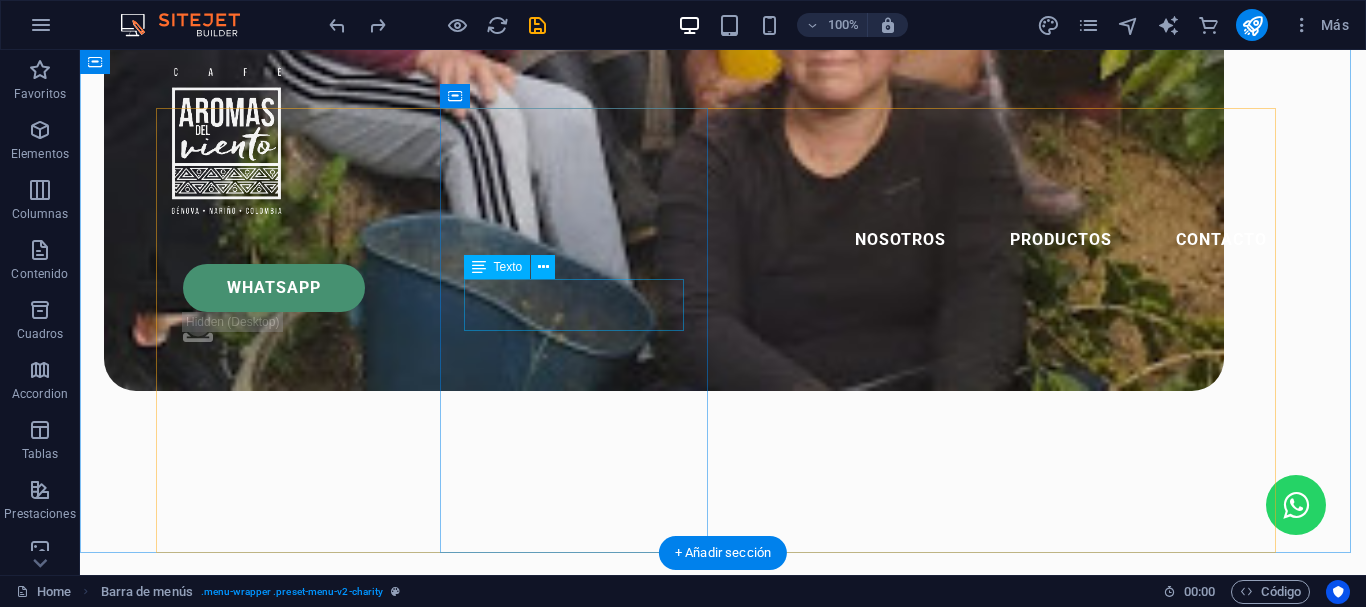 click on "Prácticas agroecológicas implementadas" at bounding box center (297, 2095) 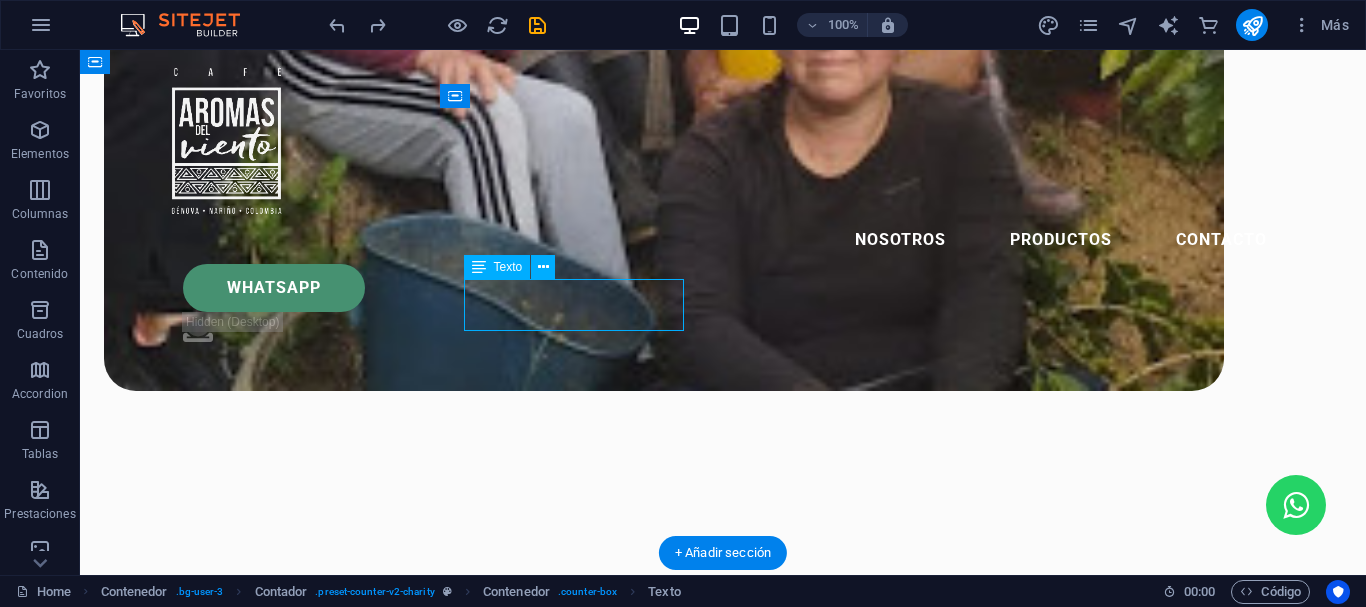click on "Prácticas agroecológicas implementadas" at bounding box center (297, 2095) 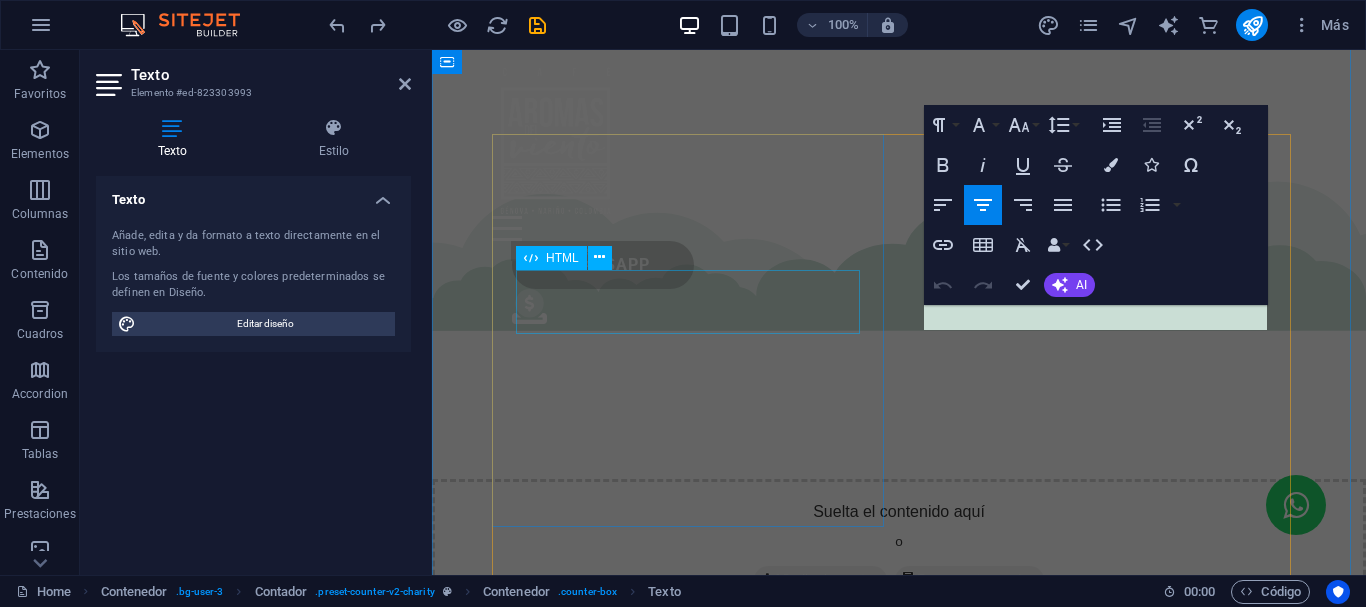 scroll, scrollTop: 2798, scrollLeft: 0, axis: vertical 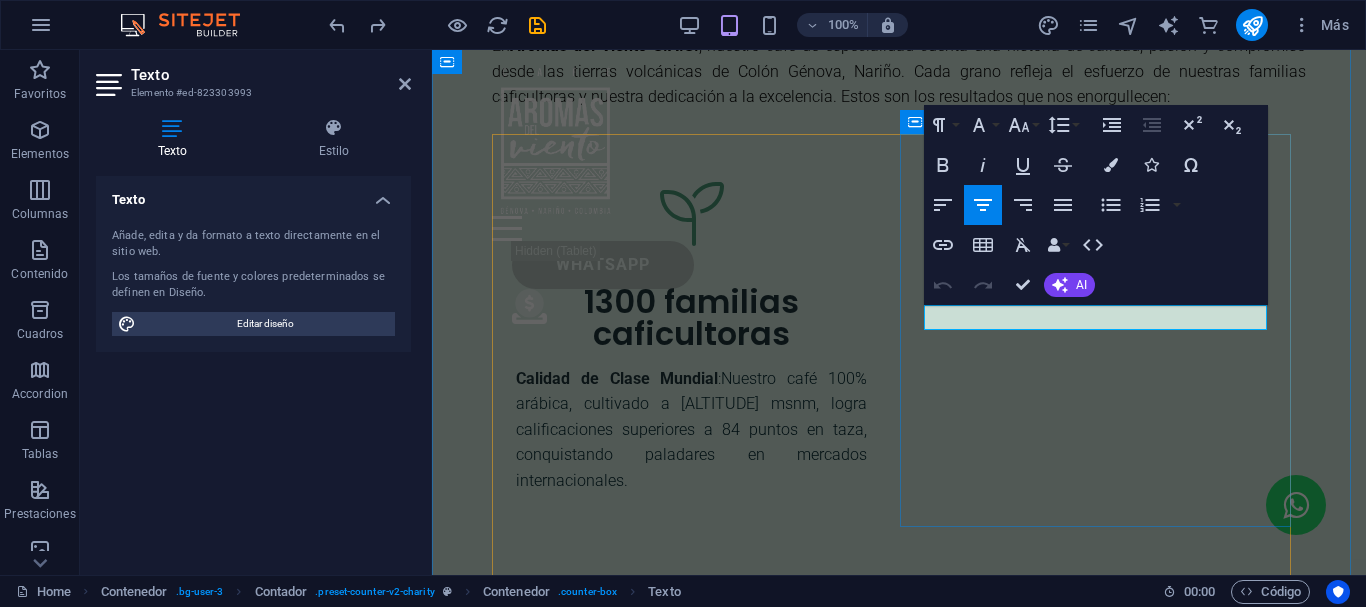 drag, startPoint x: 950, startPoint y: 318, endPoint x: 1248, endPoint y: 317, distance: 298.00168 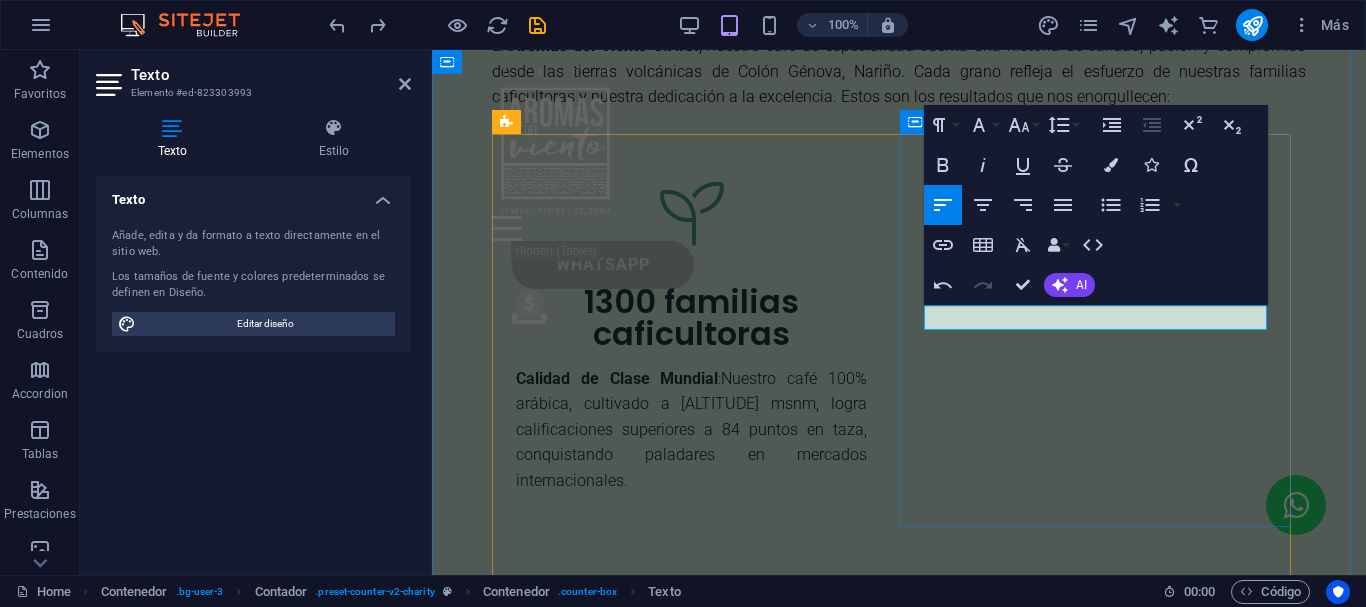 click at bounding box center [691, 743] 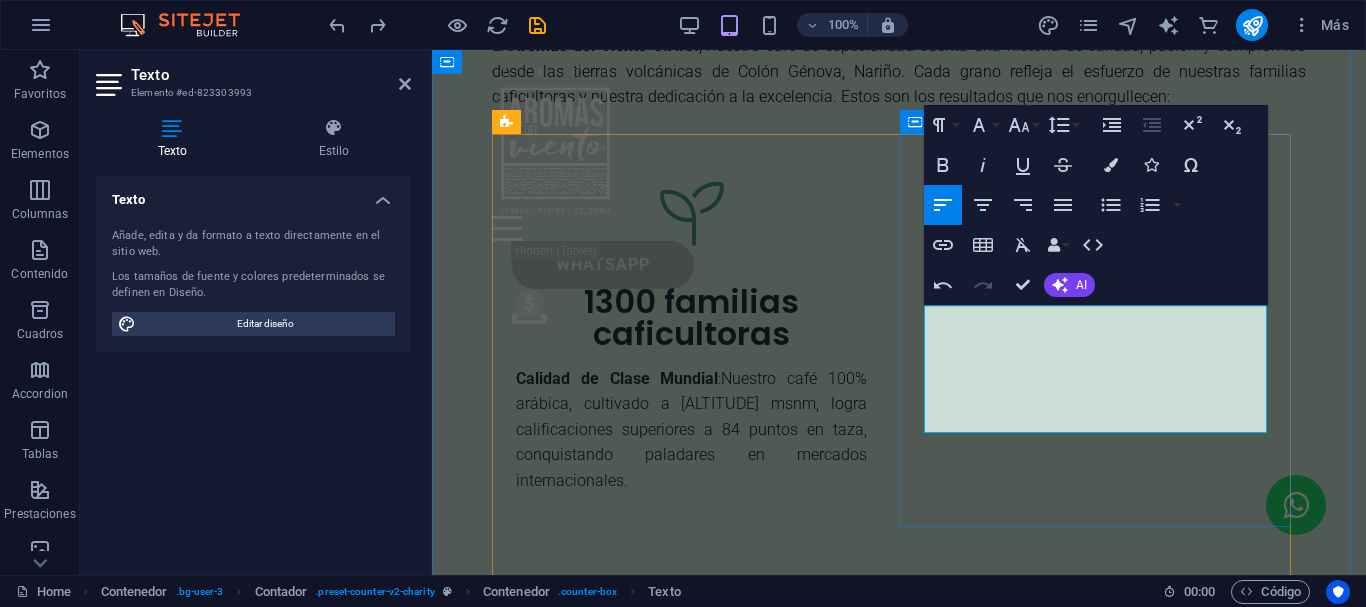click on "Prácticas Agroecológicas Sostenibles : En Aromas del Viento, protegemos el ecosistema de Nariño con métodos agroecológicos que incluyen:" at bounding box center [691, 768] 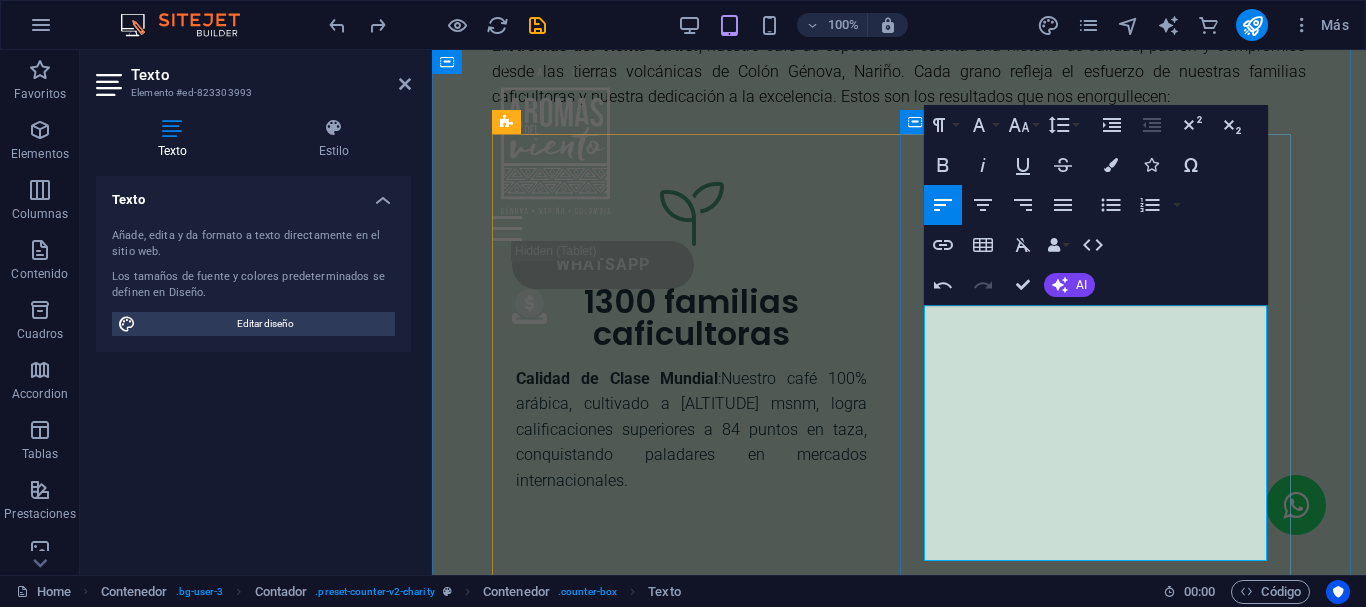 click at bounding box center (691, 922) 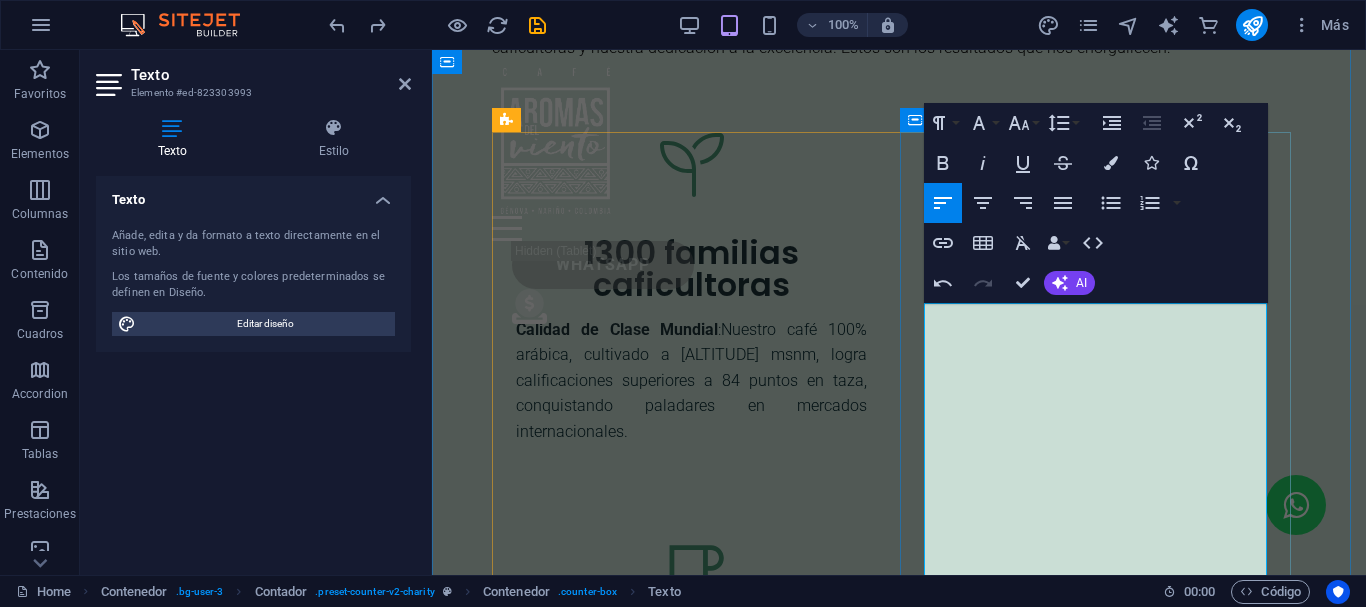 scroll, scrollTop: 2898, scrollLeft: 0, axis: vertical 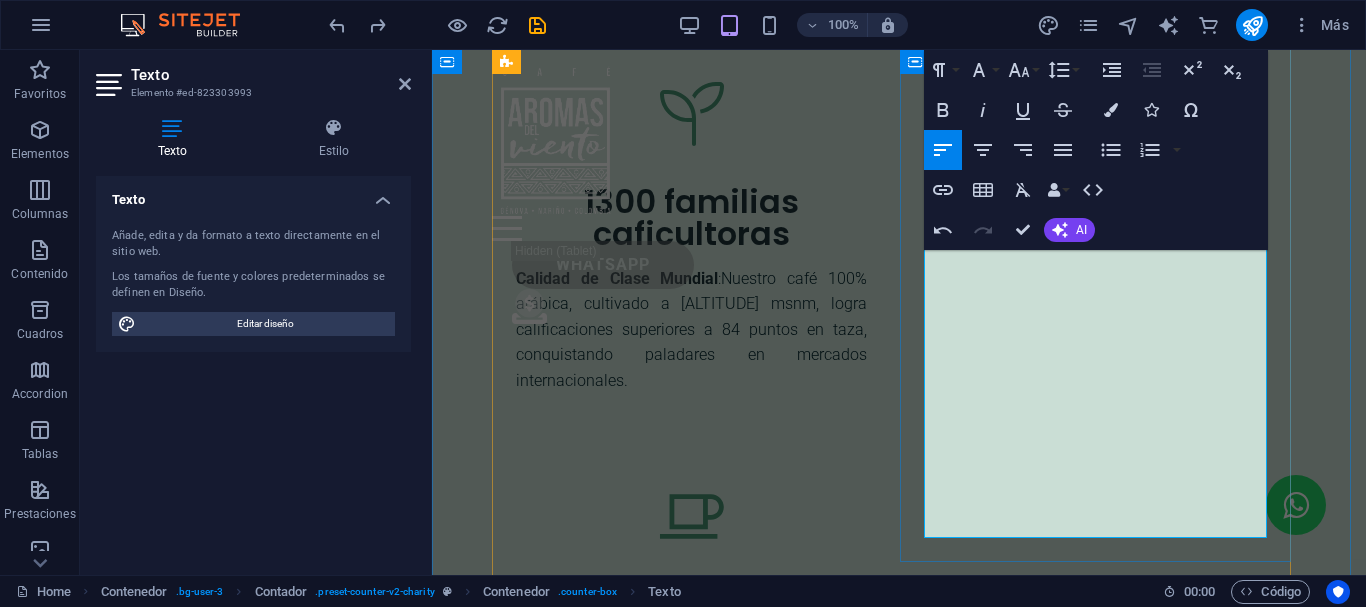 click at bounding box center (691, 924) 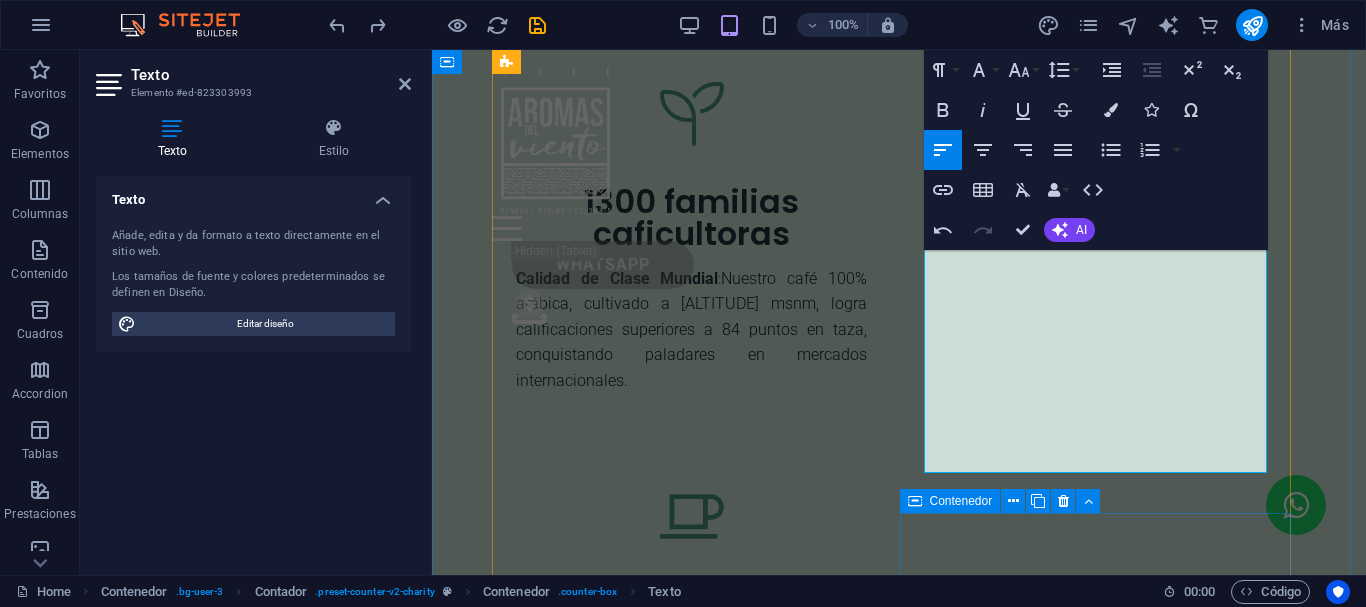 scroll, scrollTop: 3098, scrollLeft: 0, axis: vertical 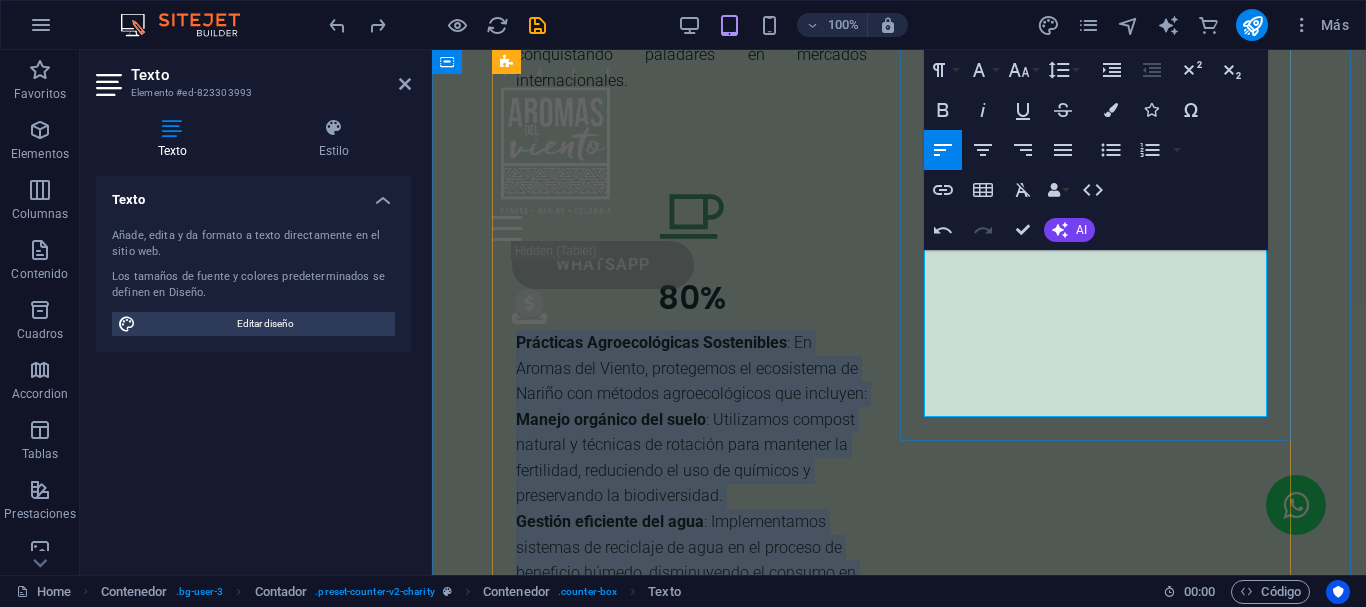 drag, startPoint x: 925, startPoint y: 416, endPoint x: 1008, endPoint y: 407, distance: 83.48653 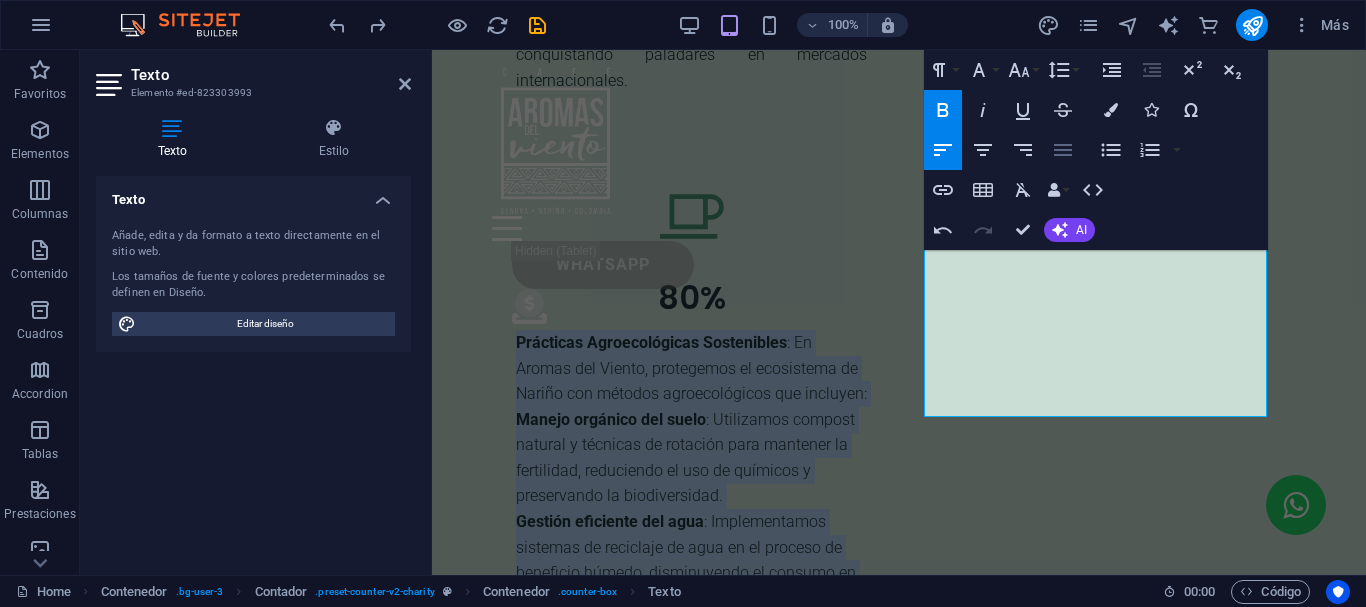 click 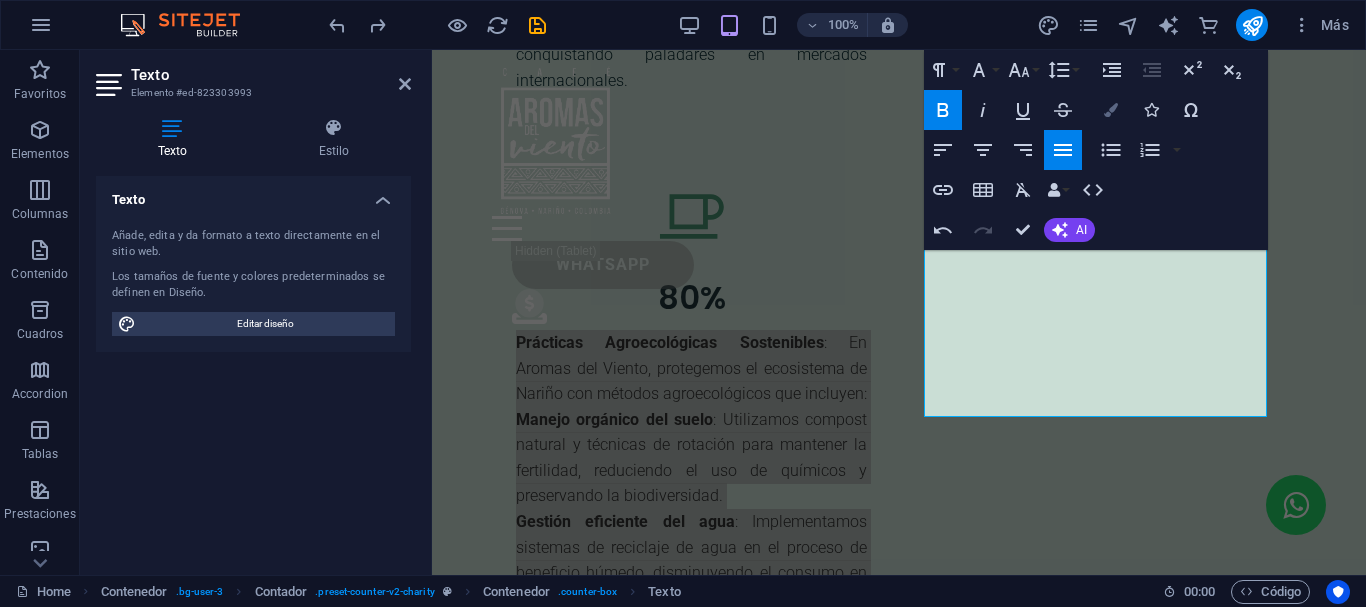 click at bounding box center (1111, 110) 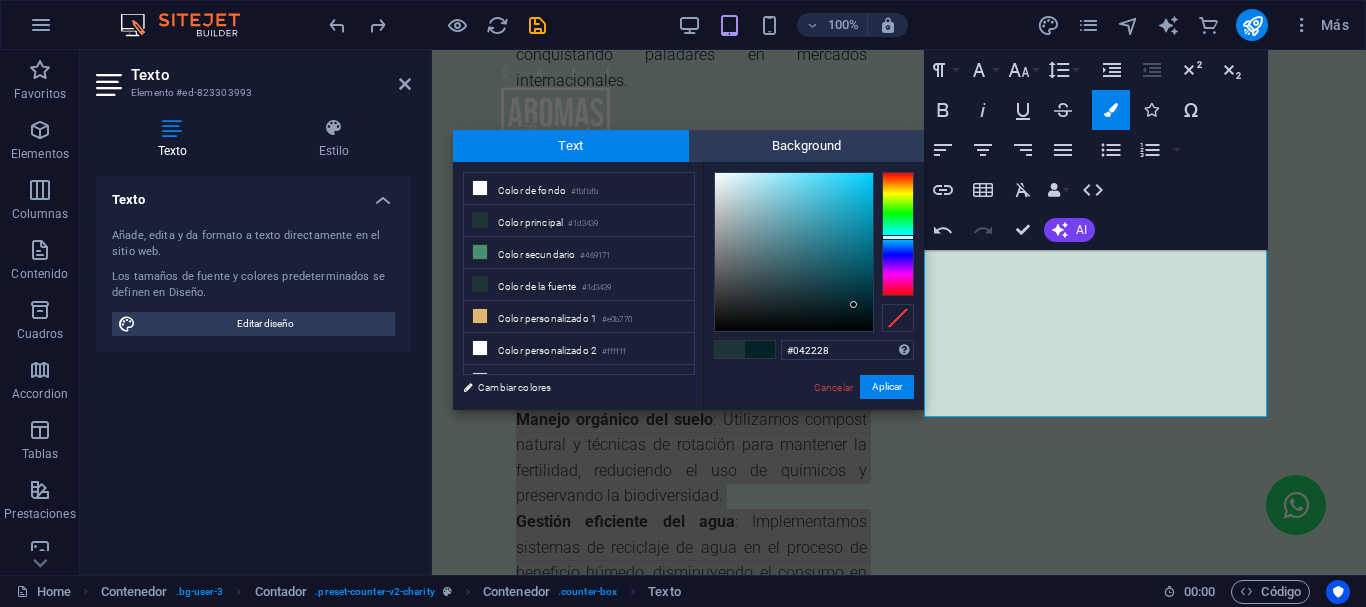 type on "#032228" 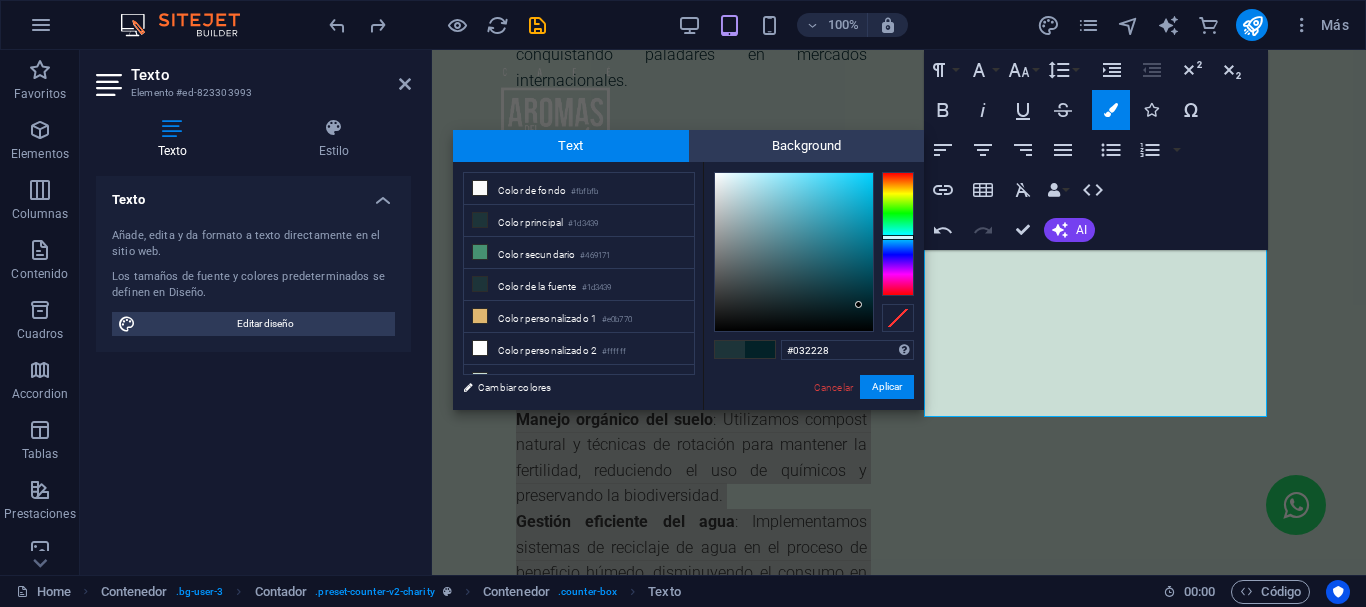 drag, startPoint x: 793, startPoint y: 294, endPoint x: 859, endPoint y: 305, distance: 66.910385 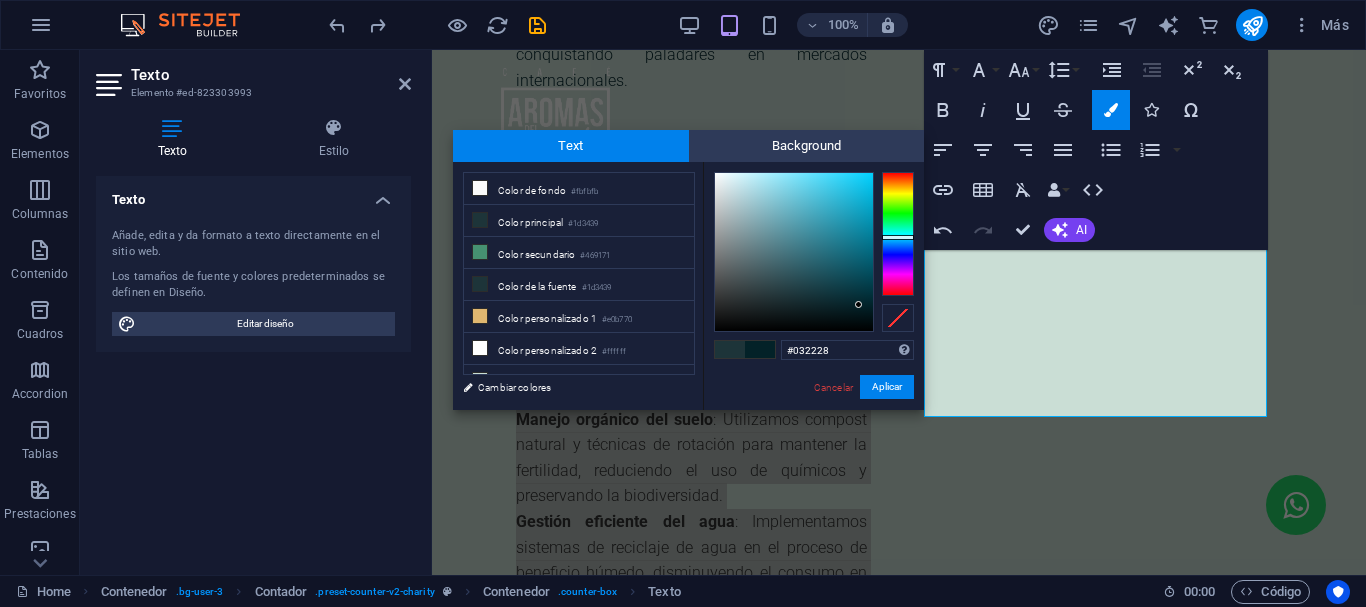 click at bounding box center (760, 349) 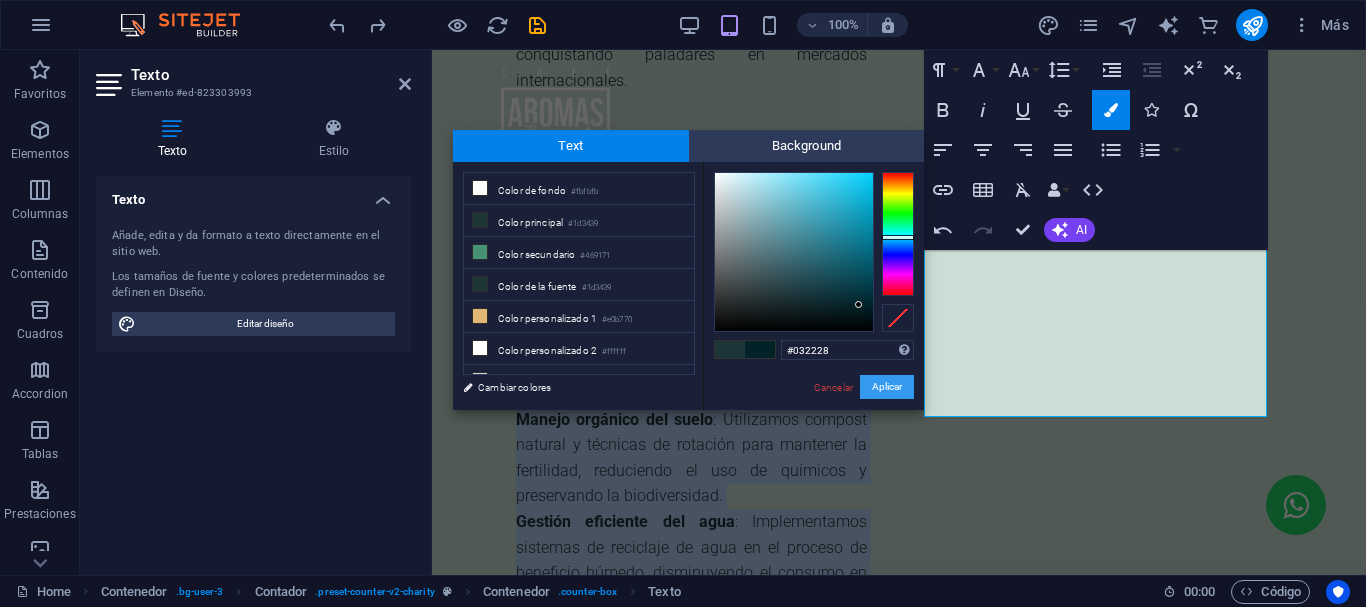 click on "Aplicar" at bounding box center (887, 387) 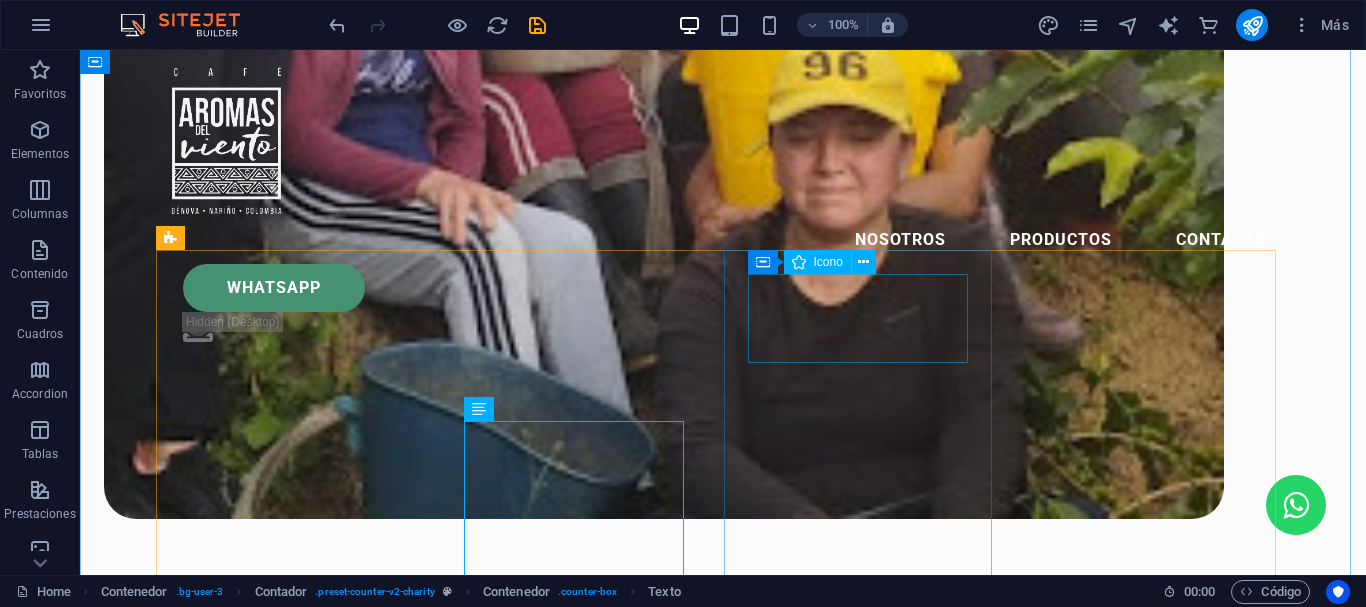 scroll, scrollTop: 1861, scrollLeft: 0, axis: vertical 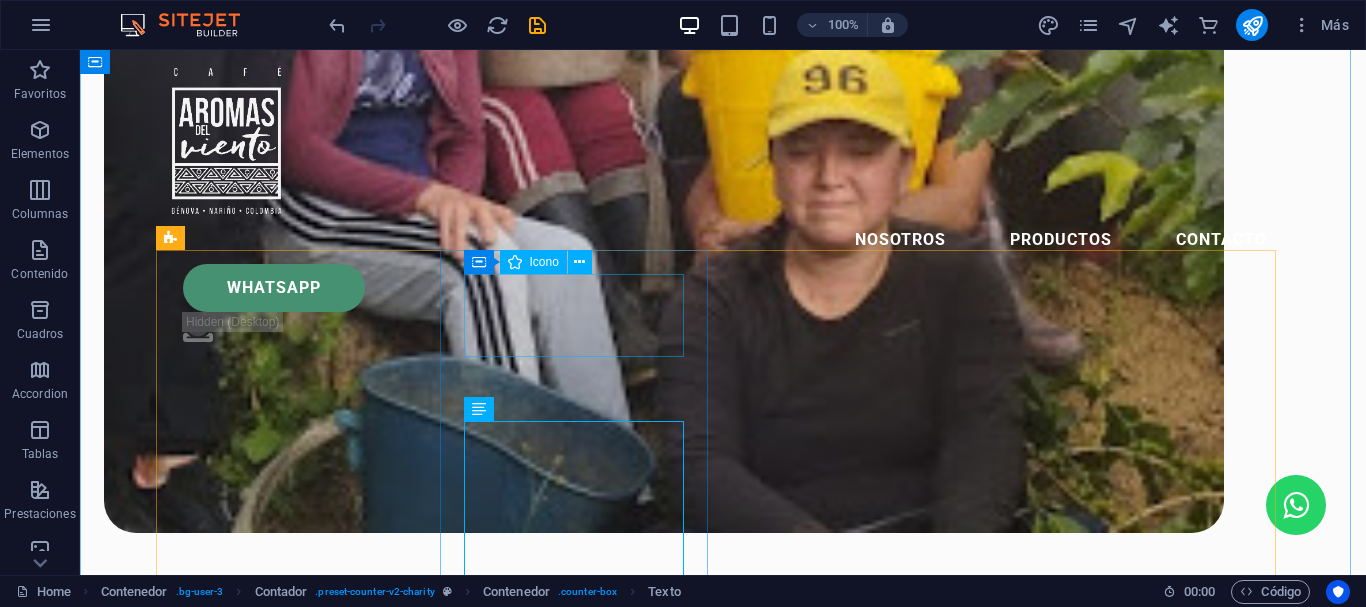 click at bounding box center [297, 2102] 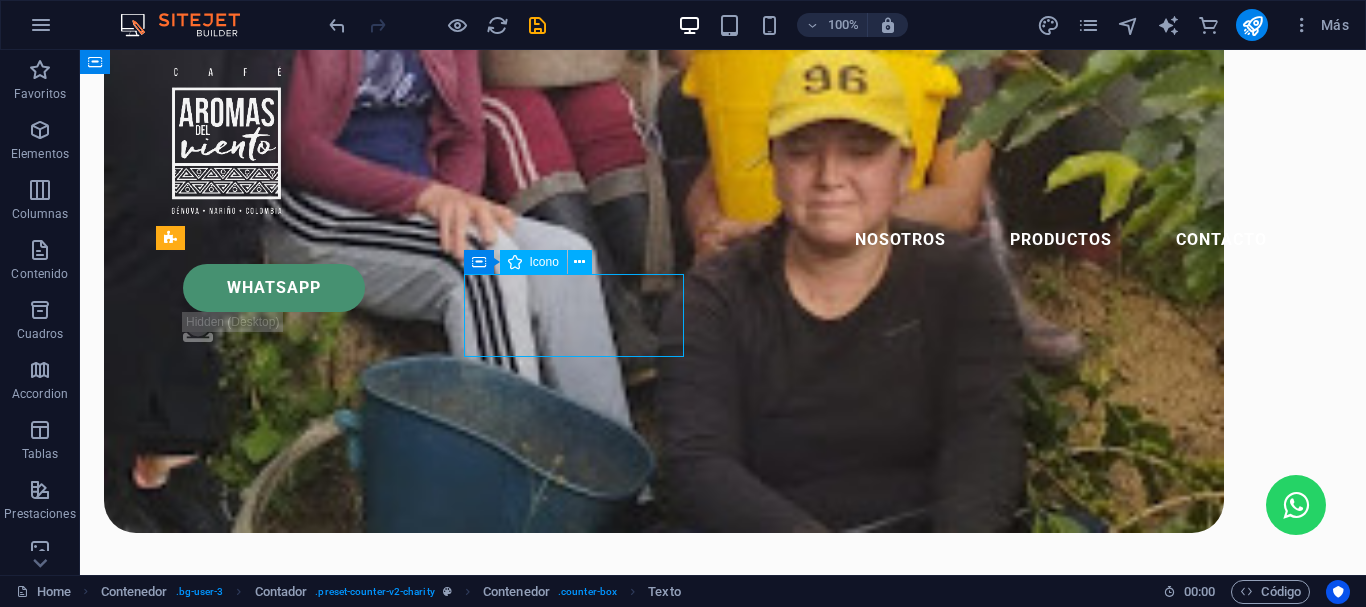 click at bounding box center (297, 2102) 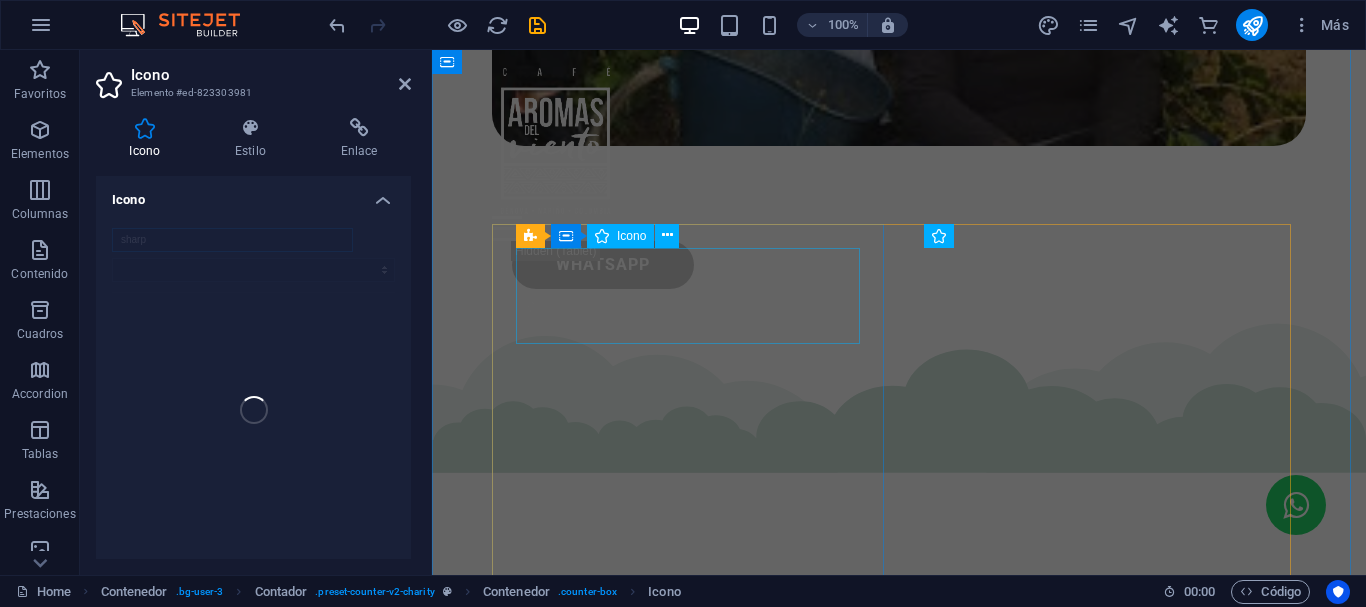 scroll, scrollTop: 2708, scrollLeft: 0, axis: vertical 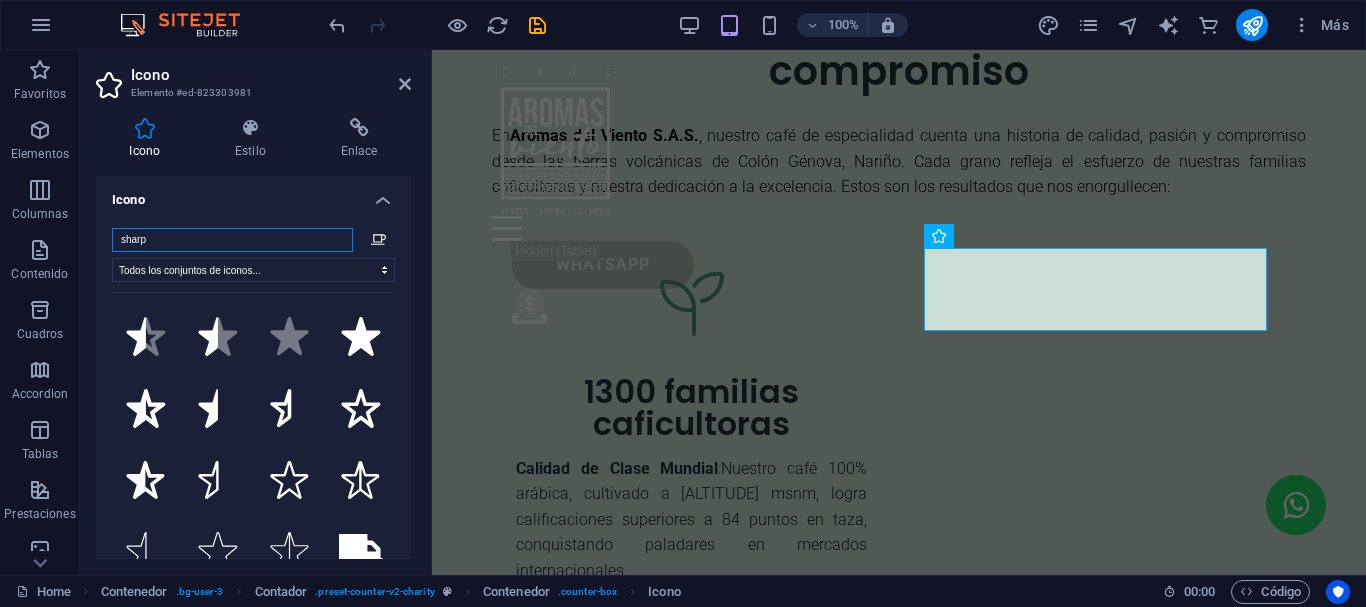 click on "sharp" at bounding box center [232, 240] 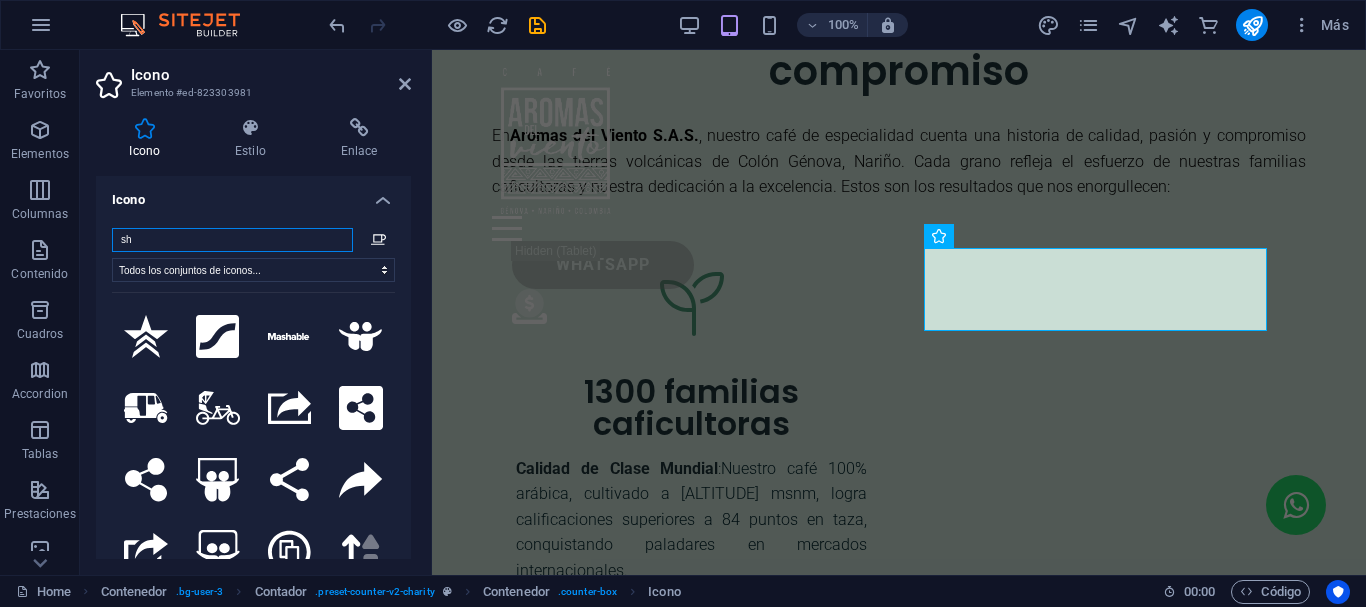 type on "s" 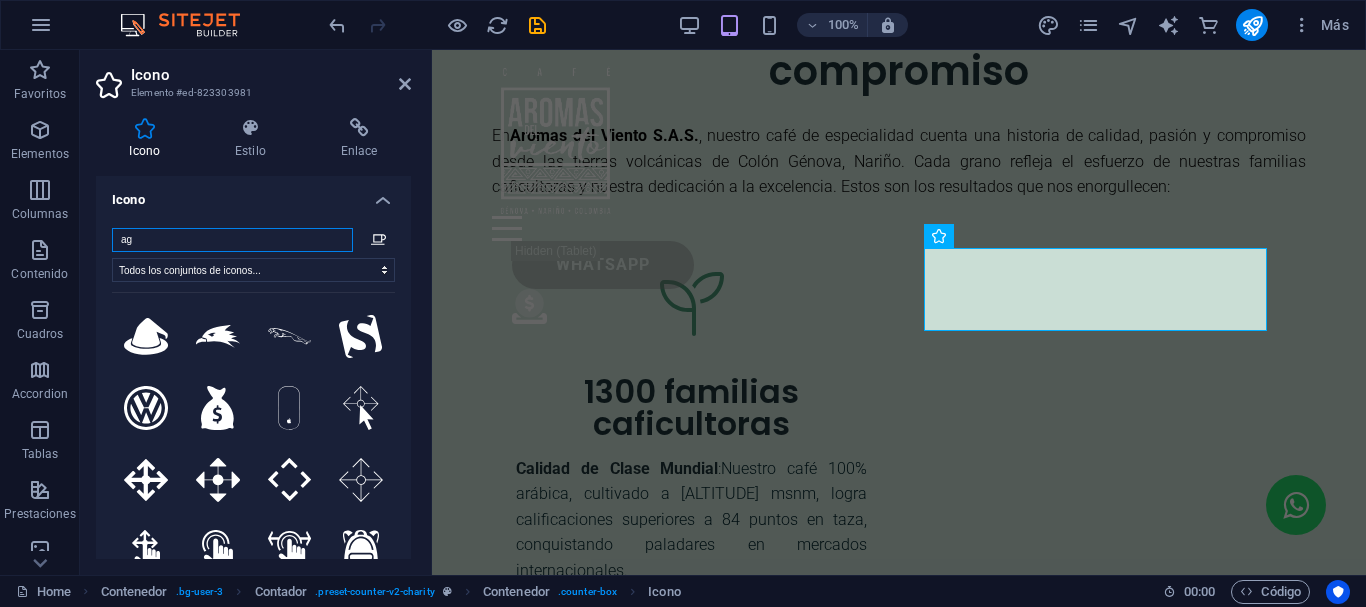 type on "a" 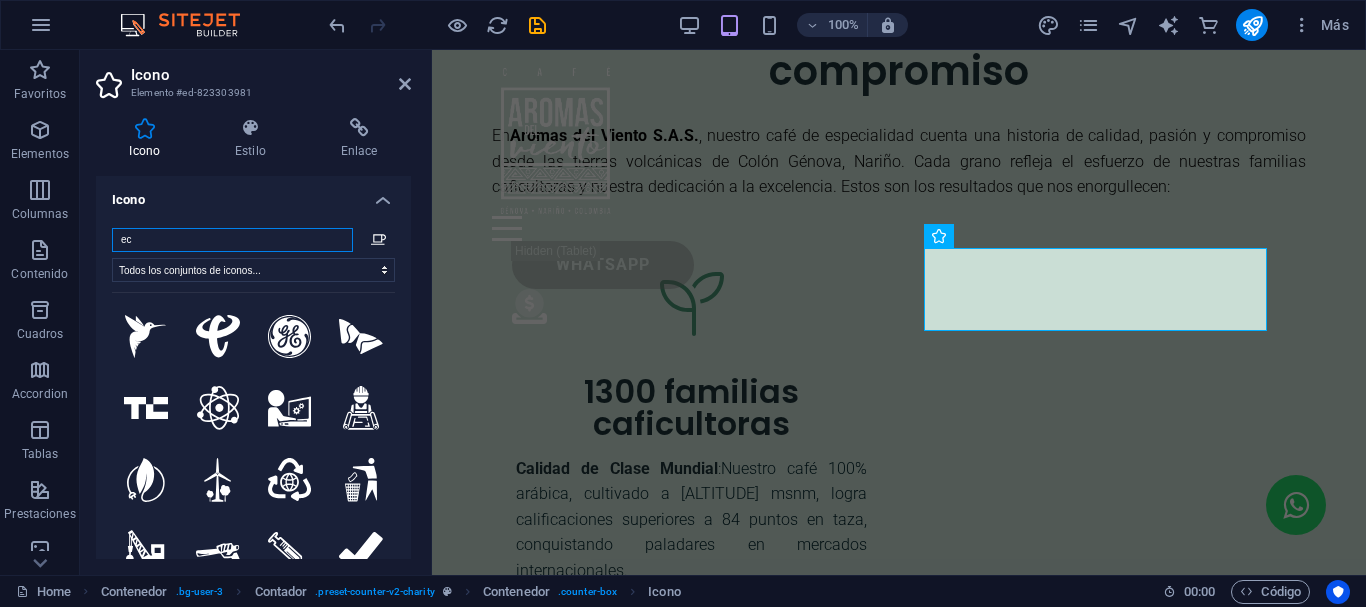 type on "e" 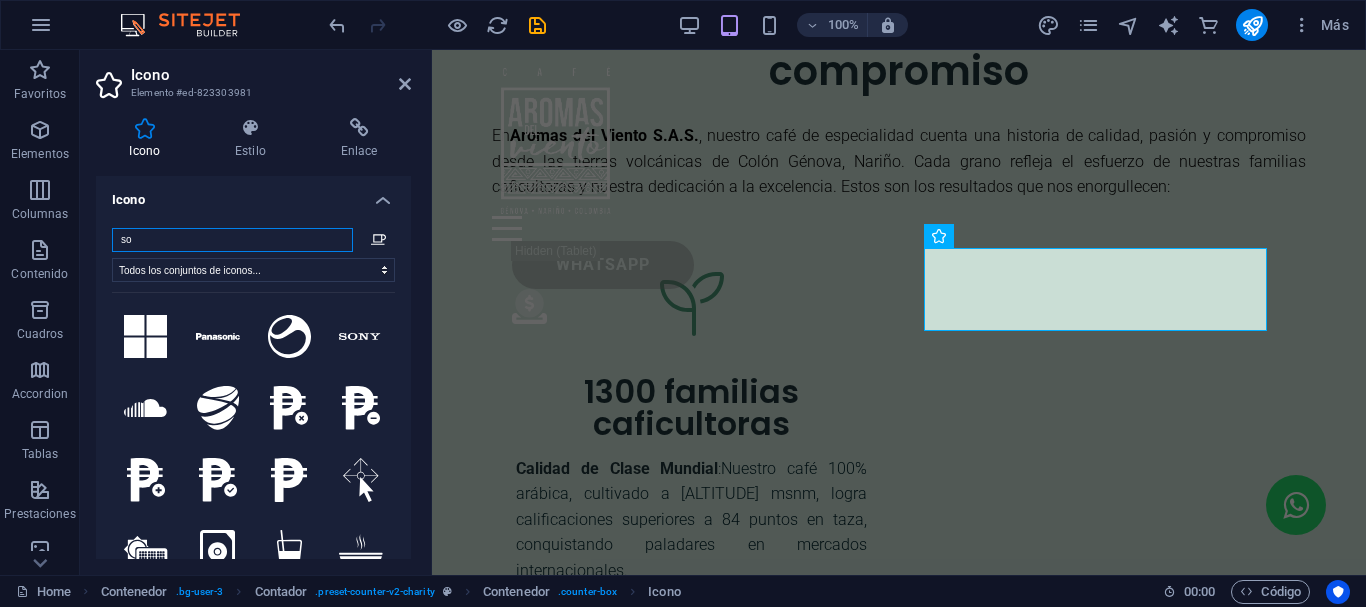 type on "s" 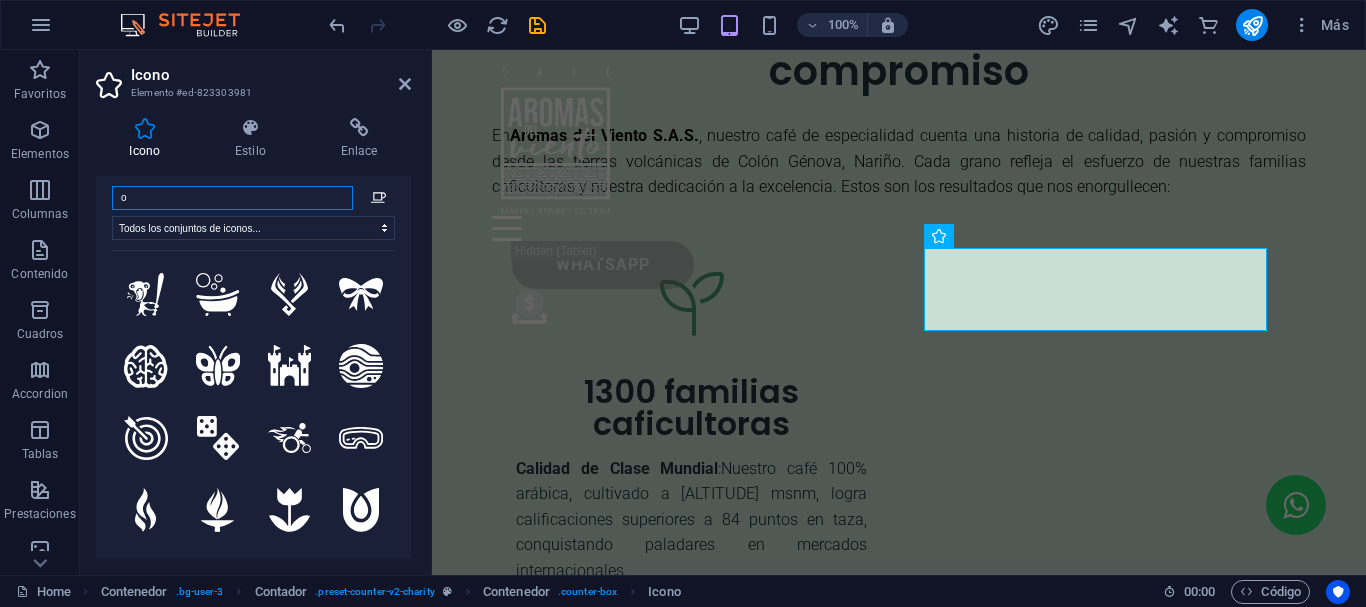 scroll, scrollTop: 100, scrollLeft: 0, axis: vertical 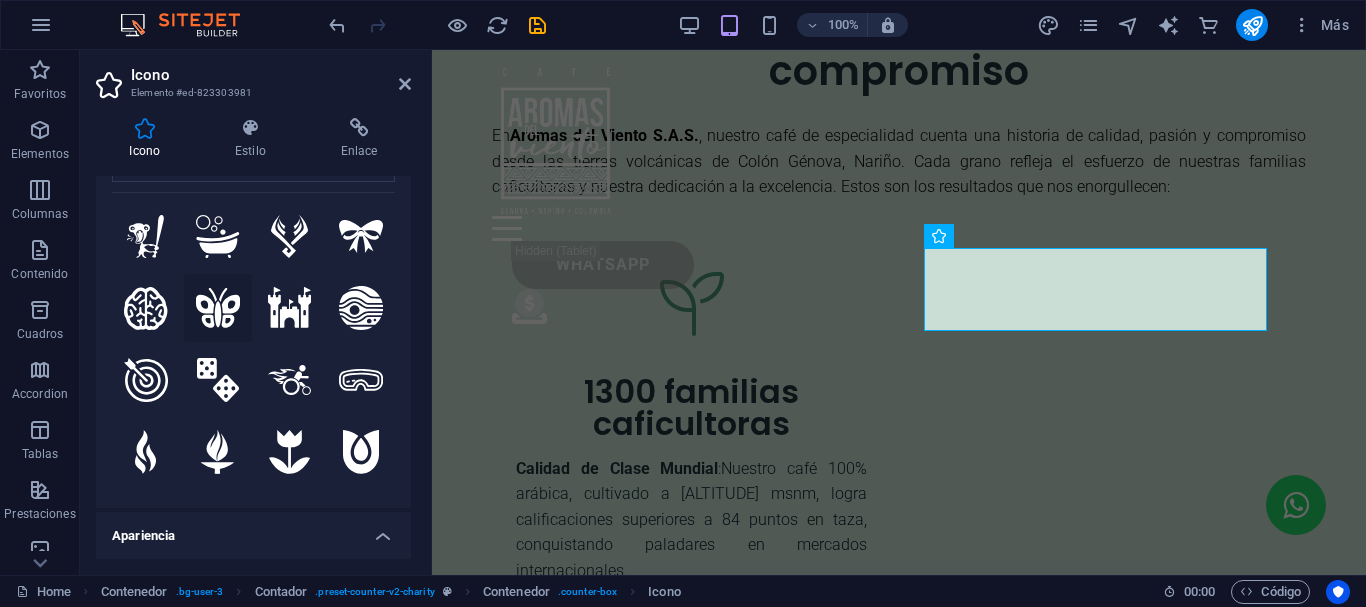 type on "o" 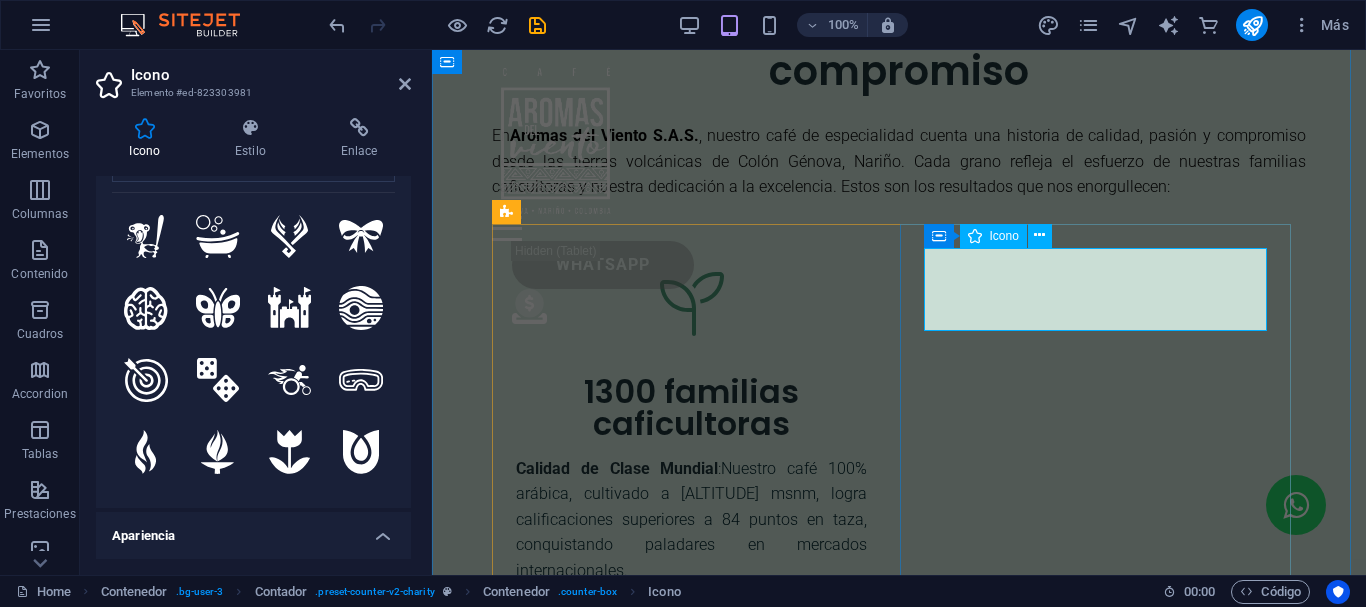 drag, startPoint x: 644, startPoint y: 360, endPoint x: 1096, endPoint y: 290, distance: 457.38824 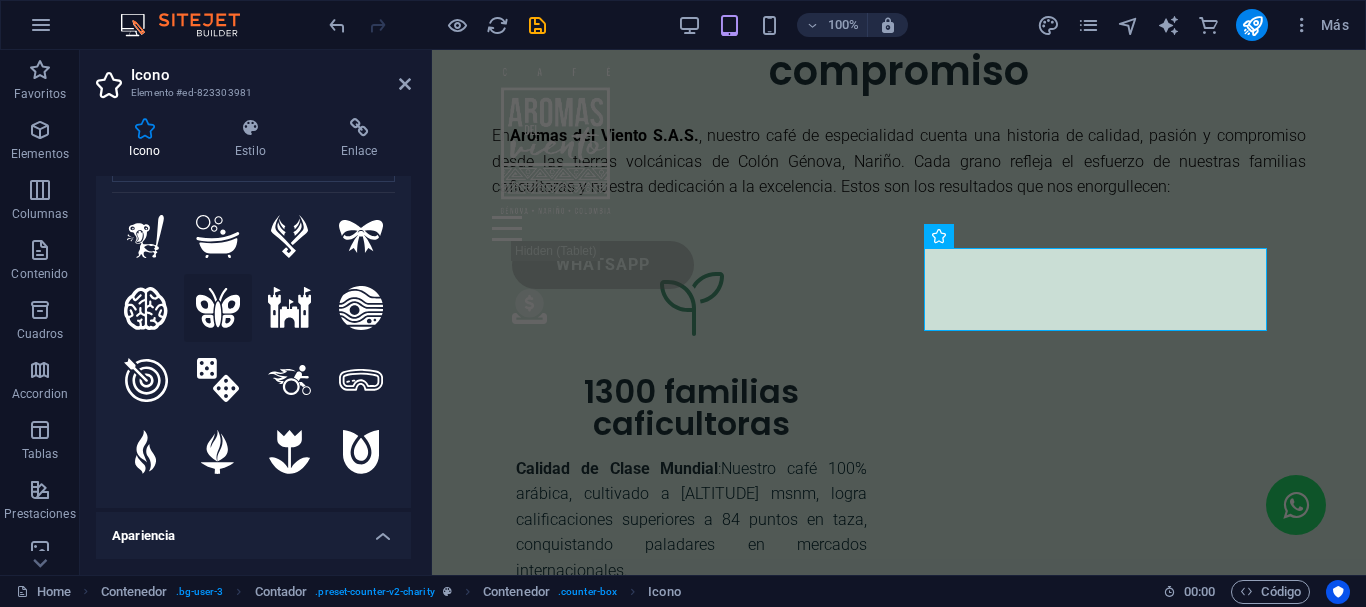 click 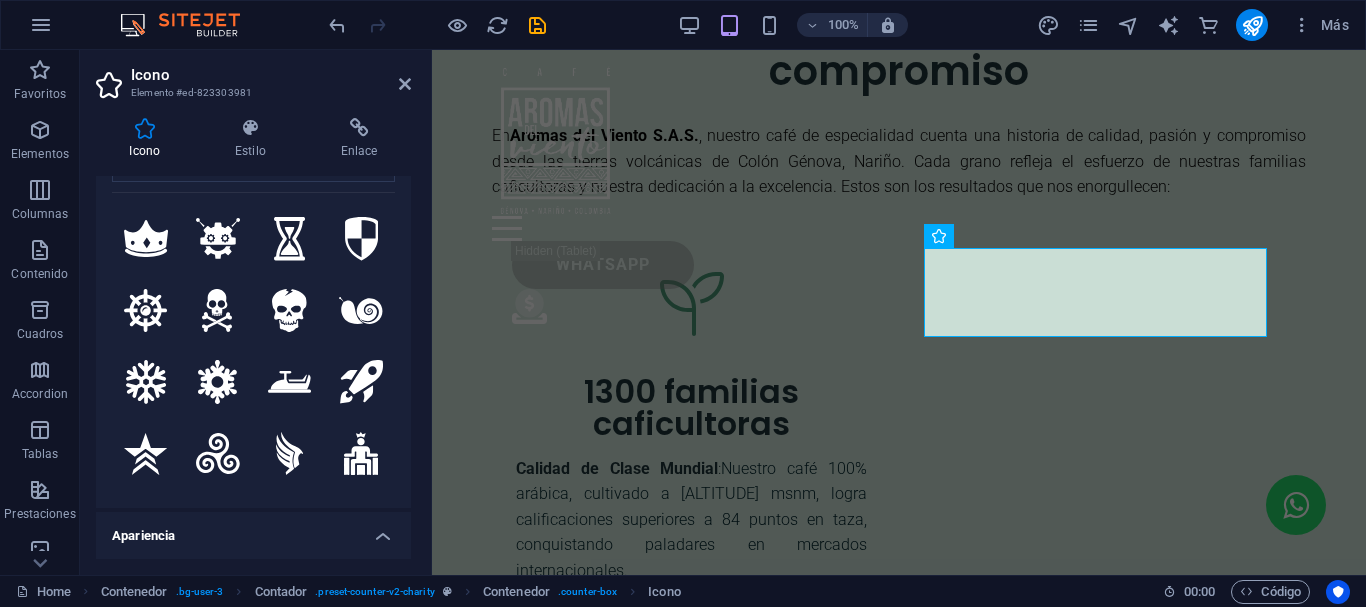 scroll, scrollTop: 700, scrollLeft: 0, axis: vertical 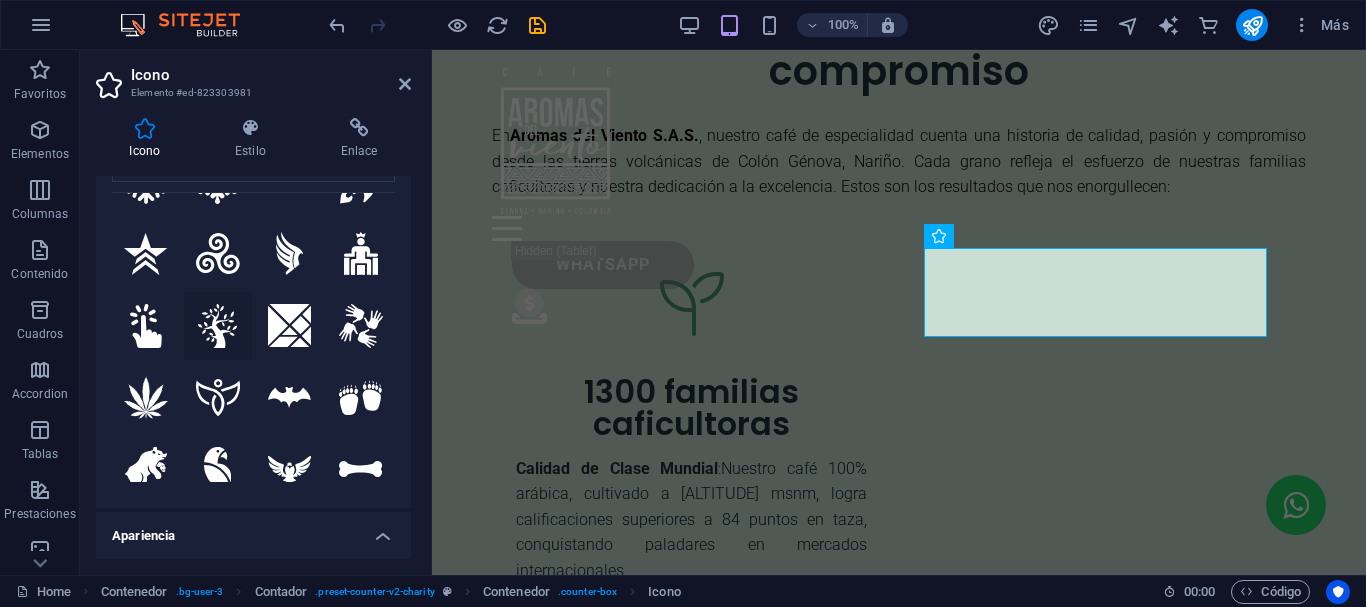 click 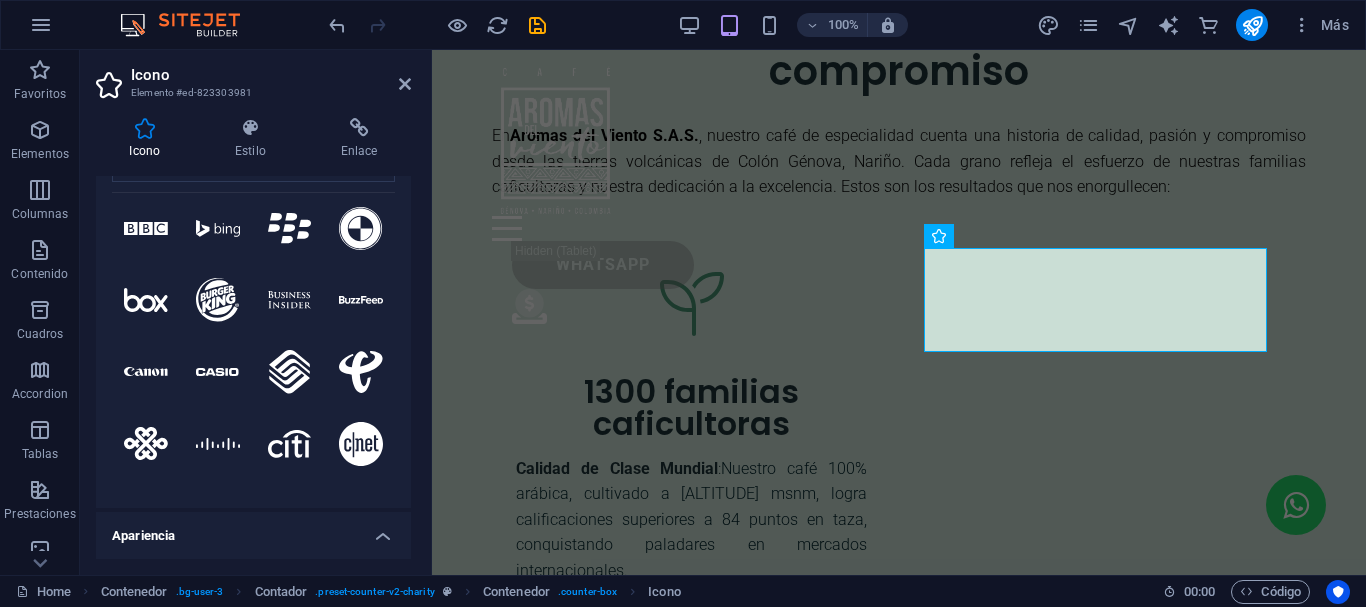 scroll, scrollTop: 3200, scrollLeft: 0, axis: vertical 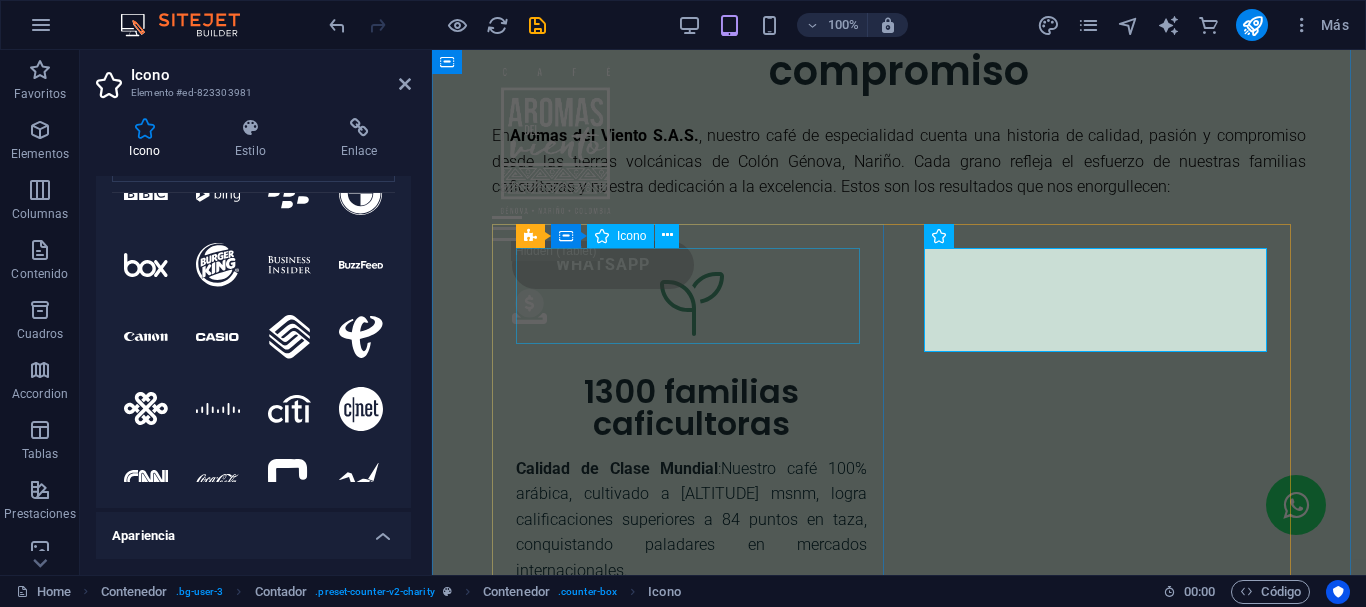 click at bounding box center (691, 308) 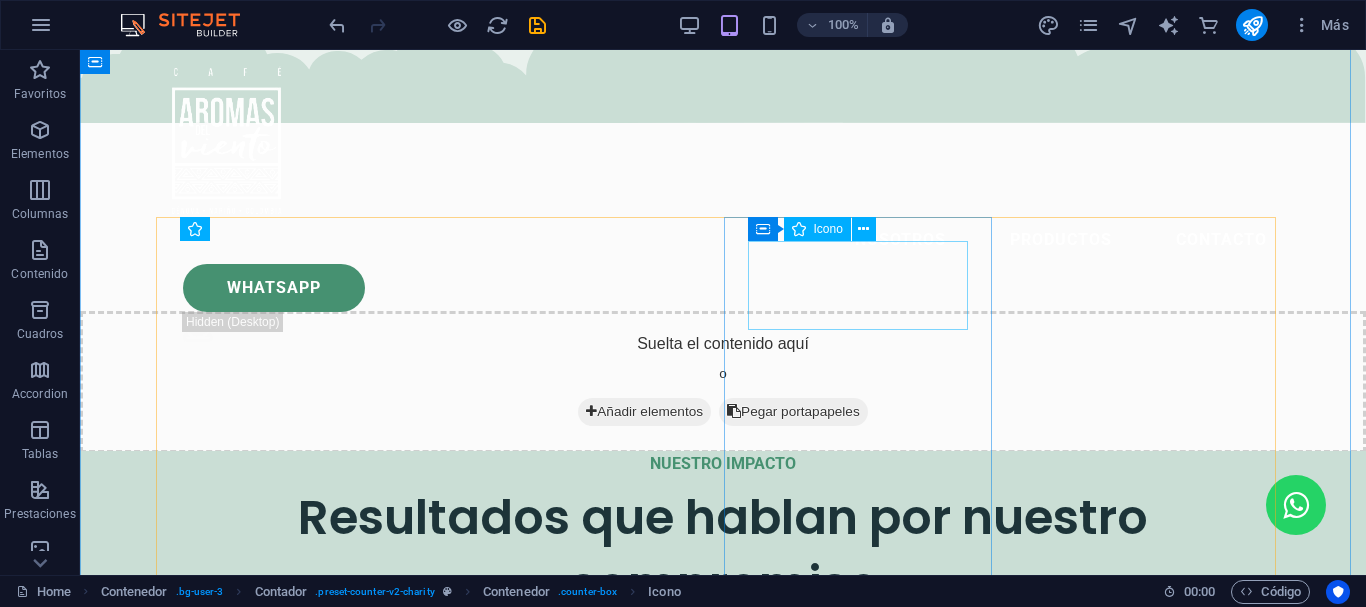scroll, scrollTop: 1894, scrollLeft: 0, axis: vertical 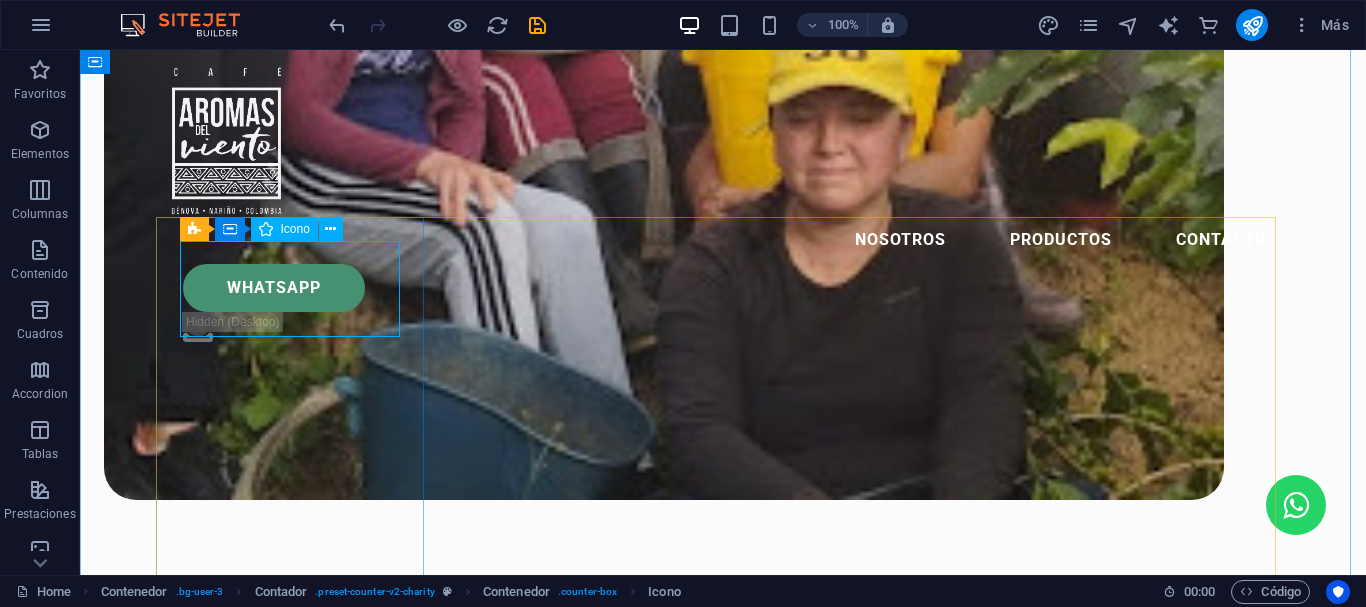 click at bounding box center (297, 1616) 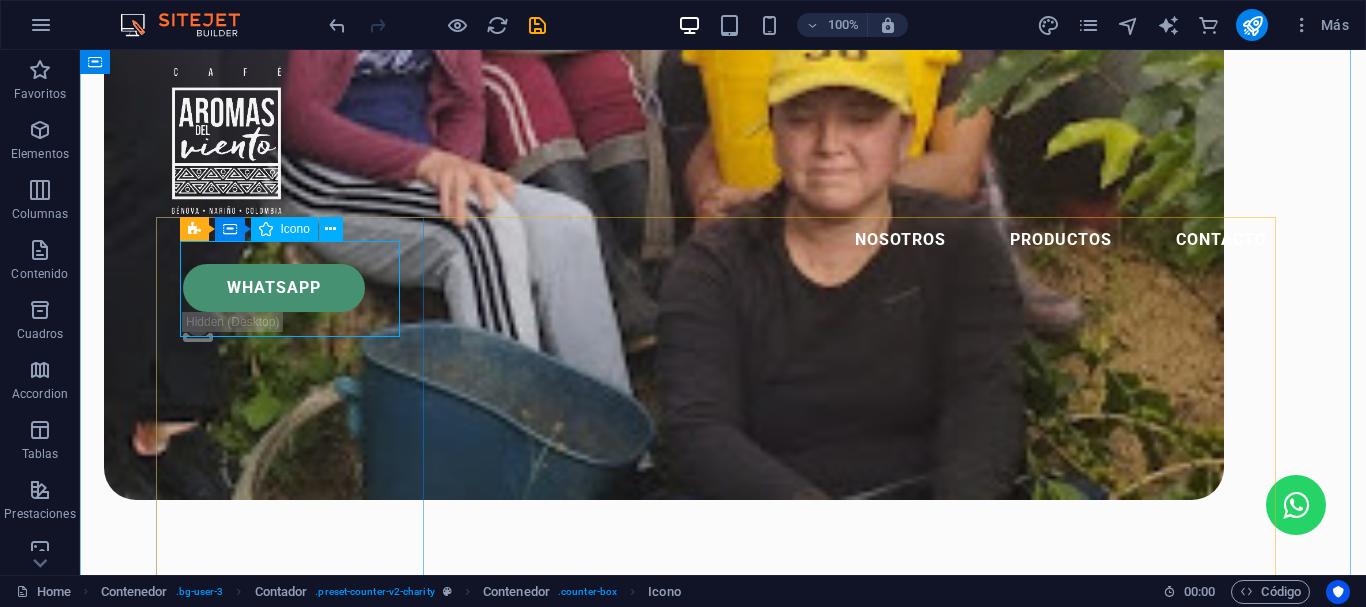 click at bounding box center [297, 1616] 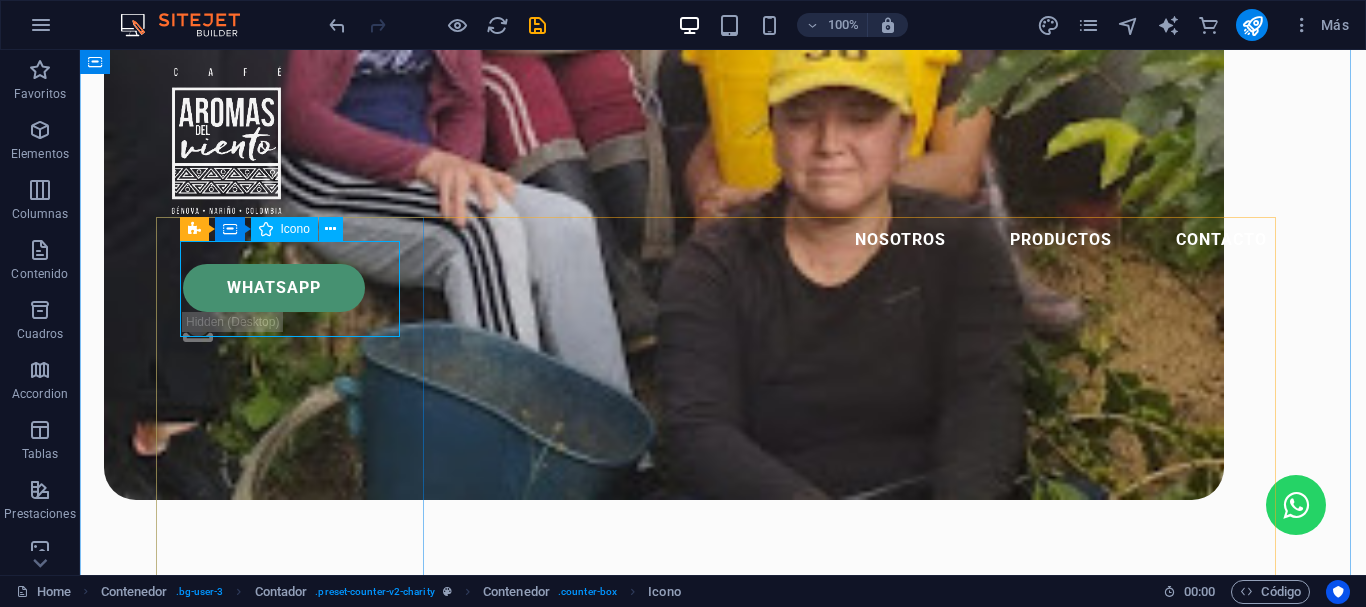 select on "px" 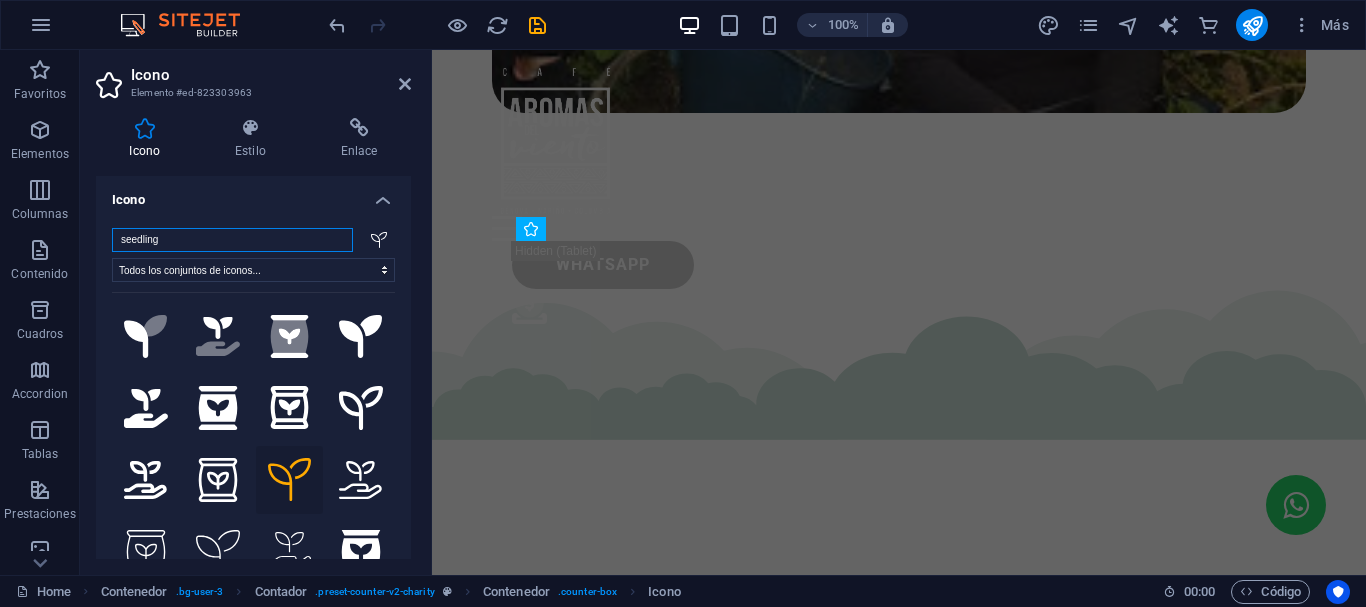 scroll, scrollTop: 2715, scrollLeft: 0, axis: vertical 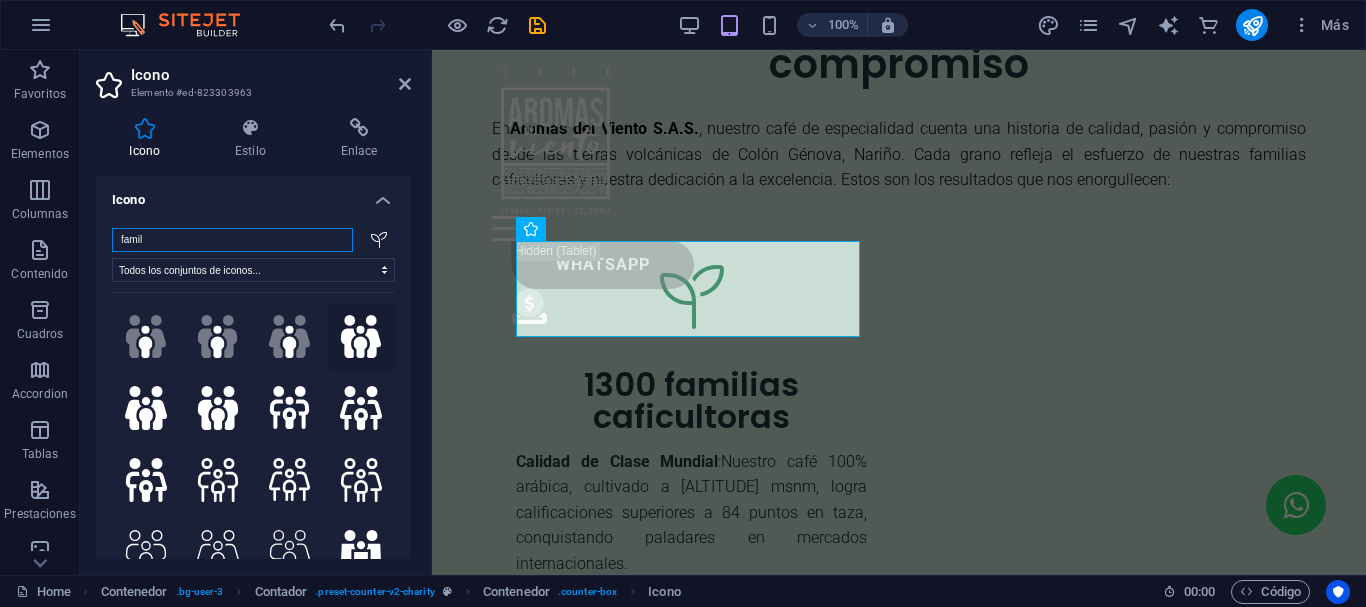type on "famil" 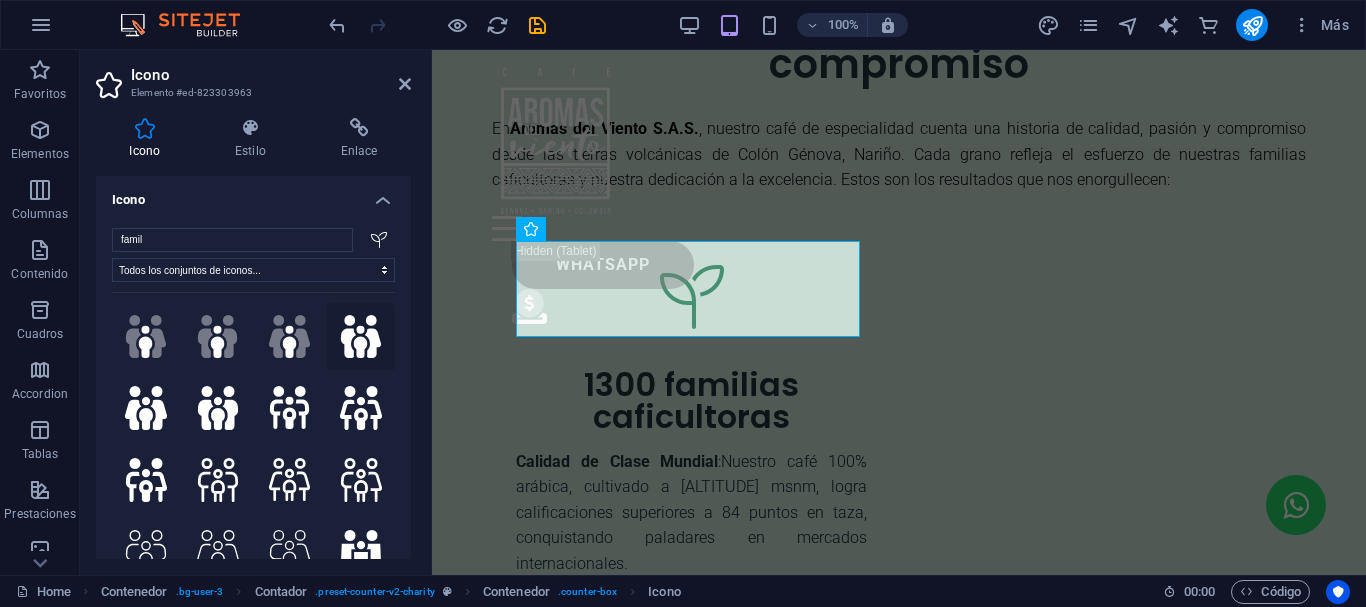 click 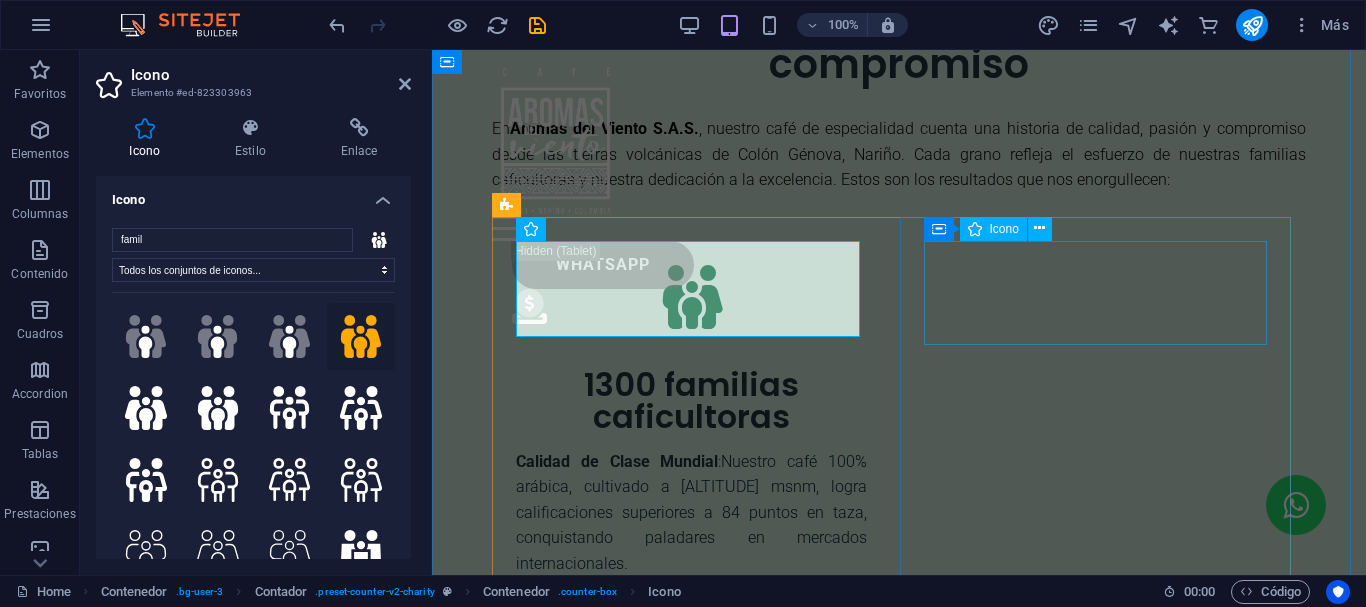 click at bounding box center [691, 714] 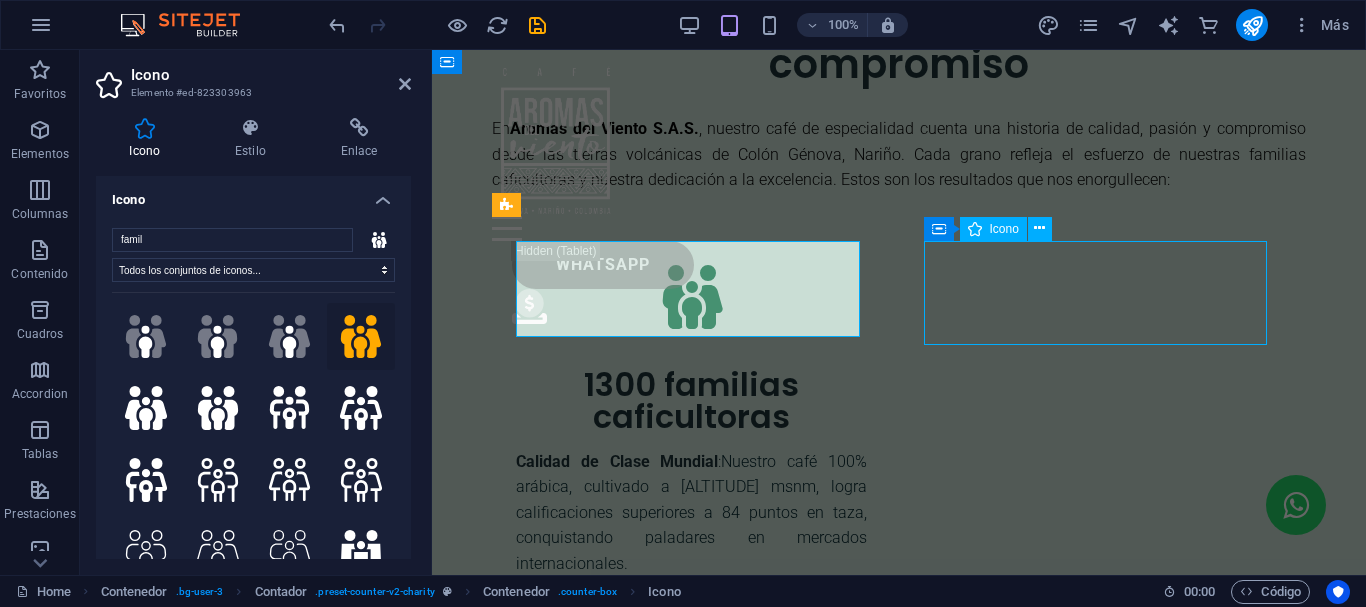 scroll, scrollTop: 1898, scrollLeft: 0, axis: vertical 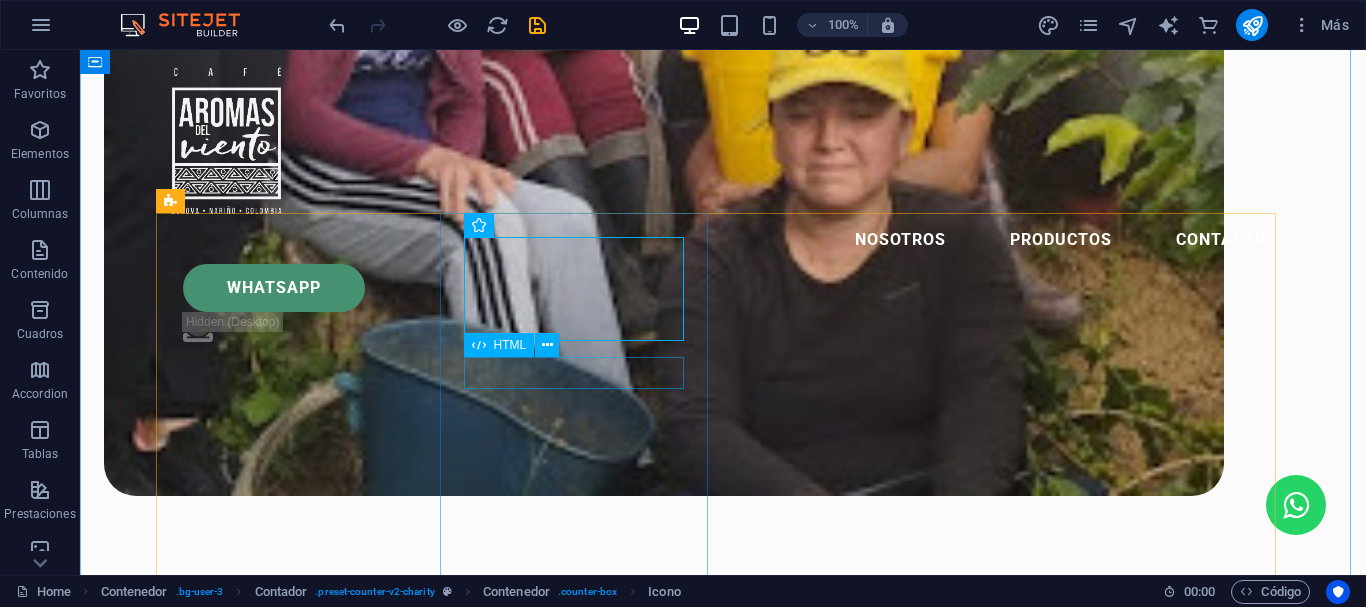 click on "80%" at bounding box center [297, 2164] 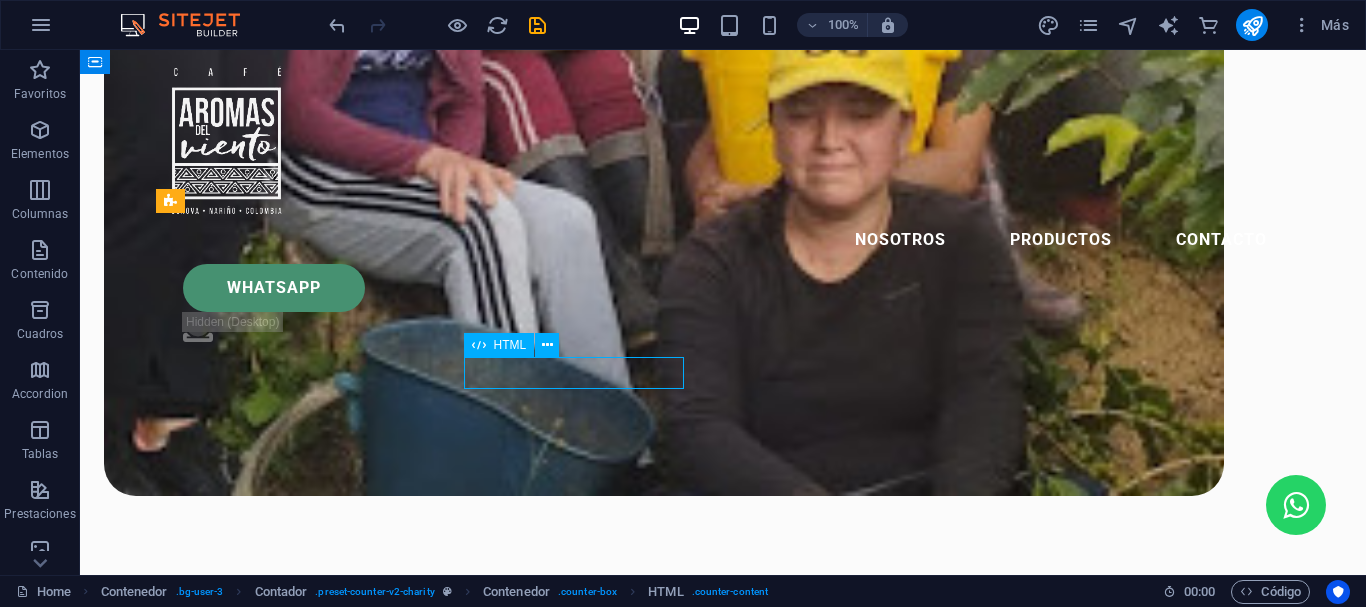 click on "80%" at bounding box center [297, 2164] 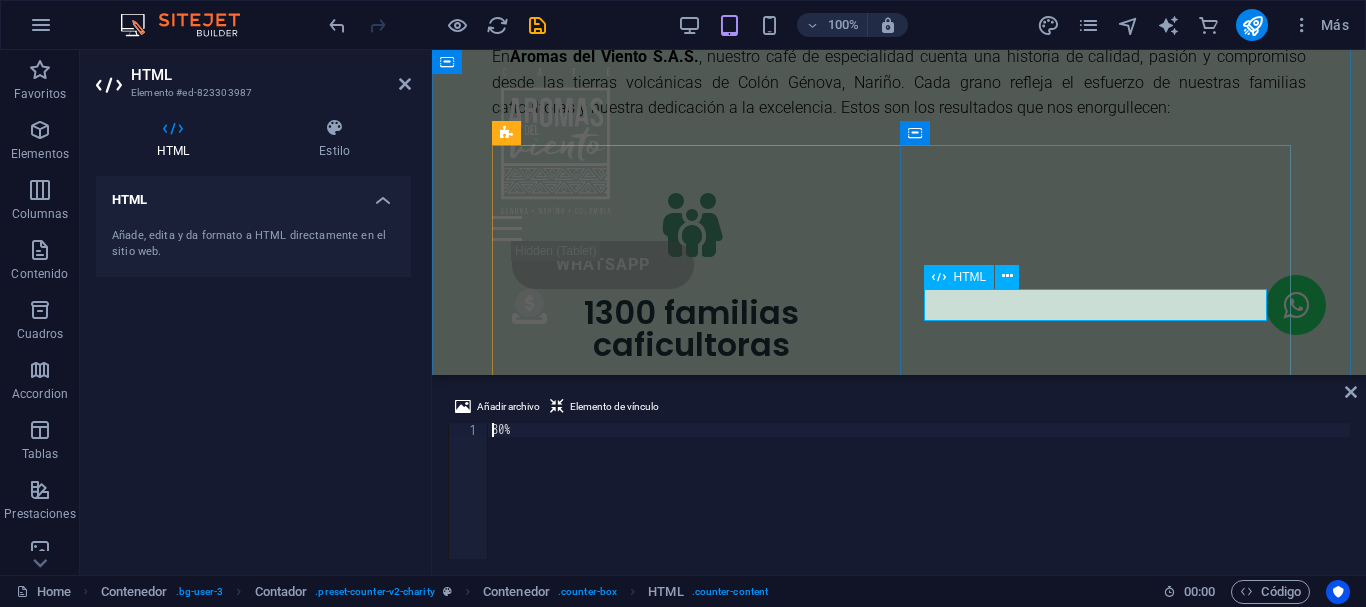 click on "80%" at bounding box center [691, 730] 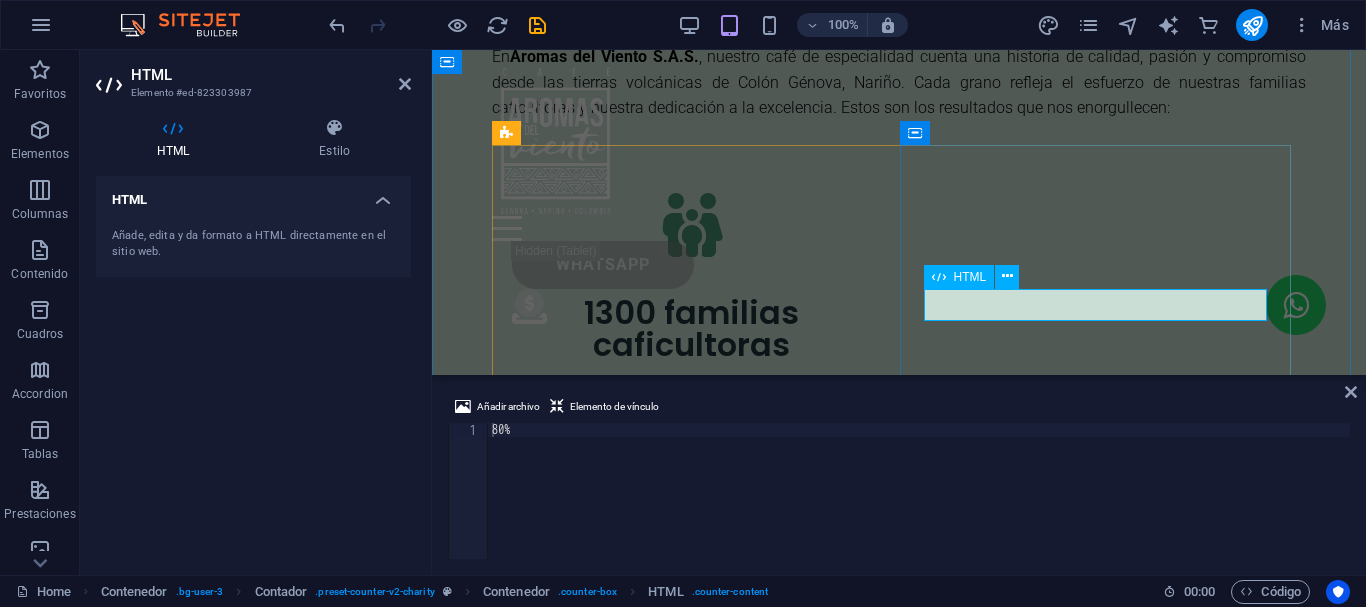click on "80%" at bounding box center [691, 730] 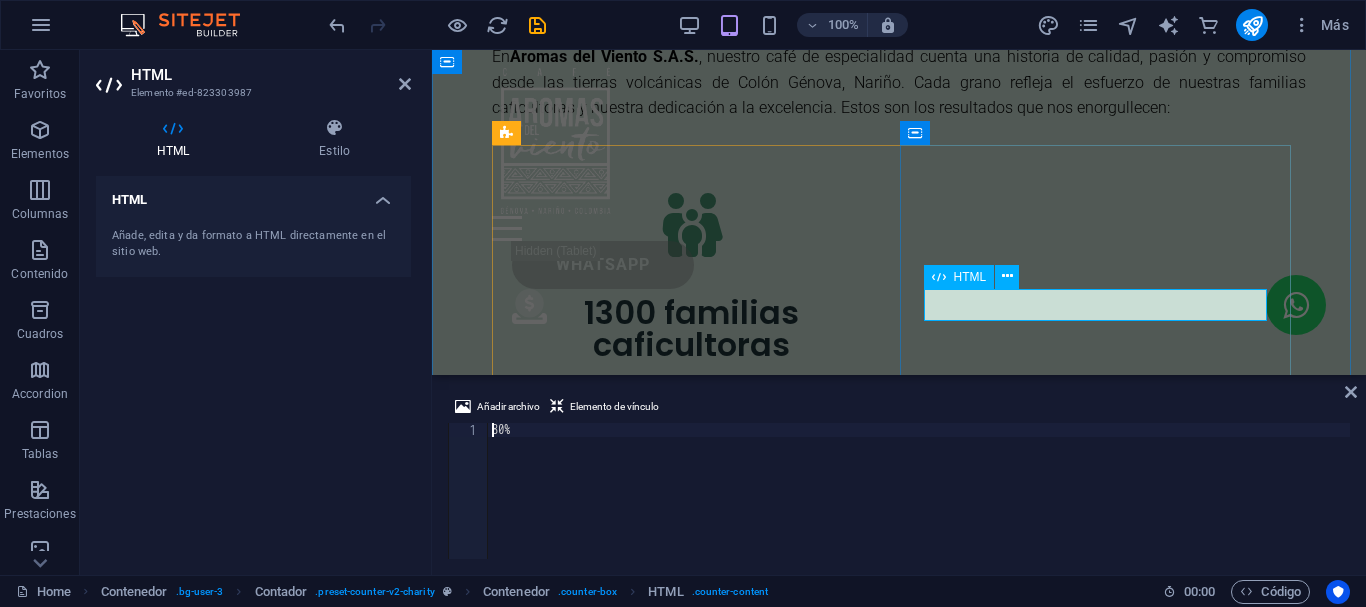 click on "80%" at bounding box center [691, 730] 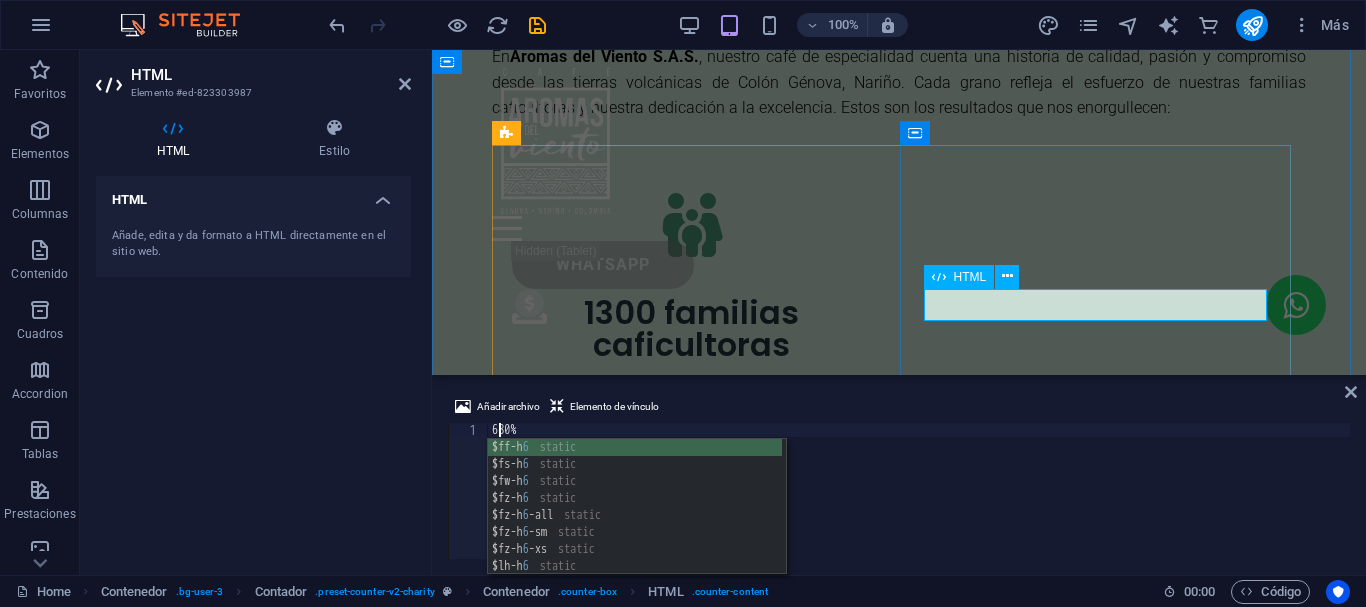 type on "60%" 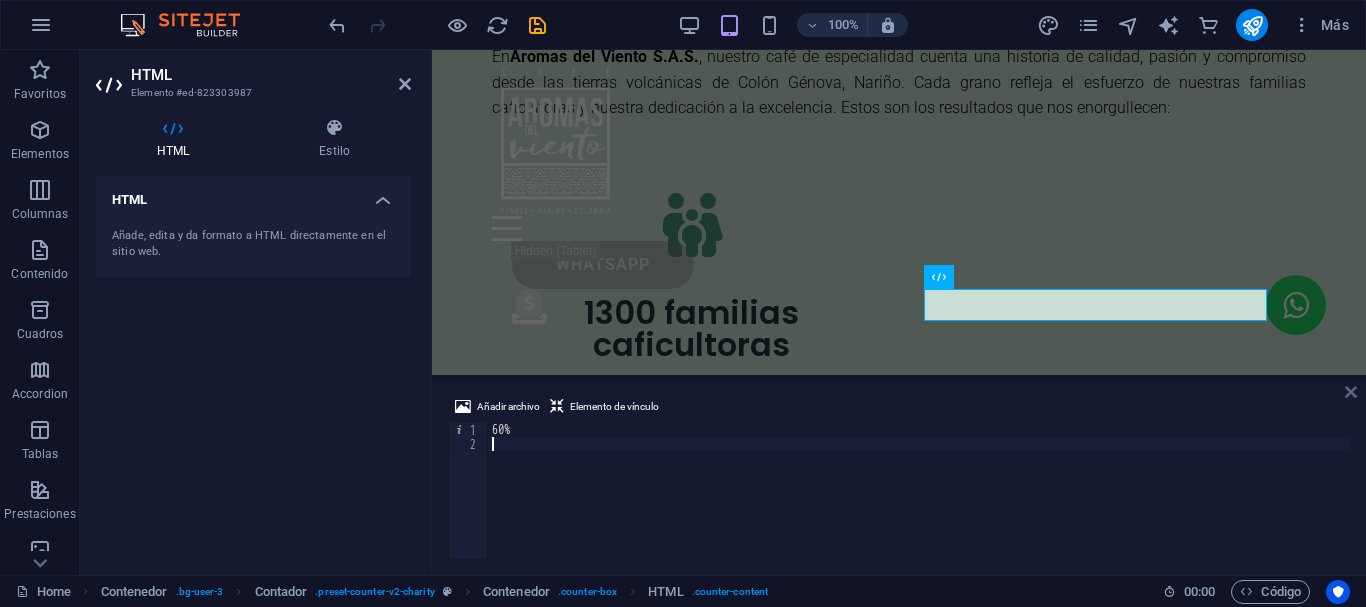 type 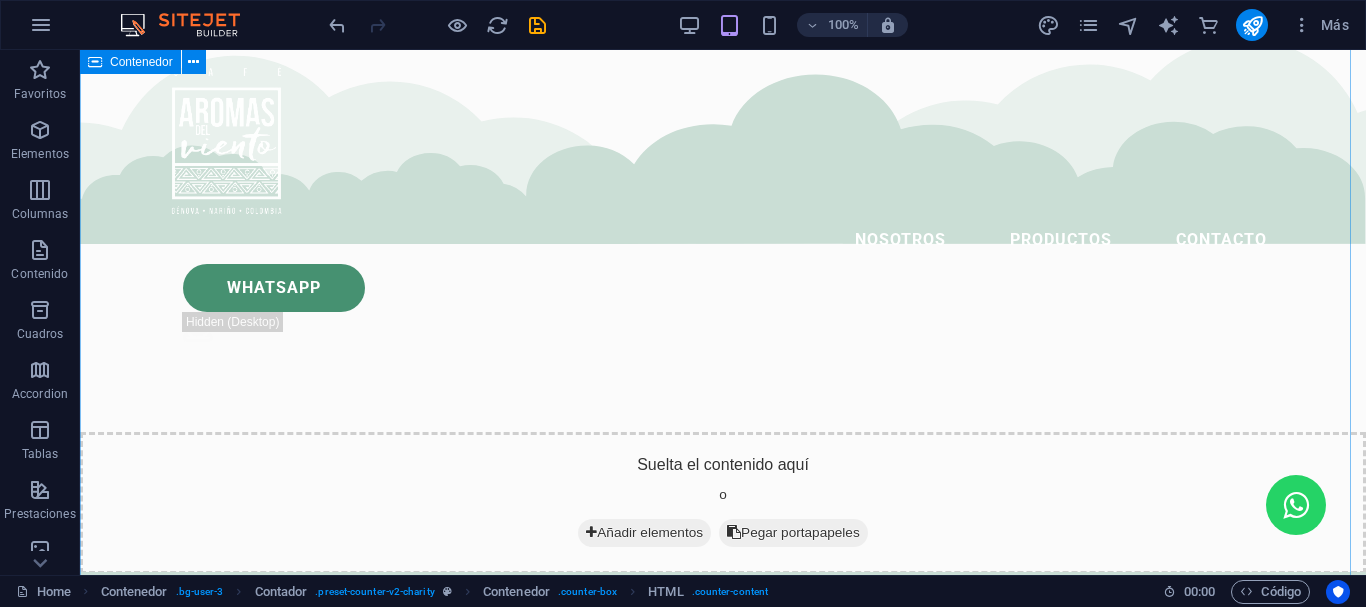 scroll, scrollTop: 1966, scrollLeft: 0, axis: vertical 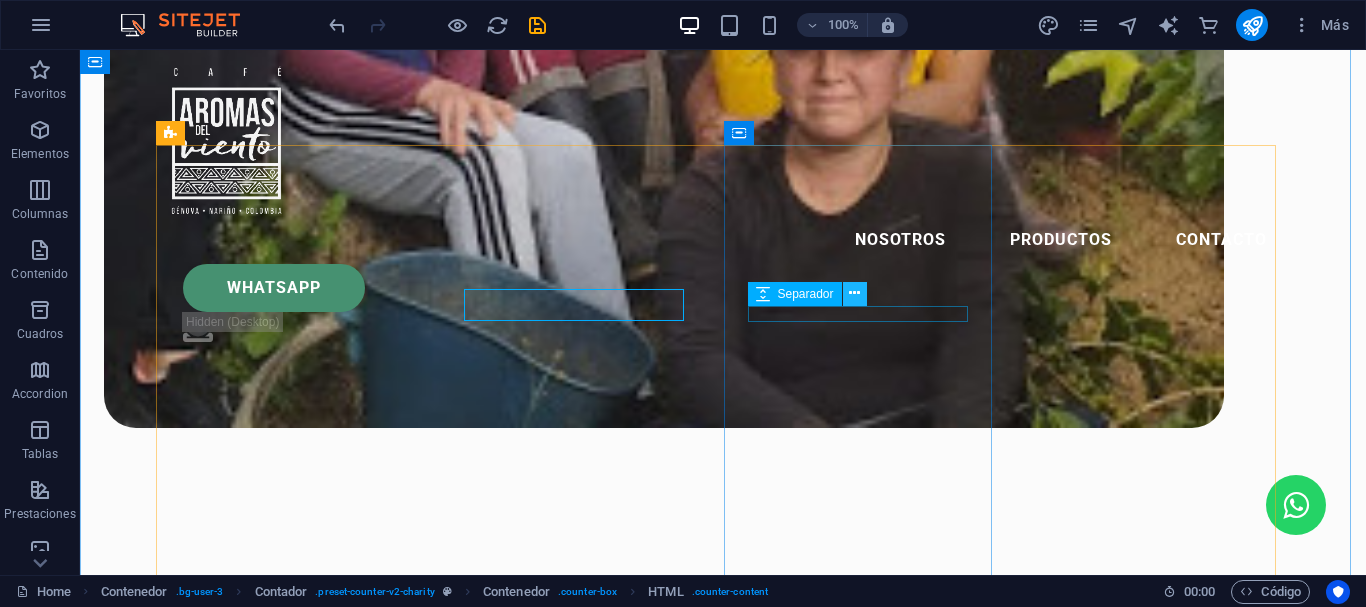click at bounding box center (855, 294) 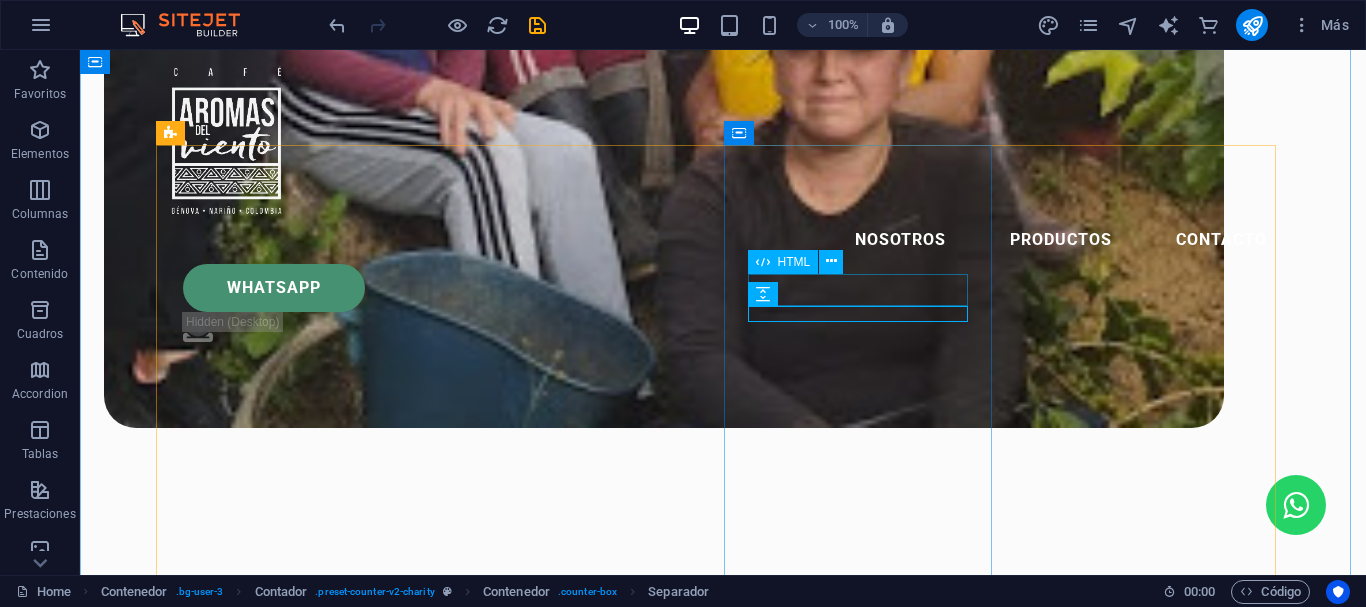 click on "4000" at bounding box center (297, 3105) 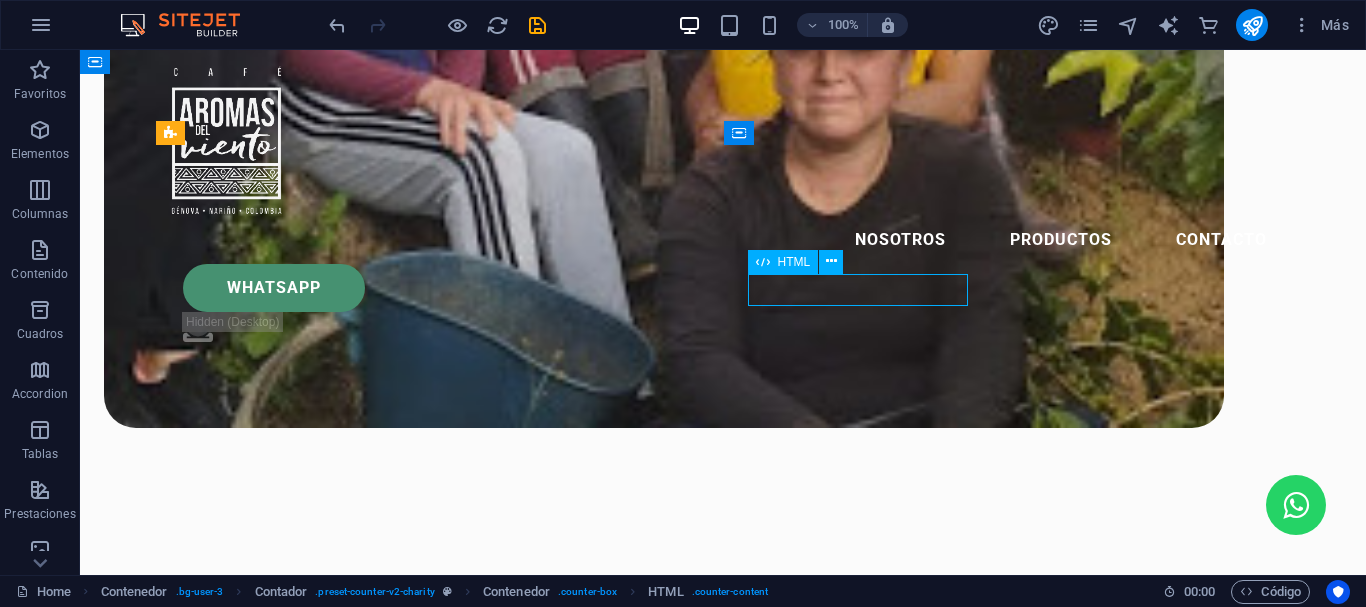 click on "4000" at bounding box center [297, 3105] 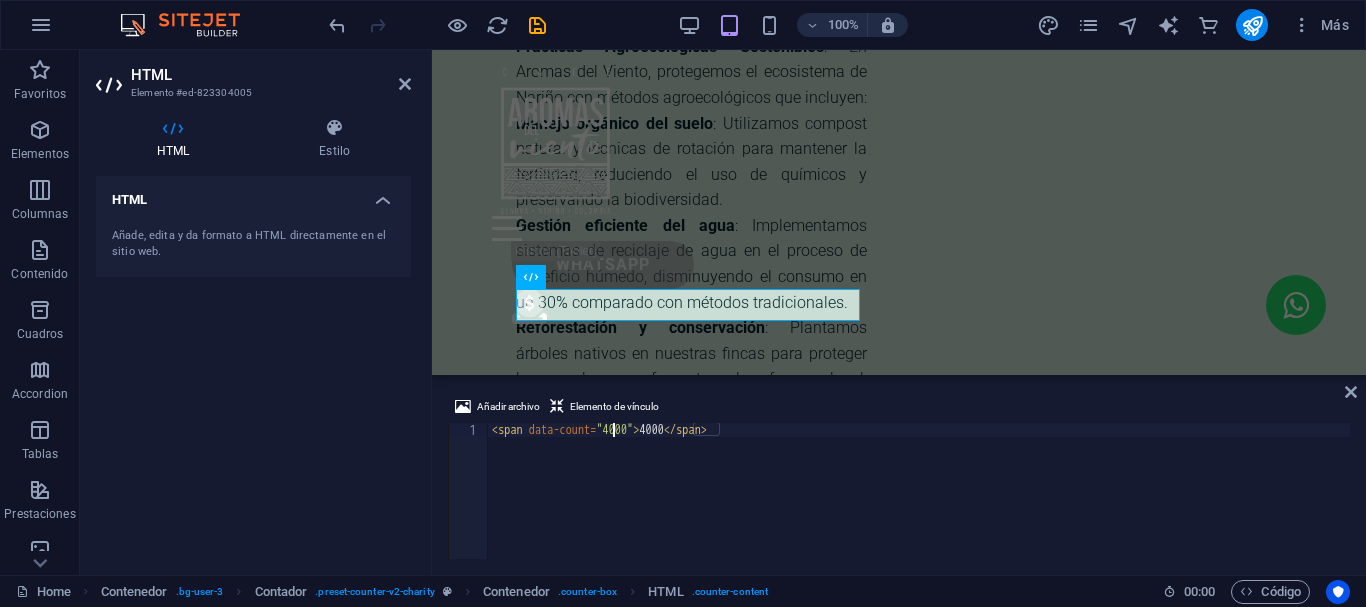 click on "< span   data-count = "4000" > 4000 </ span >" at bounding box center (919, 505) 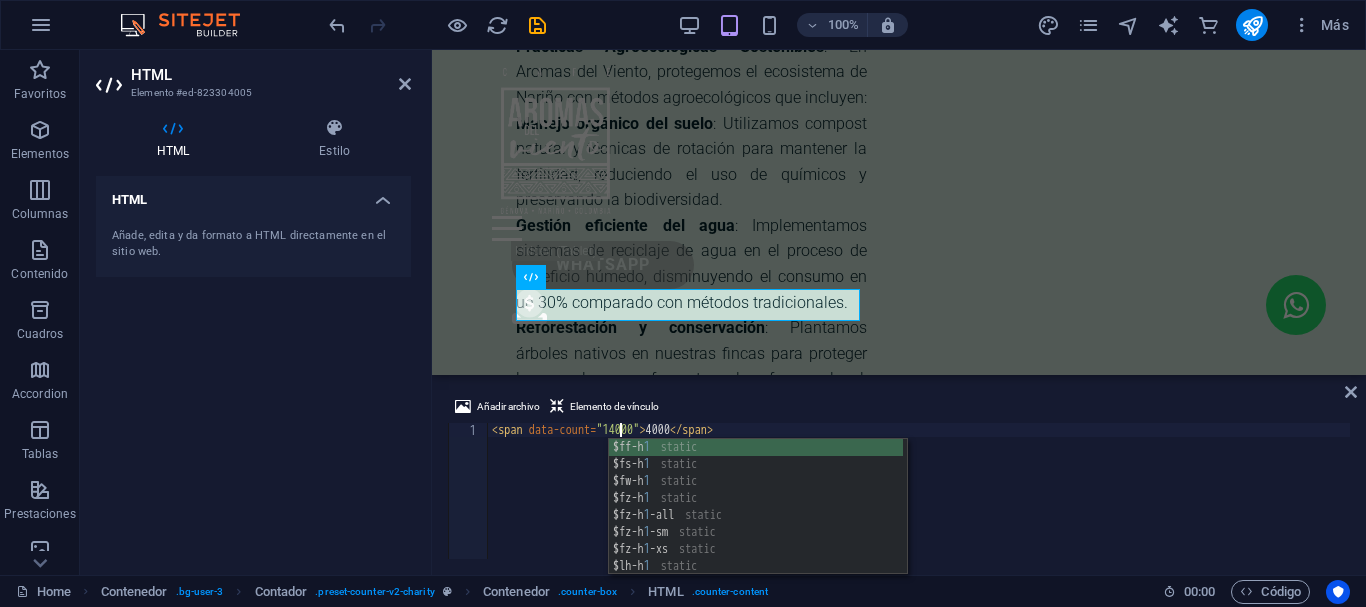 scroll, scrollTop: 0, scrollLeft: 10, axis: horizontal 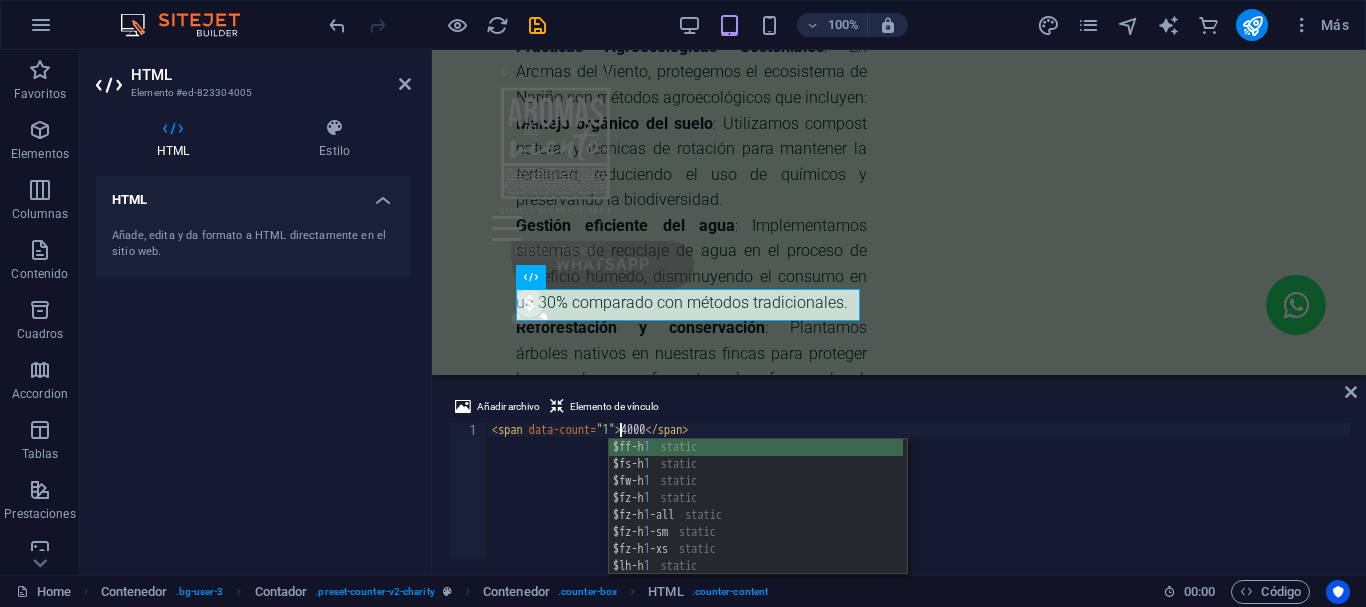 click on "< span   data-count = "1" > 4000 </ span >" at bounding box center [919, 505] 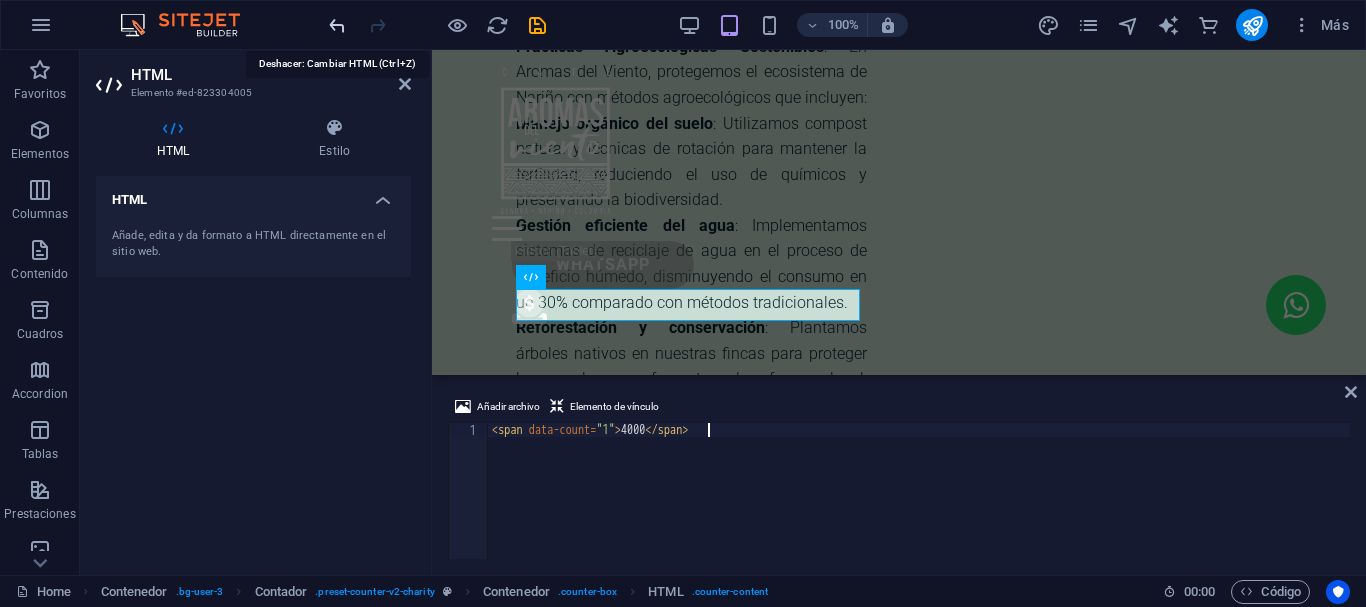click at bounding box center (337, 25) 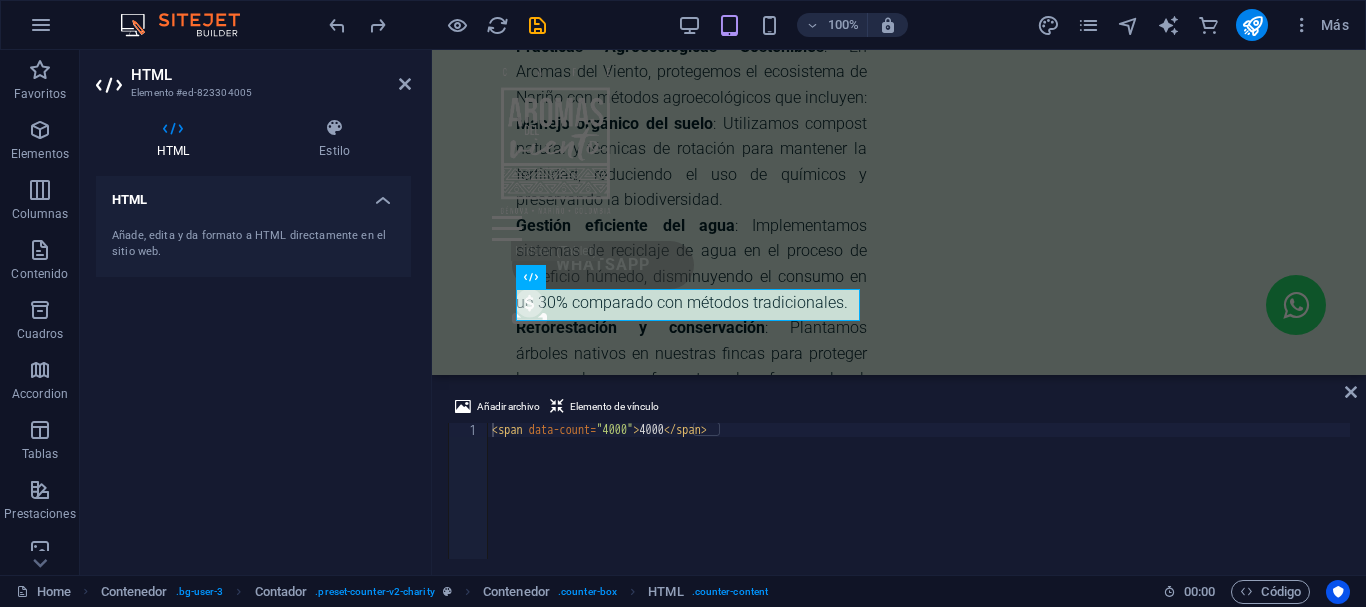 click on "< span   data-count = "4000" > 4000 </ span >" at bounding box center (919, 505) 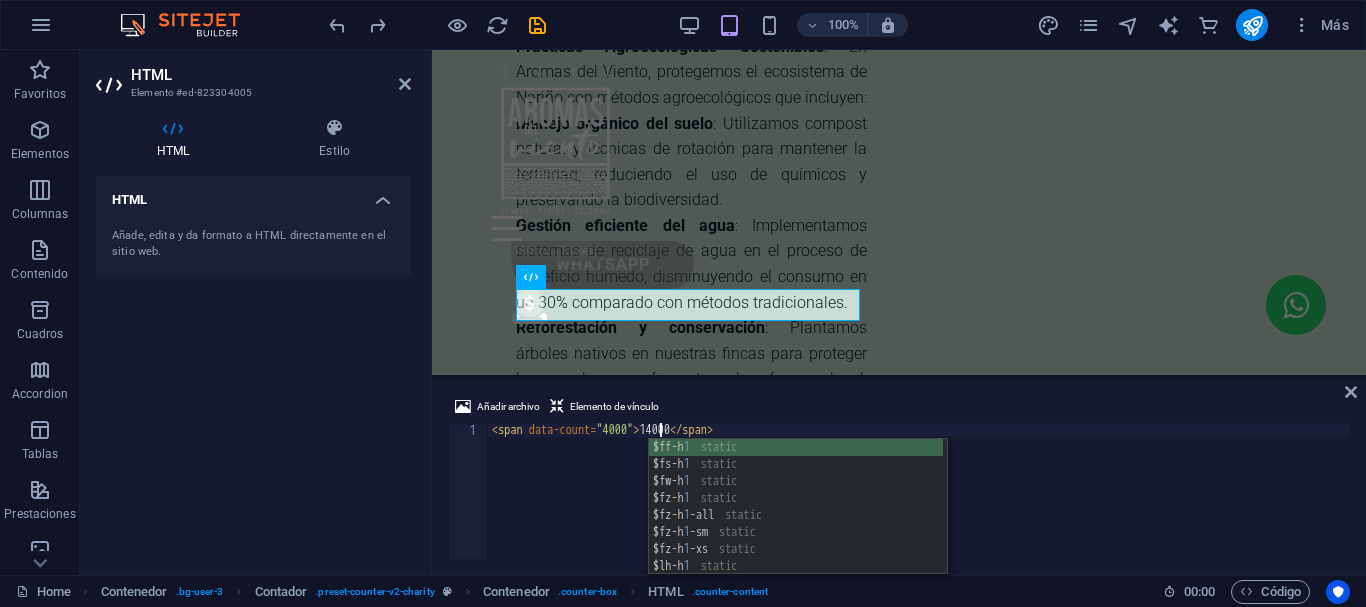 scroll, scrollTop: 0, scrollLeft: 13, axis: horizontal 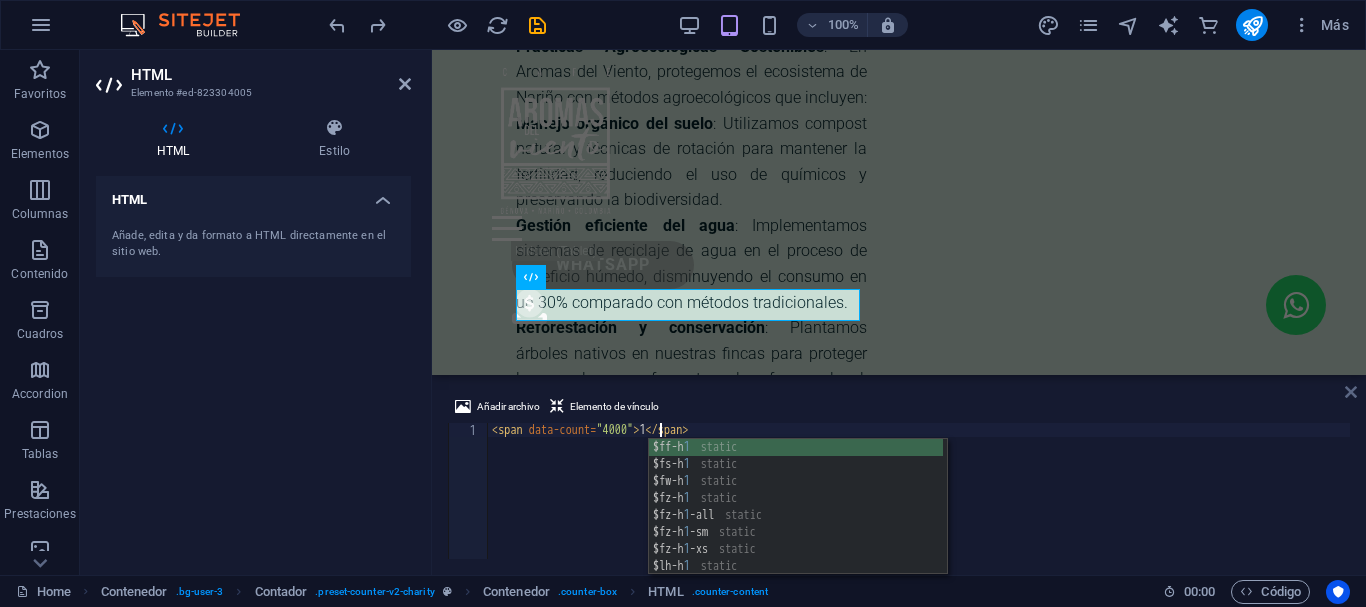 type on "<span data-count="4000">1</span>" 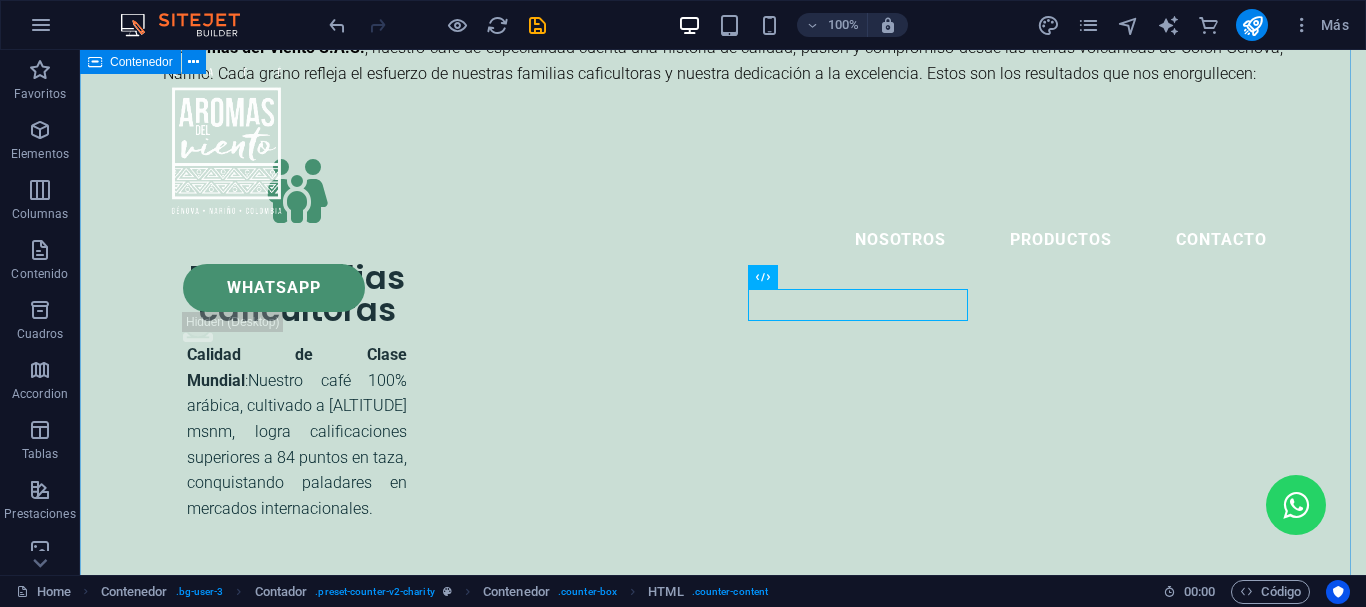 scroll, scrollTop: 1951, scrollLeft: 0, axis: vertical 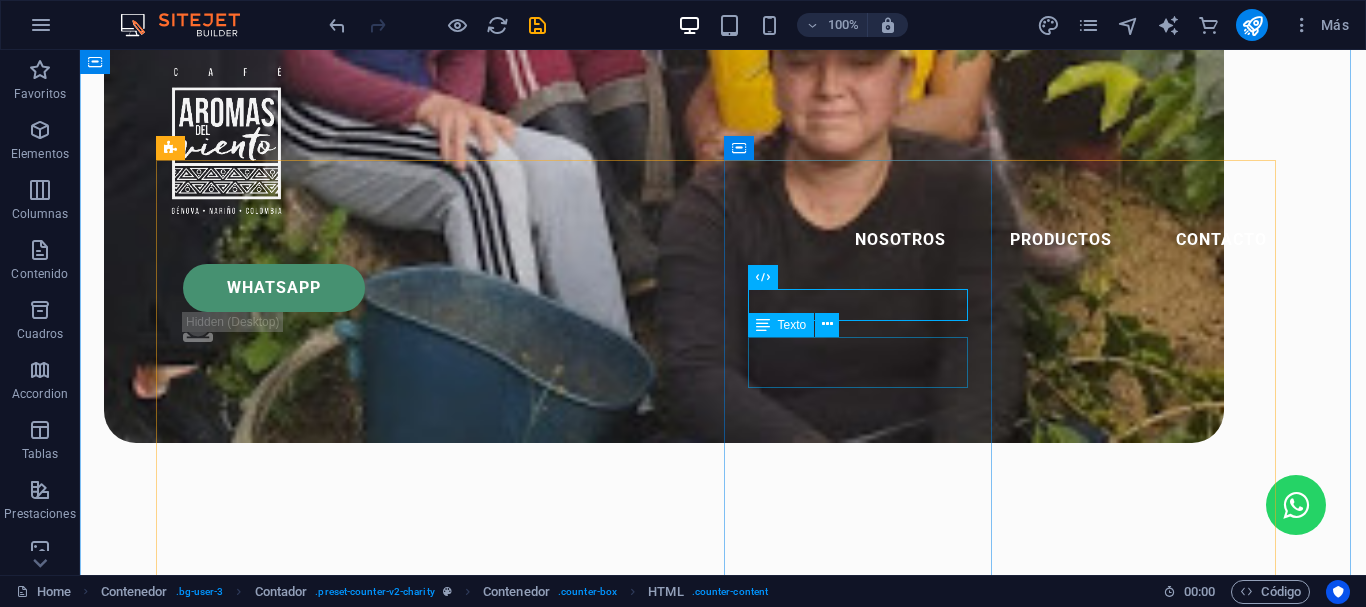 click on "Plantas dedicadas al procesamiento de café" at bounding box center (297, 3177) 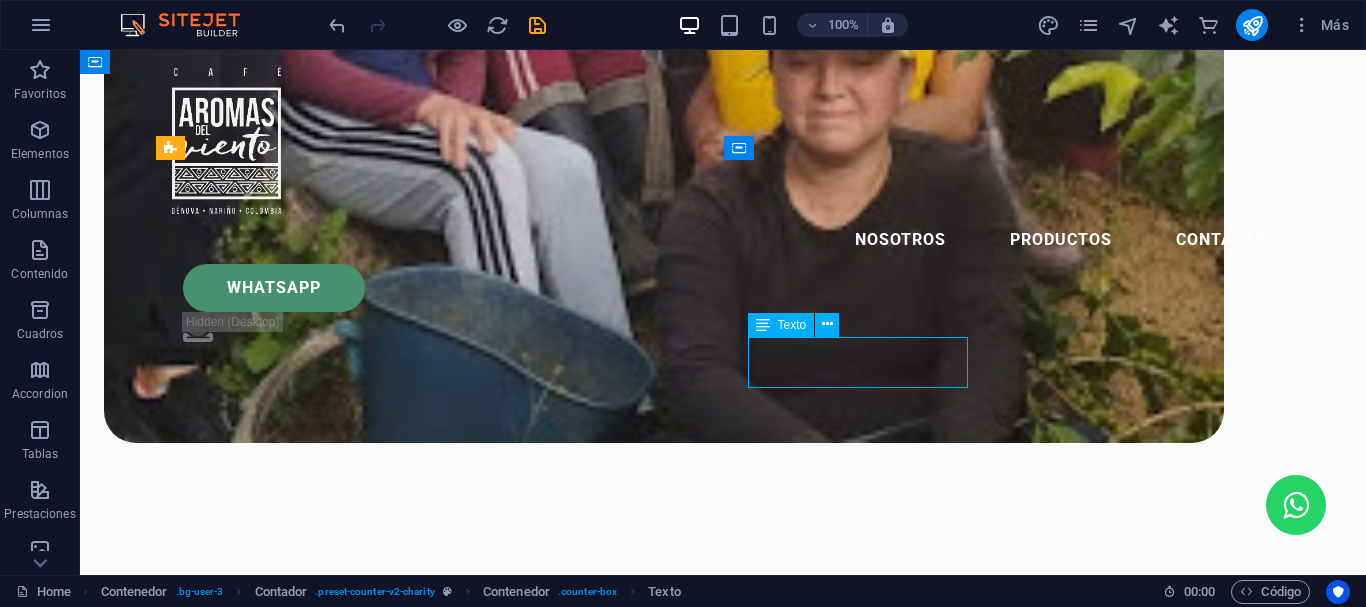 click on "Plantas dedicadas al procesamiento de café" at bounding box center (297, 3177) 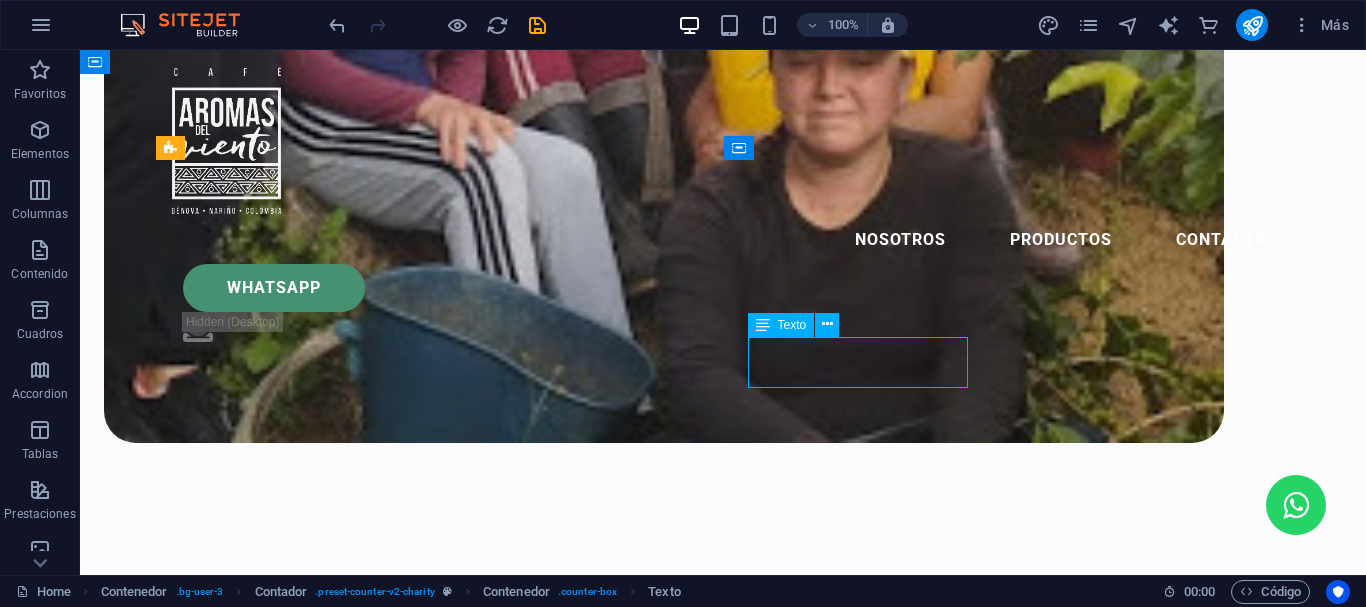 click on "Plantas dedicadas al procesamiento de café" at bounding box center (297, 3177) 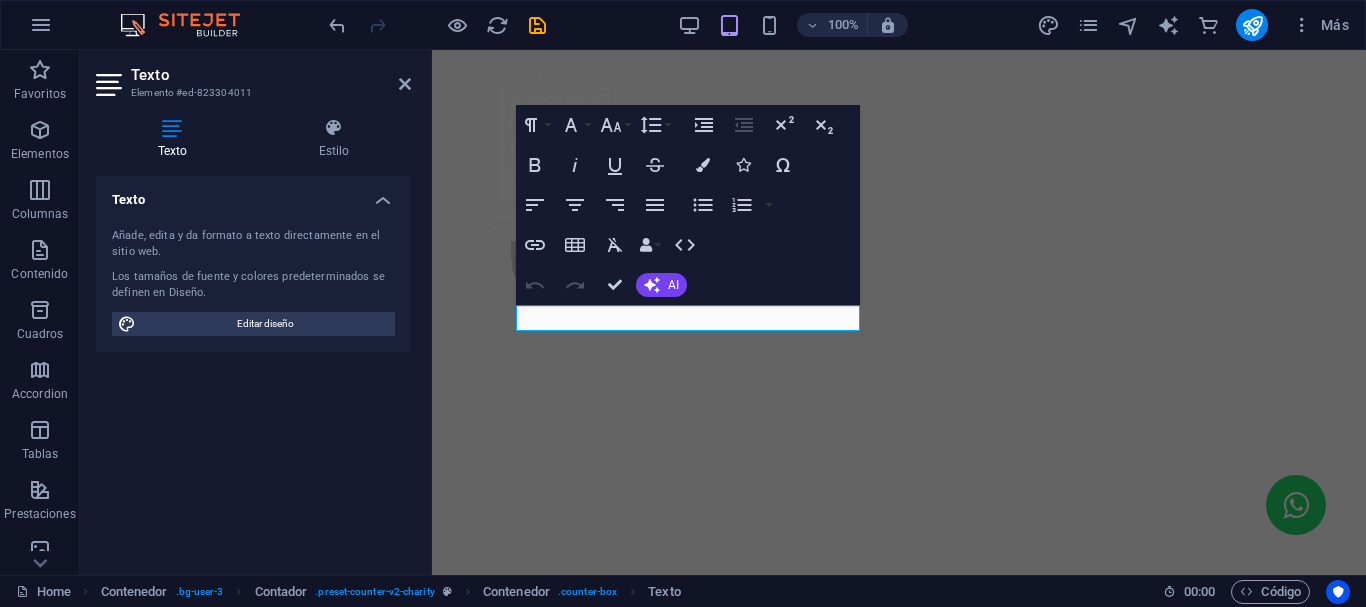 scroll, scrollTop: 0, scrollLeft: 0, axis: both 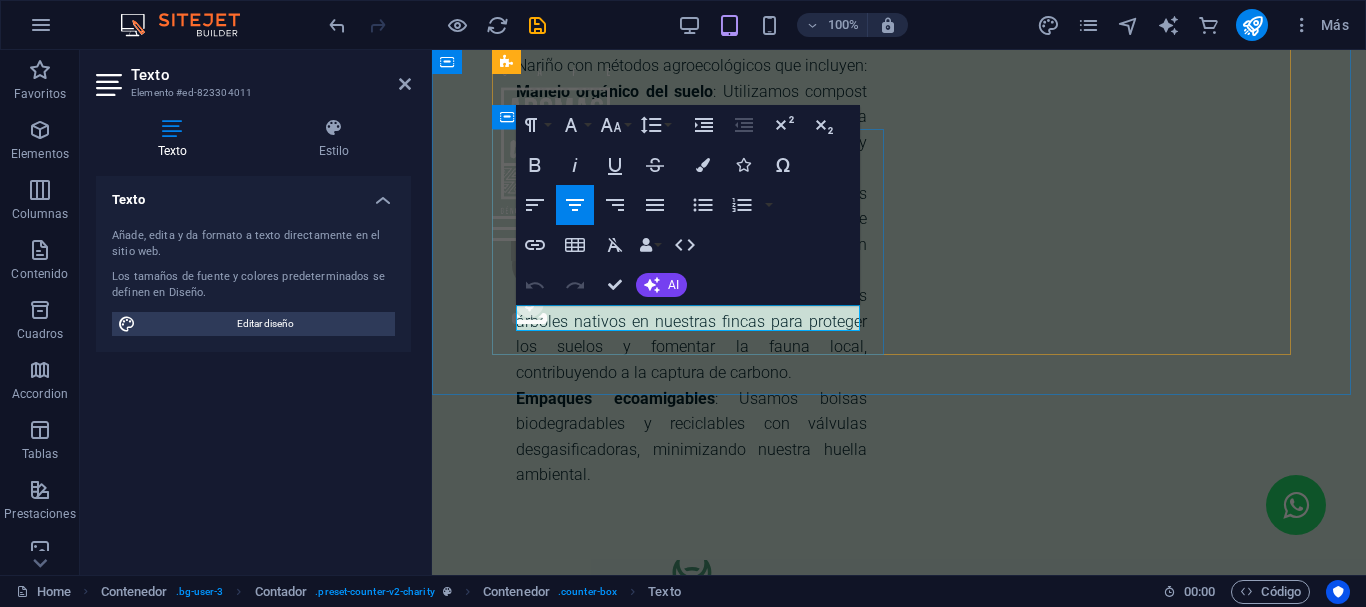 click on "Plantas dedicadas al procesamiento de café" at bounding box center (691, 717) 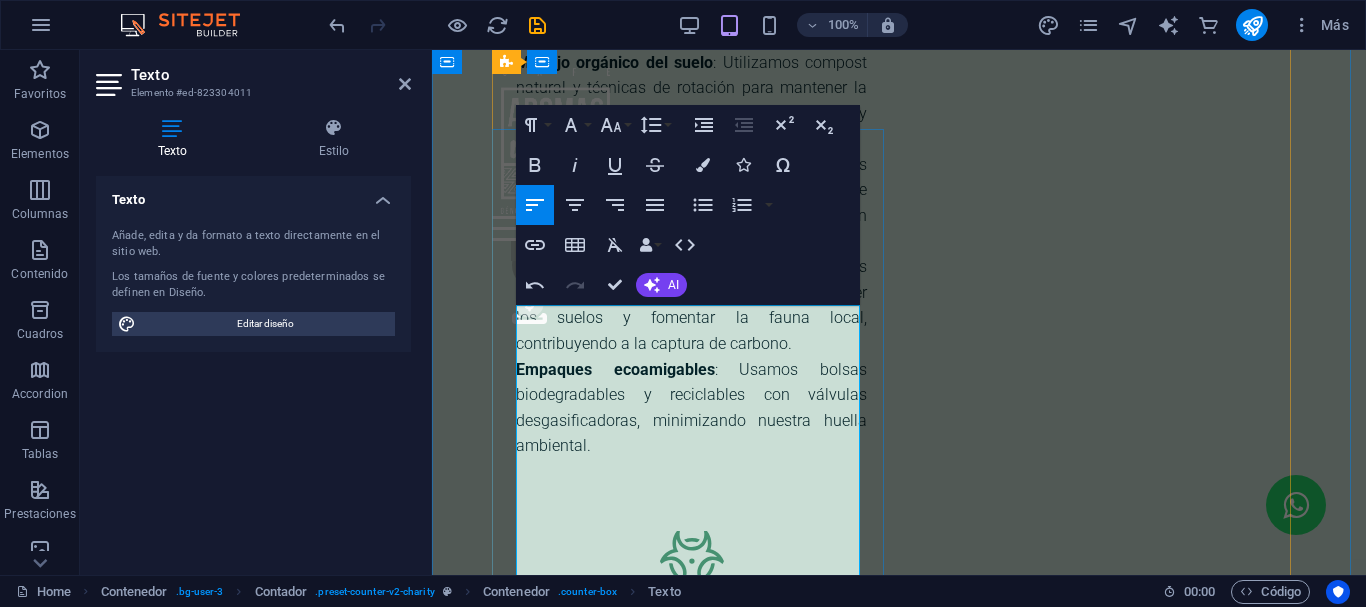 scroll, scrollTop: 3547, scrollLeft: 0, axis: vertical 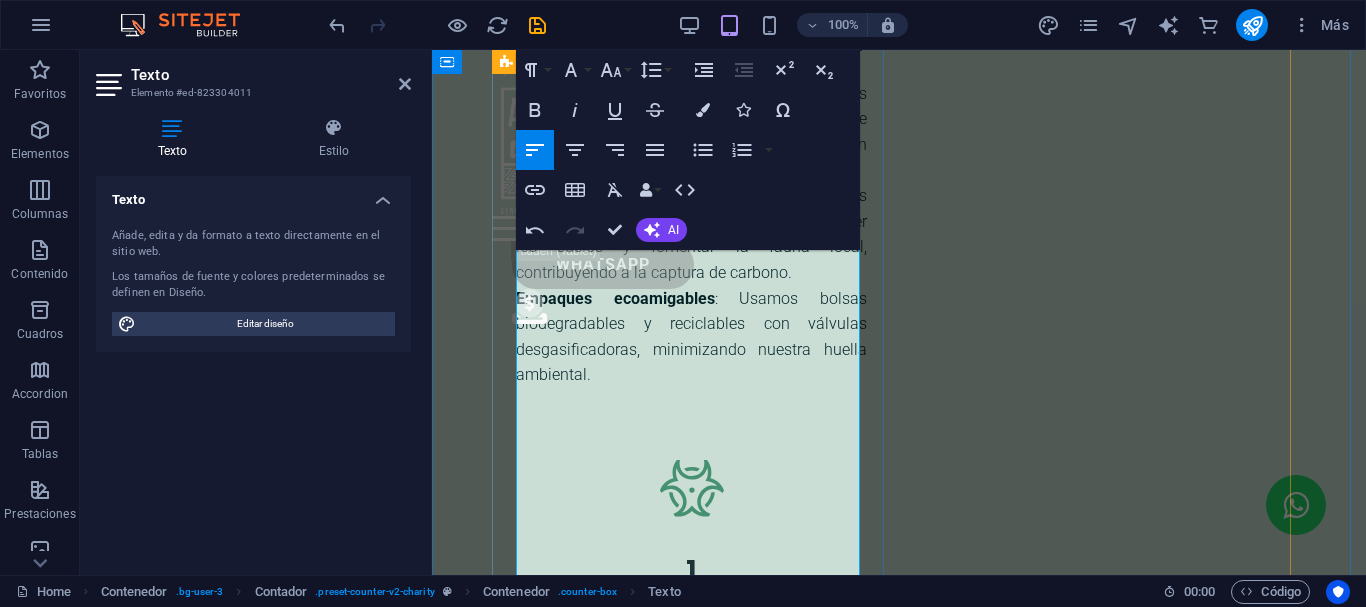 drag, startPoint x: 525, startPoint y: 351, endPoint x: 648, endPoint y: 480, distance: 178.24141 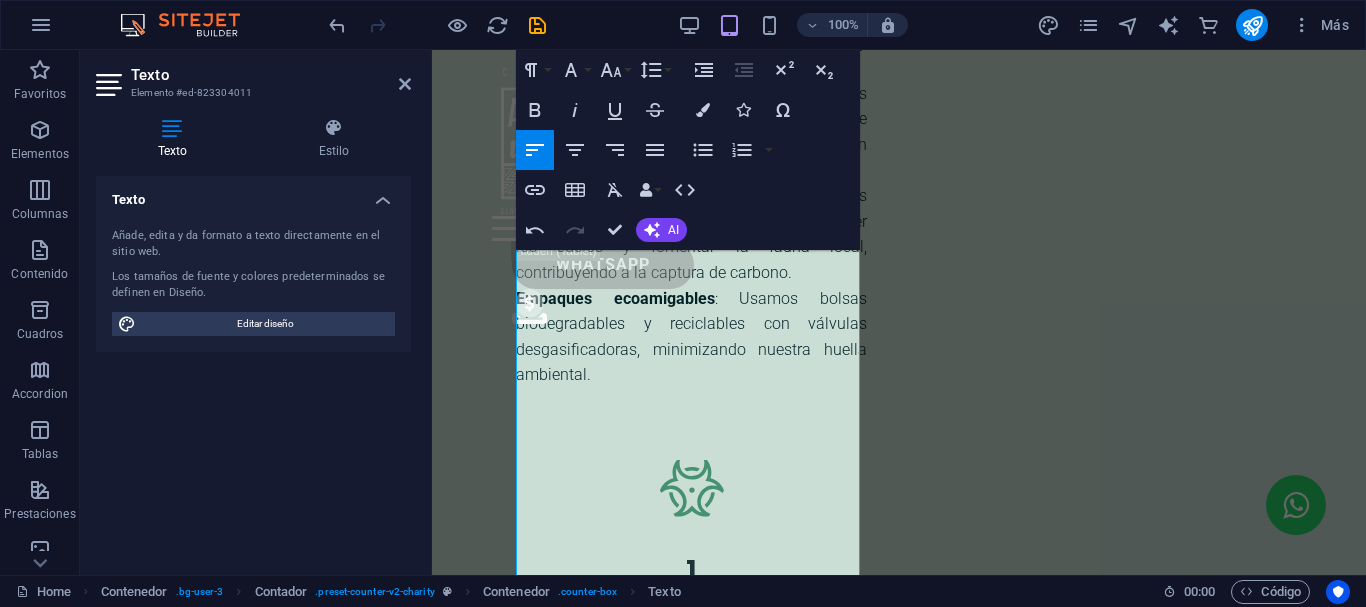 click on "Texto" at bounding box center (253, 194) 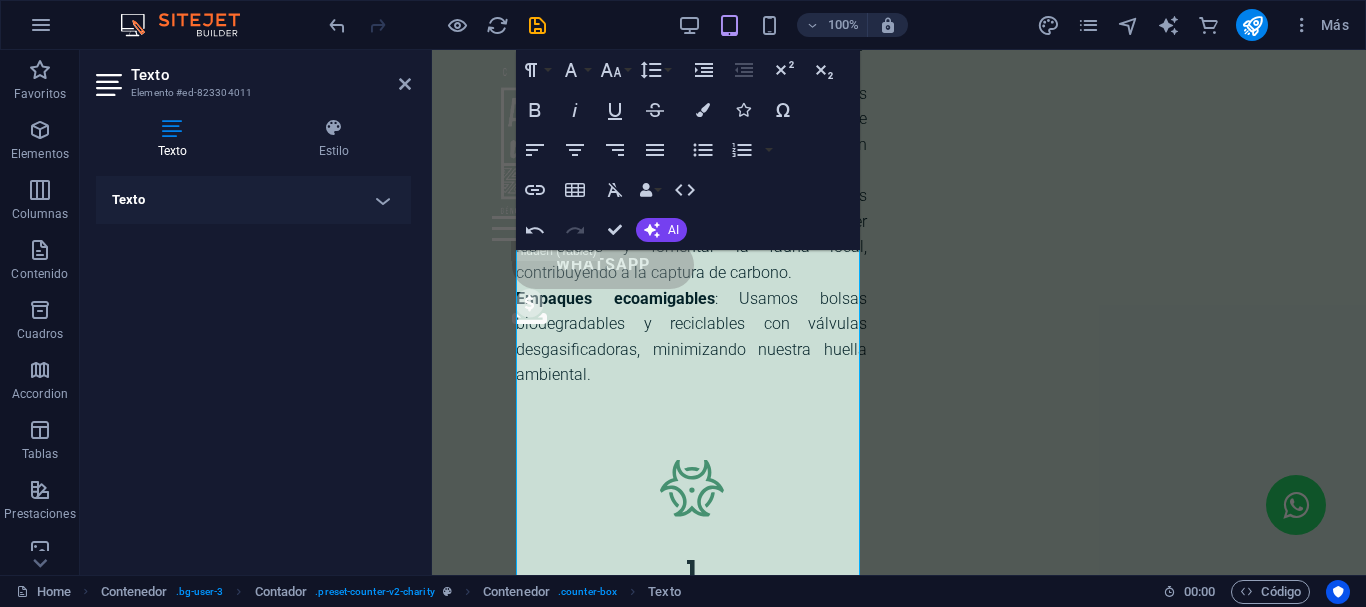 click on "Texto" at bounding box center (253, 200) 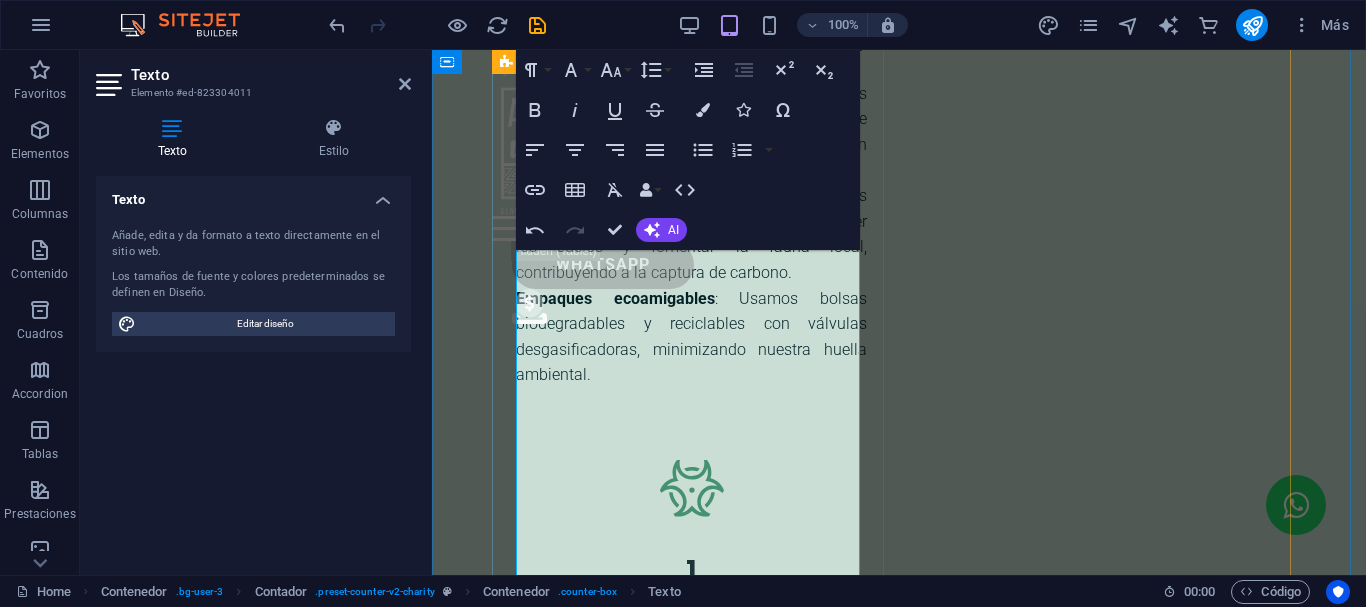 scroll, scrollTop: 3547, scrollLeft: 0, axis: vertical 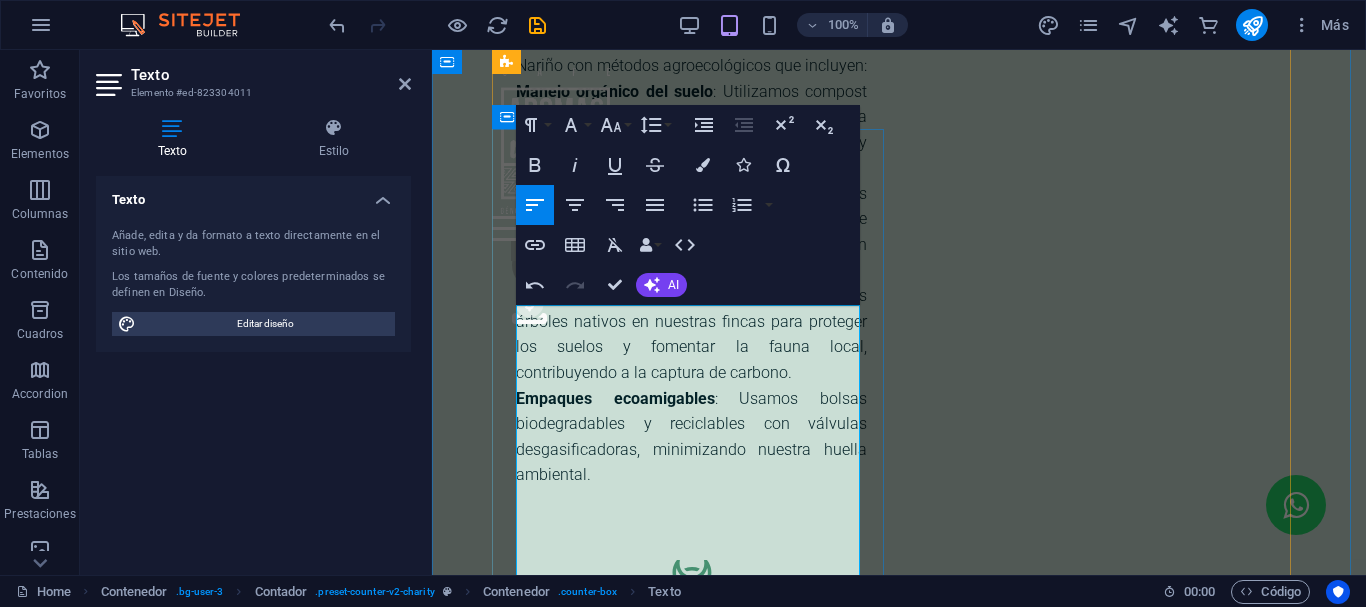click on "Nuestra Planta de Procesamiento" at bounding box center (691, 860) 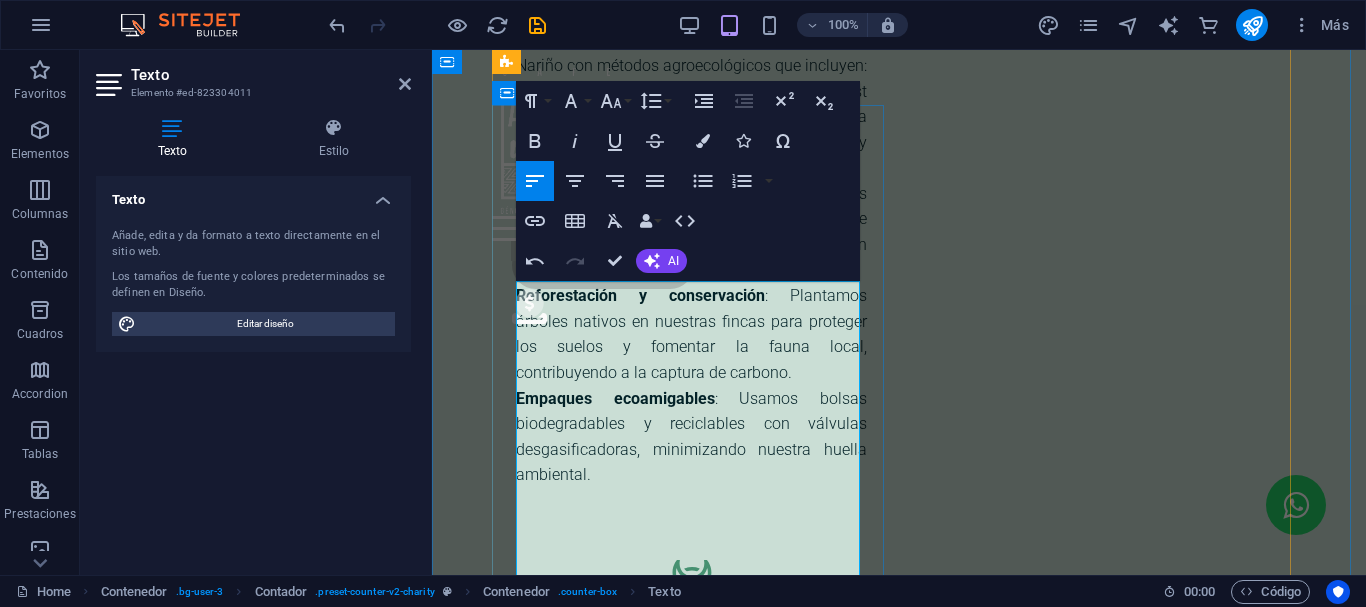 scroll, scrollTop: 3647, scrollLeft: 0, axis: vertical 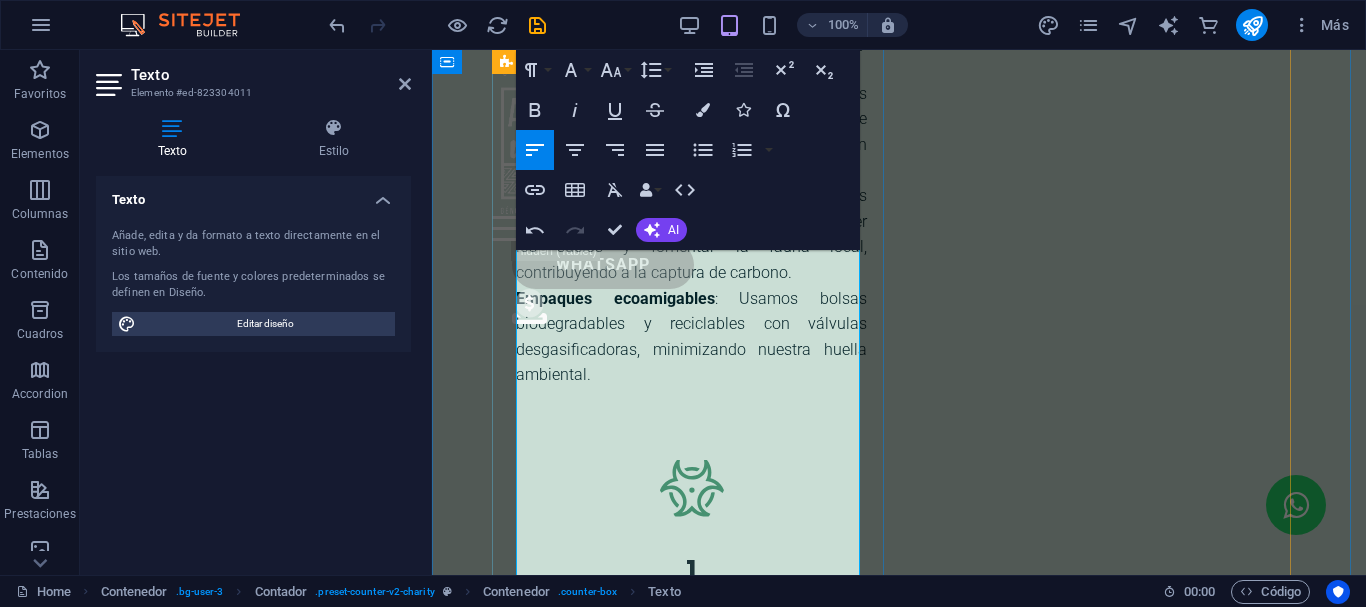 drag, startPoint x: 524, startPoint y: 334, endPoint x: 726, endPoint y: 451, distance: 233.43736 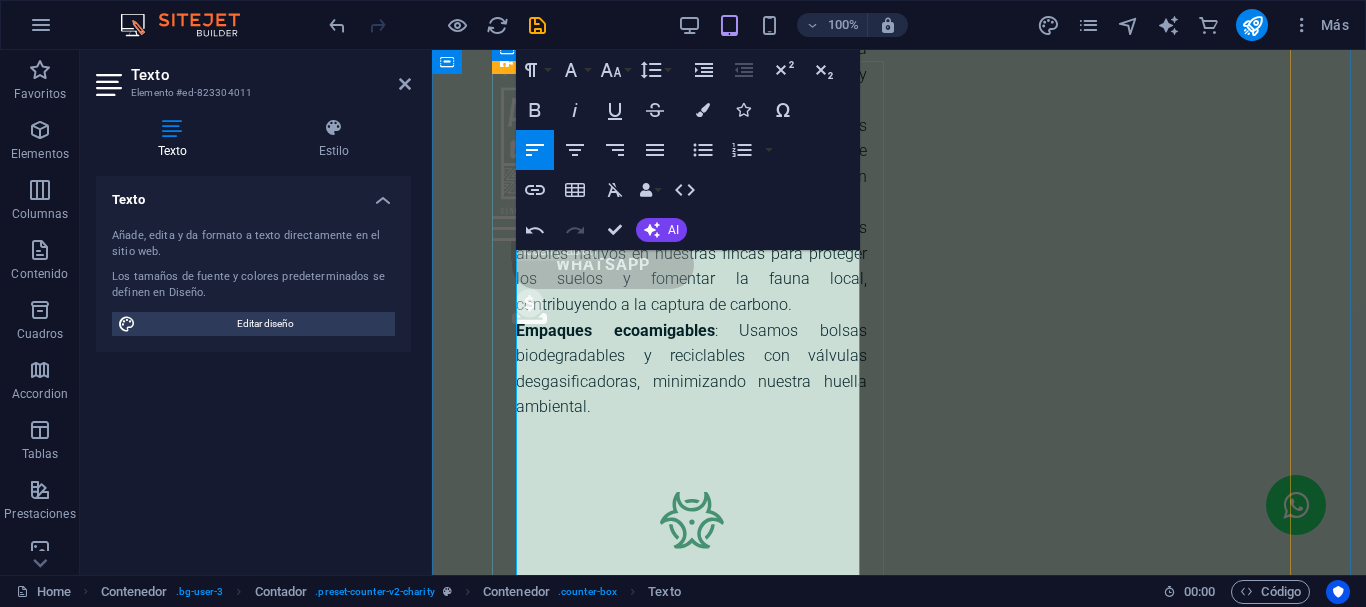 scroll, scrollTop: 3647, scrollLeft: 0, axis: vertical 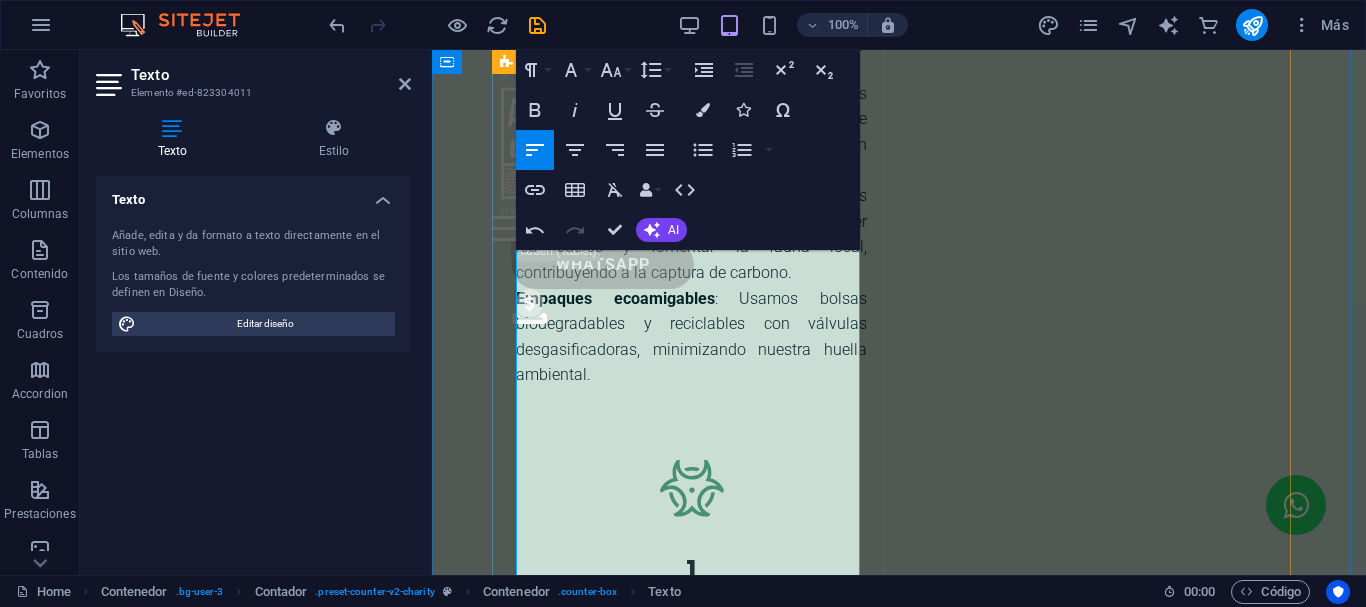 drag, startPoint x: 520, startPoint y: 348, endPoint x: 709, endPoint y: 500, distance: 242.53865 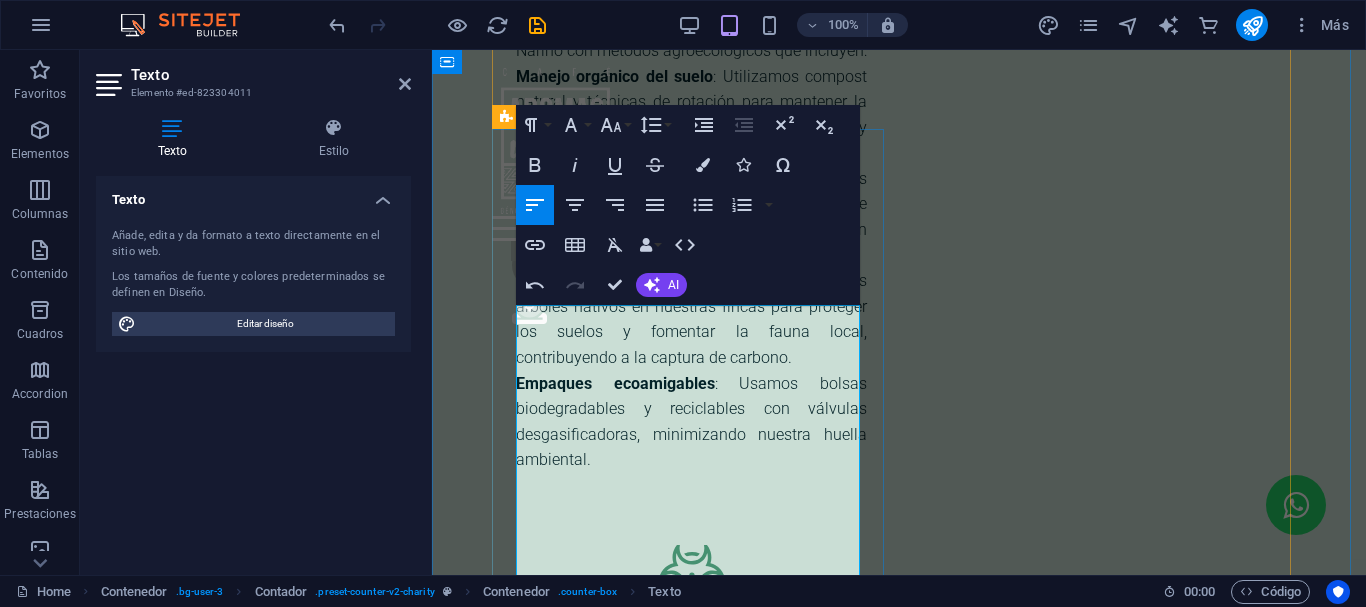 scroll, scrollTop: 3547, scrollLeft: 0, axis: vertical 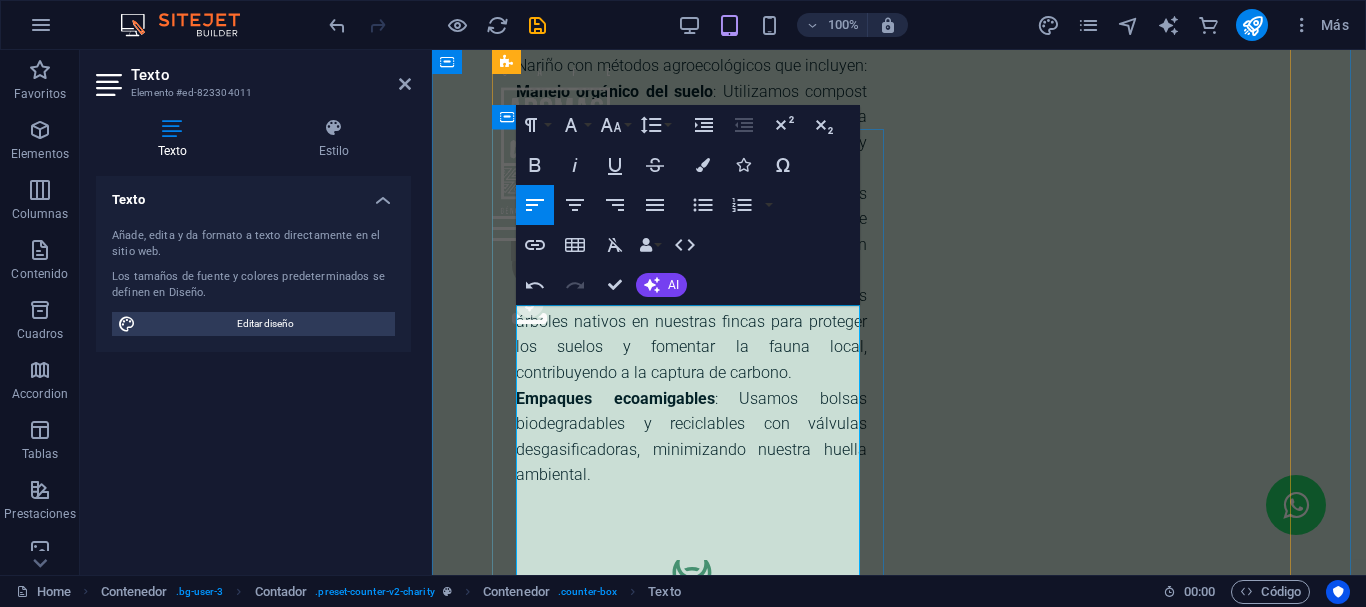 click on "​" at bounding box center (691, 743) 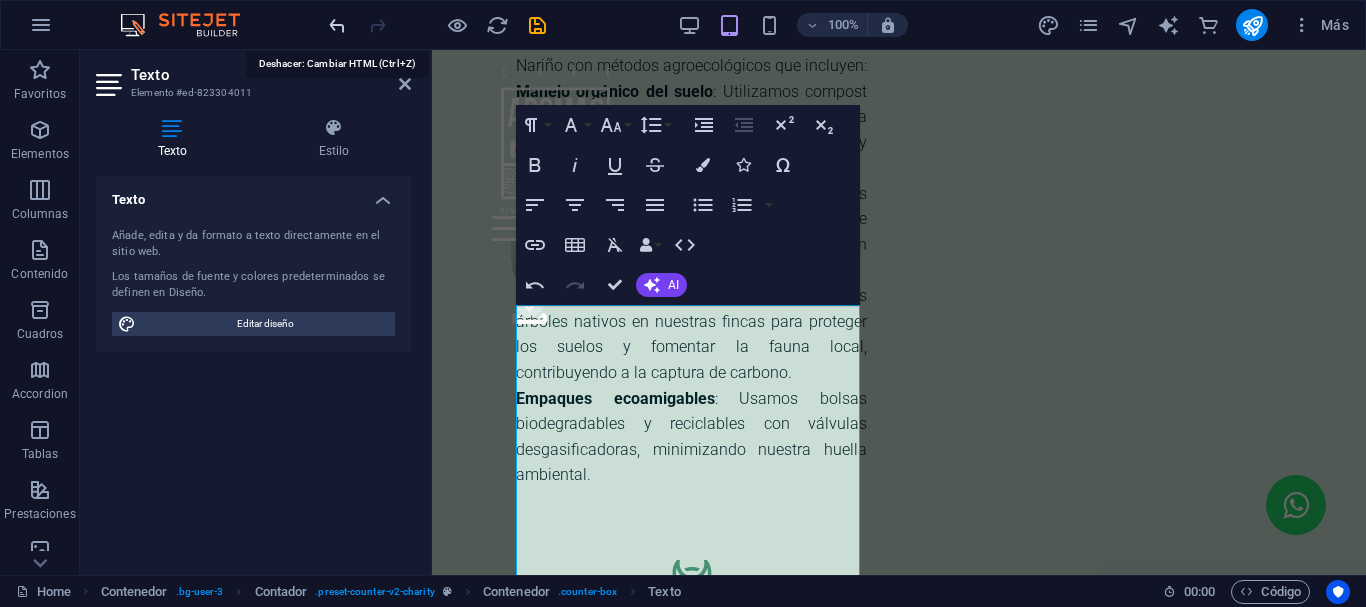 click at bounding box center [337, 25] 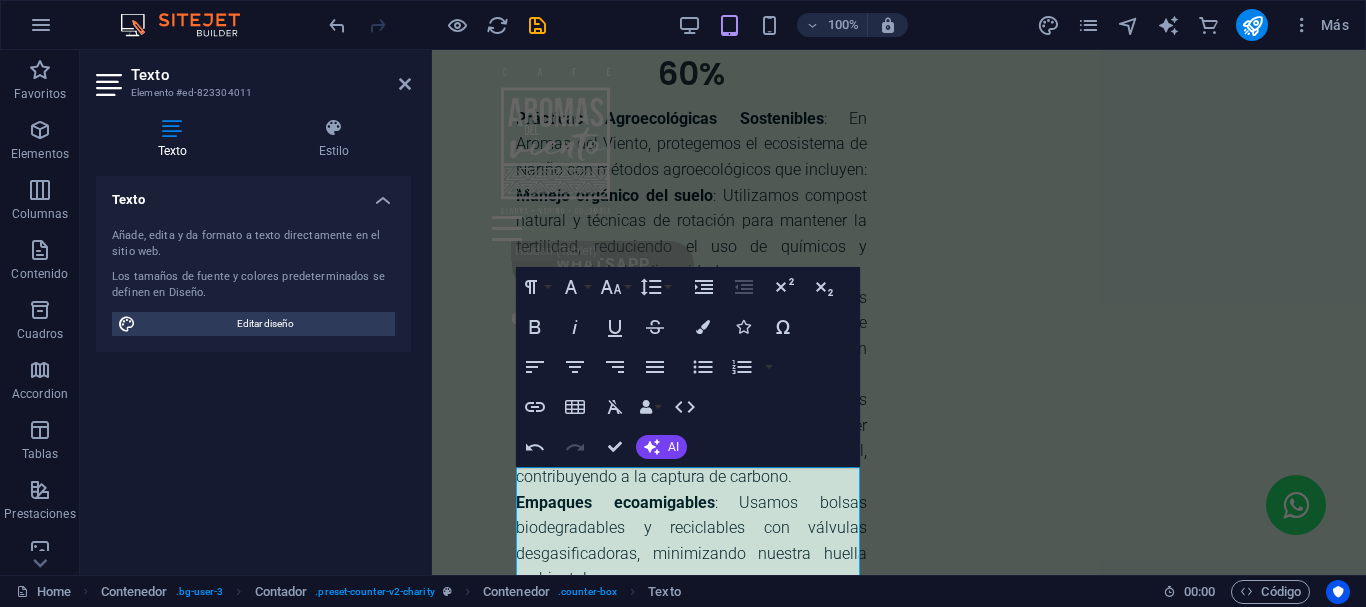 scroll, scrollTop: 3347, scrollLeft: 0, axis: vertical 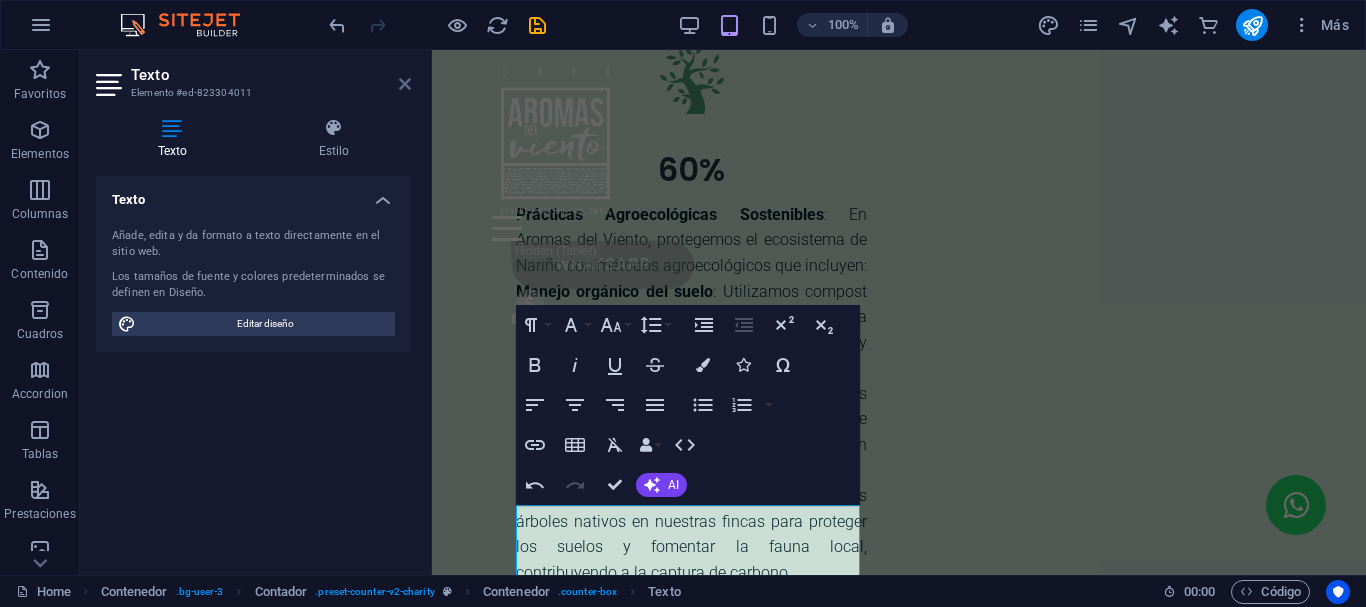 click at bounding box center [405, 84] 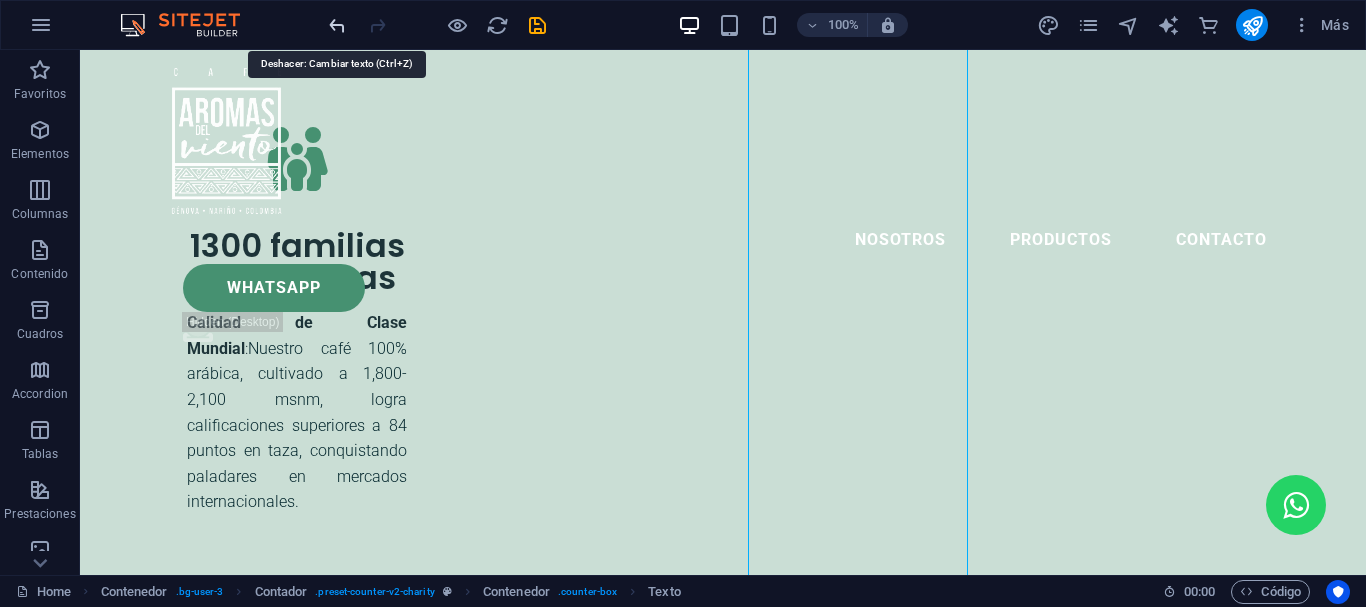 click at bounding box center [337, 25] 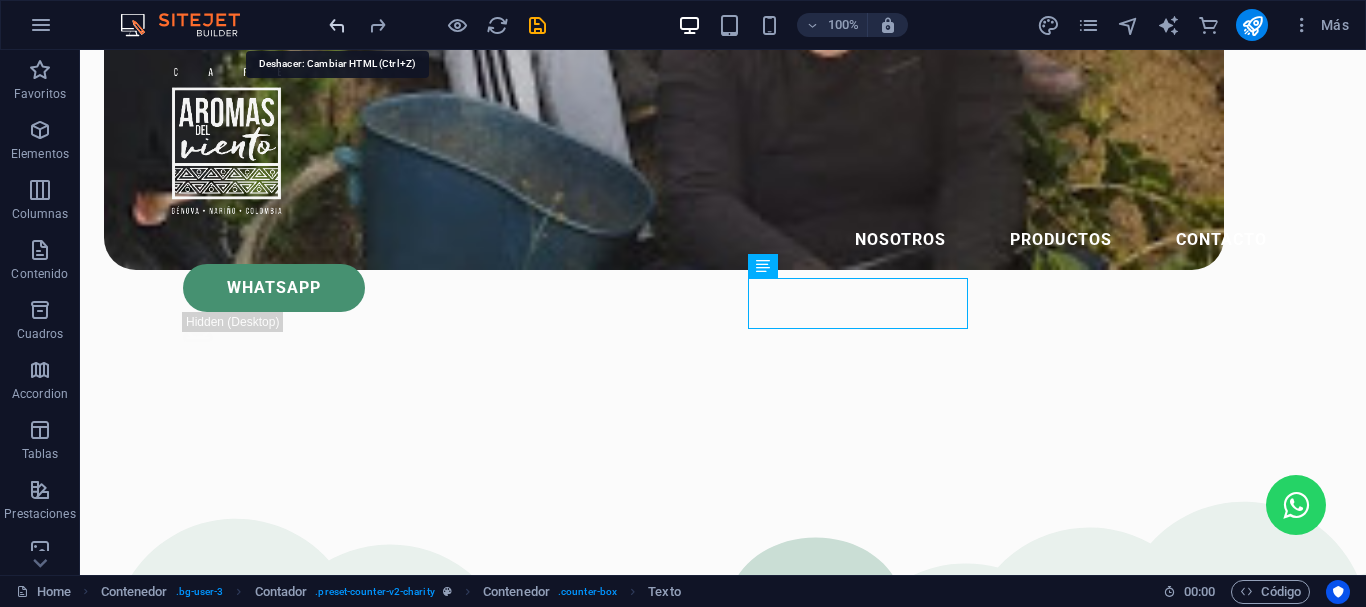 scroll, scrollTop: 2008, scrollLeft: 0, axis: vertical 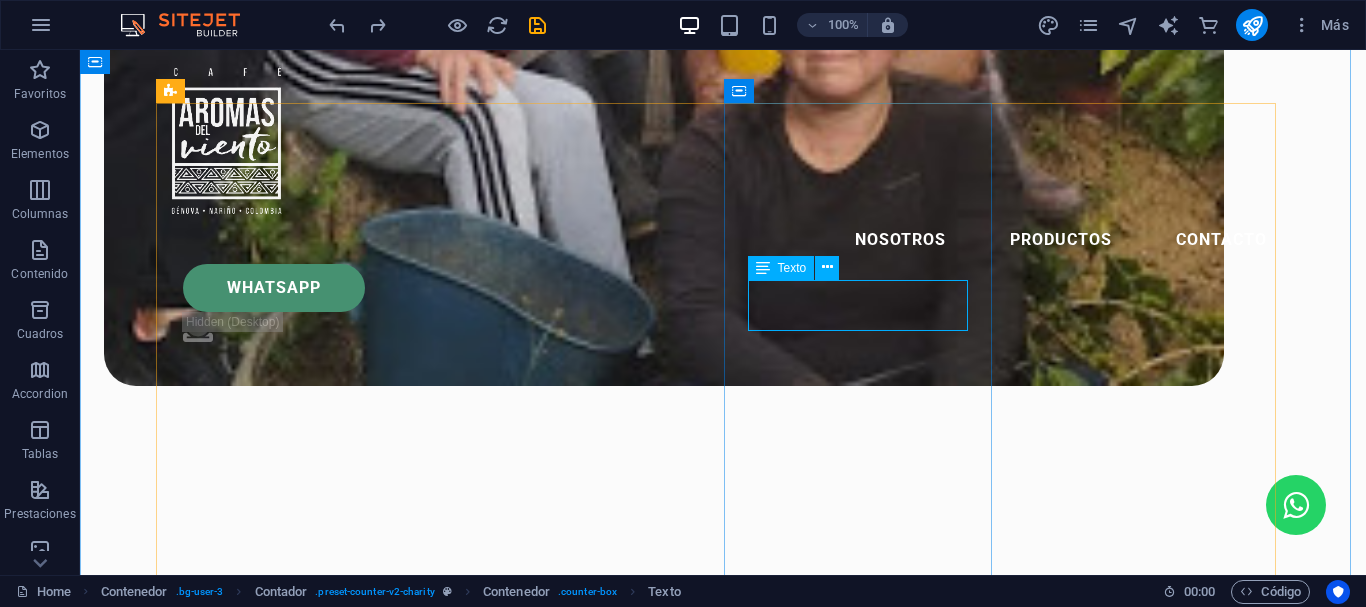 click on "Plantas dedicadas al procesamiento de café" at bounding box center (297, 3146) 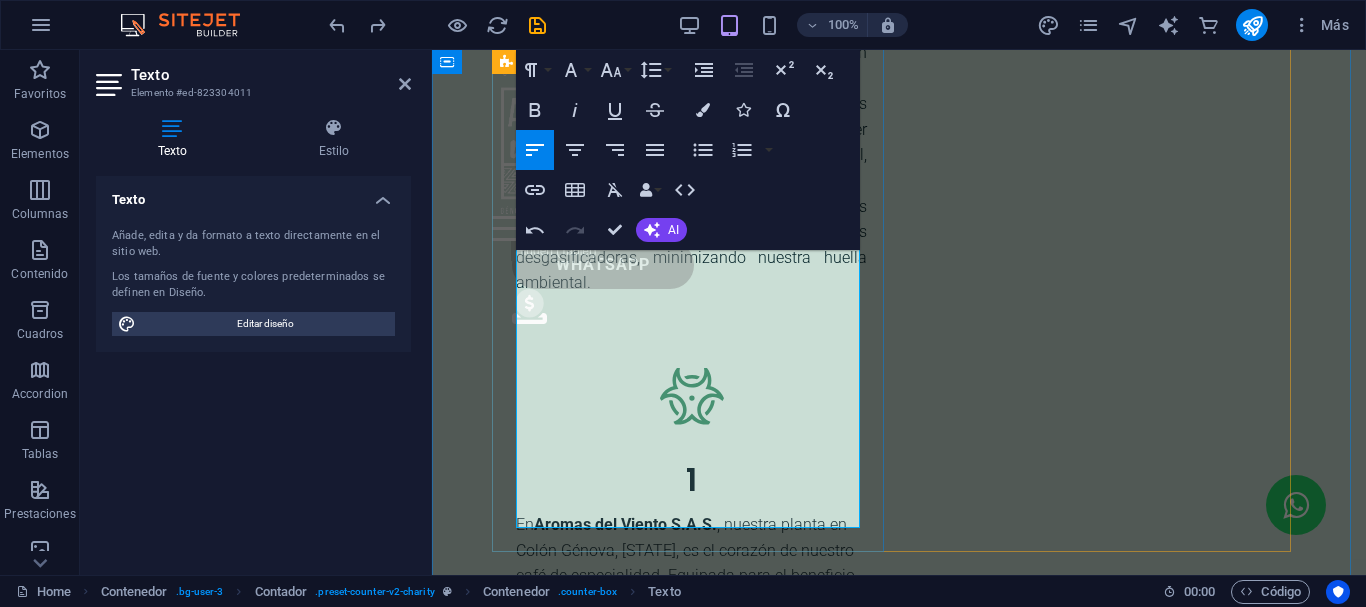 scroll, scrollTop: 3747, scrollLeft: 0, axis: vertical 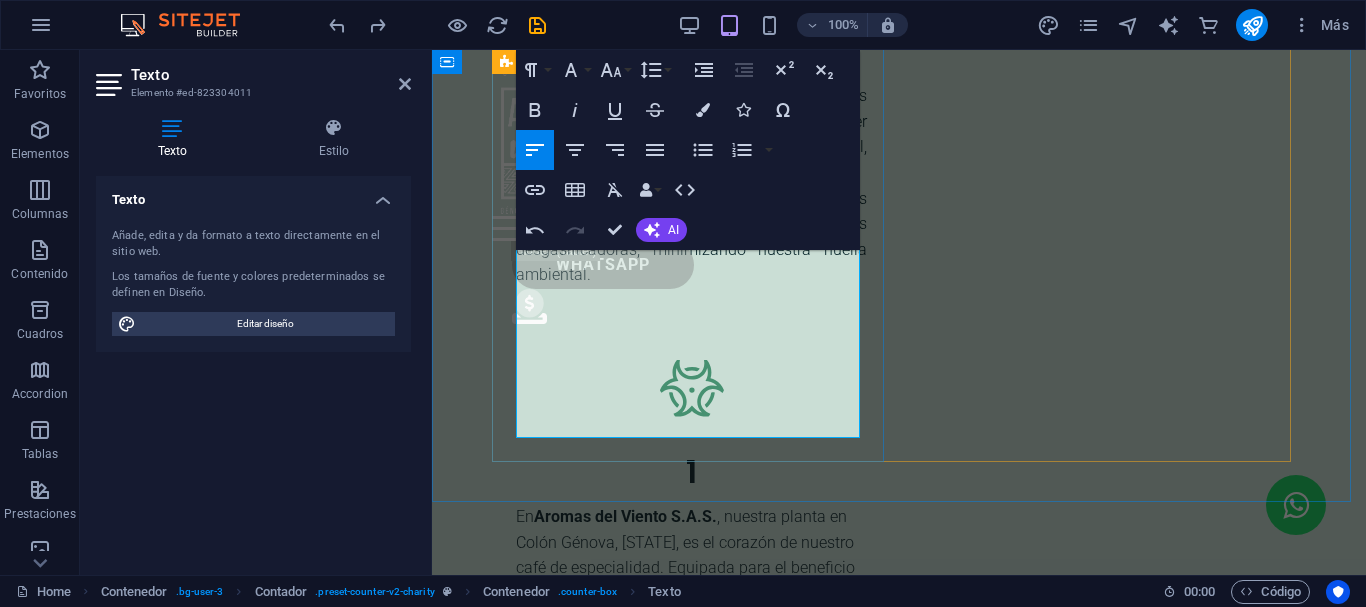 click on "Plantas dedicadas al procesamiento de café" at bounding box center (691, 824) 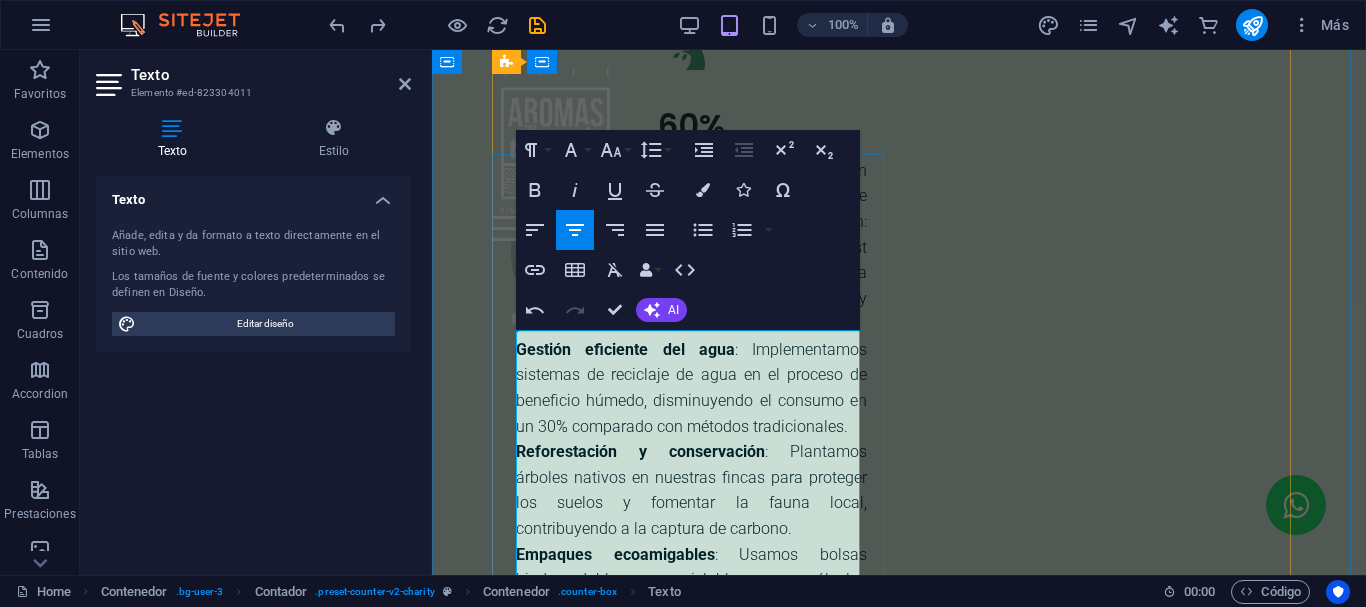 scroll, scrollTop: 3347, scrollLeft: 0, axis: vertical 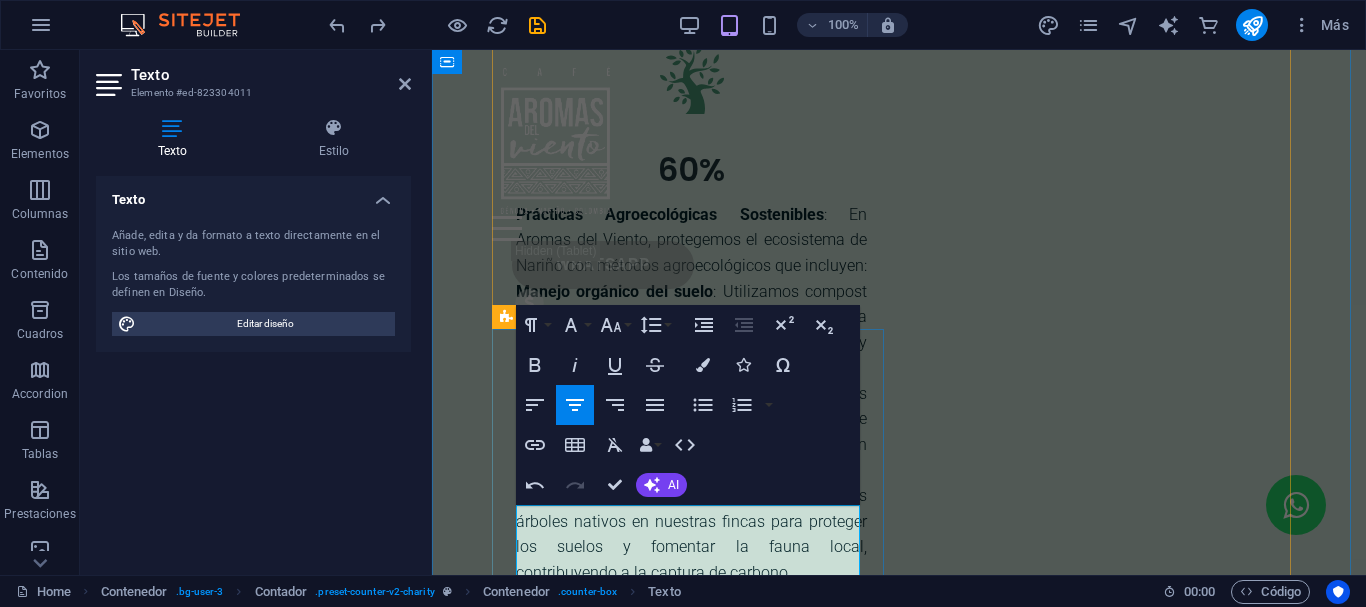 click on "En Aromas del Viento S.A.S. , nuestra planta en Colón Génova, Nariño, es el corazón de nuestro café de especialidad. Equipada para el beneficio húmedo y seco, emplea técnicas artesanales y sostenibles, como fermentación controlada y reciclaje de agua, para resaltar los sabores únicos de nuestro café 100% arábica. Con un enfoque agroecológico, garantizamos calidad excepcional (calificación >88 puntos) y cuidamos el medio ambiente, llevando la esencia de Nariño a cada taza. ¡Descubre más en www.aromasdelviento.com.co!" at bounding box center [691, 1057] 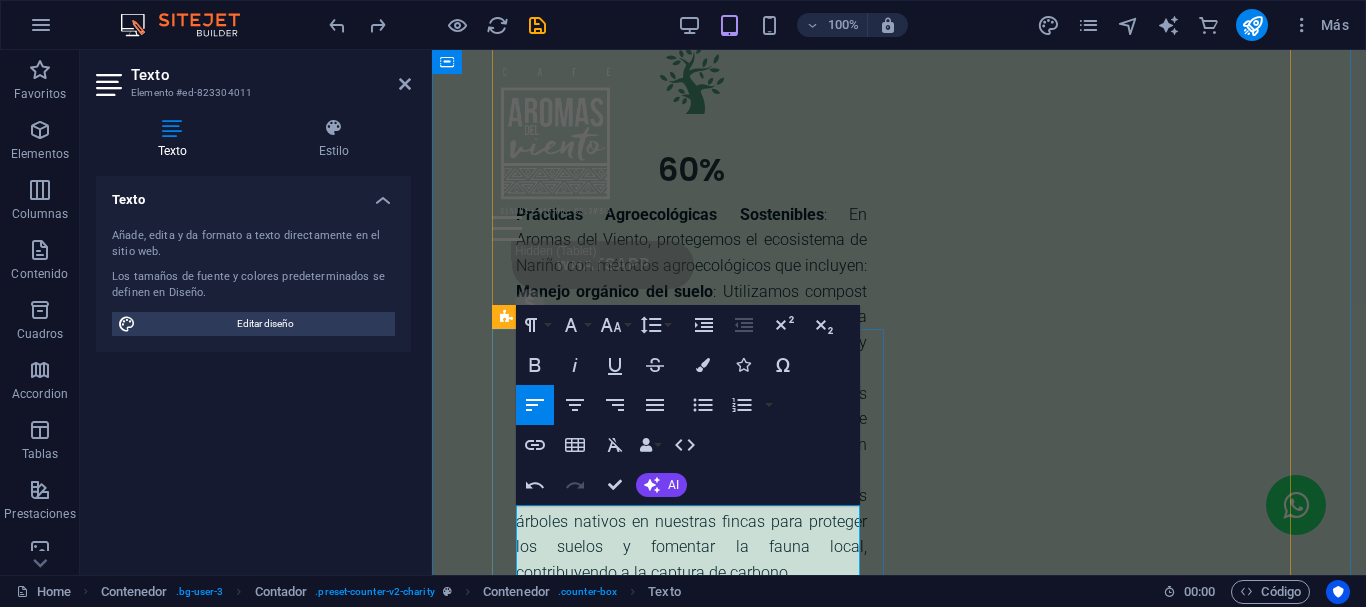 click at bounding box center (691, 917) 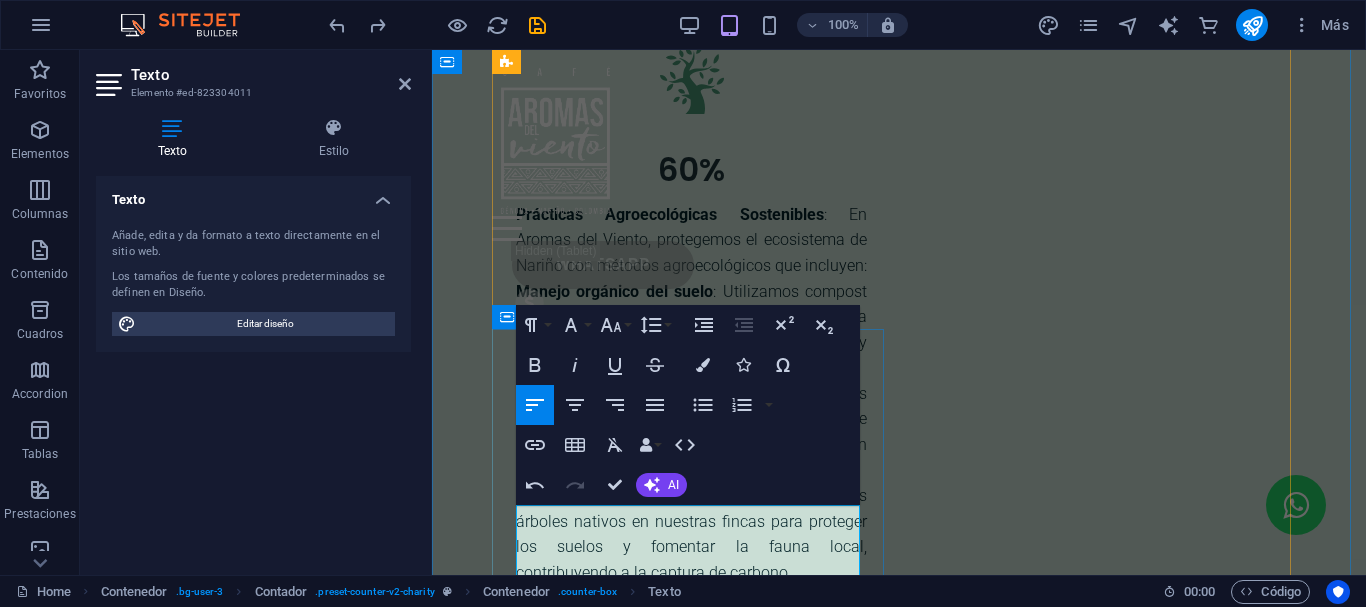 drag, startPoint x: 519, startPoint y: 513, endPoint x: 791, endPoint y: 518, distance: 272.04596 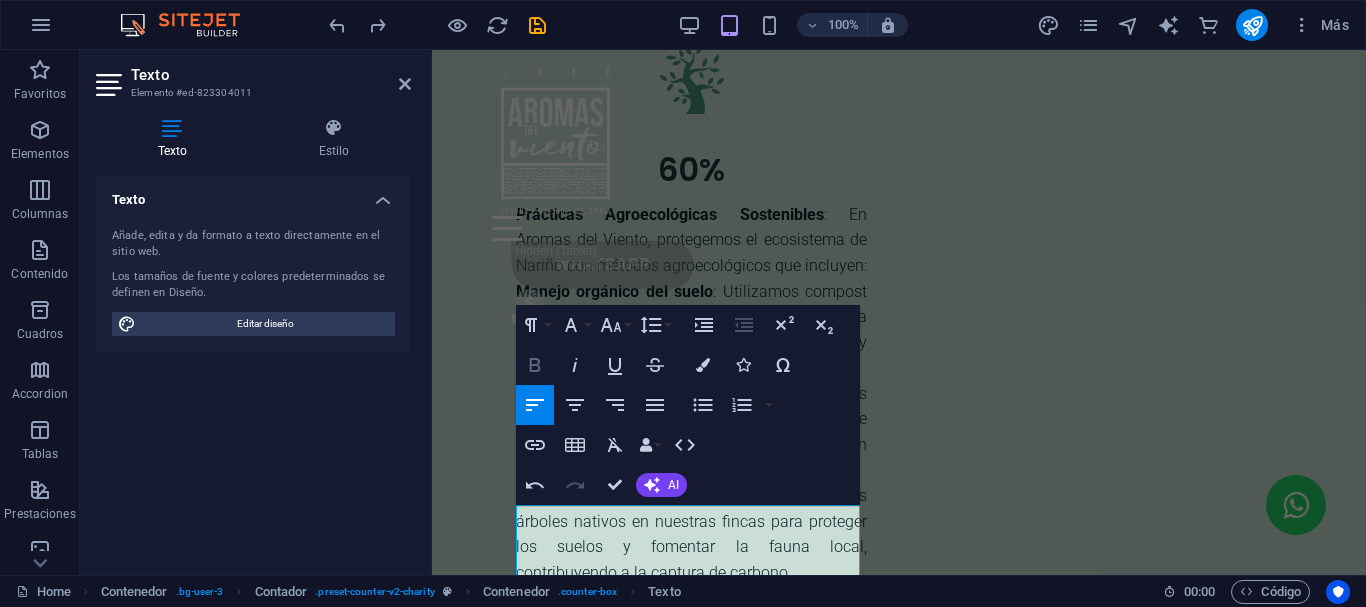 click 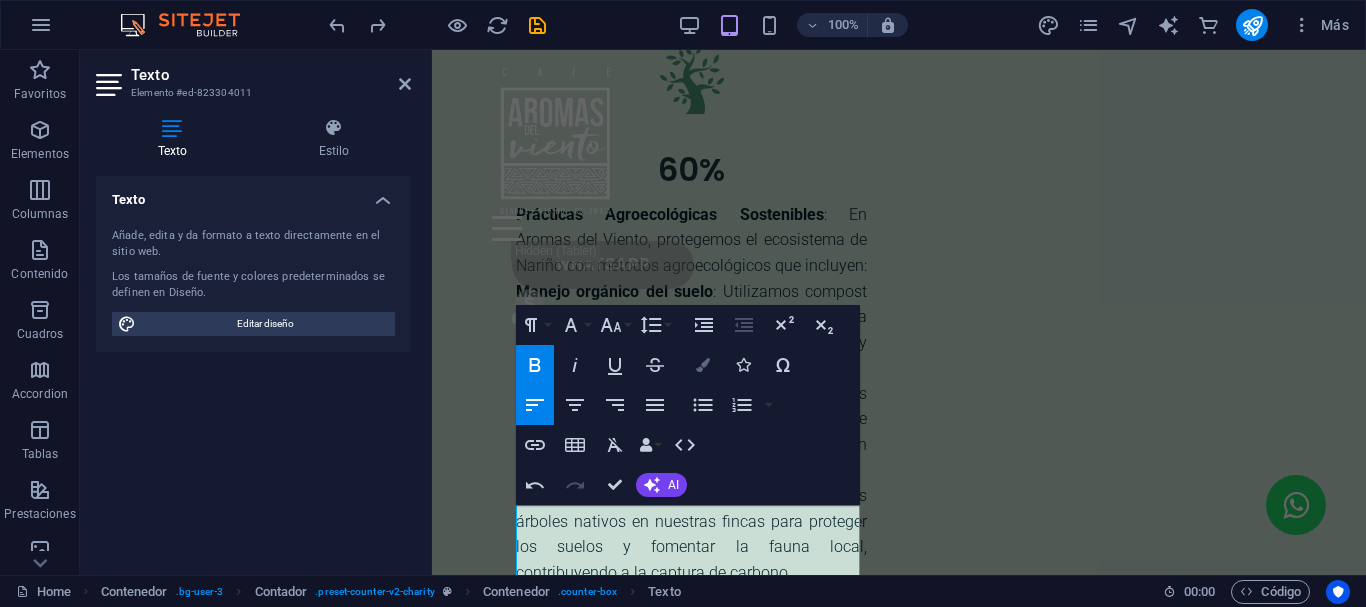 click at bounding box center [703, 365] 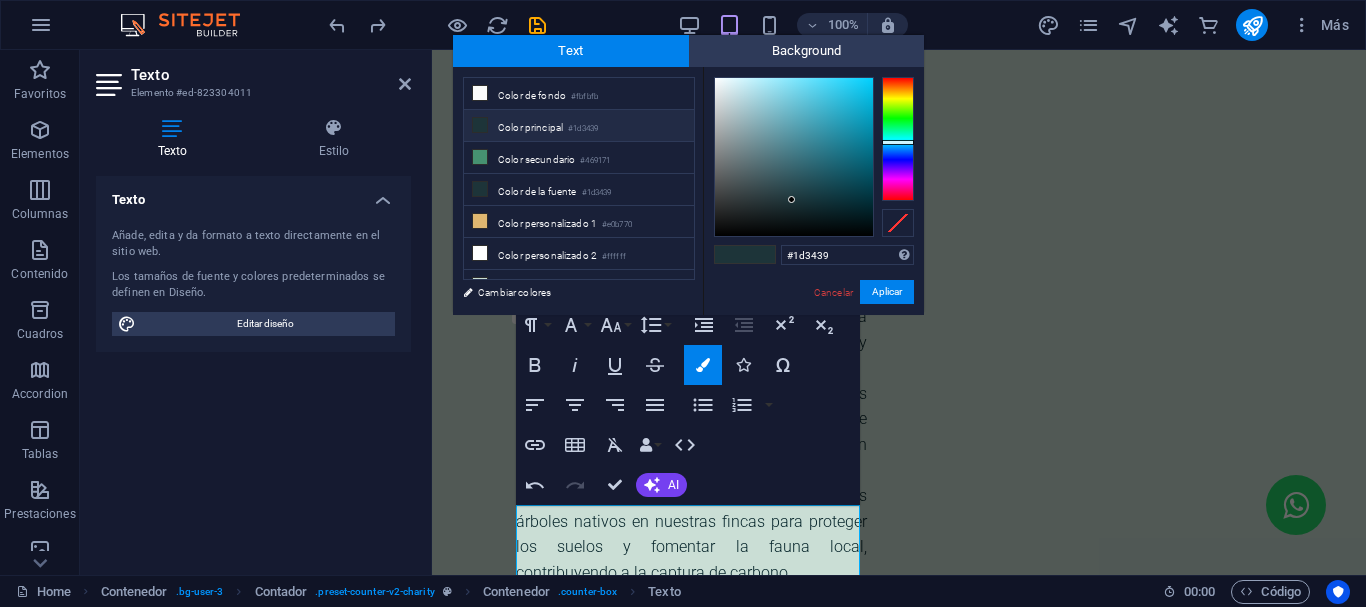 type on "#060808" 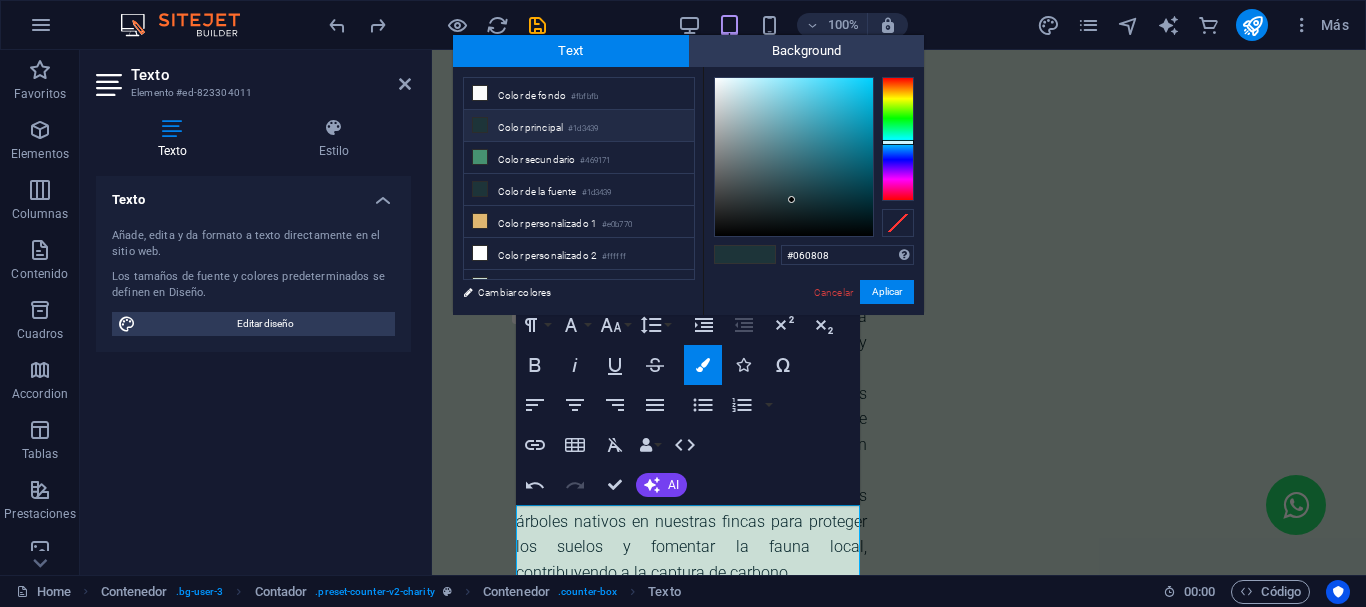 click at bounding box center [794, 157] 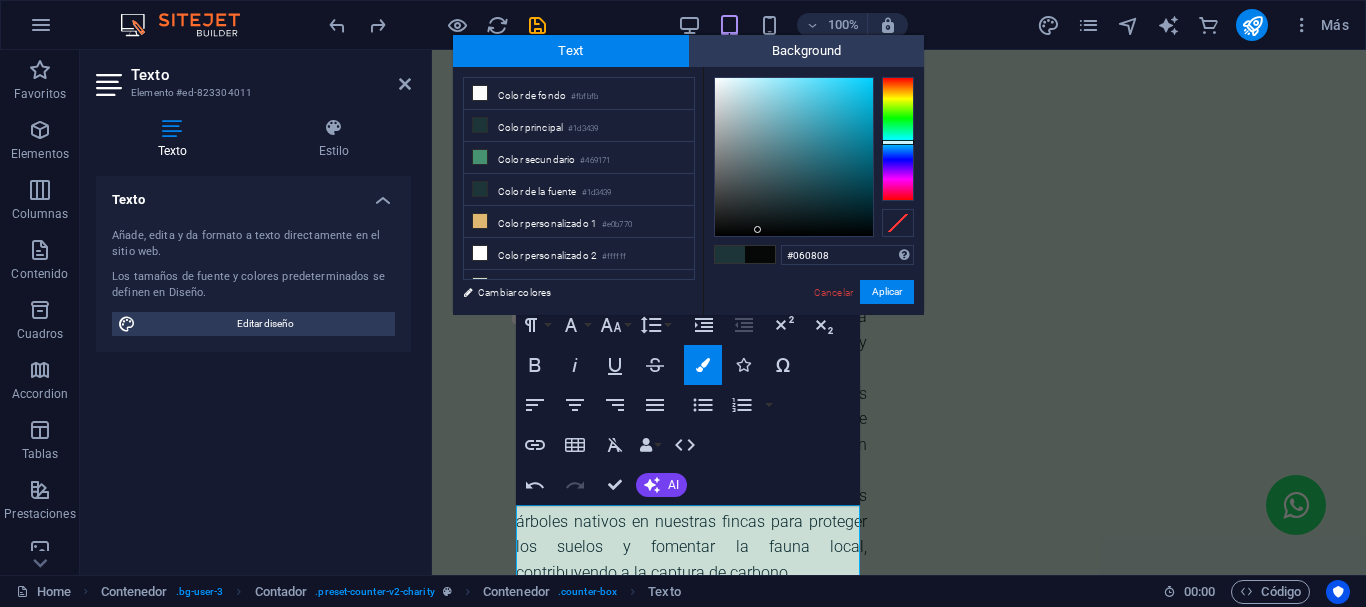 click at bounding box center (760, 254) 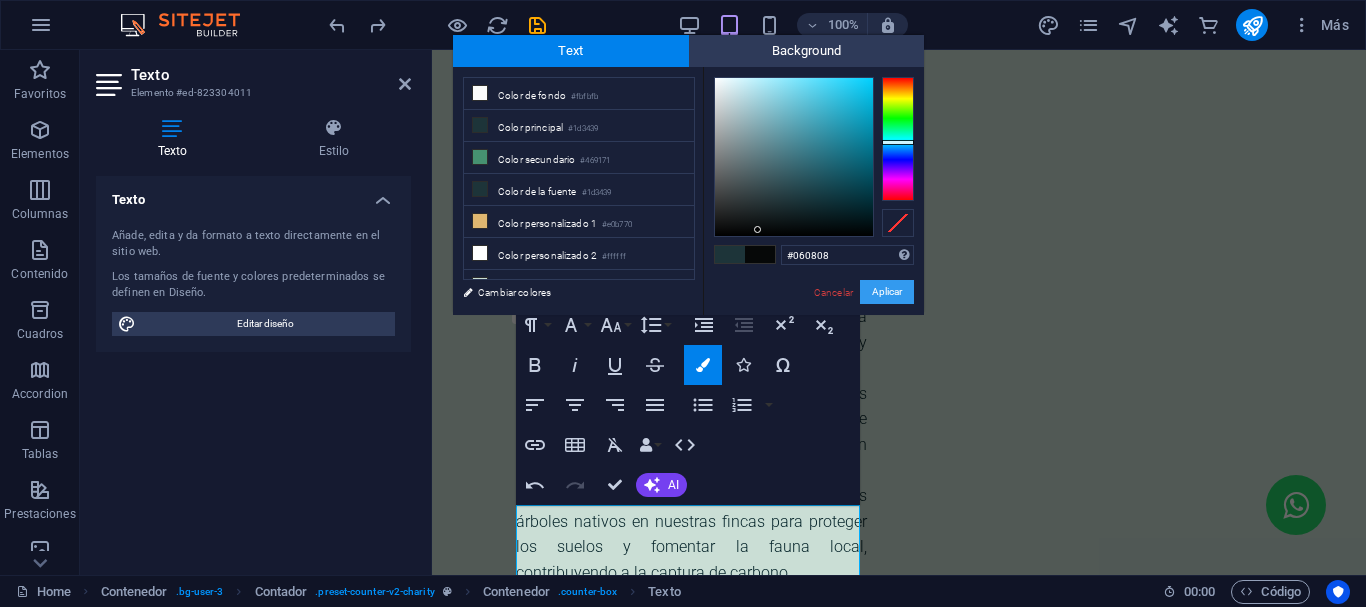 click on "Aplicar" at bounding box center [887, 292] 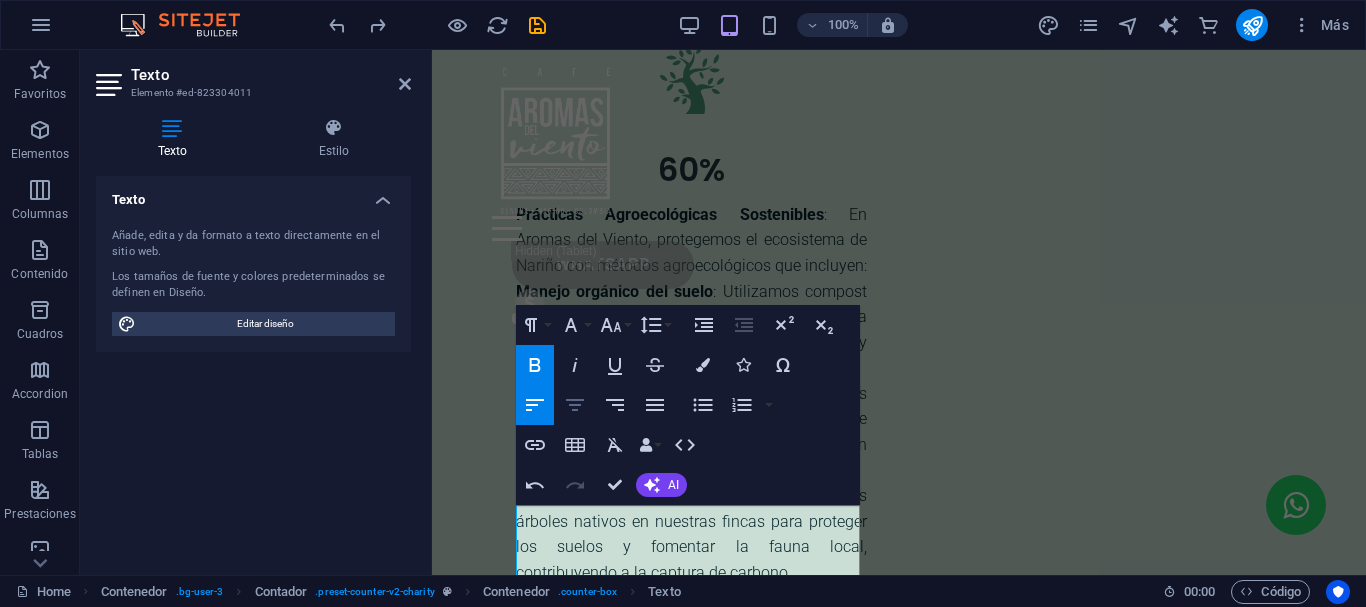 click 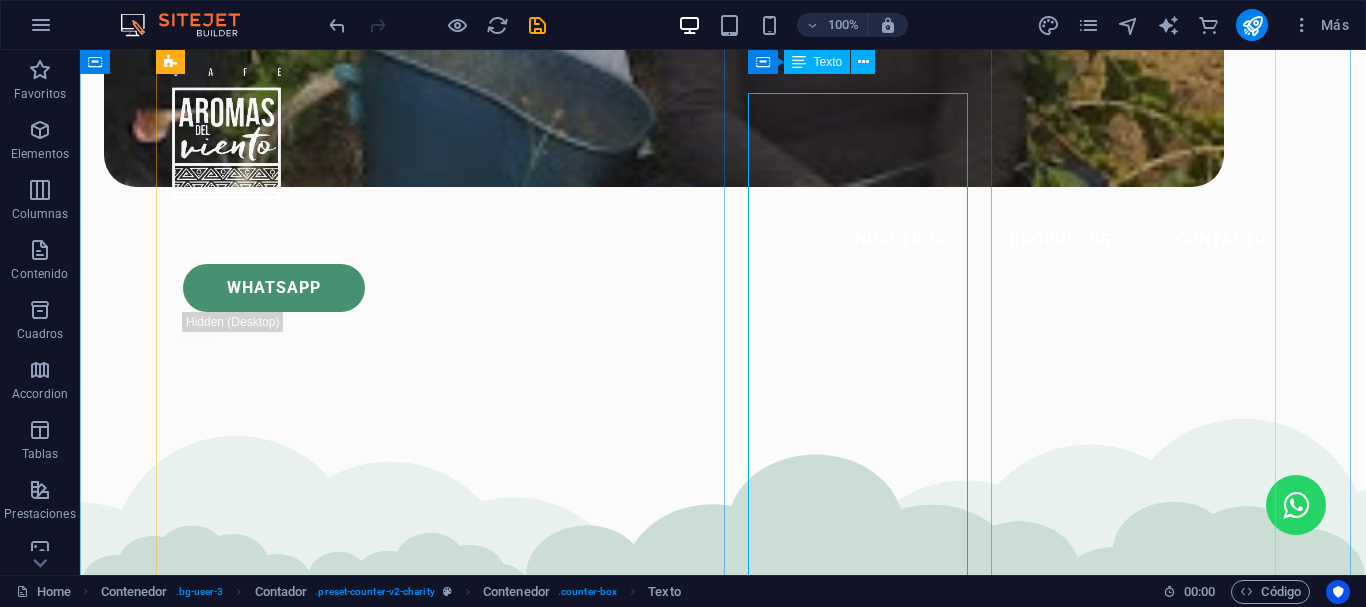 scroll, scrollTop: 2177, scrollLeft: 0, axis: vertical 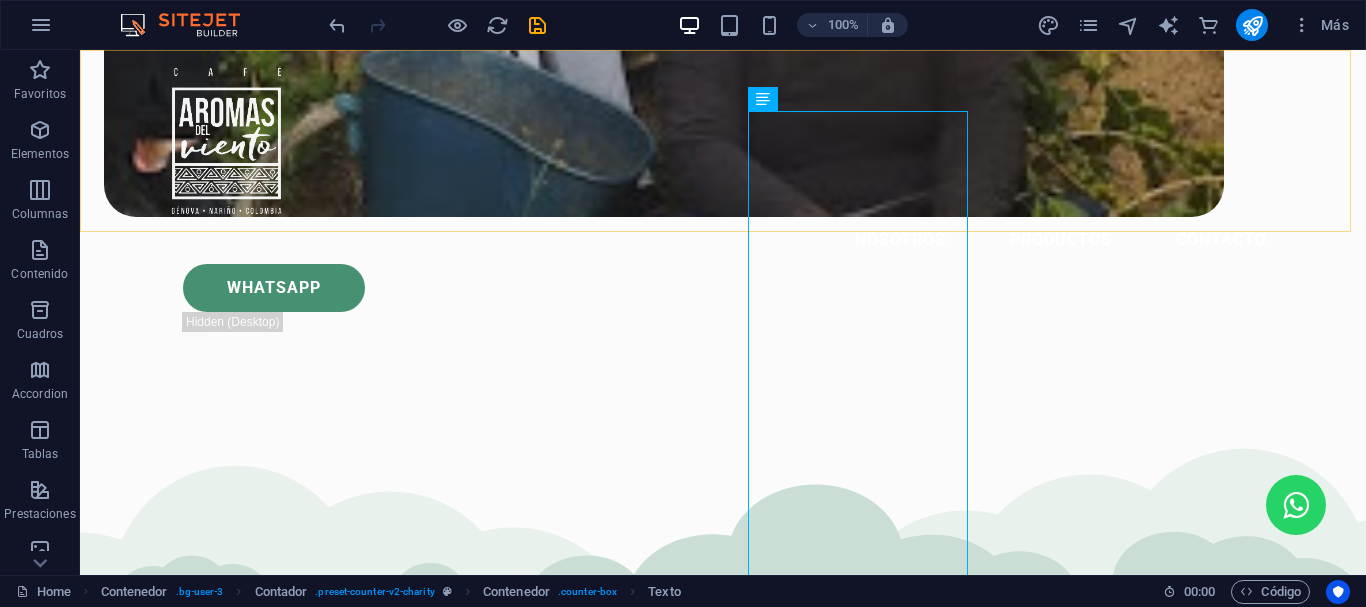 click on "Nosotros Productos Contacto Whatsapp .fa-secondary{opacity:.4}" at bounding box center (723, 208) 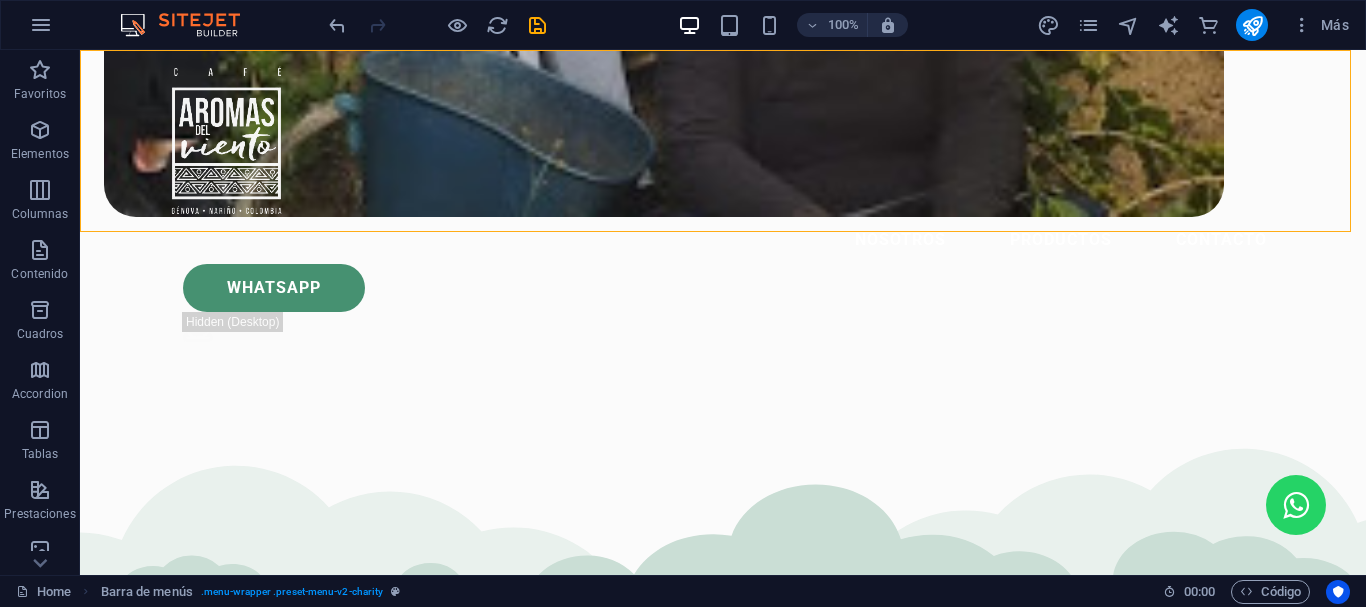 click on "Nosotros Productos Contacto Whatsapp .fa-secondary{opacity:.4}" at bounding box center (723, 208) 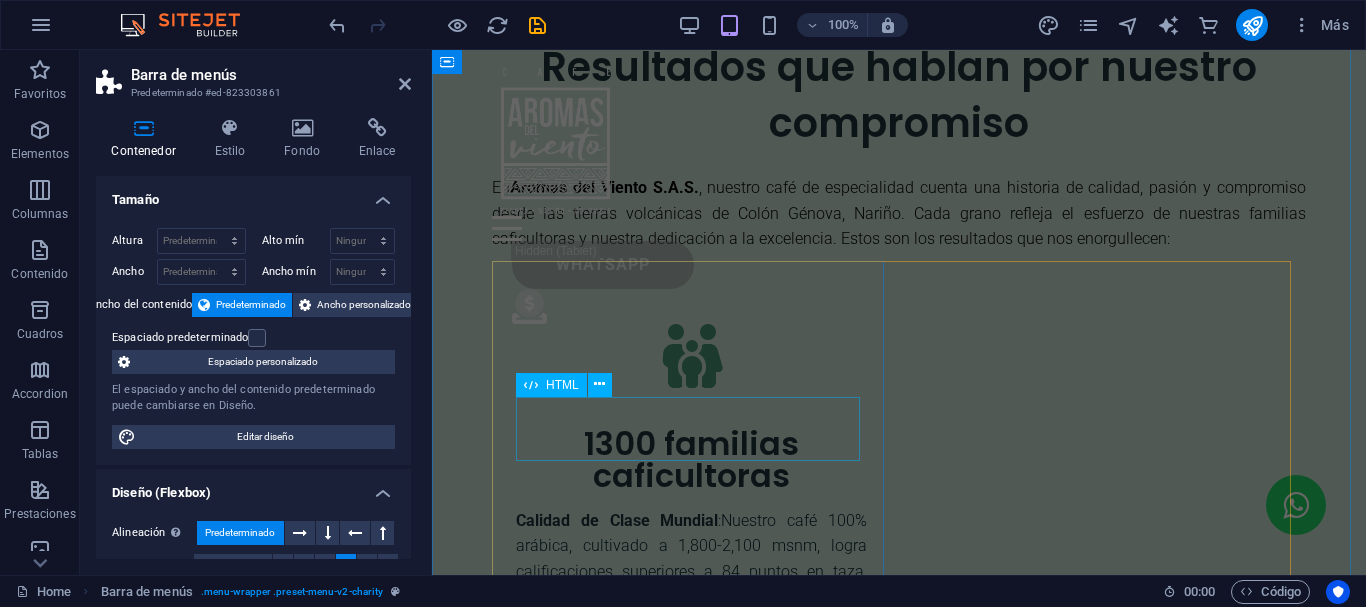 scroll, scrollTop: 2677, scrollLeft: 0, axis: vertical 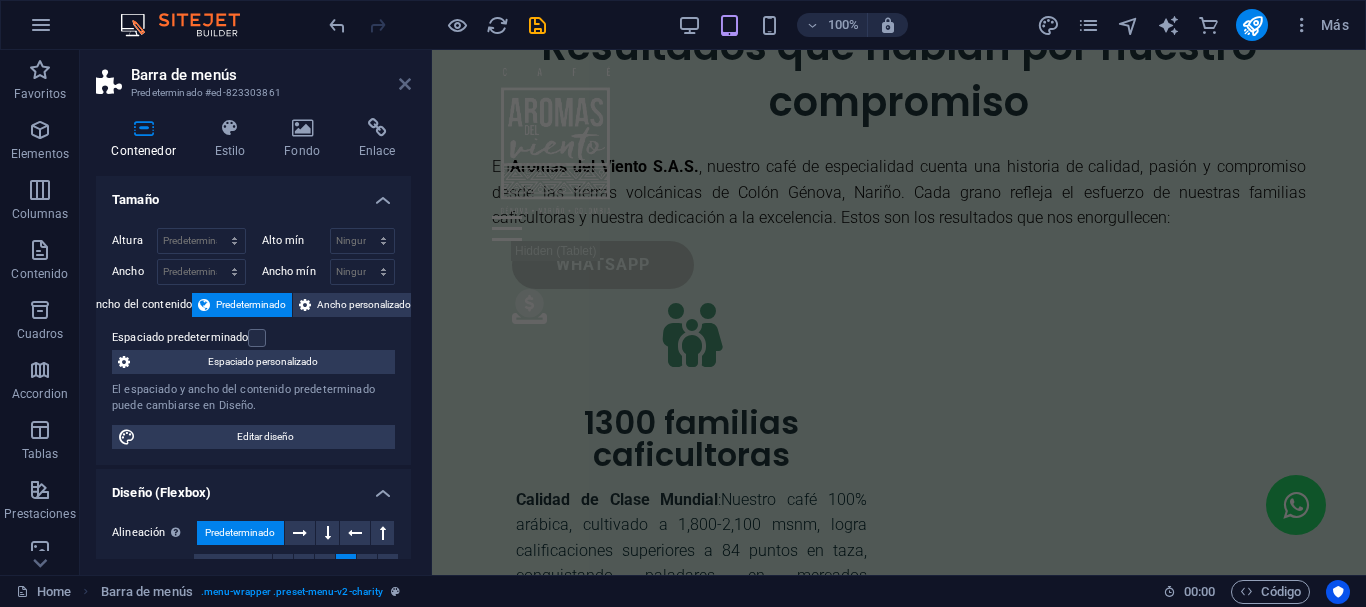 click at bounding box center [405, 84] 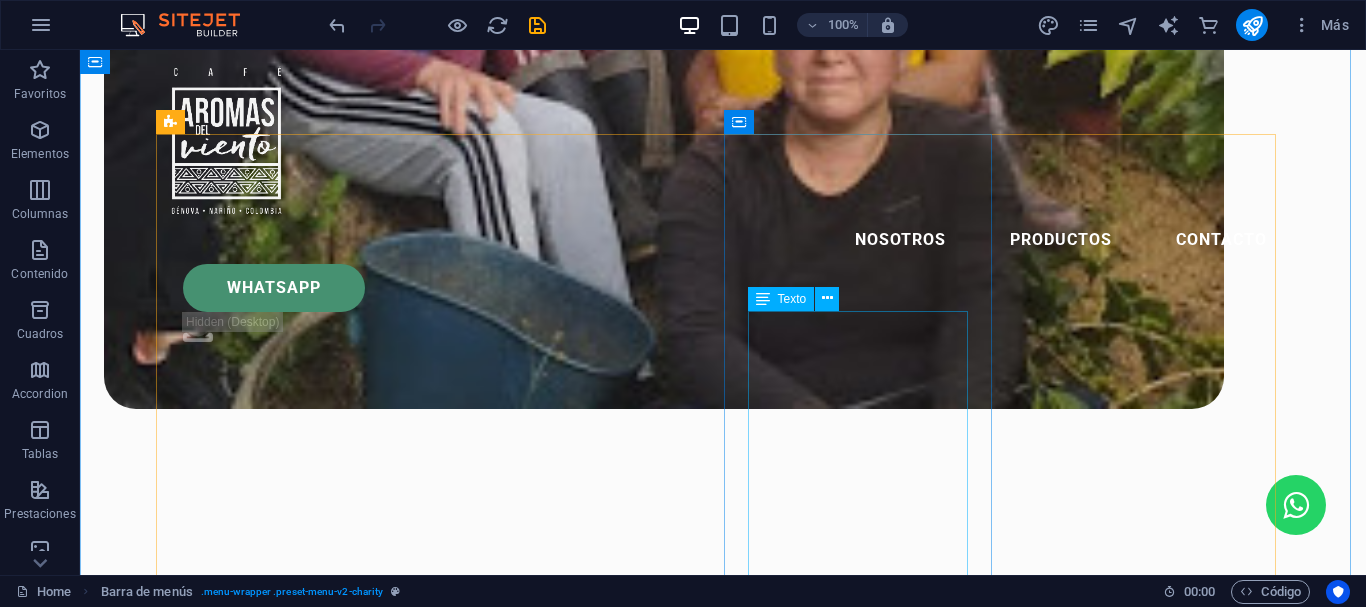 scroll, scrollTop: 1977, scrollLeft: 0, axis: vertical 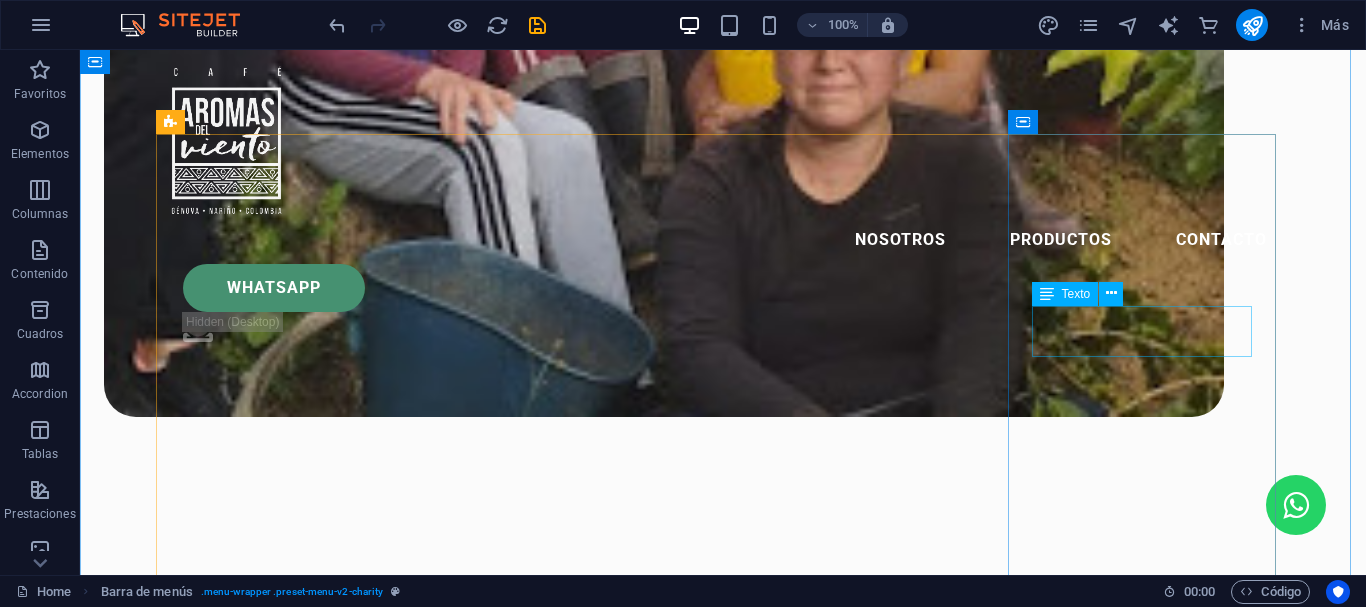 click on "Alcance internacional de nuestros productos" at bounding box center (297, 3976) 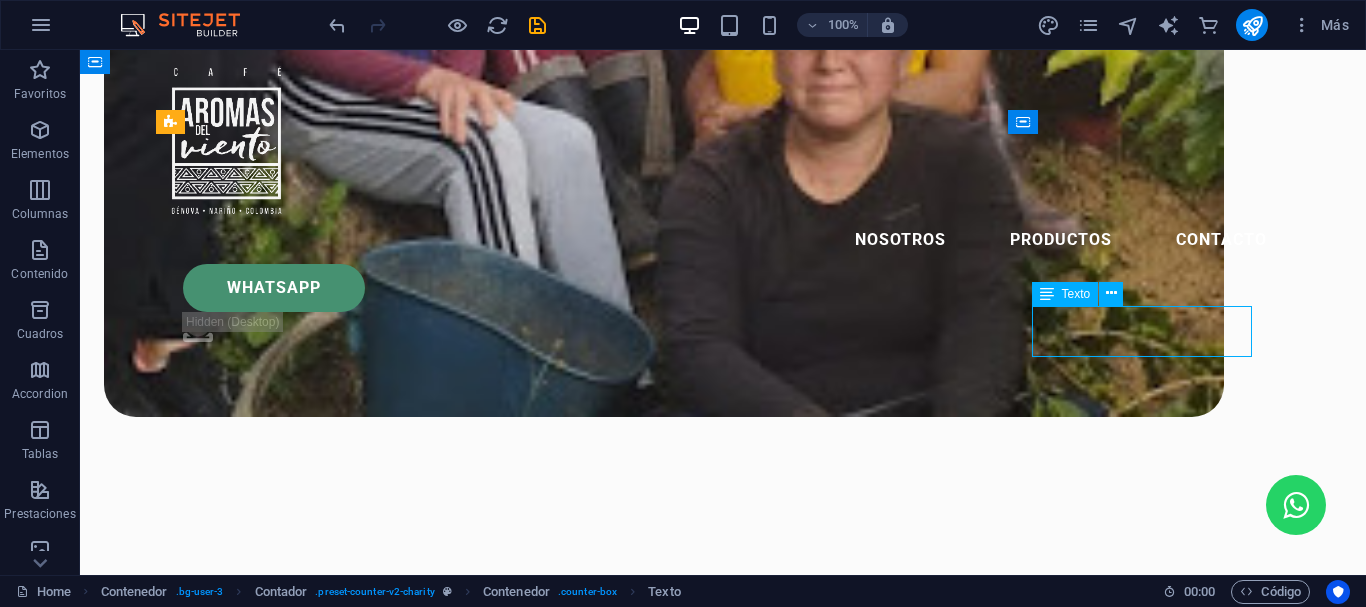 click on "Alcance internacional de nuestros productos" at bounding box center (297, 3976) 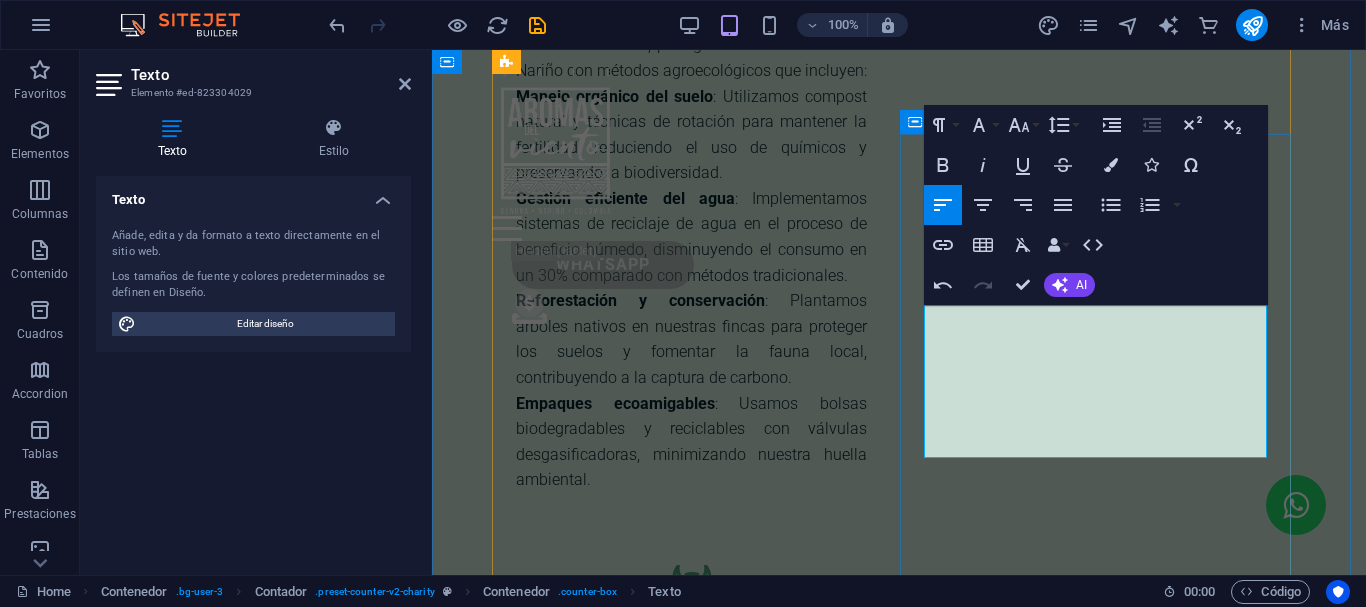 click on "Alcance internacional de nuestros productos" at bounding box center [691, 1419] 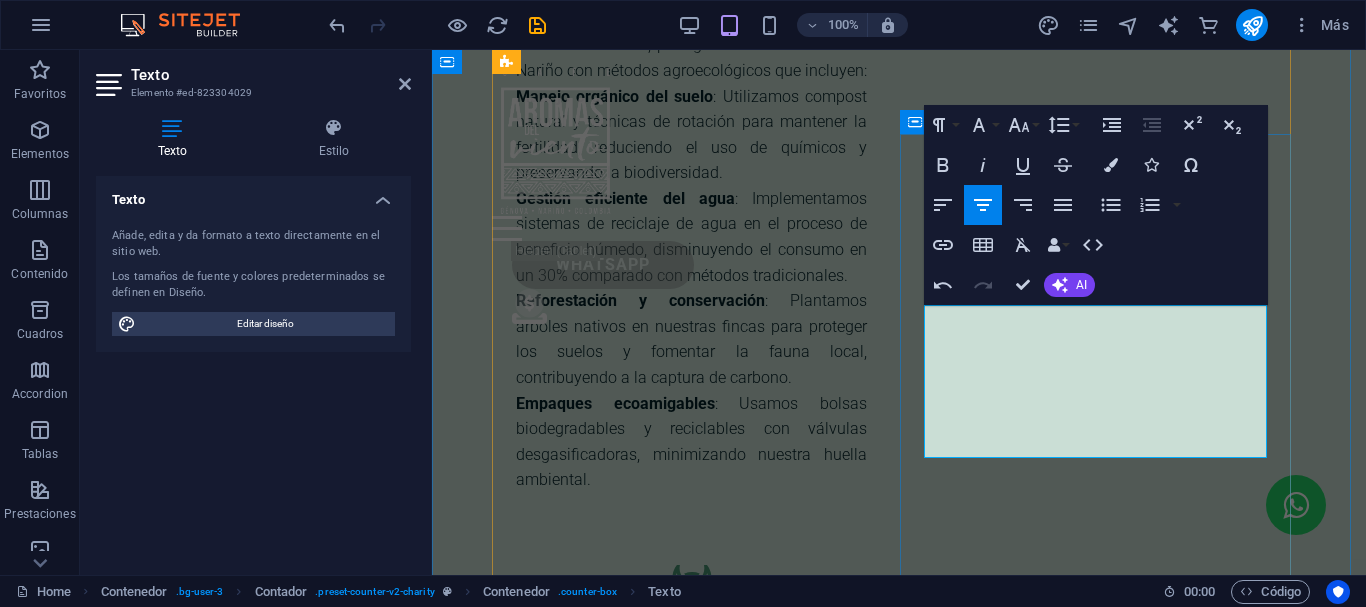 click on "Reconocimiento Nacional e Internacional : Respaldados por la Federación Nacional de Cafeteros, nuestro café lleva el sello de Denominación de Origen Café de Colombia, garantizando autenticidad y excelencia." at bounding box center [691, 1342] 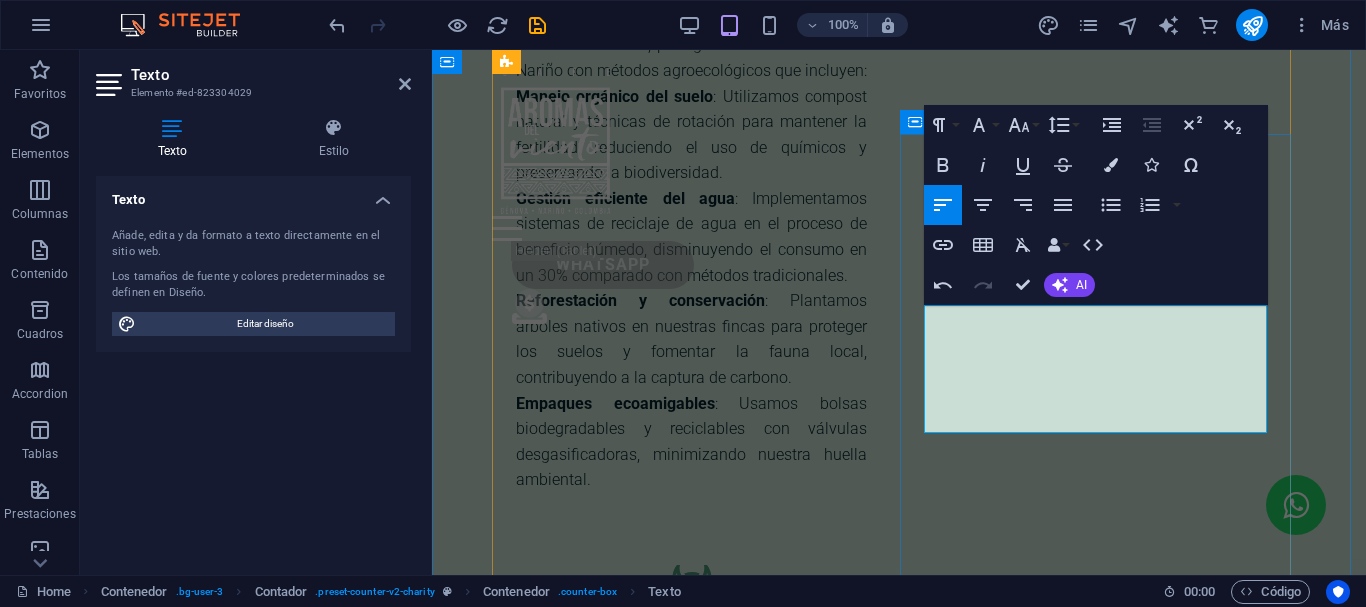 drag, startPoint x: 927, startPoint y: 342, endPoint x: 1228, endPoint y: 419, distance: 310.69278 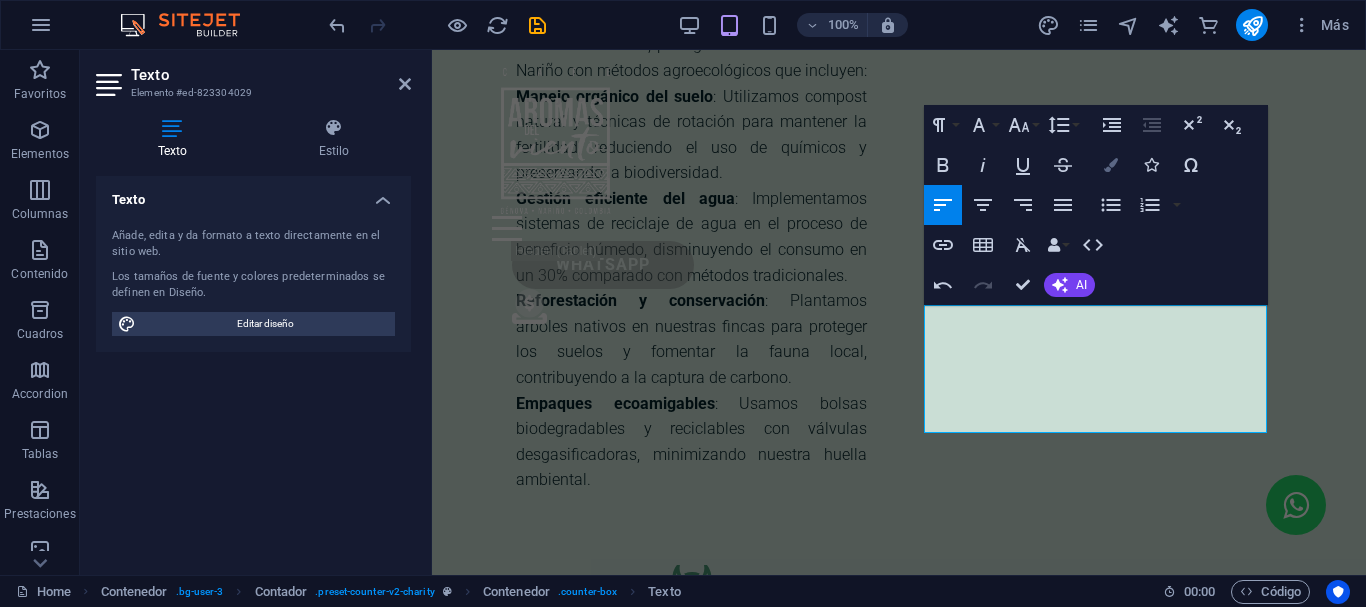 click at bounding box center [1111, 165] 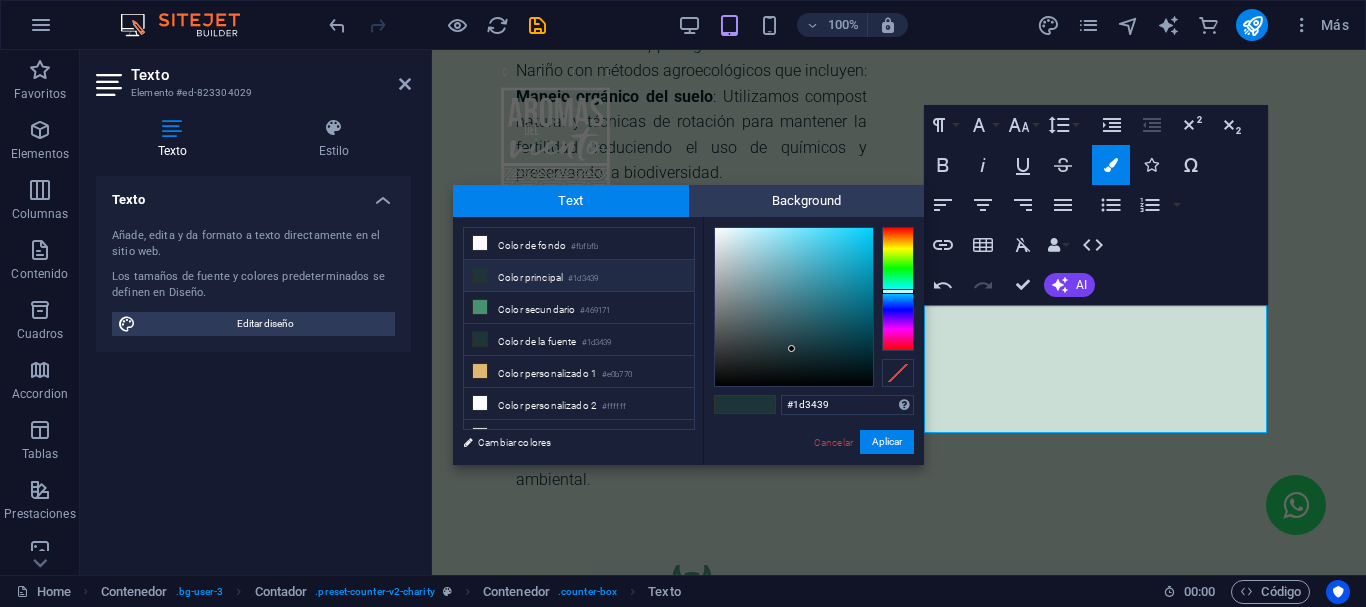type on "#0a2b32" 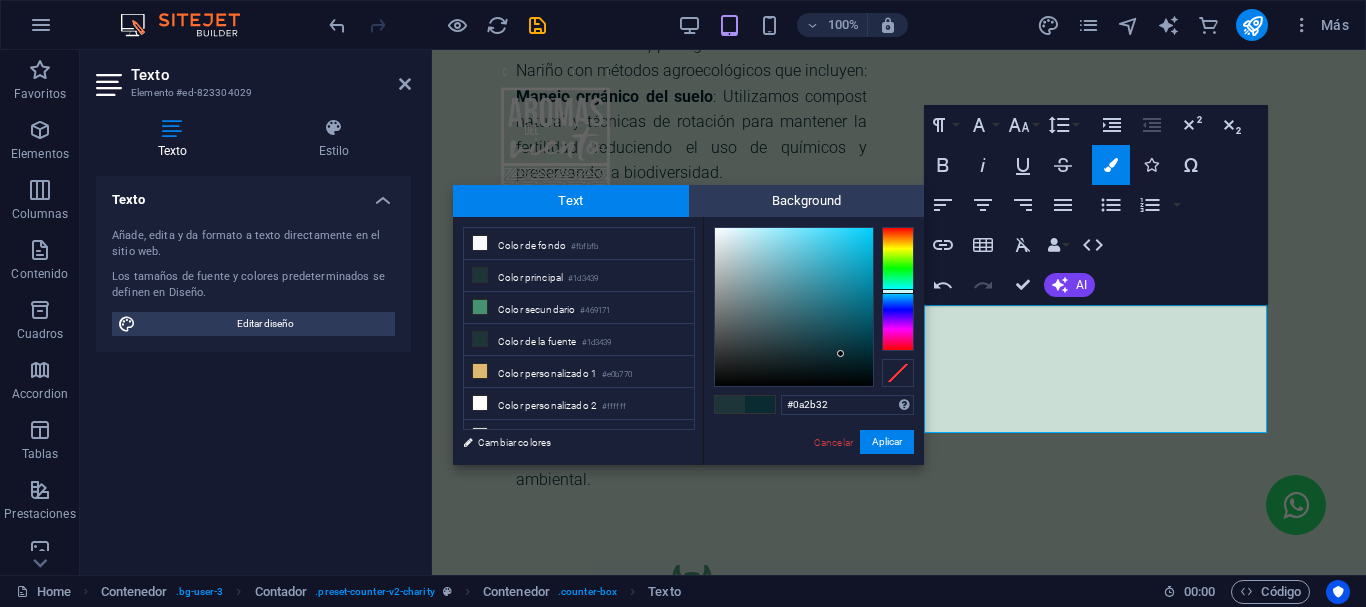 click at bounding box center (794, 307) 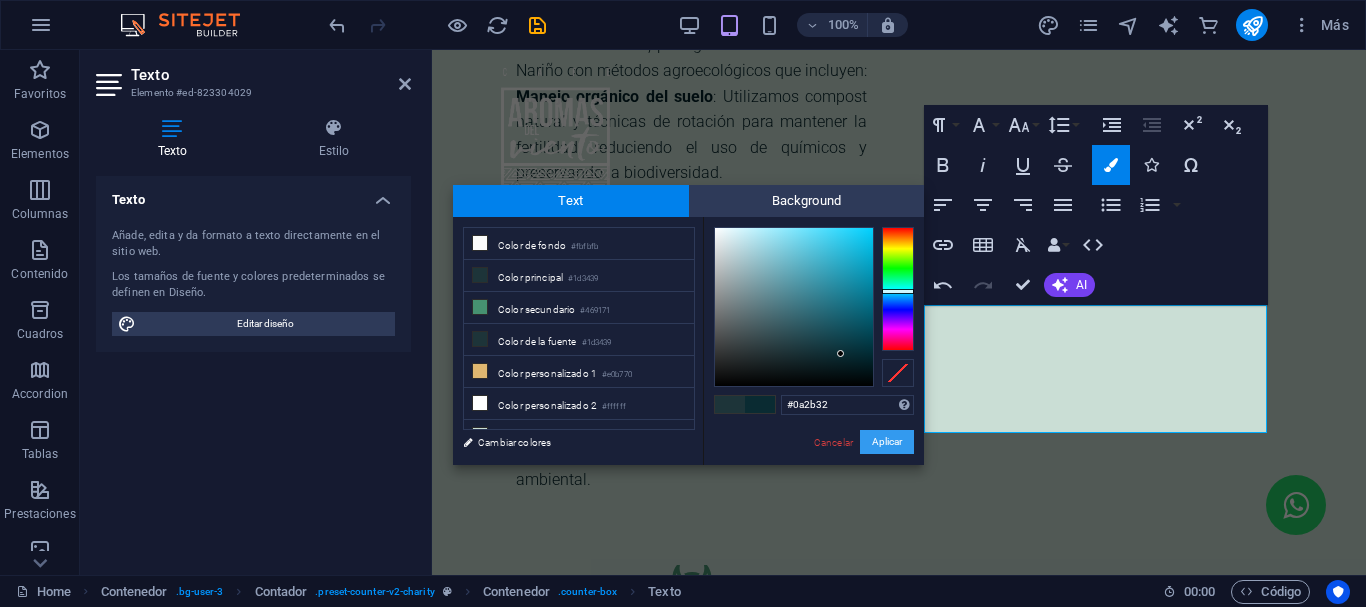 click on "Aplicar" at bounding box center (887, 442) 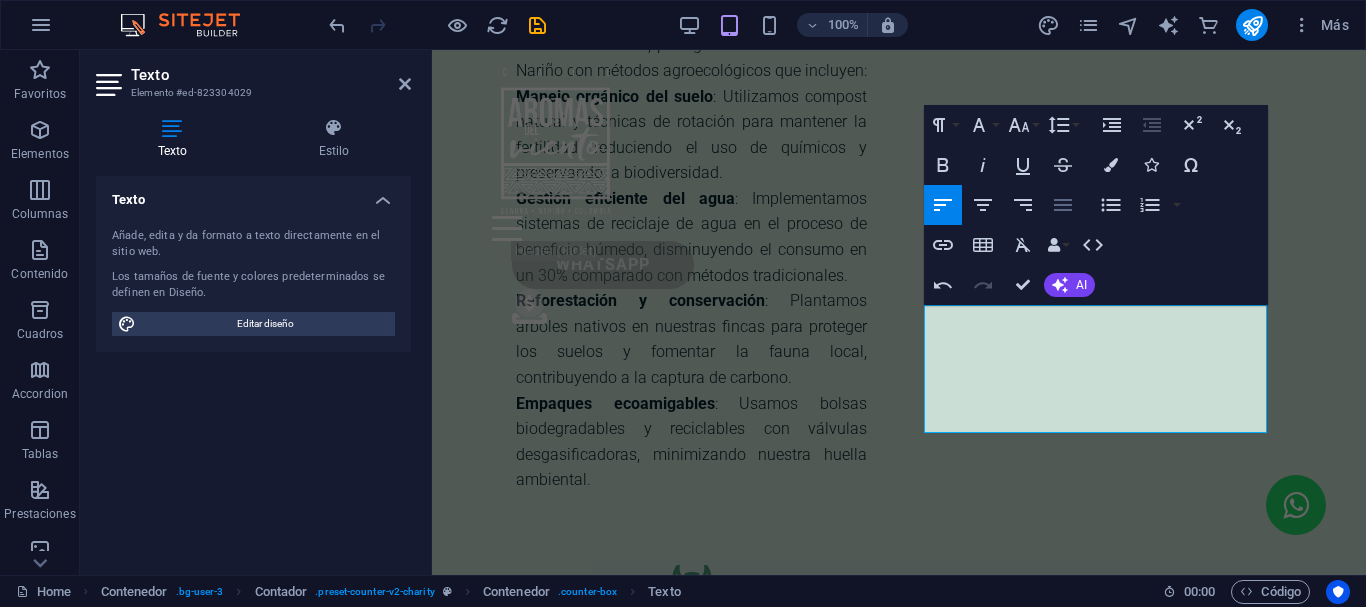 click 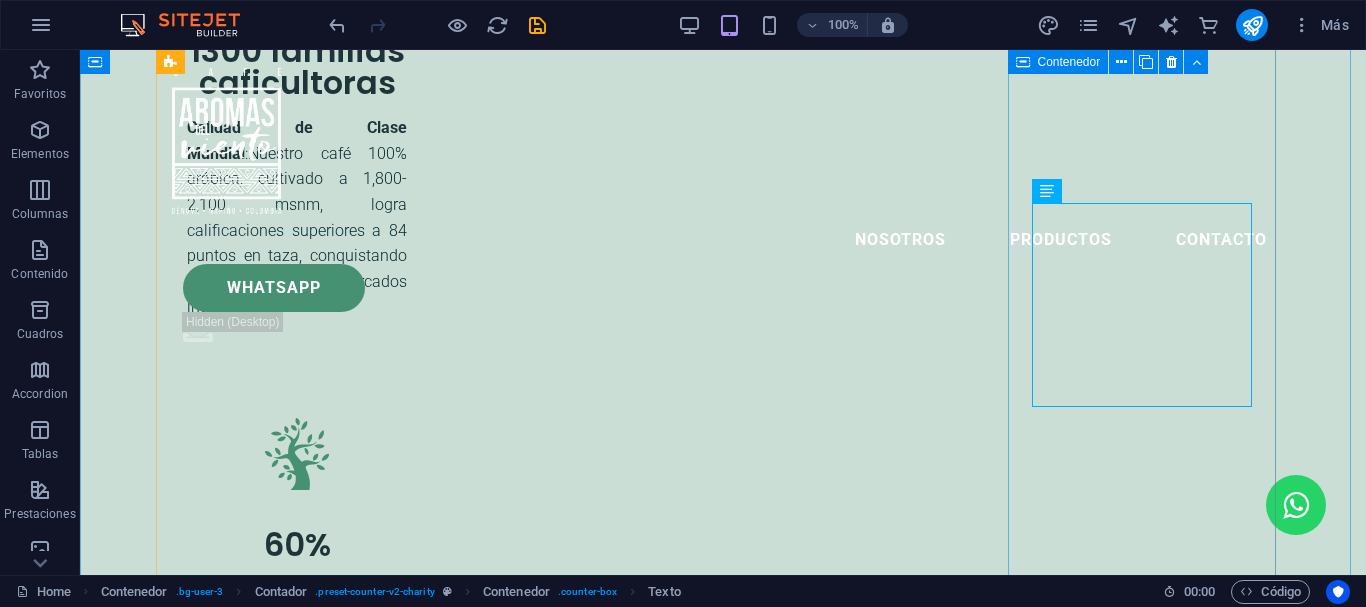 scroll, scrollTop: 2080, scrollLeft: 0, axis: vertical 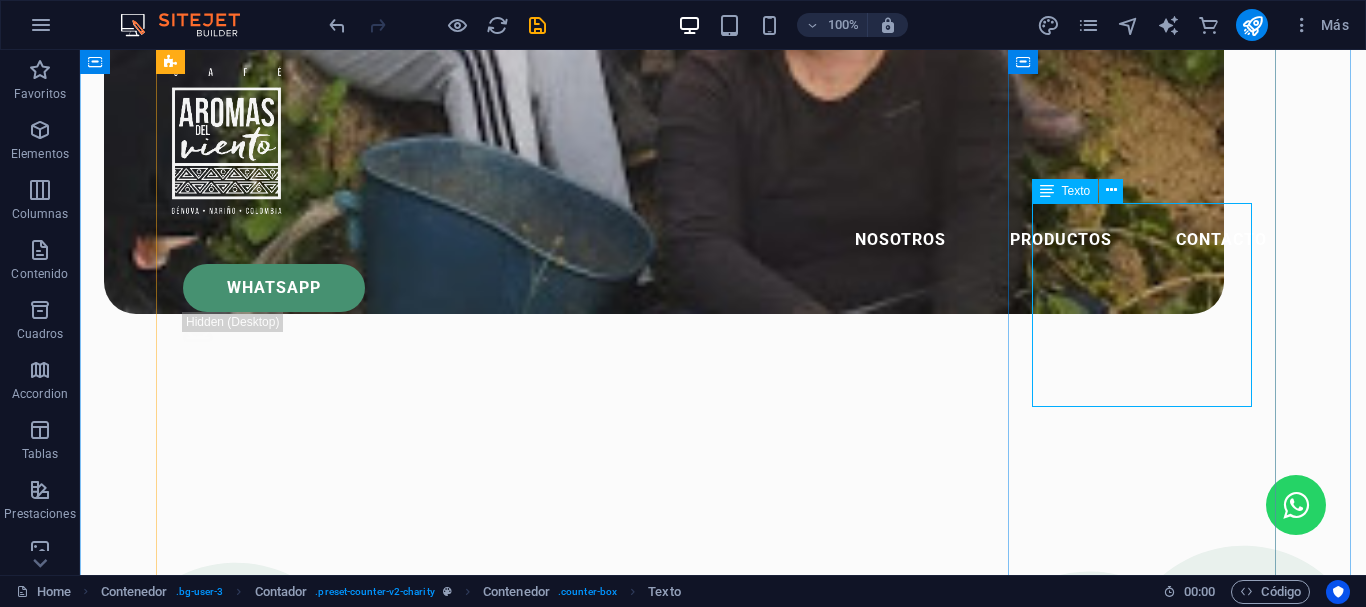 click on "Reconocimiento Nacional e Internacional : Respaldados por la Federación Nacional de Cafeteros, nuestro café lleva el sello de Denominación de Origen Café de Colombia, garantizando autenticidad y excelencia." at bounding box center (297, 3950) 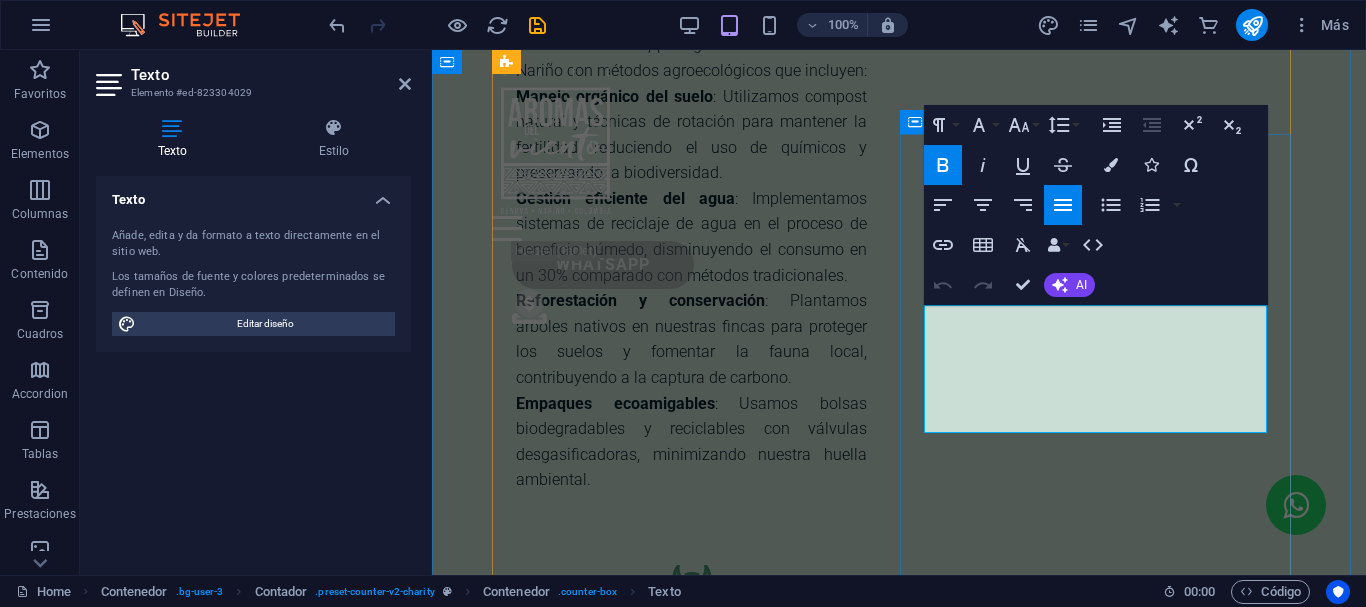 click on "Reconocimiento Nacional e Internacional : Respaldados por la Federación Nacional de Cafeteros, nuestro café lleva el sello de Denominación de Origen Café de Colombia, garantizando autenticidad y excelencia." at bounding box center (691, 1342) 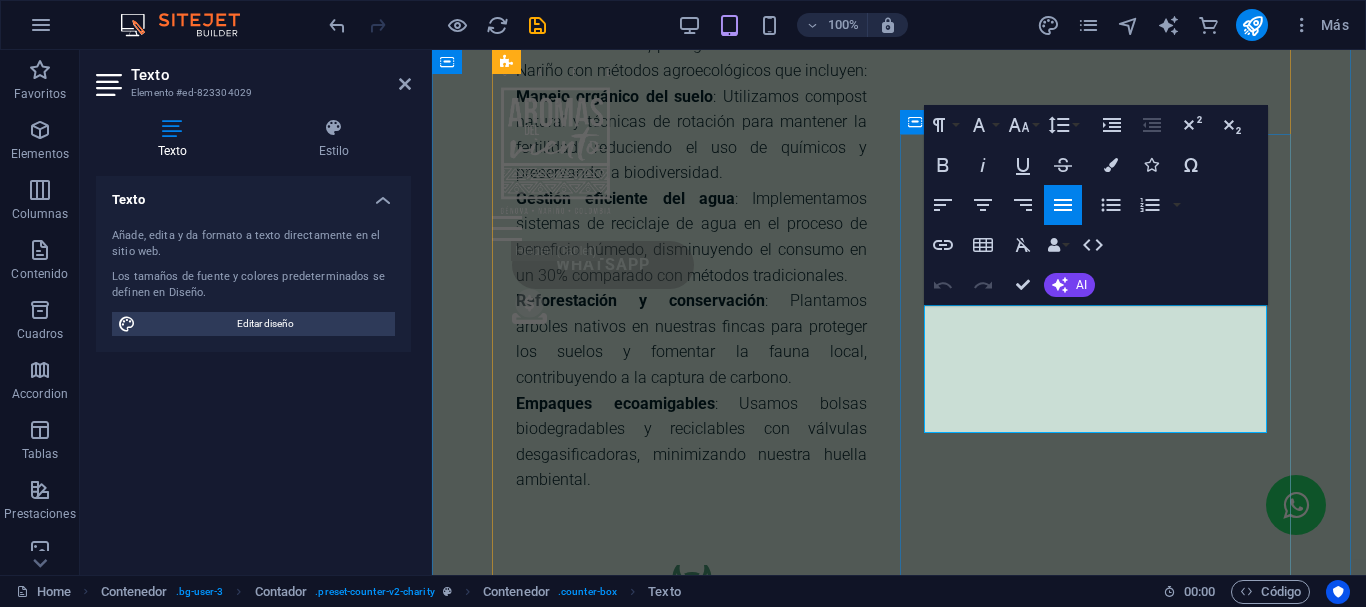 type 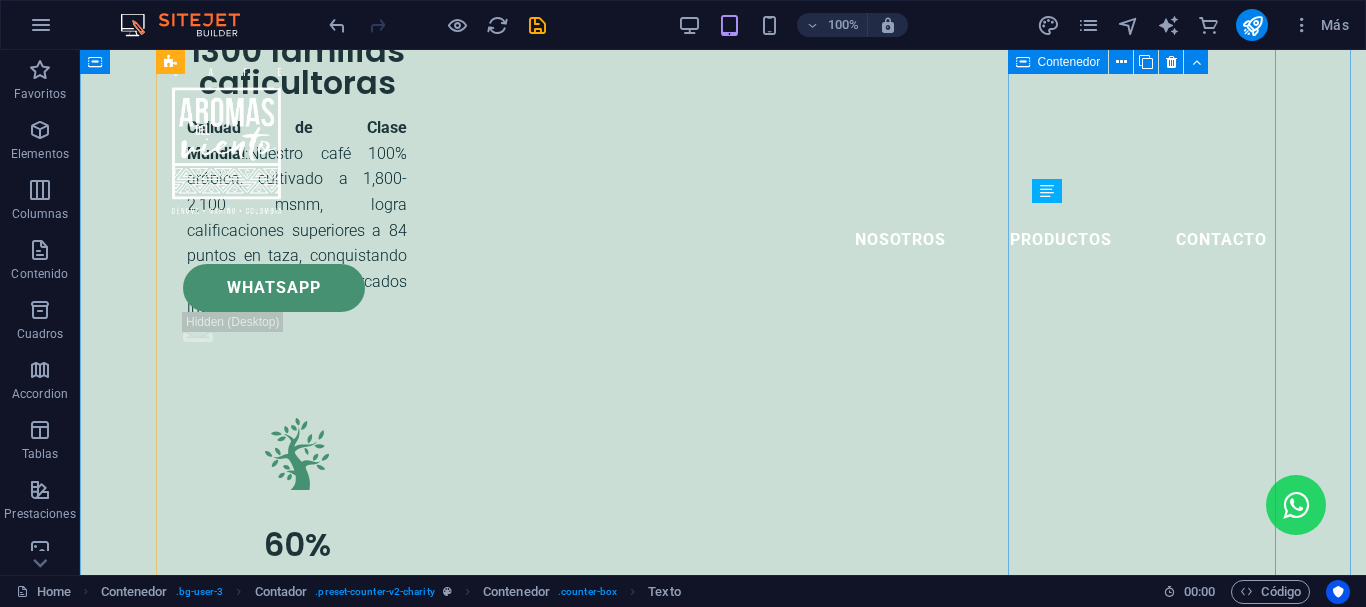 scroll, scrollTop: 2080, scrollLeft: 0, axis: vertical 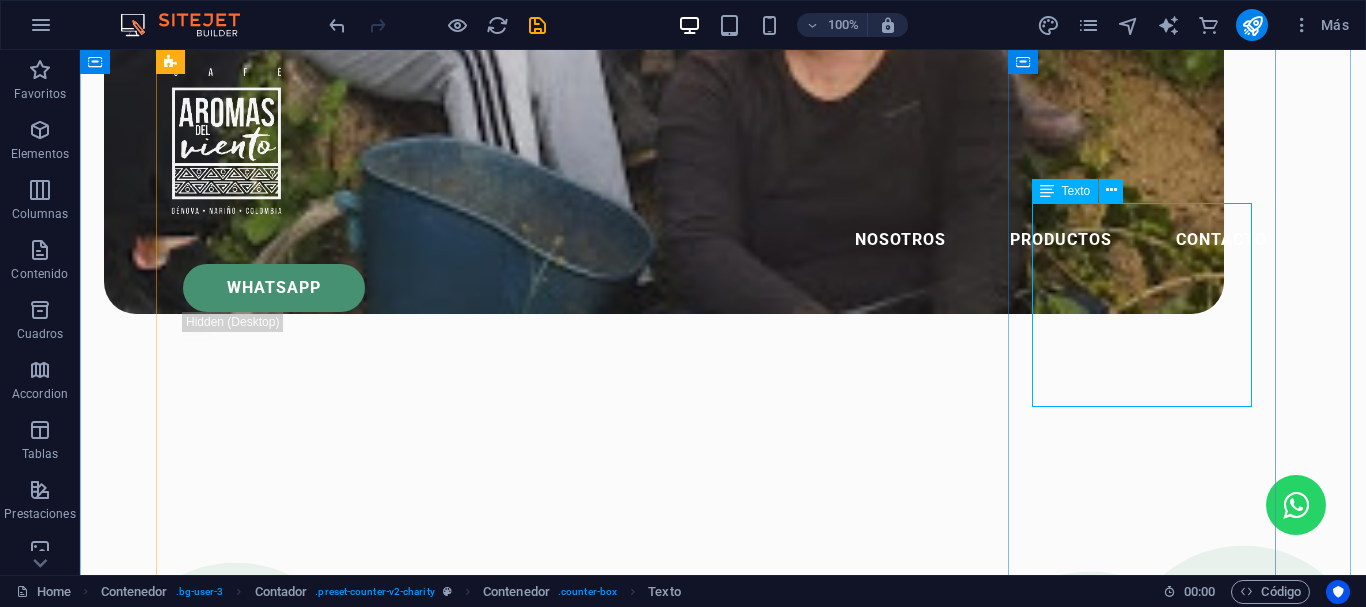 click on "Reconocimiento Nacional e Internacional : Respaldados por la Federación Nacional de Cafeteros, nuestro café lleva el sello de Denominación de Origen Café de Colombia, garantizando autenticidad y excelencia." at bounding box center [297, 3950] 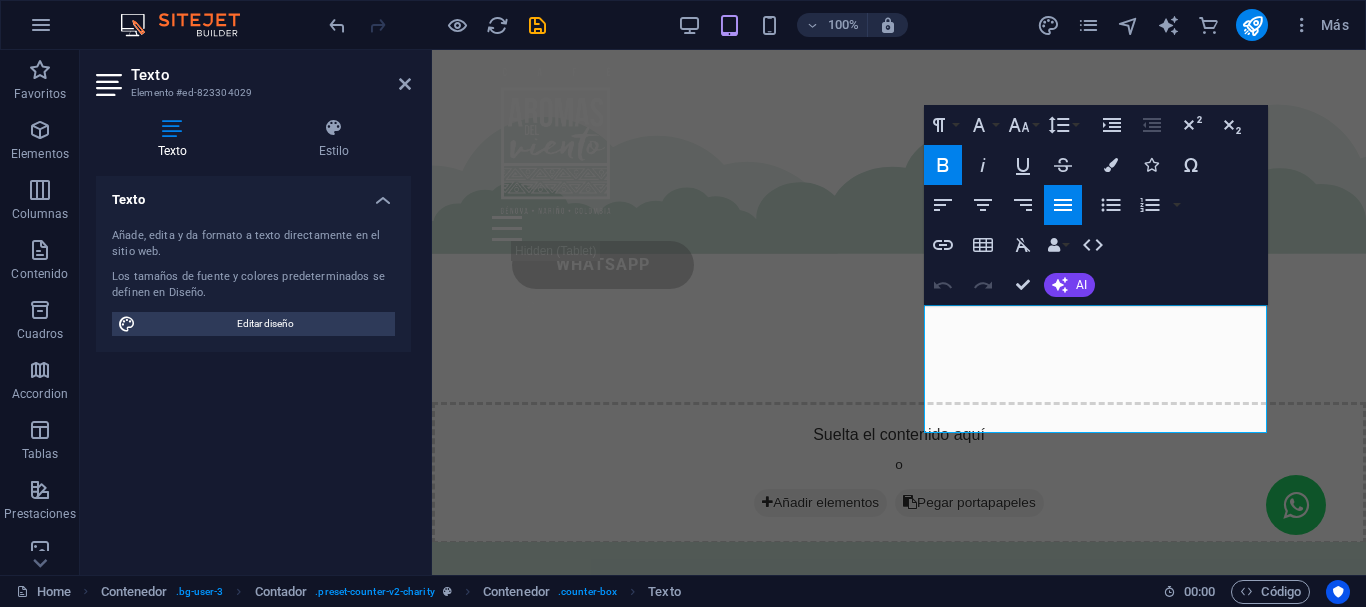 scroll, scrollTop: 3542, scrollLeft: 0, axis: vertical 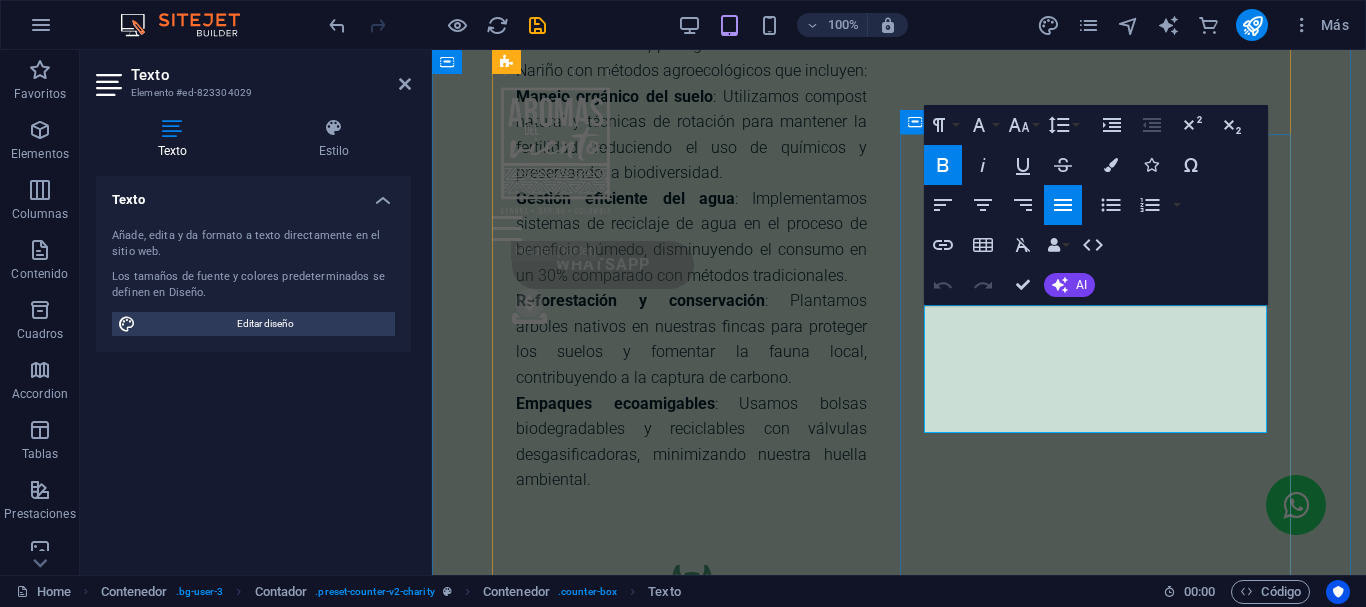 click on "Respaldados por la Federación Nacional de Cafeteros, nuestro café lleva el sello de Denominación de Origen Café de Colombia, garantizando autenticidad y excelencia." at bounding box center [691, 1355] 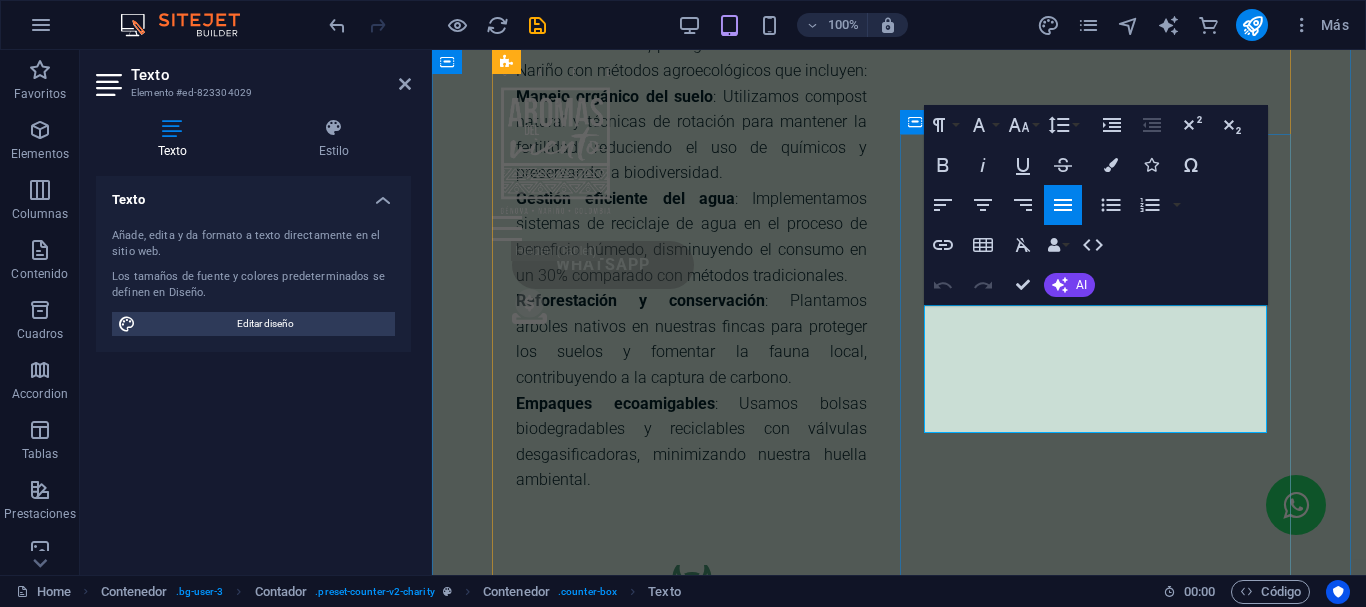 type 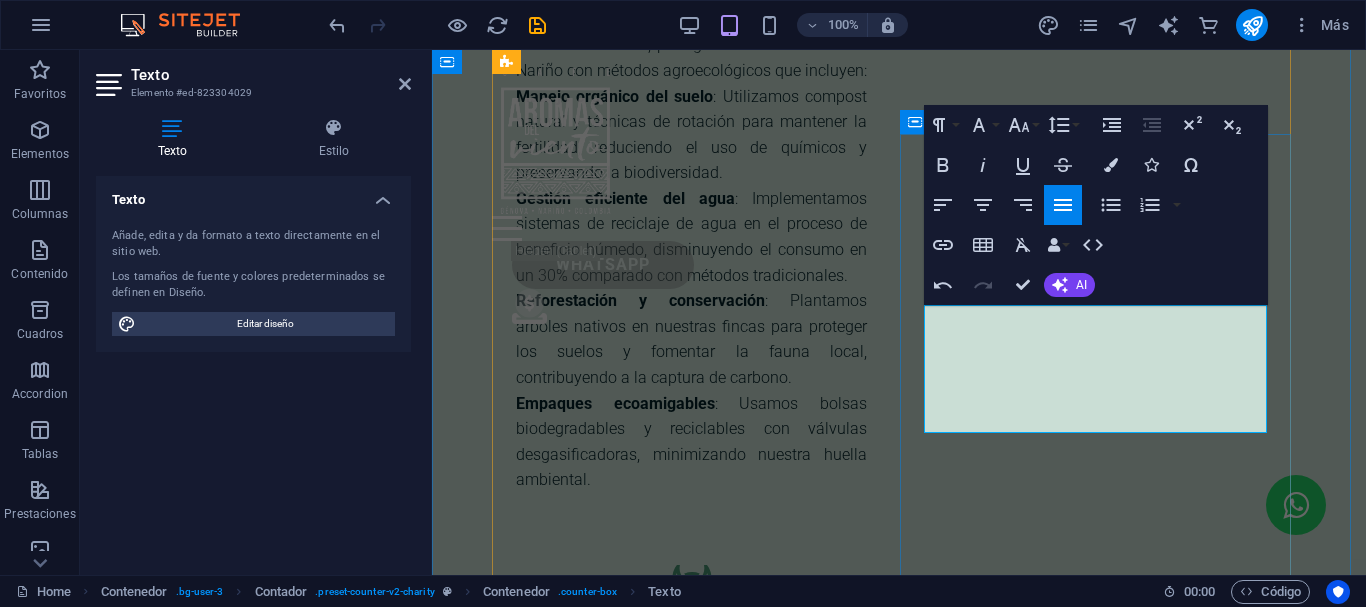 click on "Respaldados por las certificaciones de nuestro café lleva el sello de Denominación de Origen Café de Colombia, garantizando autenticidad y excelencia." at bounding box center [691, 1355] 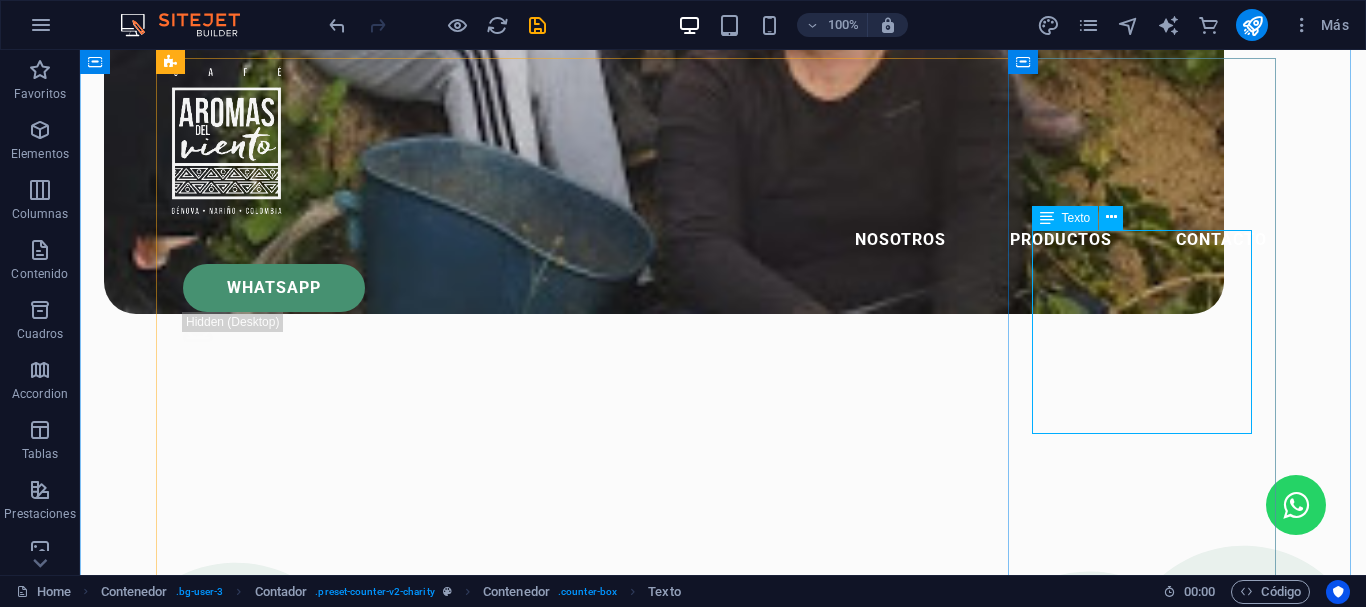 scroll, scrollTop: 1980, scrollLeft: 0, axis: vertical 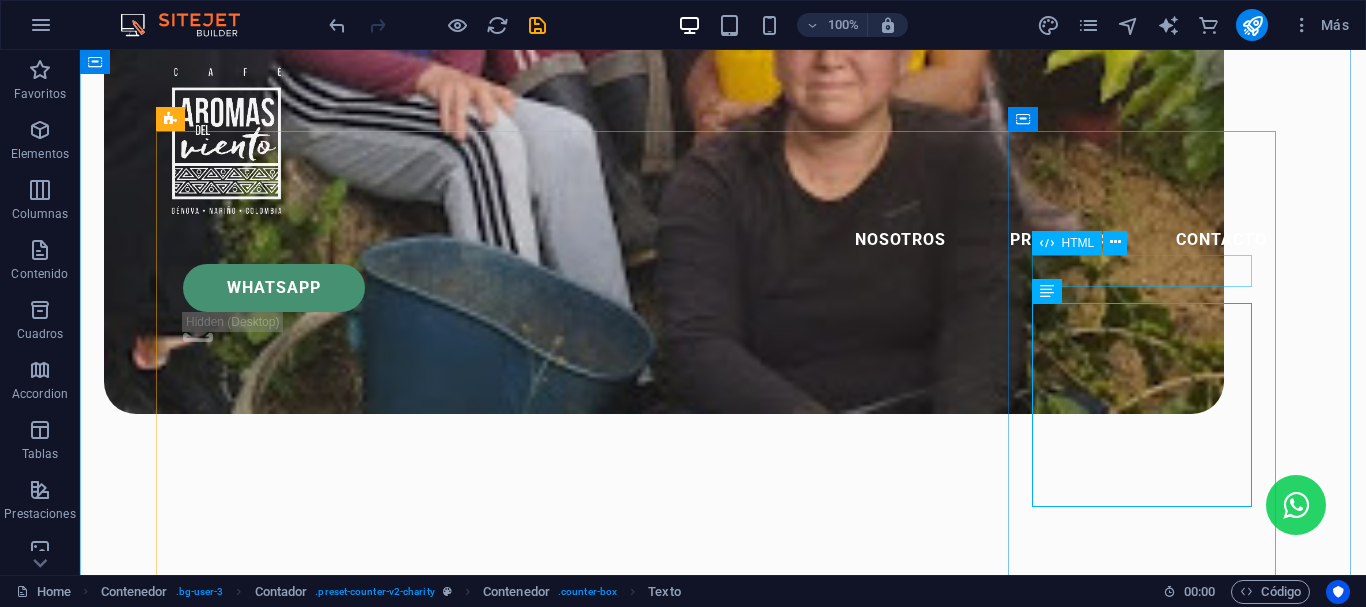click on "12.000" at bounding box center (297, 3916) 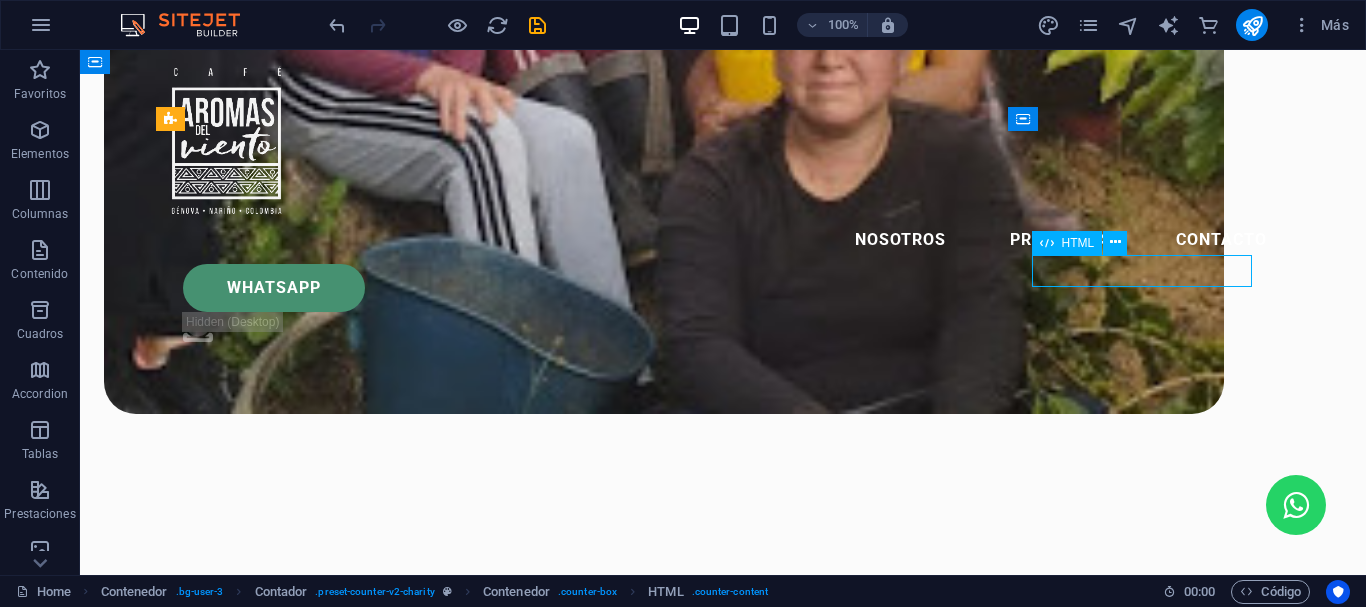 click on "12.000" at bounding box center (297, 3916) 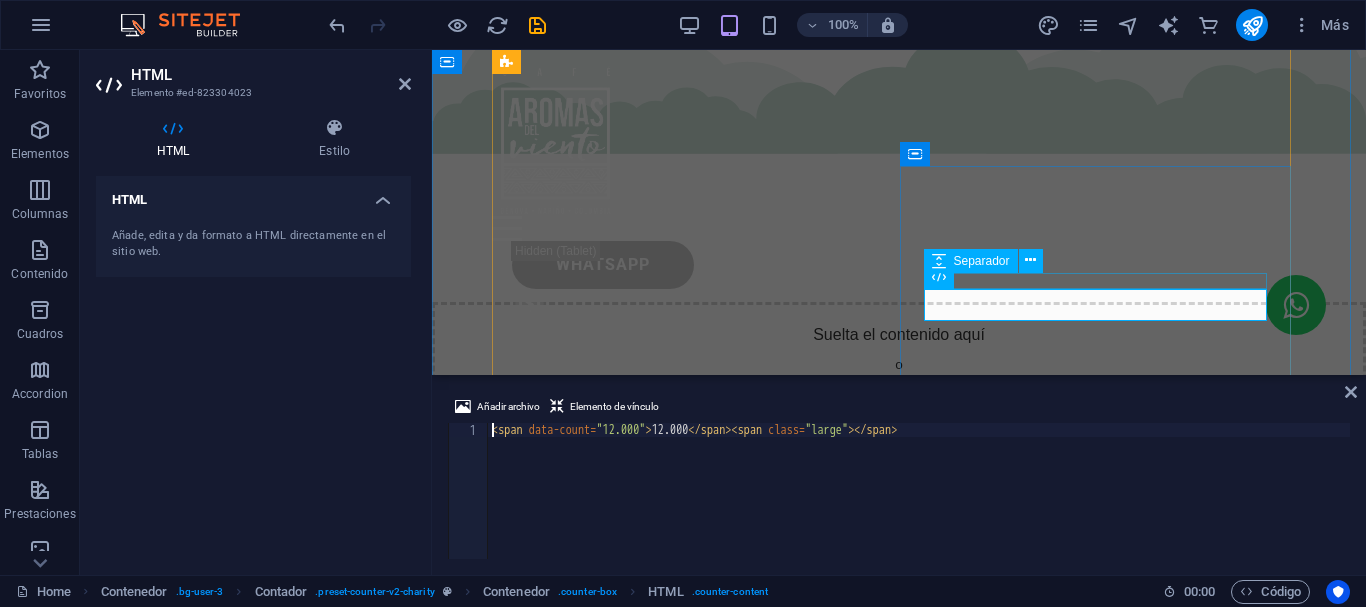 scroll, scrollTop: 3310, scrollLeft: 0, axis: vertical 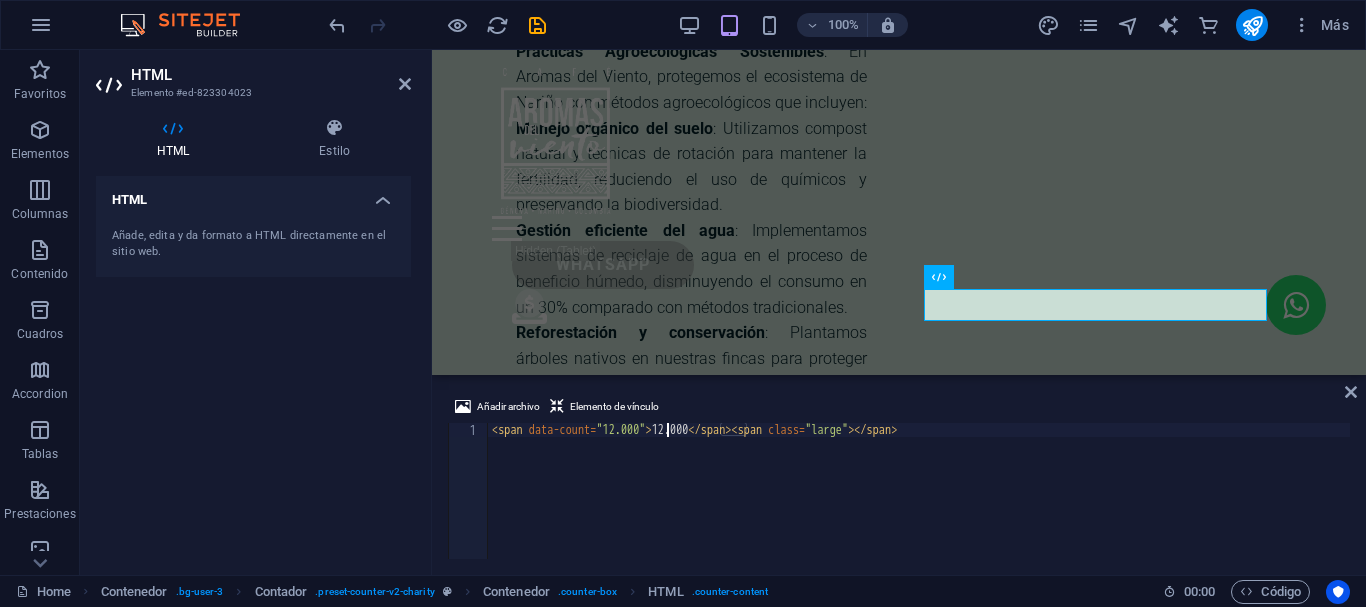 click on "< span   data-count = "12.000" > 12.000 </ span > < span   class = "large" > </ span >" at bounding box center (919, 505) 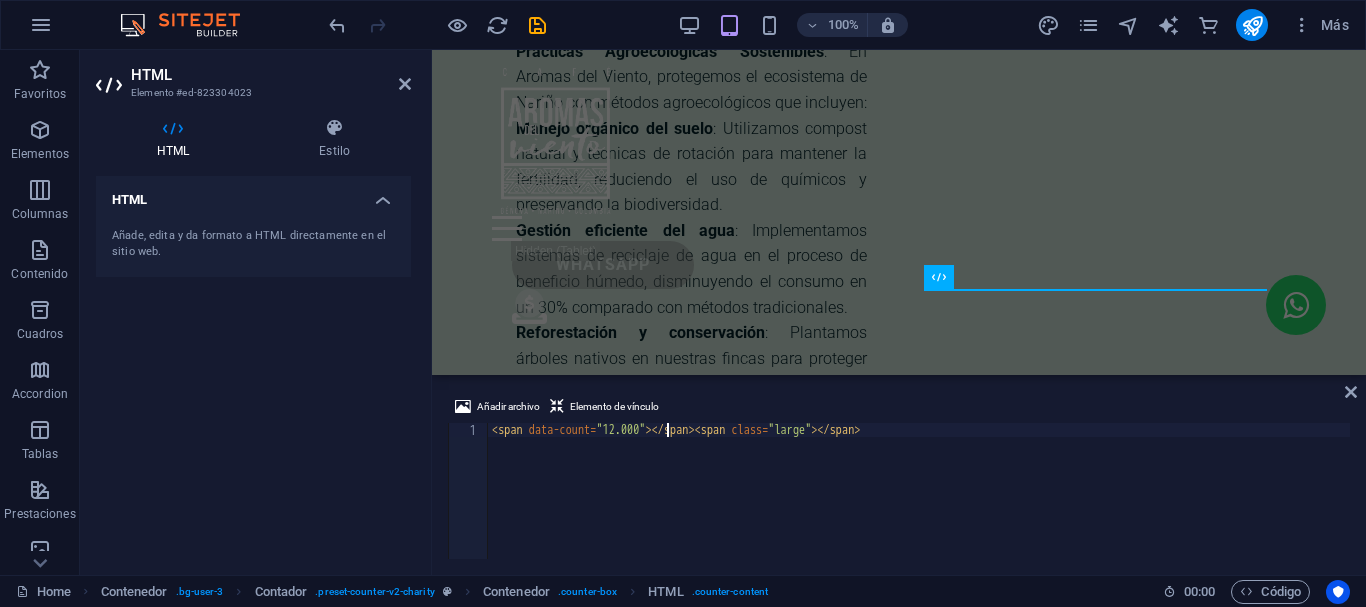 scroll, scrollTop: 0, scrollLeft: 14, axis: horizontal 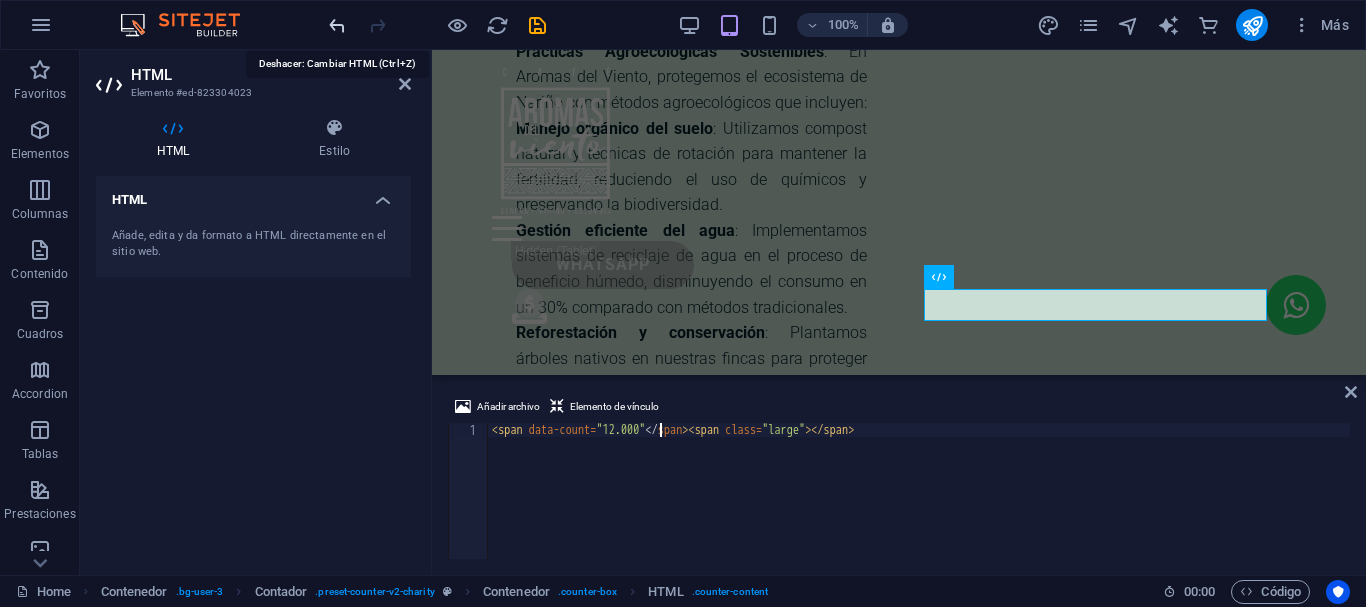 click at bounding box center [337, 25] 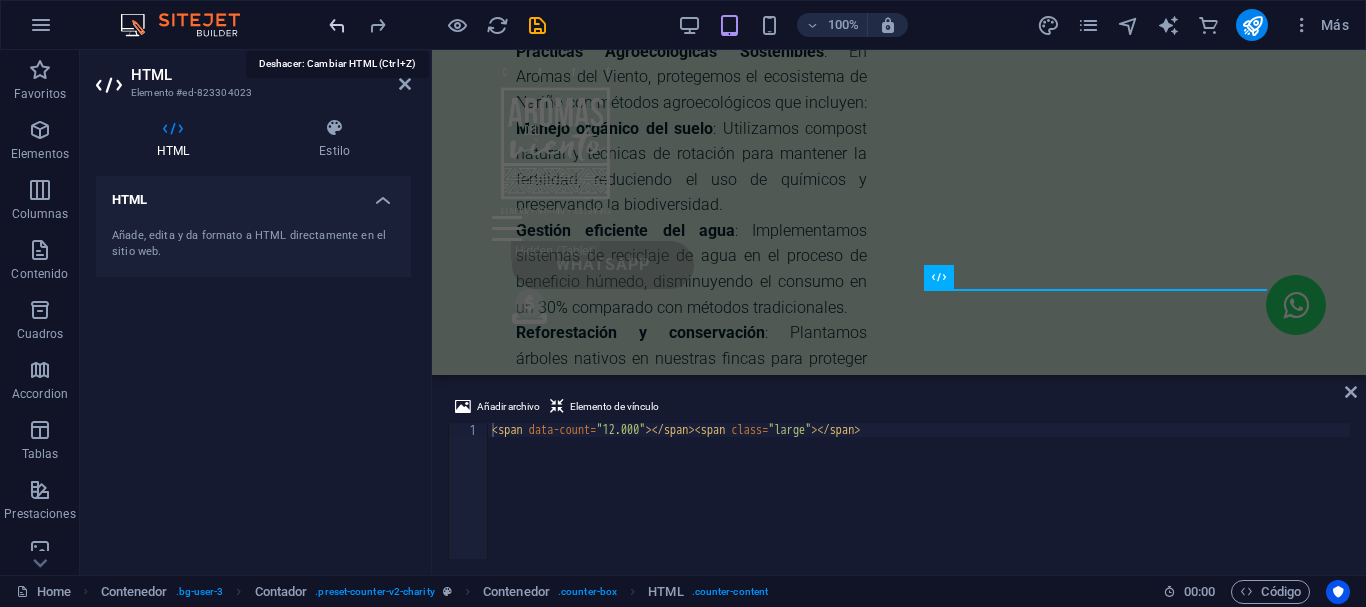 click at bounding box center [337, 25] 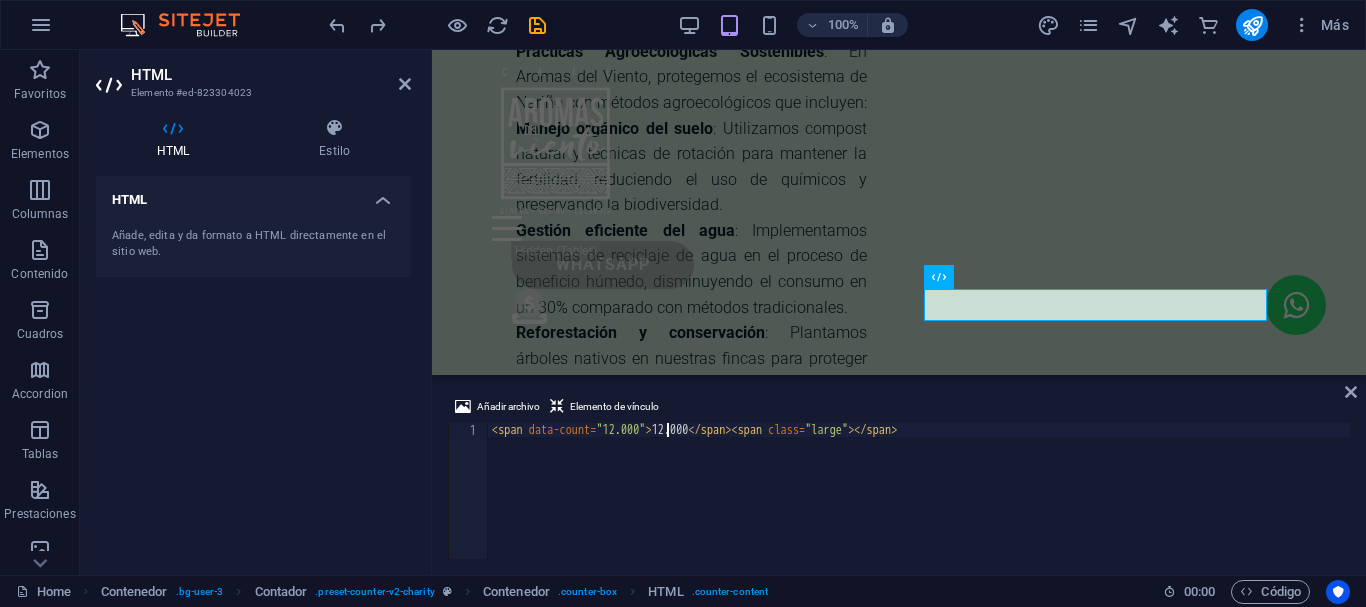 click on "< span   data-count = "12.000" > 12.000 </ span > < span   class = "large" > </ span >" at bounding box center (919, 505) 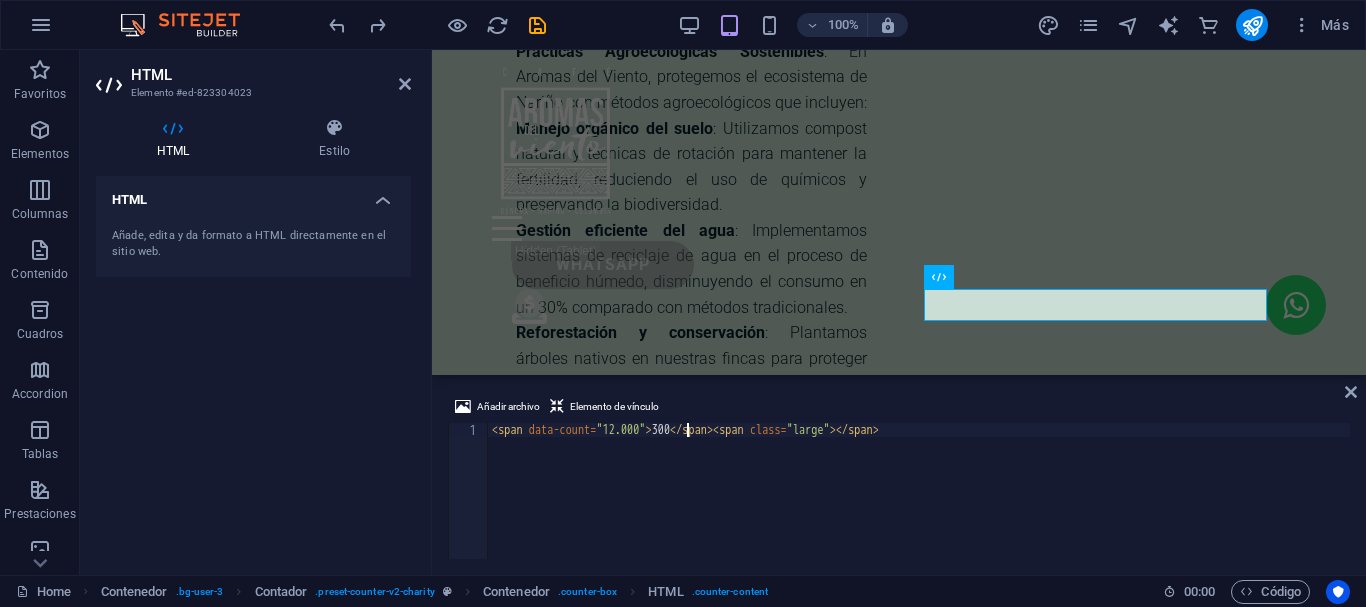 scroll, scrollTop: 0, scrollLeft: 15, axis: horizontal 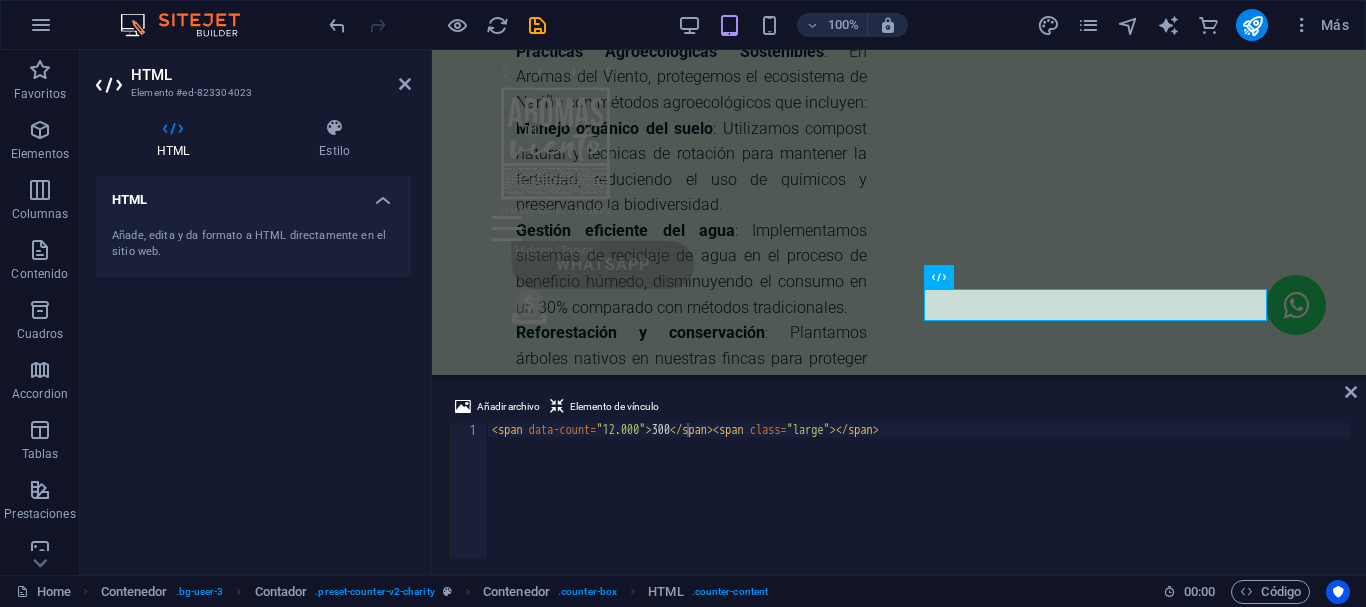 click on "Añadir archivo Elemento de vínculo <span data-count="12.000">300</span><span class="large"></span> 1 < span   data-count = "12.000" > 300 </ span > < span   class = "large" > </ span >     הההההההההההההההההההההההההההההההההההההההההההההההההההההההההההההההההההההההההההההההההההההההההההההההההההההההההההההההההההההההההההההההההההההההההההההההההההההההההההההההההההההההההההההההההההההההההההההההההההההההההההההההההההההההההההההההההההההההההההההההההההההההההההההההה XXXXXXXXXXXXXXXXXXXXXXXXXXXXXXXXXXXXXXXXXXXXXXXXXXXXXXXXXXXXXXXXXXXXXXXXXXXXXXXXXXXXXXXXXXXXXXXXXXXXXXXXXXXXXXXXXXXXXXXXXXXXXXXXXXXXXXXXXXXXXXXXXXXXXXXXXXXXXXXXXXXXXXXXXXXXXXXXXXXXXXXXXXXXXXXXXXXXXXXXXXXXXXXXXXXXXXXXXXXXXXXXXXXXXXXXXXXXXXXXXXXXXXXXXXXXXXXX" at bounding box center [899, 477] 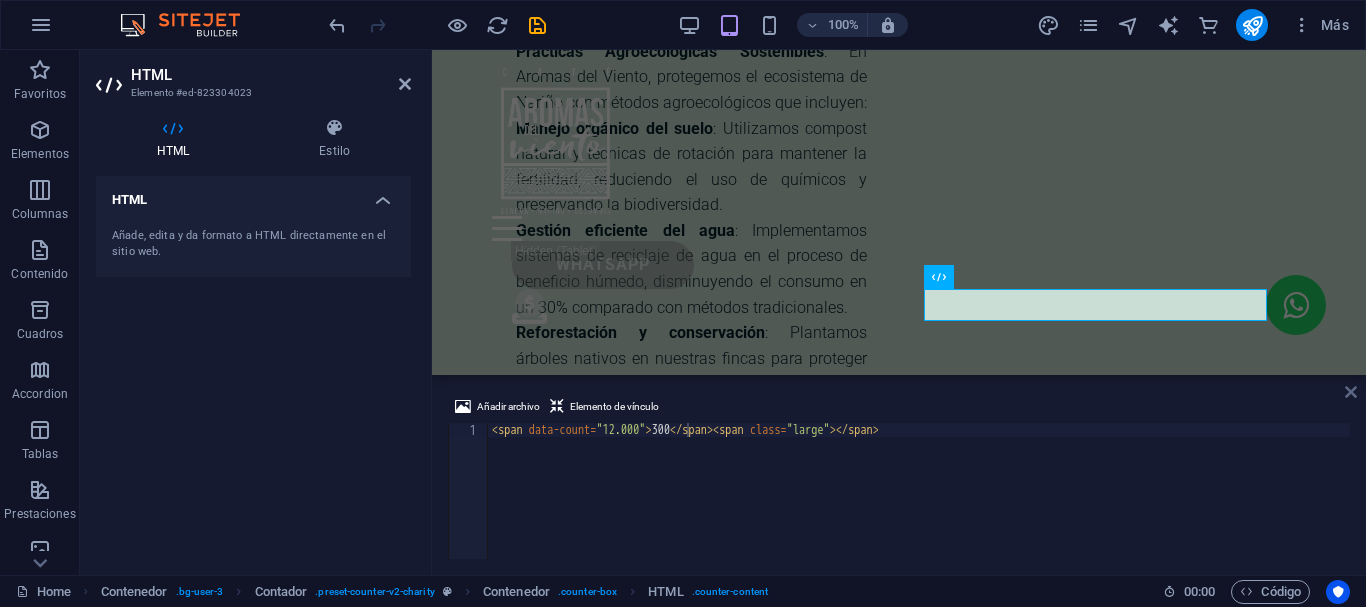 click at bounding box center (1351, 392) 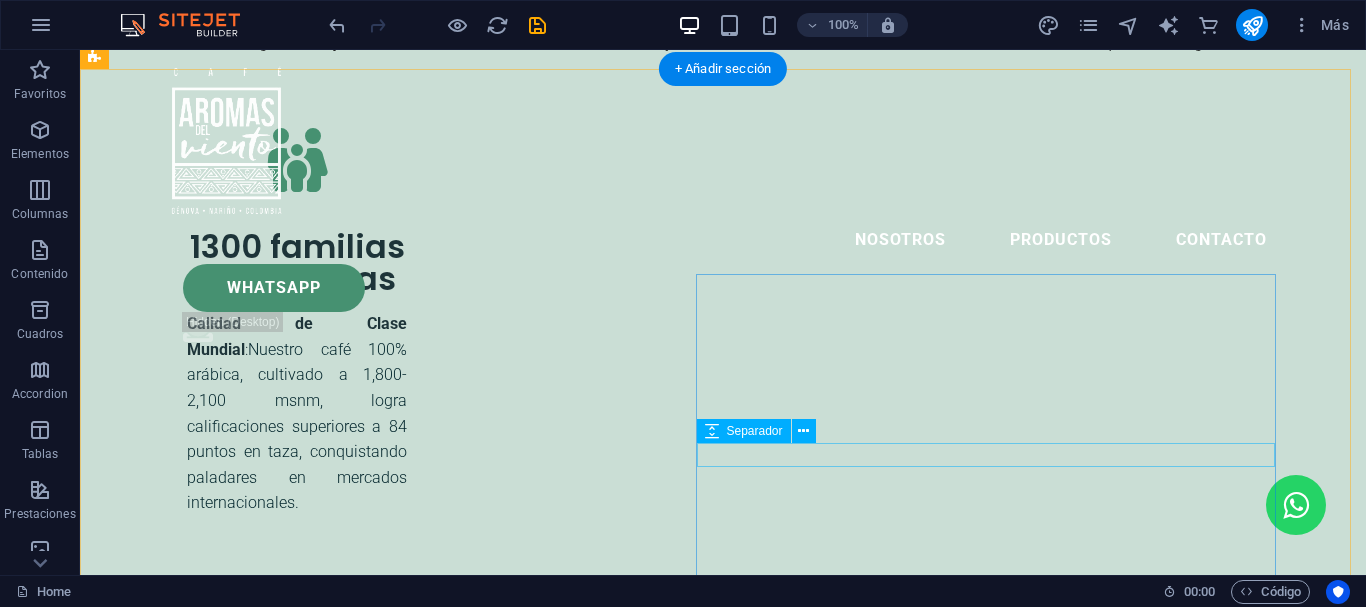 scroll, scrollTop: 3446, scrollLeft: 0, axis: vertical 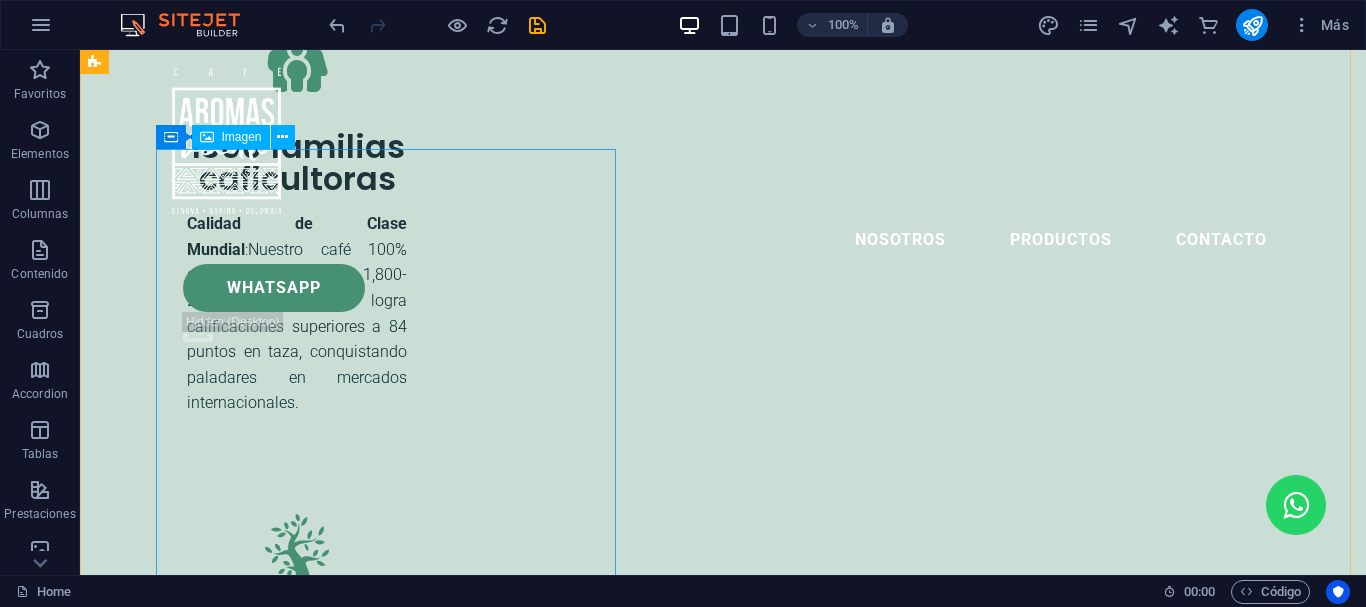 click at bounding box center (664, 4367) 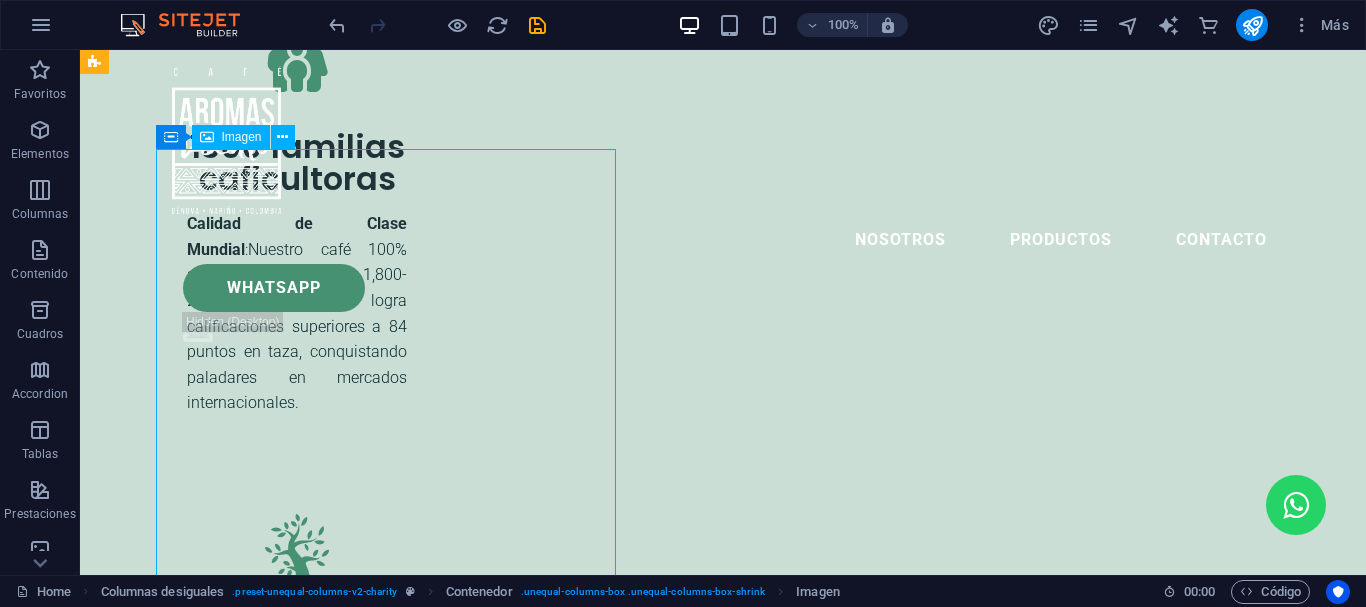 click at bounding box center (664, 4367) 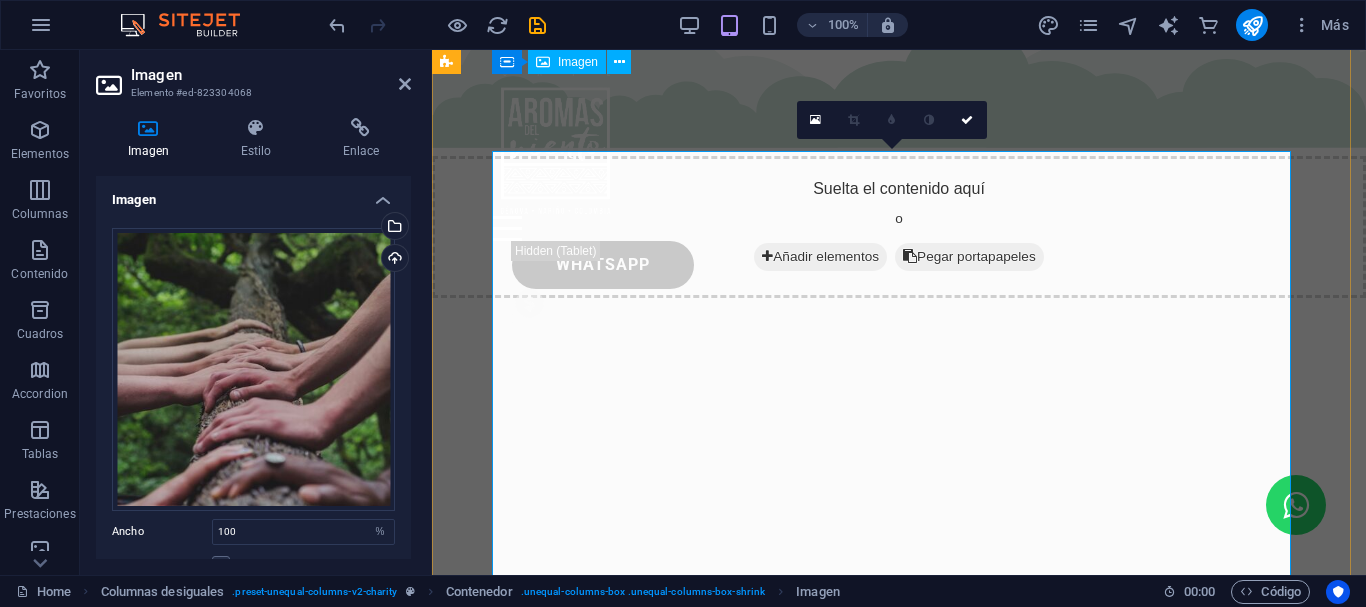 scroll, scrollTop: 4875, scrollLeft: 0, axis: vertical 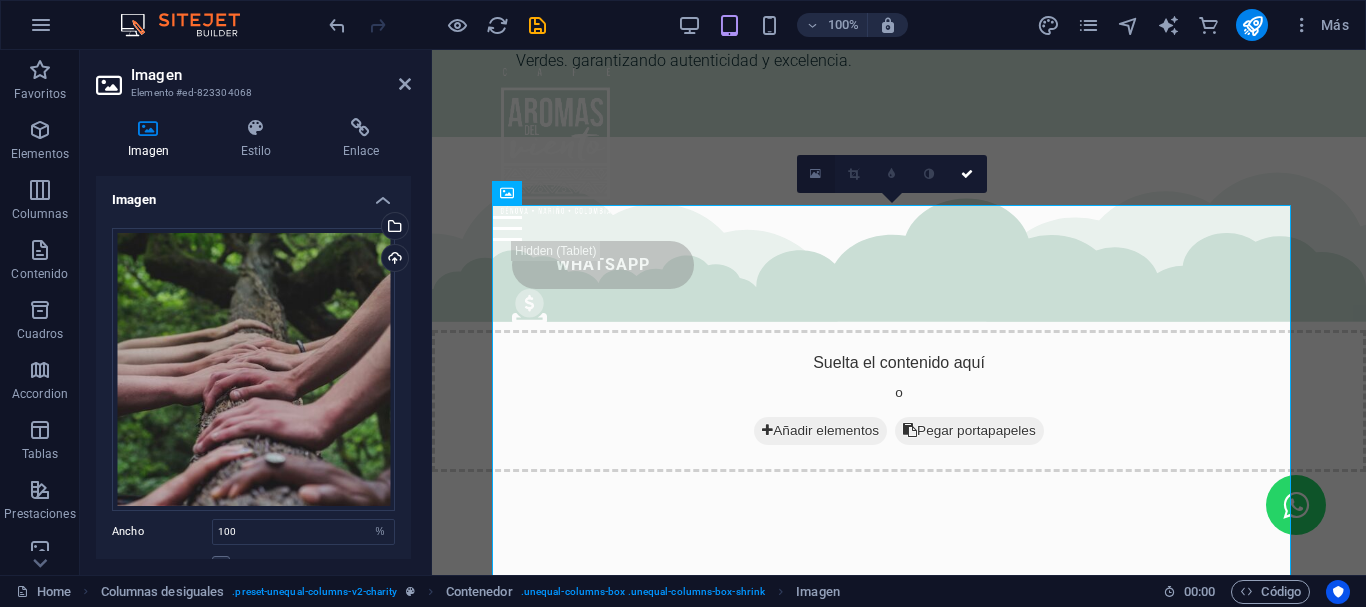click at bounding box center (816, 174) 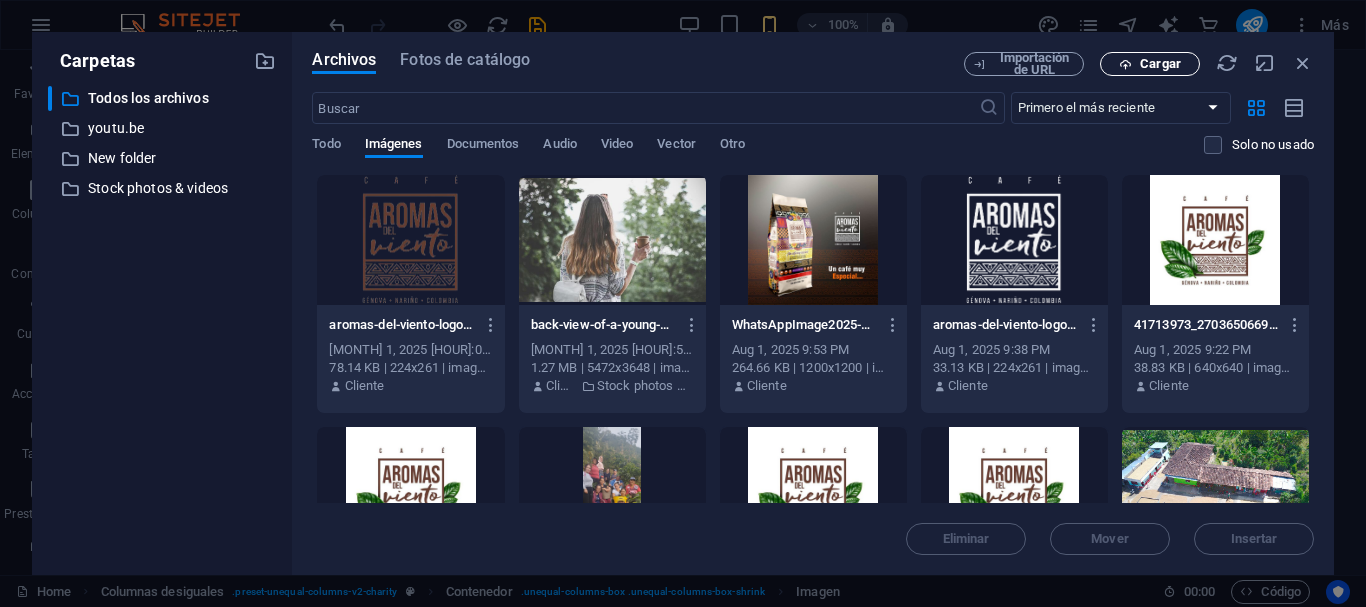 click on "Cargar" at bounding box center (1160, 64) 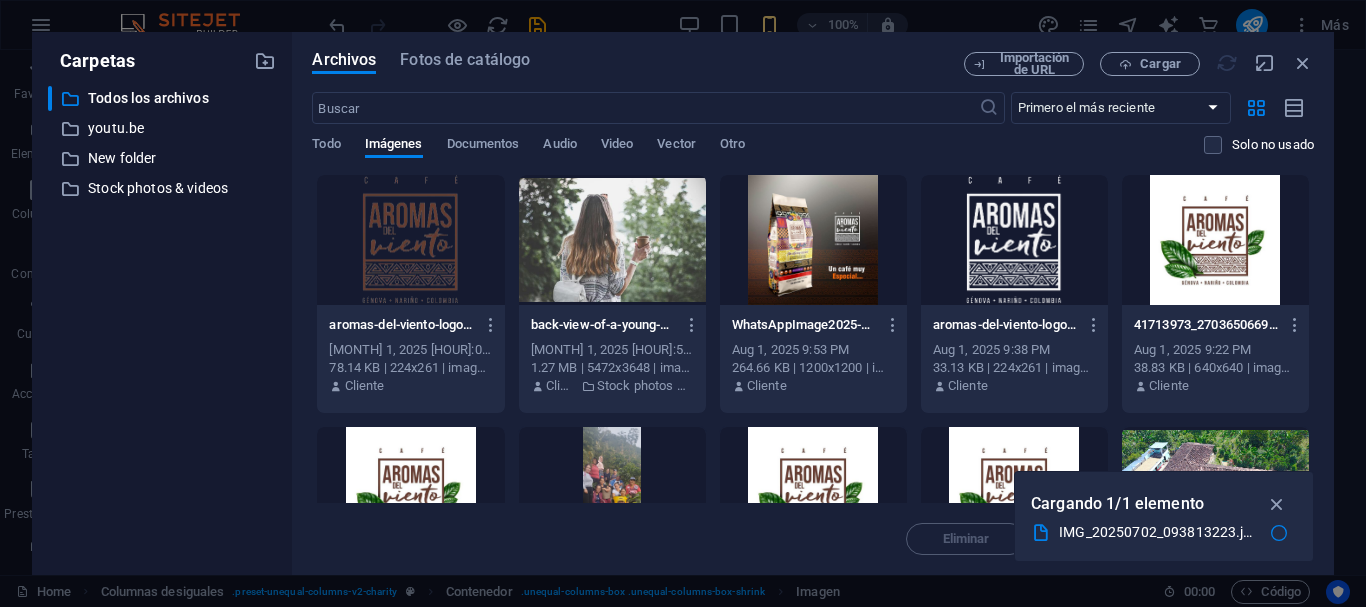 click at bounding box center (1277, 504) 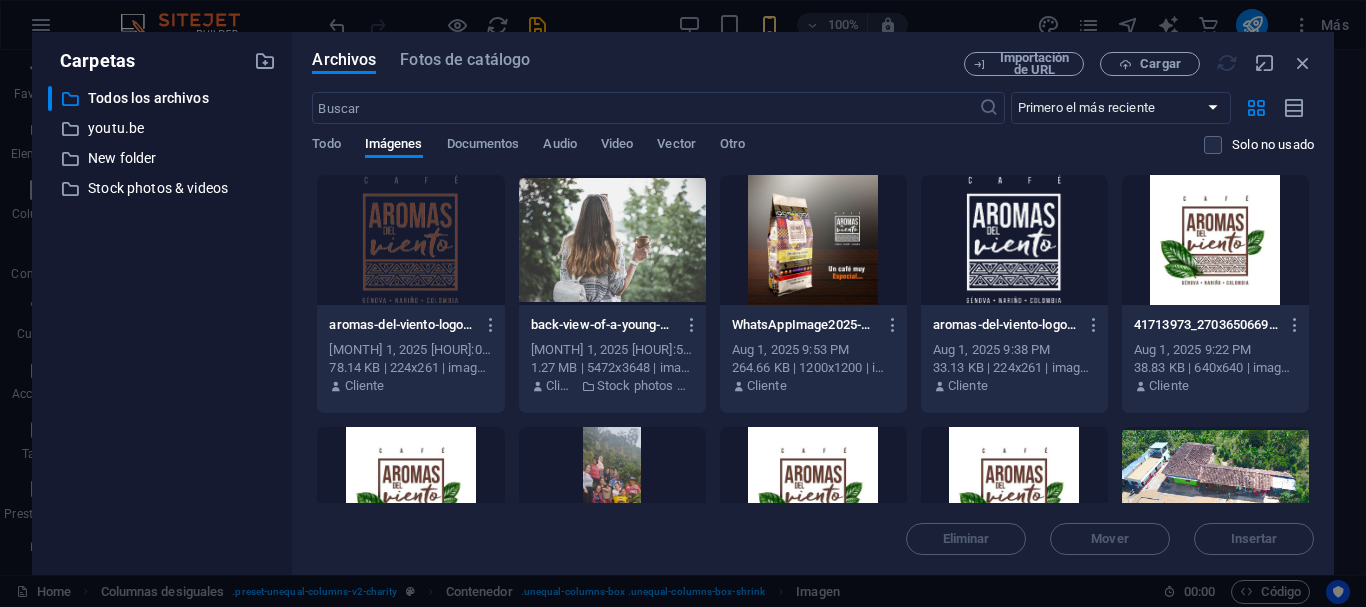 click at bounding box center [1215, 492] 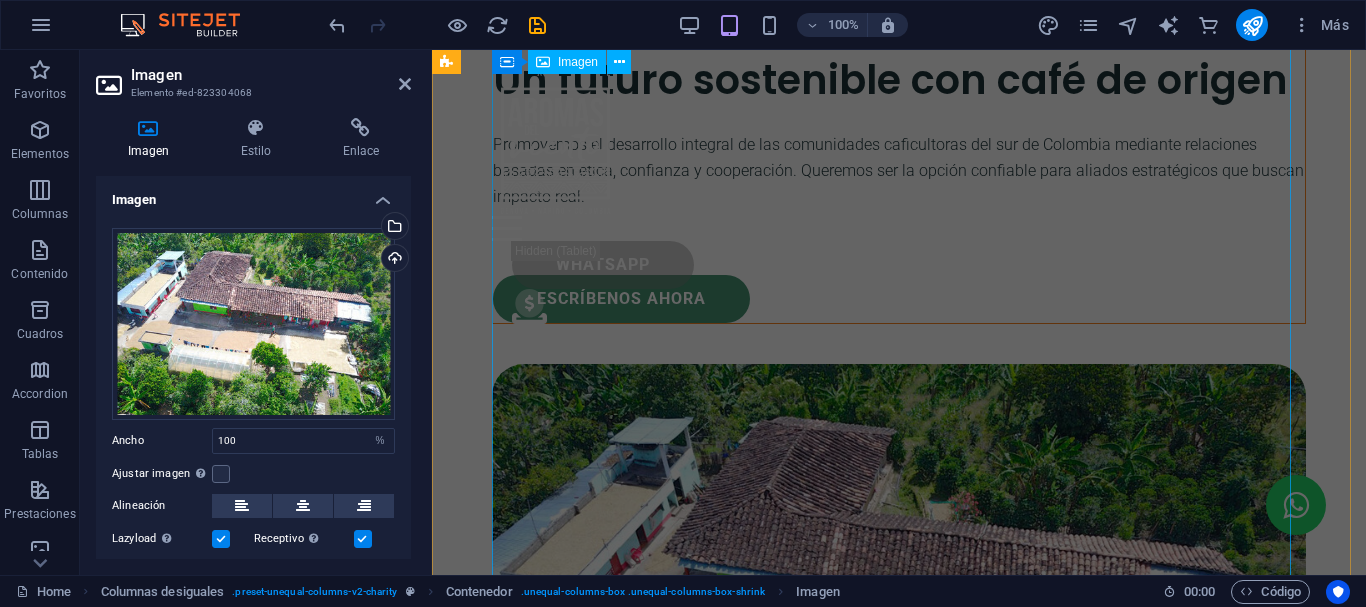 scroll, scrollTop: 5509, scrollLeft: 0, axis: vertical 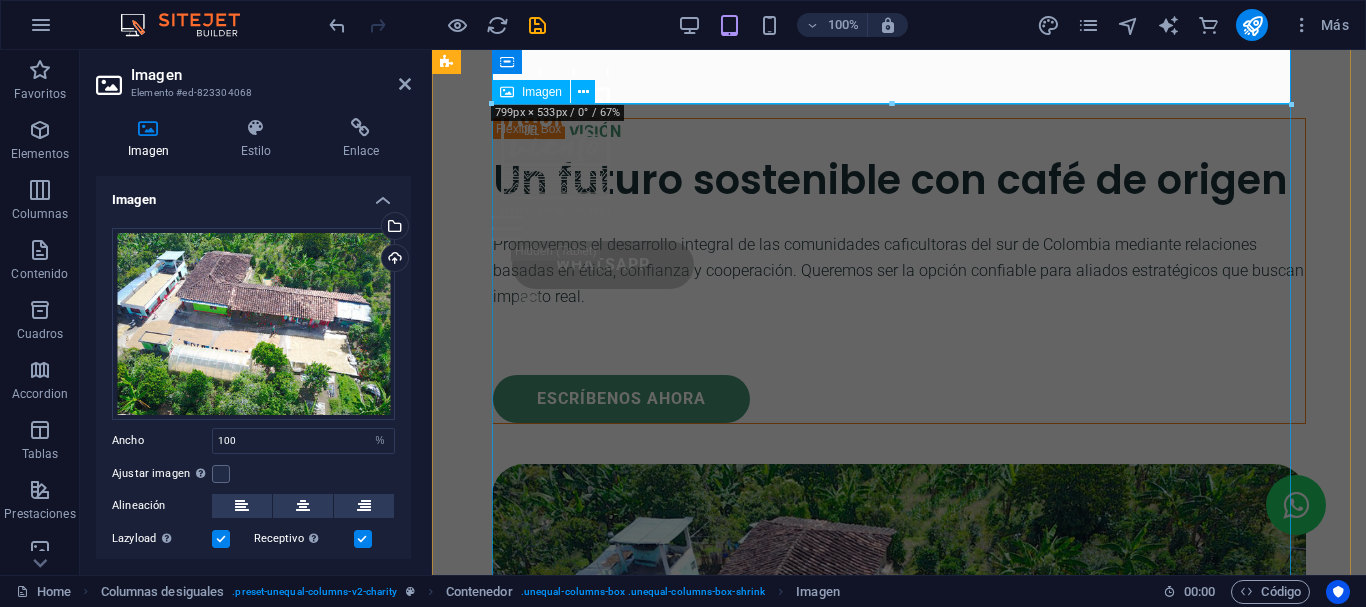 click at bounding box center (899, 1357) 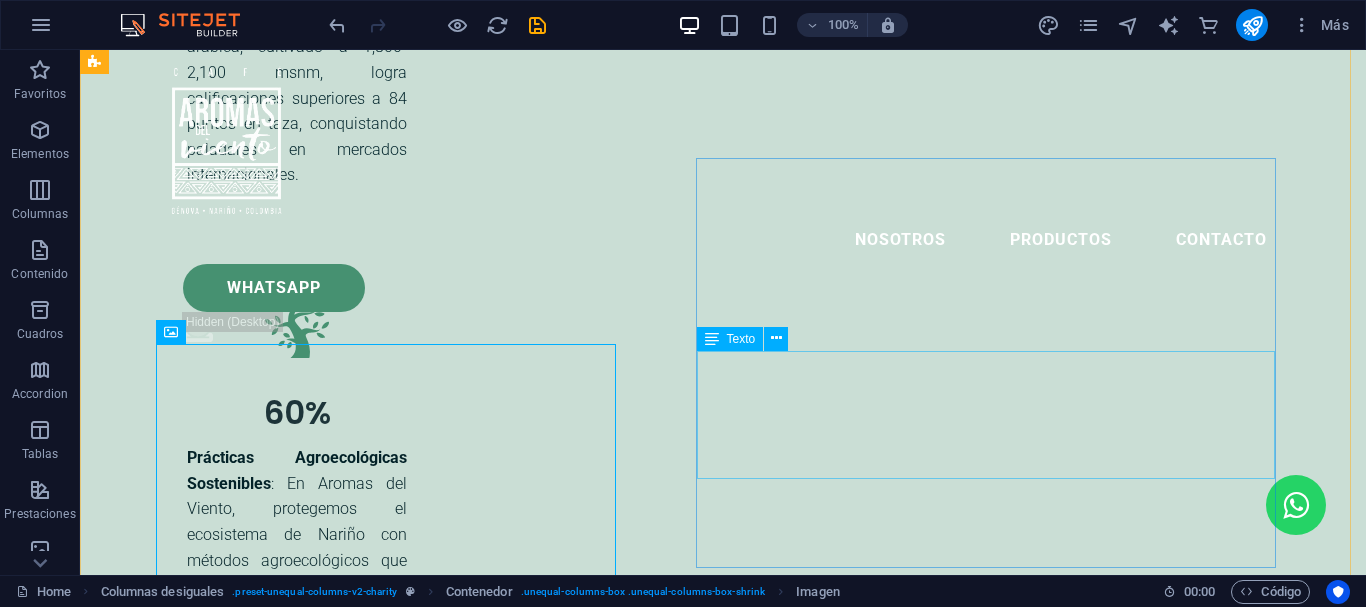 scroll, scrollTop: 3469, scrollLeft: 0, axis: vertical 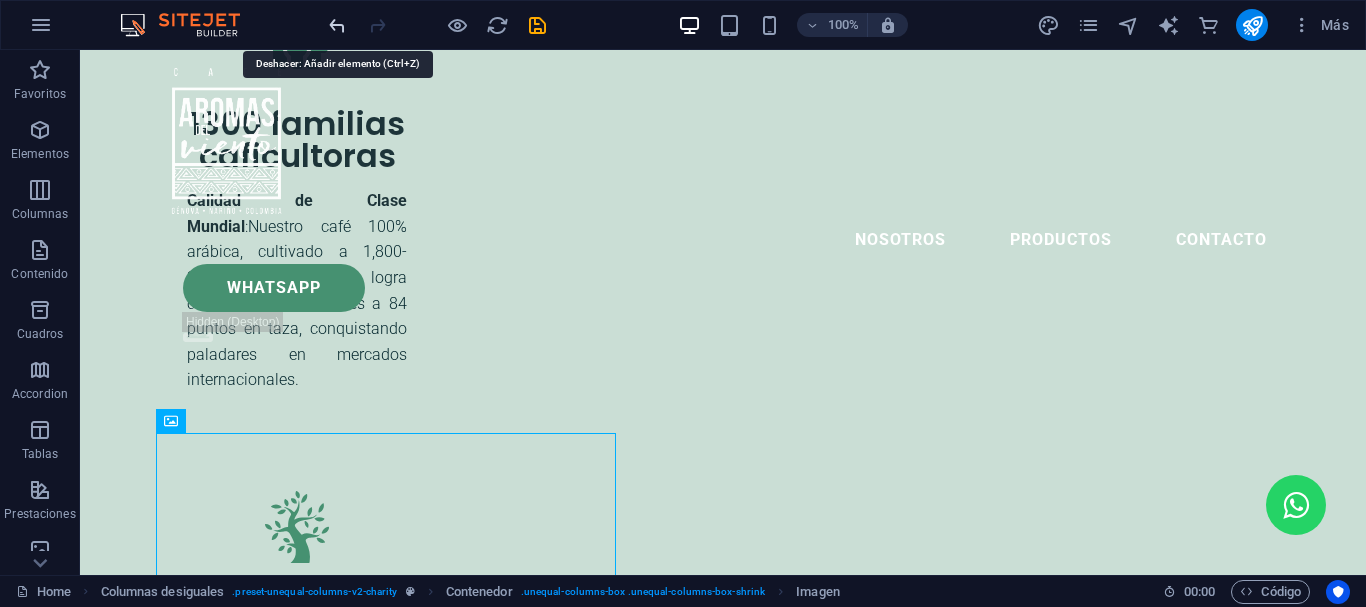 click at bounding box center [337, 25] 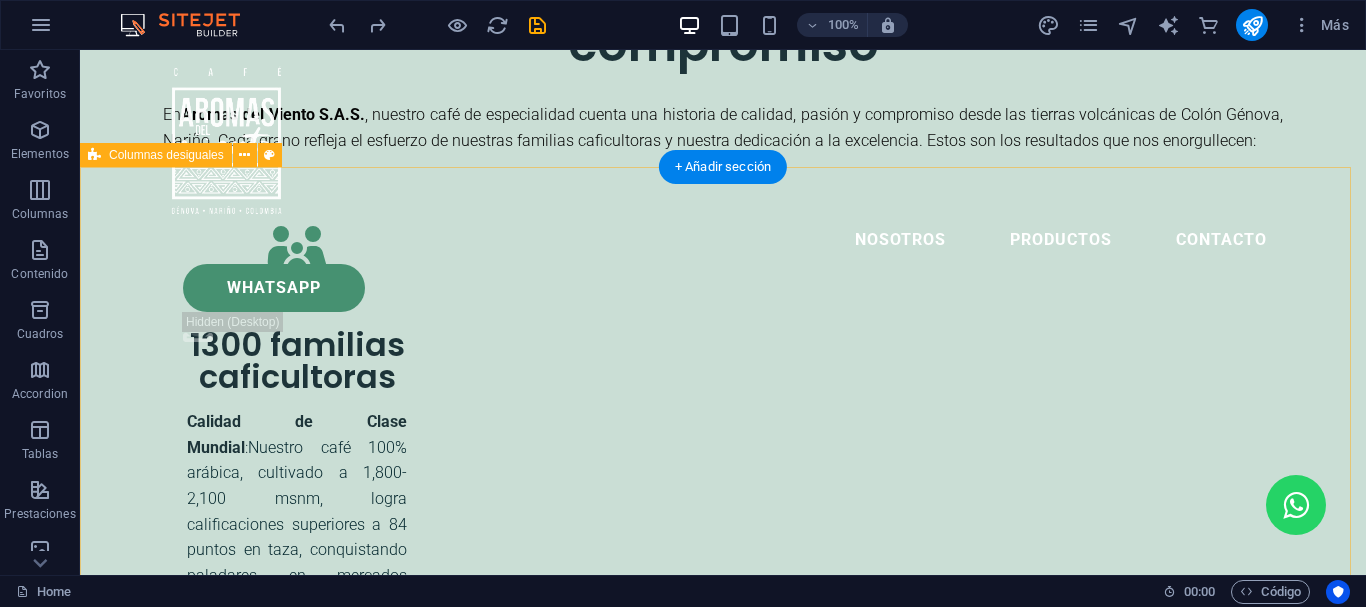 scroll, scrollTop: 3348, scrollLeft: 0, axis: vertical 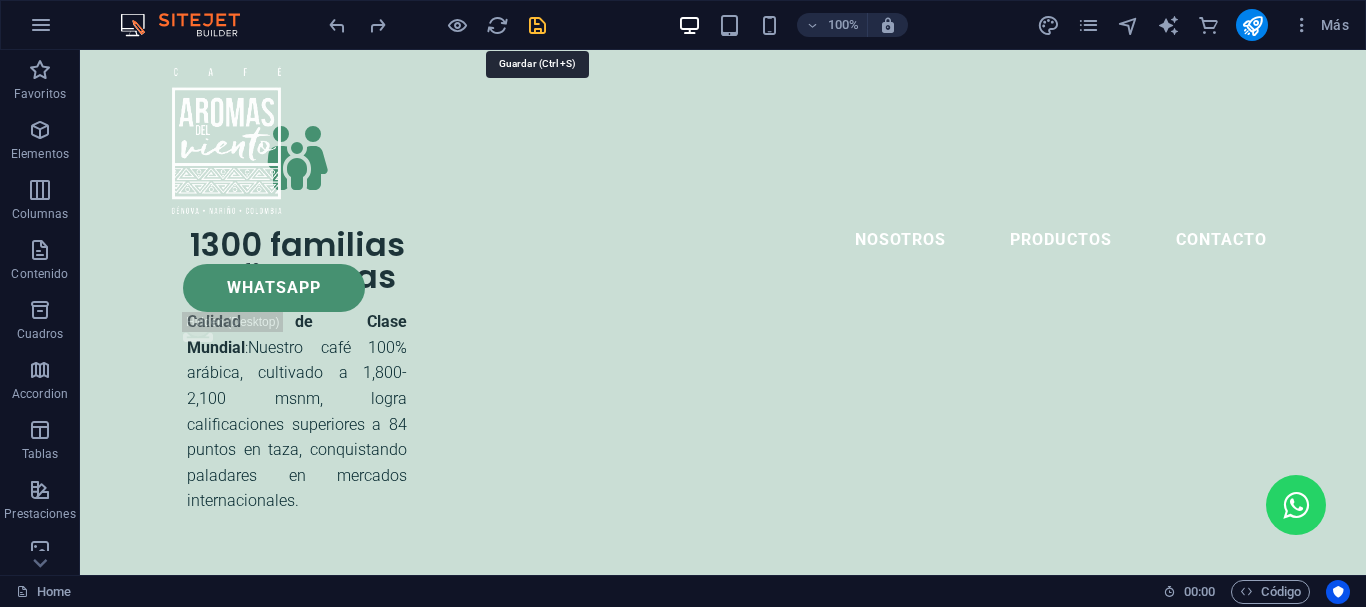 click at bounding box center [537, 25] 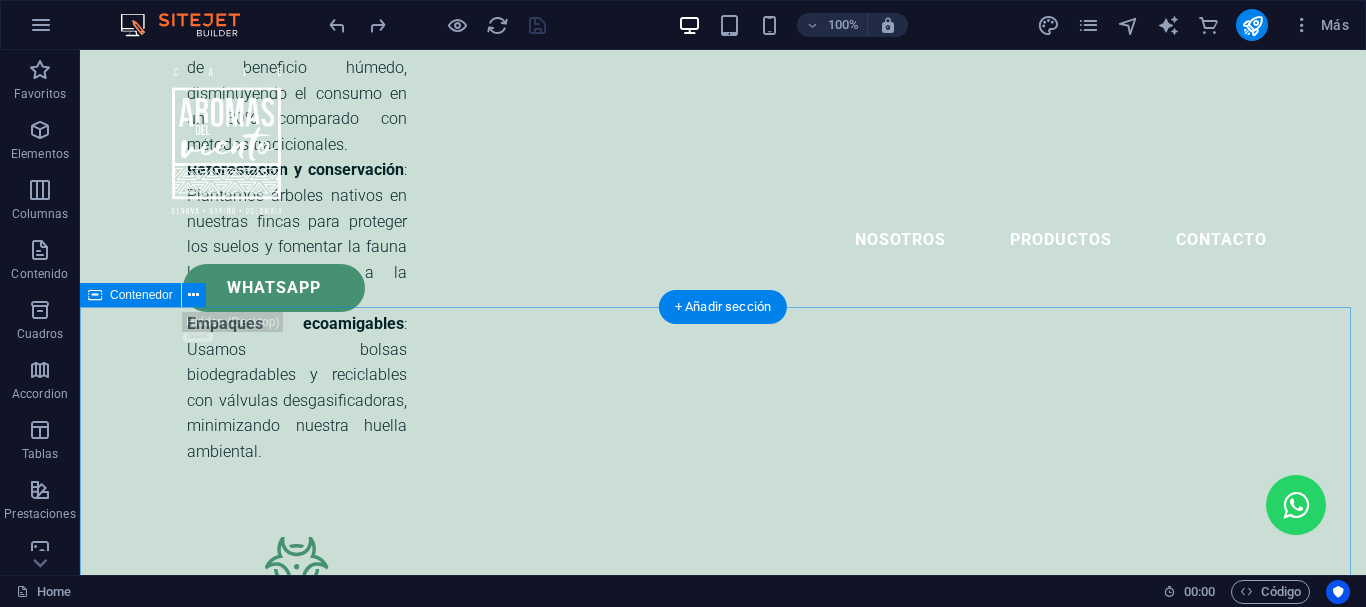 scroll, scrollTop: 4548, scrollLeft: 0, axis: vertical 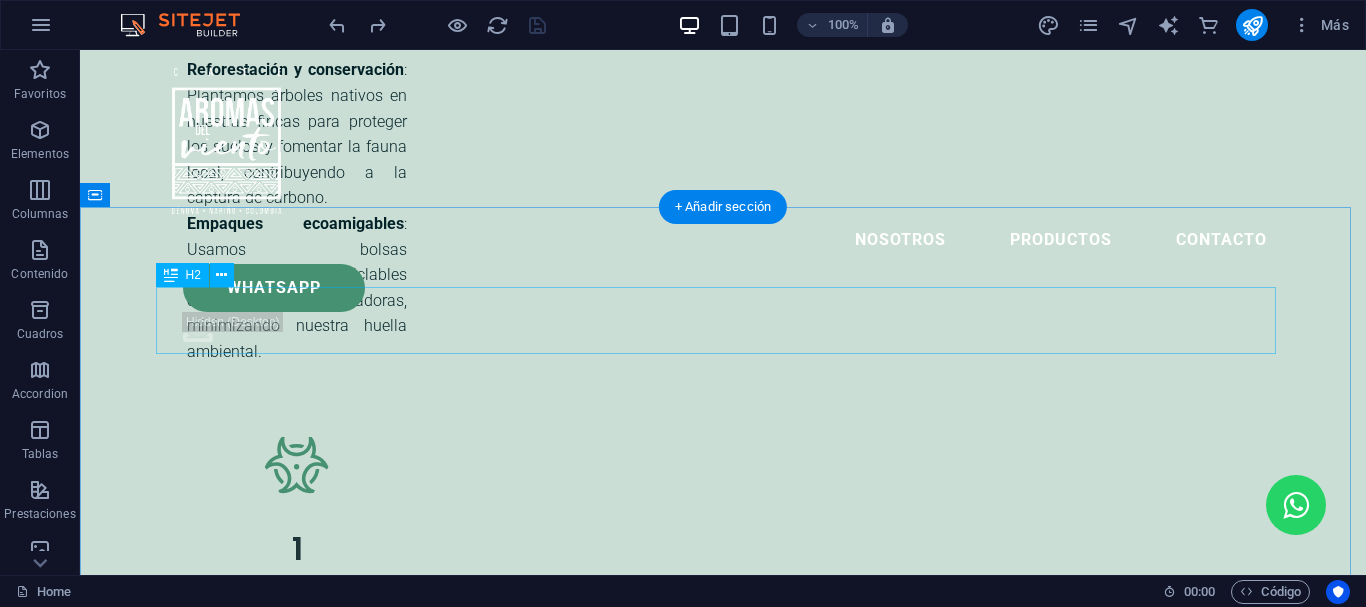 click on "La pasión en cada taza" at bounding box center [723, 4605] 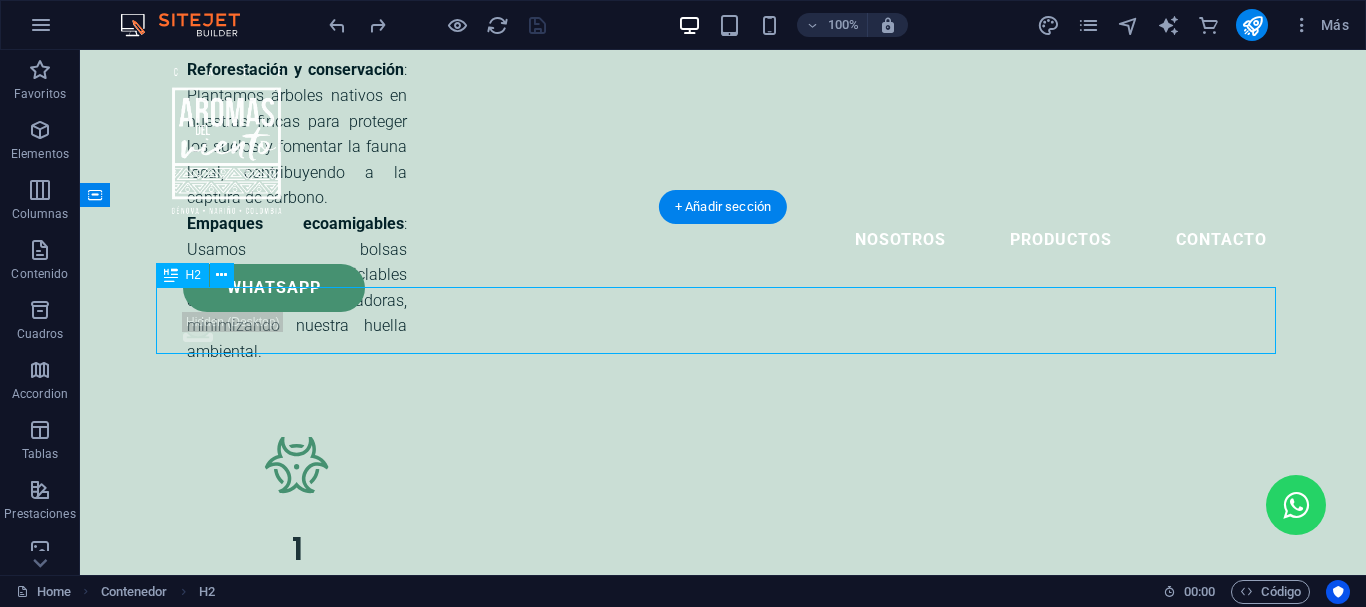 click on "La pasión en cada taza" at bounding box center [723, 4605] 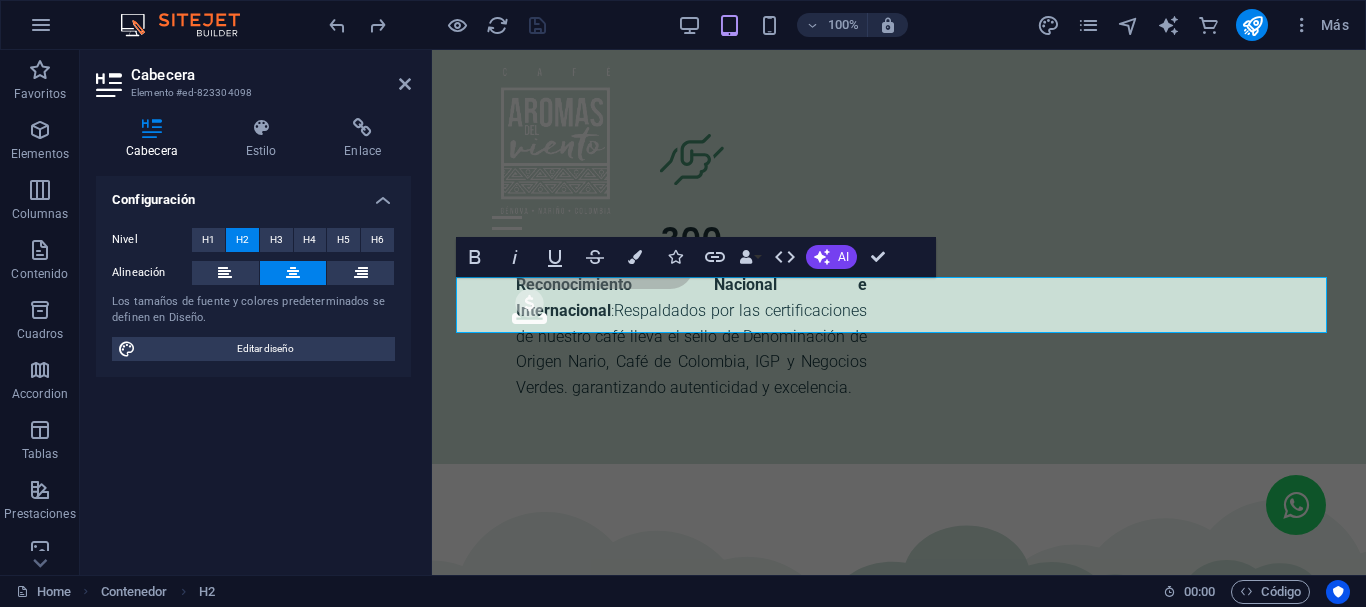 scroll, scrollTop: 5997, scrollLeft: 0, axis: vertical 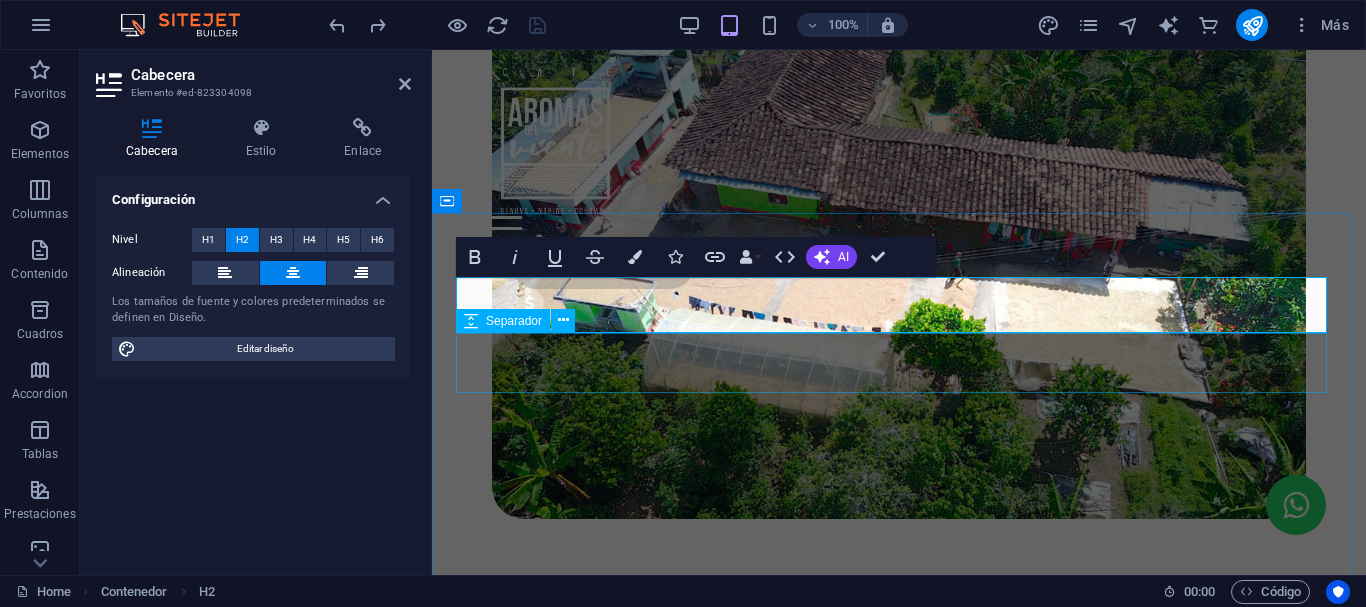 click at bounding box center [899, 1535] 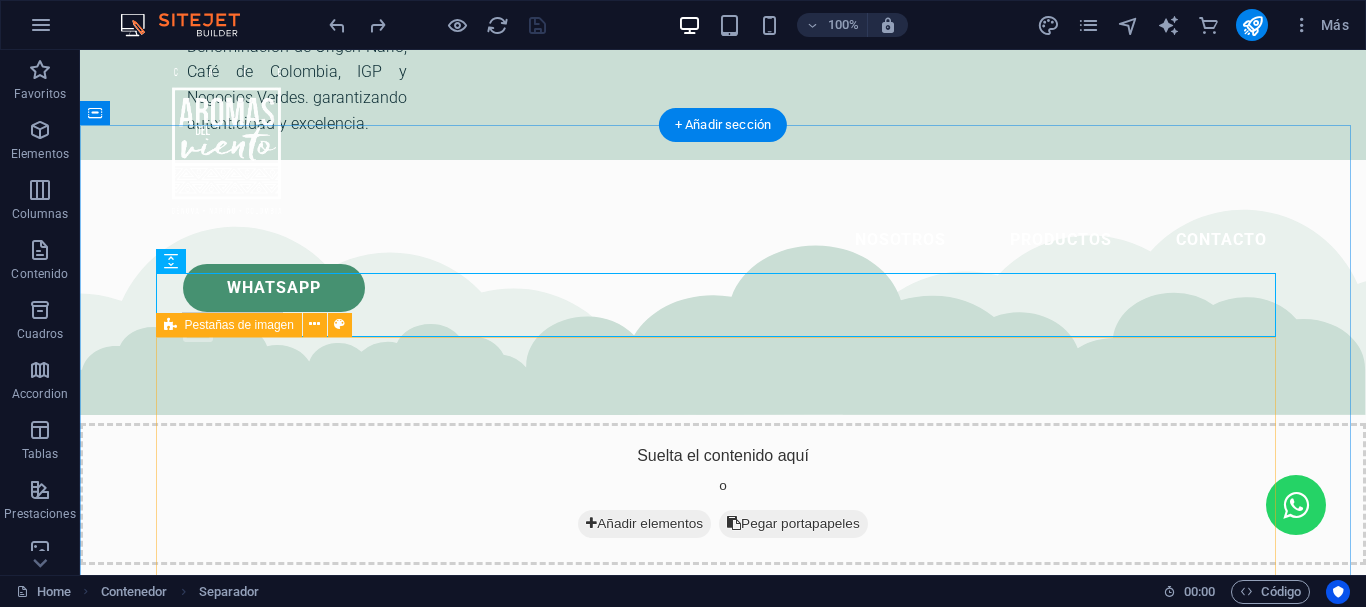 scroll, scrollTop: 4630, scrollLeft: 0, axis: vertical 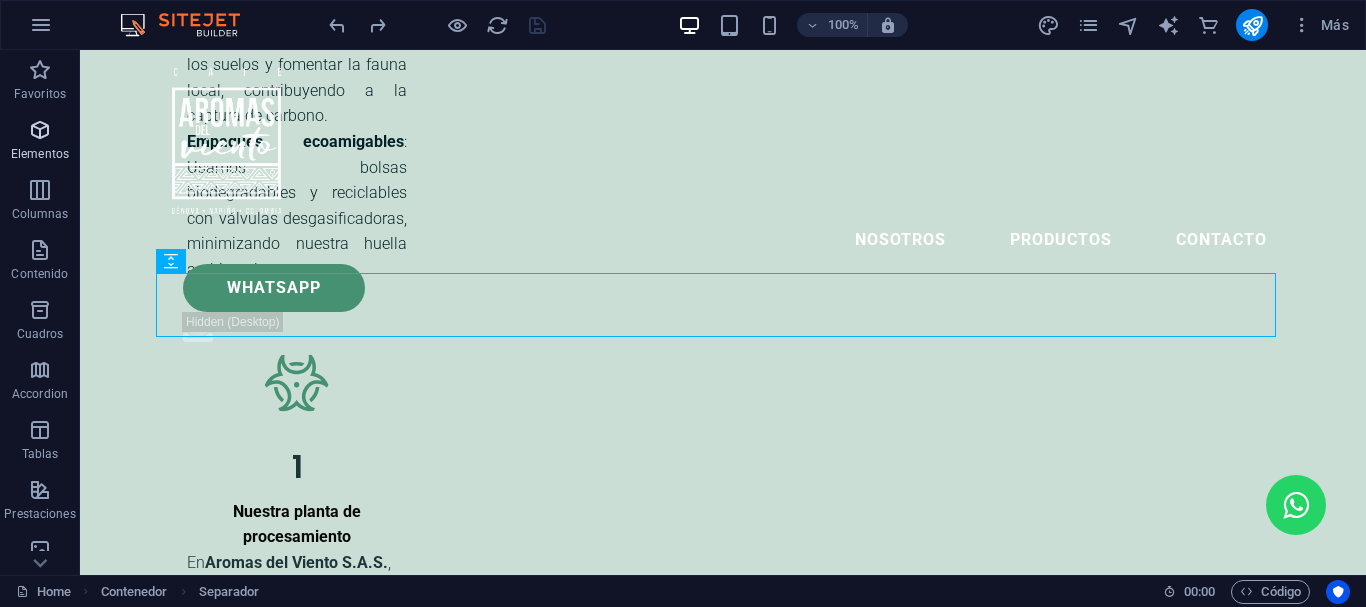 click on "Elementos" at bounding box center [40, 154] 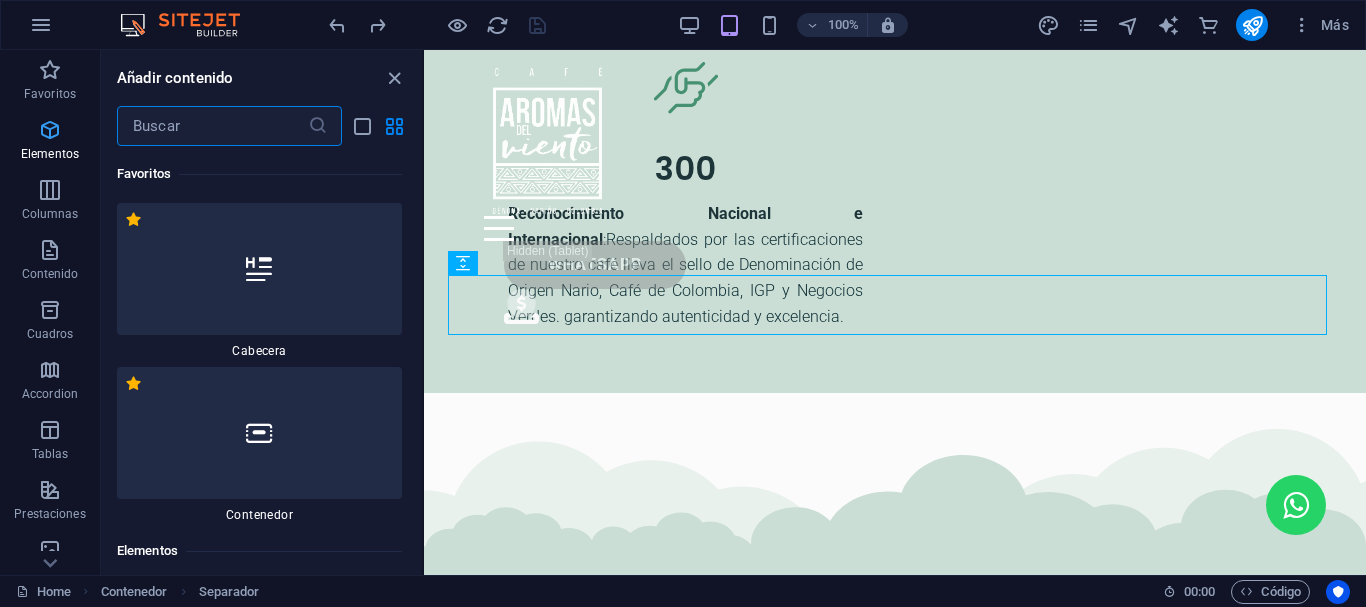 scroll, scrollTop: 6073, scrollLeft: 0, axis: vertical 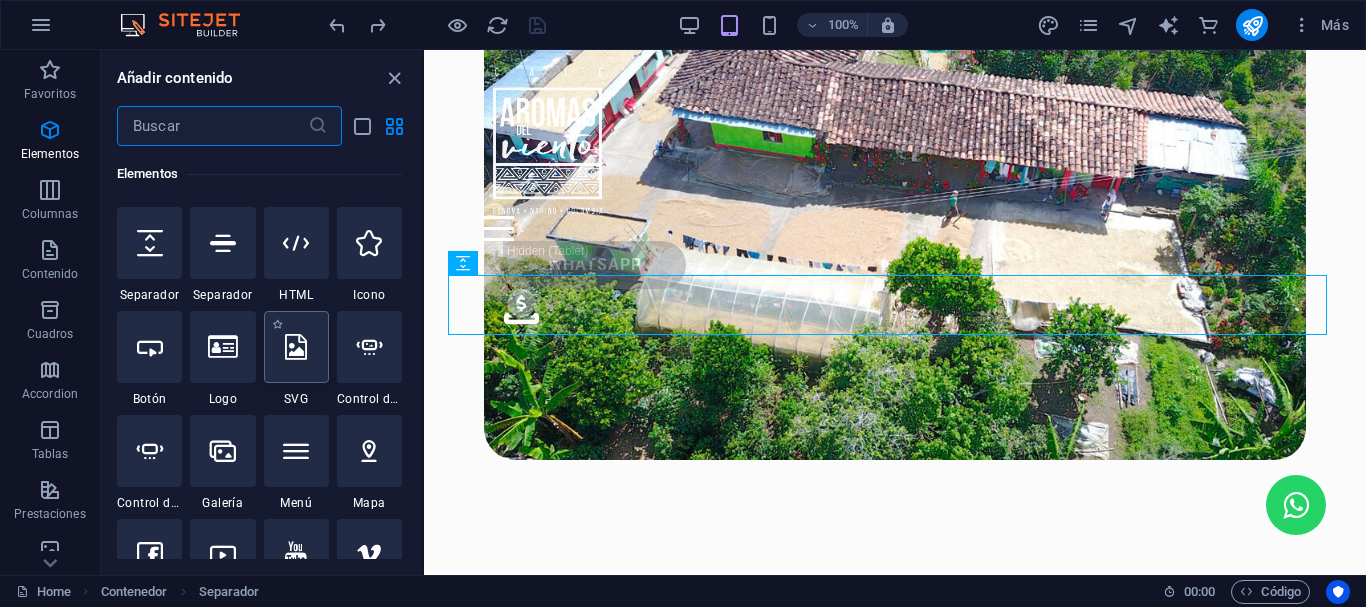click at bounding box center [296, 347] 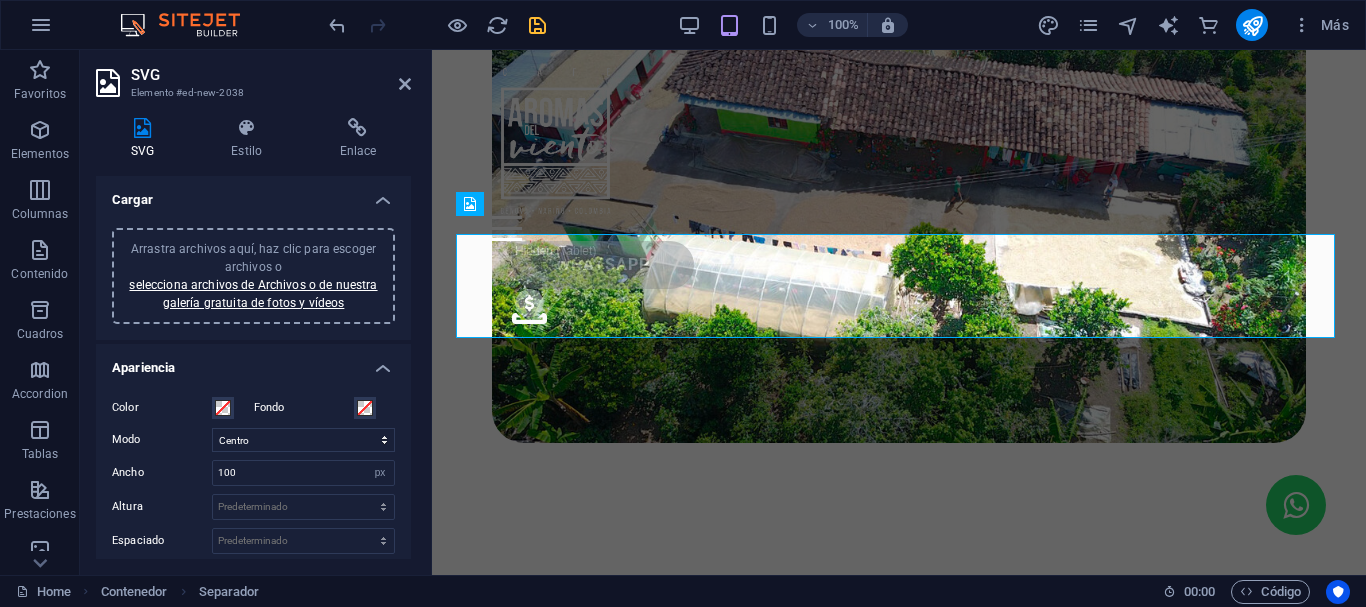 scroll, scrollTop: 6058, scrollLeft: 0, axis: vertical 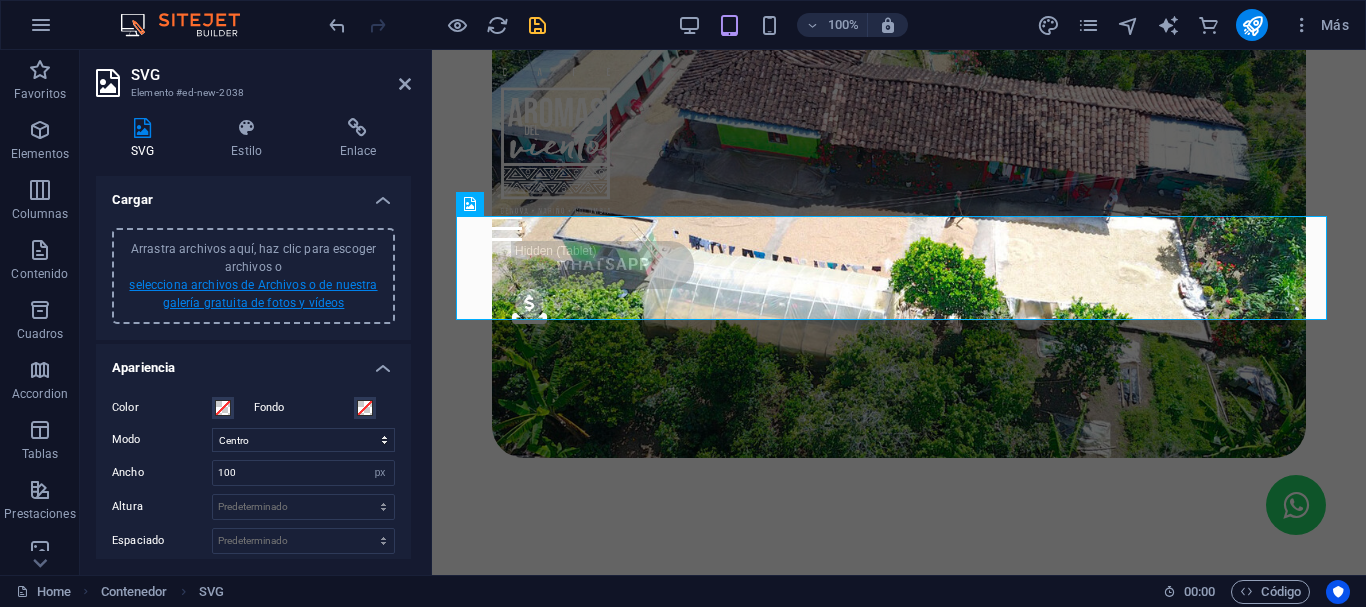 click on "selecciona archivos de Archivos o de nuestra galería gratuita de fotos y vídeos" at bounding box center [253, 294] 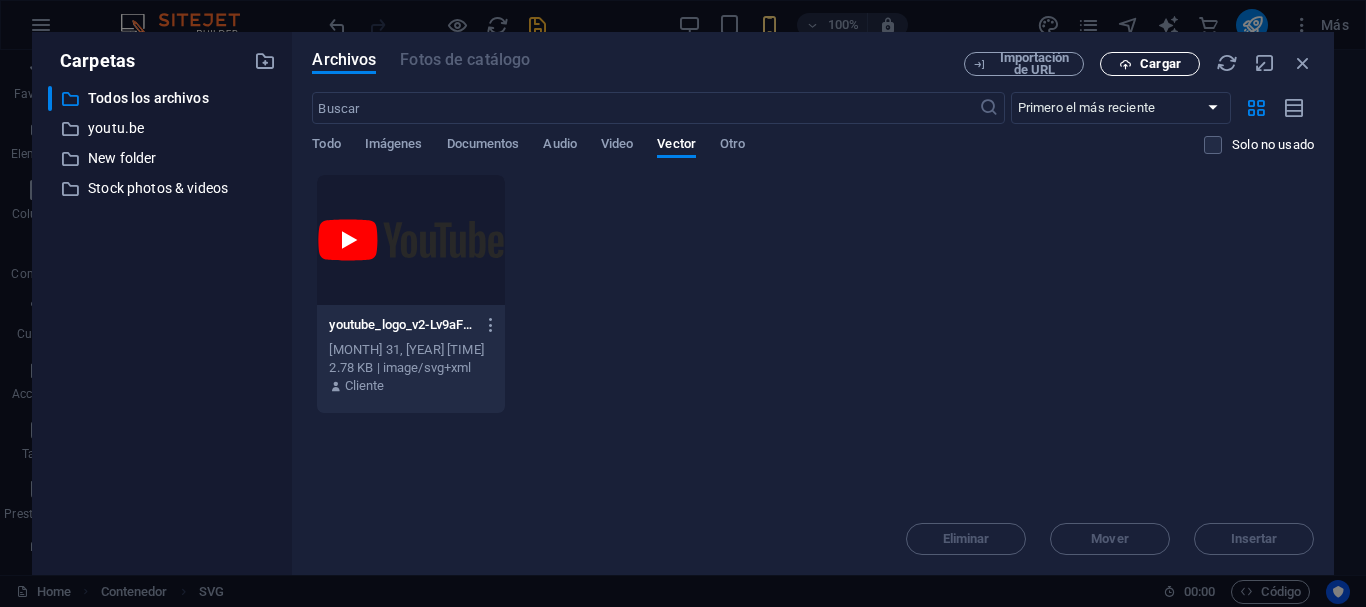 click on "Cargar" at bounding box center [1160, 64] 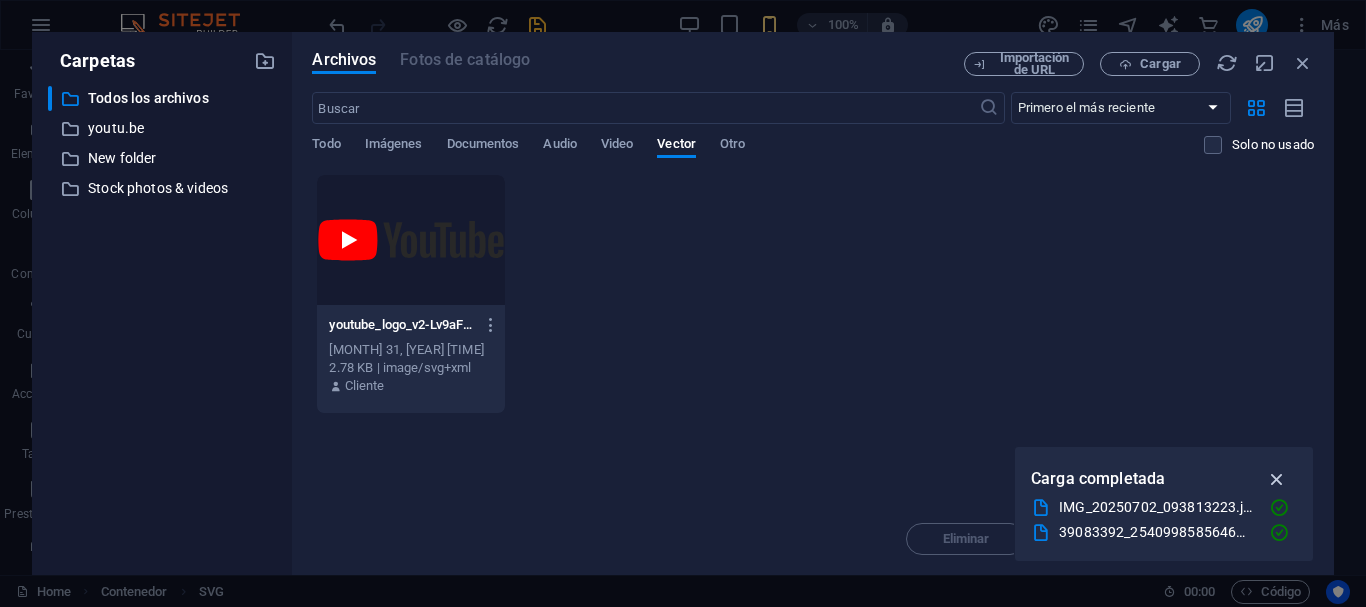 click at bounding box center [1277, 479] 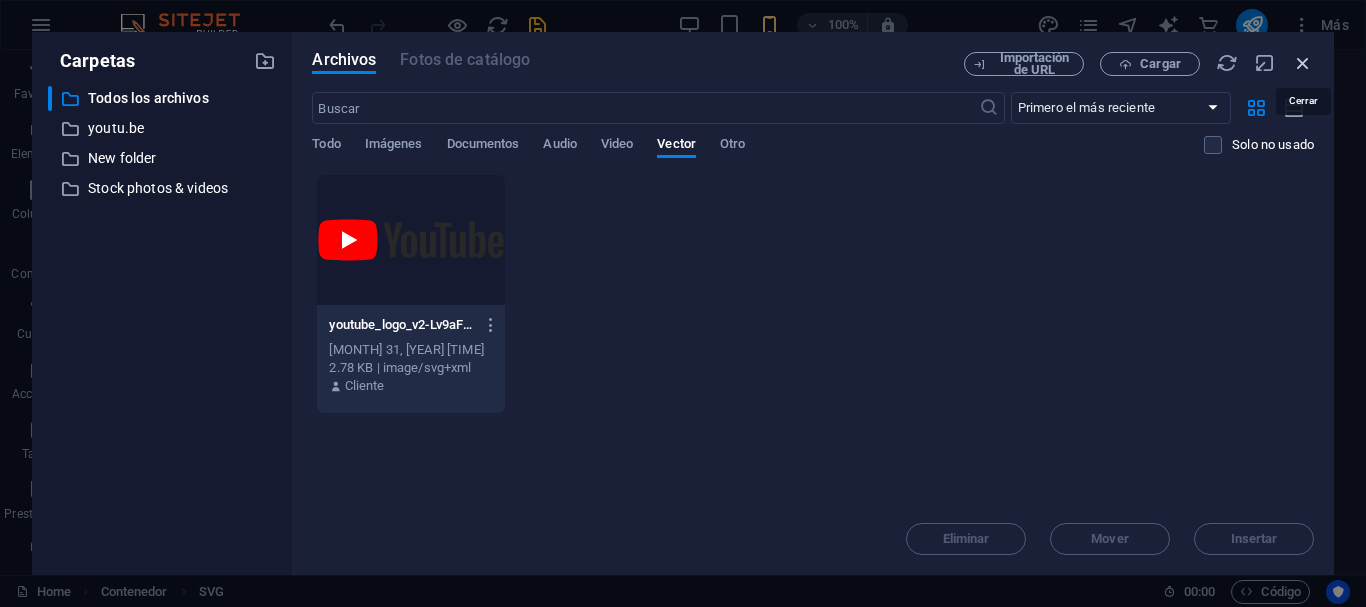 click at bounding box center [1303, 63] 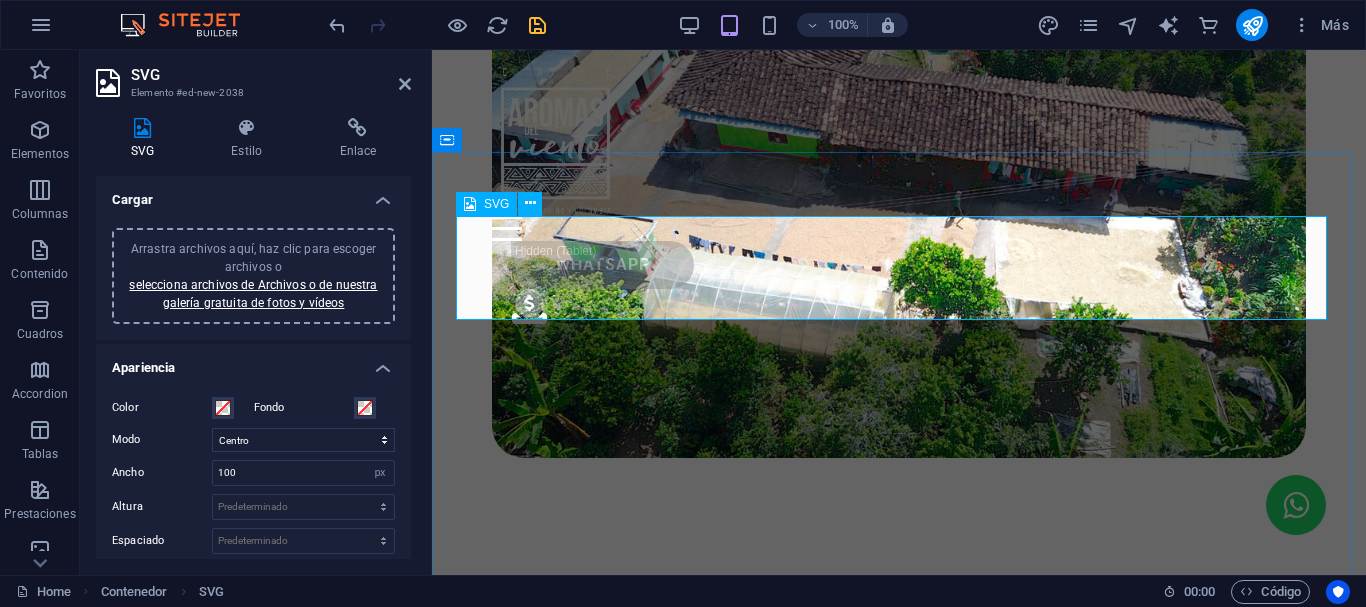 click at bounding box center [899, 1440] 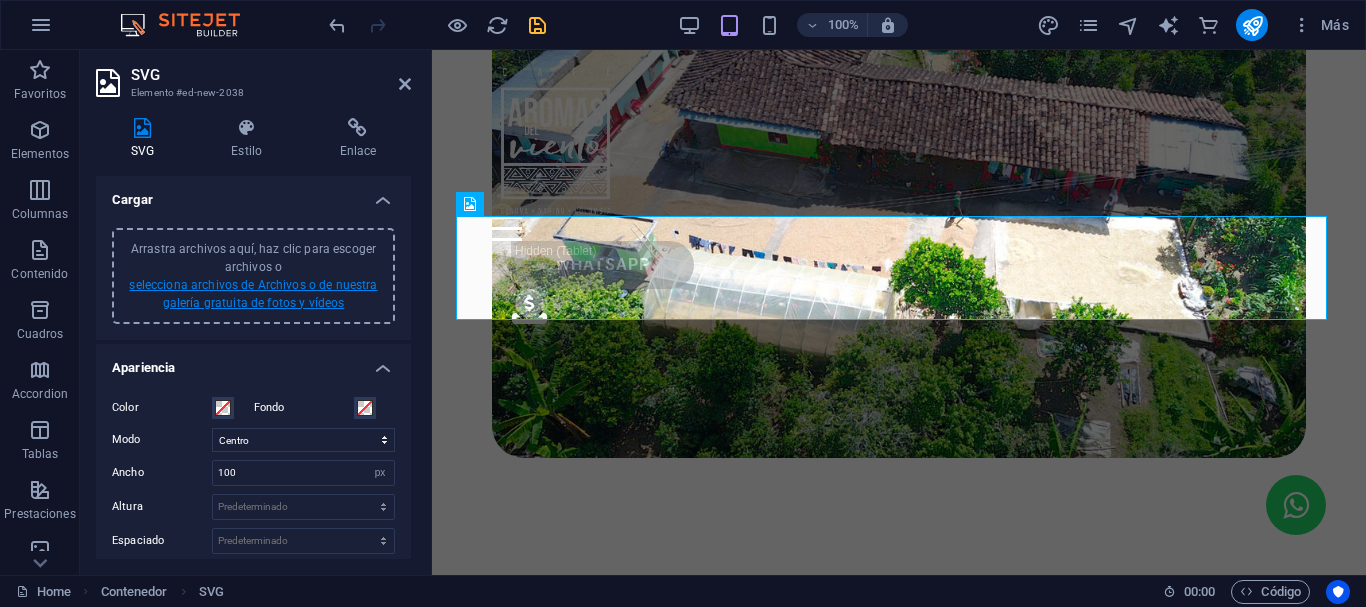 click on "selecciona archivos de Archivos o de nuestra galería gratuita de fotos y vídeos" at bounding box center [253, 294] 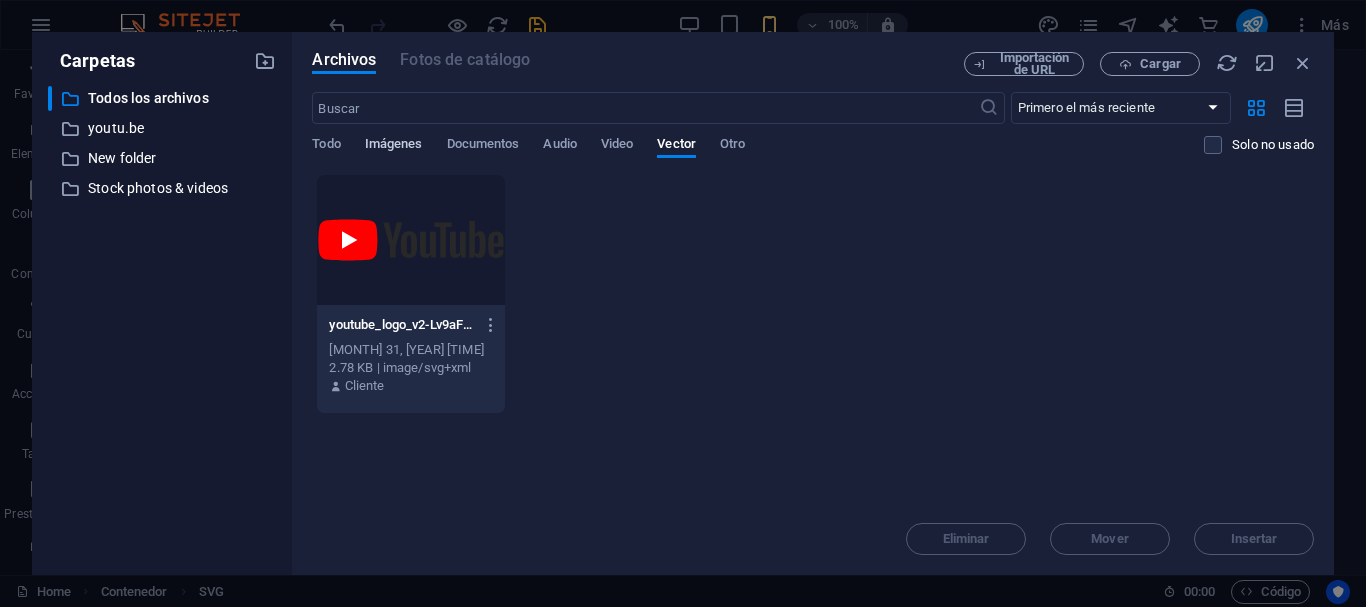 click on "Imágenes" at bounding box center (394, 146) 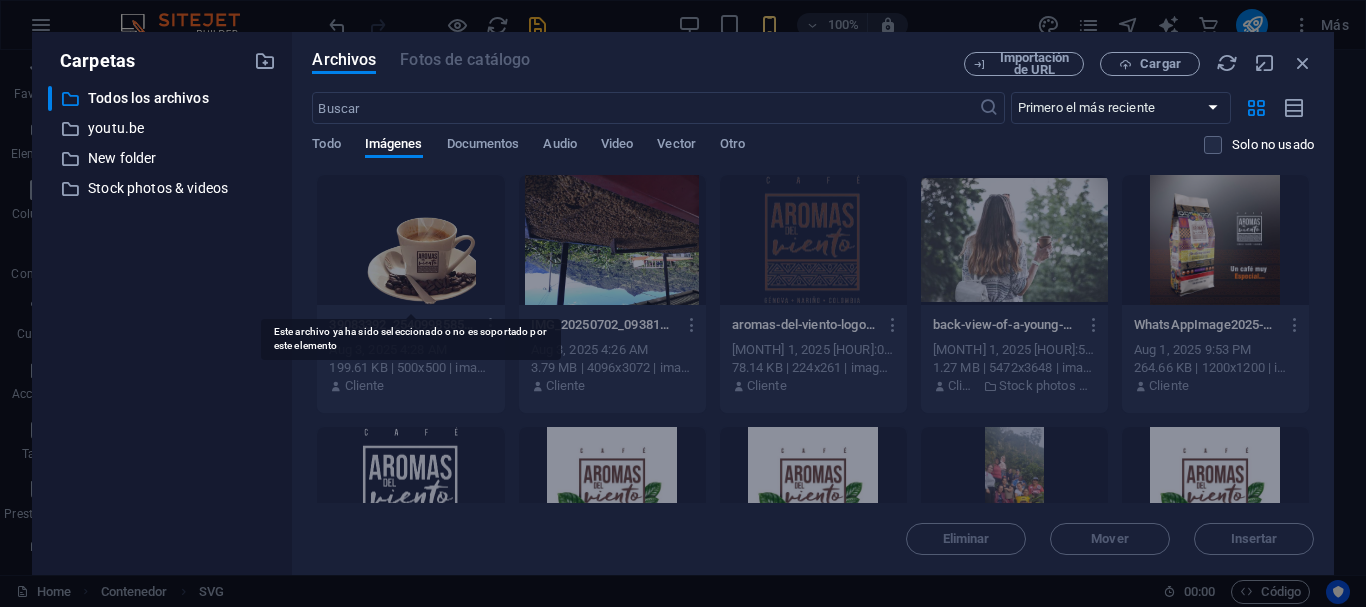 click at bounding box center (410, 240) 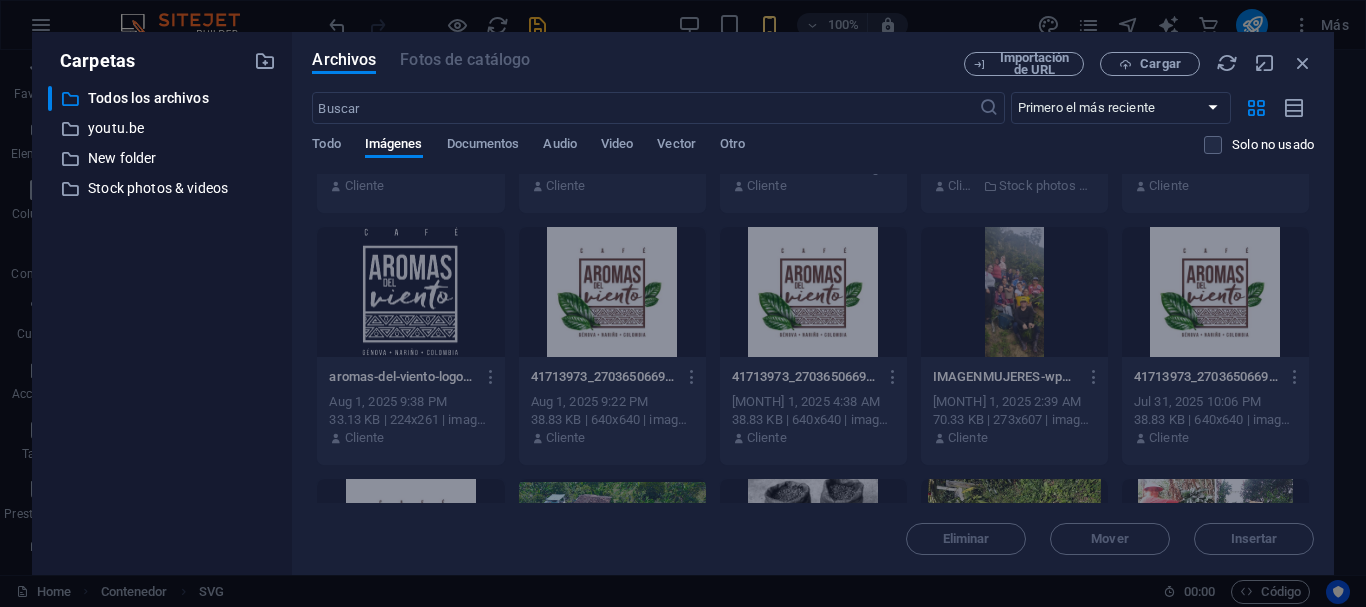 scroll, scrollTop: 100, scrollLeft: 0, axis: vertical 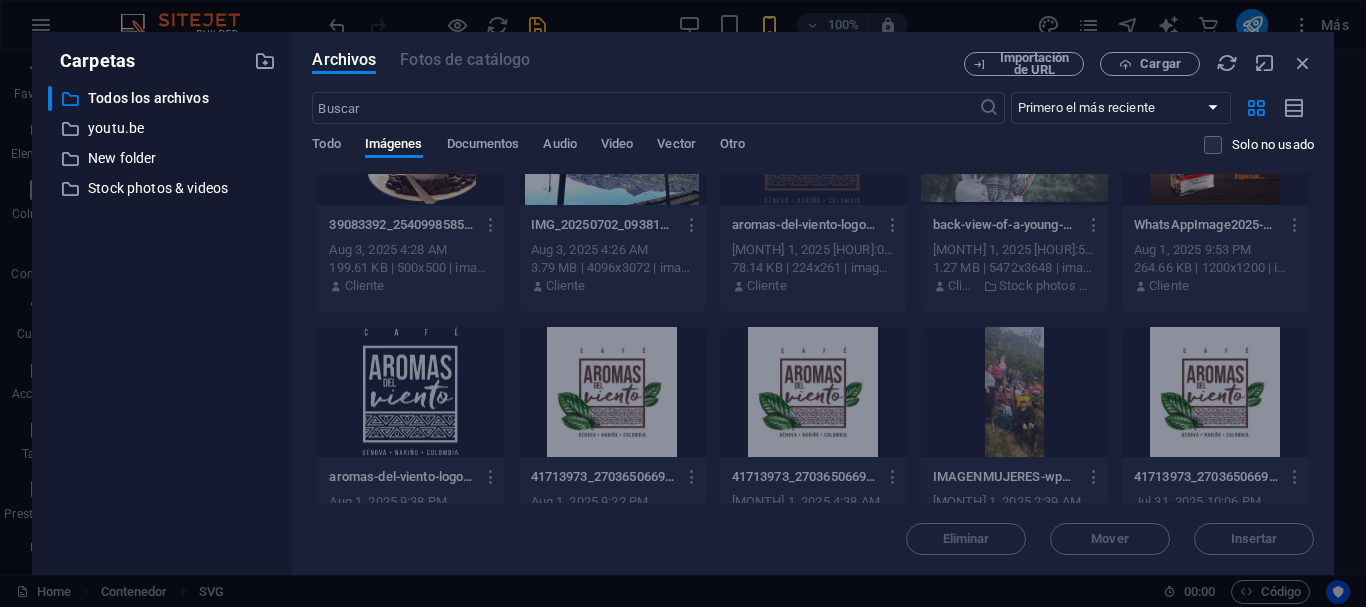 click on "Aug 3, 2025 4:28 AM" at bounding box center [410, 250] 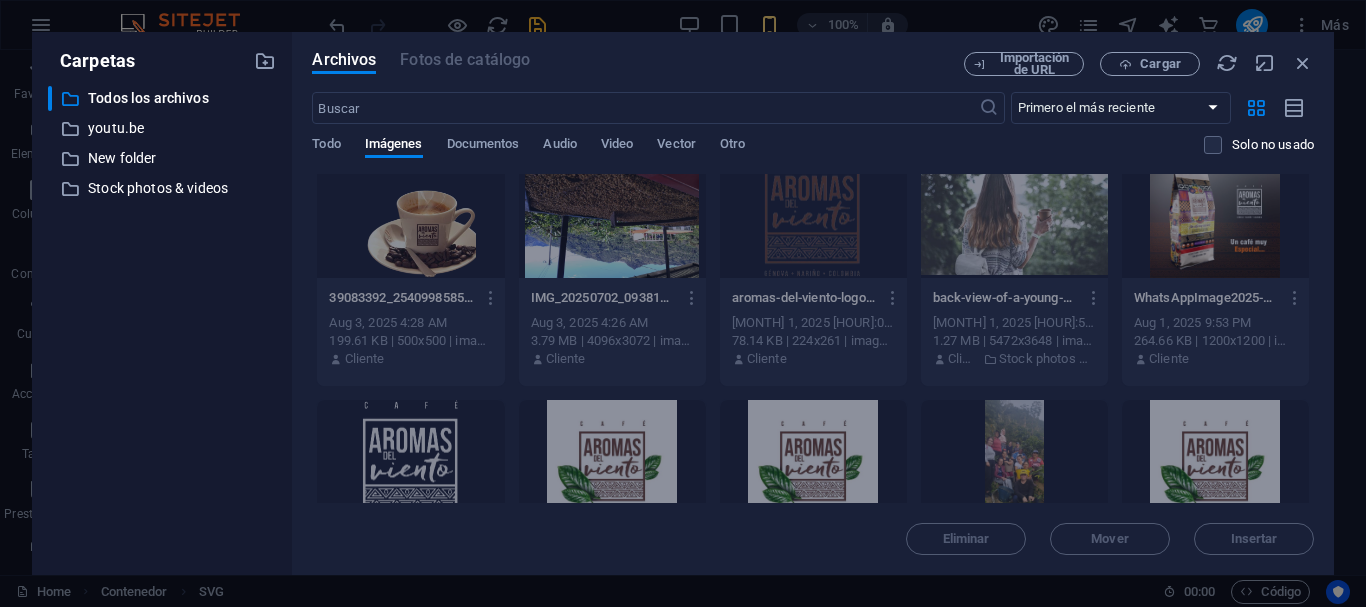 scroll, scrollTop: 0, scrollLeft: 0, axis: both 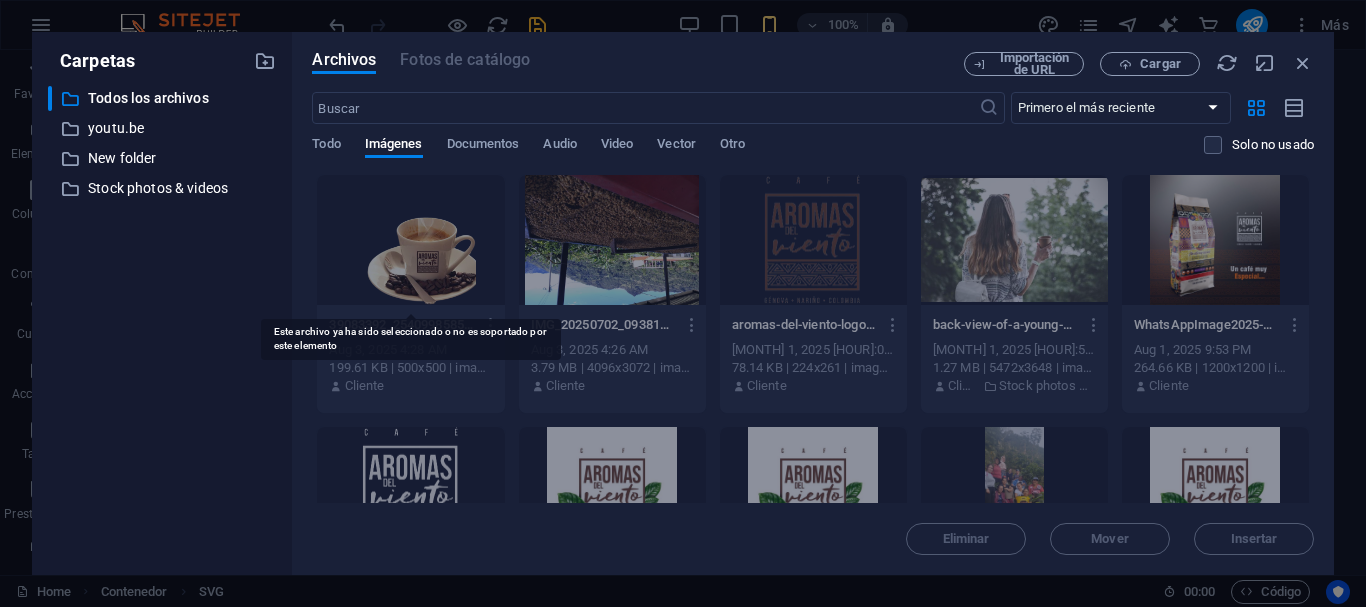 click at bounding box center (410, 240) 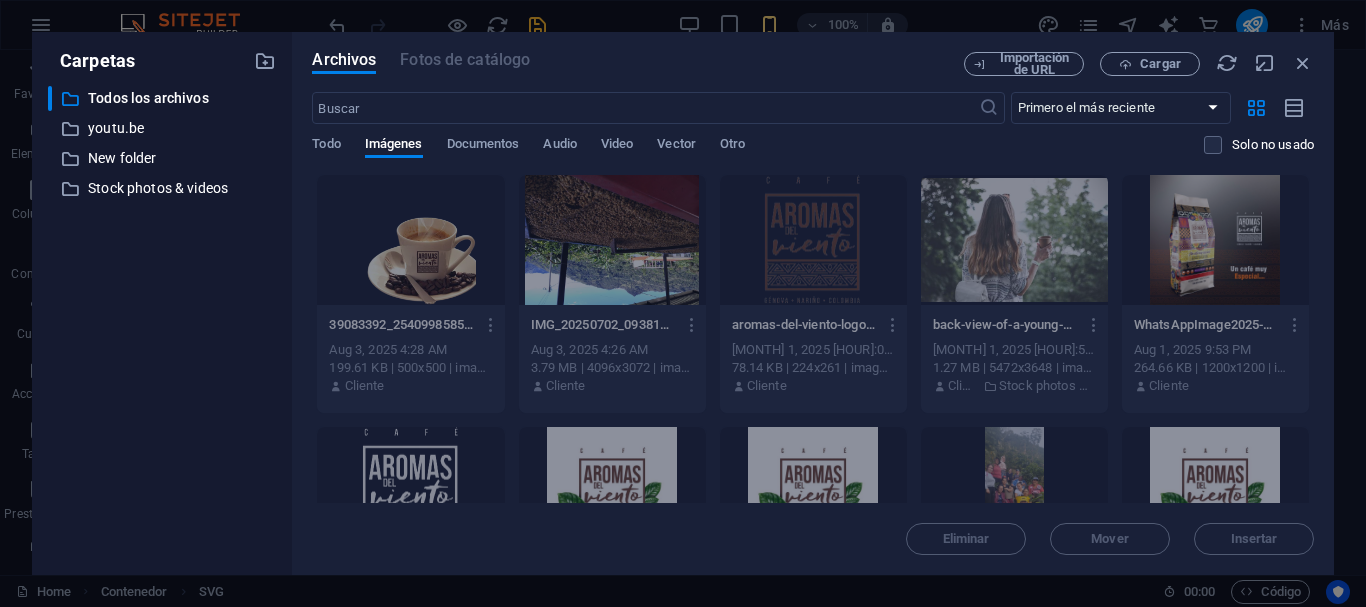 click on "199.61 KB | 500x500 | image/png" at bounding box center [410, 368] 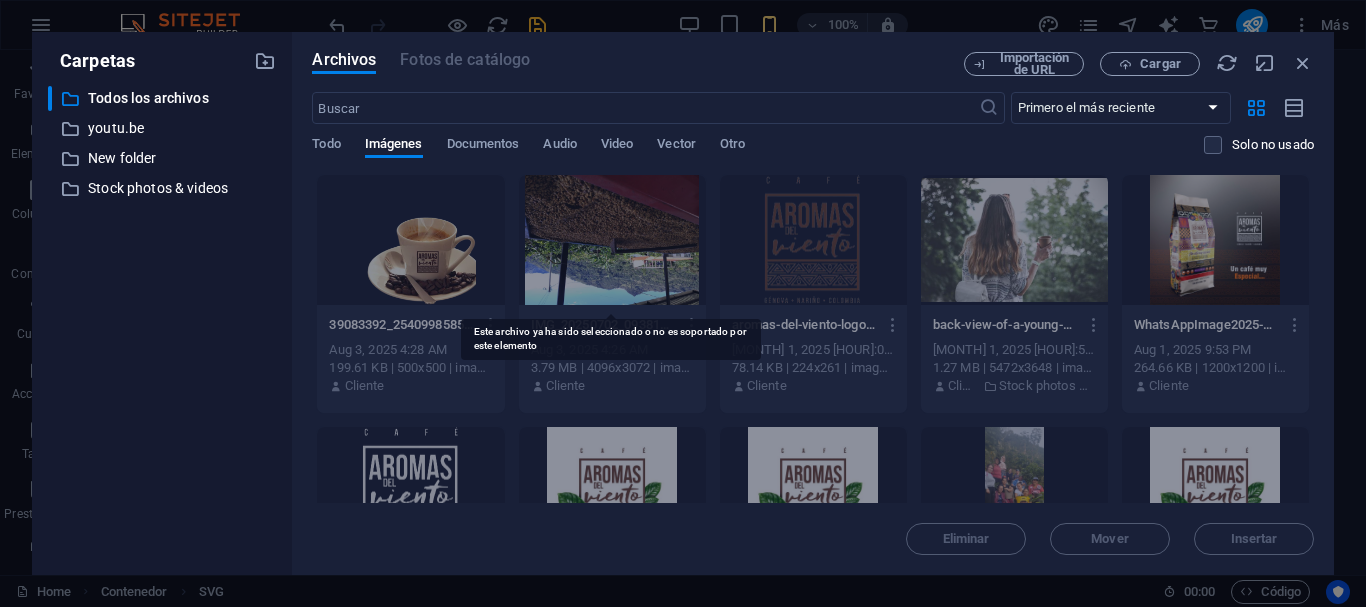 click at bounding box center (612, 240) 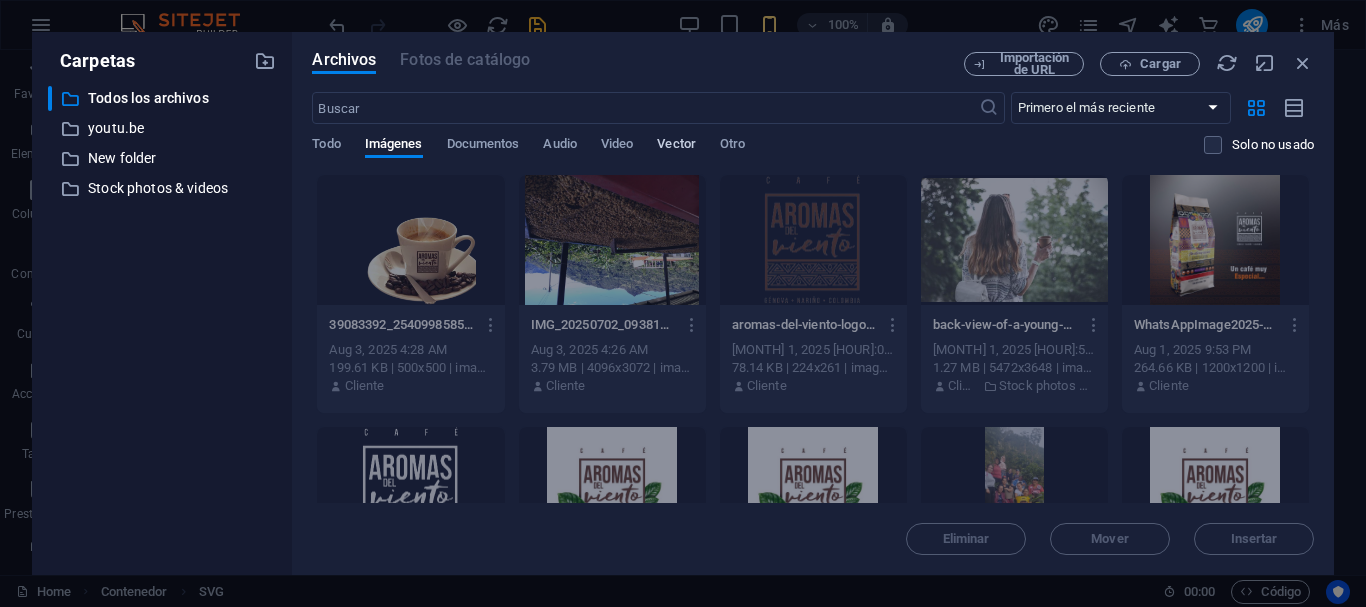 click on "Vector" at bounding box center (676, 146) 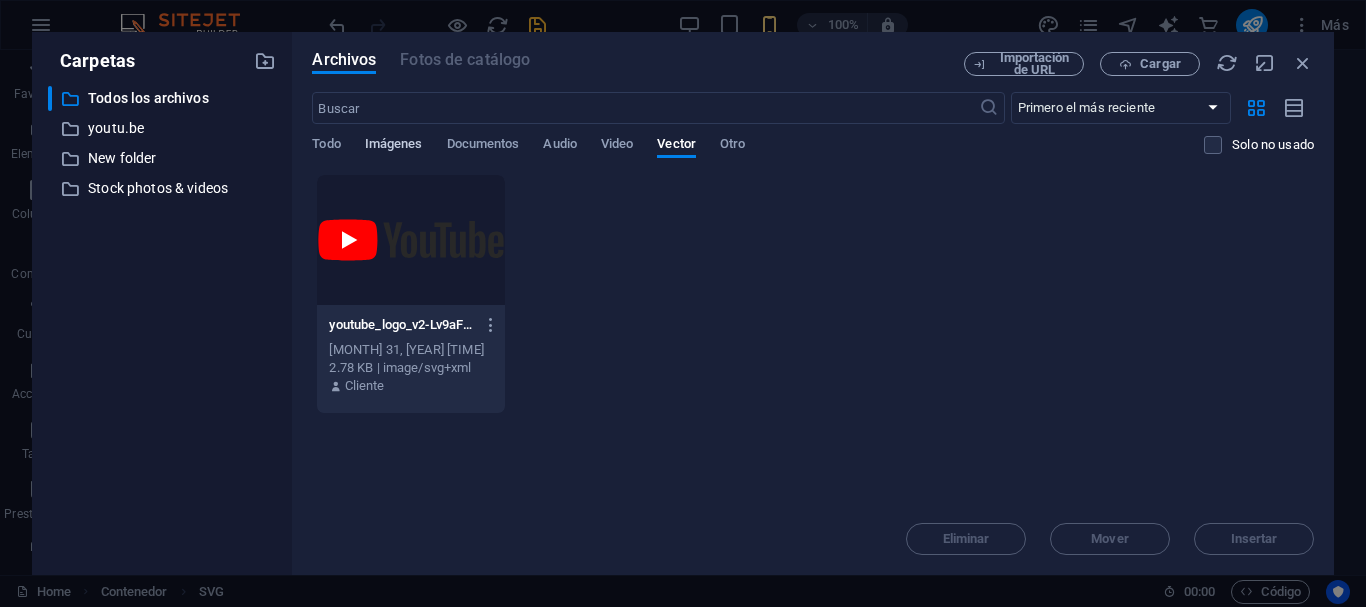 click on "Imágenes" at bounding box center (394, 146) 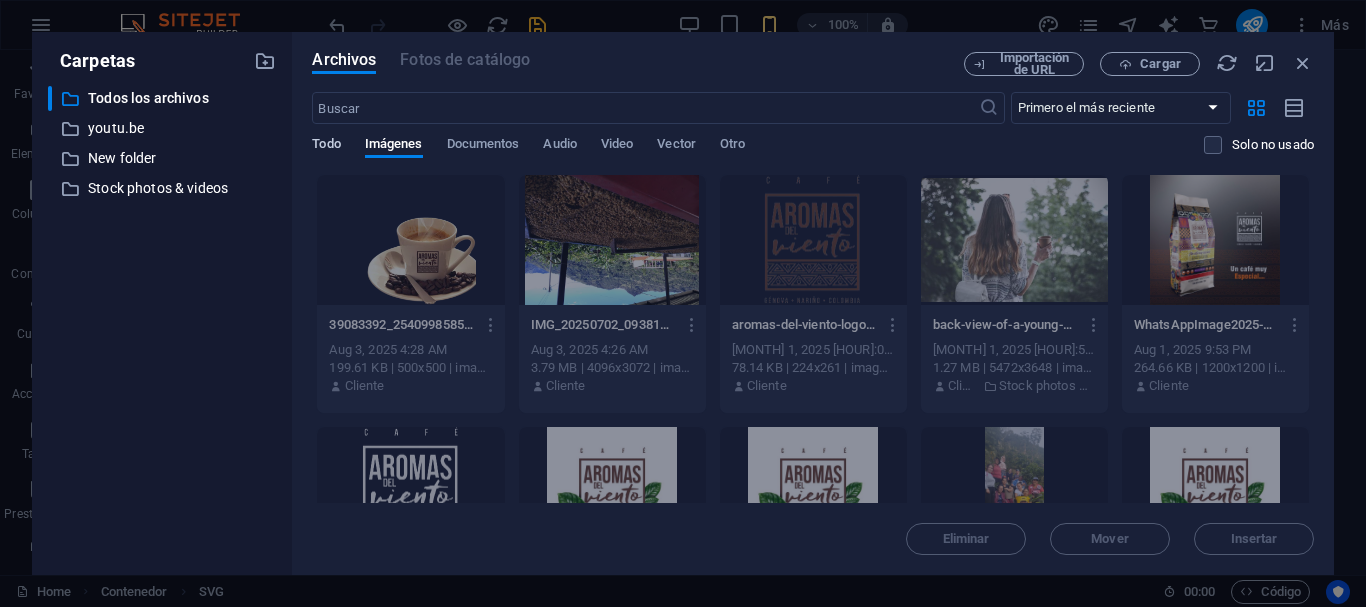 click on "Todo" at bounding box center (326, 146) 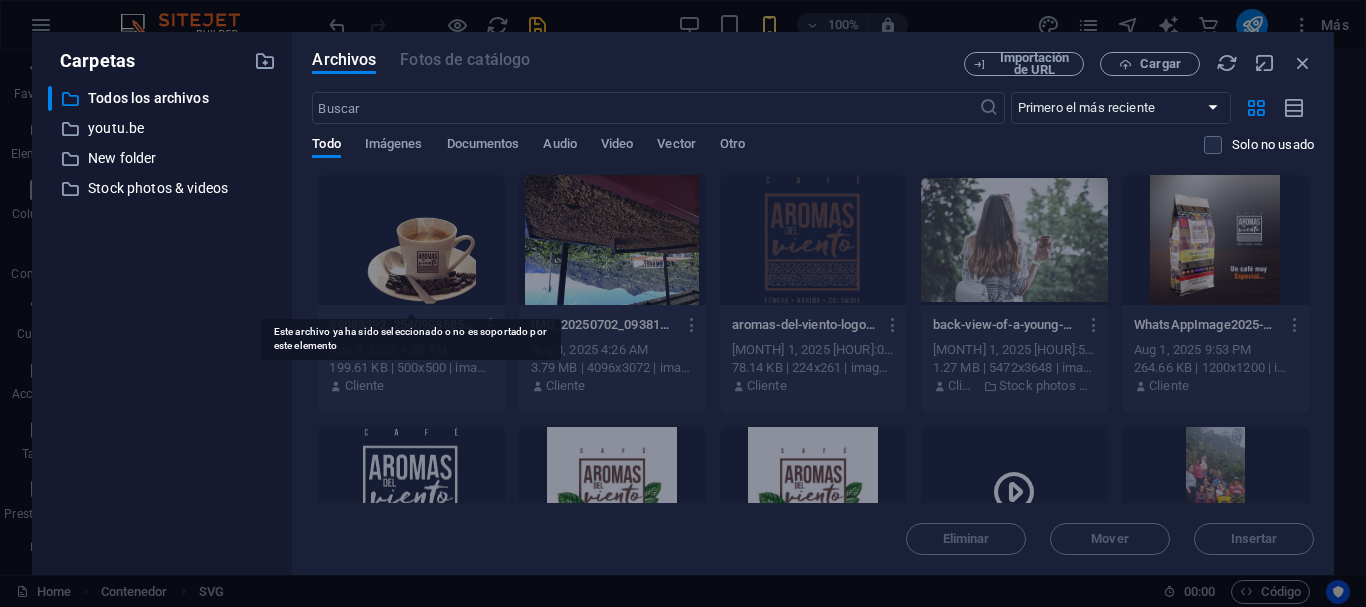 click at bounding box center (410, 240) 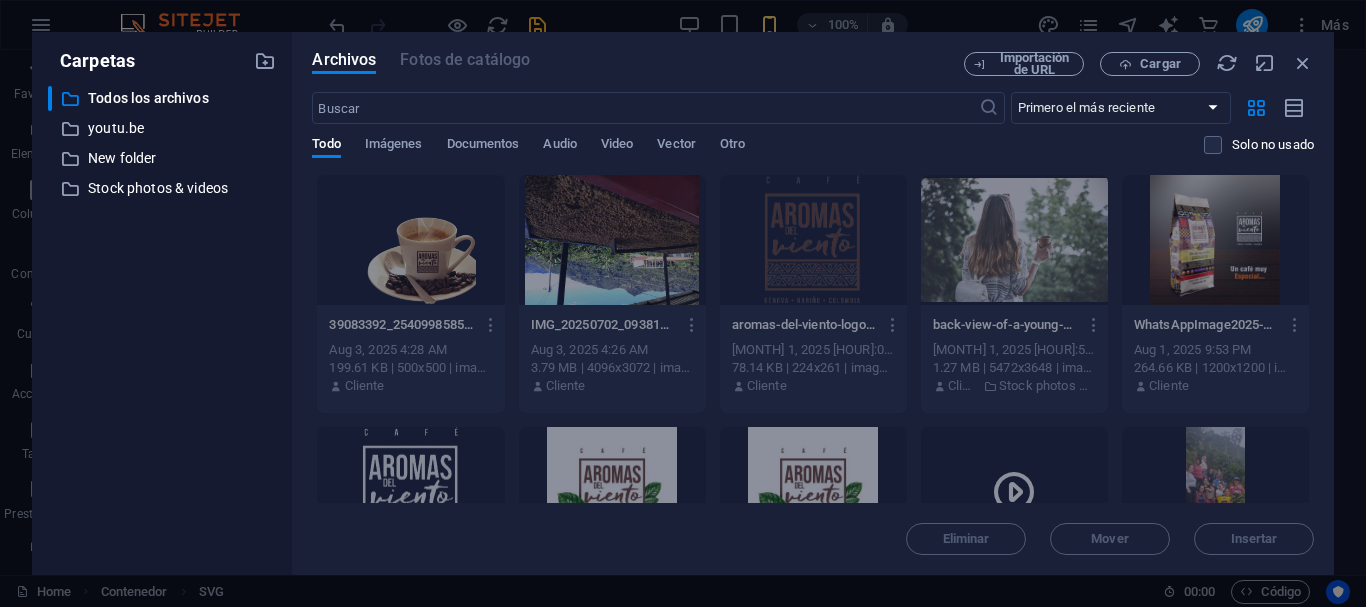 click on "[MONTH] 1, 2025 [HOUR]:54 [AM/PM]" at bounding box center [1014, 350] 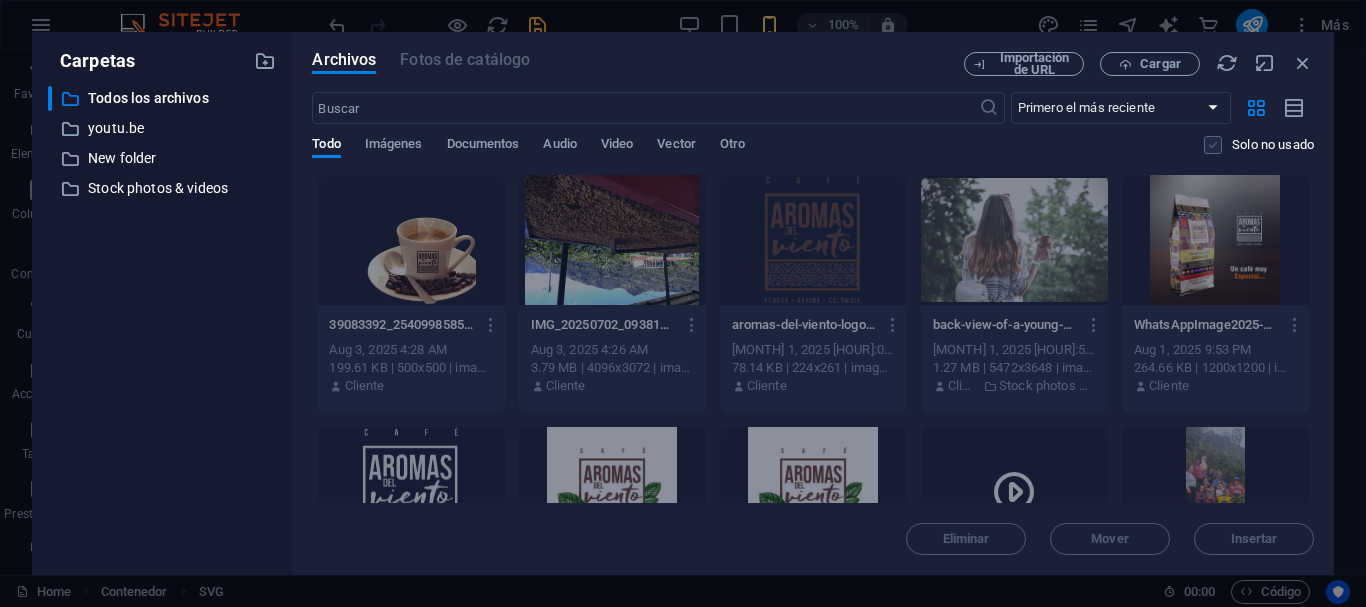 click at bounding box center [1213, 145] 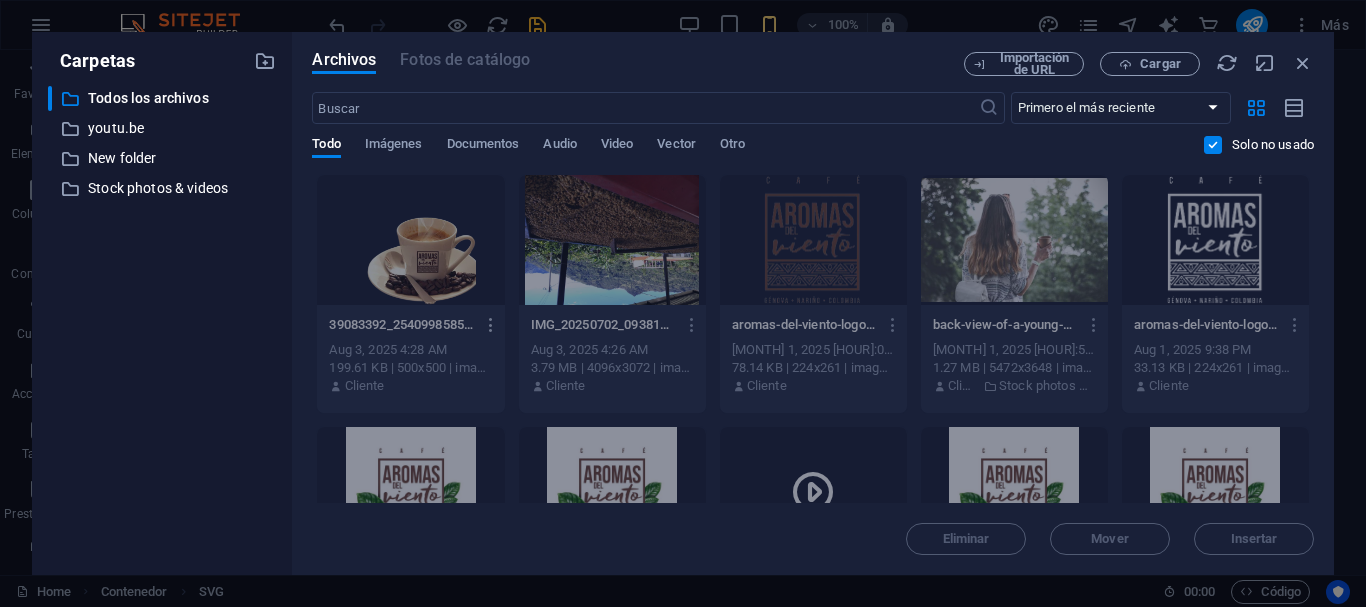 click at bounding box center (487, 325) 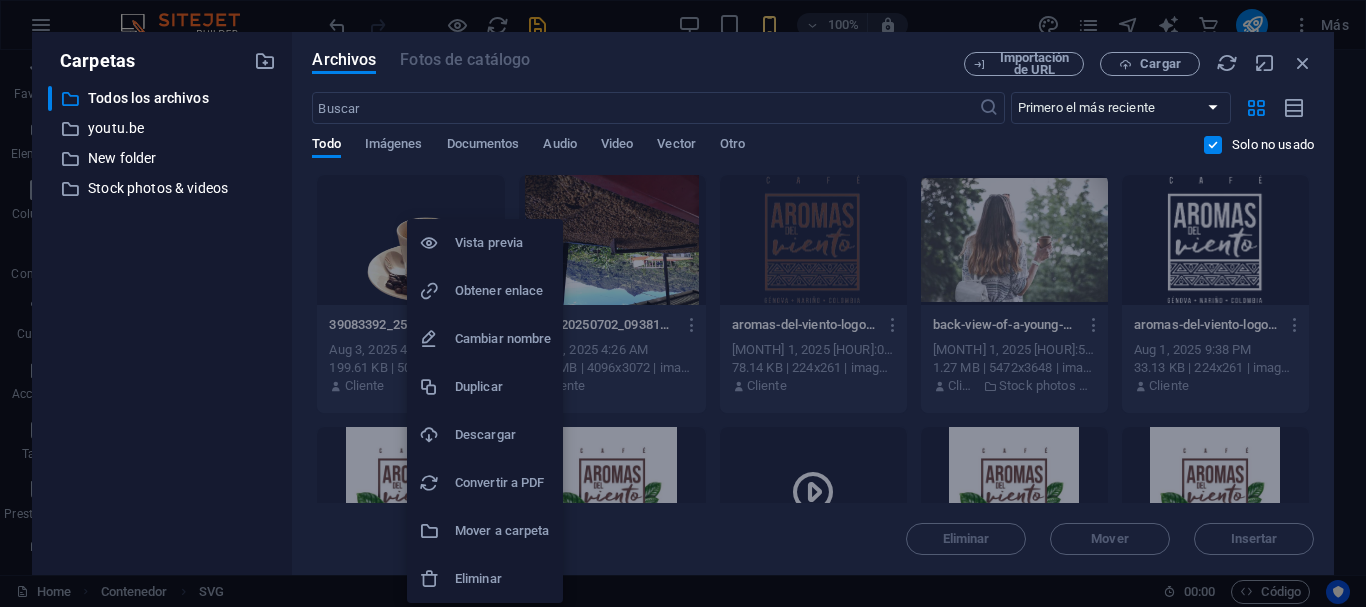 click at bounding box center [683, 303] 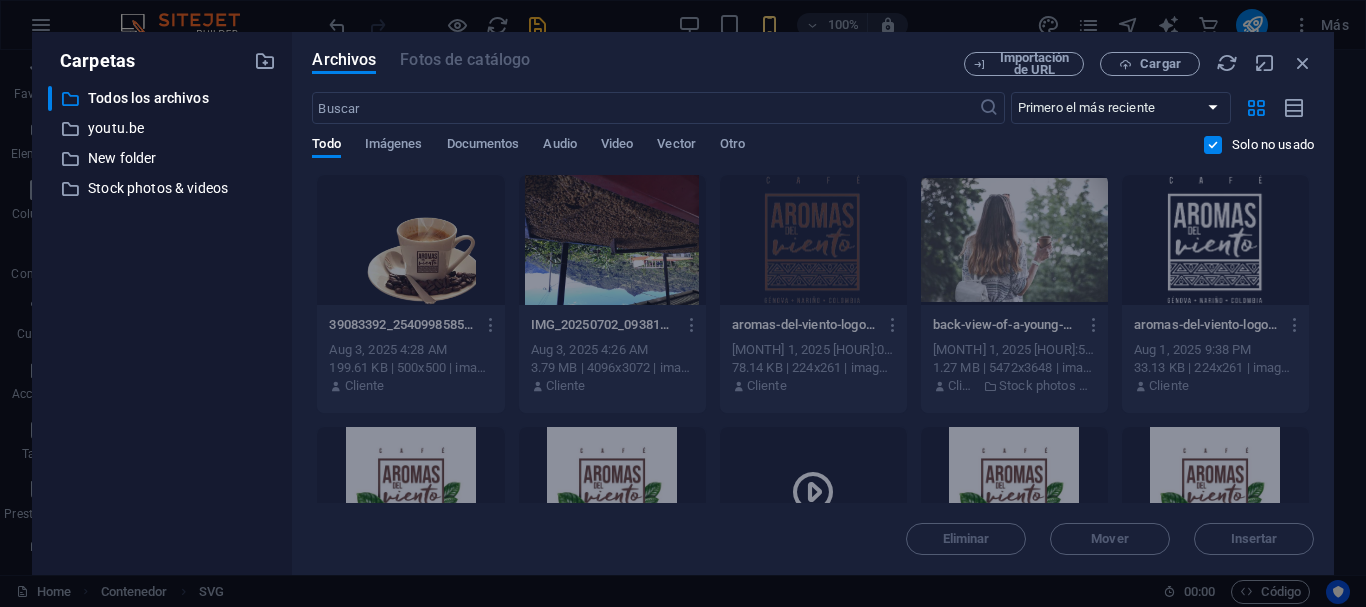 click at bounding box center (1213, 145) 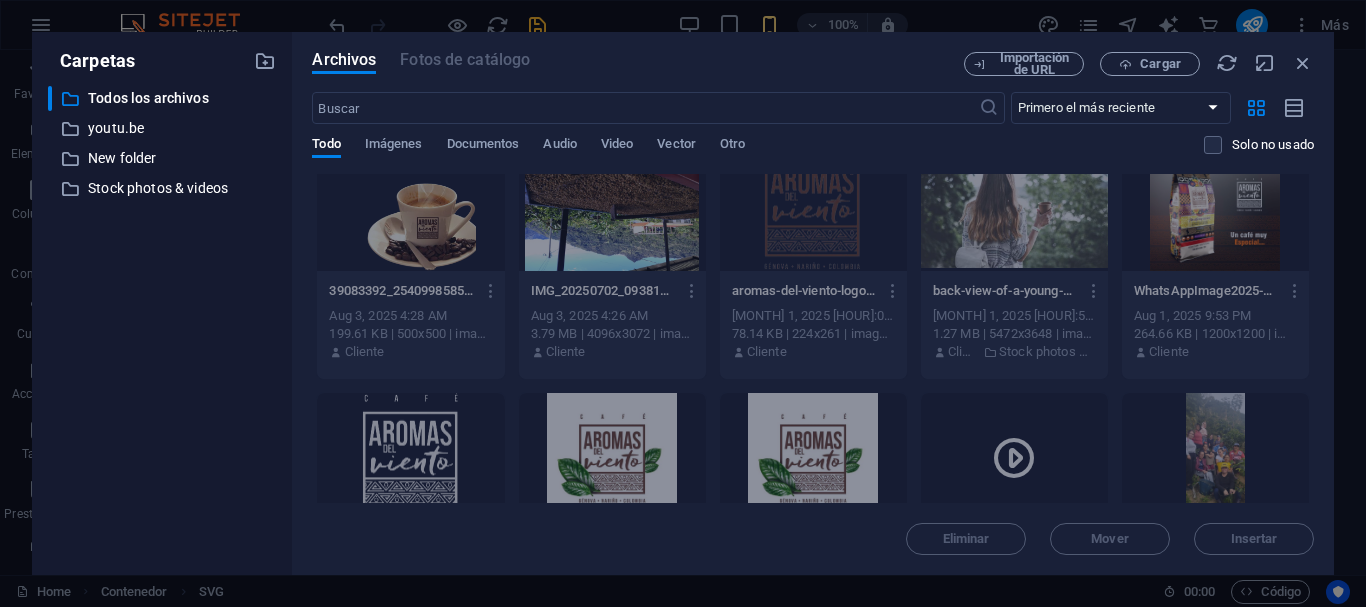 scroll, scrollTop: 0, scrollLeft: 0, axis: both 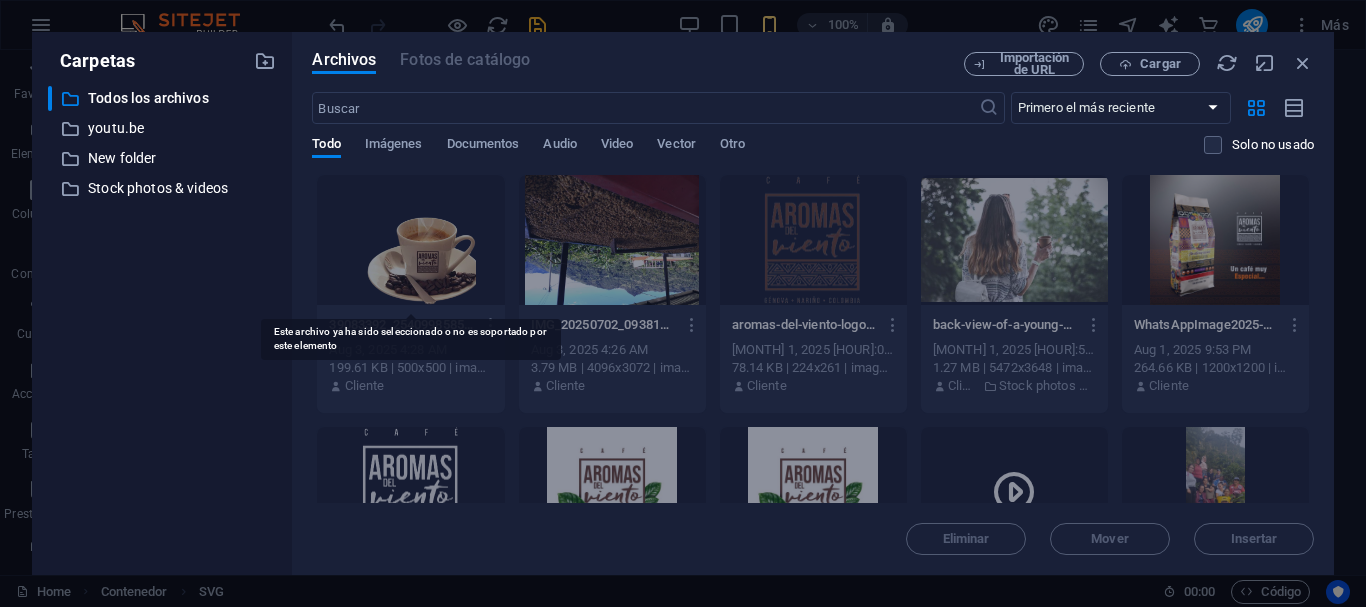 click at bounding box center (410, 240) 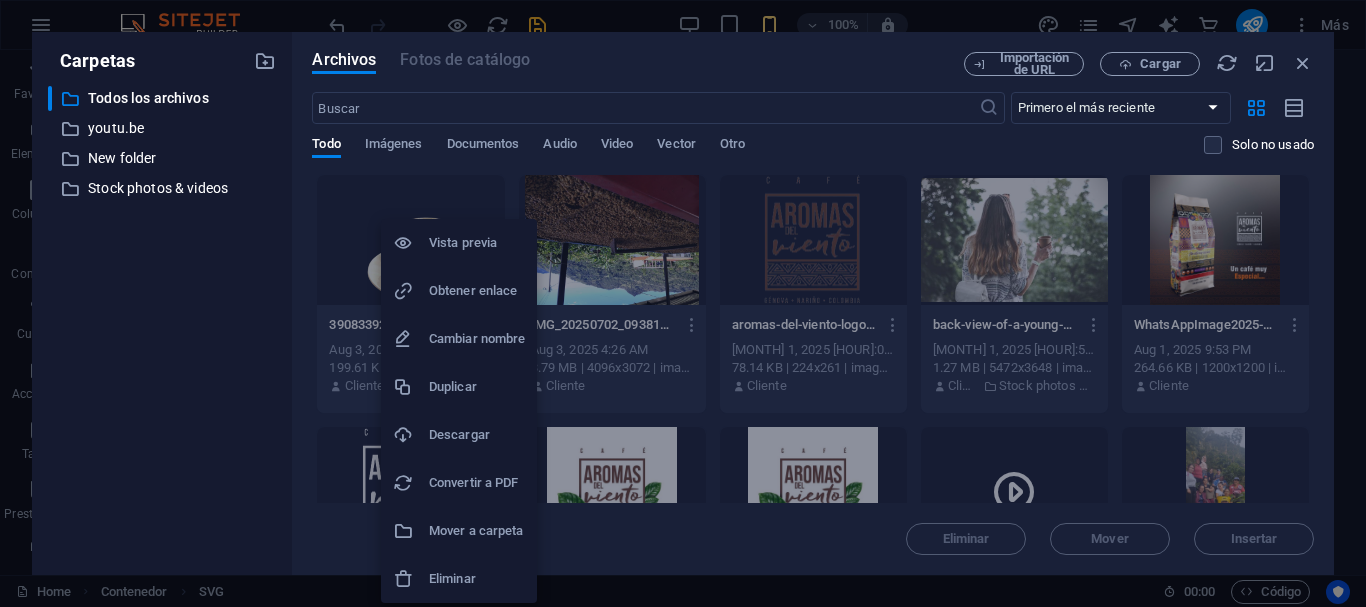 click at bounding box center (683, 303) 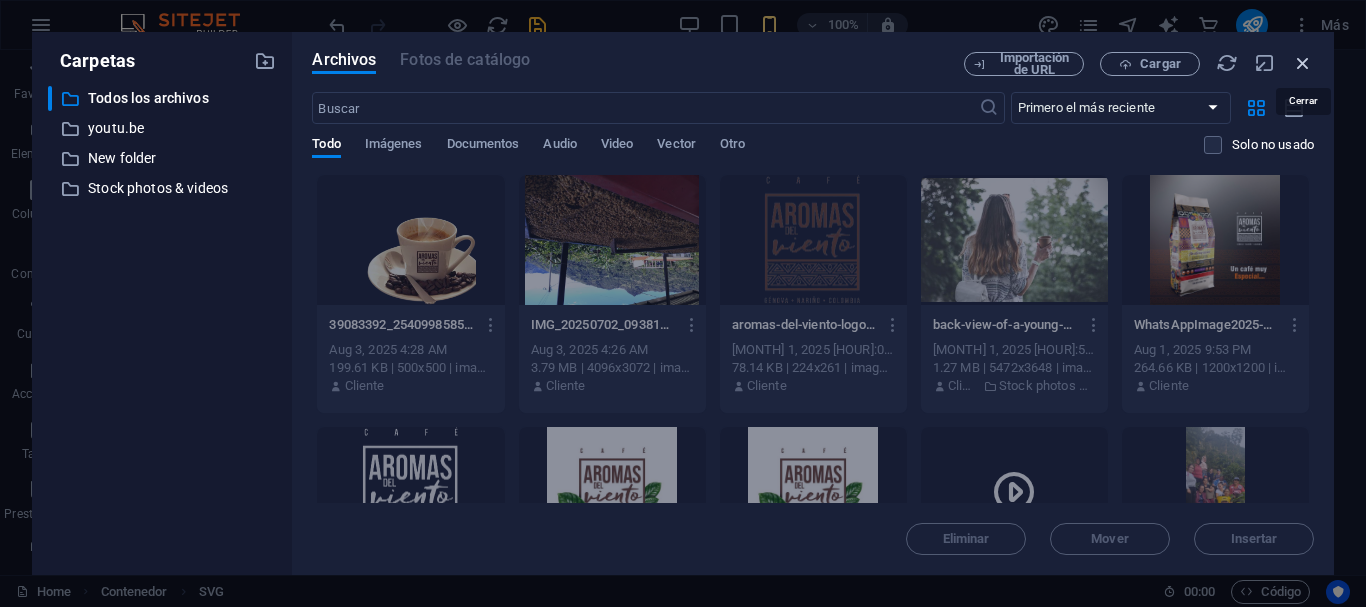 click at bounding box center (1303, 63) 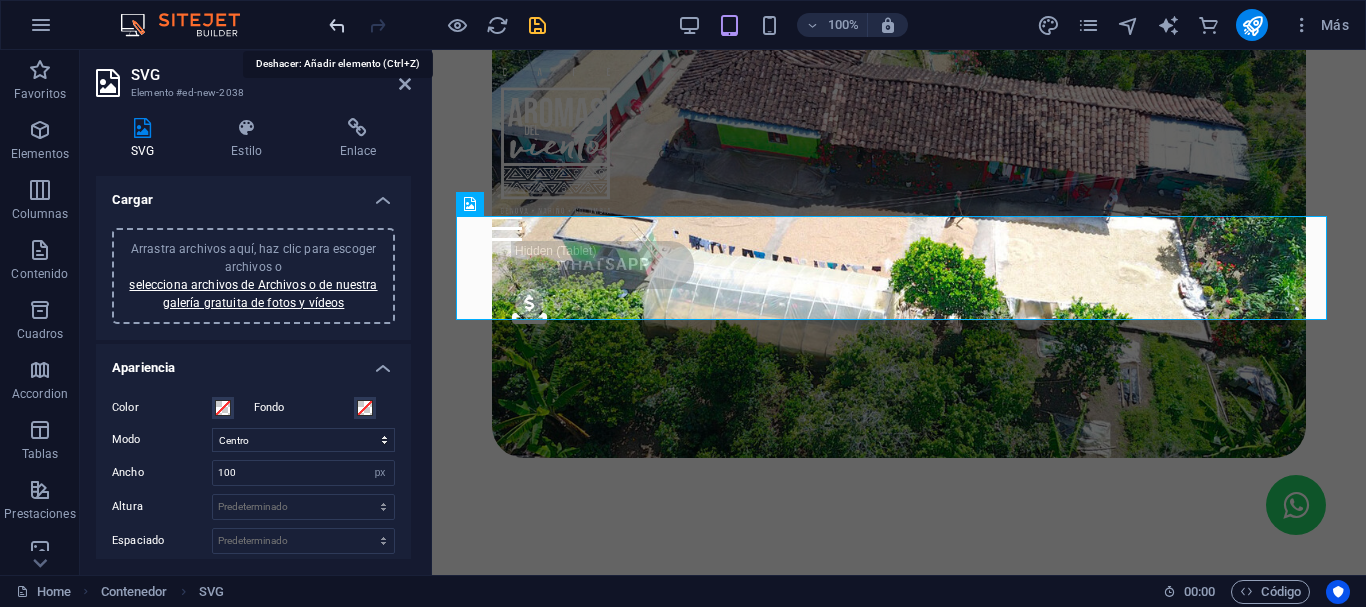 click at bounding box center (337, 25) 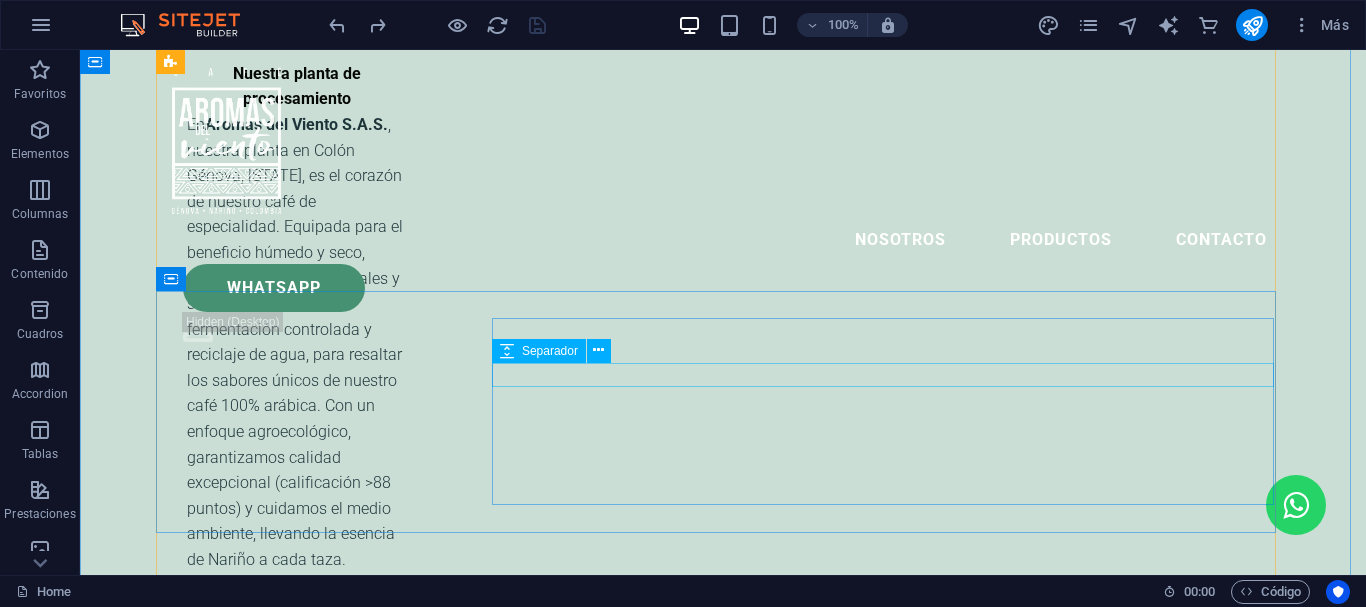 scroll, scrollTop: 5279, scrollLeft: 0, axis: vertical 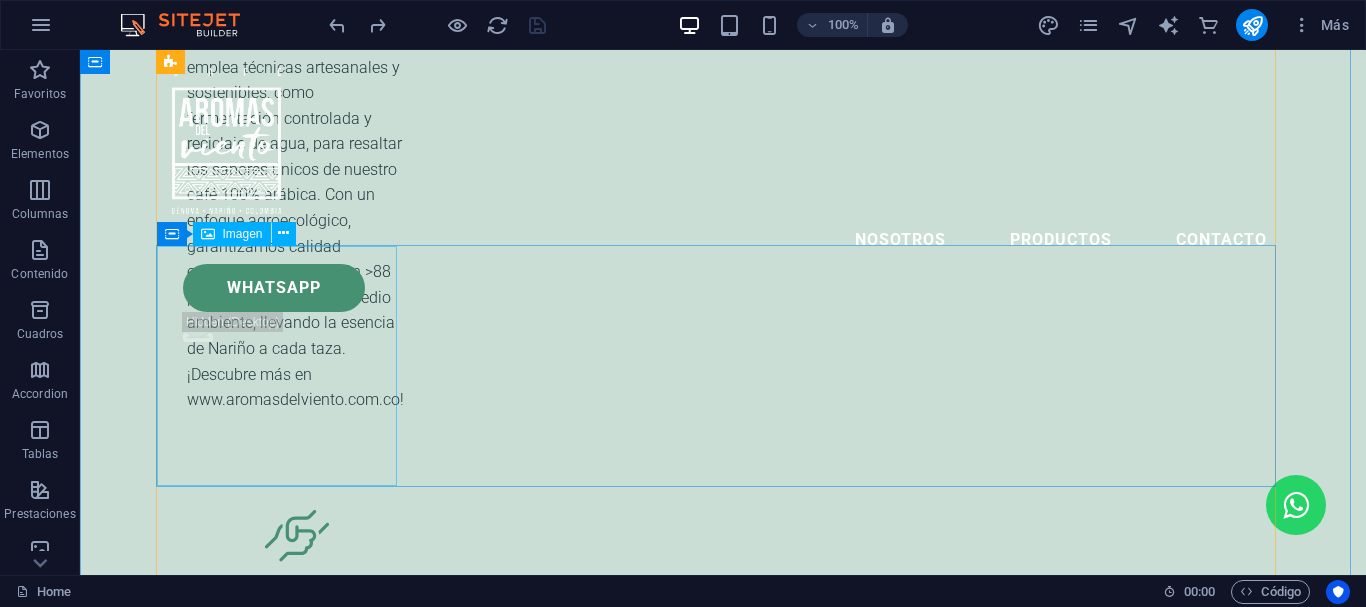 click at bounding box center (723, 6088) 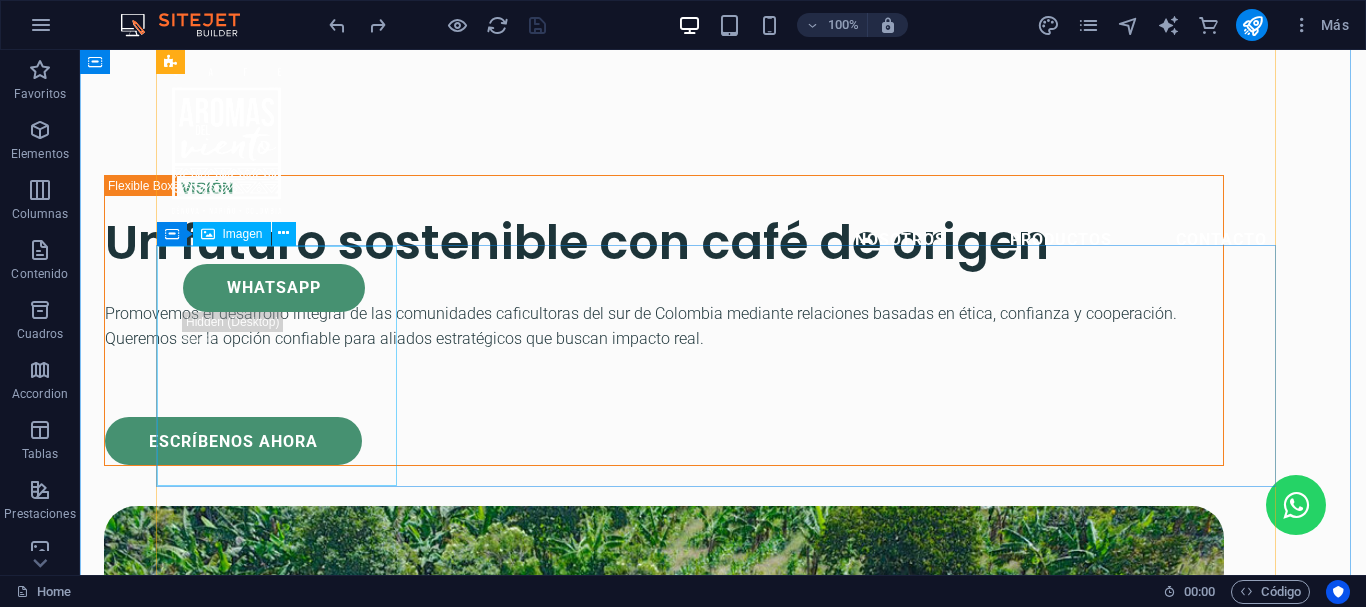 select on "%" 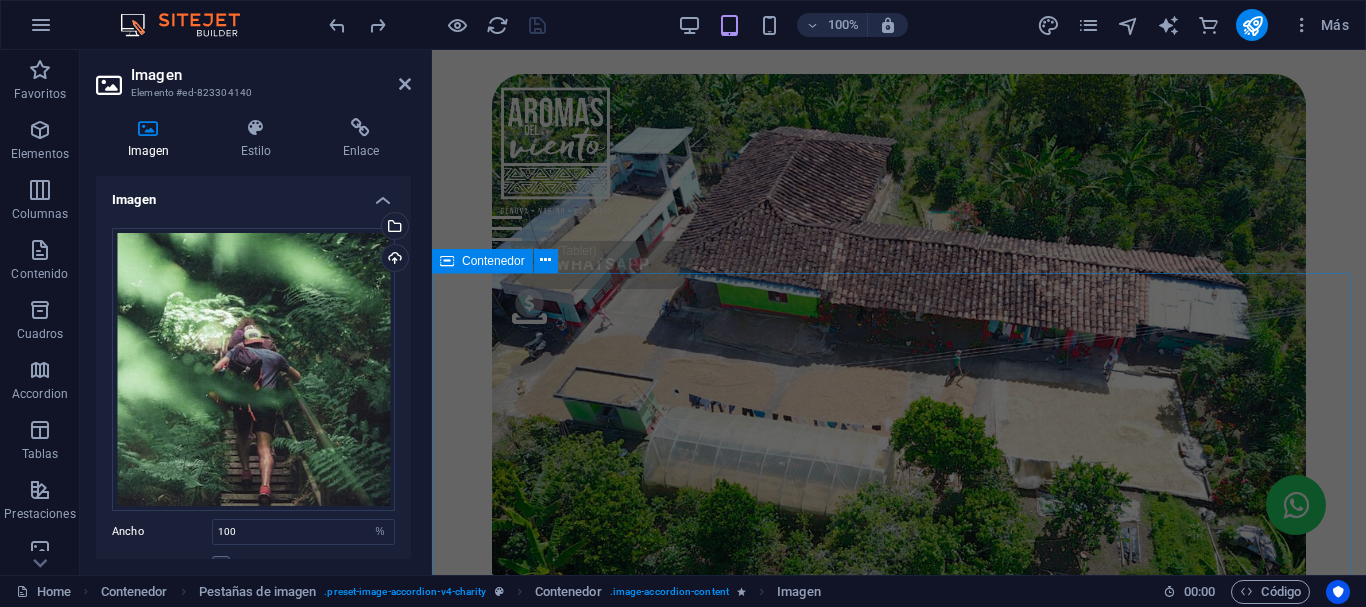 scroll, scrollTop: 5947, scrollLeft: 0, axis: vertical 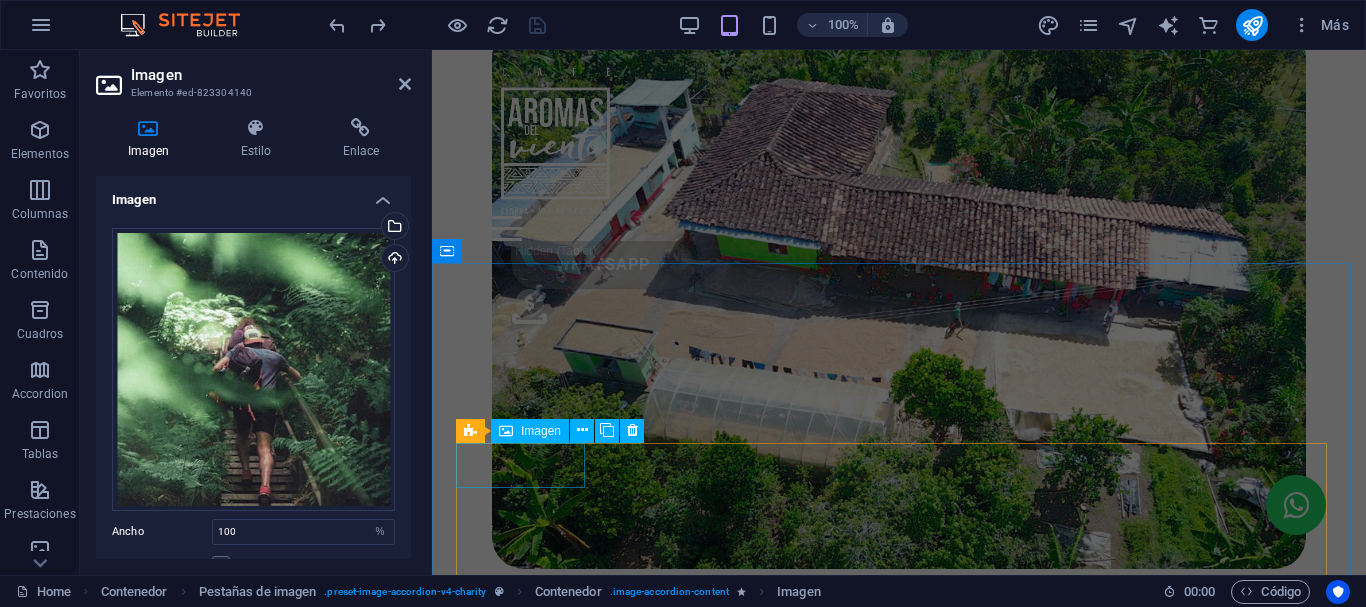 click at bounding box center (522, 1638) 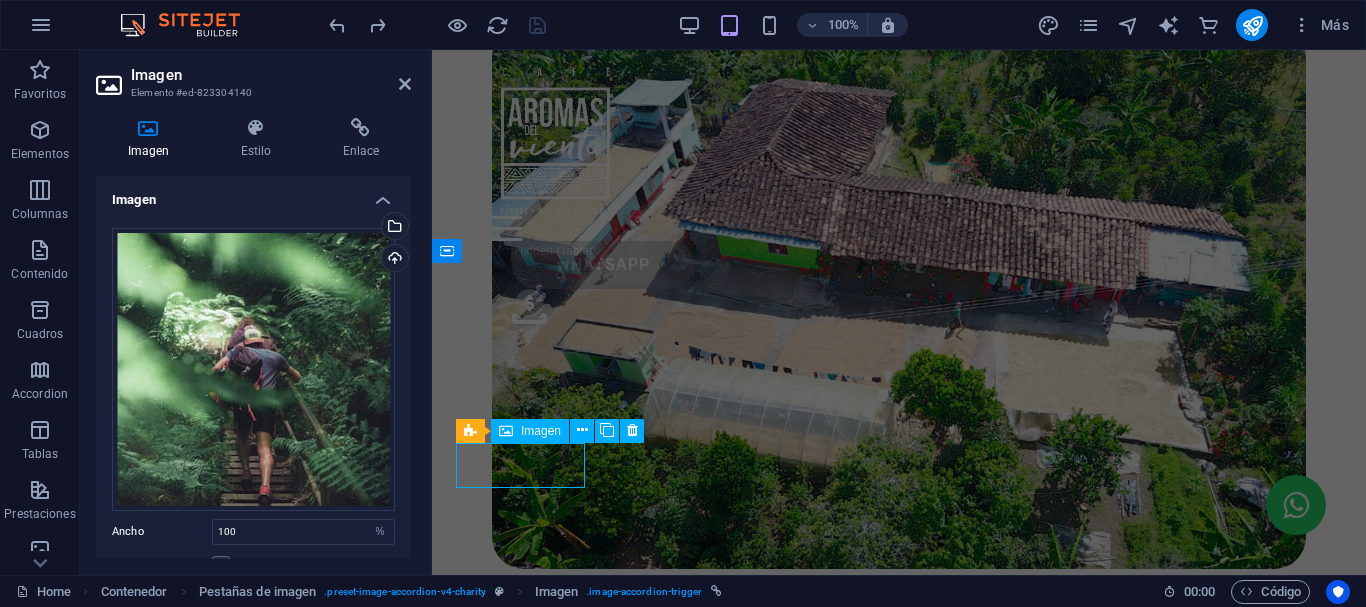 click on "Café Tostado Lorem ipsum dolor sit amet consectetur. Bibendum adipiscing morbi orci nibh eget posuere arcu volutpat nulla. Tortor cras suscipit augue sodales risus auctor. Fusce nunc vitae non dui ornare tellus nibh purus lectus. Volutpat nulla. Tortor cras suscipit augue sodales risus auctor. Fusce nunc vitae non dui ornare tellus nibh purus lectus. ¡reserva ahora! Wolf-Koss Lorem ipsum dolor sit amet consectetur. Bibendum adipiscing morbi orci nibh eget posuere volutpat nulla. Tortor cras suscipit augue sodales risus auctor. Fusce nunc vitae non dui ornare tellus nibh purus lectus. Volutpat nulla. Tortor cras suscipit augue sodales risus auctor. Fusce nunc vitae non dui ornare tellus nibh purus lectus. Raynor Group Lorem ipsum dolor sit amet consectetur. Bibendum adipiscing morbi orci nibh eget posuere arcu volutpat nulla. Tortor cras suscipit augue sodales risus auctor. Fusce nunc vitae non dui ornare tellus nibh purus lectus. Placeholder Partner Donnelly PLC" at bounding box center (899, 4499) 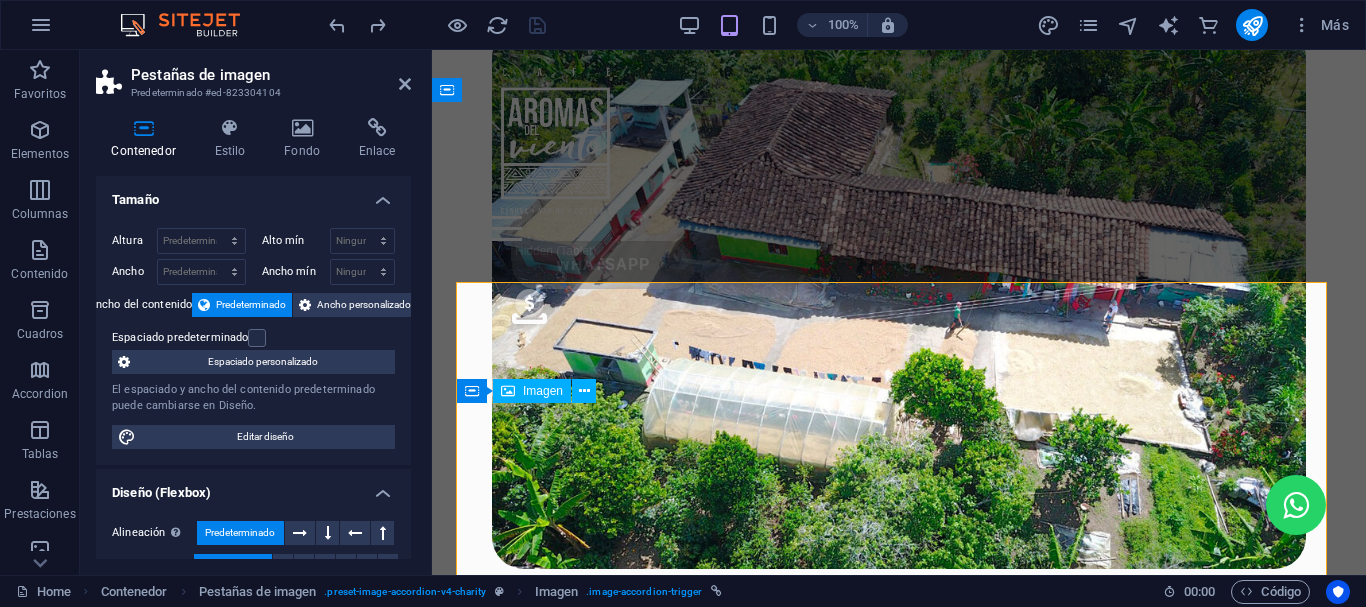 scroll, scrollTop: 6108, scrollLeft: 0, axis: vertical 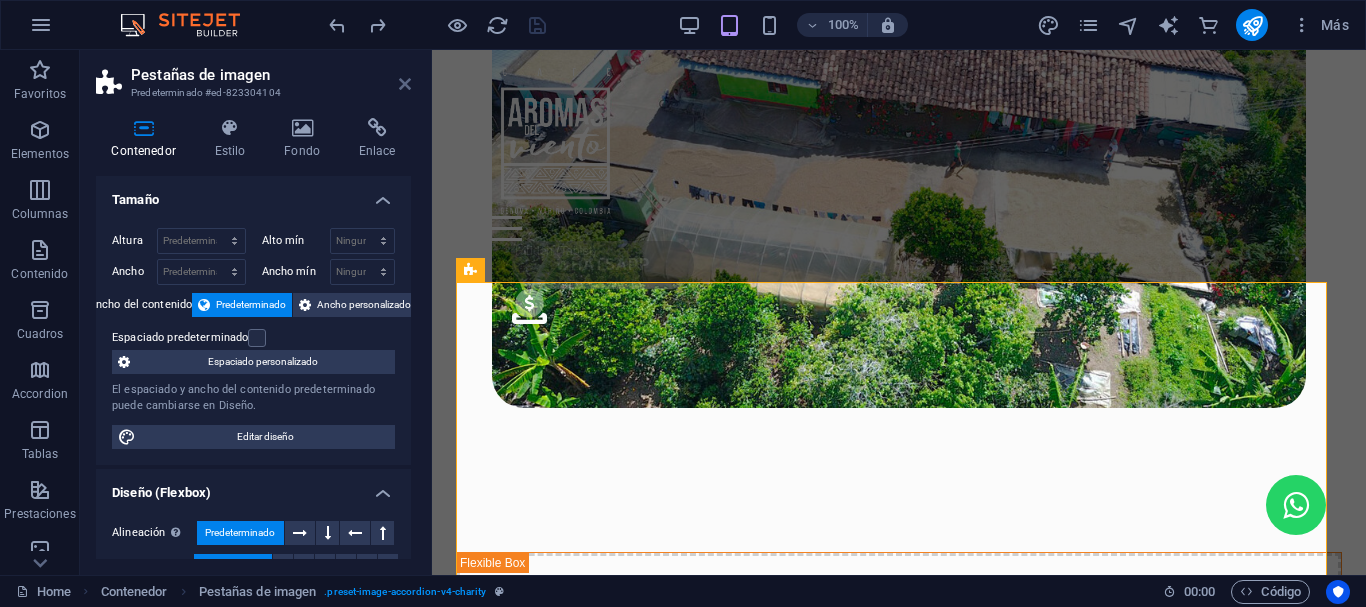 click at bounding box center (405, 84) 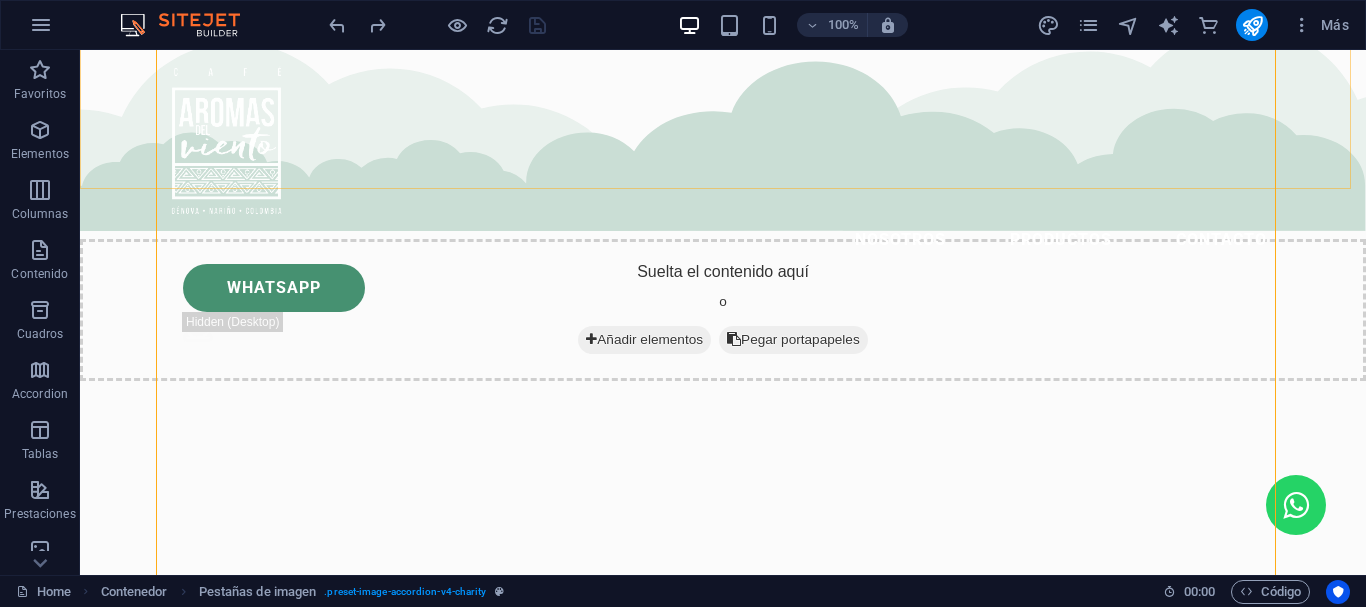 scroll, scrollTop: 6208, scrollLeft: 0, axis: vertical 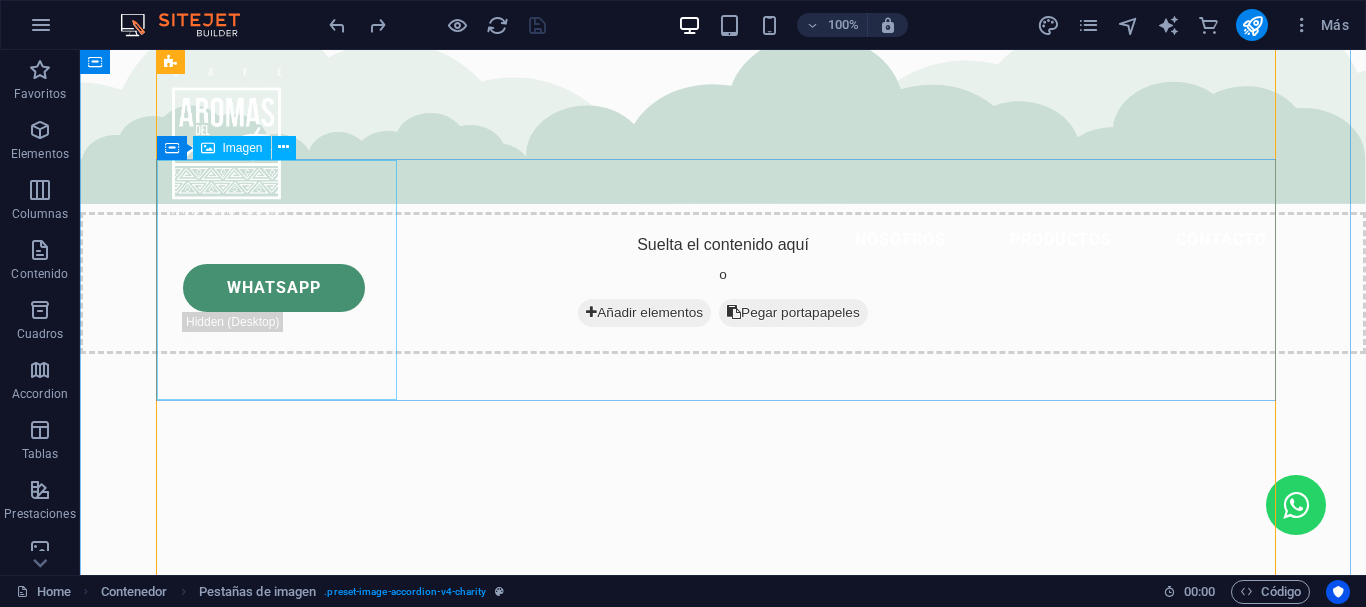 click at bounding box center [723, 7956] 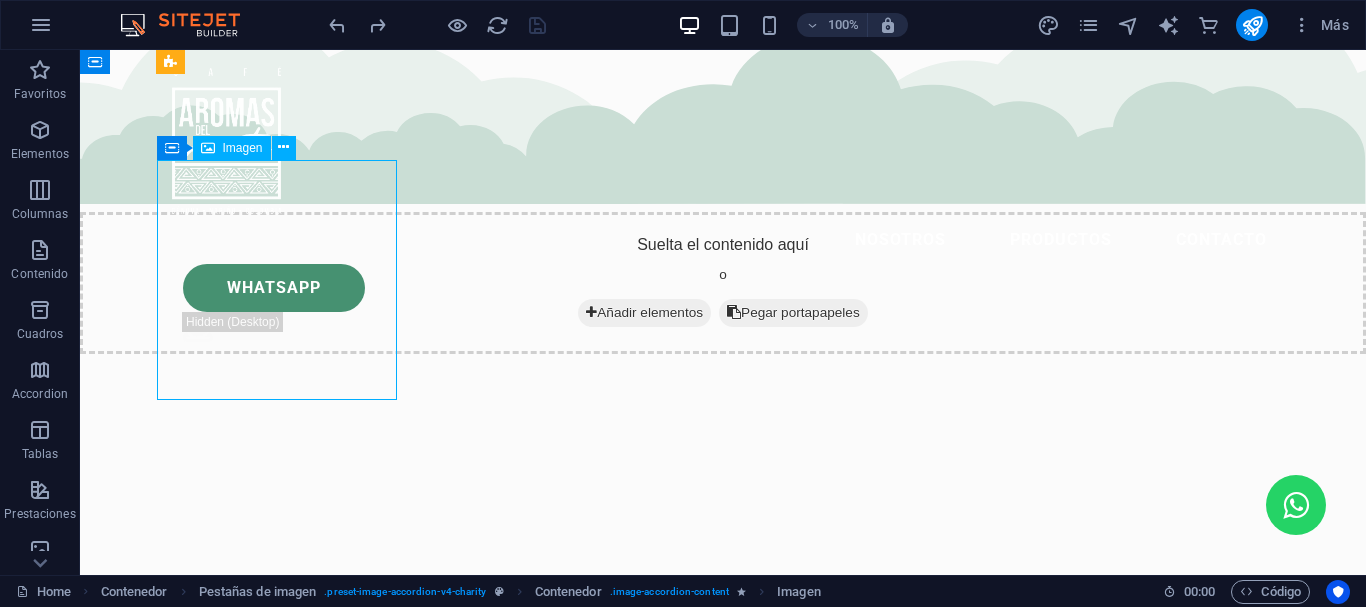 click at bounding box center (723, 7956) 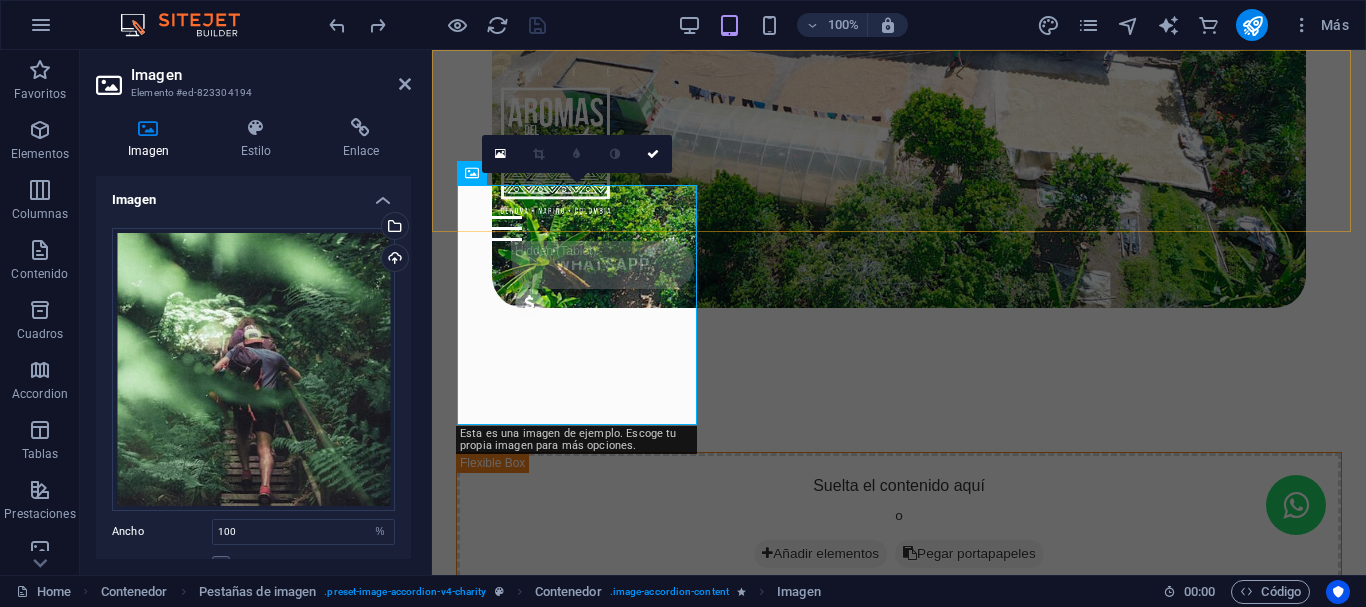 scroll, scrollTop: 7557, scrollLeft: 0, axis: vertical 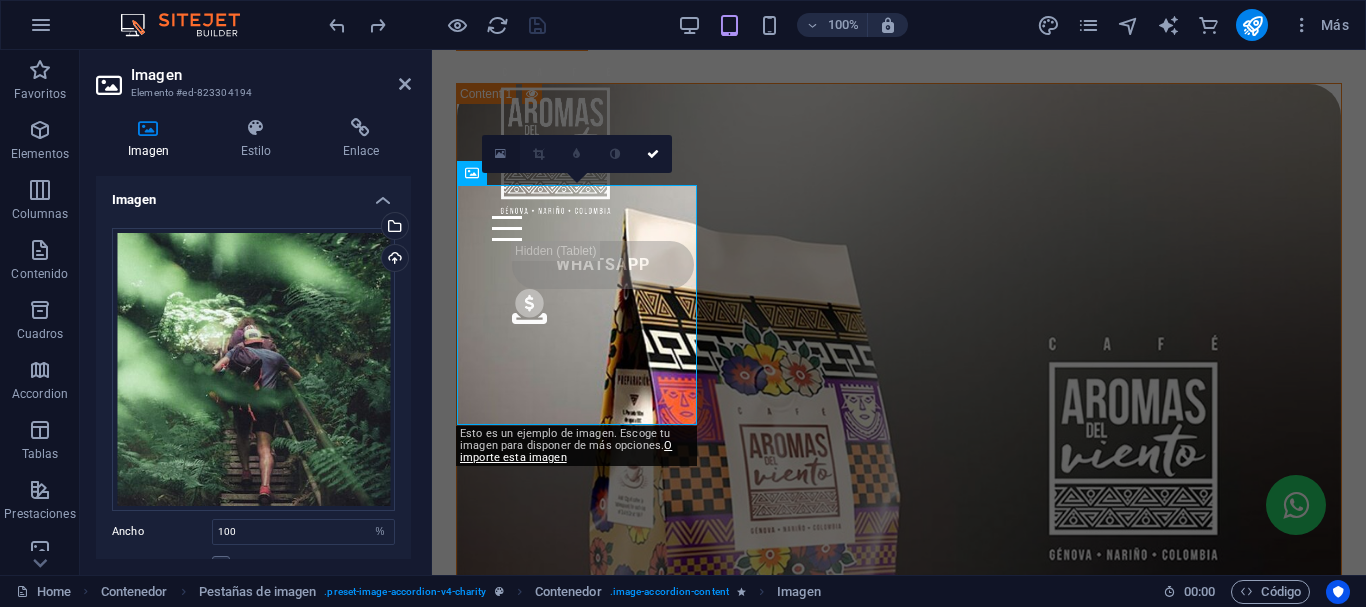 click at bounding box center (500, 154) 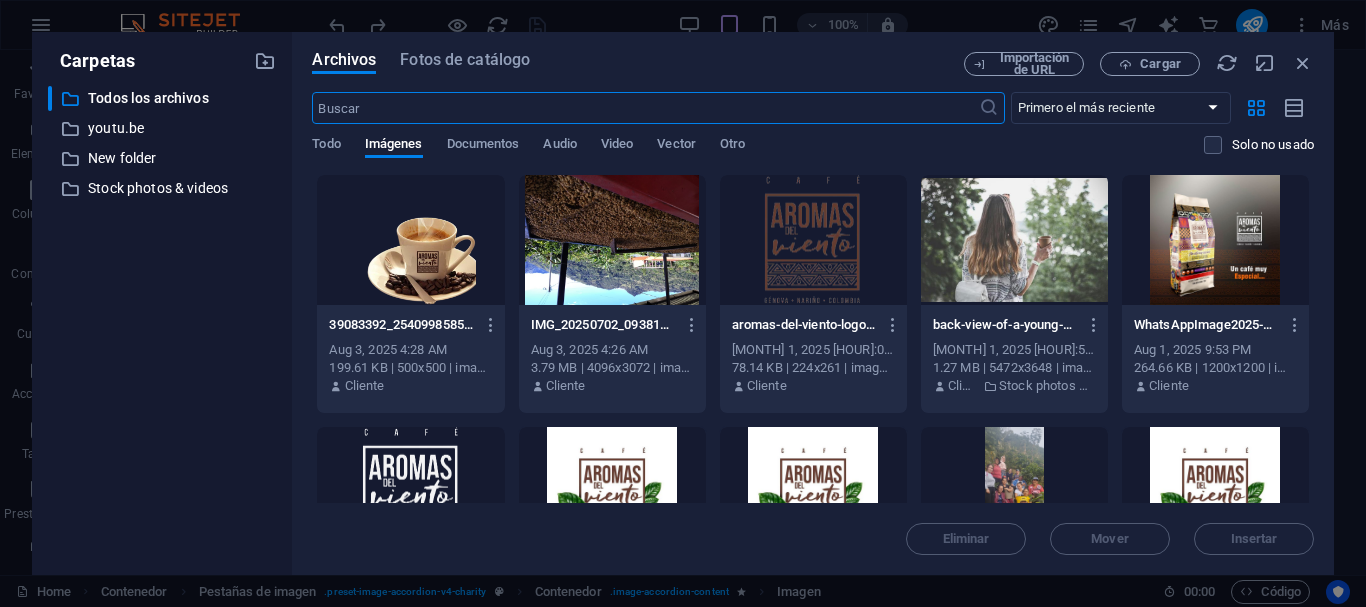 scroll, scrollTop: 8723, scrollLeft: 0, axis: vertical 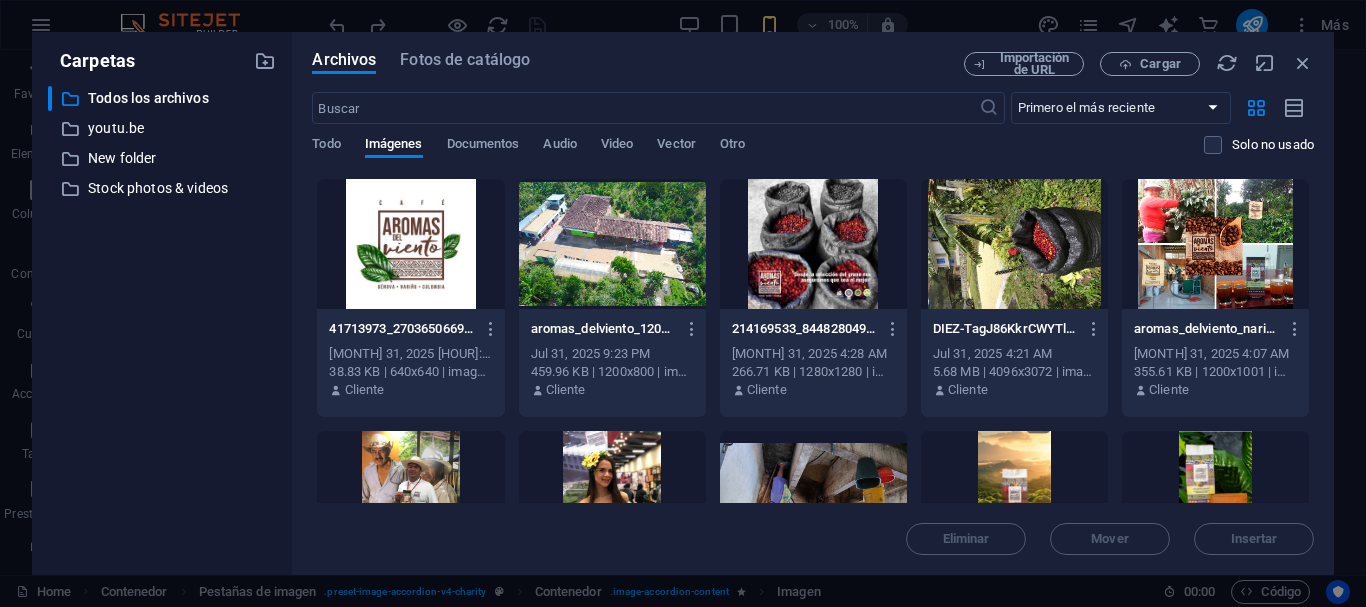 click at bounding box center [813, 244] 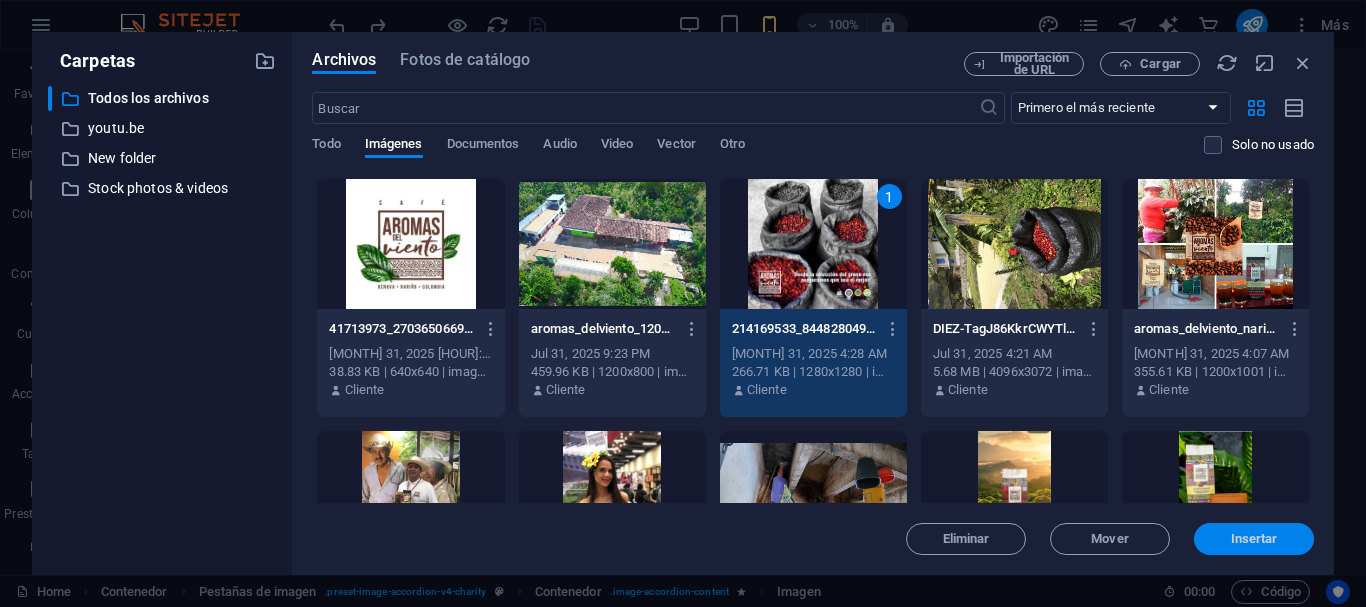 click on "Insertar" at bounding box center (1254, 539) 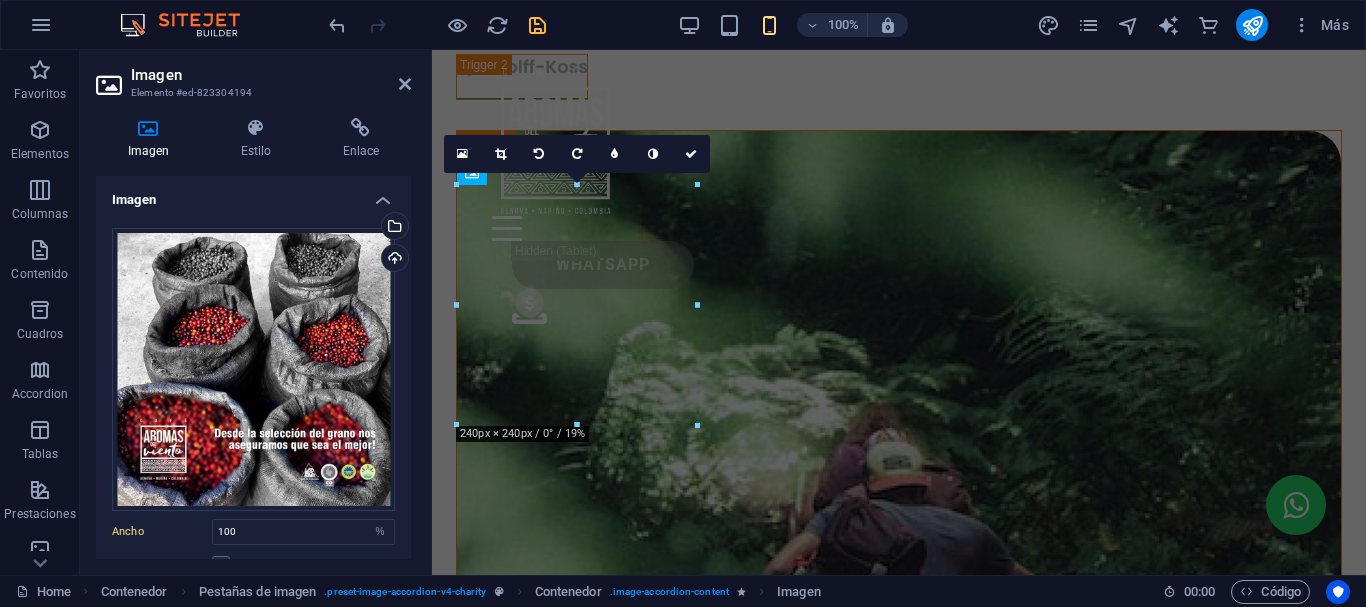 scroll, scrollTop: 7557, scrollLeft: 0, axis: vertical 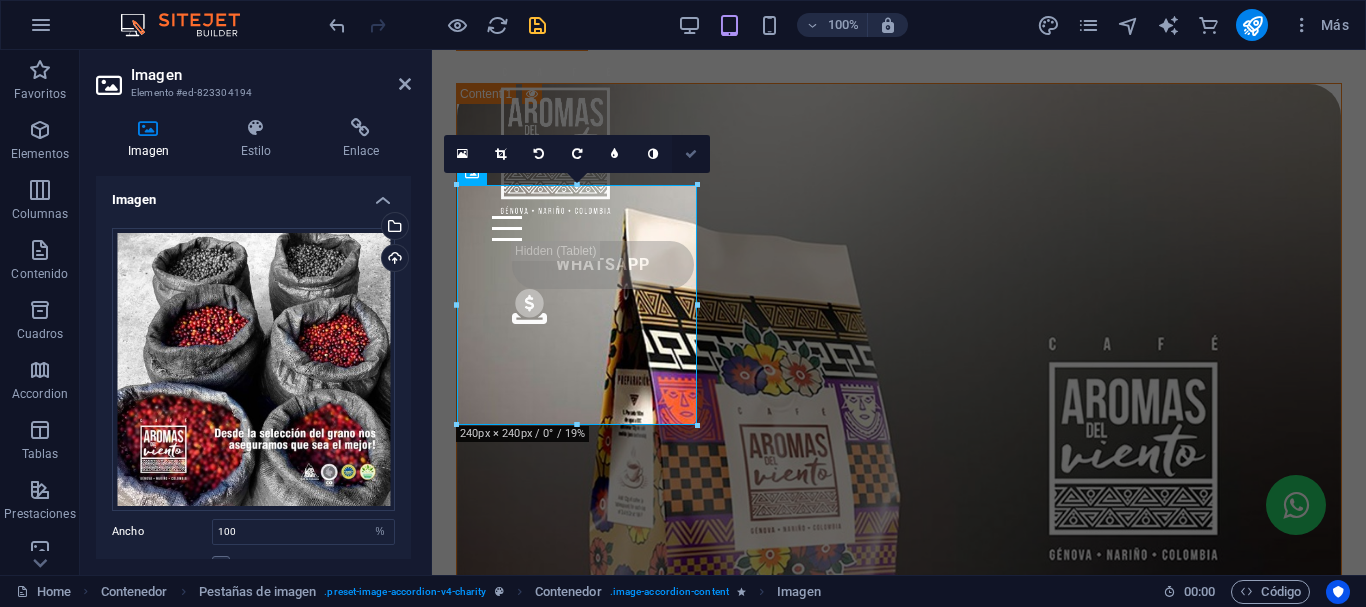 click at bounding box center (691, 154) 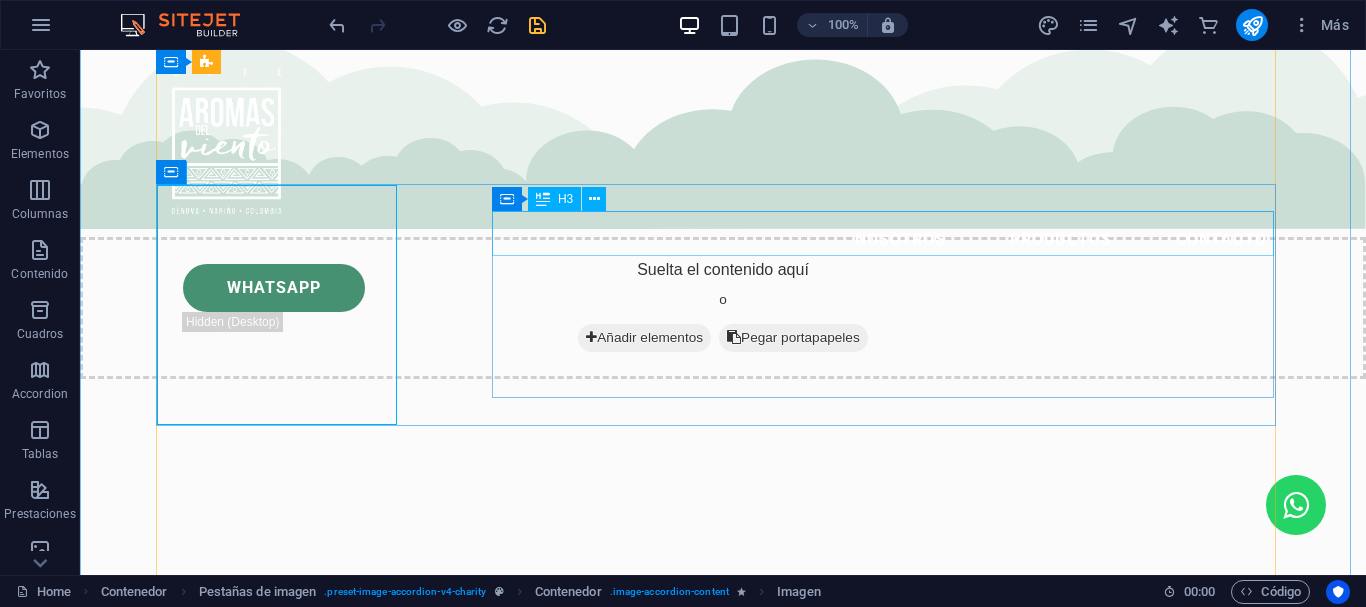 click on "Placeholder Partner" at bounding box center [723, 8562] 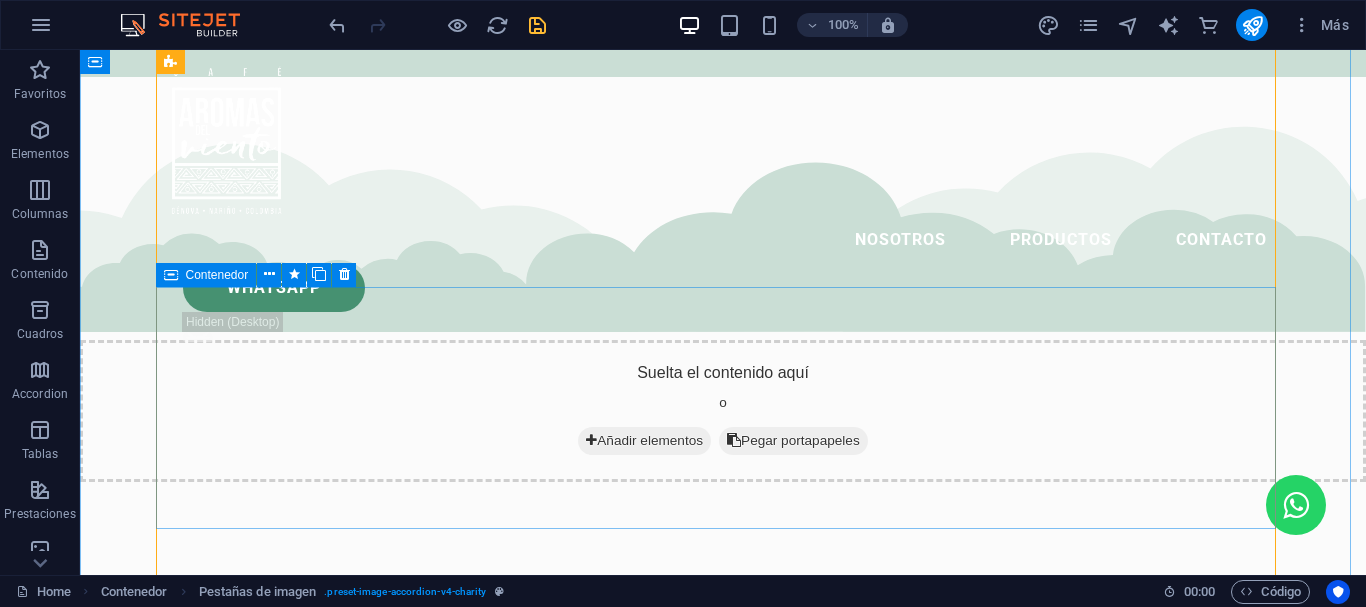 scroll, scrollTop: 6097, scrollLeft: 0, axis: vertical 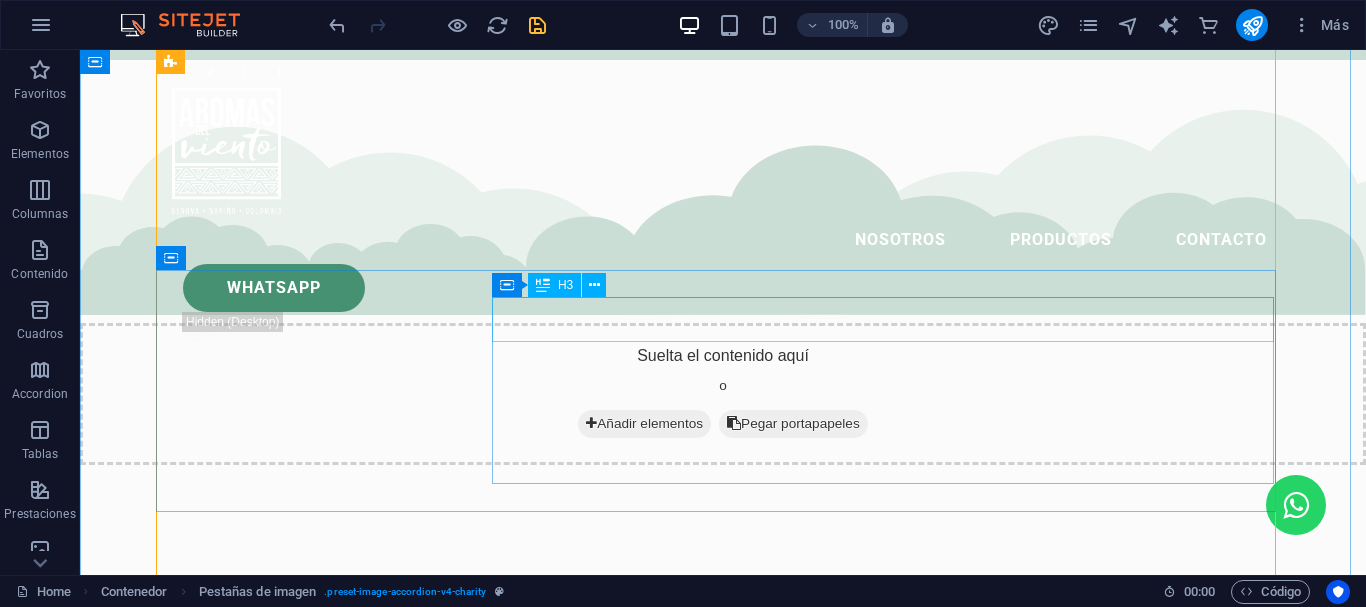 click on "Placeholder Partner" at bounding box center (723, 8648) 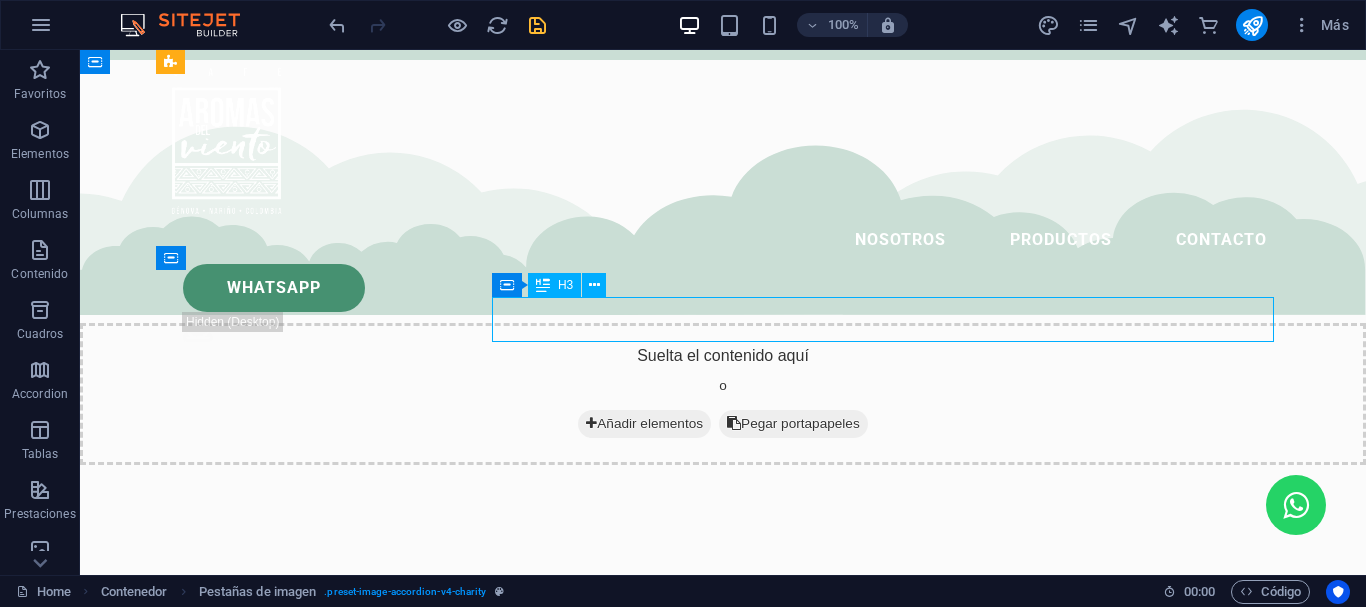 click on "Placeholder Partner" at bounding box center [723, 8648] 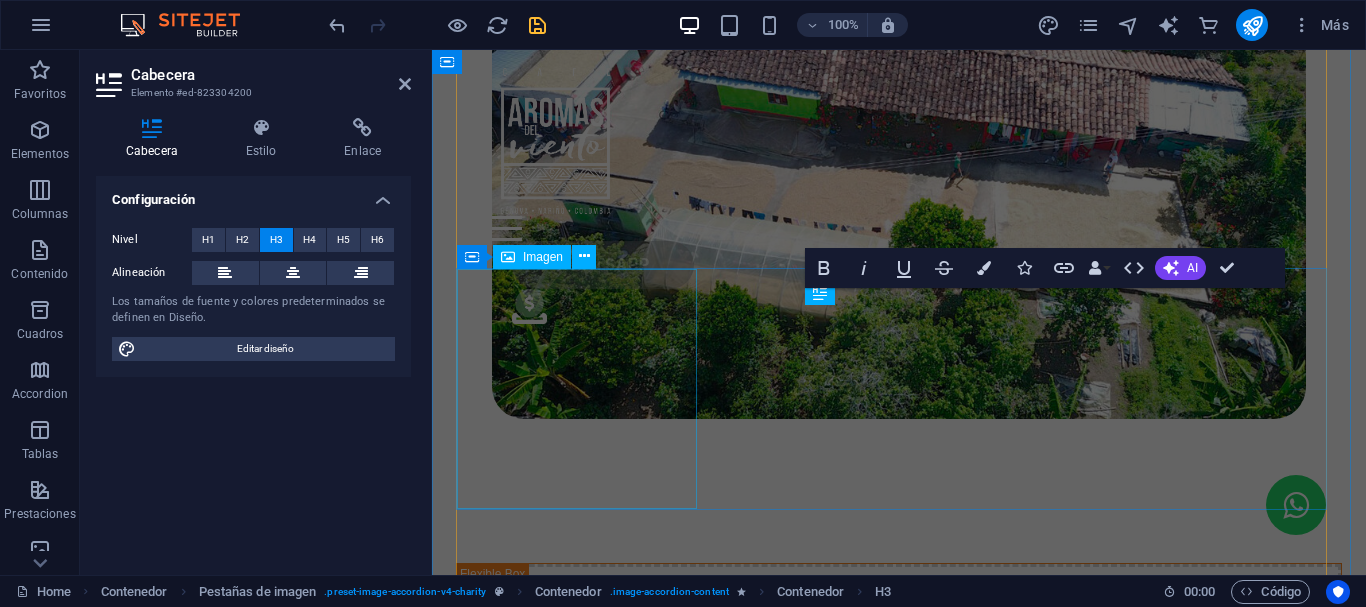 scroll, scrollTop: 7473, scrollLeft: 0, axis: vertical 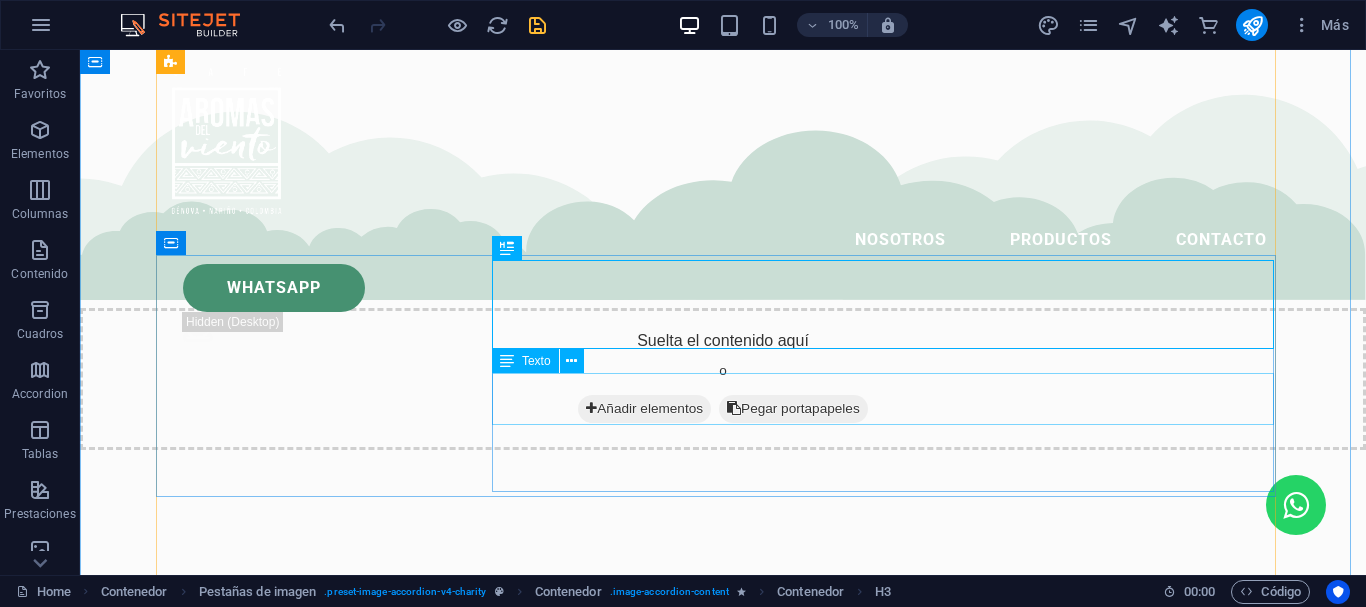 click on "Lorem ipsum dolor sit amet consectetur. Bibendum adipiscing morbi orci nibh eget posuere arcu volutpat nulla. Tortor cras suscipit augue sodales risus auctor. Fusce nunc vitae non dui ornare tellus nibh purus lectus." at bounding box center [723, 8704] 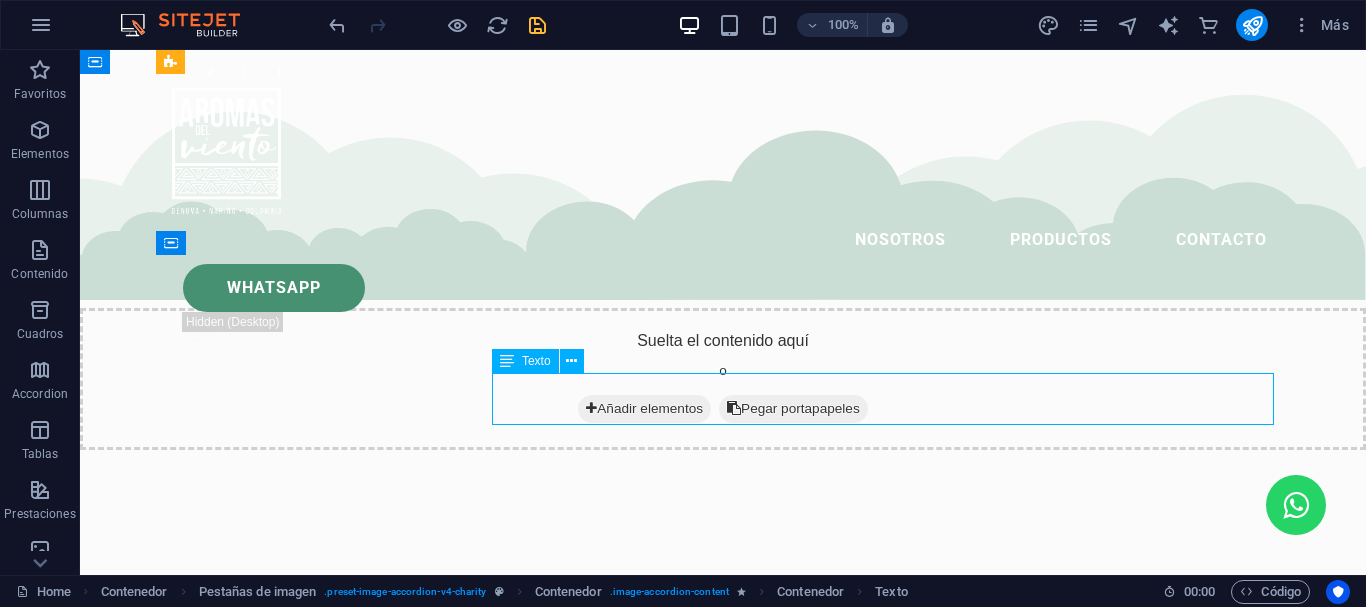 click on "Lorem ipsum dolor sit amet consectetur. Bibendum adipiscing morbi orci nibh eget posuere arcu volutpat nulla. Tortor cras suscipit augue sodales risus auctor. Fusce nunc vitae non dui ornare tellus nibh purus lectus." at bounding box center [723, 8704] 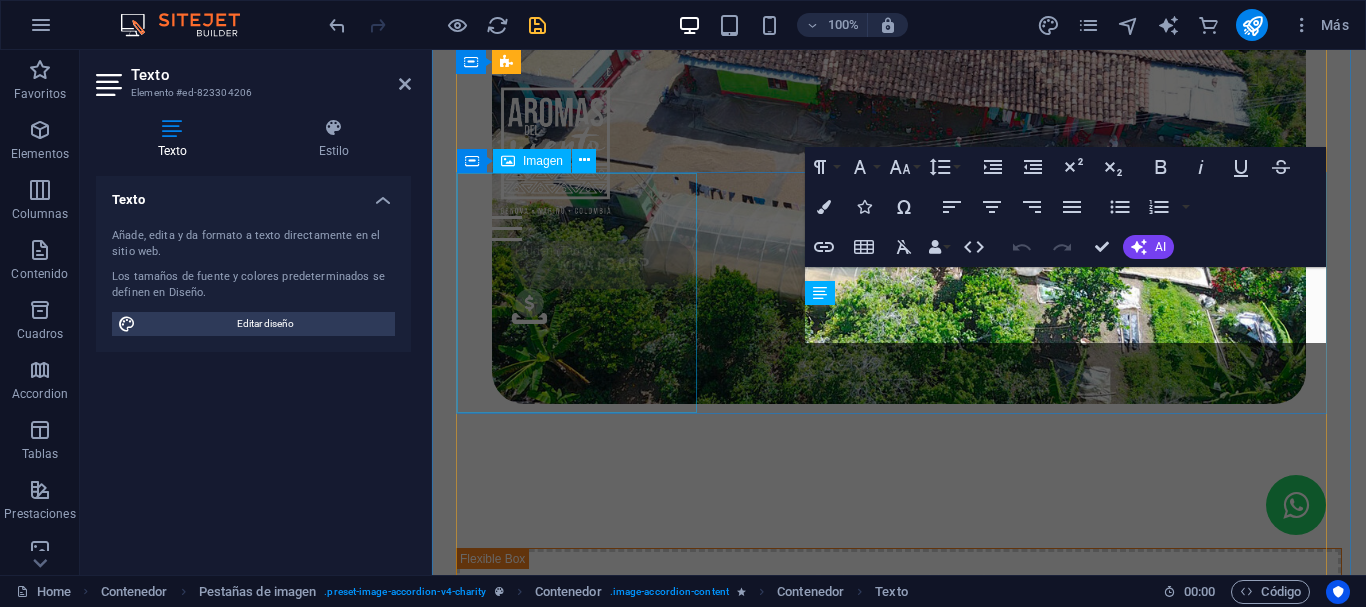 scroll, scrollTop: 7569, scrollLeft: 0, axis: vertical 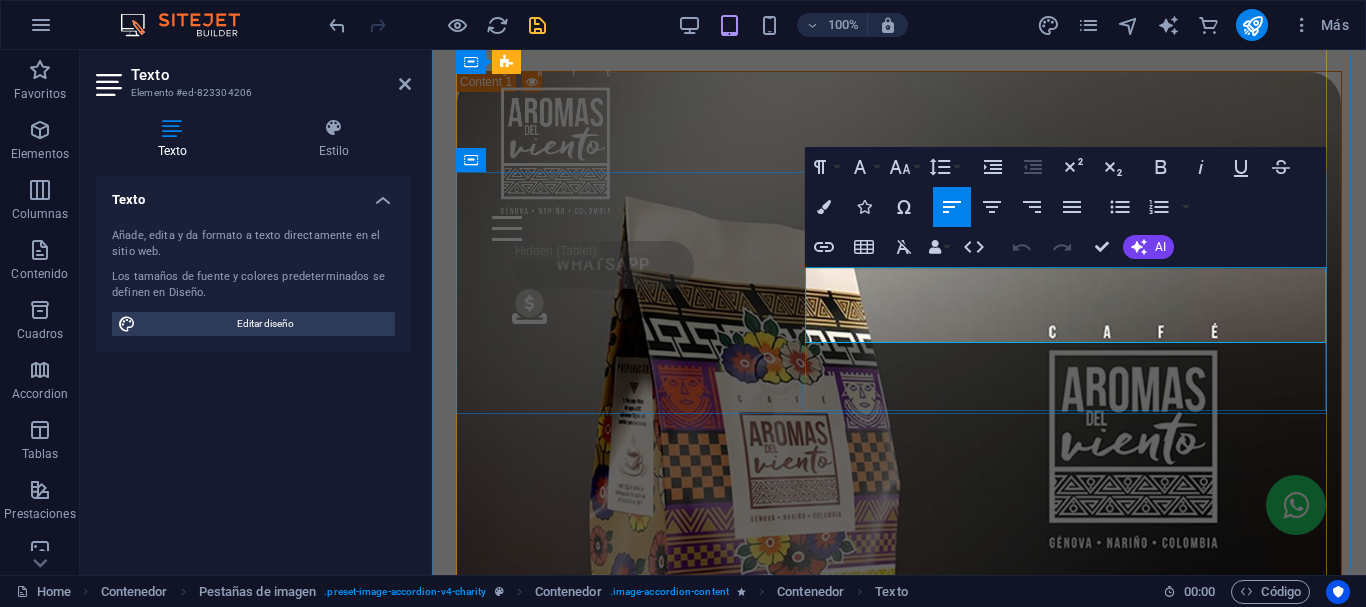 drag, startPoint x: 806, startPoint y: 281, endPoint x: 1297, endPoint y: 324, distance: 492.8793 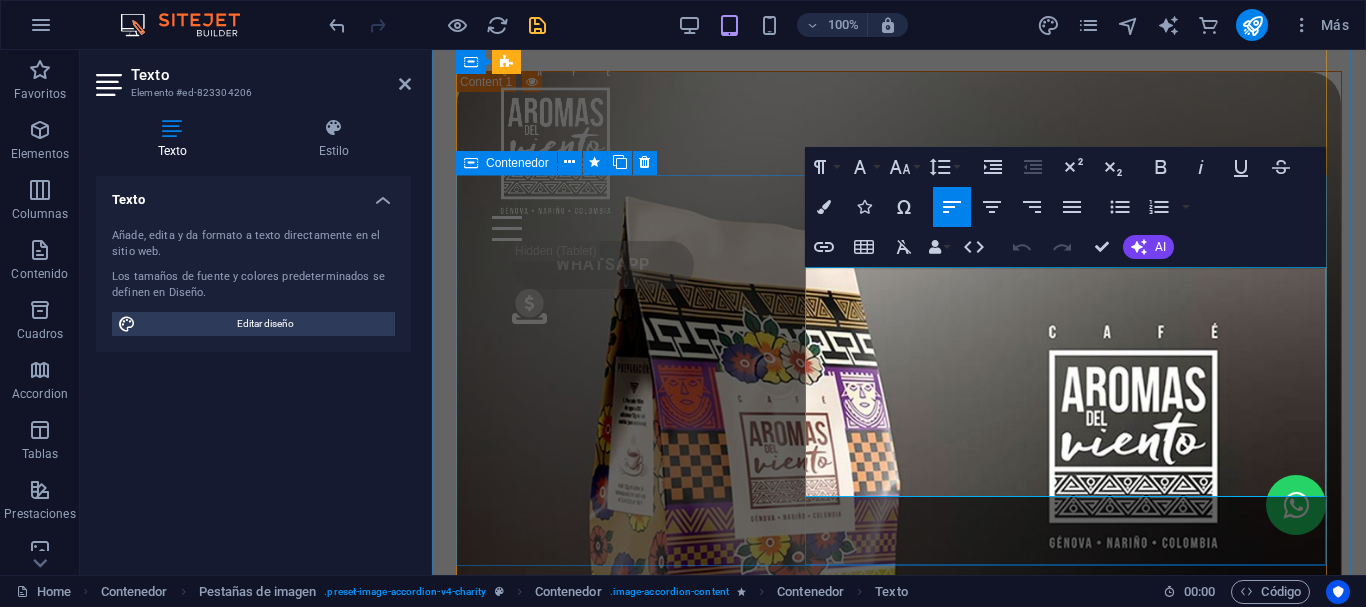 scroll, scrollTop: 7566, scrollLeft: 0, axis: vertical 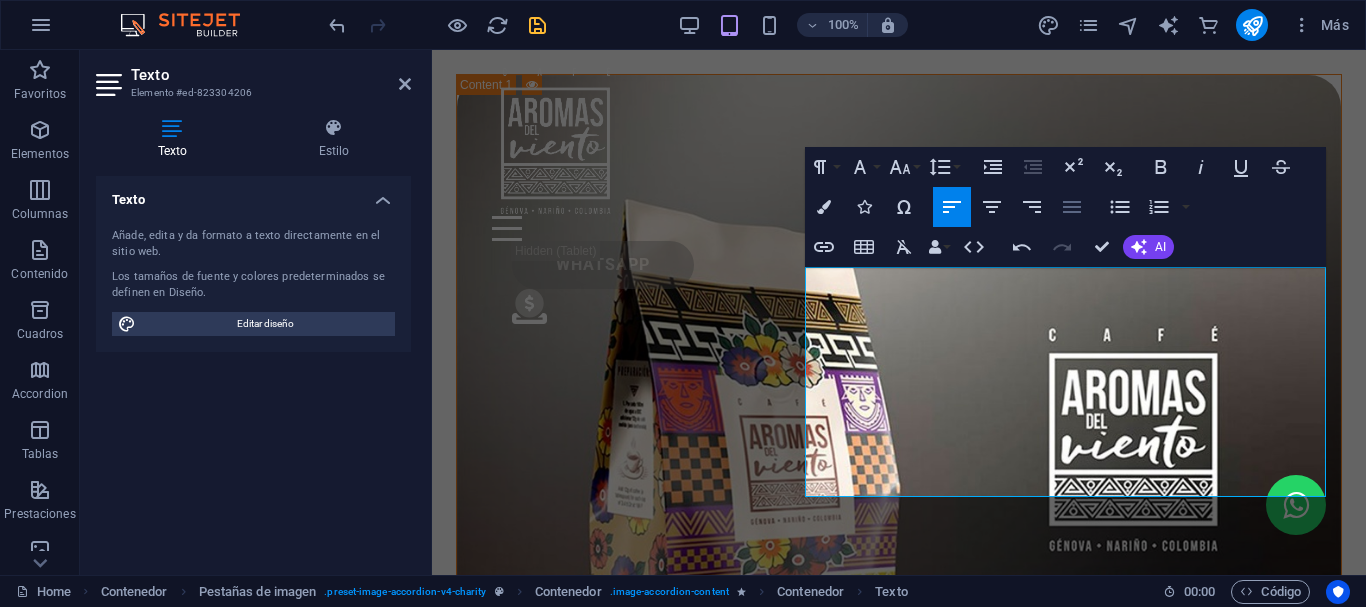 click 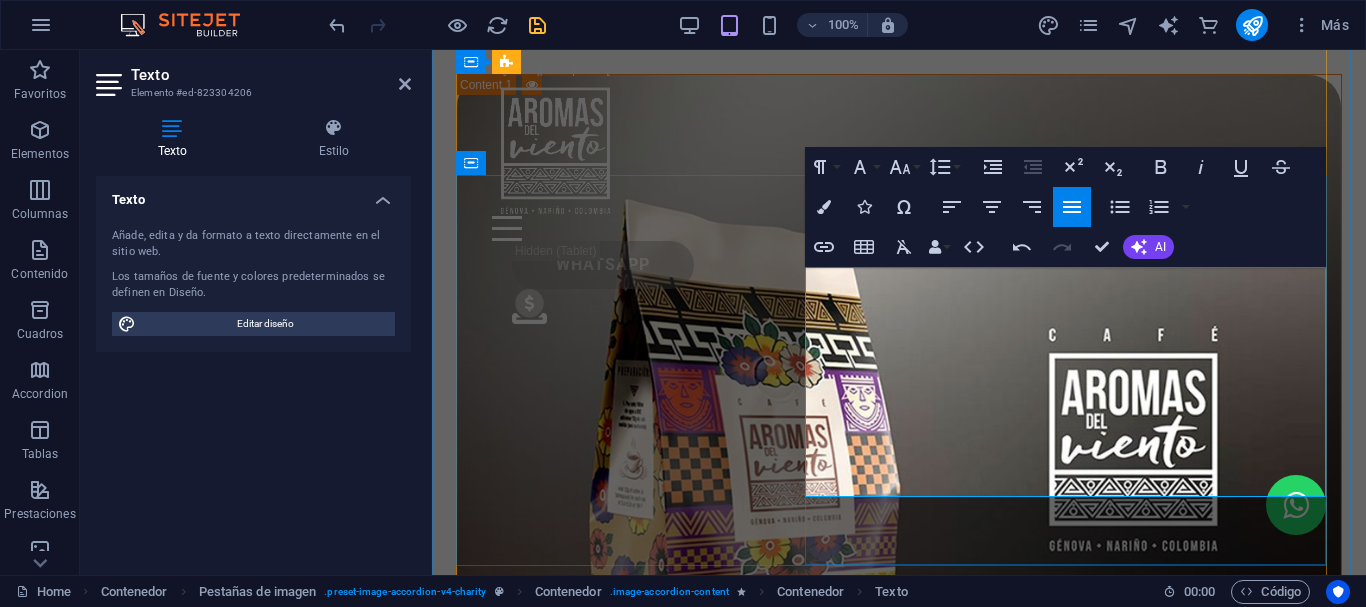 drag, startPoint x: 805, startPoint y: 278, endPoint x: 935, endPoint y: 471, distance: 232.69937 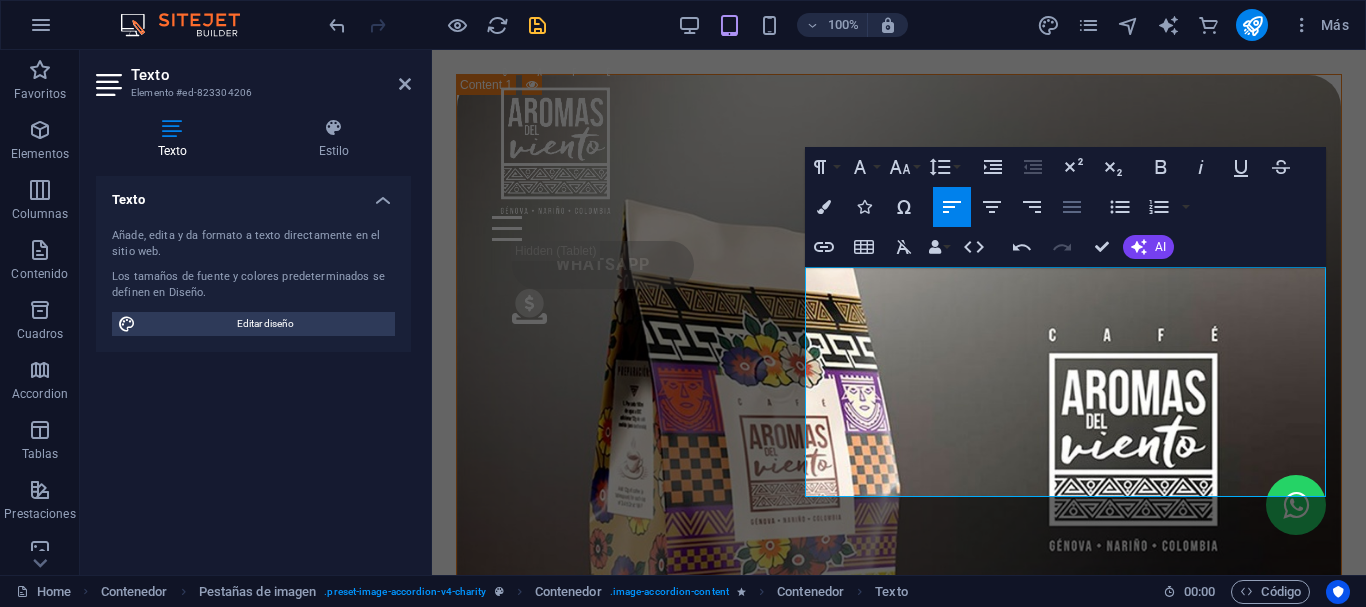 click 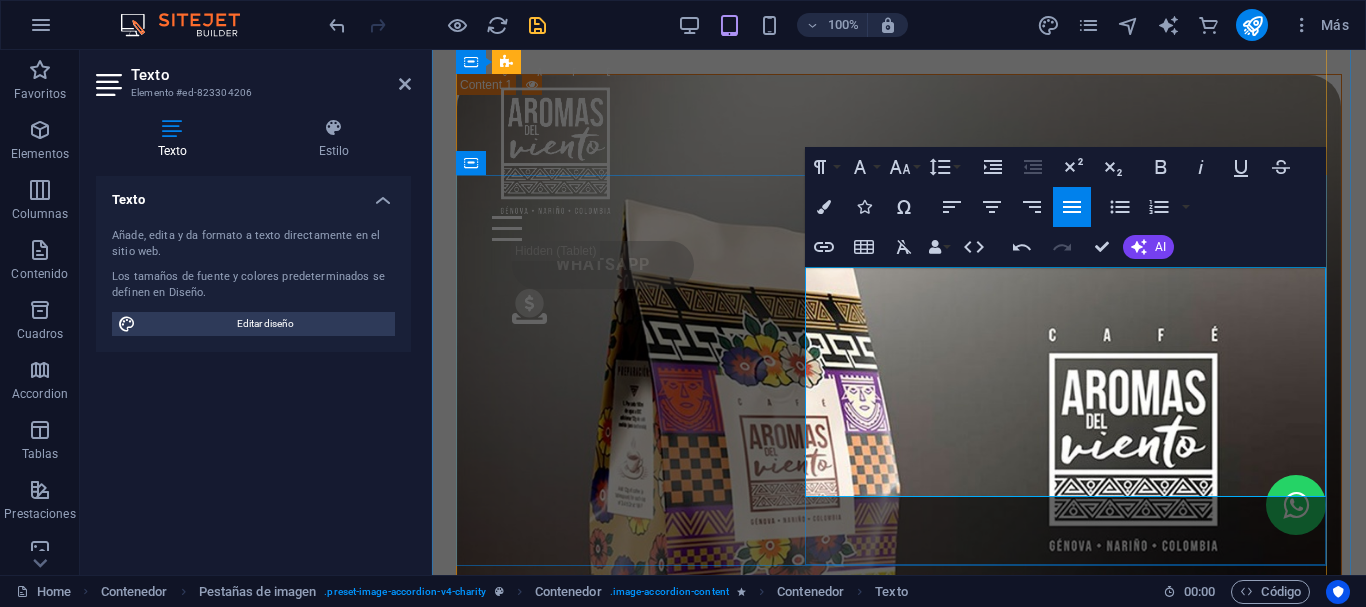 click on "Seleccionamos cuidadosamente los mejores granos de café verde de las fincas de Colón, Génova, Nariño, directamente en las plantaciones durante los momentos óptimos de cosecha. Este proceso artesanal nos permite garantizar mezclas de calidad uniforme y un sabor extraordinario durante todo el año, reflejando la pasión y el legado de nuestras familias caficultoras." at bounding box center [899, 4607] 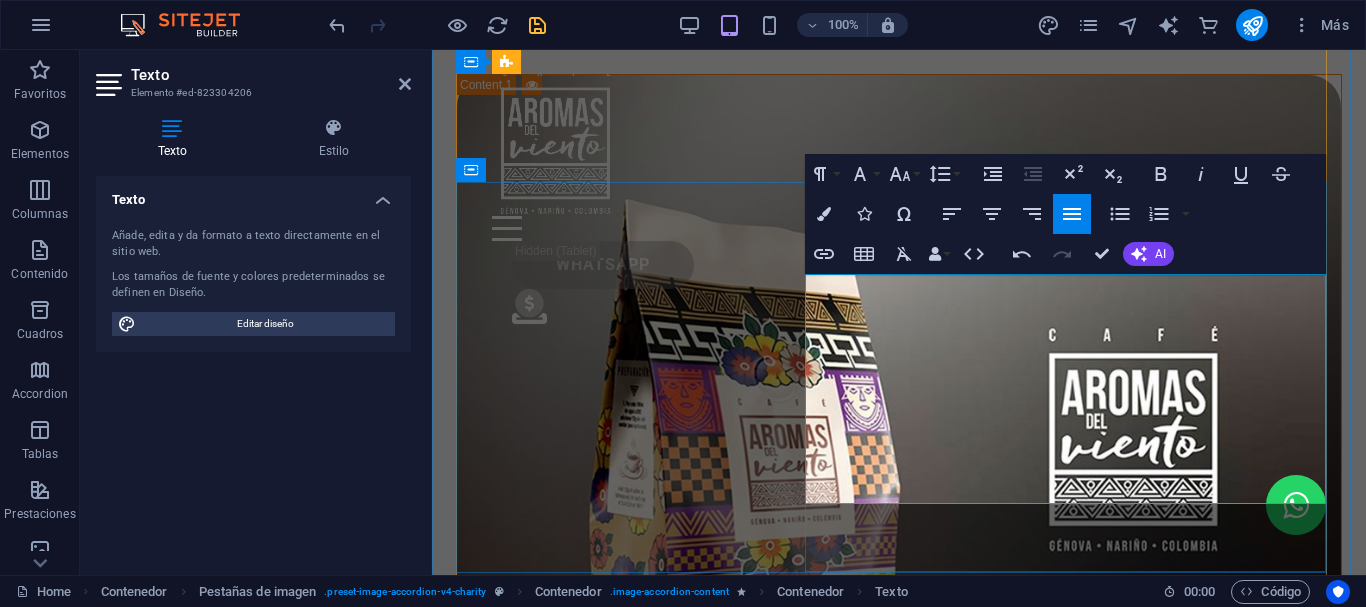 scroll, scrollTop: 7466, scrollLeft: 0, axis: vertical 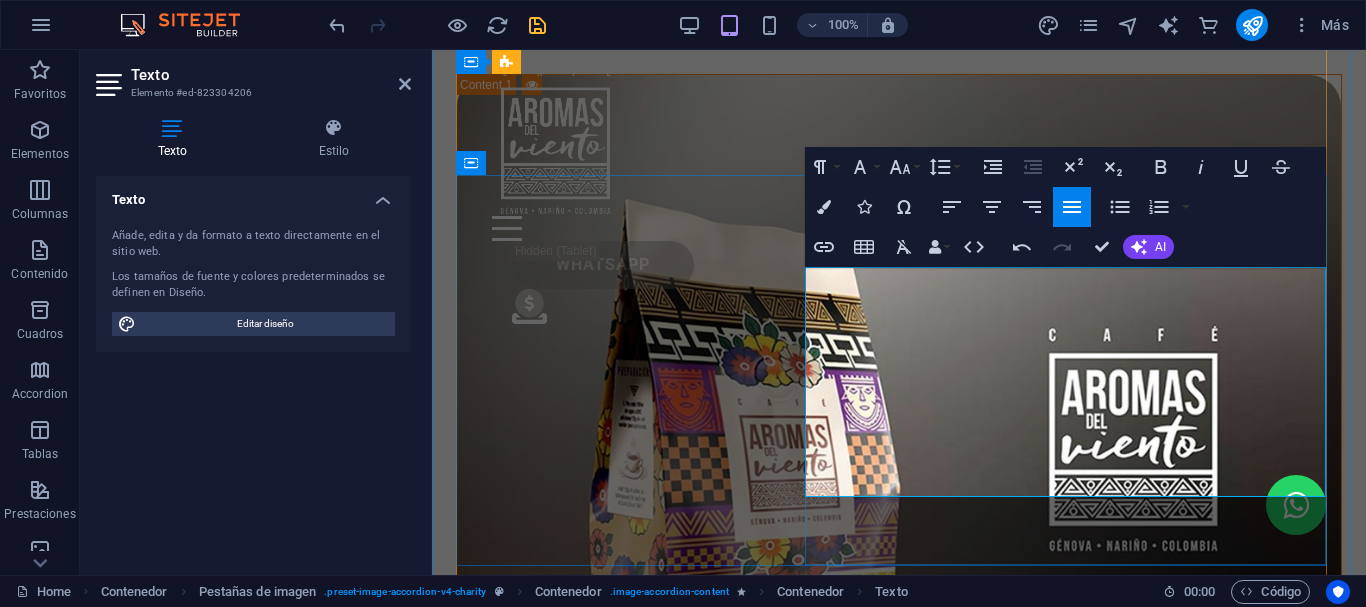 drag, startPoint x: 805, startPoint y: 387, endPoint x: 943, endPoint y: 478, distance: 165.30275 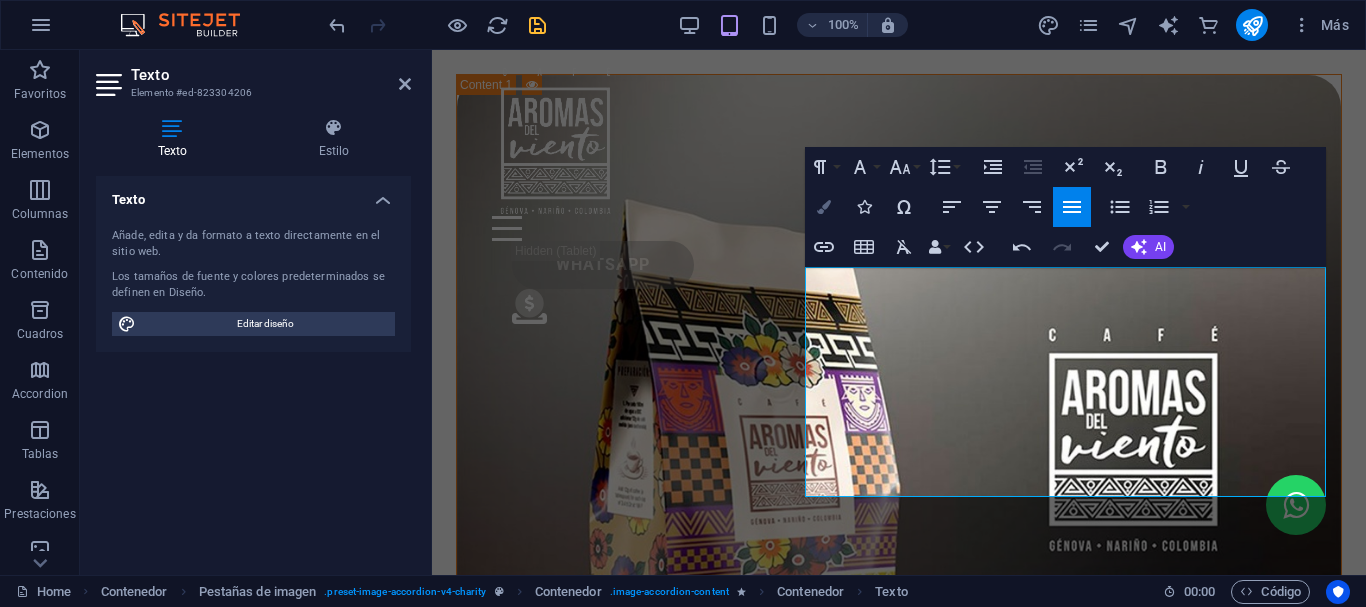 click at bounding box center [824, 207] 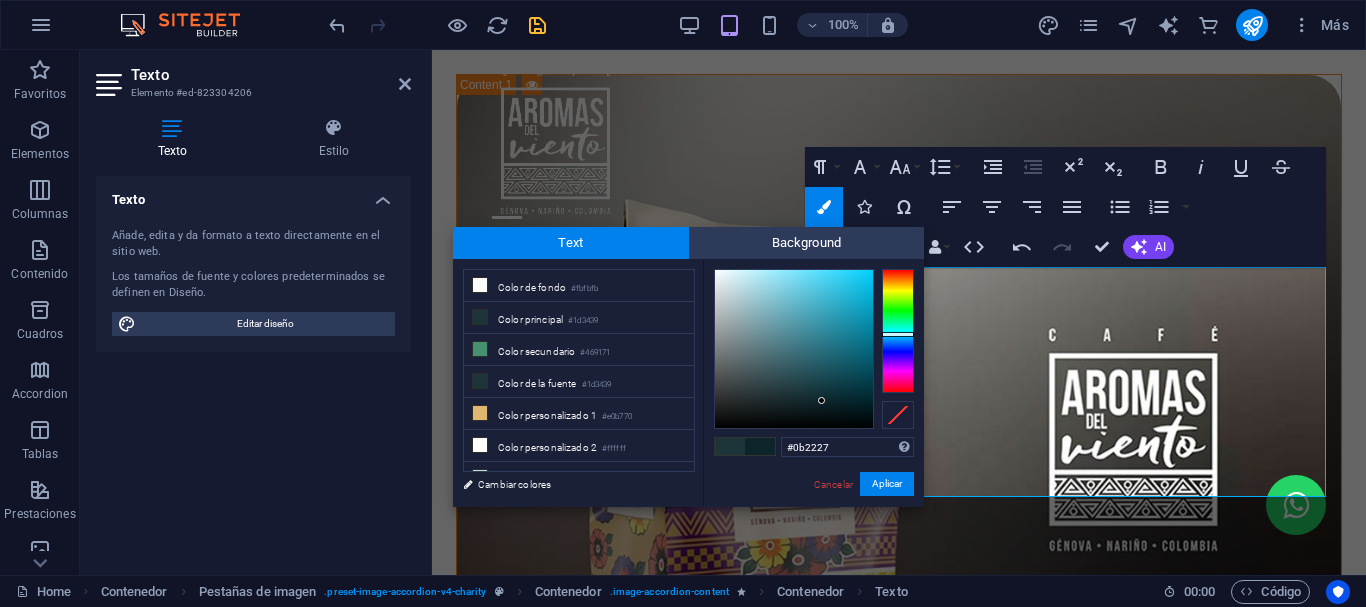 type on "#091f24" 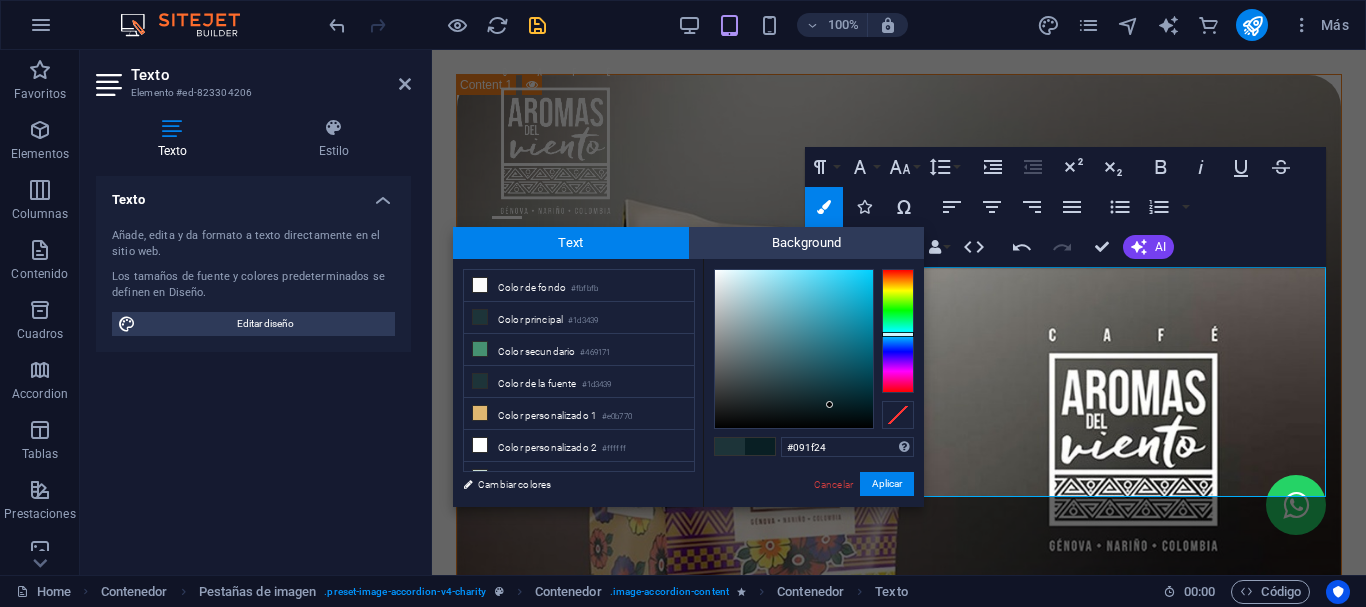 drag, startPoint x: 790, startPoint y: 390, endPoint x: 830, endPoint y: 405, distance: 42.72002 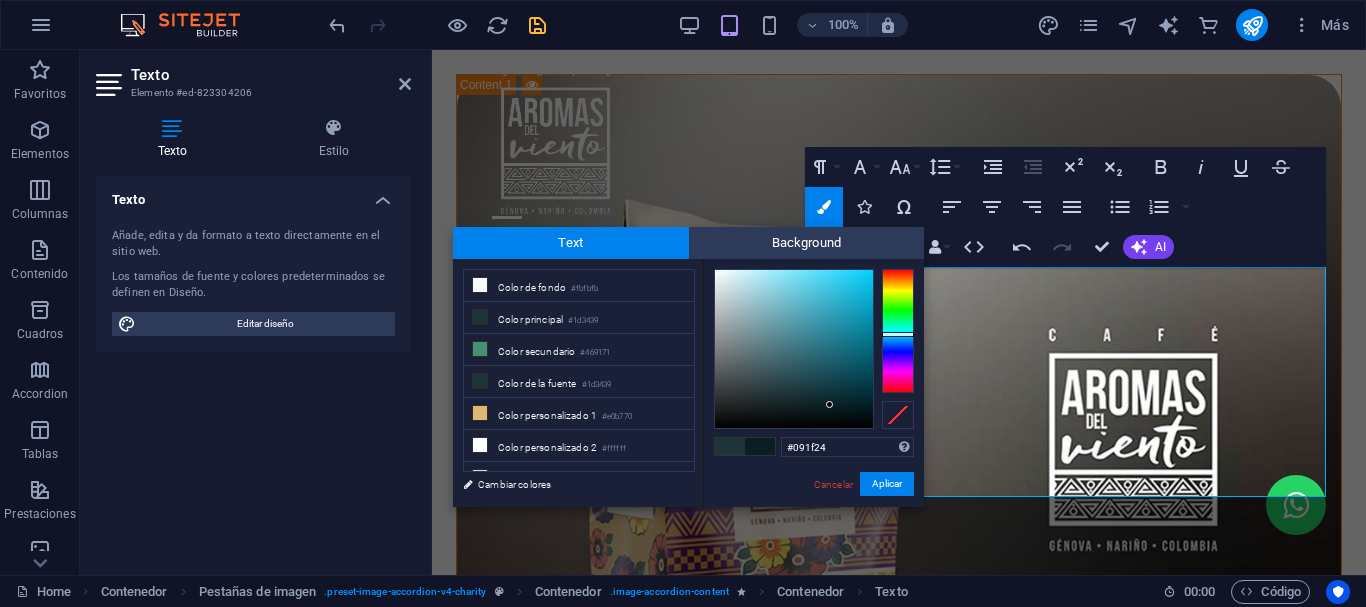 click at bounding box center (760, 446) 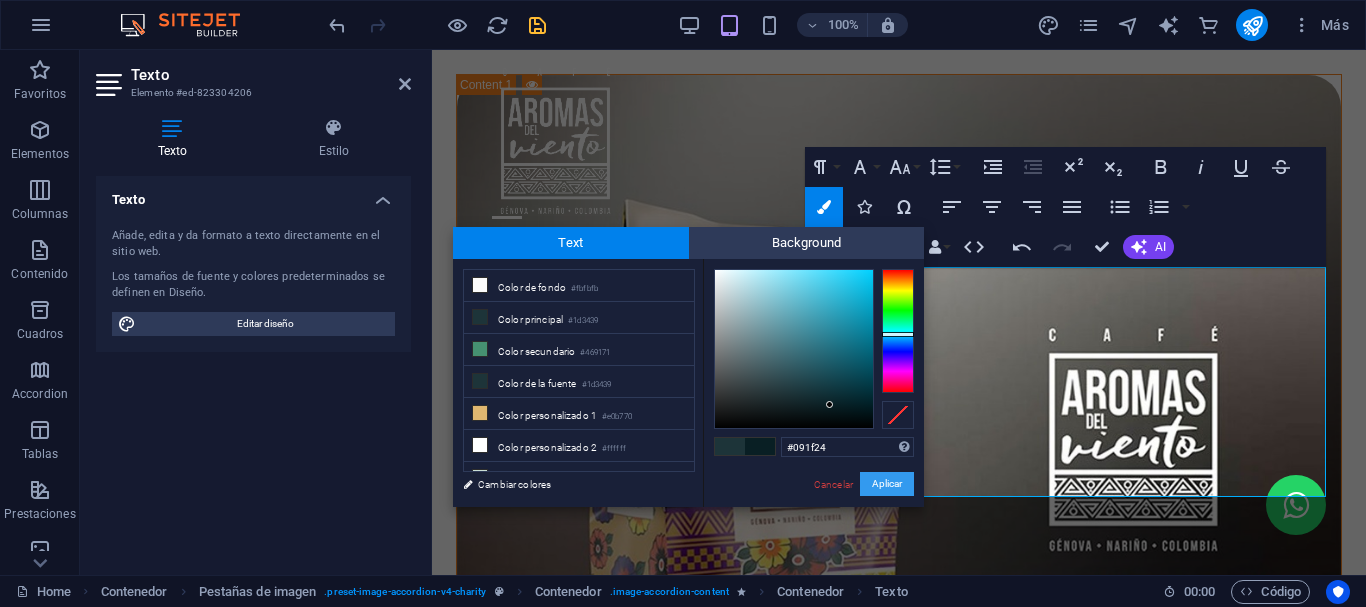 click on "Aplicar" at bounding box center (887, 484) 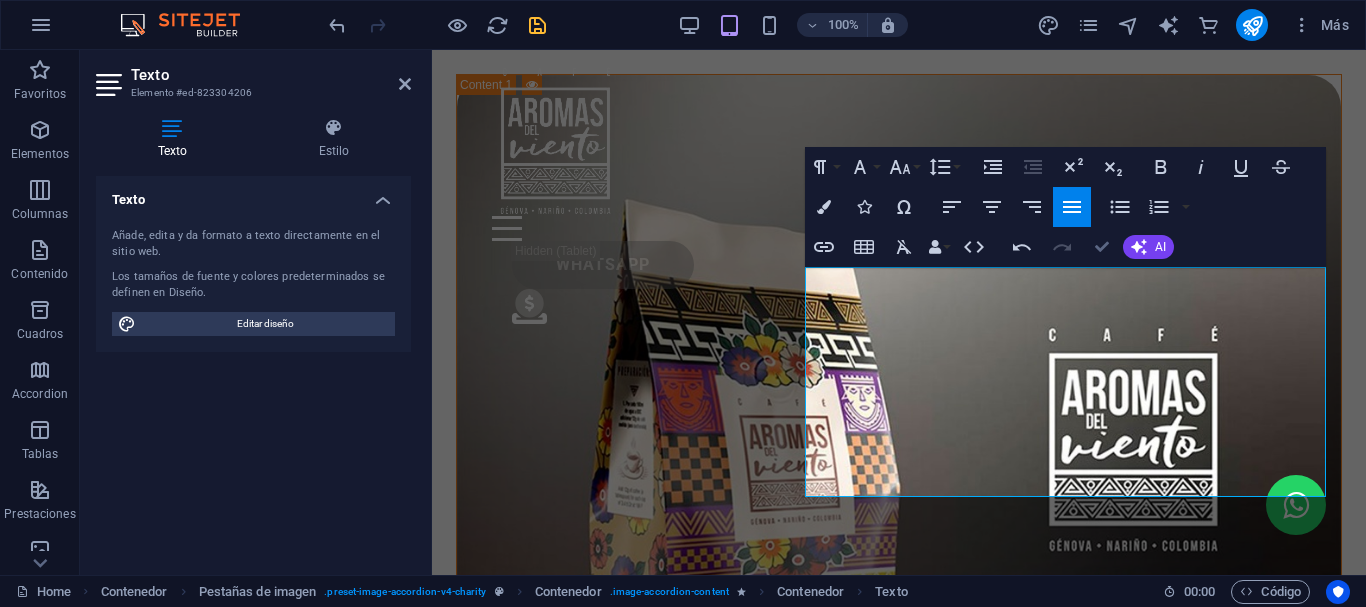 scroll, scrollTop: 6253, scrollLeft: 0, axis: vertical 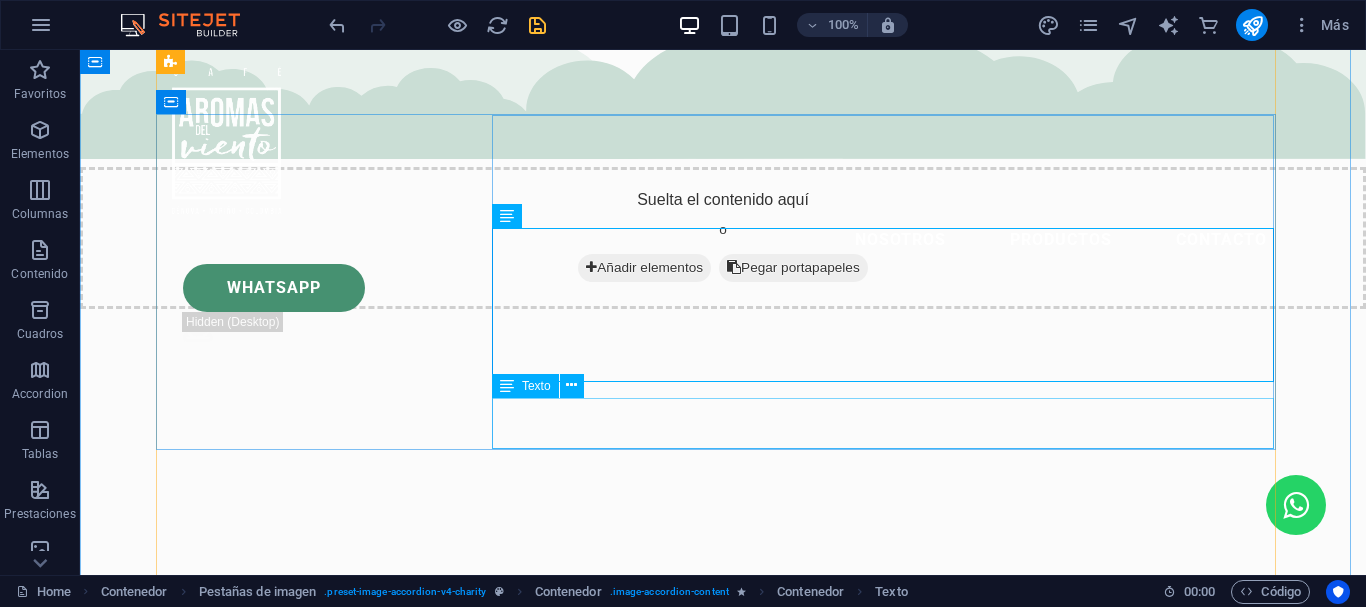 click on "Volutpat nulla. Tortor cras suscipit augue sodales risus auctor. Fusce nunc vitae non dui ornare tellus nibh purus lectus." at bounding box center (723, 8695) 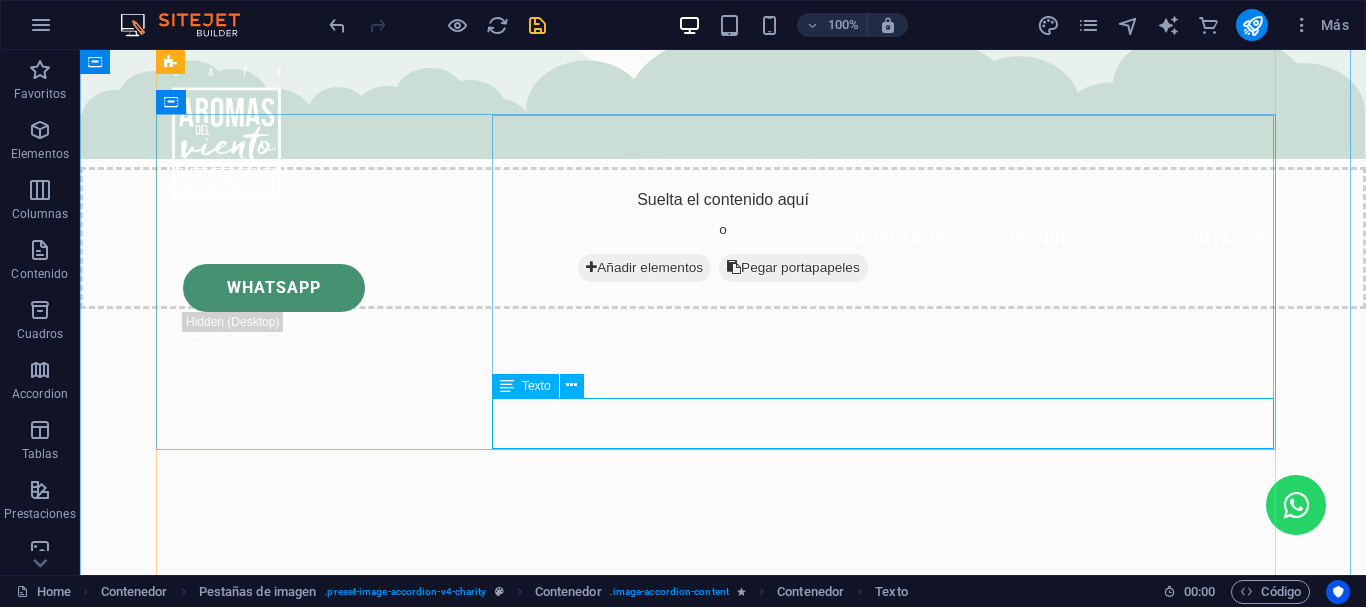 click on "Volutpat nulla. Tortor cras suscipit augue sodales risus auctor. Fusce nunc vitae non dui ornare tellus nibh purus lectus." at bounding box center [723, 8695] 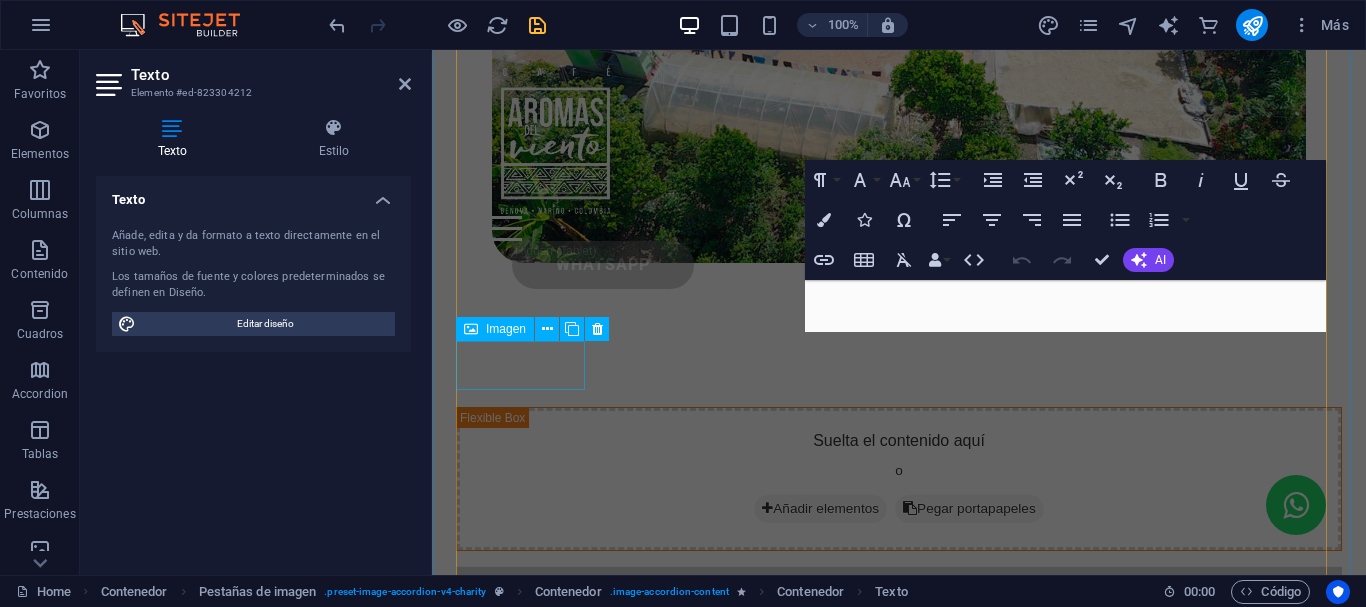 scroll, scrollTop: 7799, scrollLeft: 0, axis: vertical 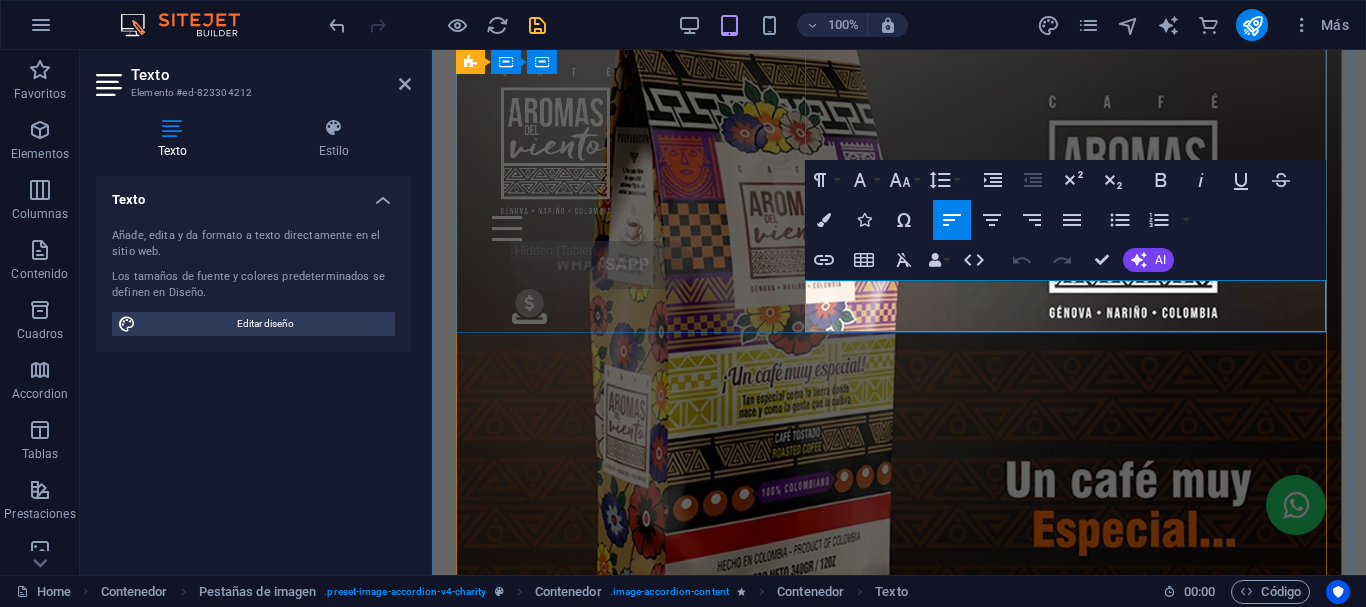 drag, startPoint x: 806, startPoint y: 294, endPoint x: 1150, endPoint y: 319, distance: 344.90723 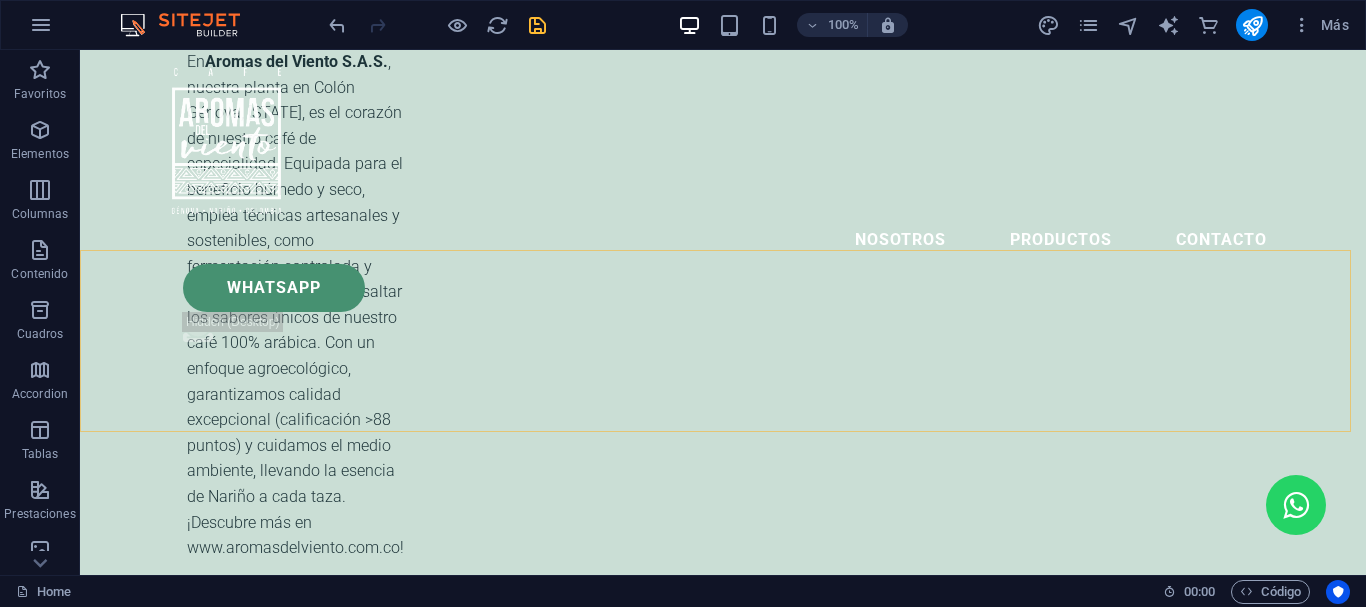scroll, scrollTop: 5146, scrollLeft: 0, axis: vertical 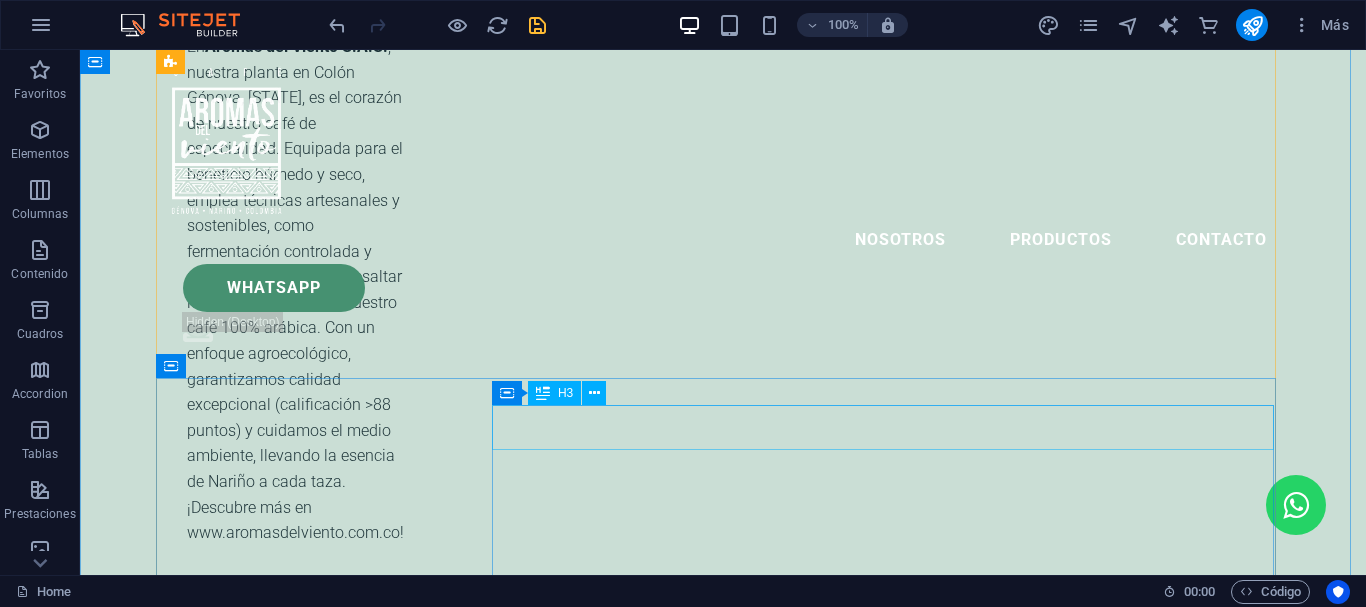 click on "Wolf-Koss" at bounding box center (723, 6802) 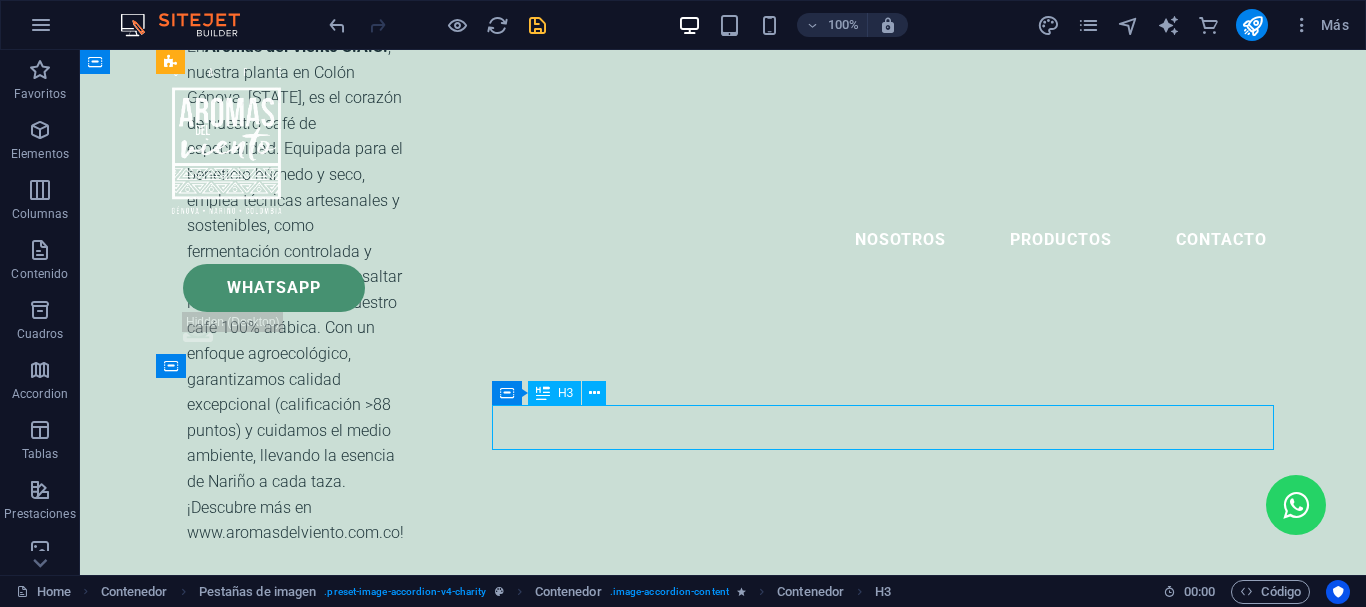 click on "Wolf-Koss" at bounding box center [723, 6802] 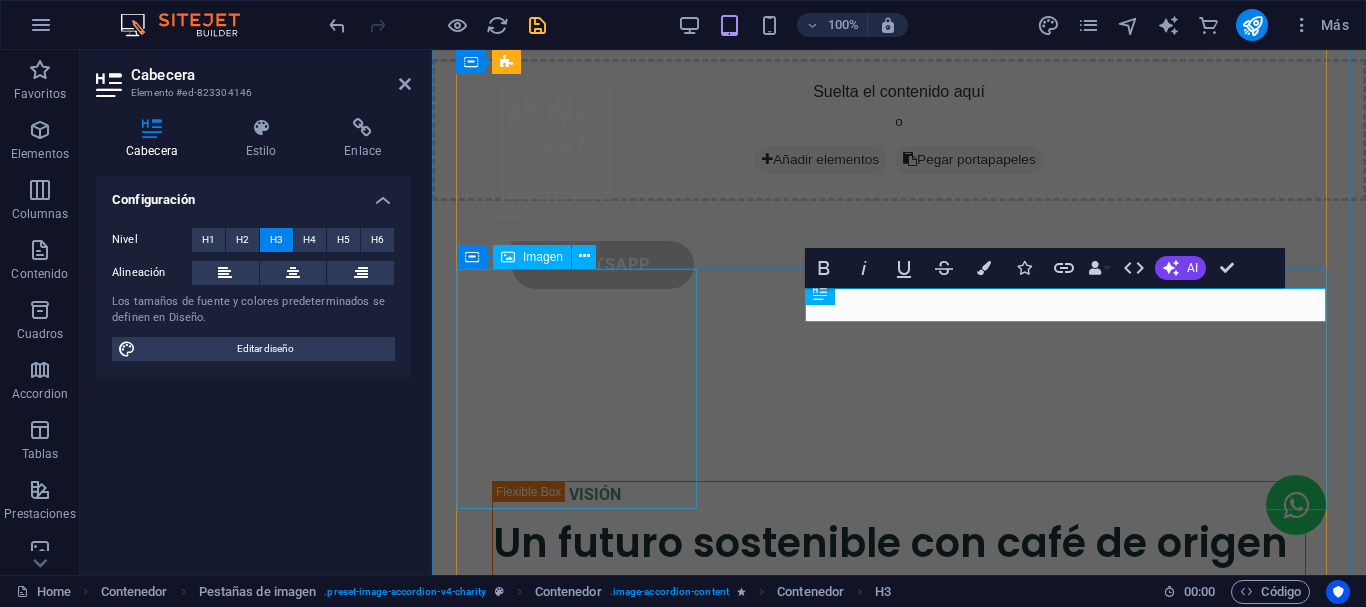 scroll, scrollTop: 6663, scrollLeft: 0, axis: vertical 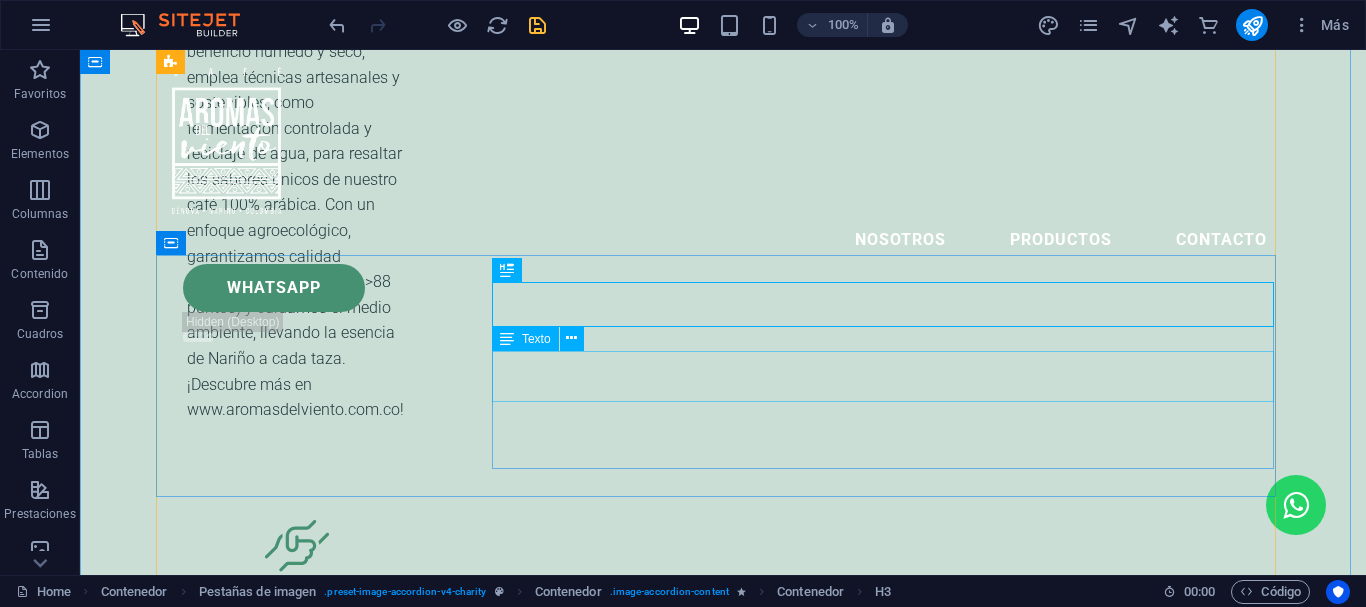 click on "Lorem ipsum dolor sit amet consectetur. Bibendum adipiscing morbi orci nibh eget posuere arcu volutpat nulla. Tortor cras suscipit augue sodales risus auctor. Fusce nunc vitae non dui ornare tellus nibh purus lectus." at bounding box center (723, 6751) 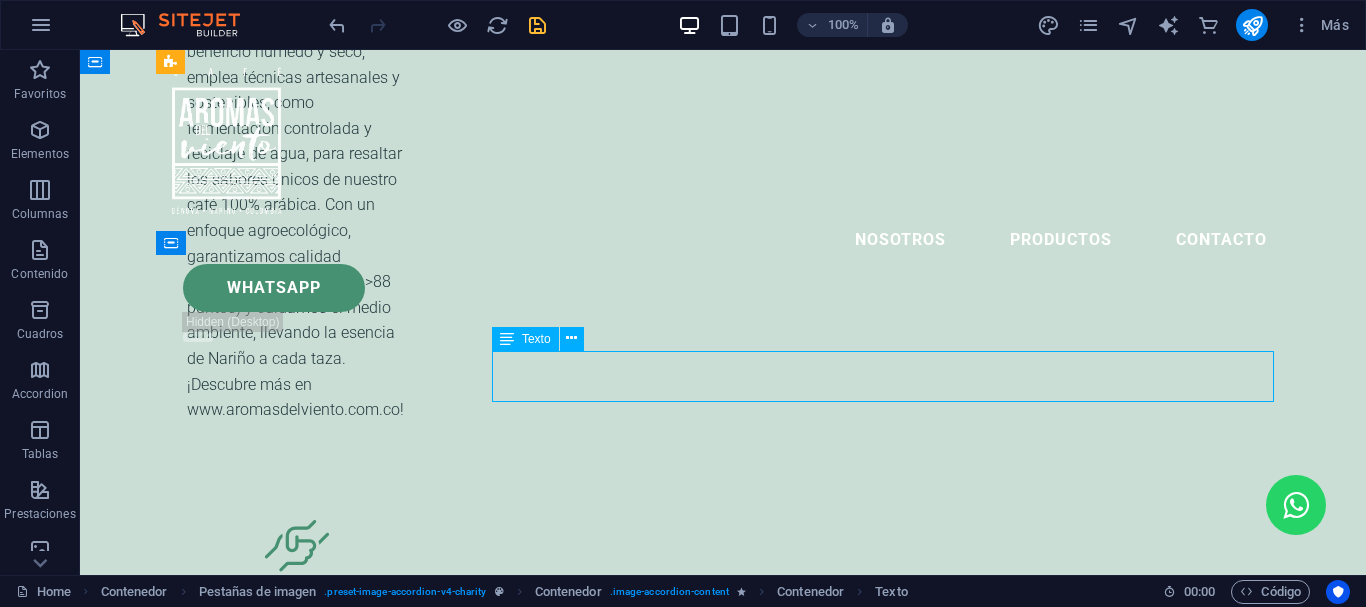 click on "Lorem ipsum dolor sit amet consectetur. Bibendum adipiscing morbi orci nibh eget posuere arcu volutpat nulla. Tortor cras suscipit augue sodales risus auctor. Fusce nunc vitae non dui ornare tellus nibh purus lectus." at bounding box center (723, 6751) 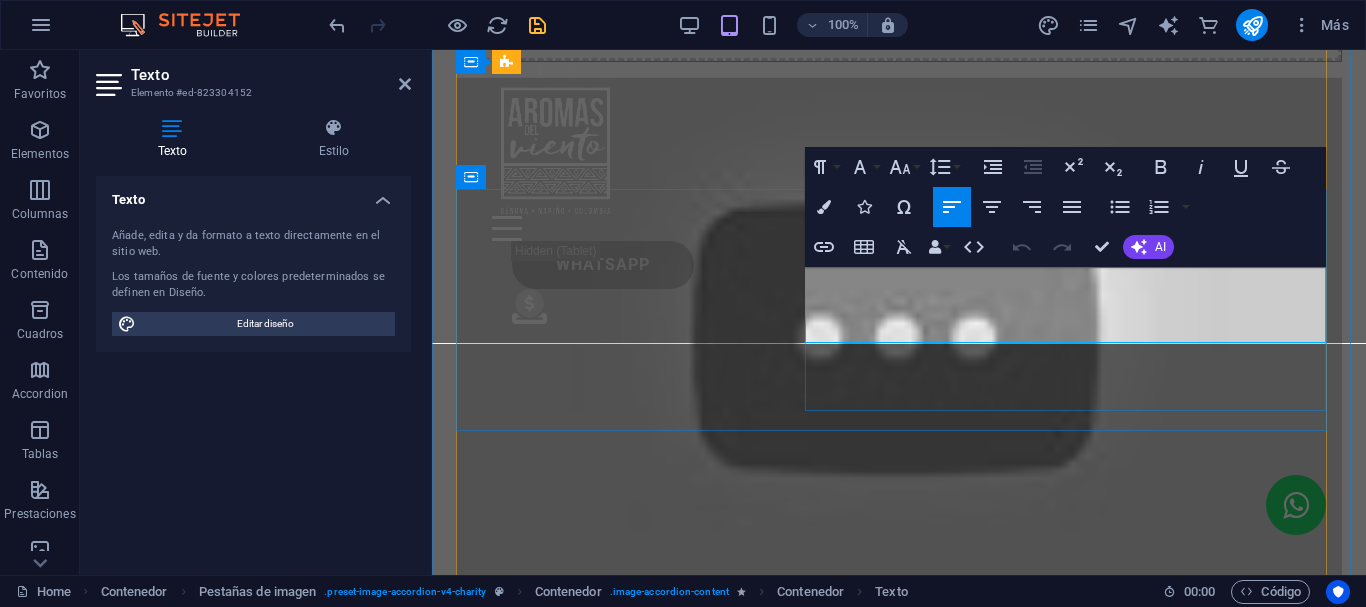 drag, startPoint x: 805, startPoint y: 277, endPoint x: 1320, endPoint y: 327, distance: 517.4215 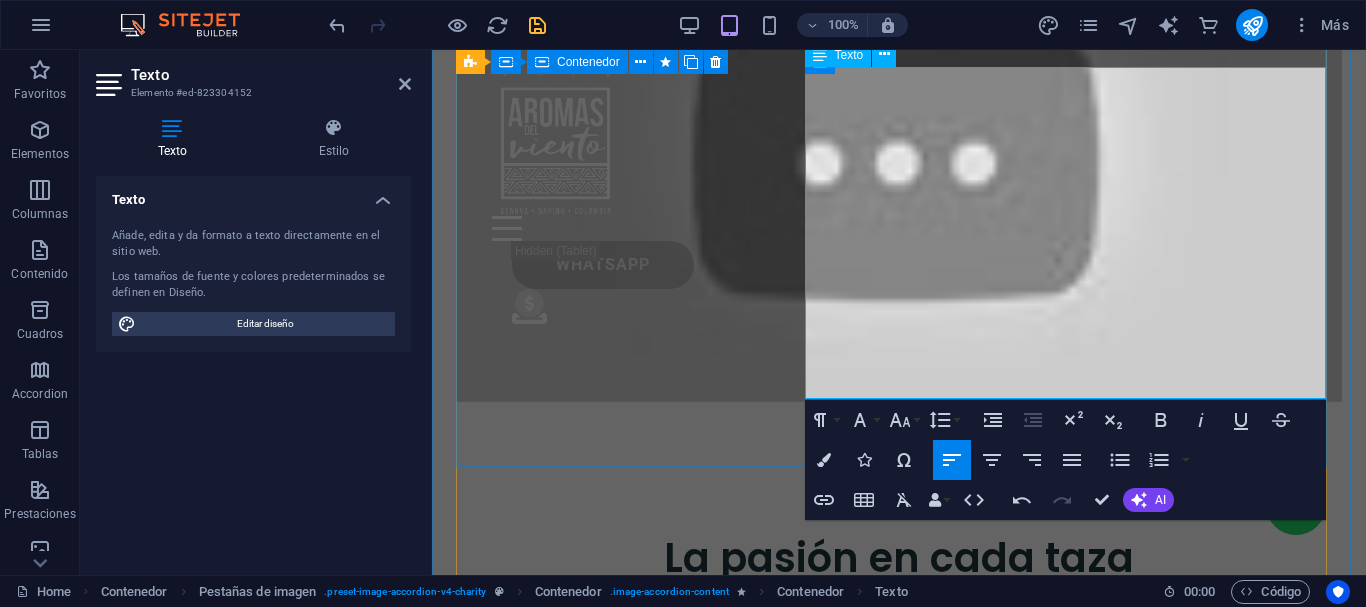 scroll, scrollTop: 6923, scrollLeft: 0, axis: vertical 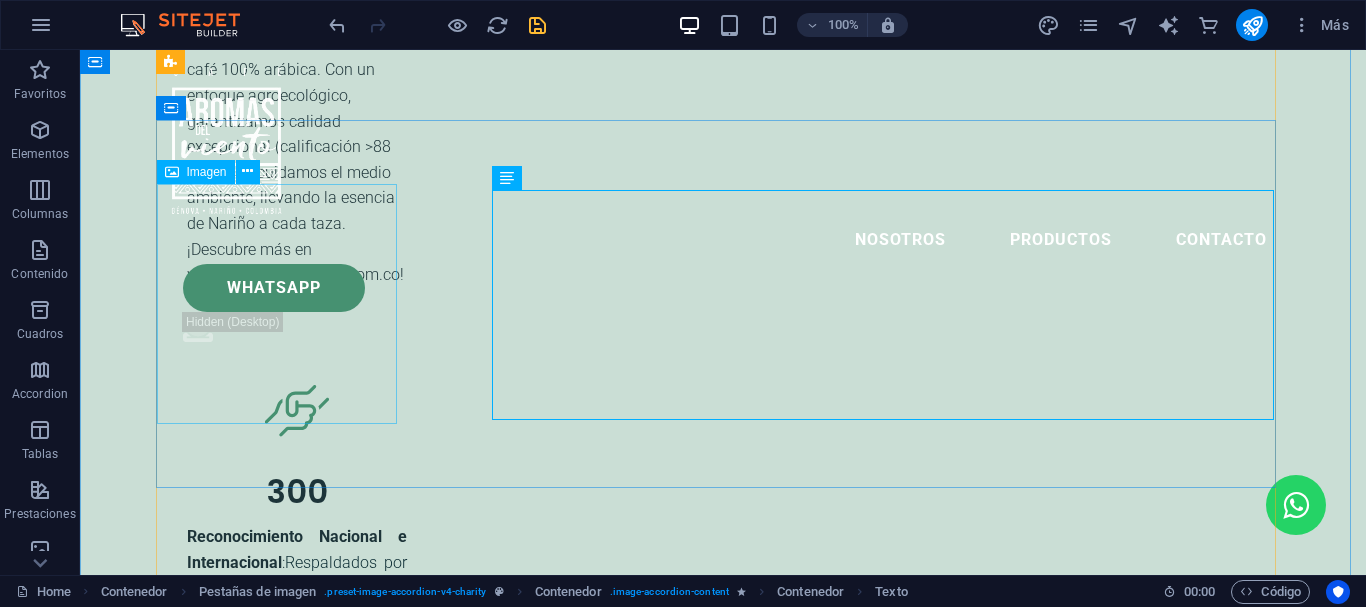 click at bounding box center (723, 5963) 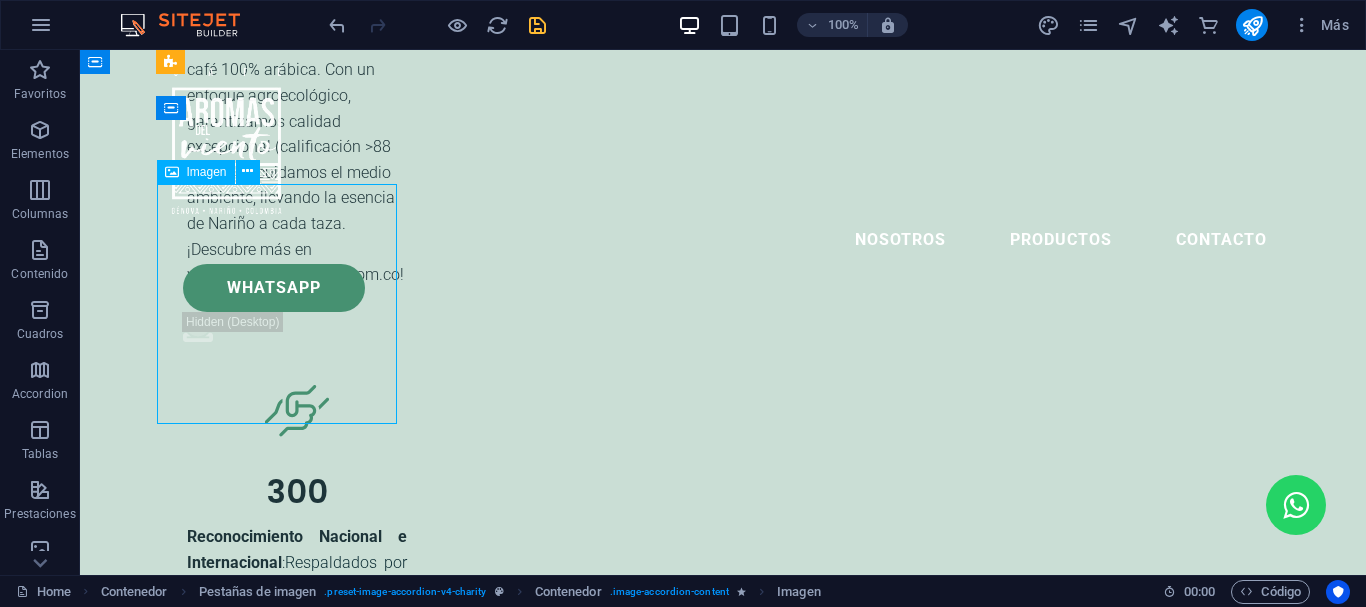 click at bounding box center (723, 5963) 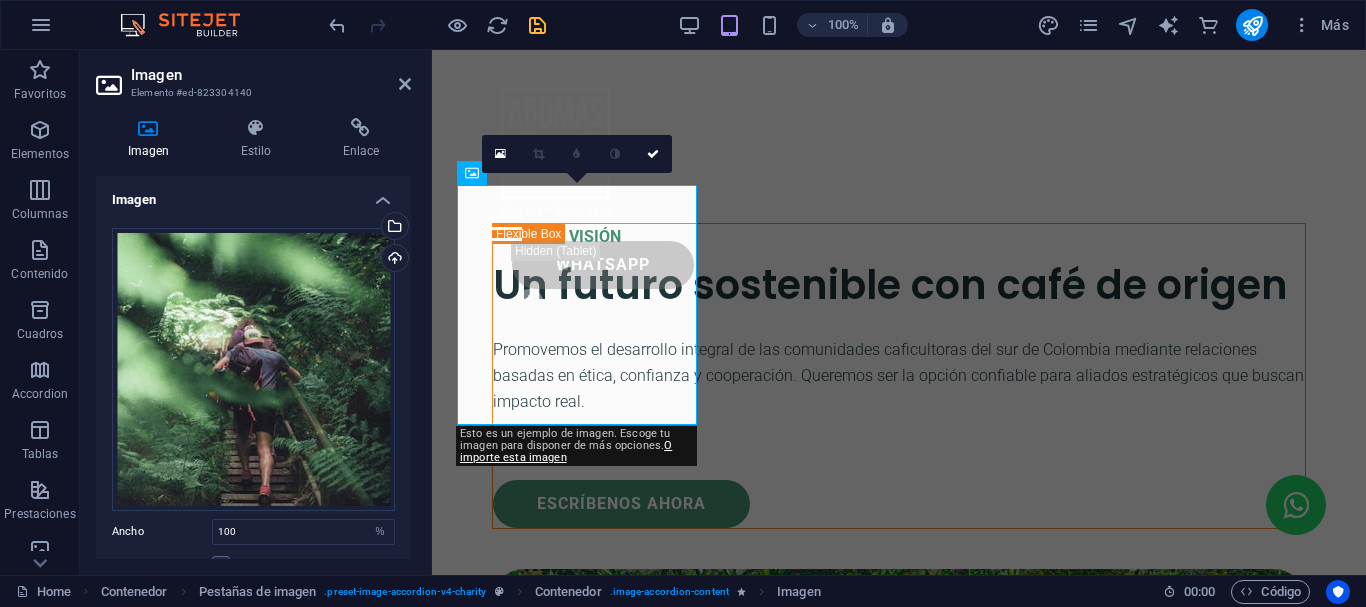 scroll, scrollTop: 6856, scrollLeft: 0, axis: vertical 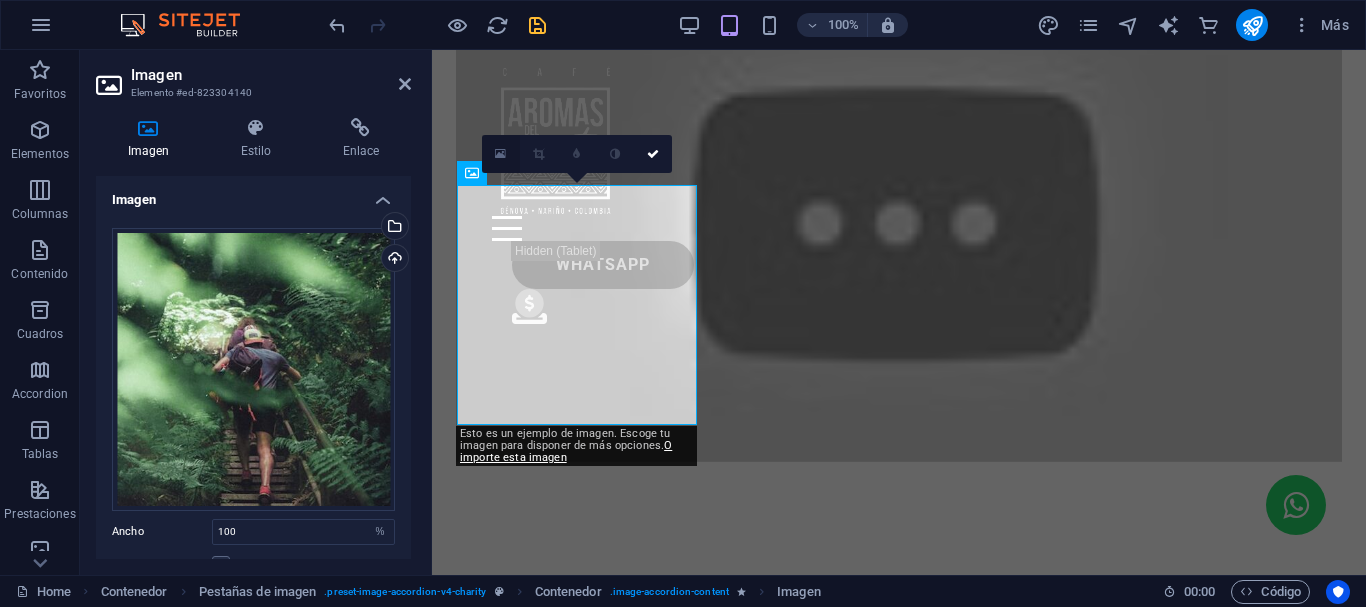click at bounding box center (500, 154) 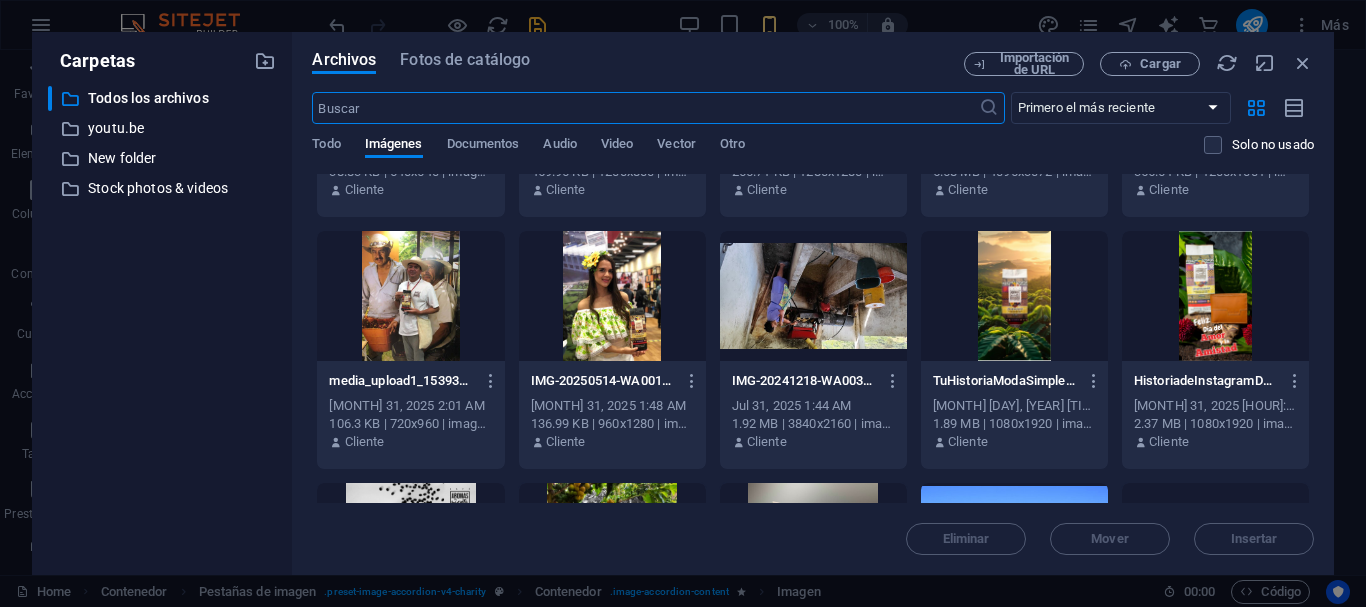 scroll, scrollTop: 800, scrollLeft: 0, axis: vertical 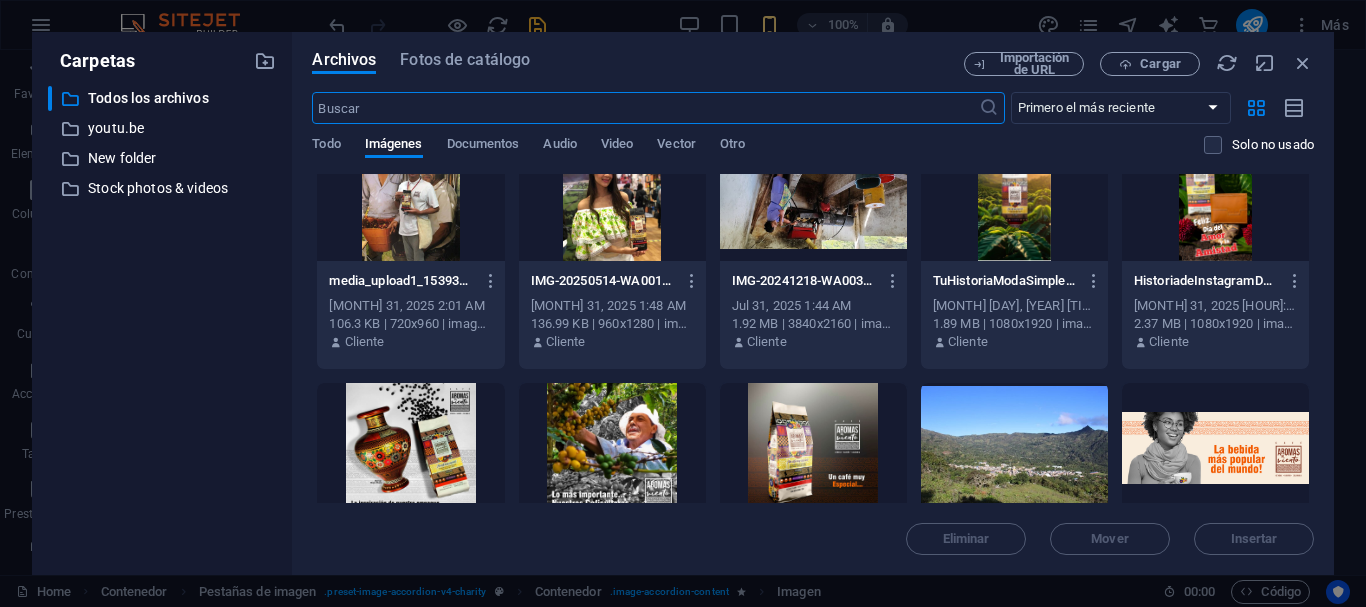click at bounding box center [612, 448] 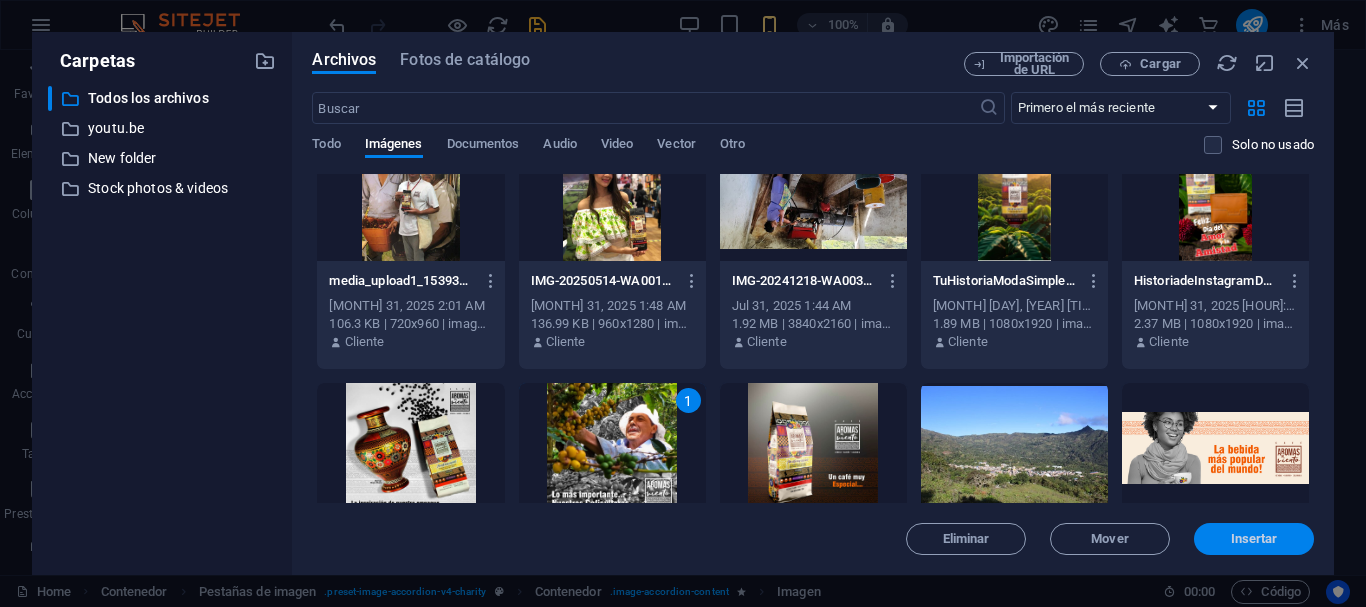drag, startPoint x: 1254, startPoint y: 538, endPoint x: 773, endPoint y: 464, distance: 486.65903 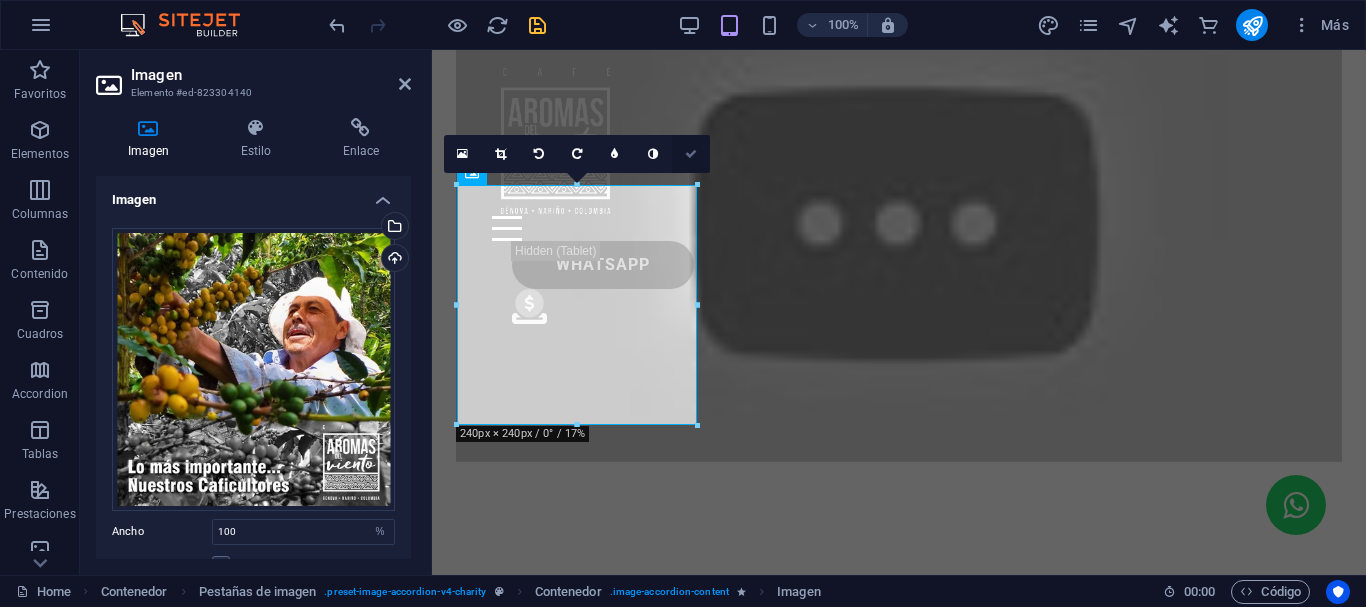 click at bounding box center [691, 154] 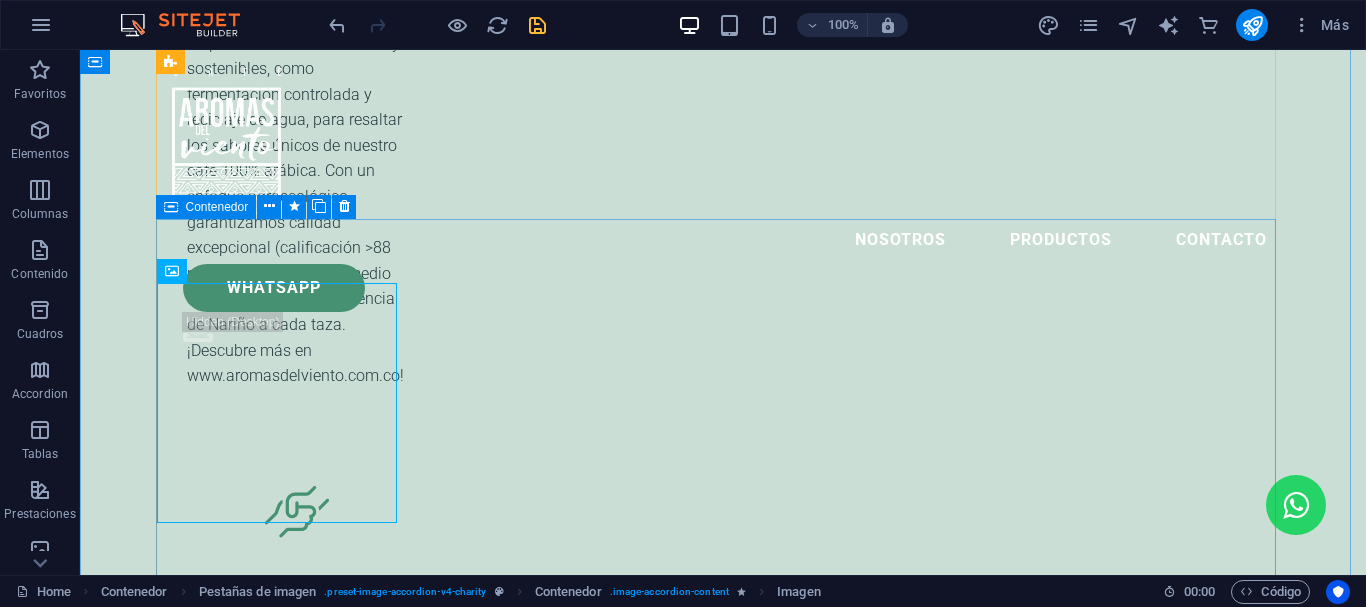 scroll, scrollTop: 5403, scrollLeft: 0, axis: vertical 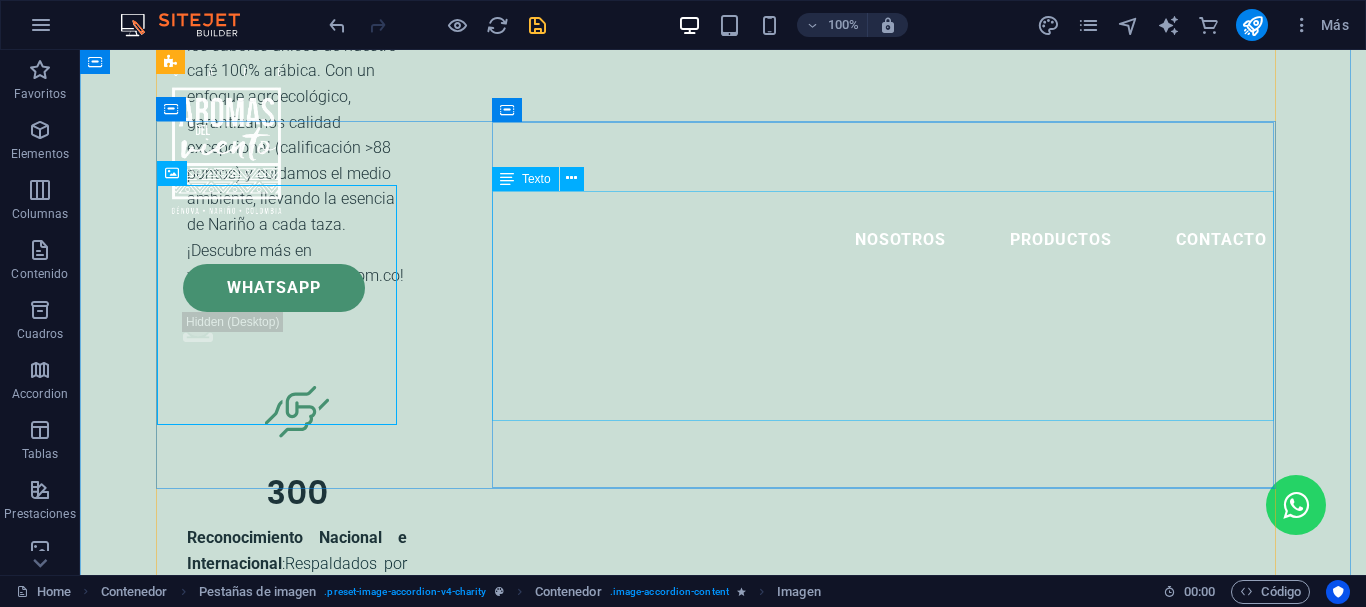 click on "En Aromas del Viento, el café es más que una bebida: es una pasión y un arte que se perfecciona con dedicación en cada detalle para alcanzar la excelencia. Nuestro proceso comienza con la selección meticulosa de los mejores granos de café verde, cultivados con esmero por las familias caficultoras de Colón, Génova, Nariño. Tostamos cada origen de manera artesanal con un proceso lento y cuidadoso que resalta sus sabores únicos. Luego, enfriamos los granos al aire libre para preservar sus aromas intensos y naturales. Finalmente, creamos mezclas exclusivas que reflejan nuestra pasión y compromiso con la calidad. En cada taza de Aromas del Viento, ofrecemos una experiencia sensorial inolvidable, diseñada para deleitar los sentidos y rendir homenaje al arduo trabajo de nuestros caficultores." at bounding box center (723, 6669) 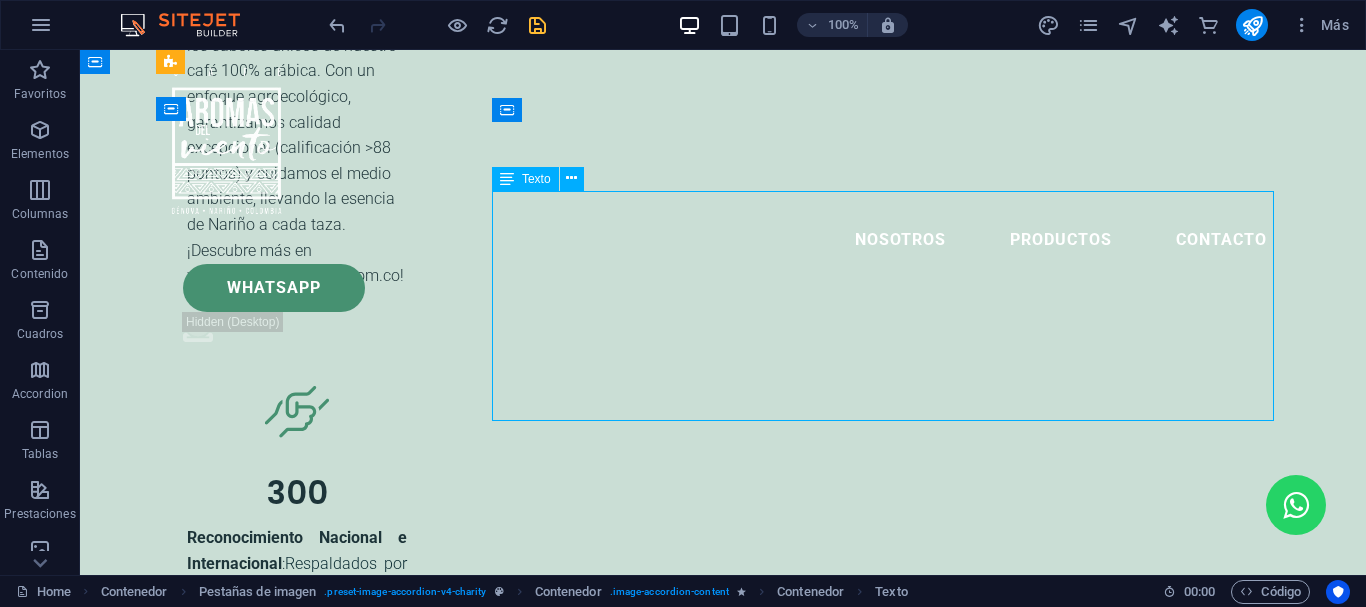 click on "En Aromas del Viento, el café es más que una bebida: es una pasión y un arte que se perfecciona con dedicación en cada detalle para alcanzar la excelencia. Nuestro proceso comienza con la selección meticulosa de los mejores granos de café verde, cultivados con esmero por las familias caficultoras de Colón, Génova, Nariño. Tostamos cada origen de manera artesanal con un proceso lento y cuidadoso que resalta sus sabores únicos. Luego, enfriamos los granos al aire libre para preservar sus aromas intensos y naturales. Finalmente, creamos mezclas exclusivas que reflejan nuestra pasión y compromiso con la calidad. En cada taza de Aromas del Viento, ofrecemos una experiencia sensorial inolvidable, diseñada para deleitar los sentidos y rendir homenaje al arduo trabajo de nuestros caficultores." at bounding box center [723, 6669] 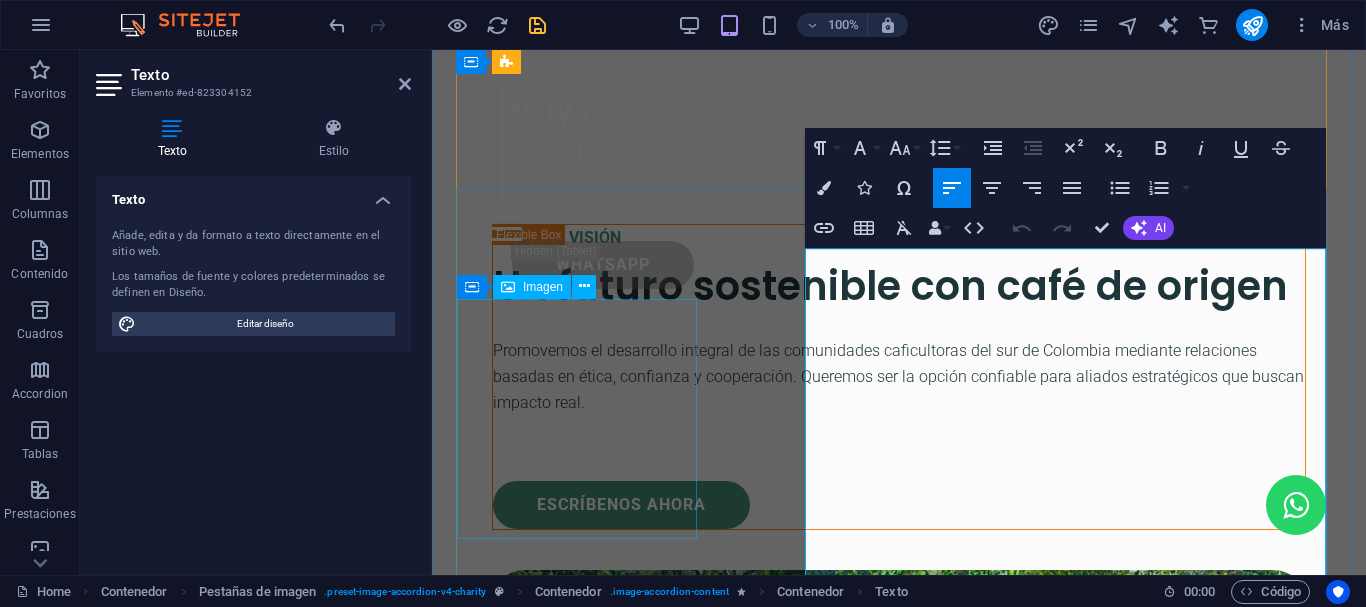 scroll, scrollTop: 6742, scrollLeft: 0, axis: vertical 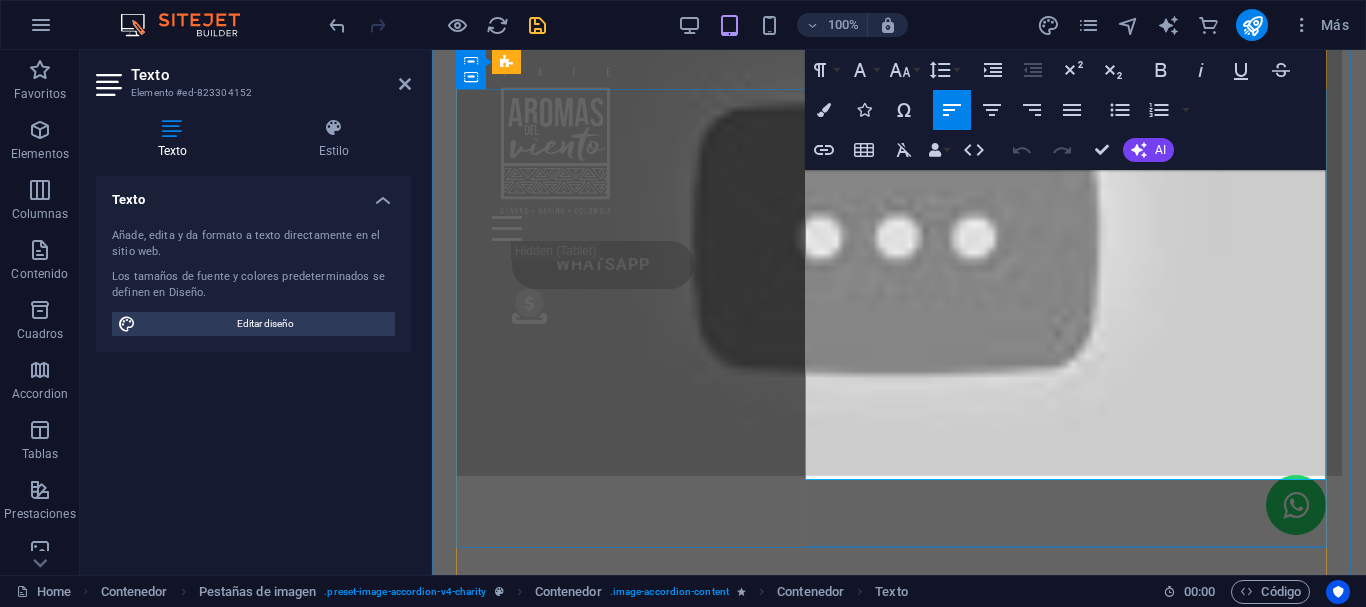 drag, startPoint x: 810, startPoint y: 260, endPoint x: 1053, endPoint y: 462, distance: 315.99524 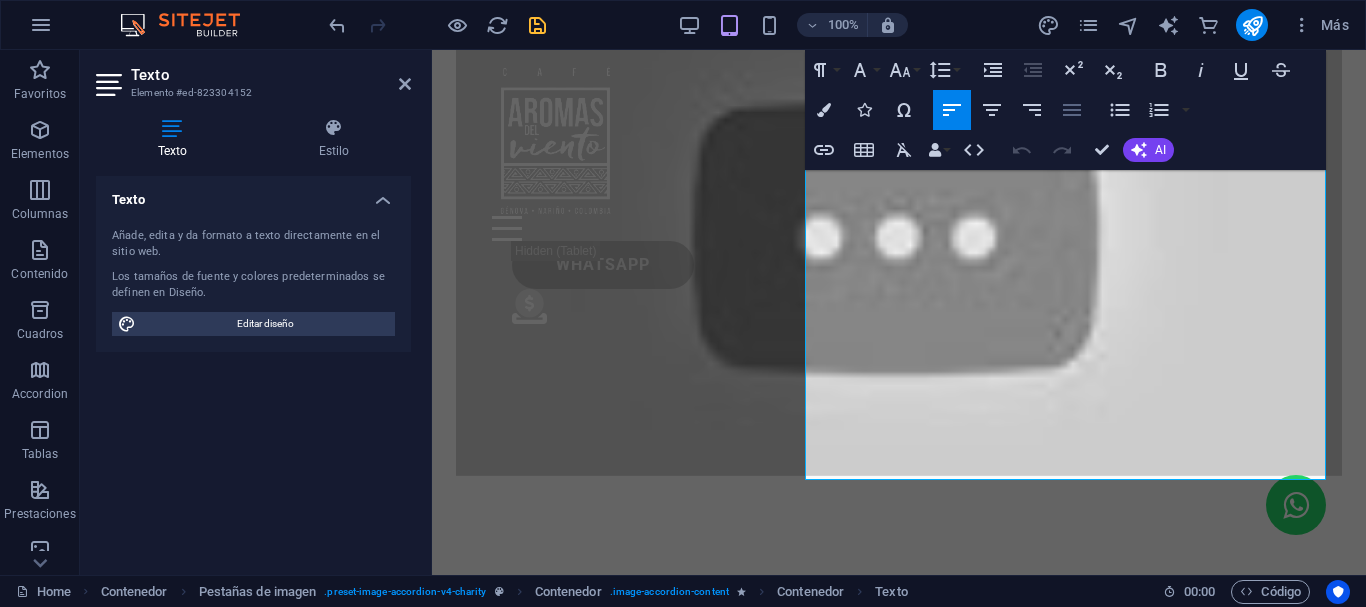 click 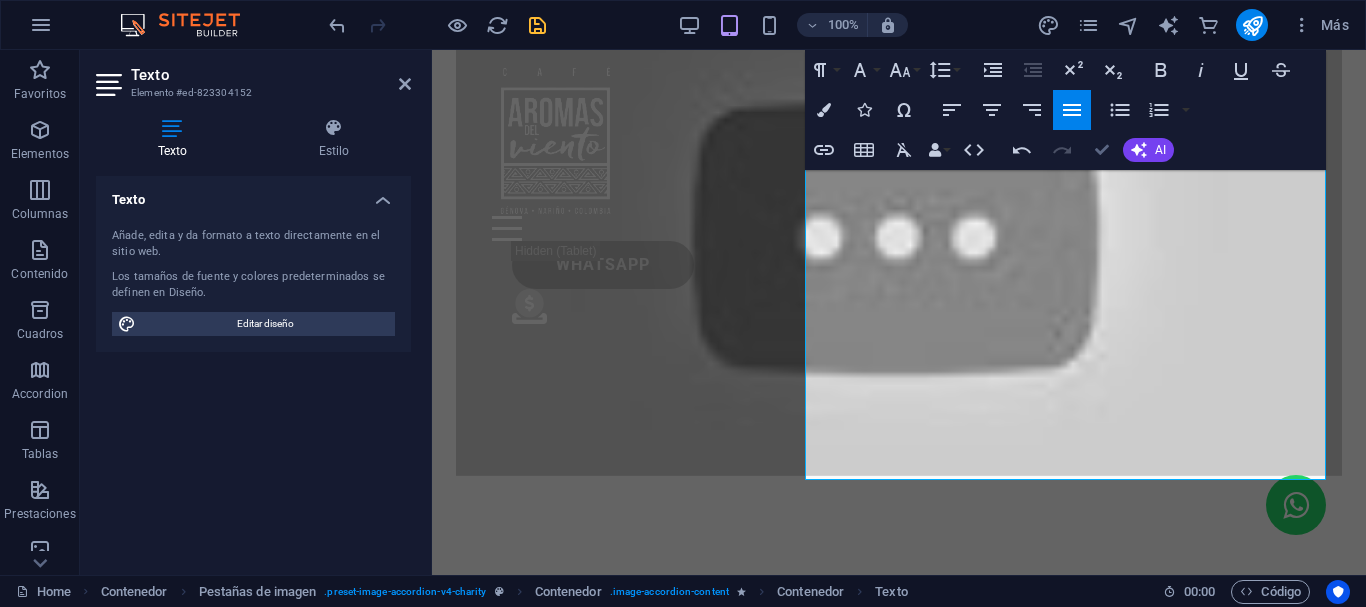 scroll, scrollTop: 5404, scrollLeft: 0, axis: vertical 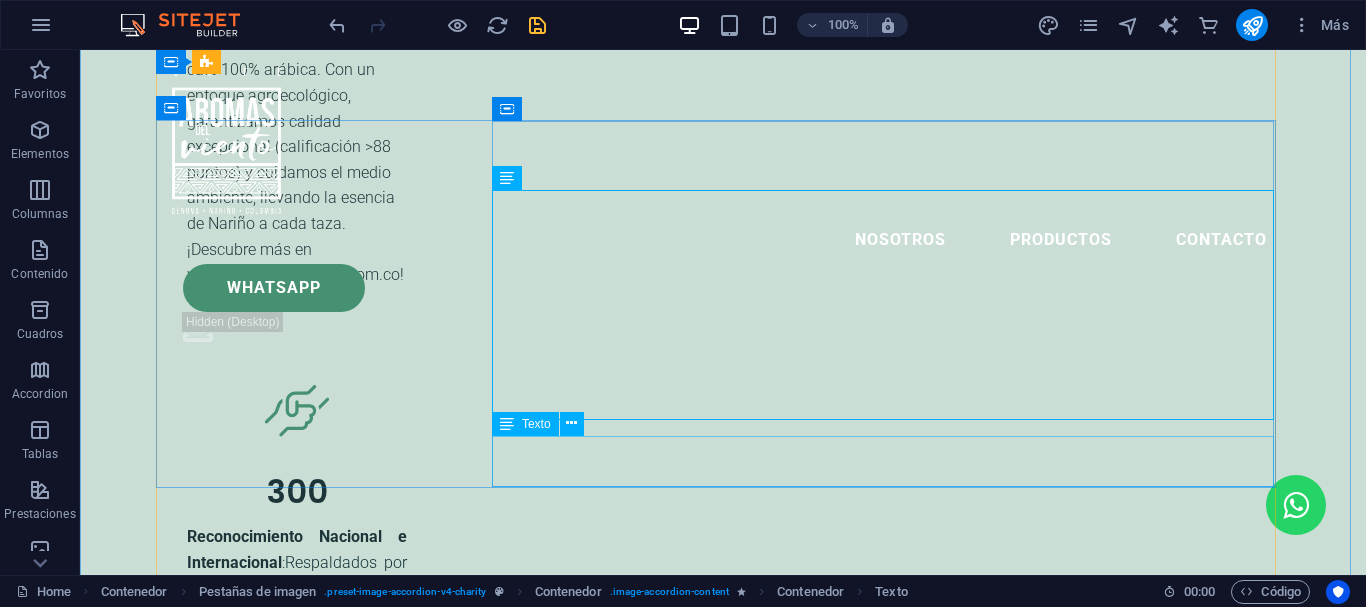 click on "Volutpat nulla. Tortor cras suscipit augue sodales risus auctor. Fusce nunc vitae non dui ornare tellus nibh purus lectus." at bounding box center (723, 6774) 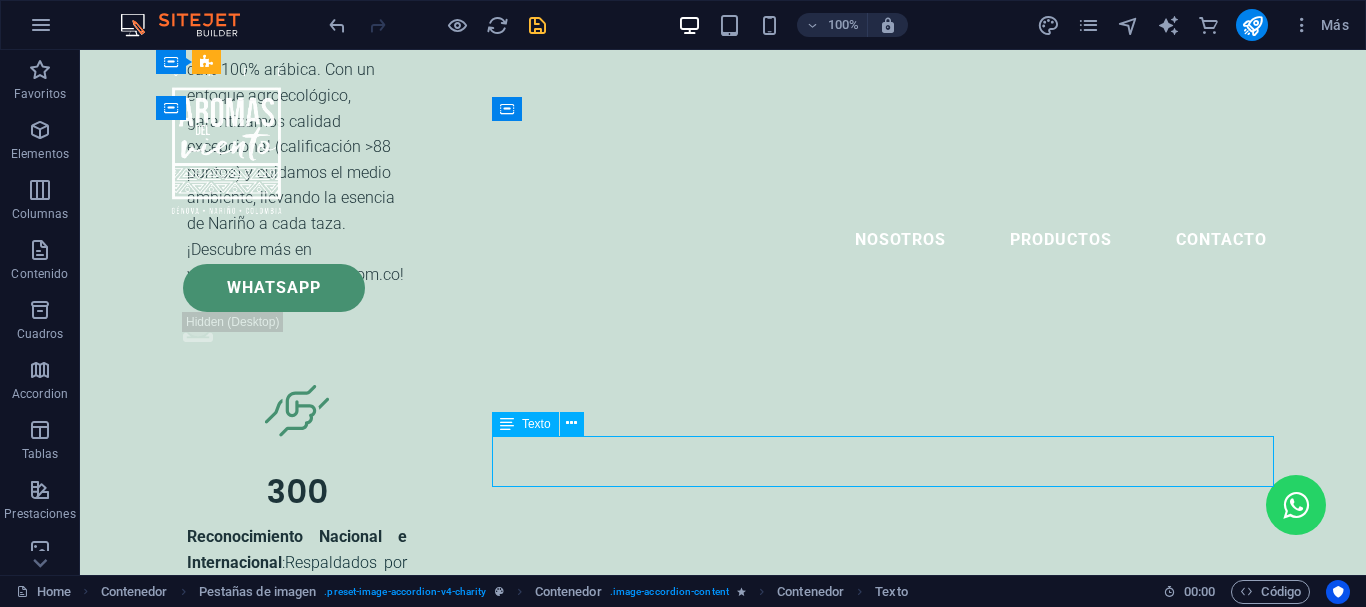 click on "Volutpat nulla. Tortor cras suscipit augue sodales risus auctor. Fusce nunc vitae non dui ornare tellus nibh purus lectus." at bounding box center (723, 6774) 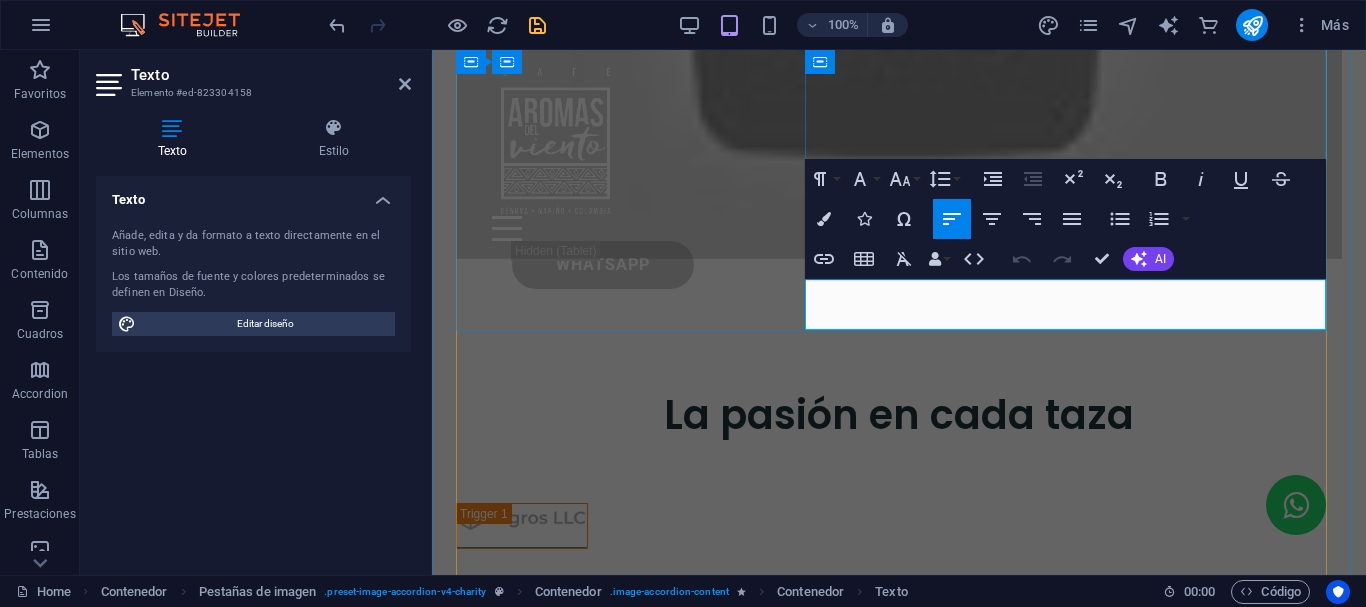 drag, startPoint x: 807, startPoint y: 284, endPoint x: 1123, endPoint y: 309, distance: 316.9874 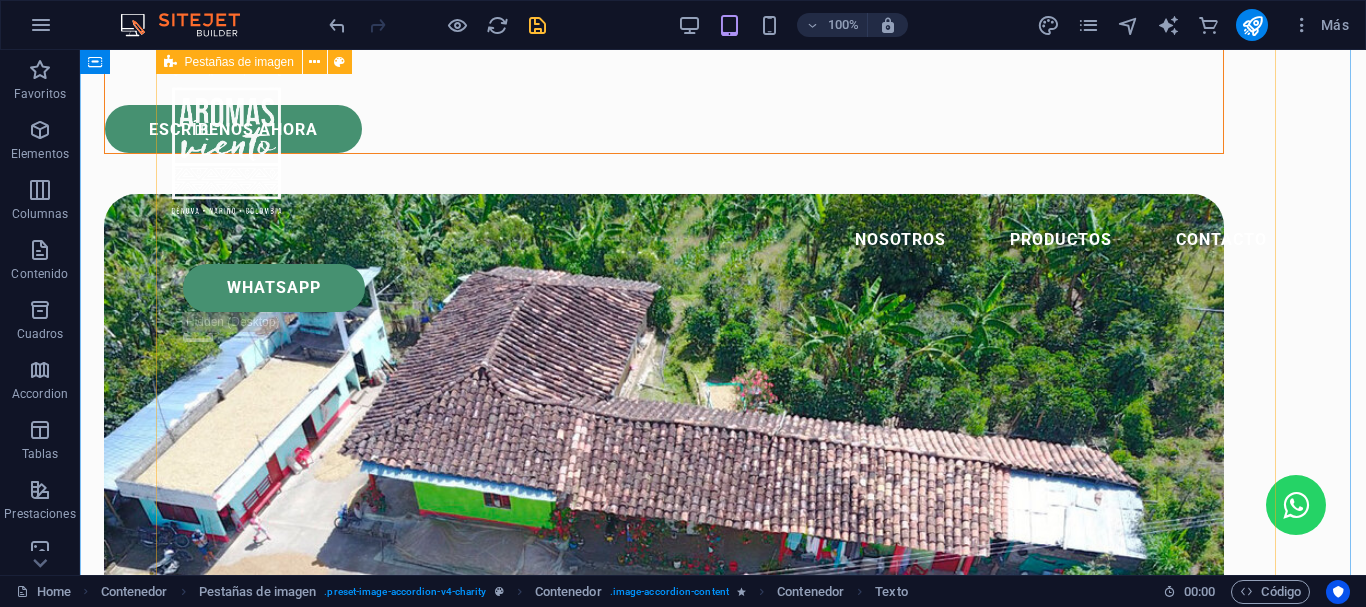 scroll, scrollTop: 5535, scrollLeft: 0, axis: vertical 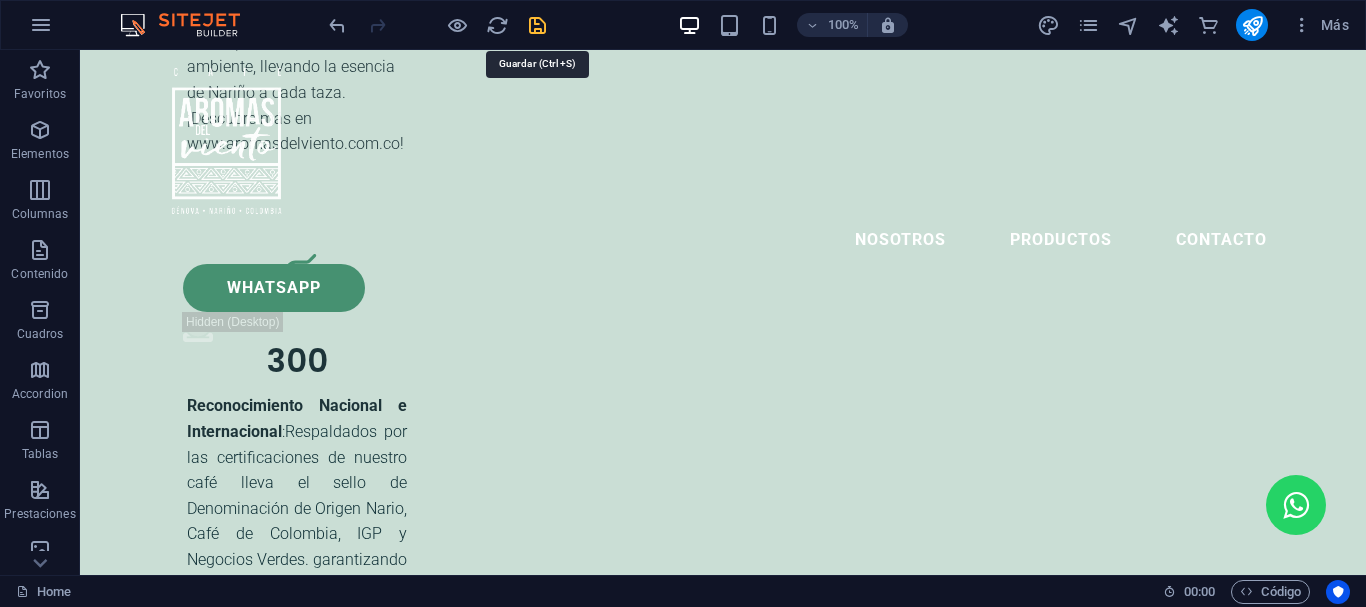 click at bounding box center [537, 25] 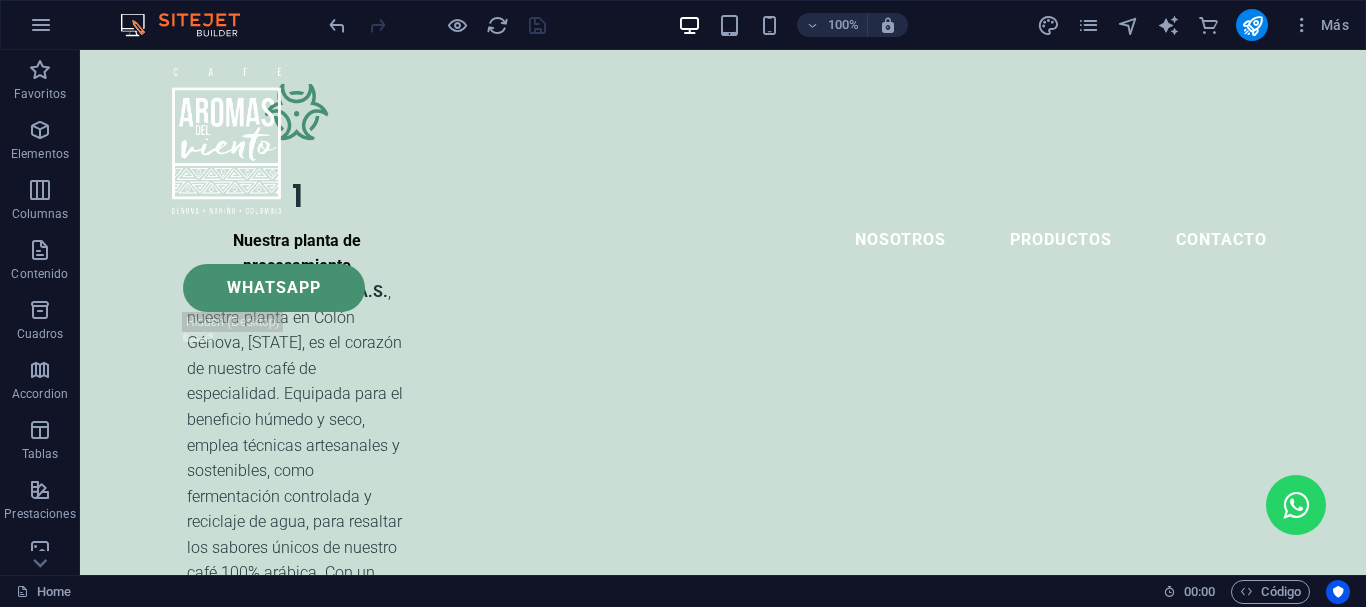 scroll, scrollTop: 4935, scrollLeft: 0, axis: vertical 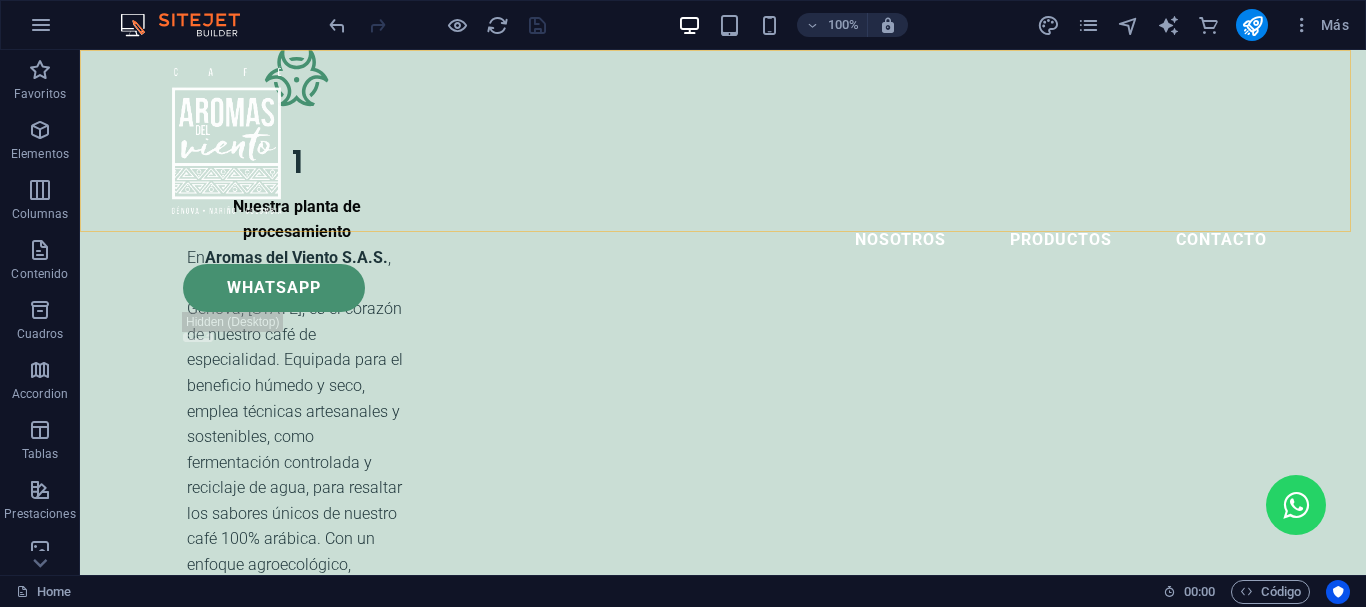 click on "Nosotros Productos Contacto Whatsapp .fa-secondary{opacity:.4}" at bounding box center (723, 208) 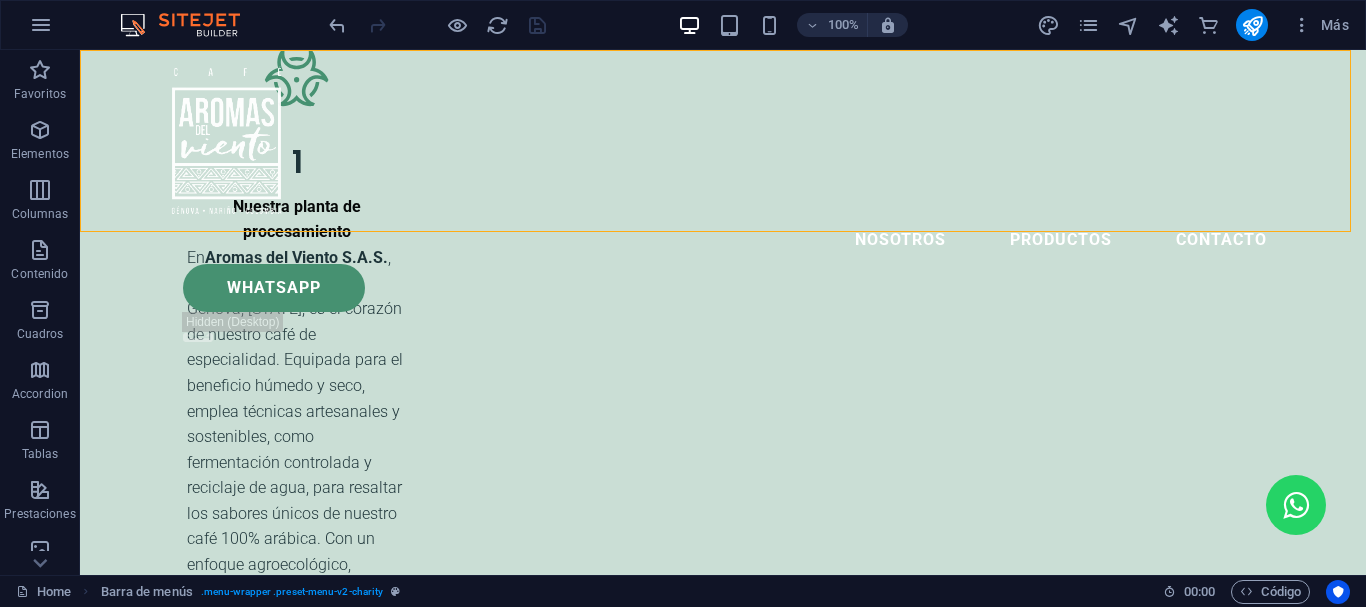 click on "Nosotros Productos Contacto Whatsapp .fa-secondary{opacity:.4}" at bounding box center (723, 208) 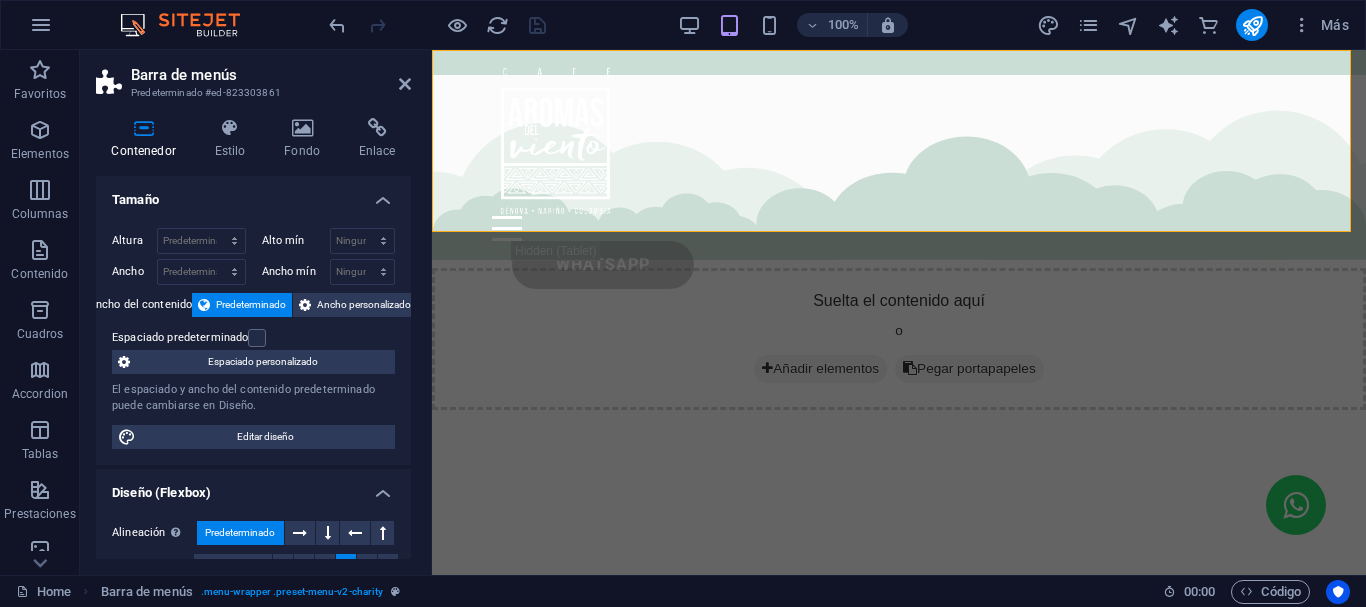 scroll, scrollTop: 4935, scrollLeft: 0, axis: vertical 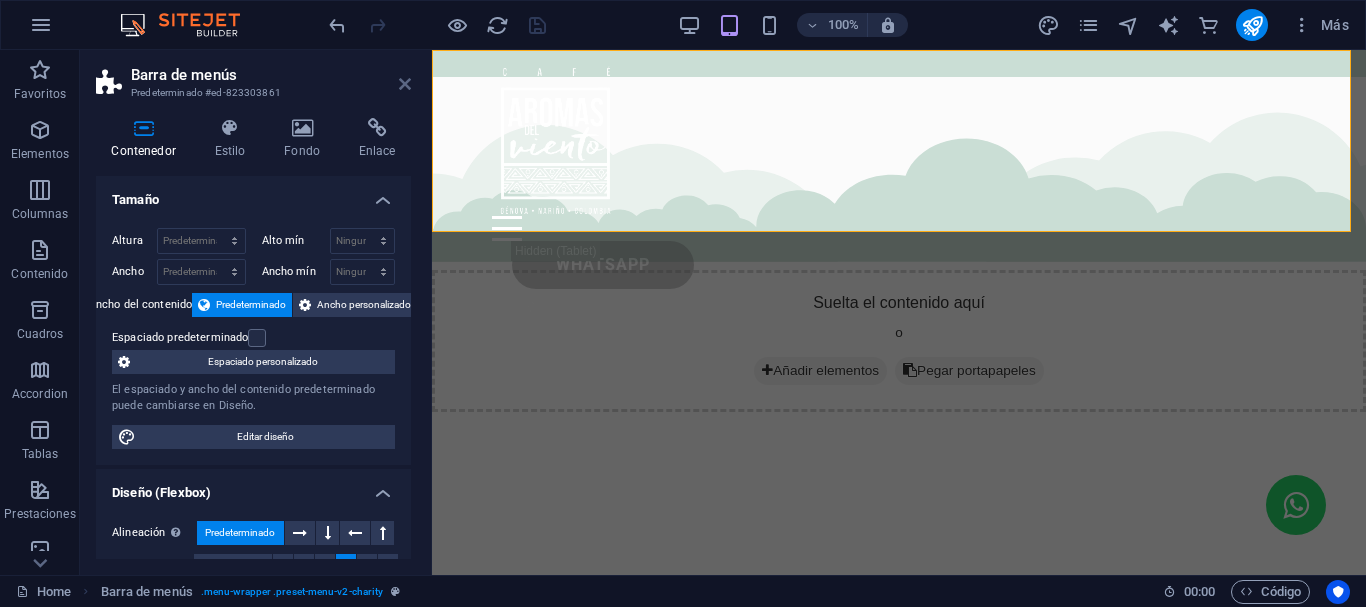 click at bounding box center [405, 84] 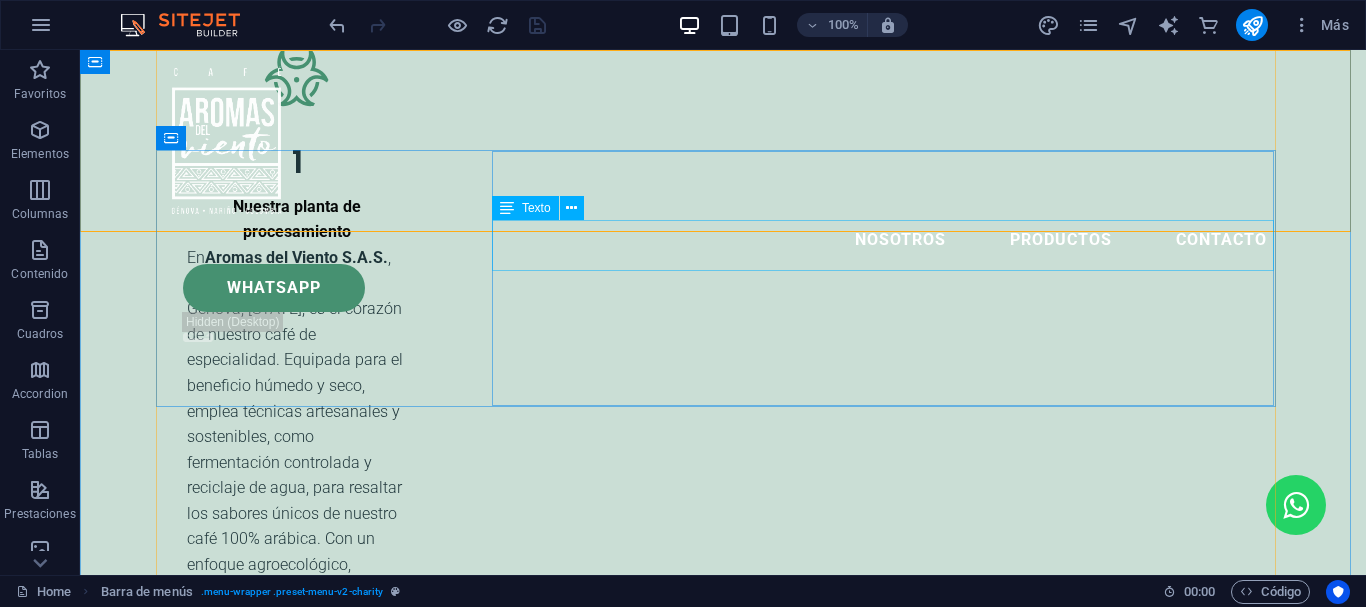 click on "Lorem ipsum dolor sit amet consectetur. Bibendum adipiscing morbi orci nibh eget posuere arcu volutpat nulla. Tortor cras suscipit augue sodales risus auctor. Fusce nunc vitae non dui ornare tellus nibh purus lectus." at bounding box center (723, 5616) 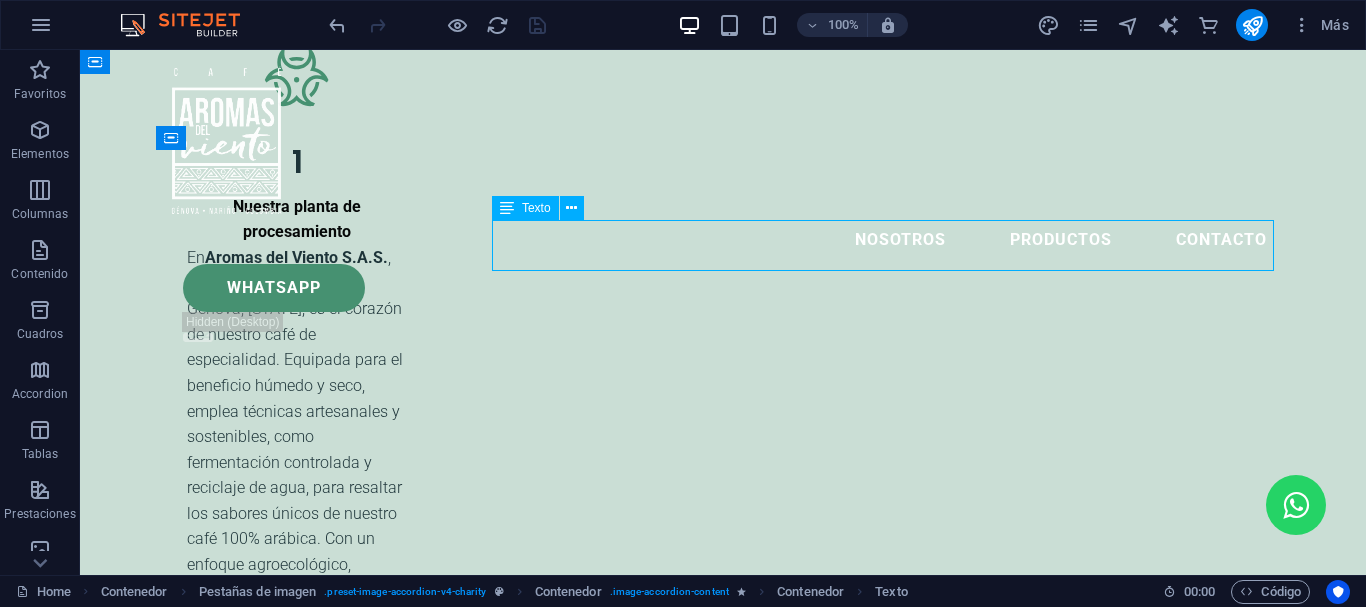 click on "Lorem ipsum dolor sit amet consectetur. Bibendum adipiscing morbi orci nibh eget posuere arcu volutpat nulla. Tortor cras suscipit augue sodales risus auctor. Fusce nunc vitae non dui ornare tellus nibh purus lectus." at bounding box center [723, 5616] 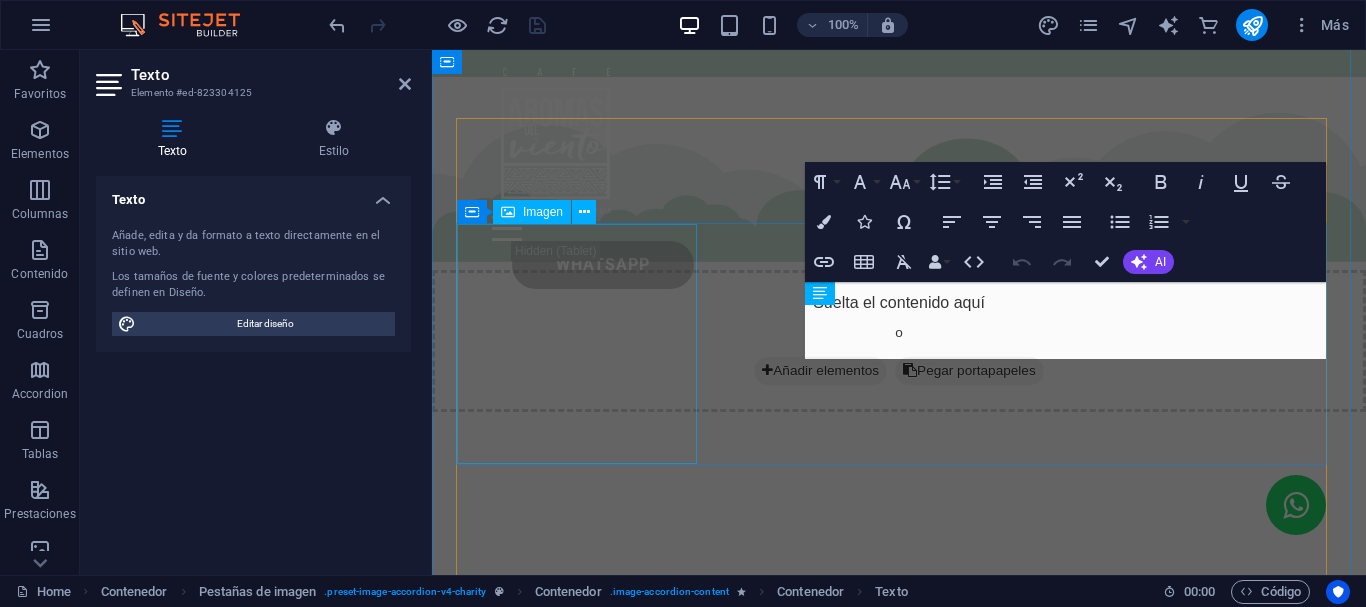 scroll, scrollTop: 6272, scrollLeft: 0, axis: vertical 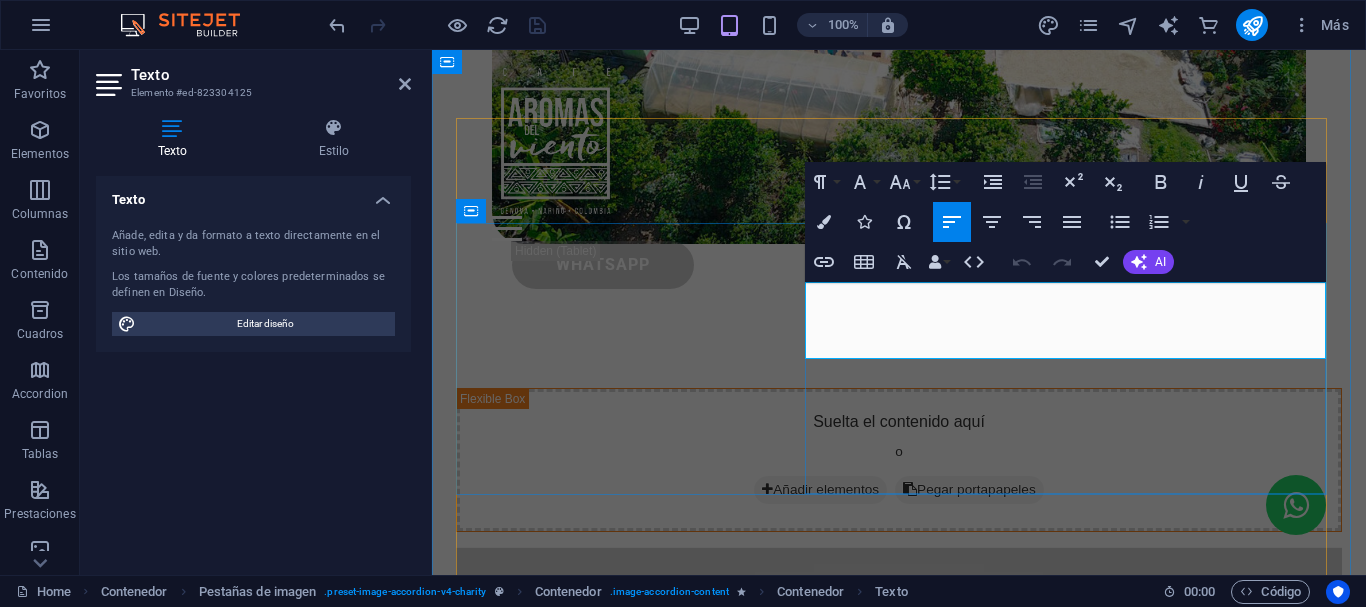 drag, startPoint x: 805, startPoint y: 292, endPoint x: 1318, endPoint y: 357, distance: 517.10156 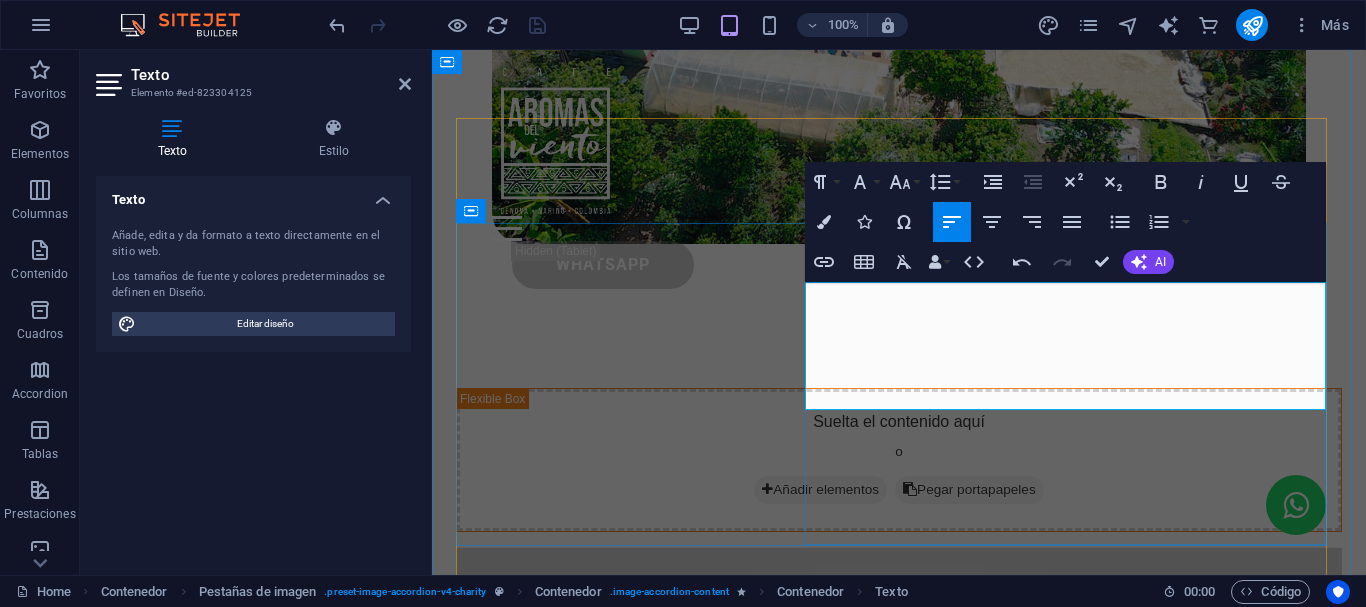 drag, startPoint x: 806, startPoint y: 294, endPoint x: 1250, endPoint y: 396, distance: 455.56558 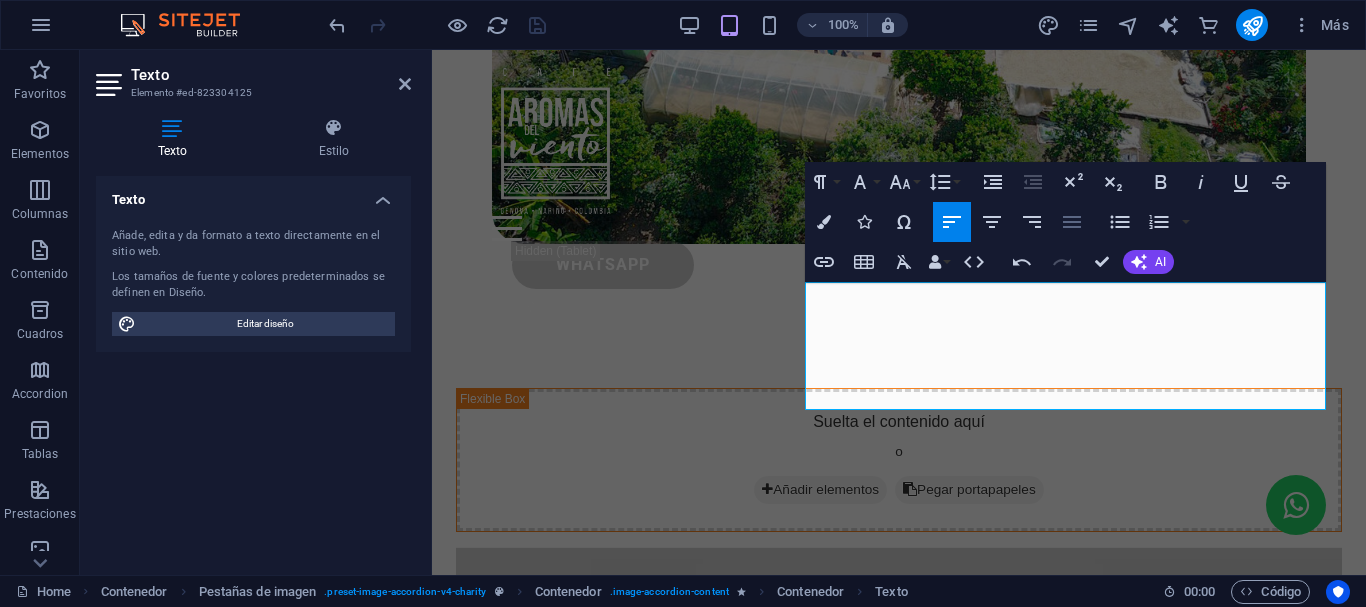 click 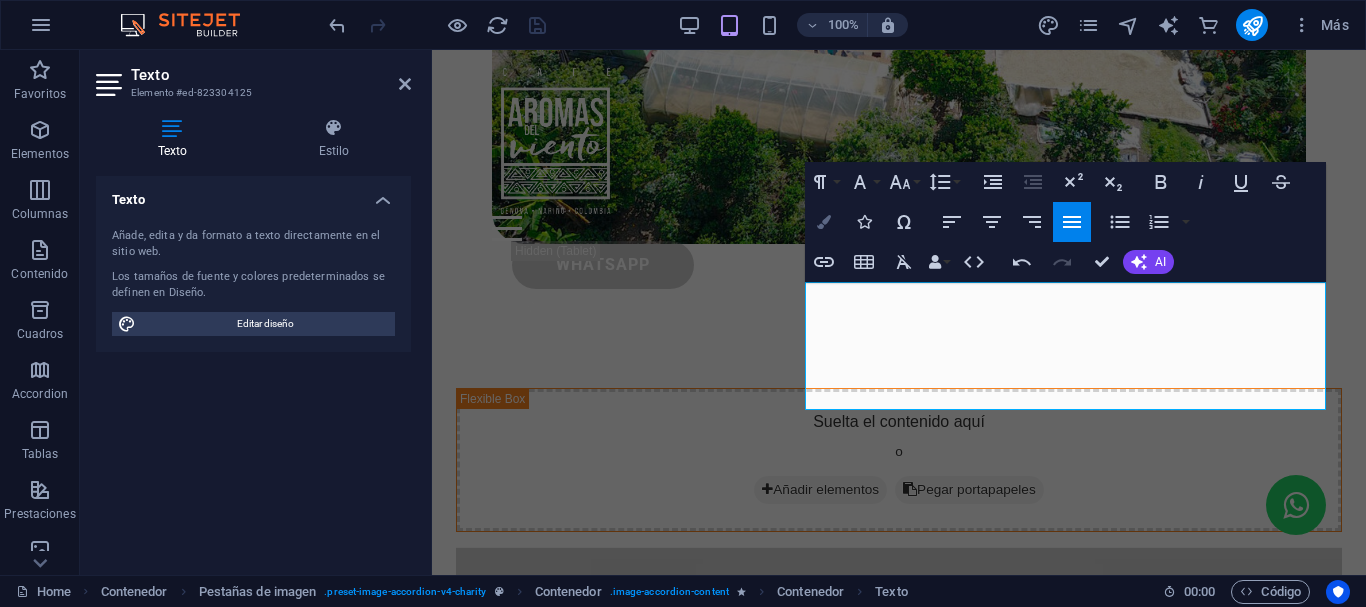 click at bounding box center (824, 222) 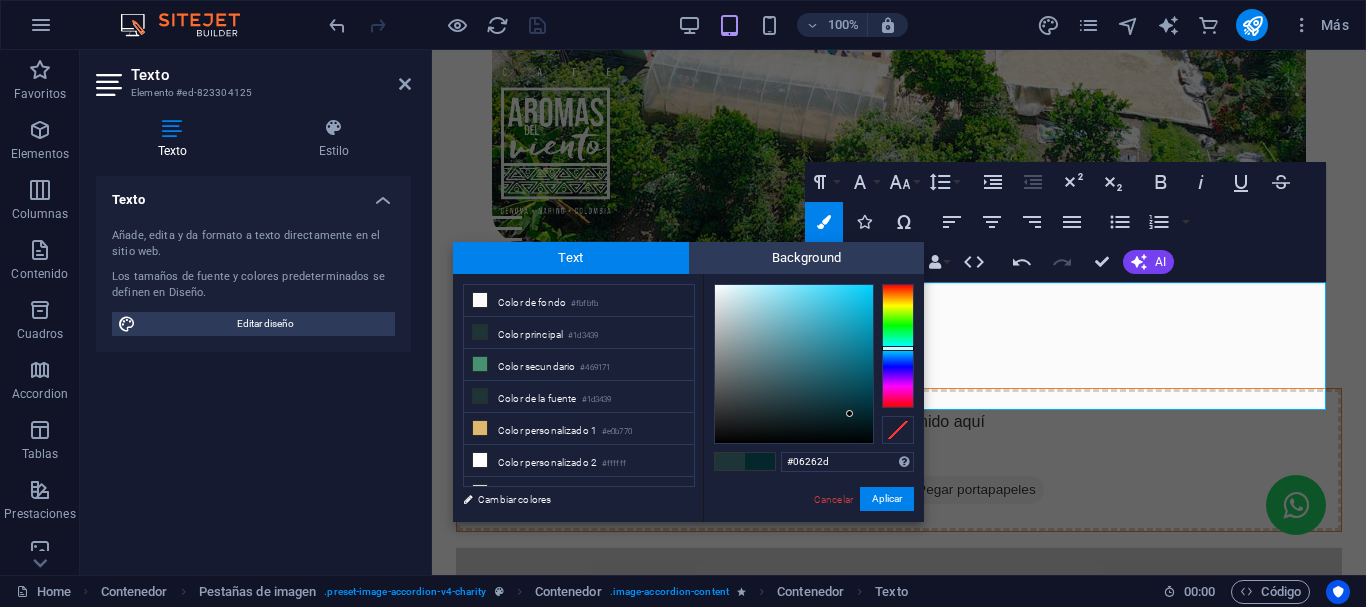 drag, startPoint x: 791, startPoint y: 406, endPoint x: 850, endPoint y: 414, distance: 59.5399 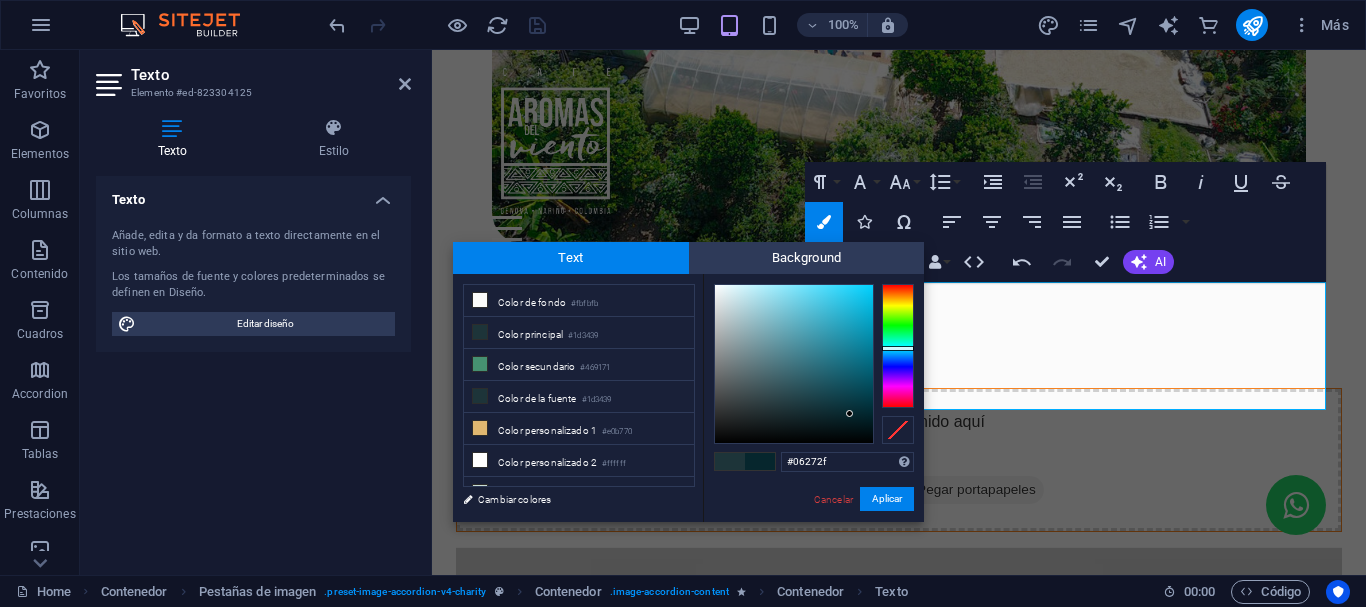 click at bounding box center (849, 413) 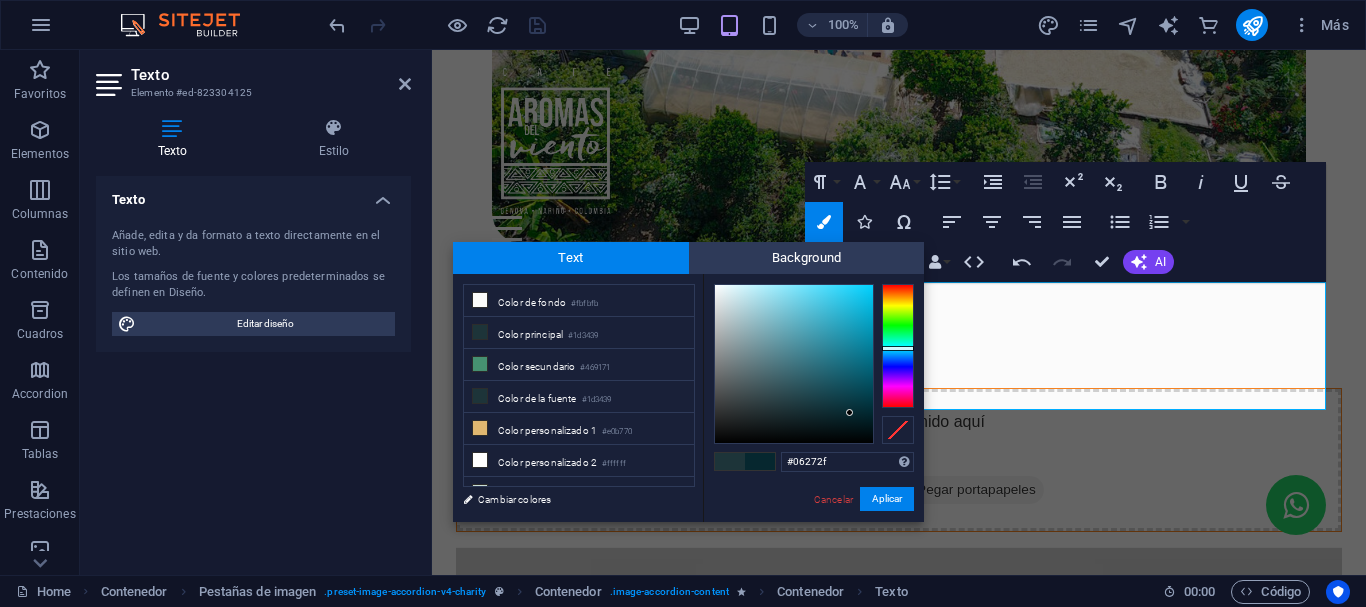 click at bounding box center (760, 461) 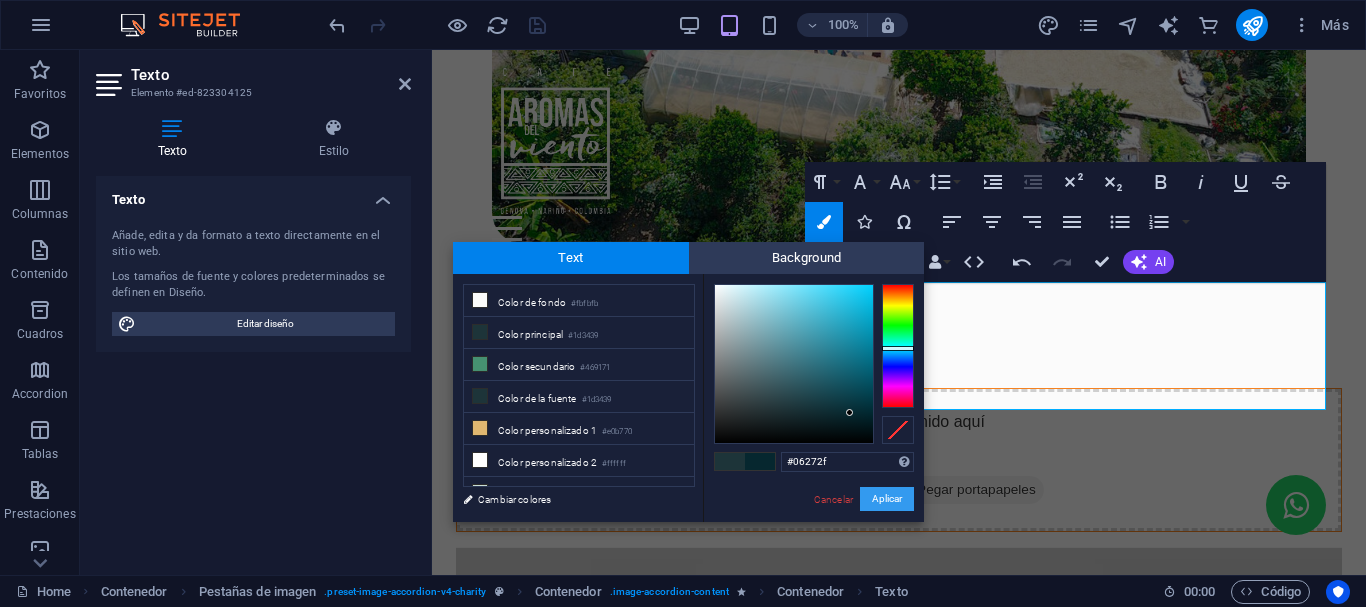 click on "Aplicar" at bounding box center [887, 499] 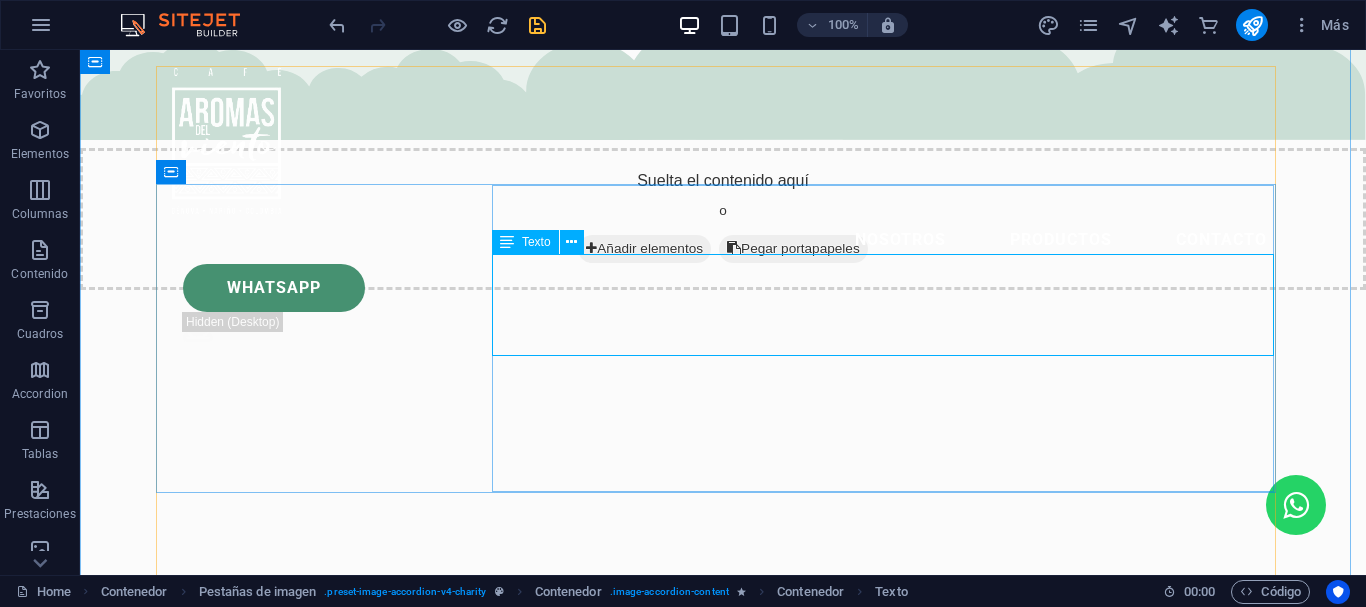 scroll, scrollTop: 4901, scrollLeft: 0, axis: vertical 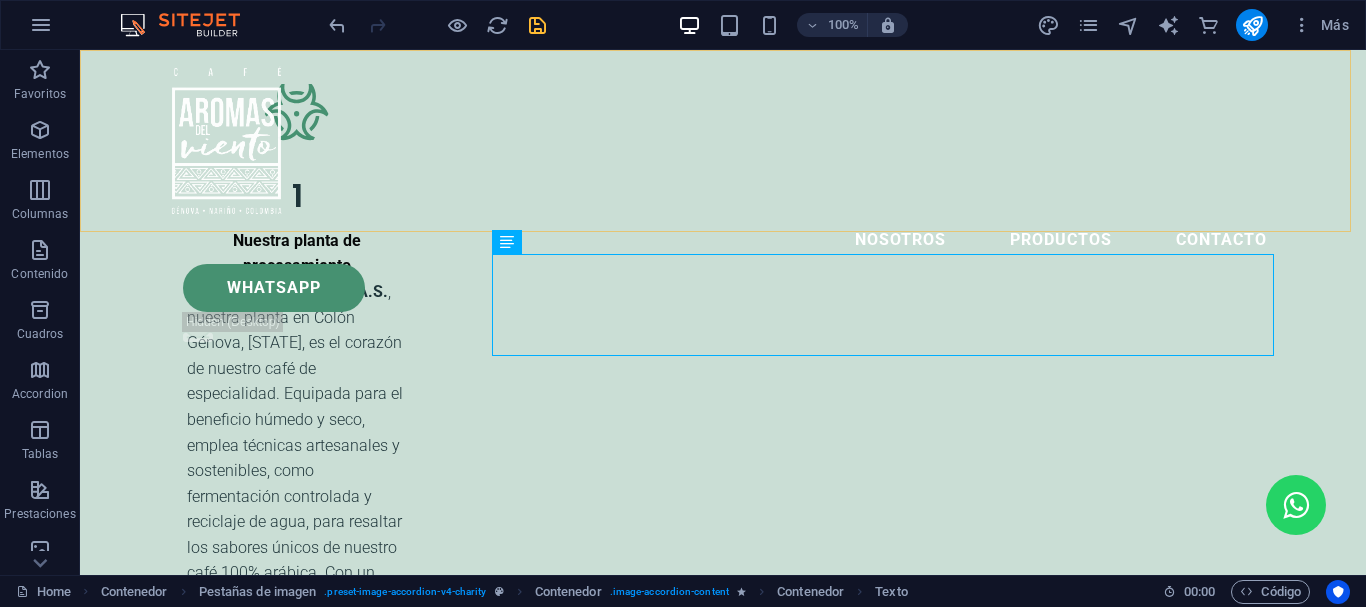 click on "Nosotros Productos Contacto Whatsapp .fa-secondary{opacity:.4}" at bounding box center [723, 208] 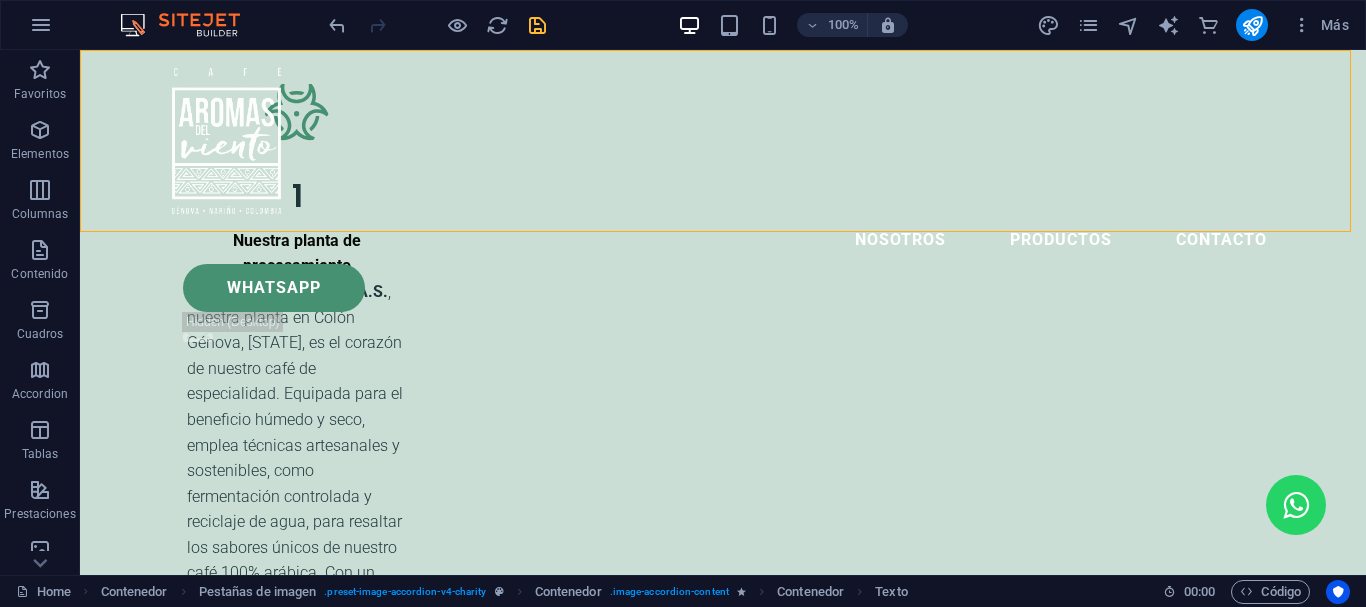 click on "Nosotros Productos Contacto Whatsapp .fa-secondary{opacity:.4}" at bounding box center (723, 208) 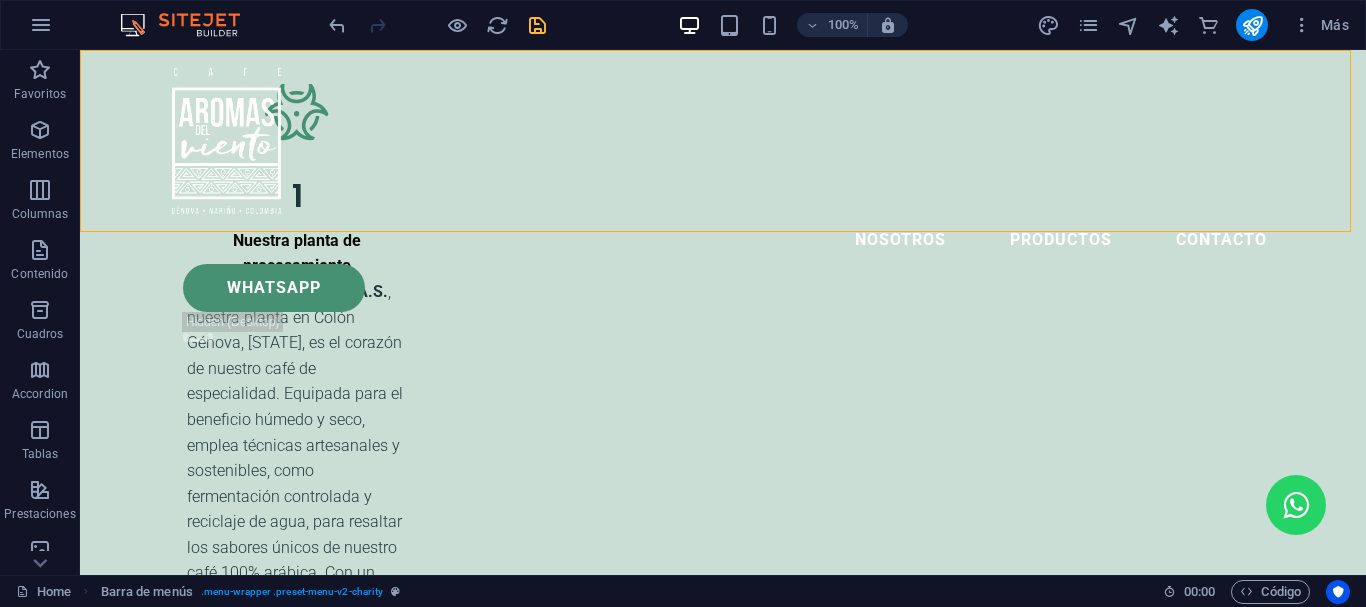 click on "Nosotros Productos Contacto Whatsapp .fa-secondary{opacity:.4}" at bounding box center (723, 208) 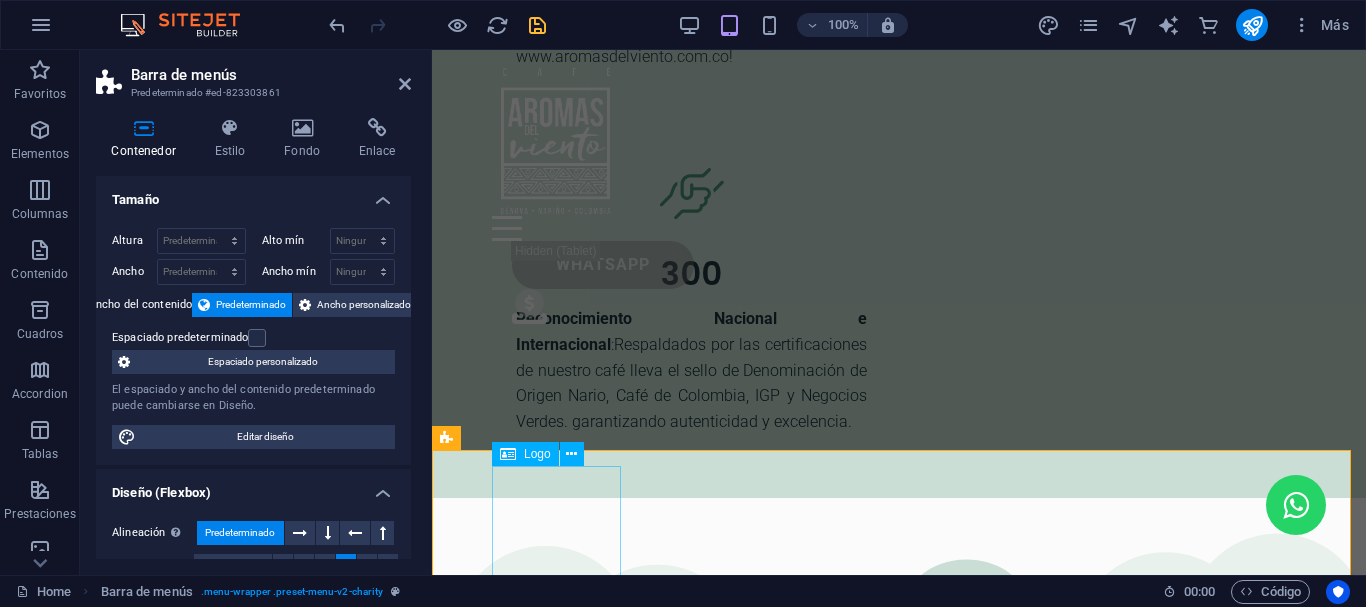 scroll, scrollTop: 4501, scrollLeft: 0, axis: vertical 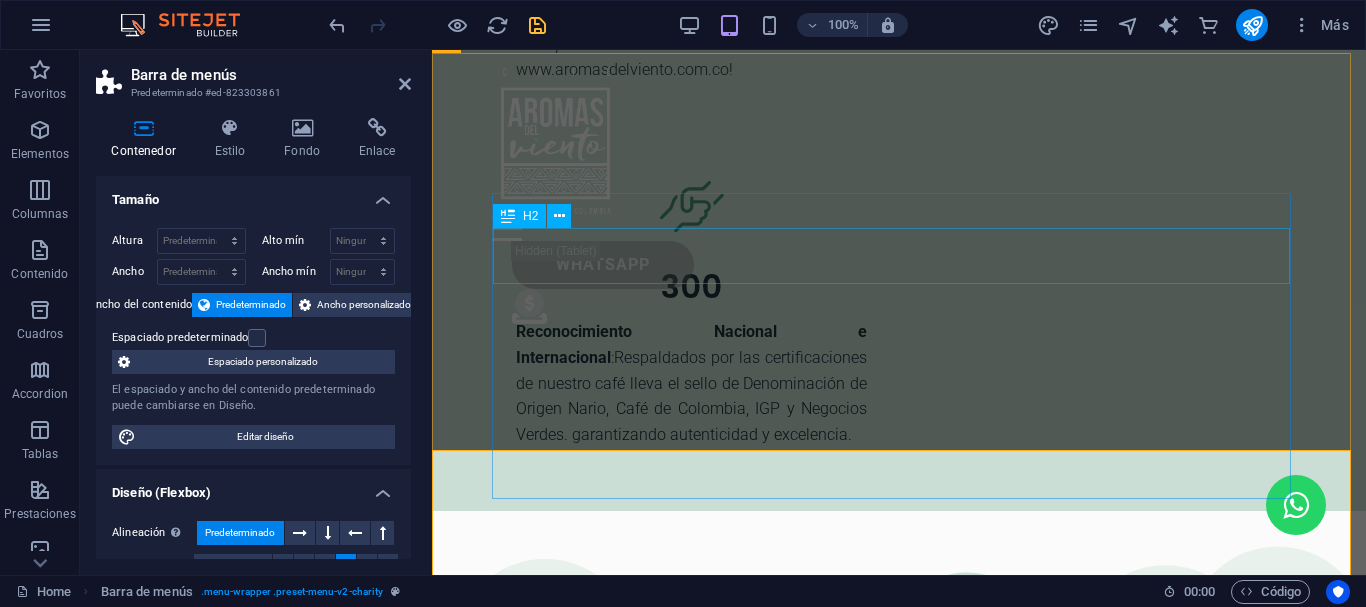 click on "Un futuro sostenible con café de origen" at bounding box center (899, 1188) 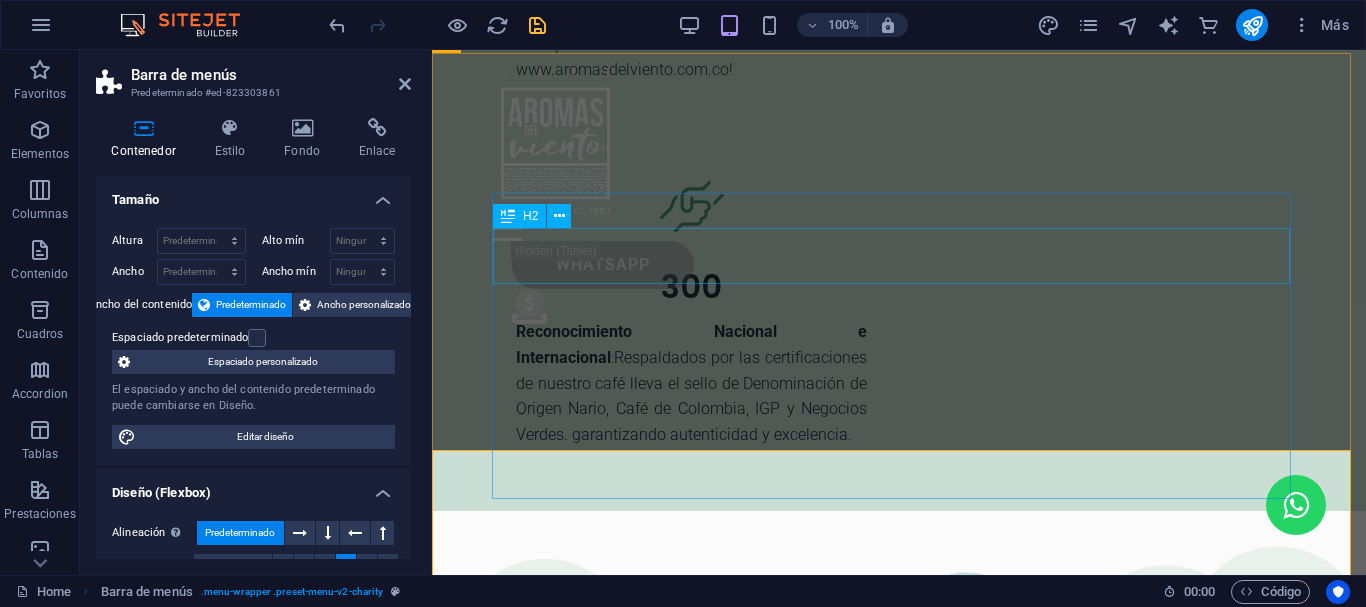 click on "Un futuro sostenible con café de origen" at bounding box center (899, 1188) 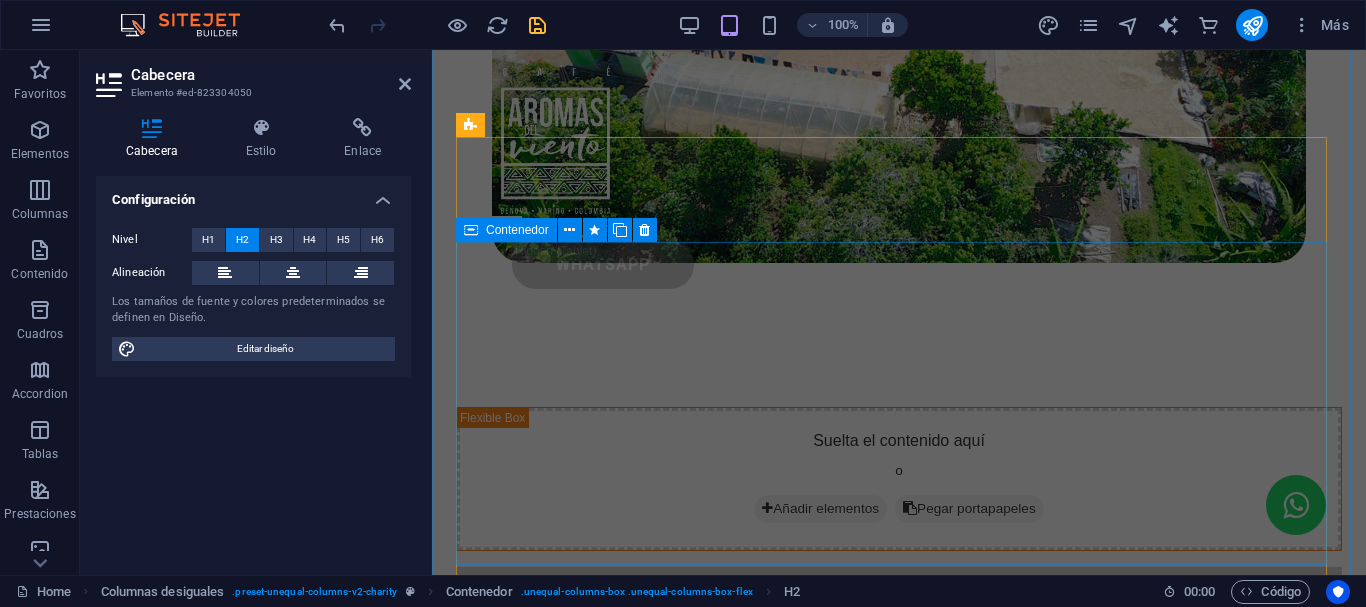 scroll, scrollTop: 6352, scrollLeft: 0, axis: vertical 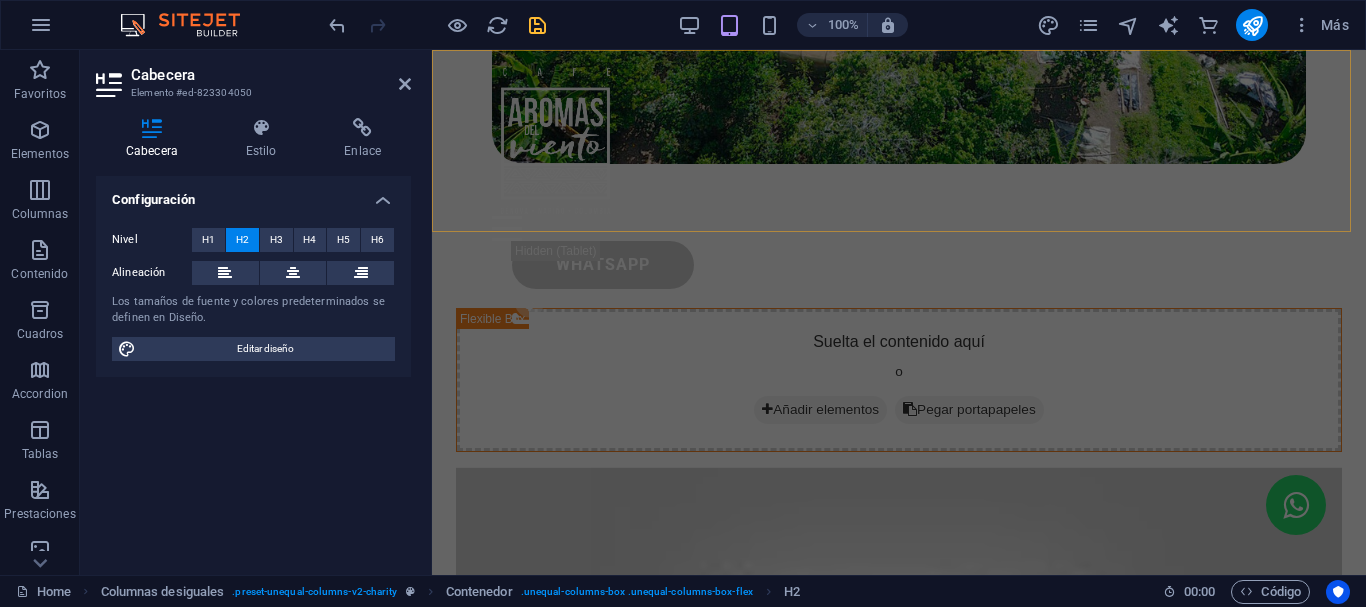 click on "Nosotros Productos Contacto Whatsapp .fa-secondary{opacity:.4}" at bounding box center [899, 199] 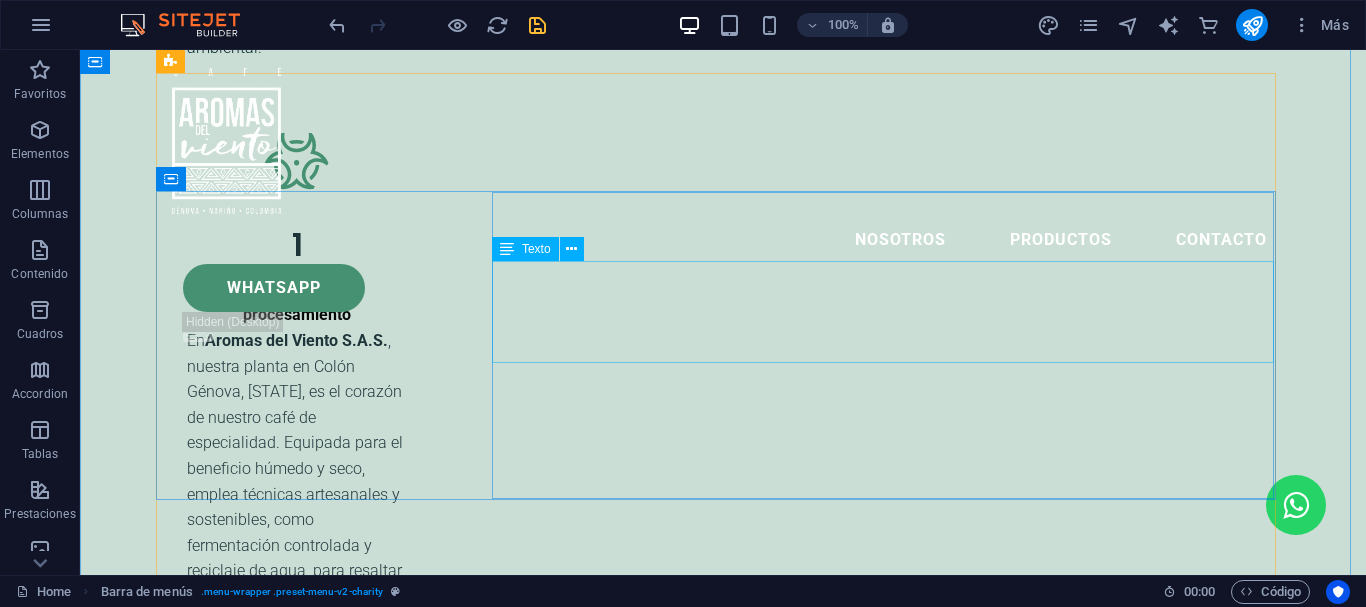 scroll, scrollTop: 4952, scrollLeft: 0, axis: vertical 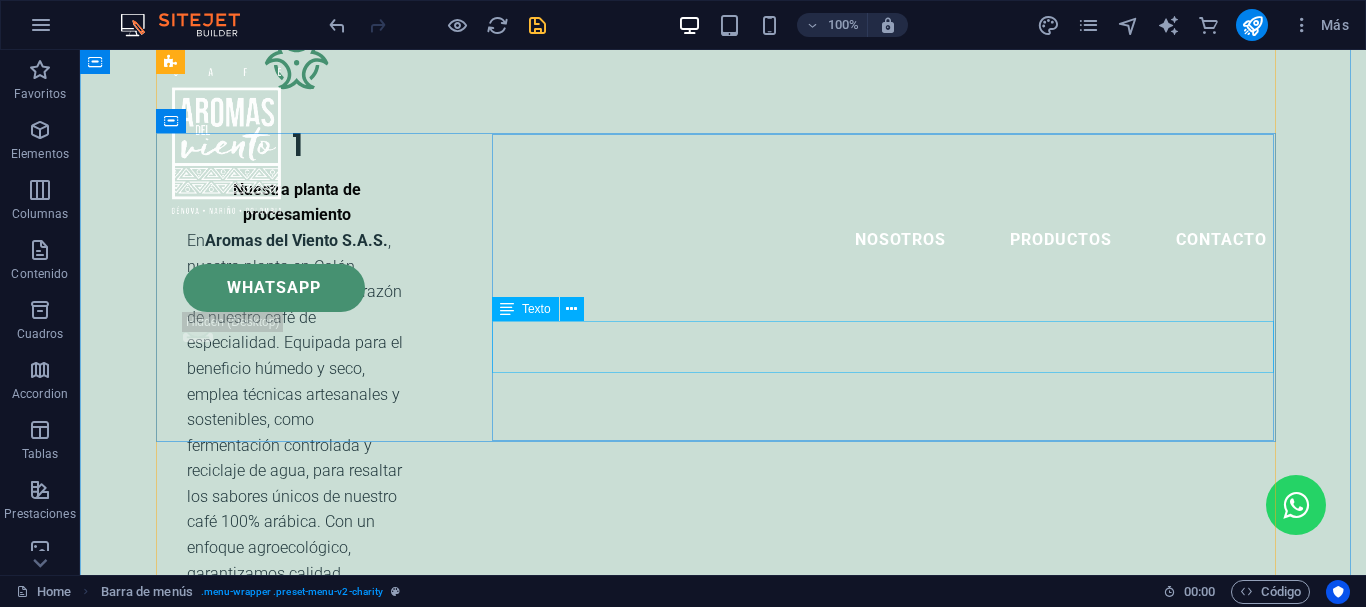 click on "Volutpat nulla. Tortor cras suscipit augue sodales risus auctor. Fusce nunc vitae non dui ornare tellus nibh purus lectus." at bounding box center [723, 5680] 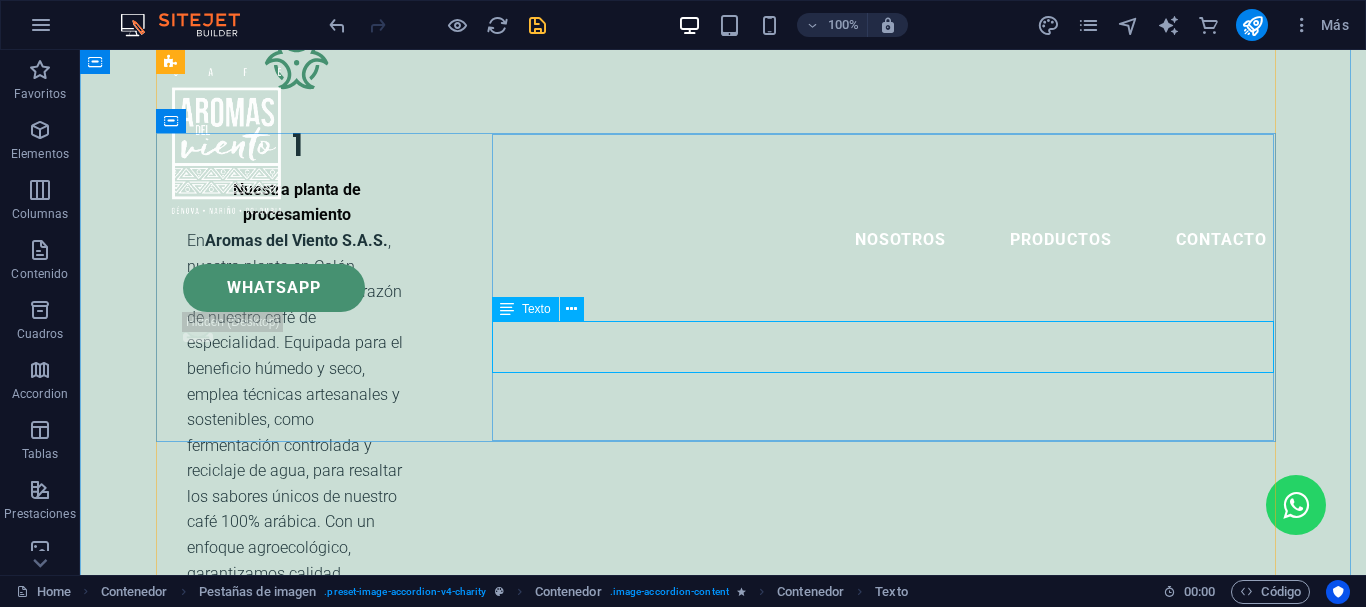 click on "Volutpat nulla. Tortor cras suscipit augue sodales risus auctor. Fusce nunc vitae non dui ornare tellus nibh purus lectus." at bounding box center (723, 5680) 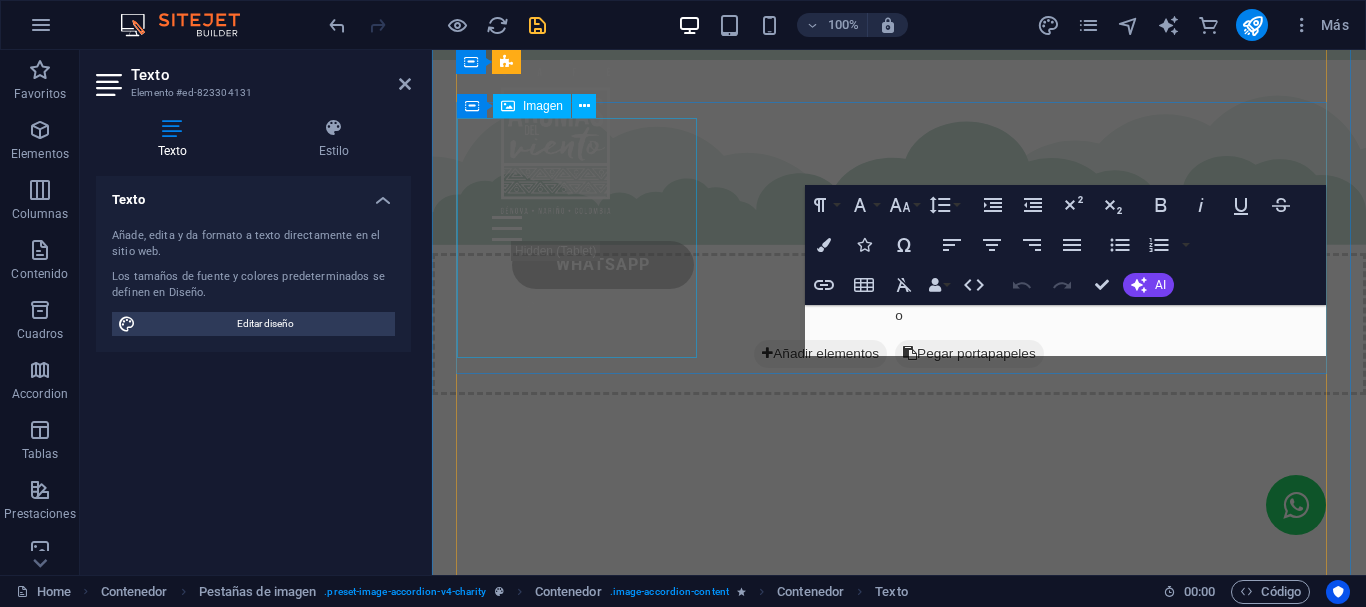 scroll, scrollTop: 6393, scrollLeft: 0, axis: vertical 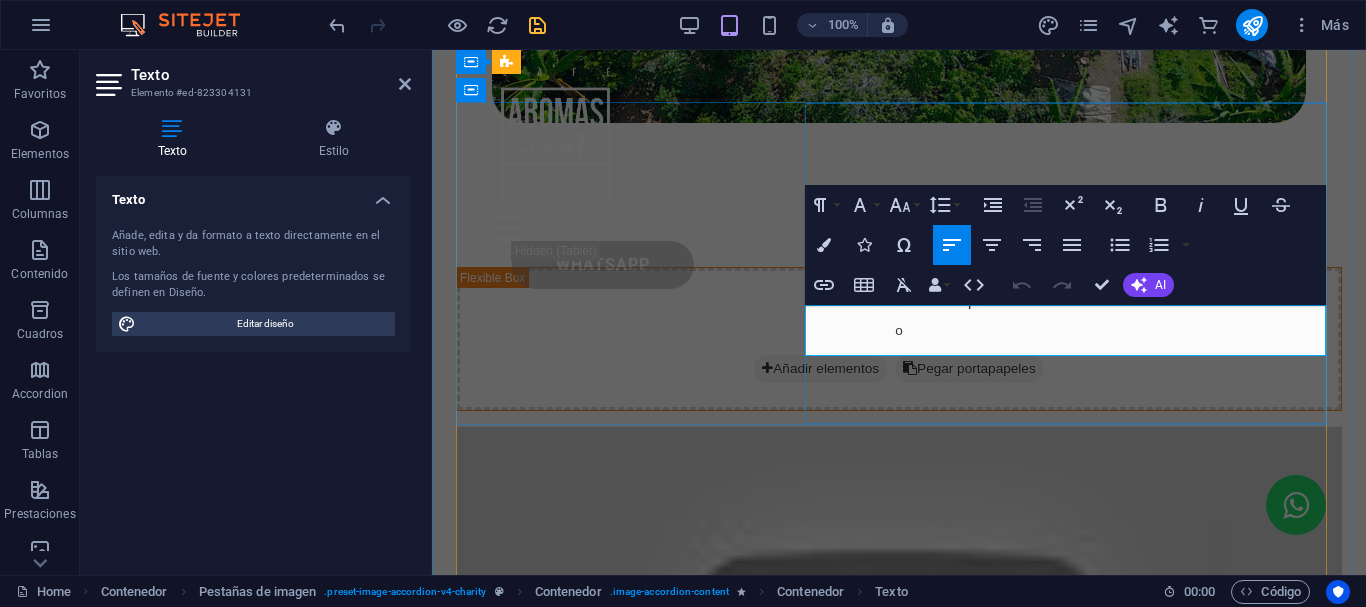 drag, startPoint x: 804, startPoint y: 316, endPoint x: 1134, endPoint y: 344, distance: 331.18576 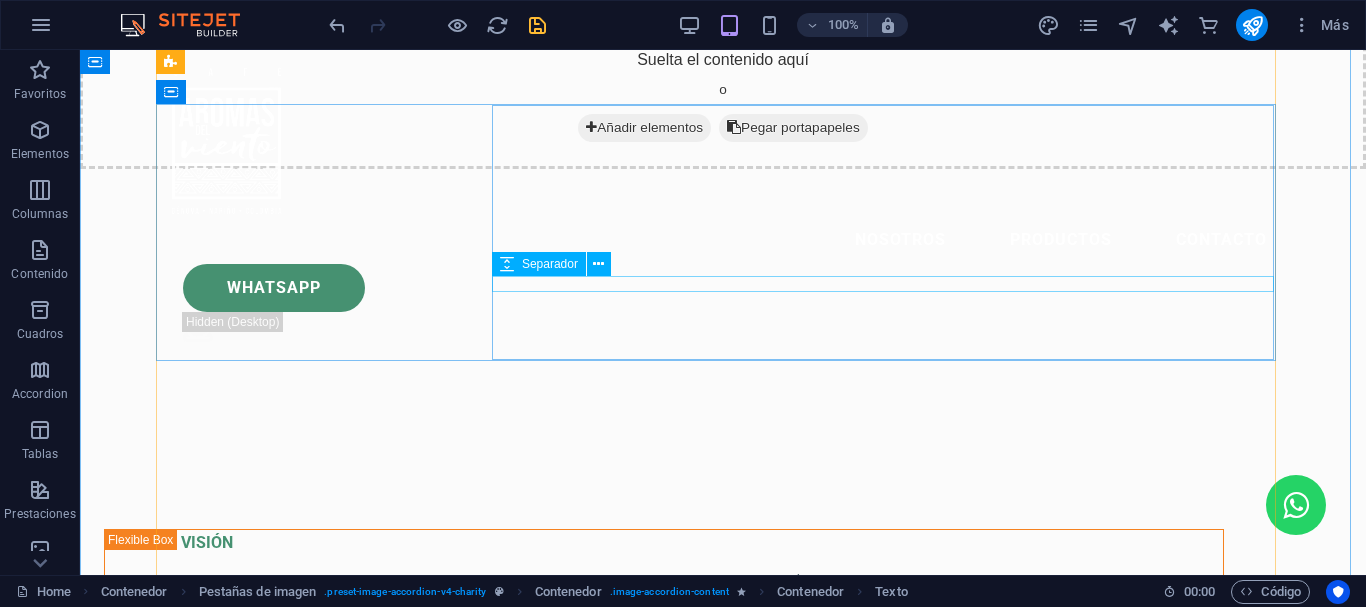 scroll, scrollTop: 4981, scrollLeft: 0, axis: vertical 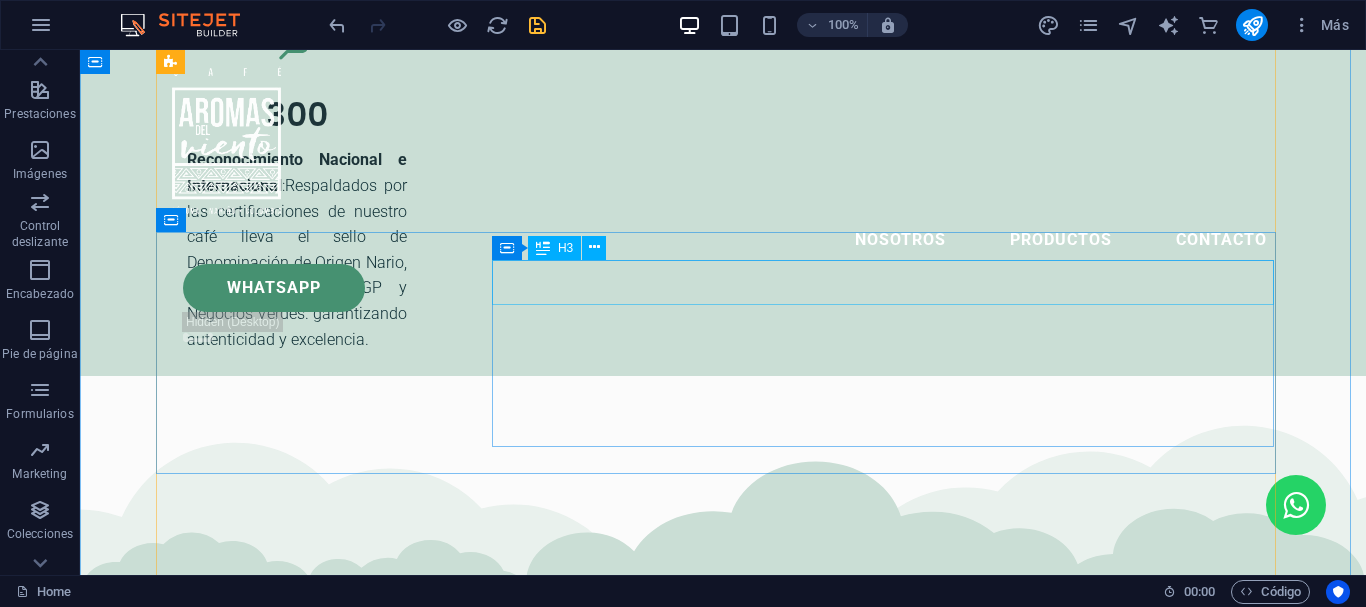 click on "Raynor Group" at bounding box center [723, 7636] 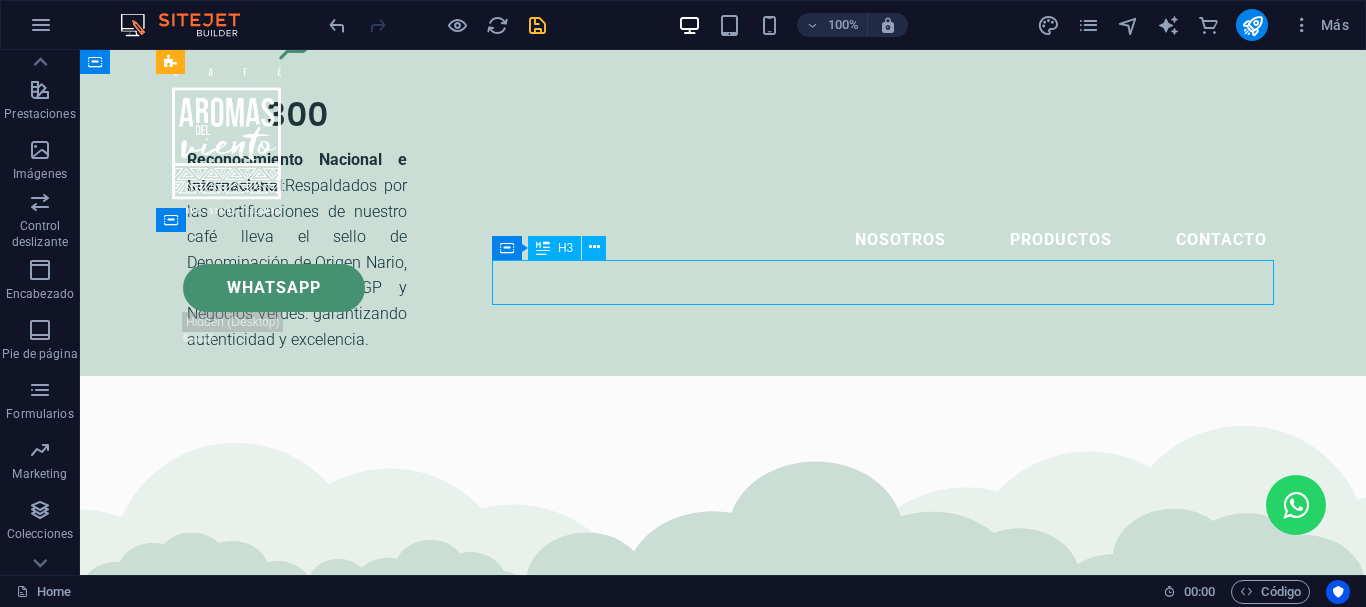 click on "Raynor Group" at bounding box center (723, 7636) 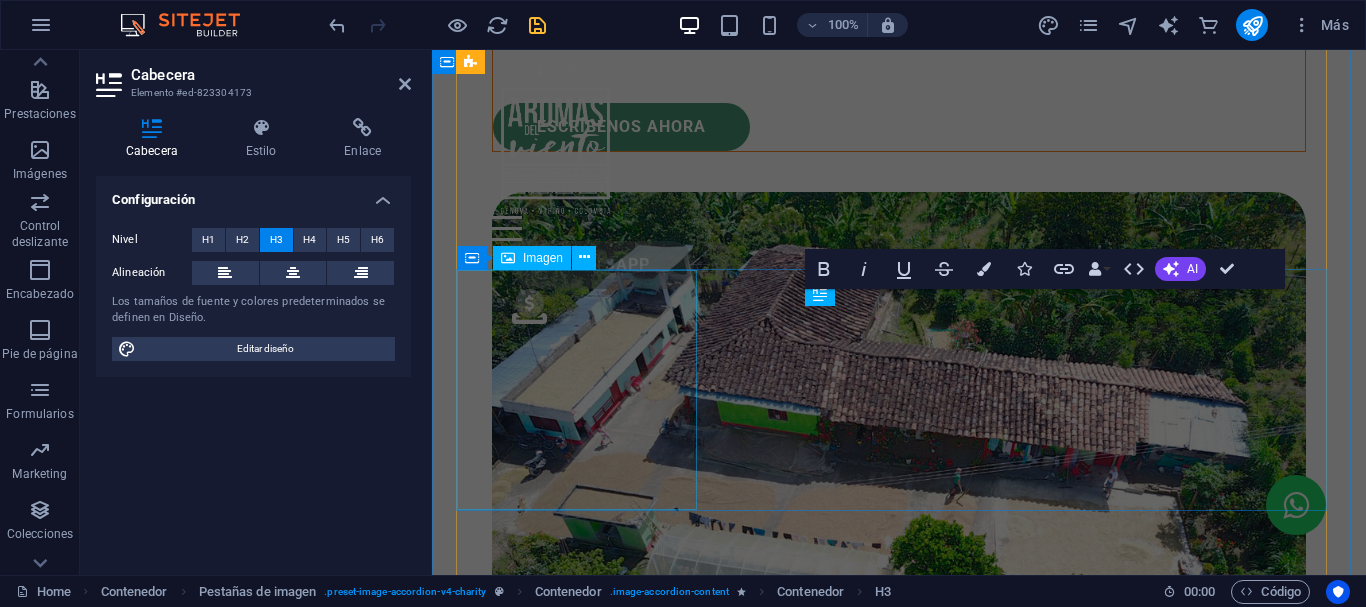 scroll, scrollTop: 7228, scrollLeft: 0, axis: vertical 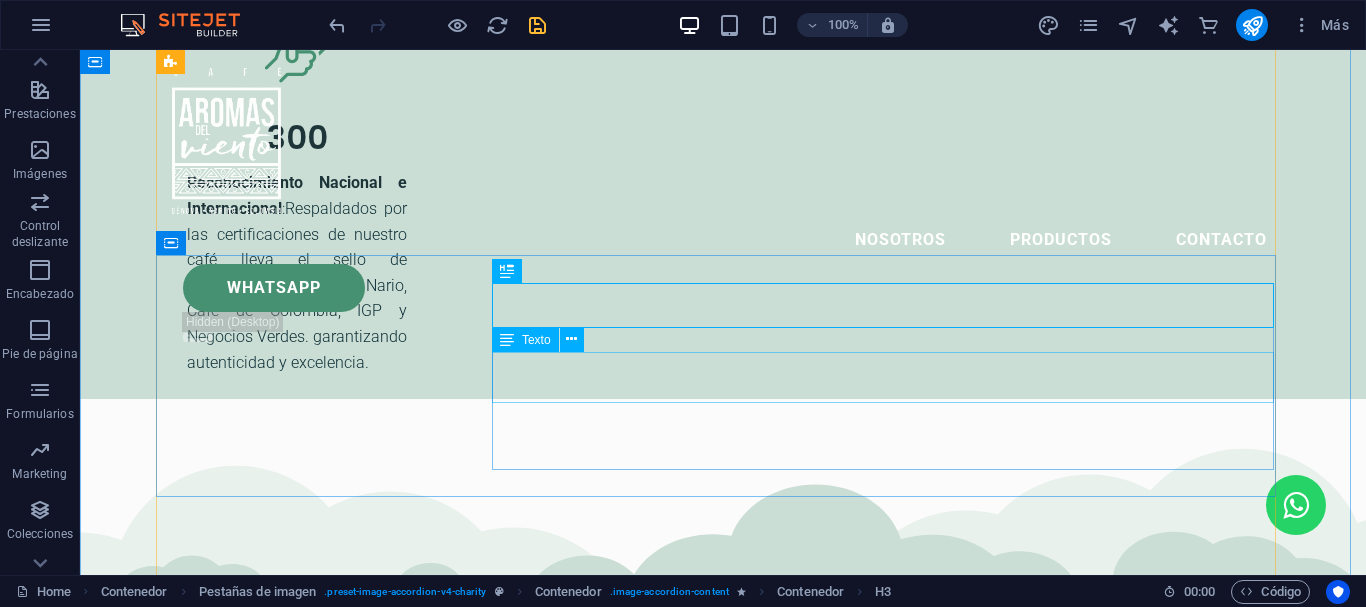 click on "Lorem ipsum dolor sit amet consectetur. Bibendum adipiscing morbi orci nibh eget posuere arcu volutpat nulla. Tortor cras suscipit augue sodales risus auctor. Fusce nunc vitae non dui ornare tellus nibh purus lectus." at bounding box center [723, 7731] 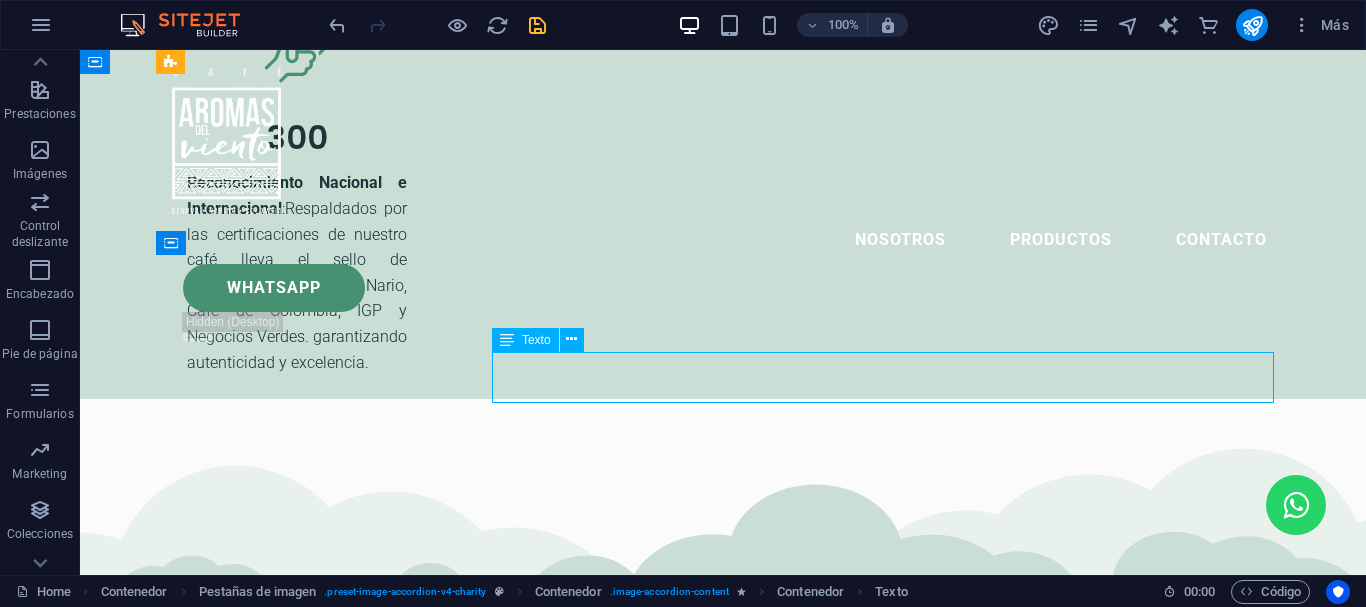click on "Lorem ipsum dolor sit amet consectetur. Bibendum adipiscing morbi orci nibh eget posuere arcu volutpat nulla. Tortor cras suscipit augue sodales risus auctor. Fusce nunc vitae non dui ornare tellus nibh purus lectus." at bounding box center (723, 7731) 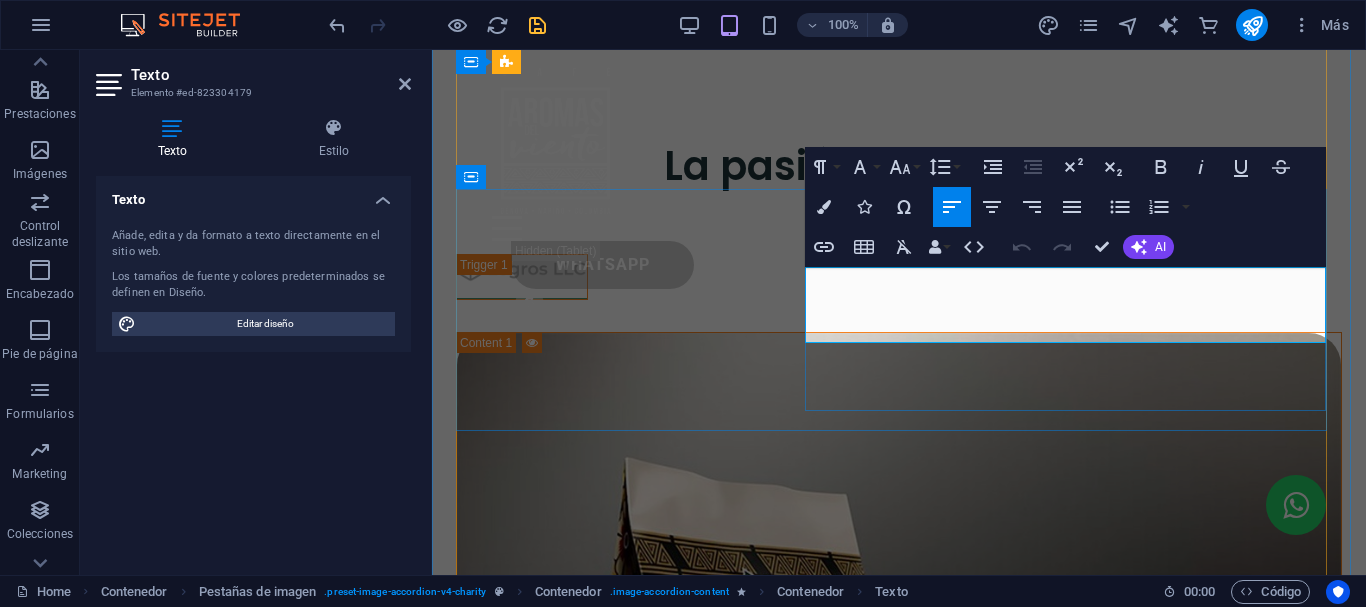 drag, startPoint x: 805, startPoint y: 275, endPoint x: 1095, endPoint y: 332, distance: 295.54865 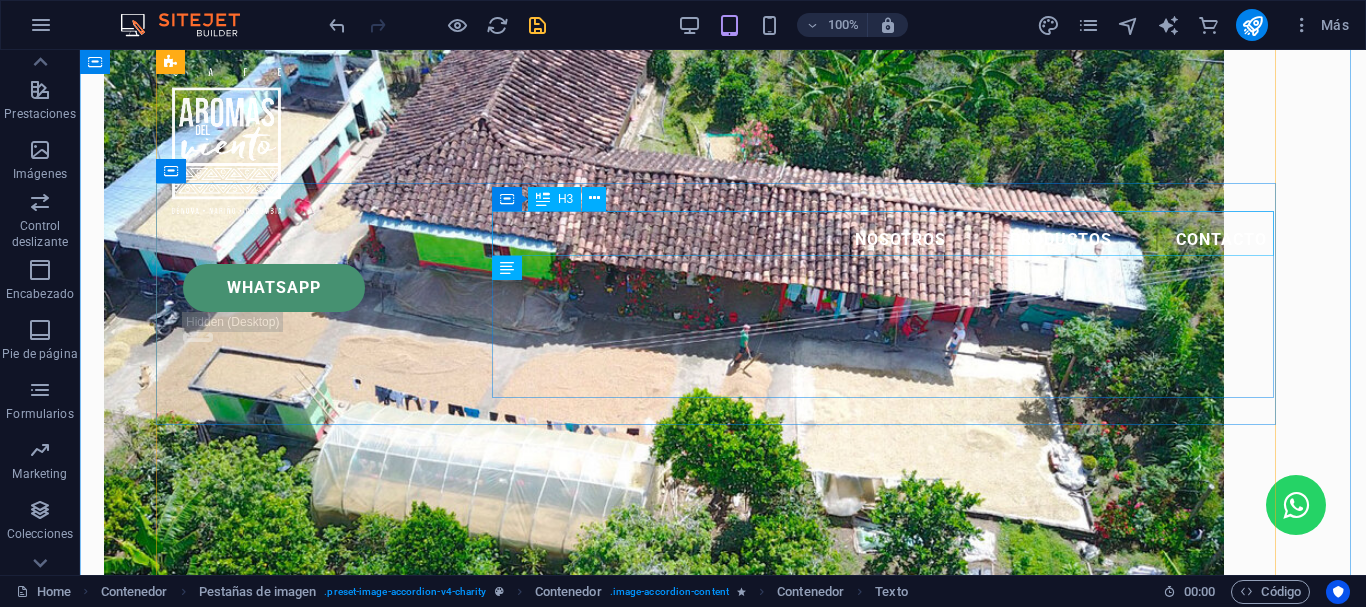 scroll, scrollTop: 5830, scrollLeft: 0, axis: vertical 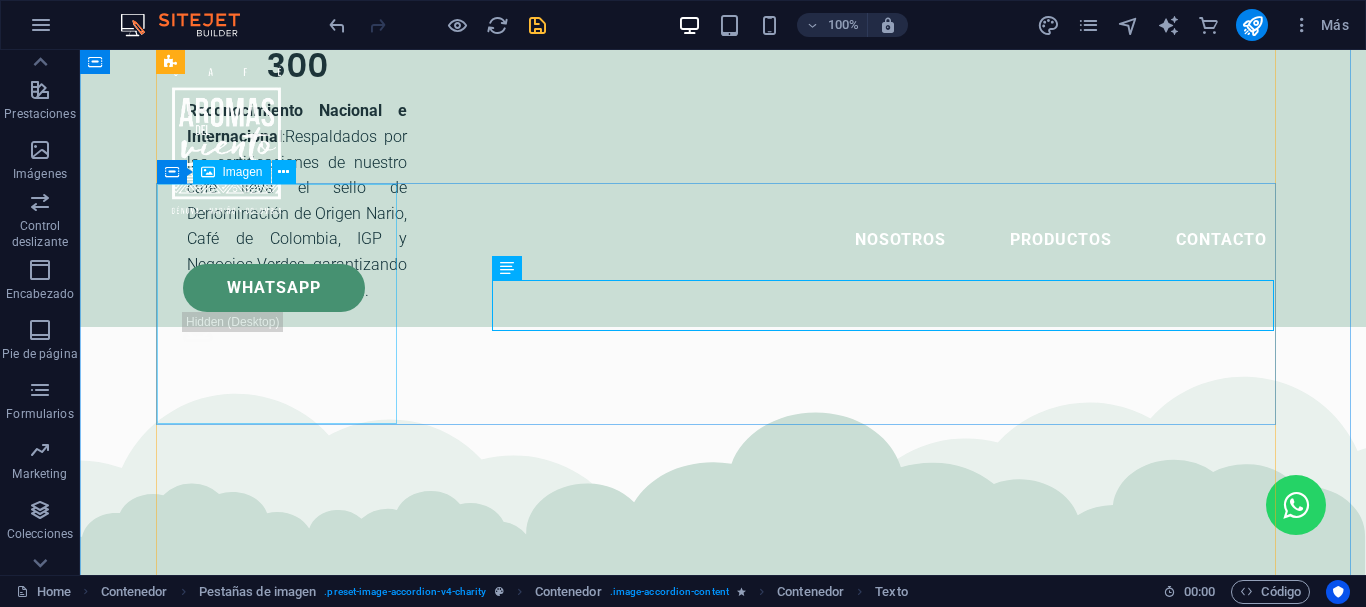 click at bounding box center [723, 7006] 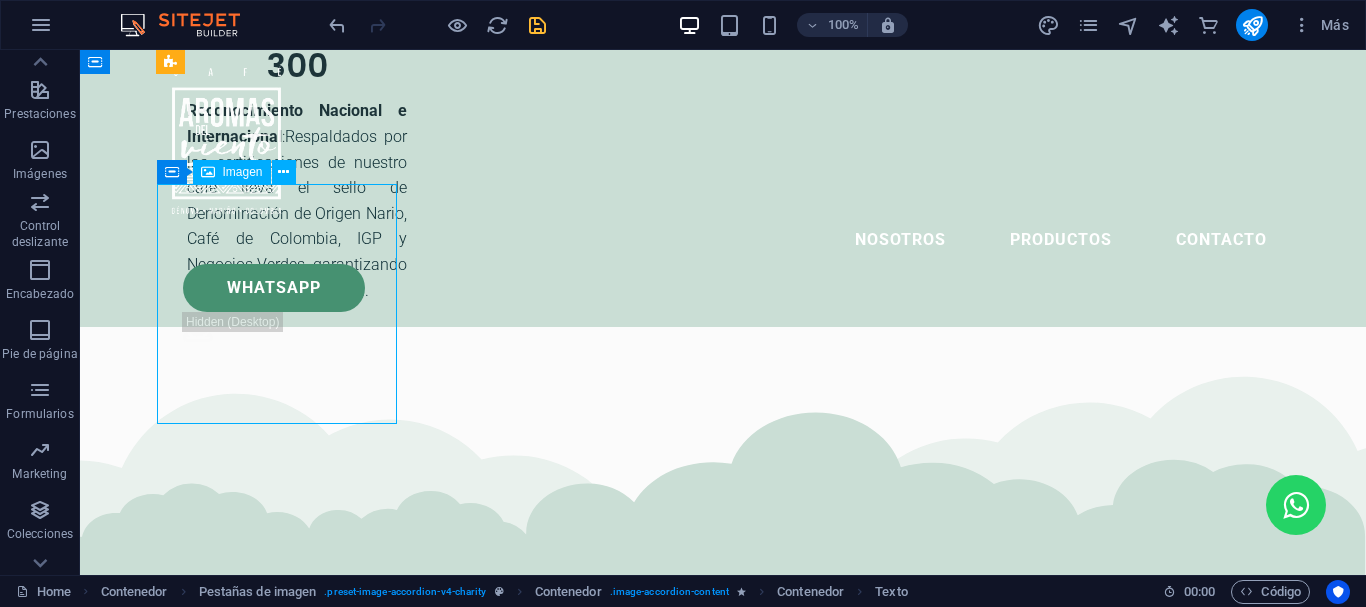 click at bounding box center (723, 7006) 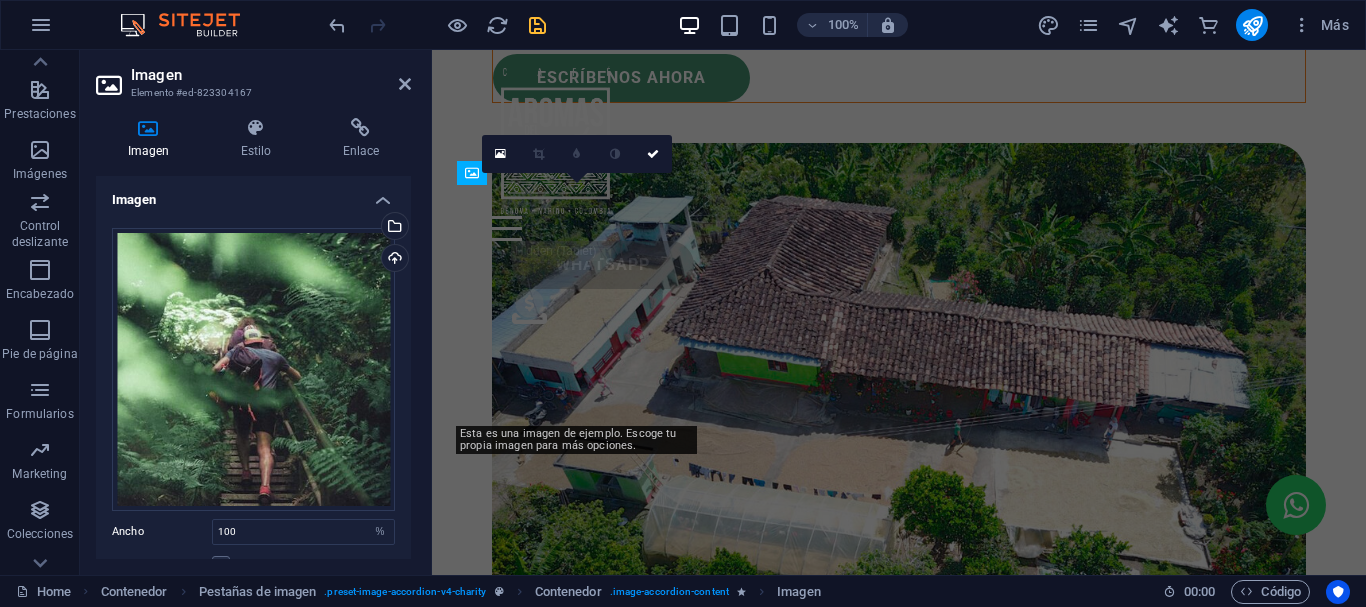 scroll, scrollTop: 7313, scrollLeft: 0, axis: vertical 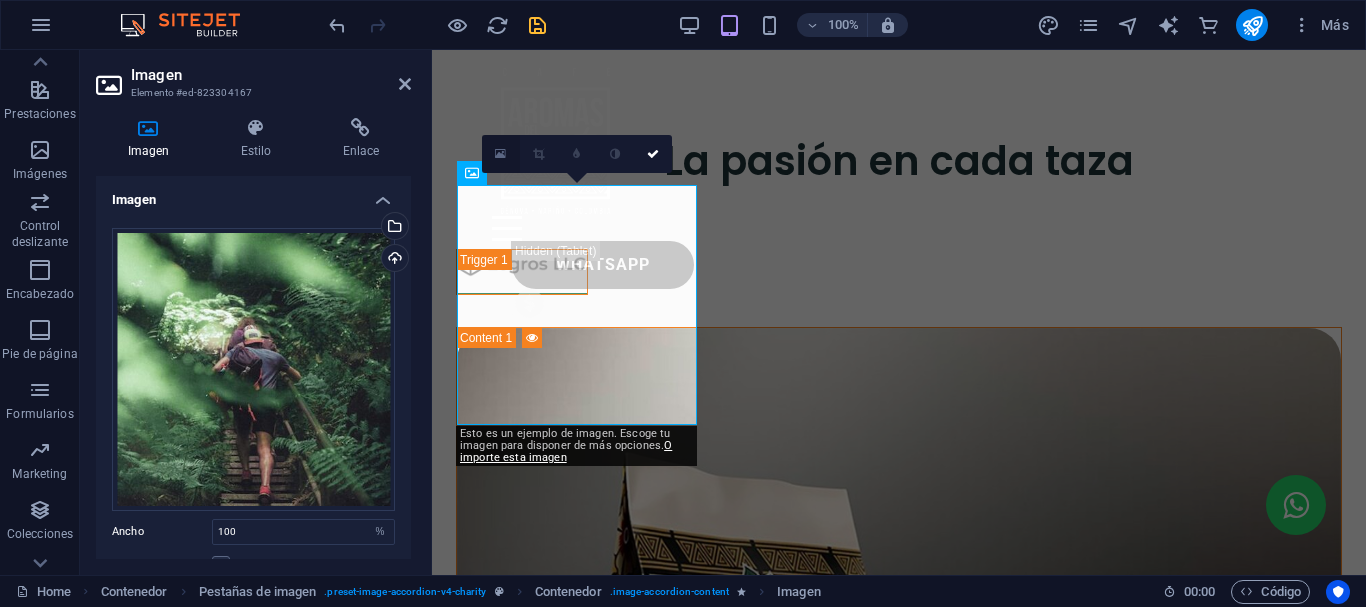 click at bounding box center (501, 154) 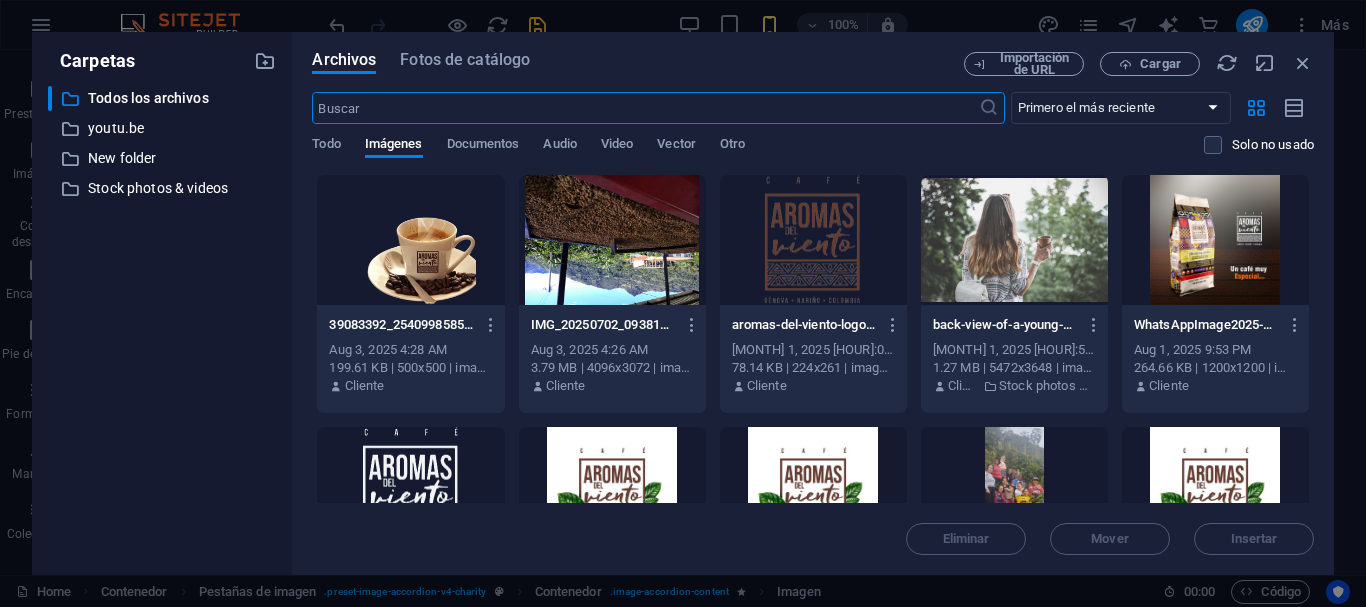 click at bounding box center (410, 240) 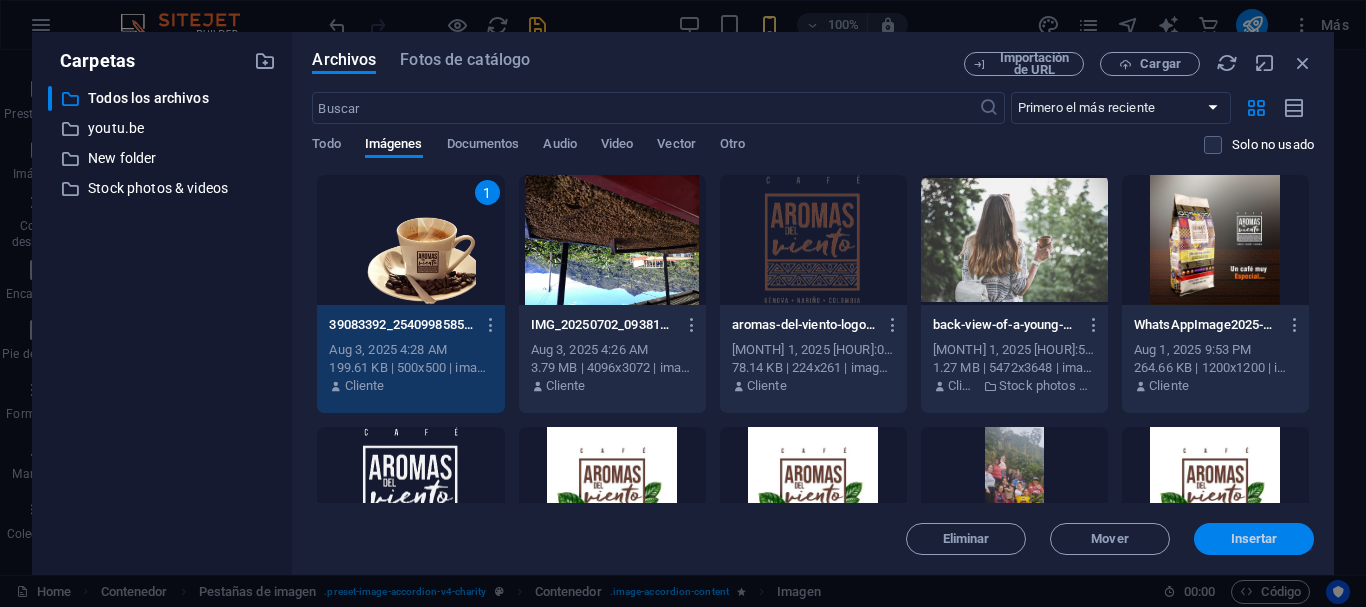 click on "Insertar" at bounding box center (1254, 539) 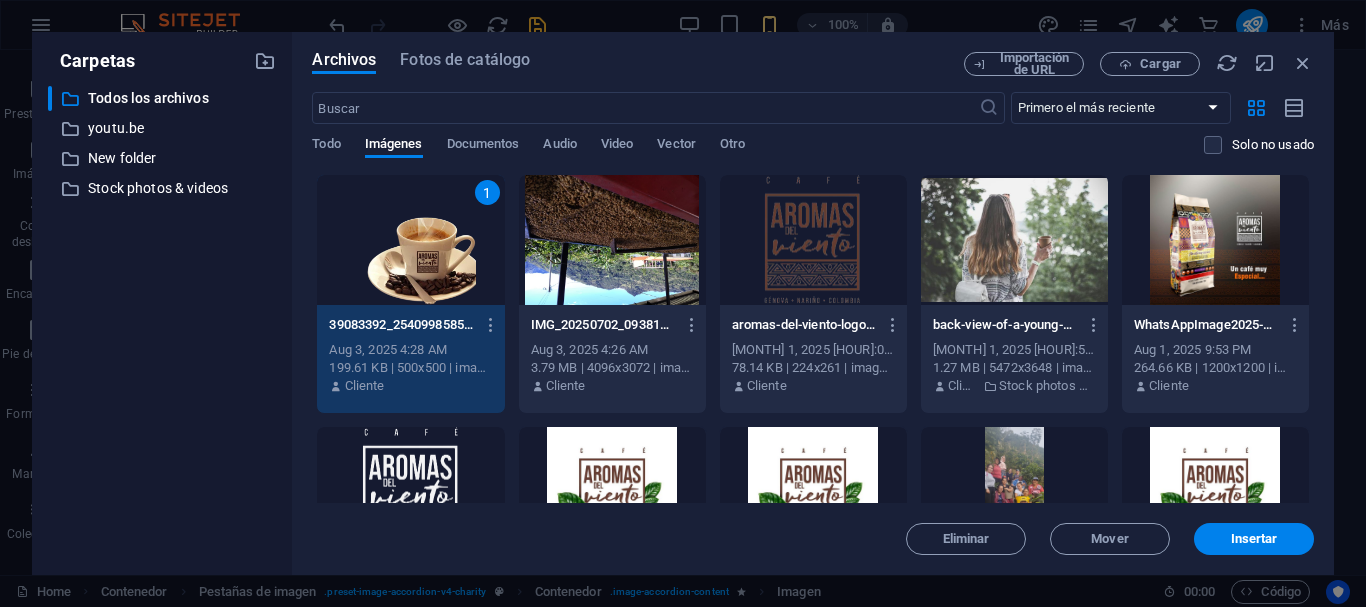 scroll, scrollTop: 7313, scrollLeft: 0, axis: vertical 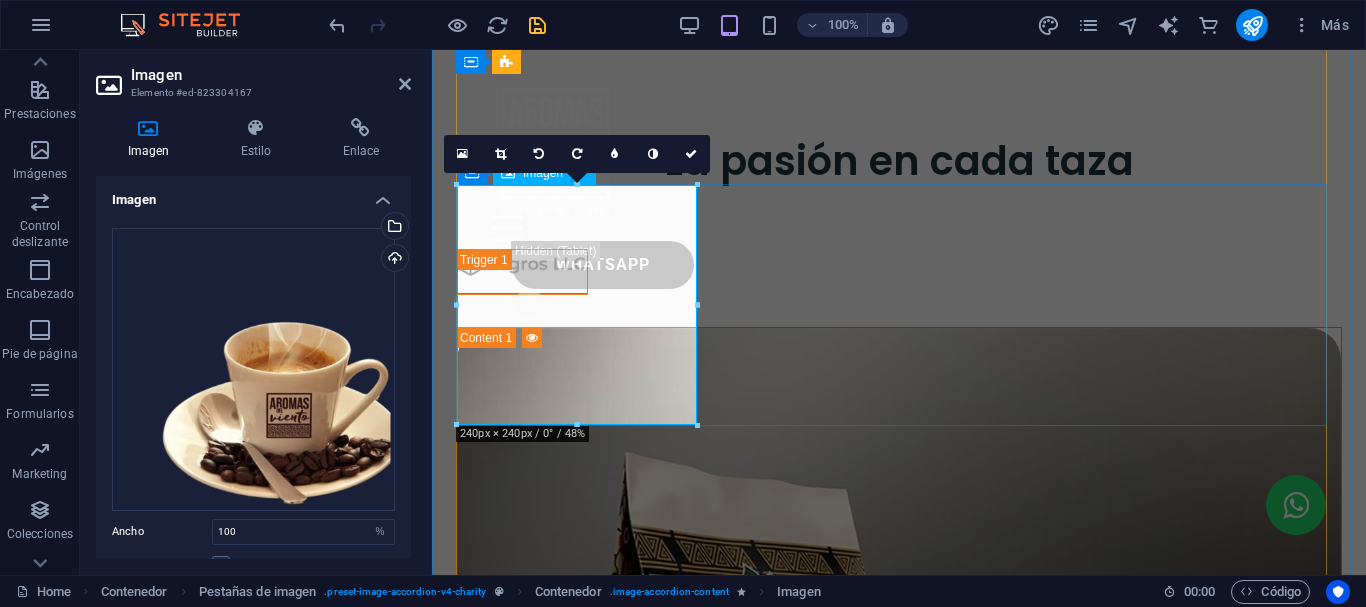click at bounding box center (899, 3250) 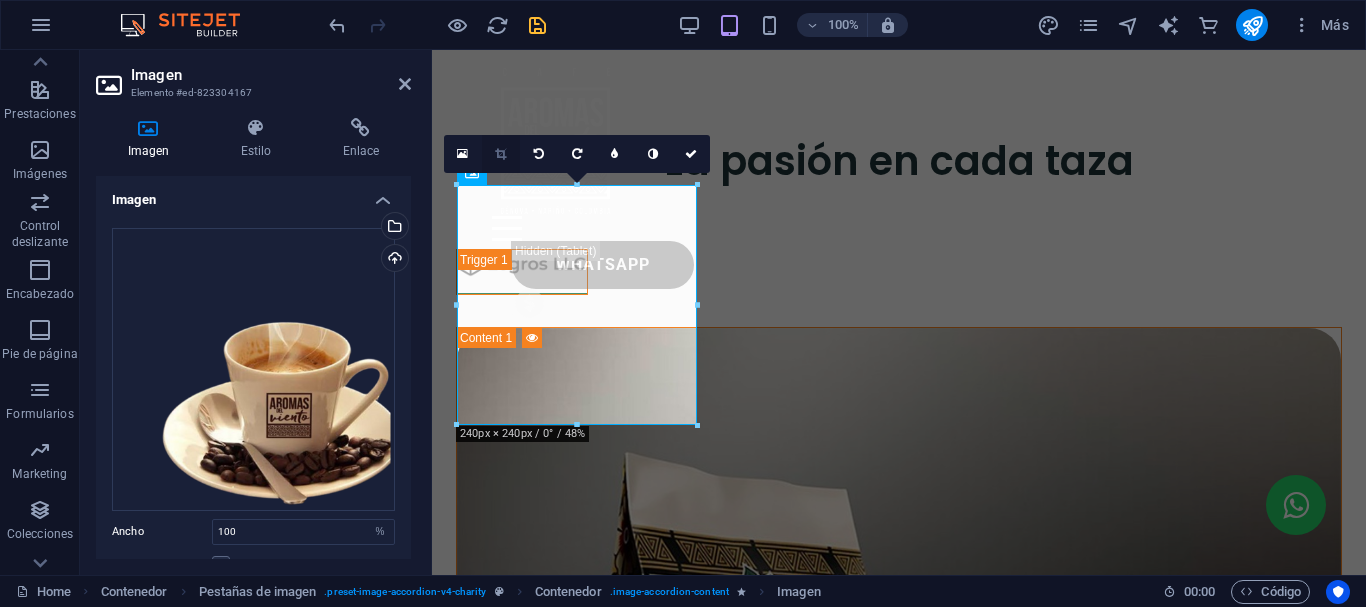 click at bounding box center (500, 154) 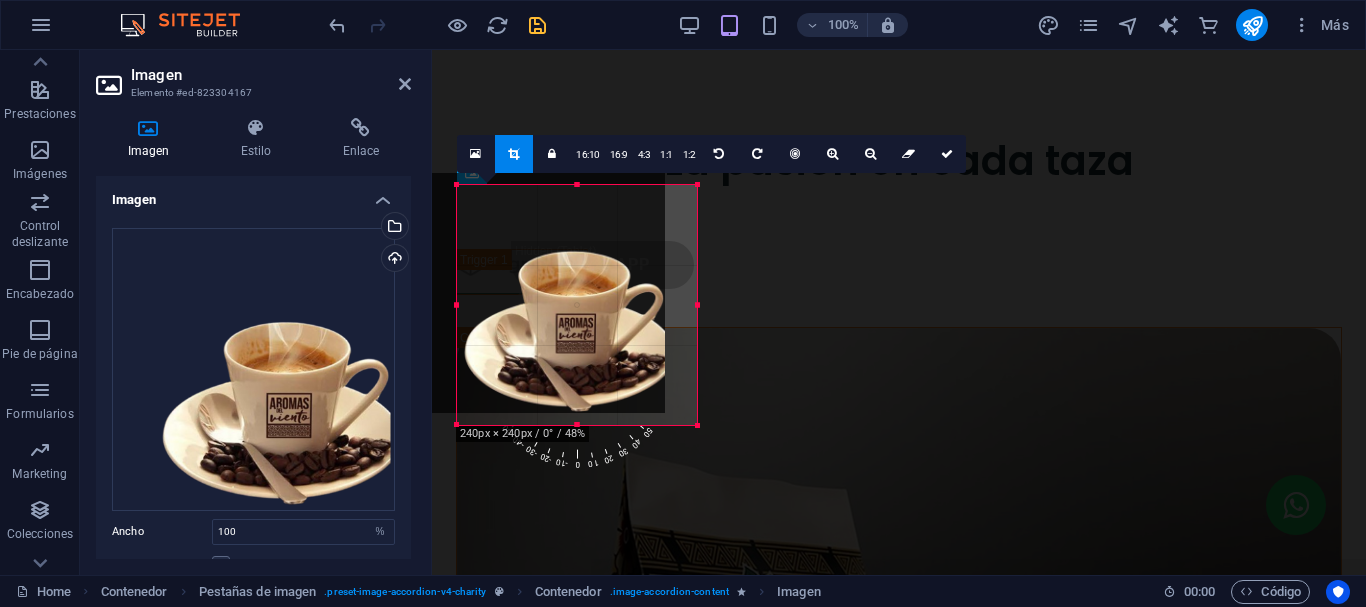 drag, startPoint x: 588, startPoint y: 322, endPoint x: 556, endPoint y: 310, distance: 34.176014 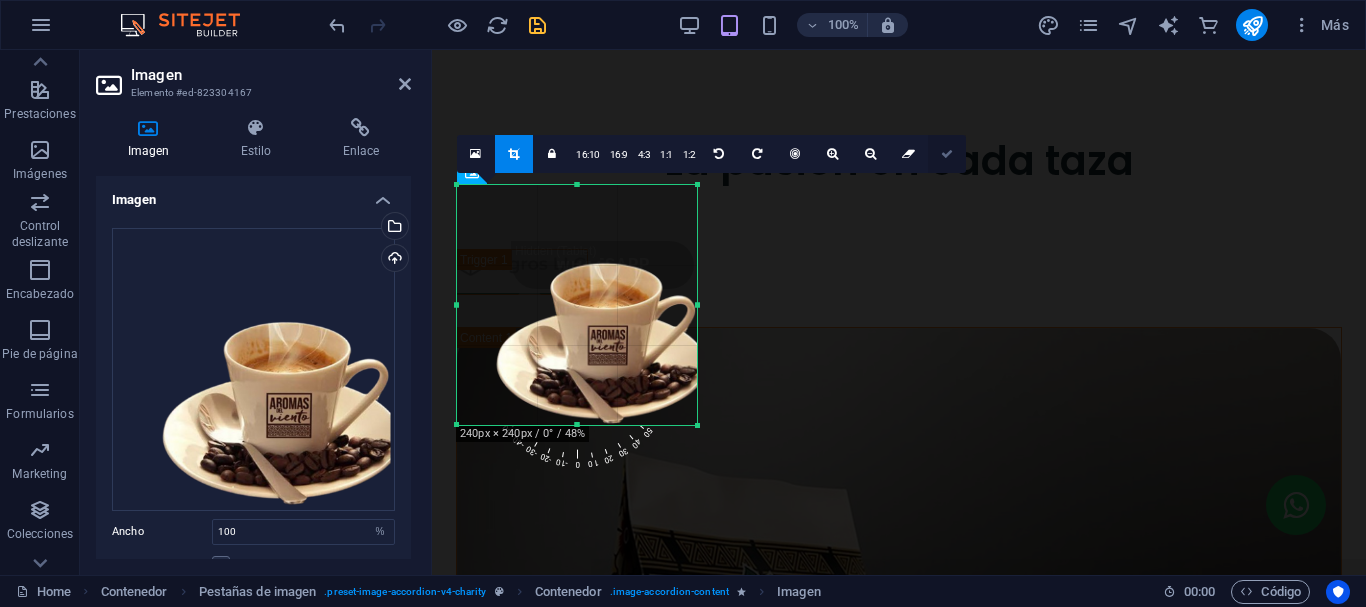 click at bounding box center (947, 154) 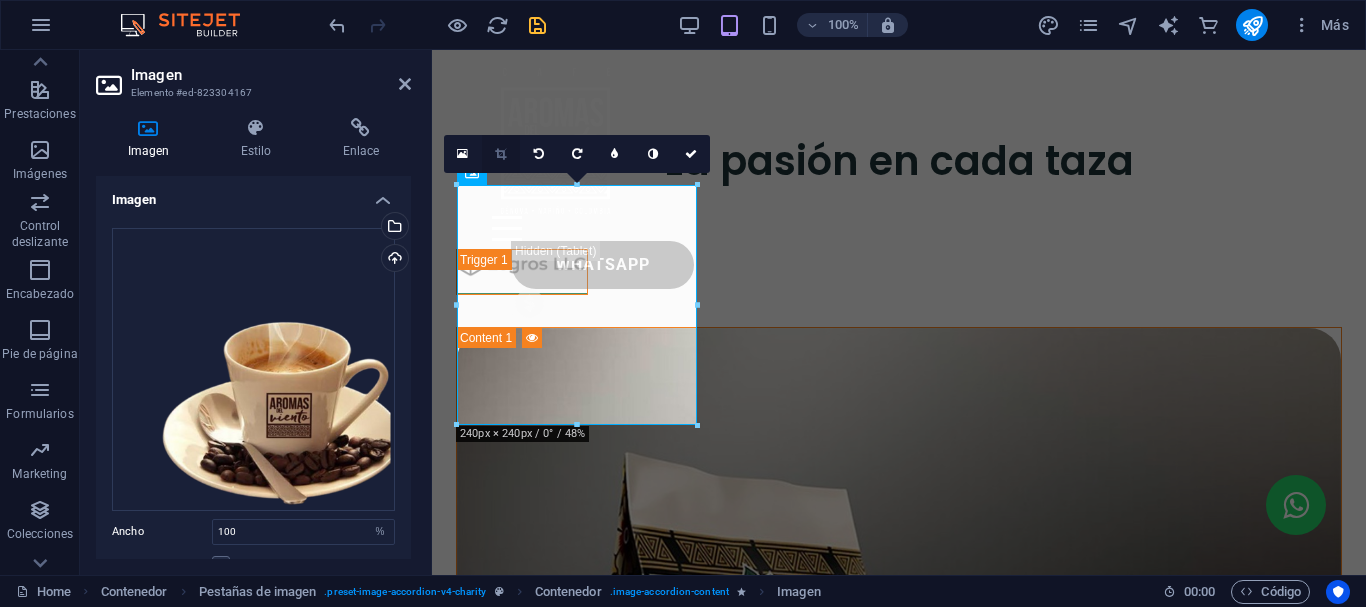 click at bounding box center (500, 154) 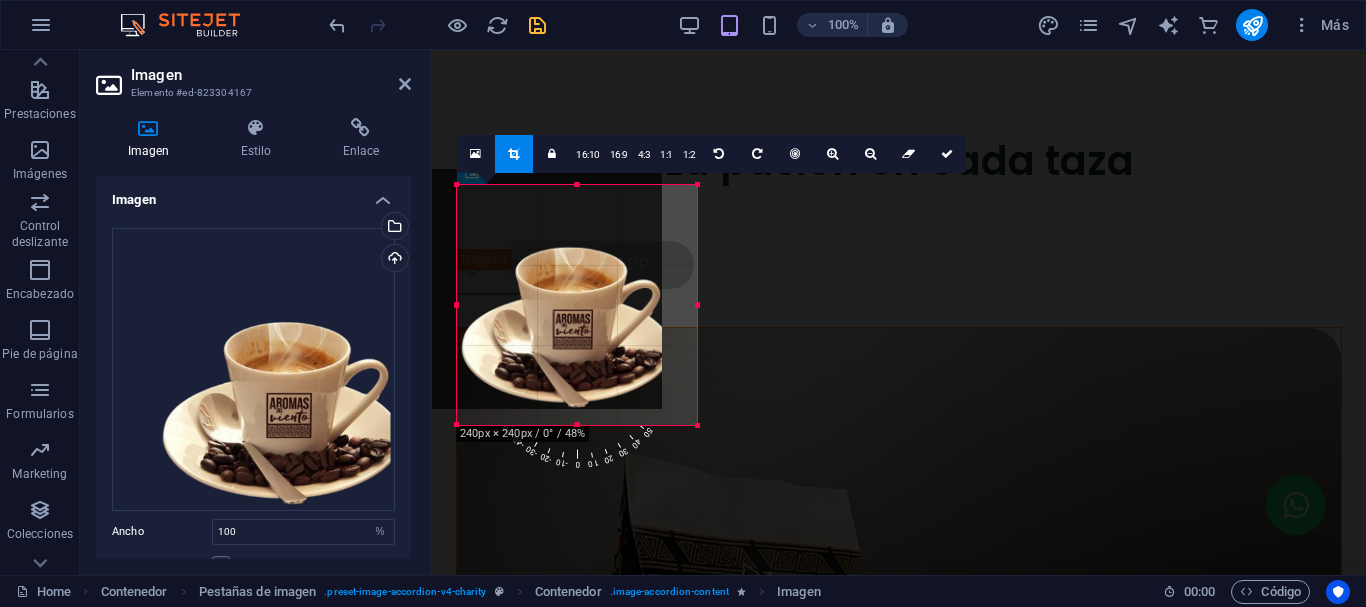 drag, startPoint x: 591, startPoint y: 317, endPoint x: 556, endPoint y: 301, distance: 38.483765 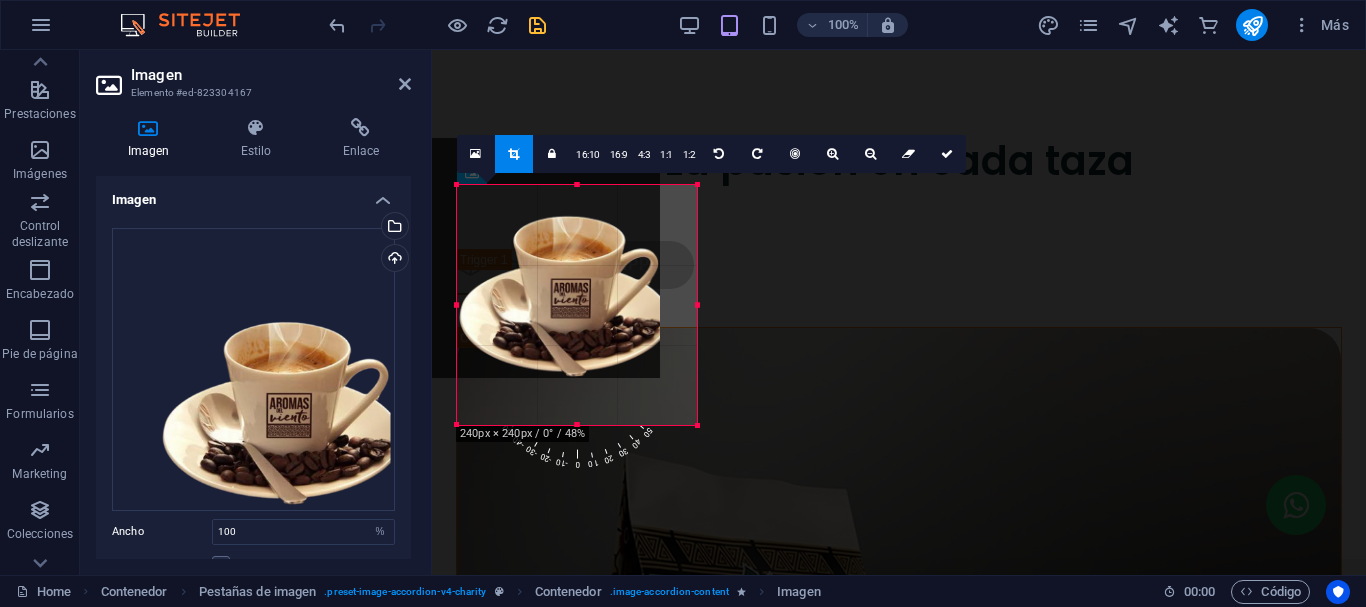 drag, startPoint x: 594, startPoint y: 319, endPoint x: 557, endPoint y: 272, distance: 59.816387 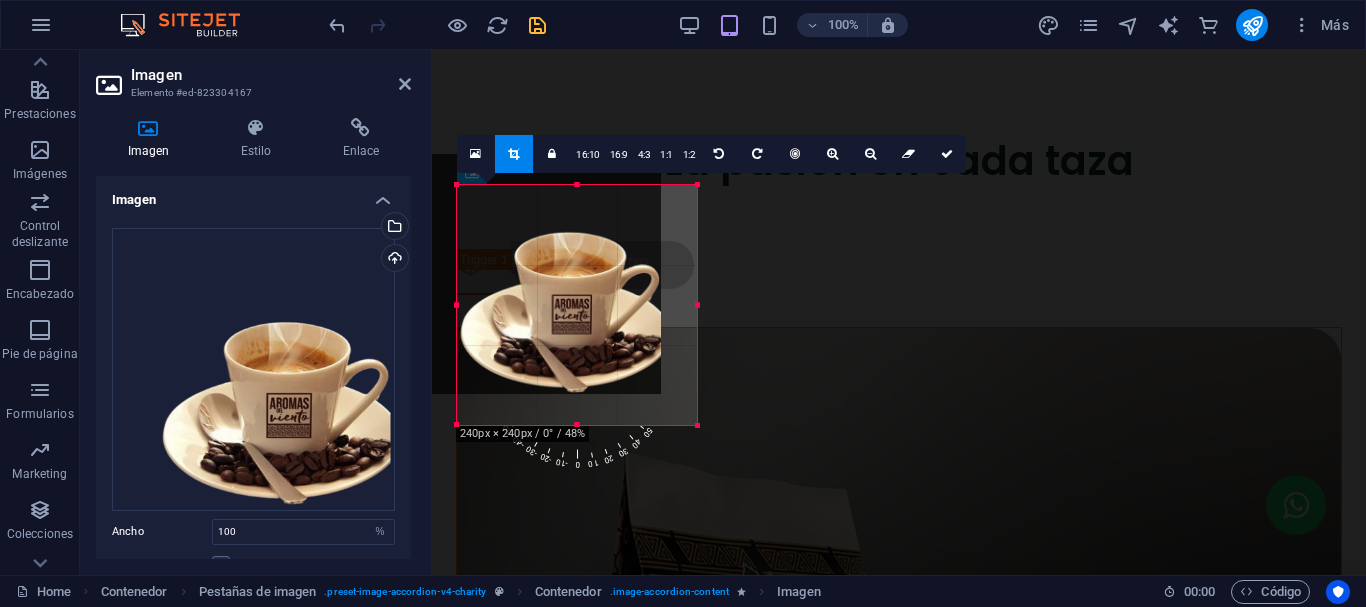 drag, startPoint x: 614, startPoint y: 303, endPoint x: 578, endPoint y: 272, distance: 47.507893 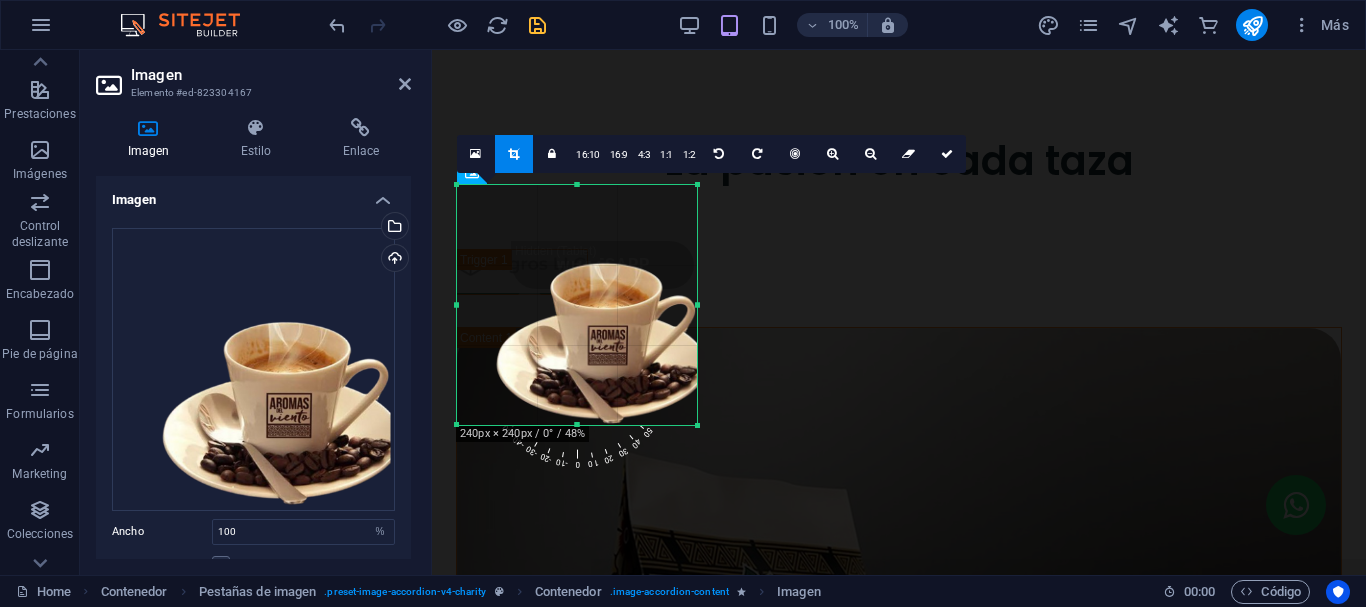click on "-10" at bounding box center (570, 421) 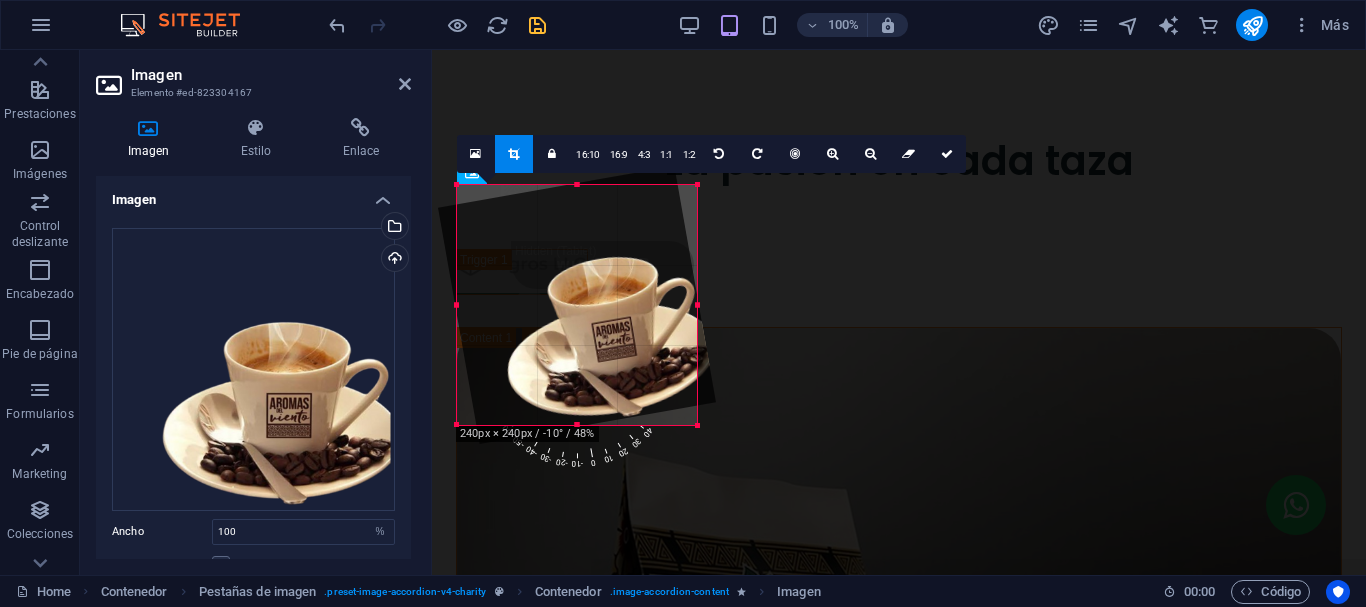 click on "-20" at bounding box center (570, 421) 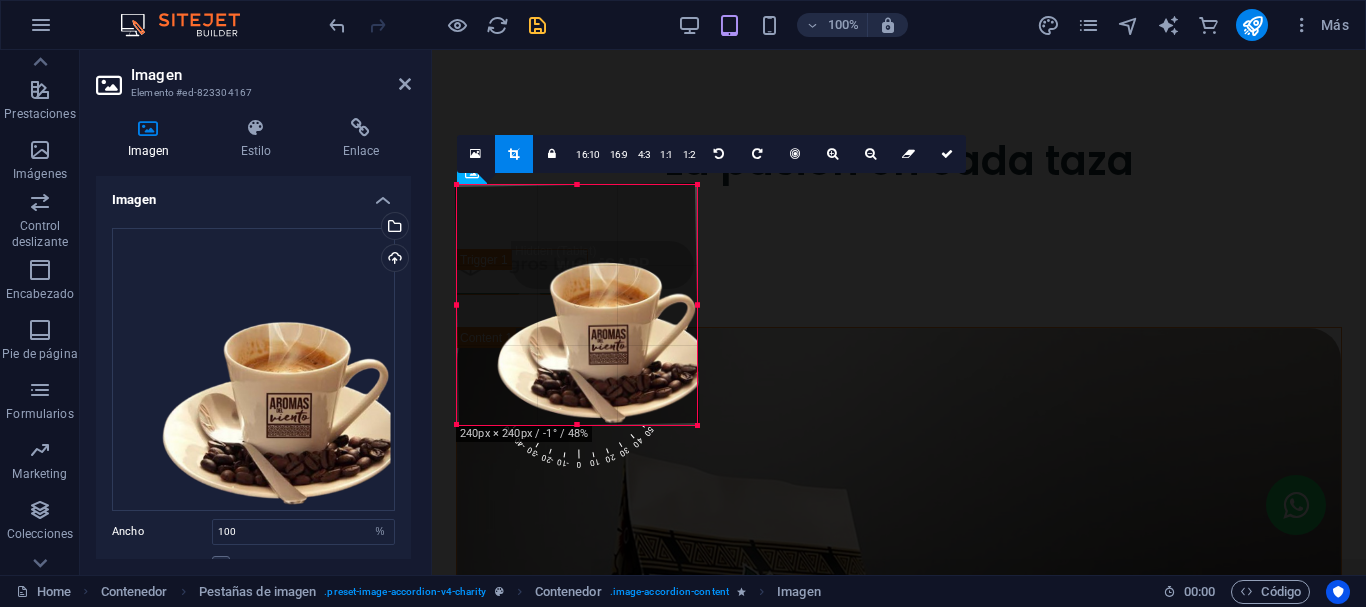drag, startPoint x: 580, startPoint y: 460, endPoint x: 542, endPoint y: 455, distance: 38.327538 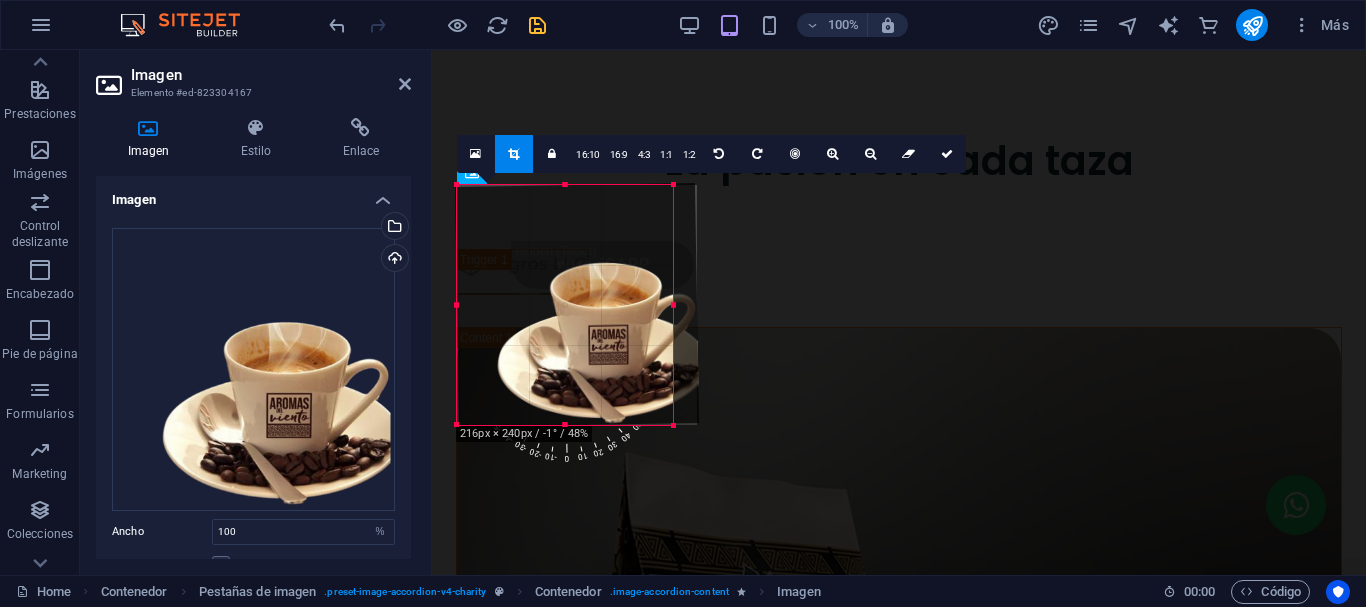 drag, startPoint x: 699, startPoint y: 306, endPoint x: 675, endPoint y: 312, distance: 24.738634 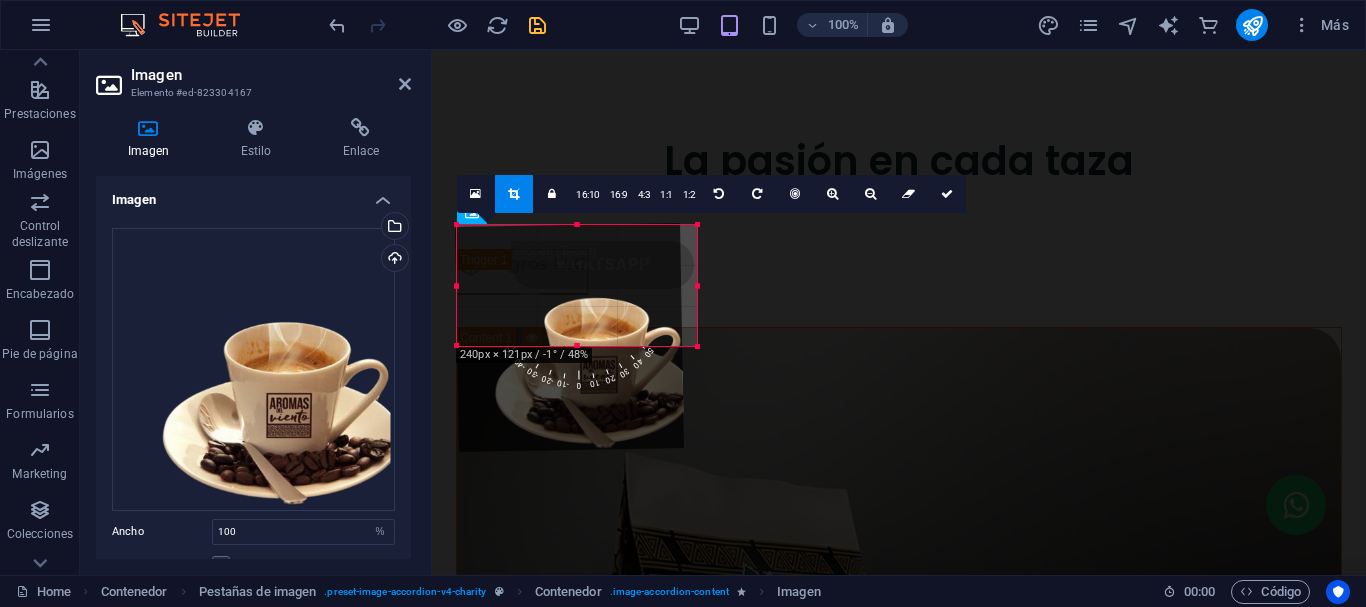 drag, startPoint x: 555, startPoint y: 243, endPoint x: 700, endPoint y: 338, distance: 173.34937 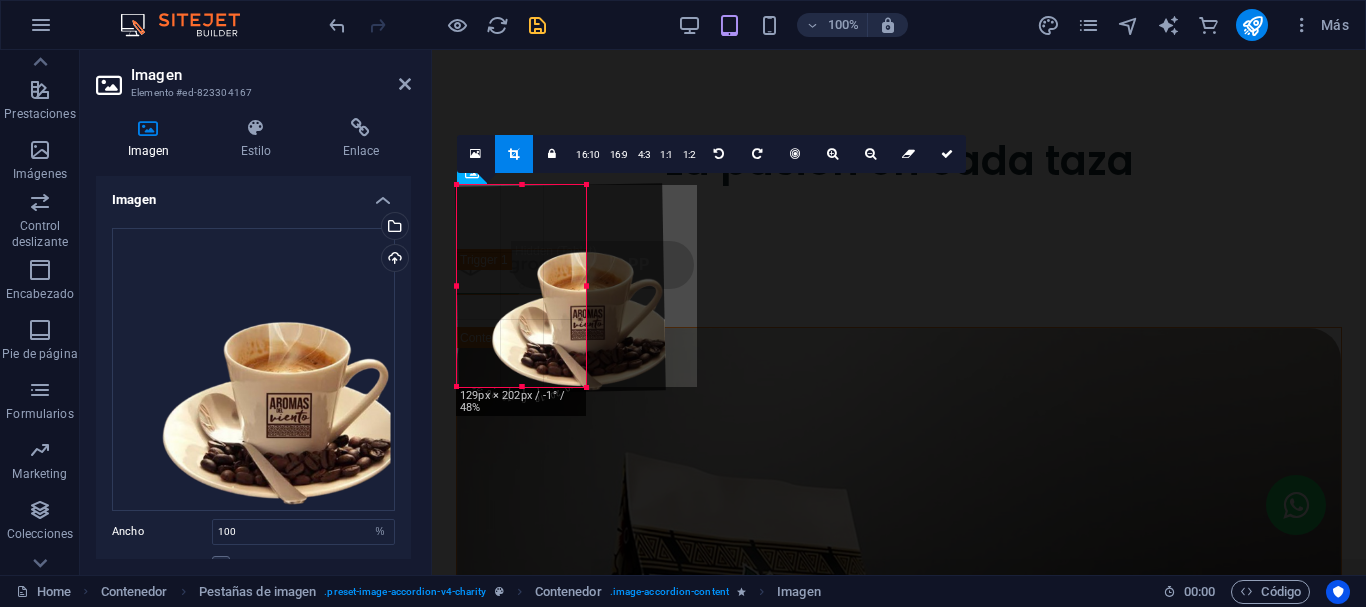 drag, startPoint x: 522, startPoint y: 338, endPoint x: 551, endPoint y: 425, distance: 91.706055 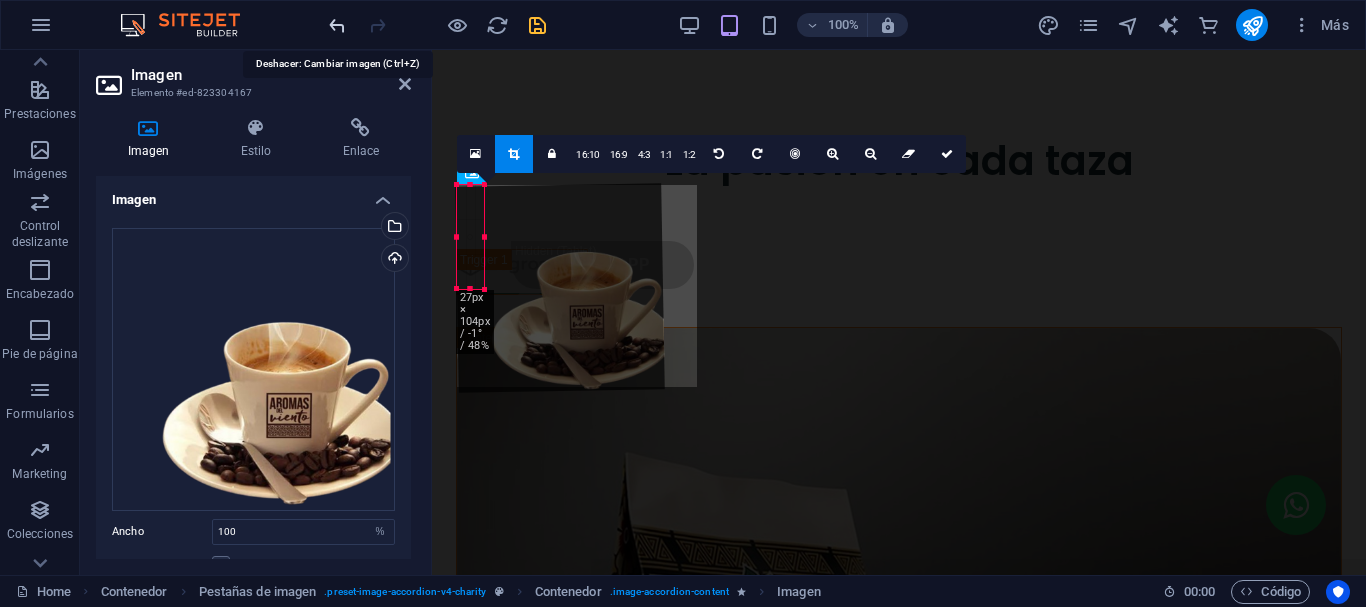 click at bounding box center [337, 25] 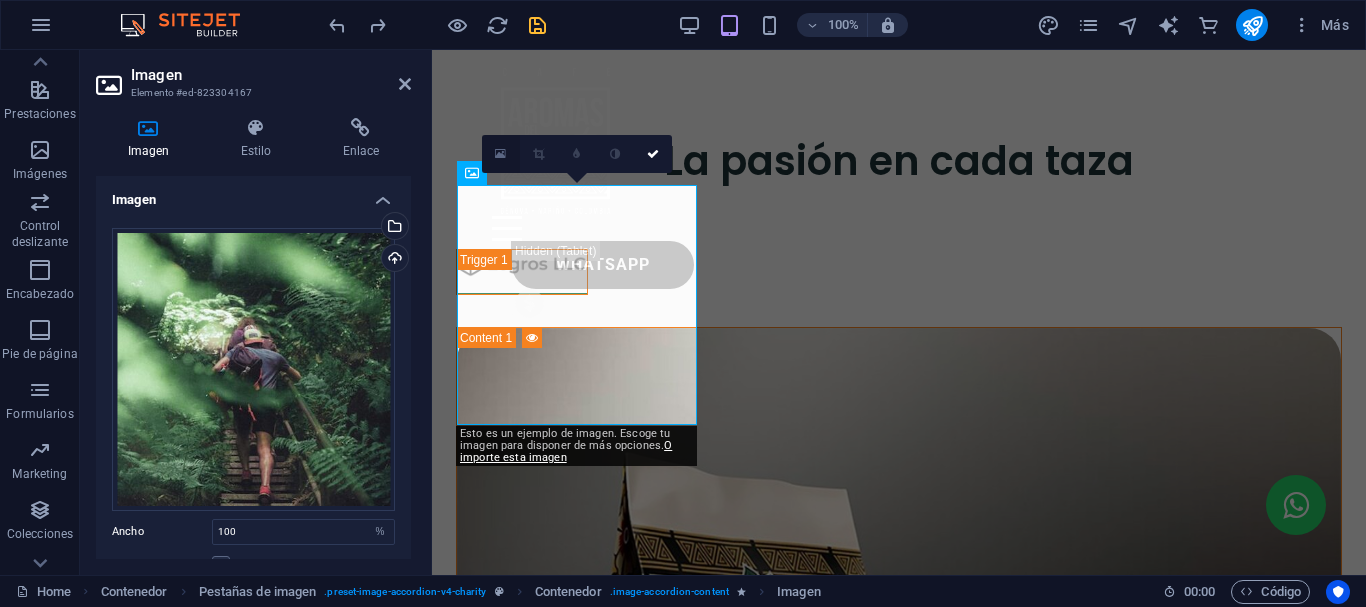 click at bounding box center (500, 154) 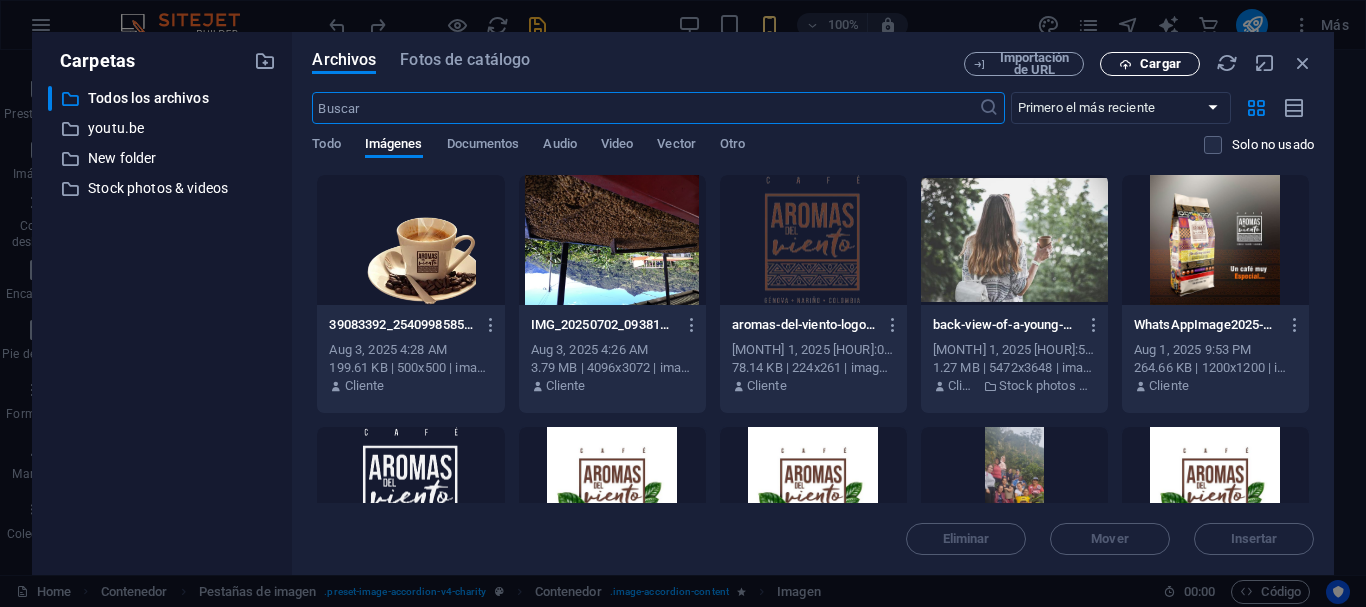 click on "Cargar" at bounding box center [1160, 64] 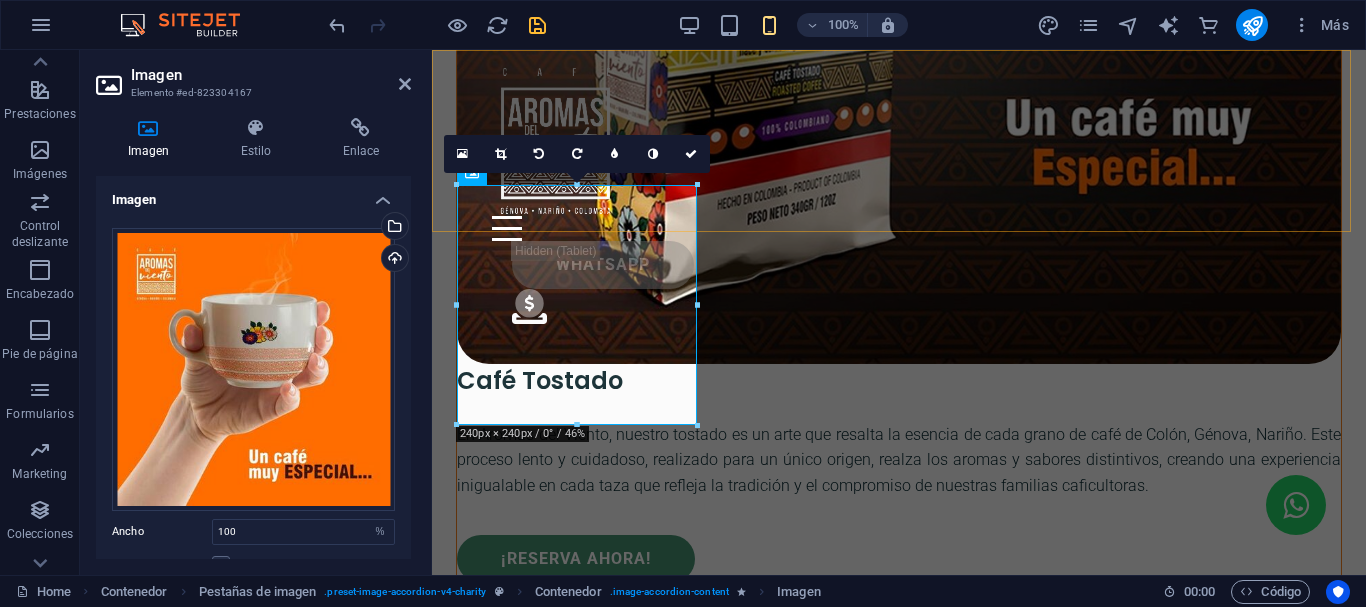 scroll, scrollTop: 7313, scrollLeft: 0, axis: vertical 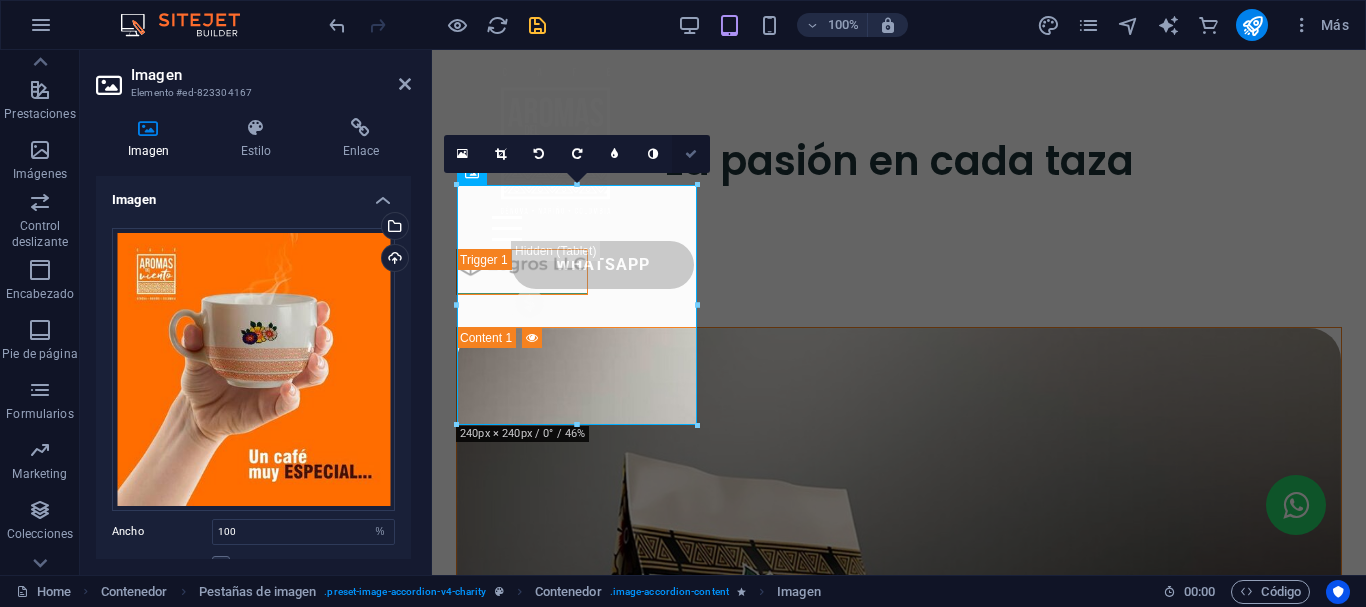 click at bounding box center [691, 154] 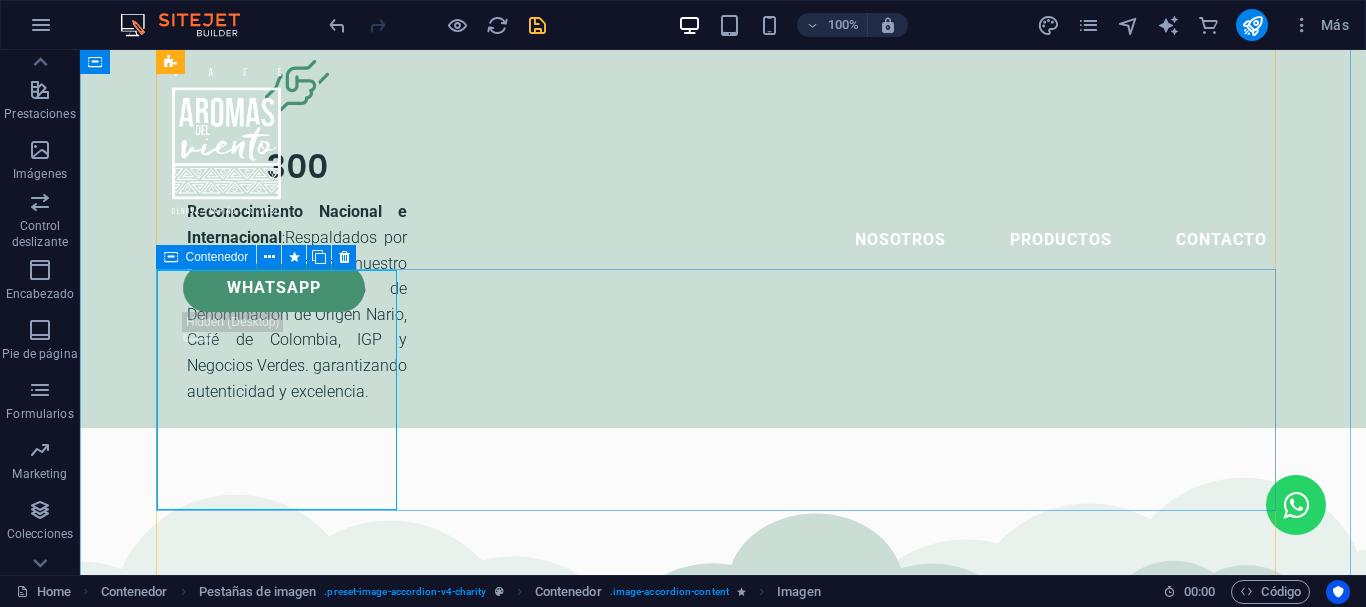 scroll, scrollTop: 5829, scrollLeft: 0, axis: vertical 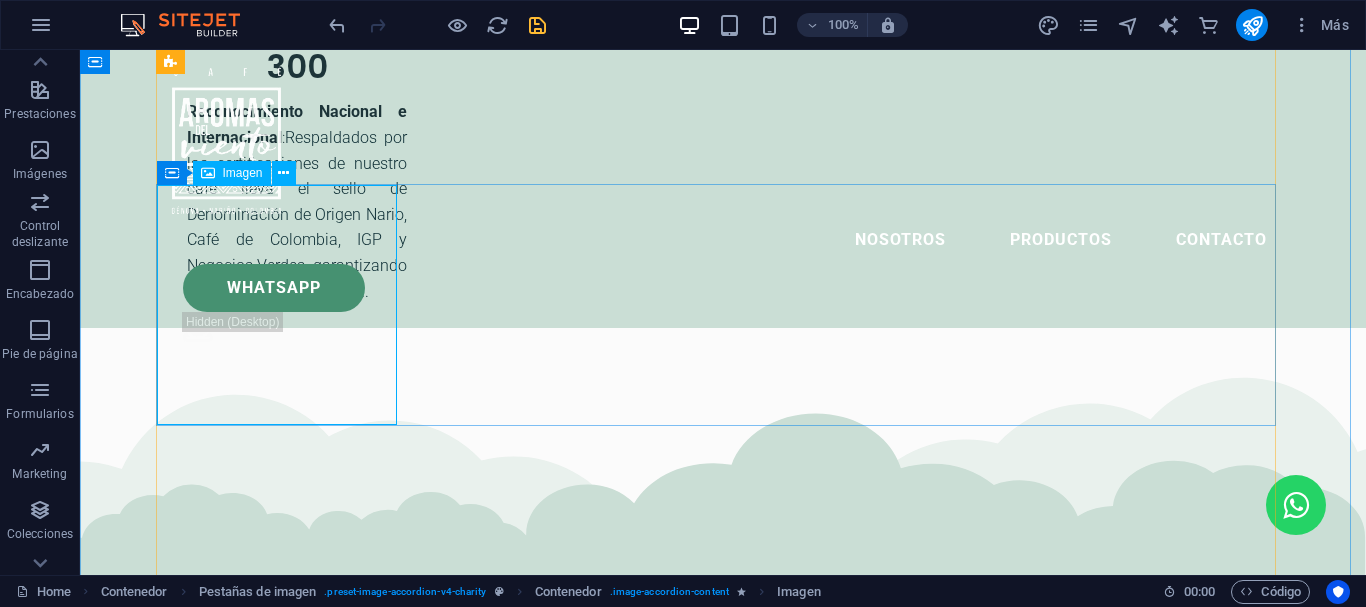 click at bounding box center (723, 7007) 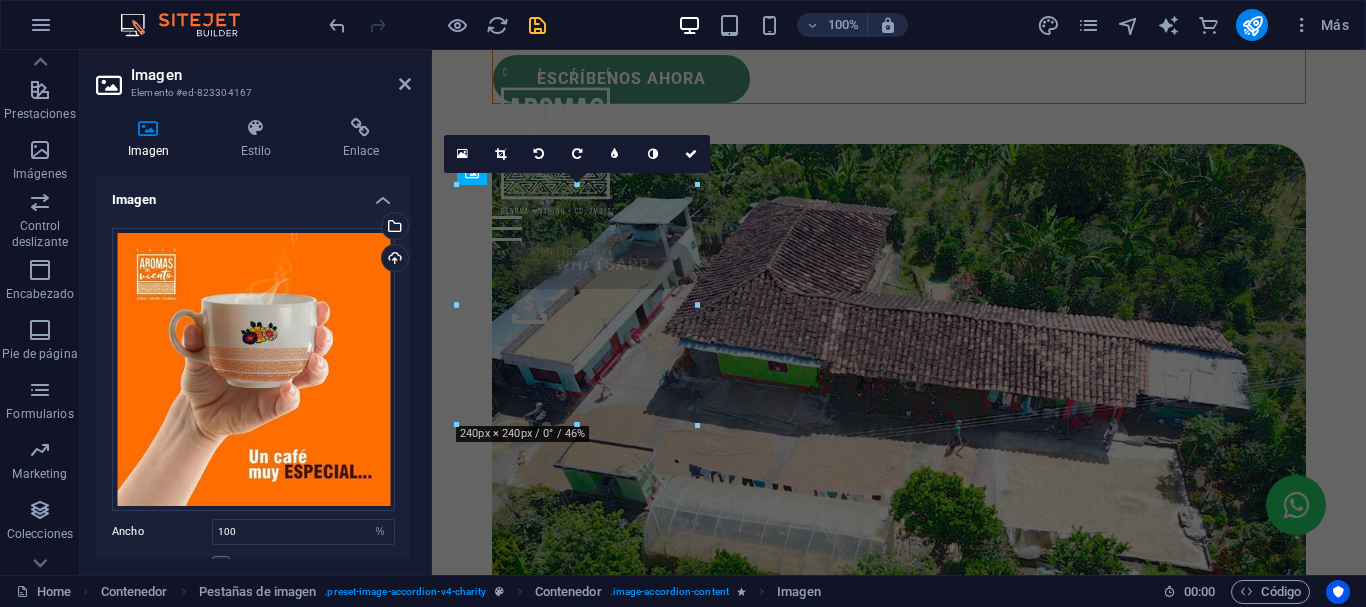 scroll, scrollTop: 7313, scrollLeft: 0, axis: vertical 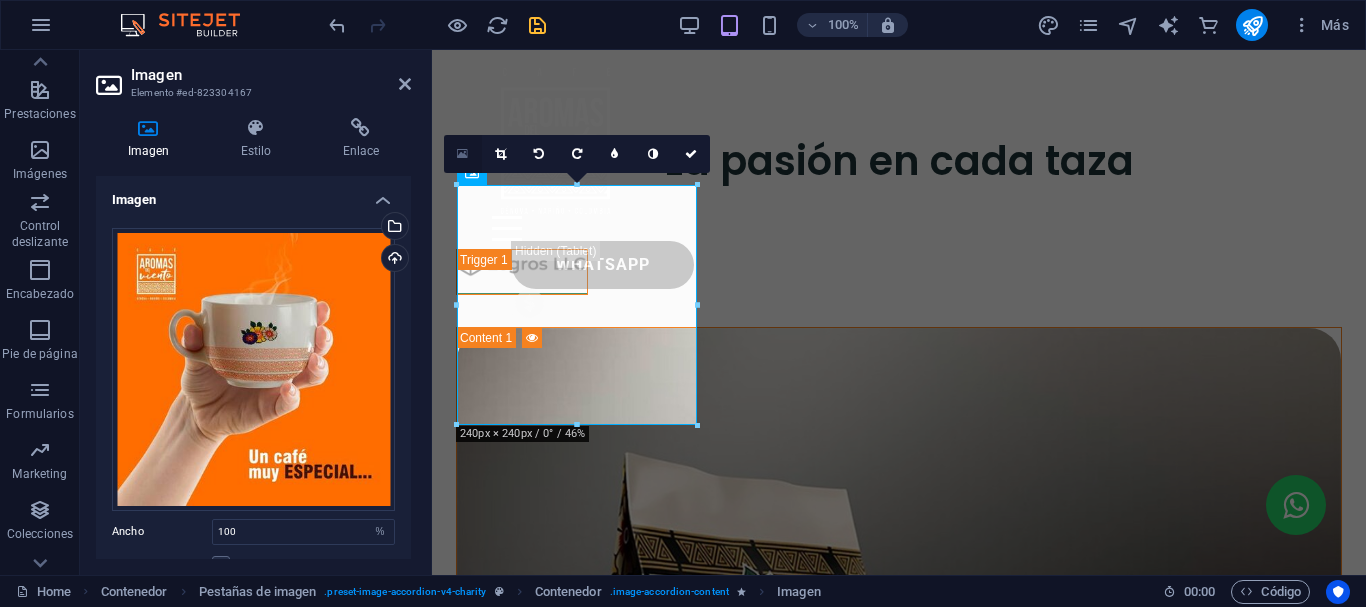 click at bounding box center (462, 154) 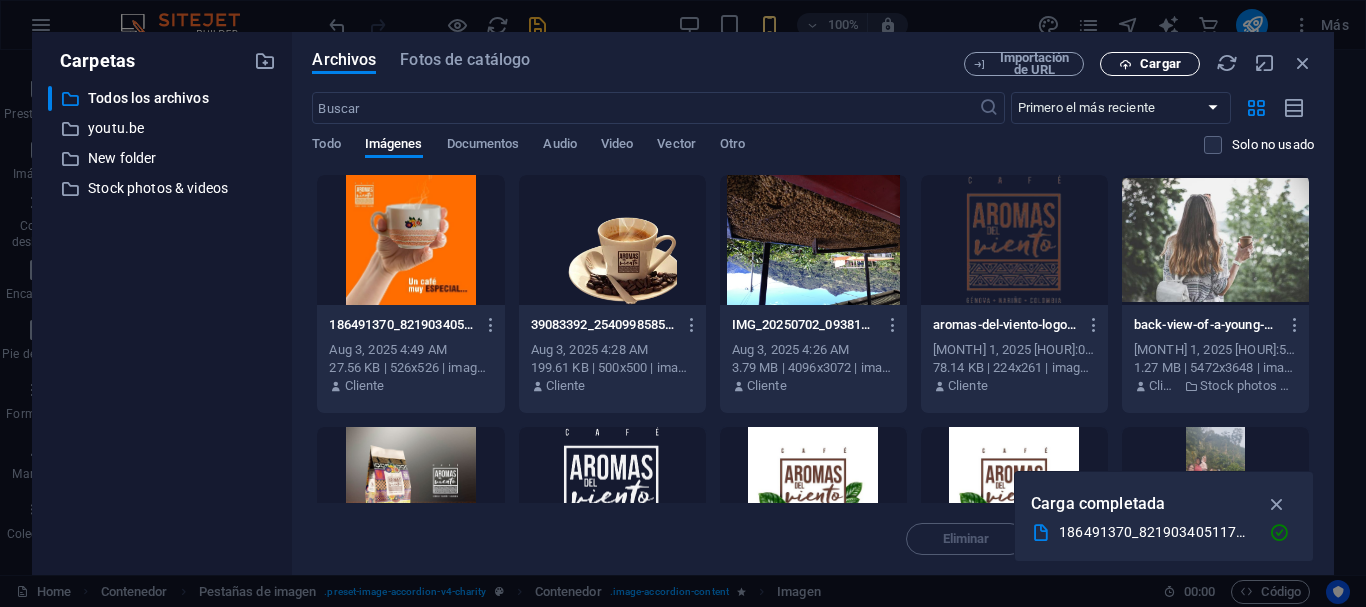click on "Cargar" at bounding box center [1160, 64] 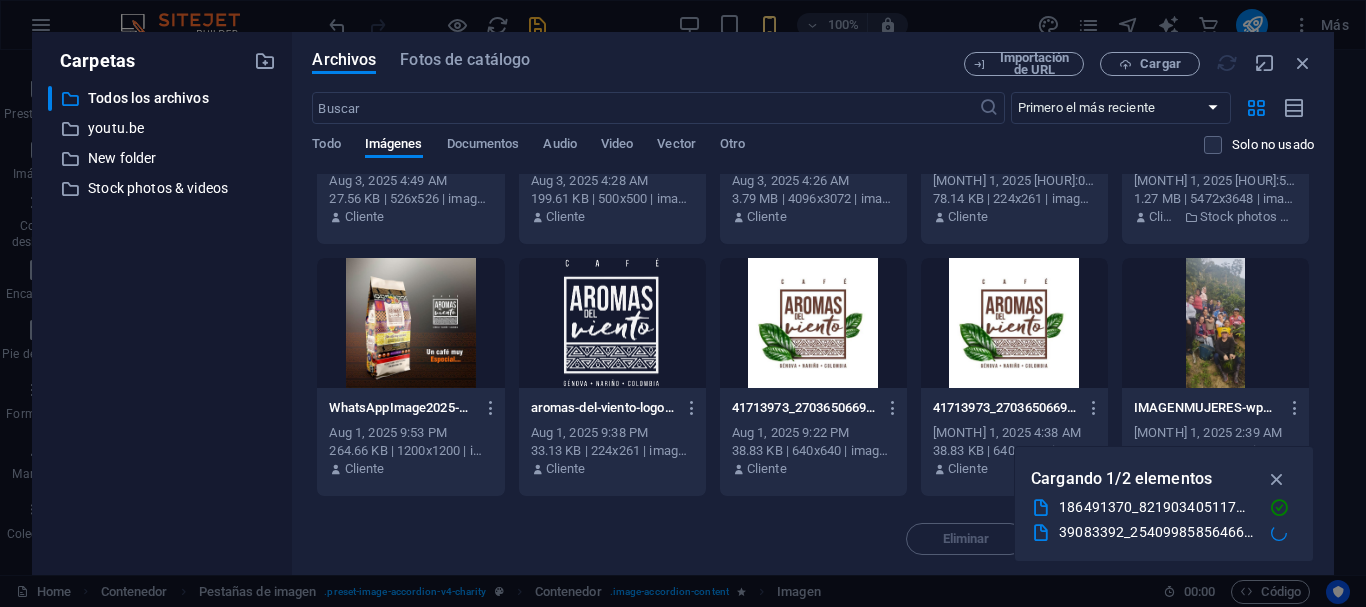 scroll, scrollTop: 200, scrollLeft: 0, axis: vertical 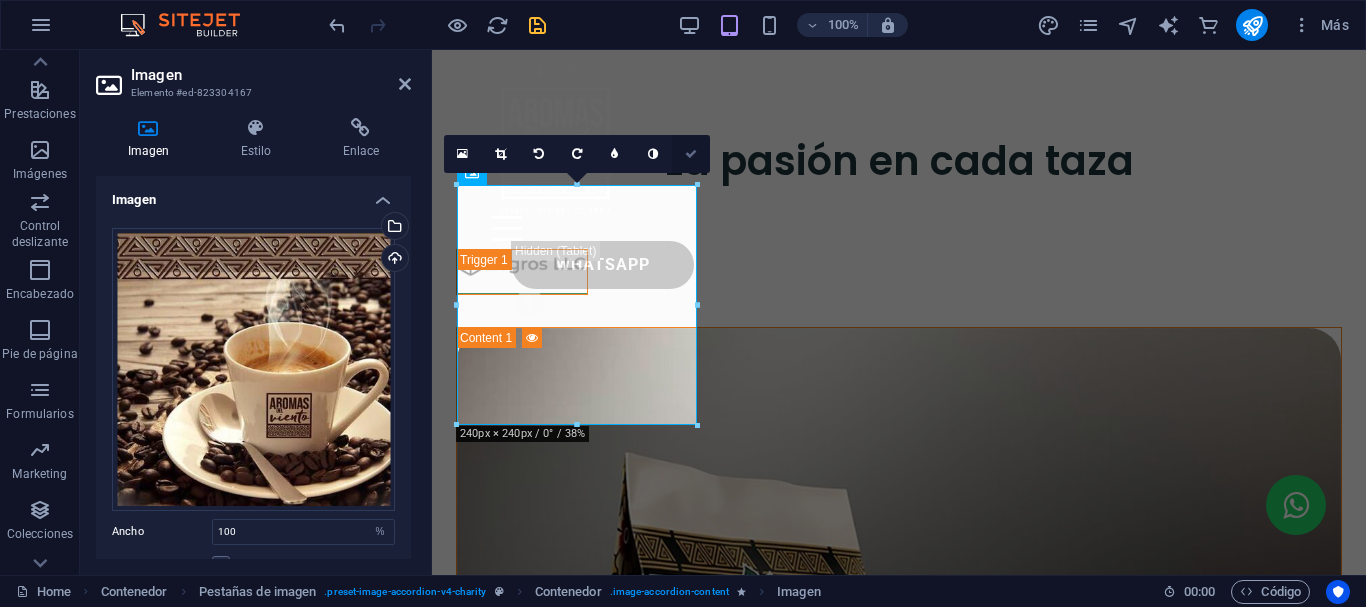 click at bounding box center (691, 154) 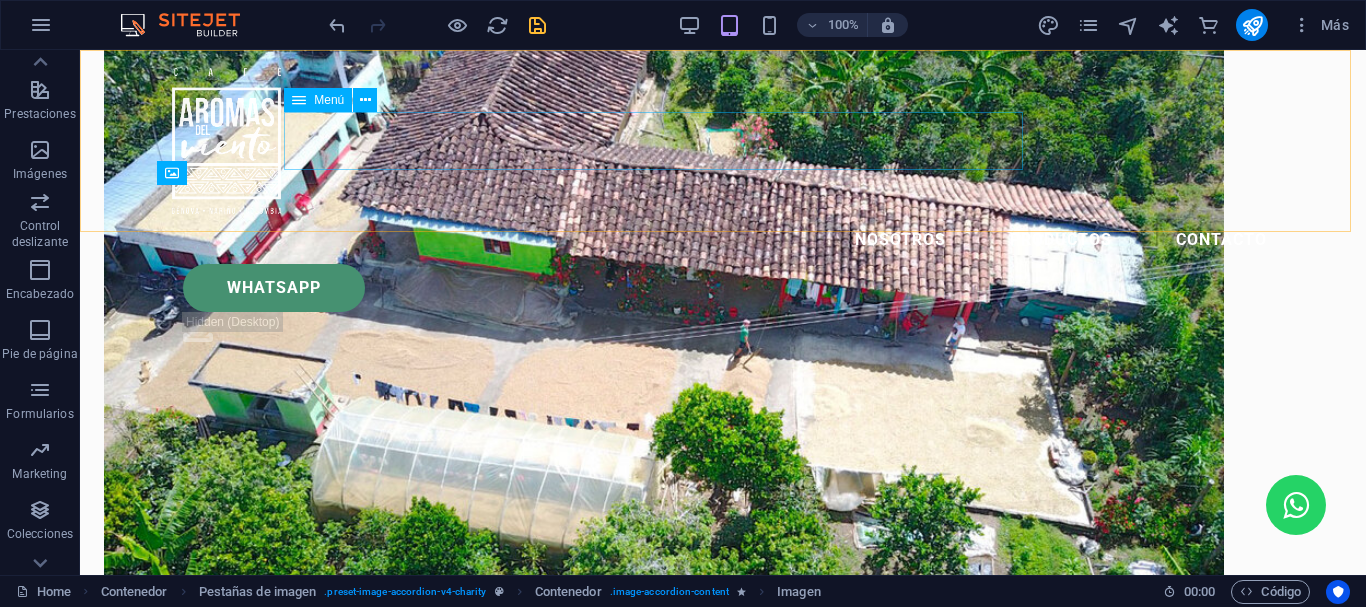 scroll, scrollTop: 5829, scrollLeft: 0, axis: vertical 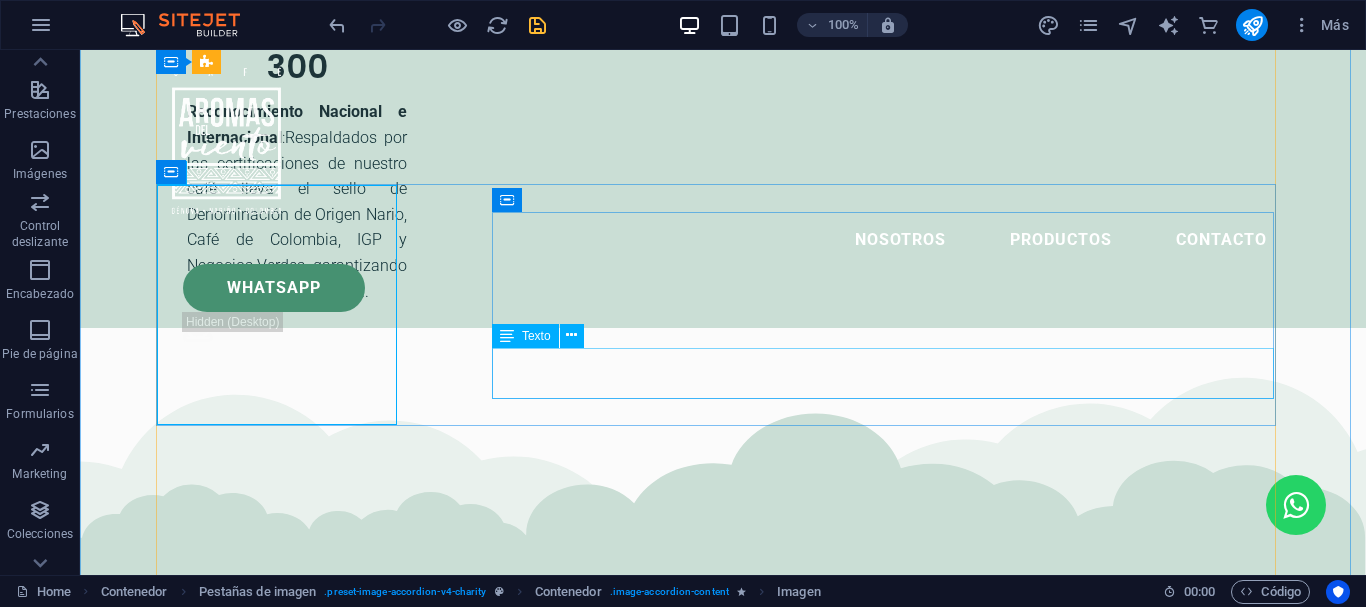 click on "Volutpat nulla. Tortor cras suscipit augue sodales risus auctor. Fusce nunc vitae non dui ornare tellus nibh purus lectus." at bounding box center (723, 7715) 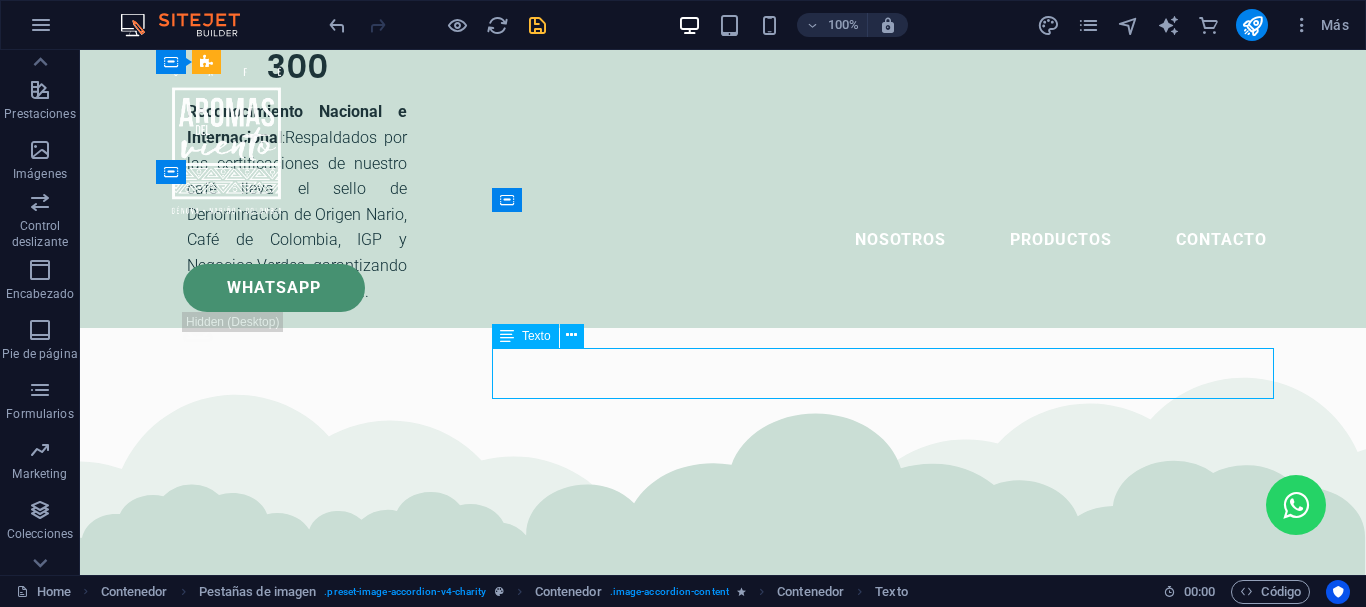 click on "Volutpat nulla. Tortor cras suscipit augue sodales risus auctor. Fusce nunc vitae non dui ornare tellus nibh purus lectus." at bounding box center (723, 7715) 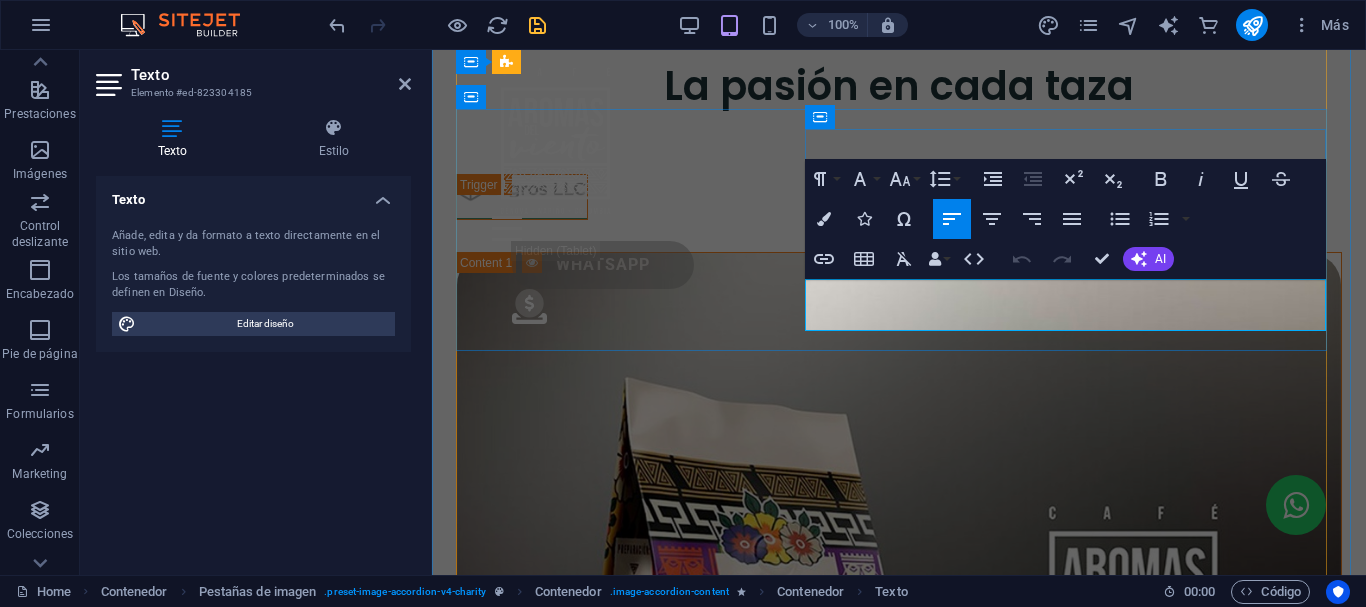 drag, startPoint x: 807, startPoint y: 288, endPoint x: 1159, endPoint y: 310, distance: 352.68683 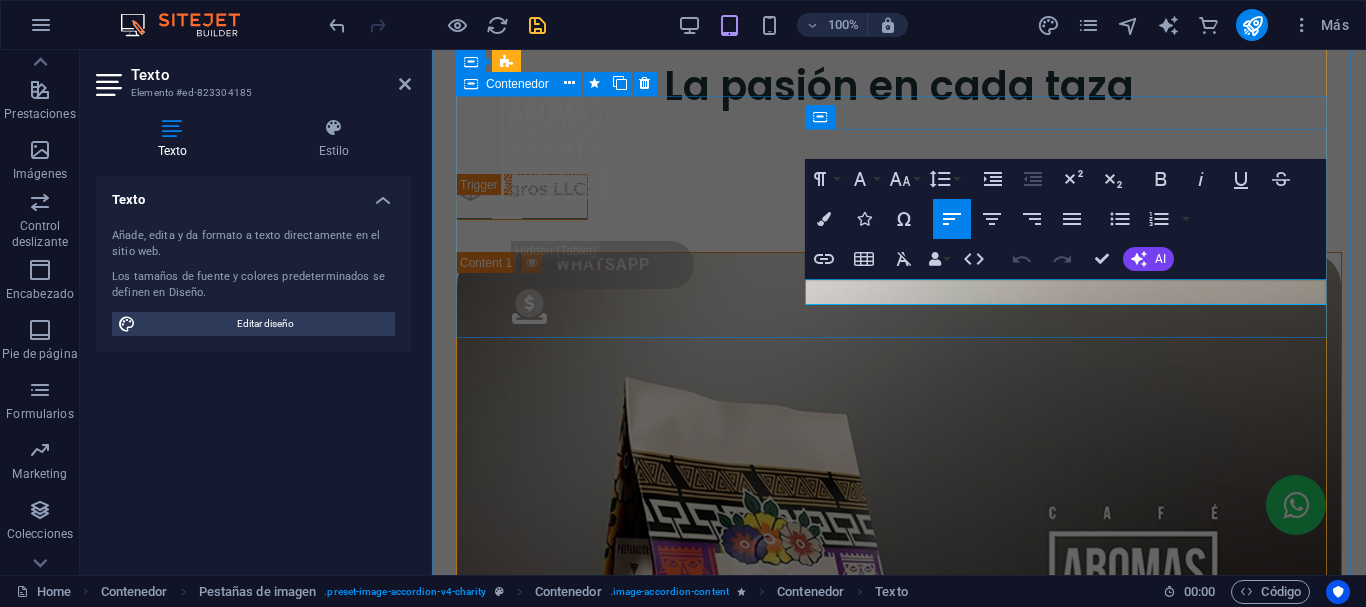 scroll, scrollTop: 7401, scrollLeft: 0, axis: vertical 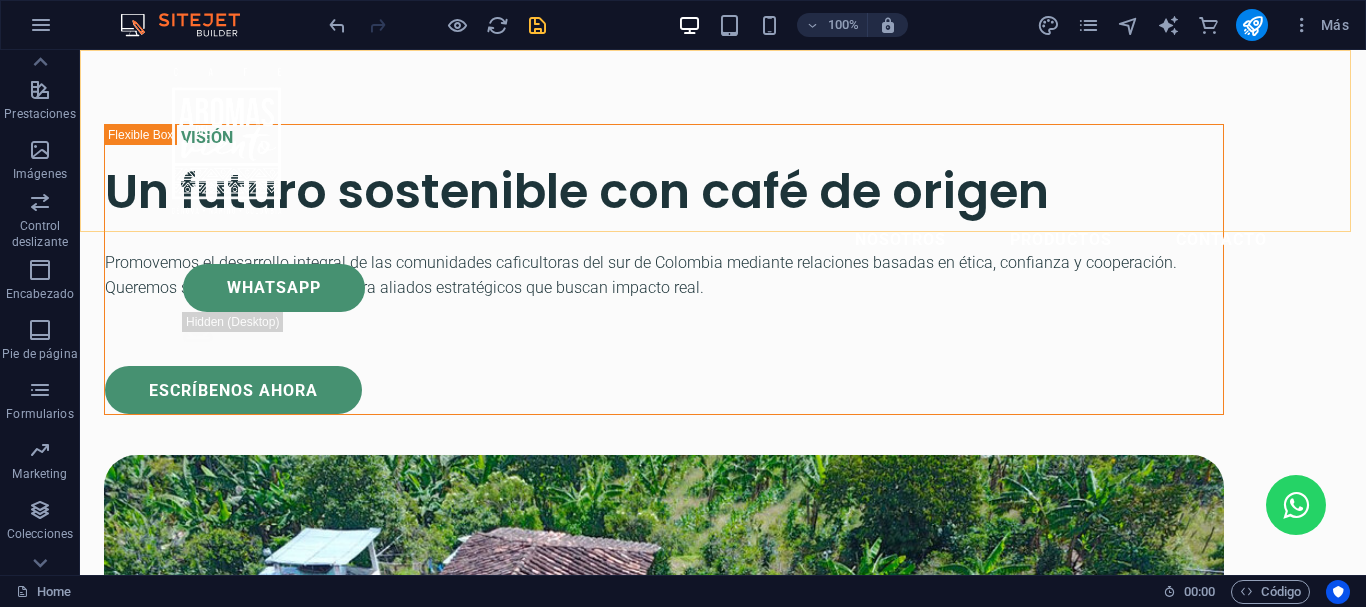 click on "Nosotros Productos Contacto Whatsapp .fa-secondary{opacity:.4}" at bounding box center (723, 208) 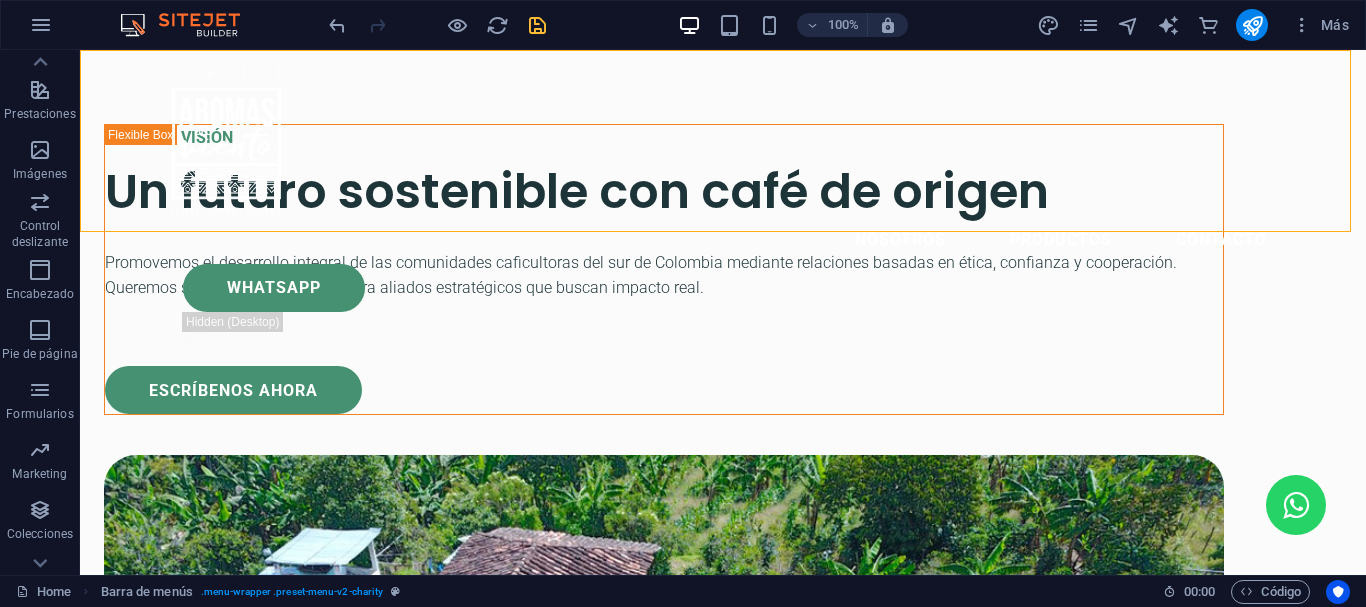 click on "Nosotros Productos Contacto Whatsapp .fa-secondary{opacity:.4}" at bounding box center [723, 208] 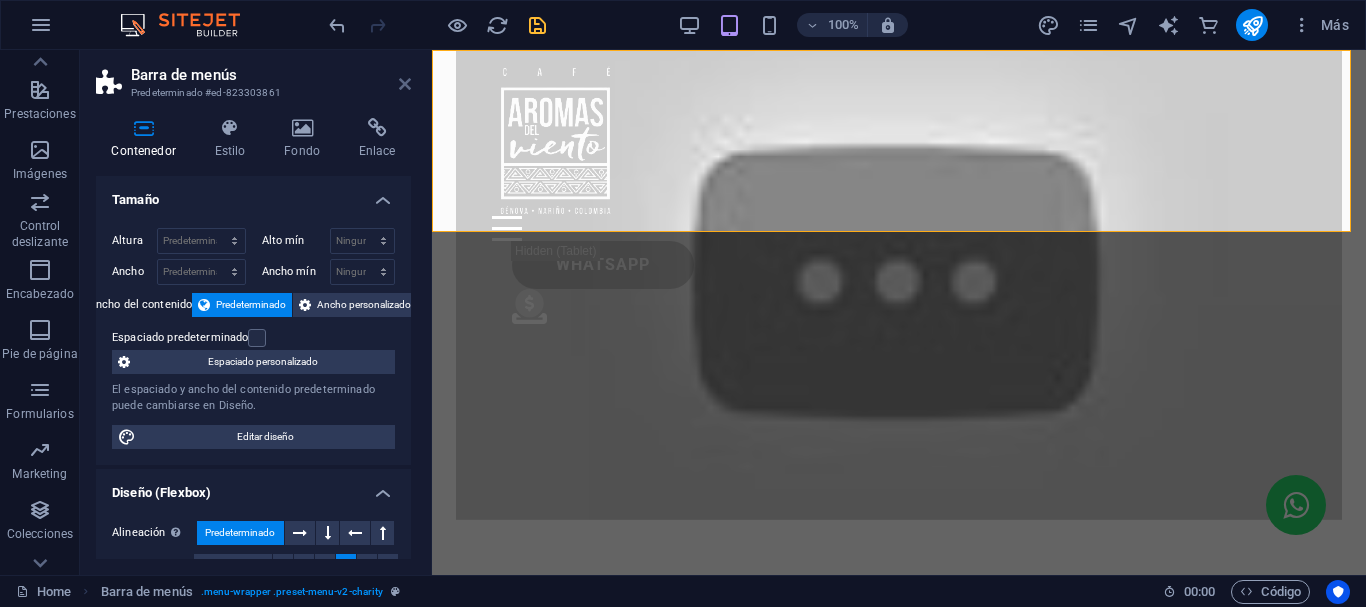 click at bounding box center (405, 84) 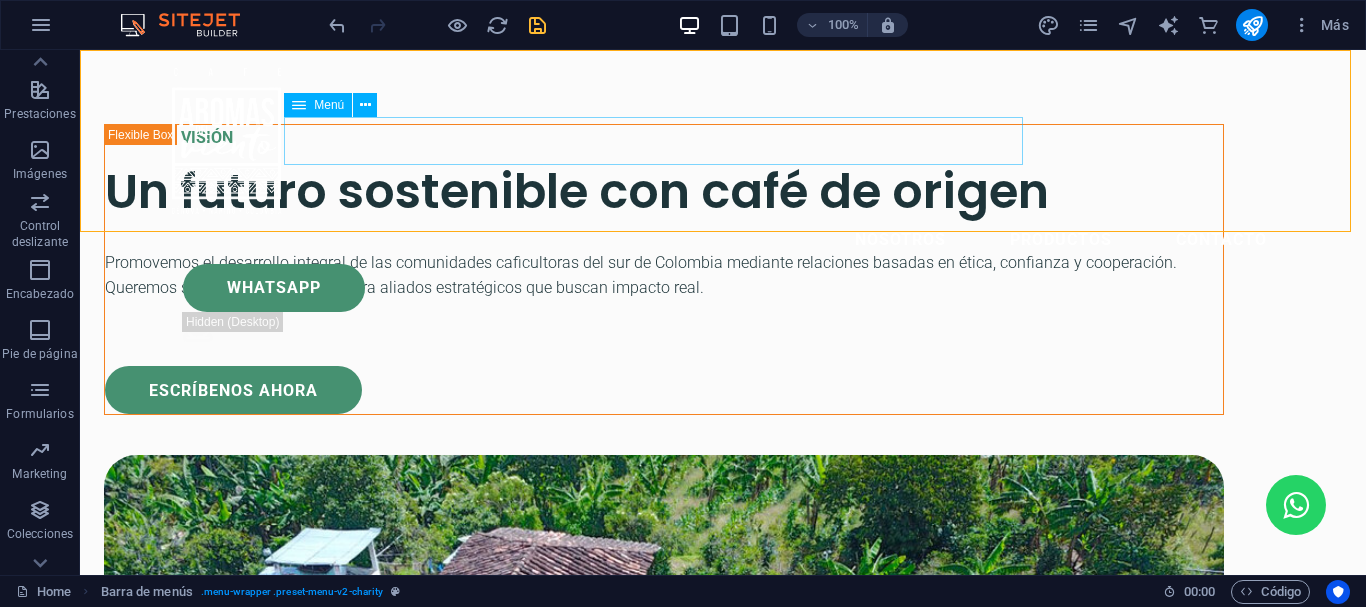 click on "Nosotros Productos Contacto" at bounding box center [723, 240] 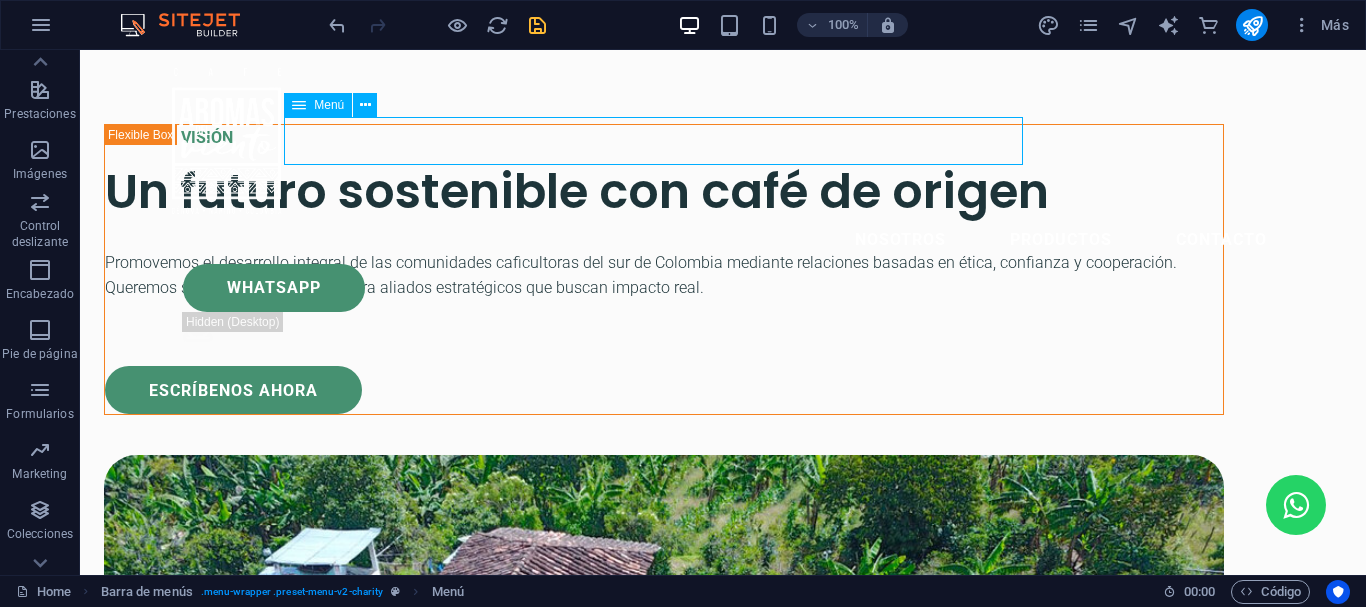 click on "Nosotros Productos Contacto" at bounding box center (723, 240) 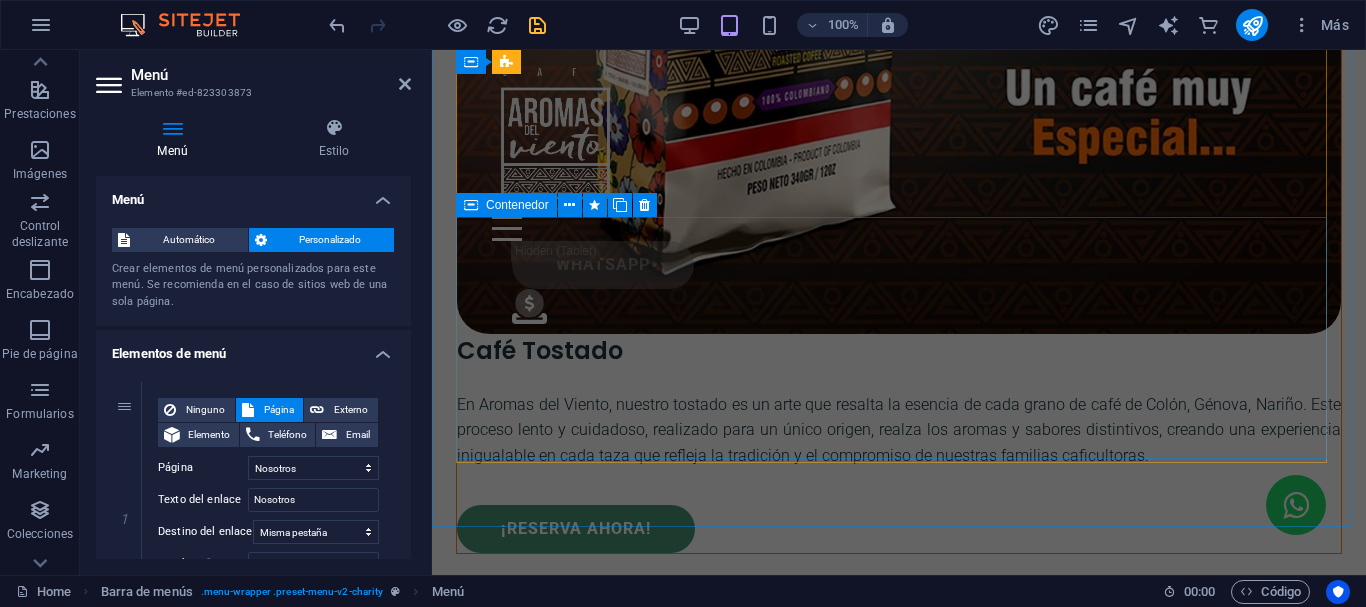 scroll, scrollTop: 8198, scrollLeft: 0, axis: vertical 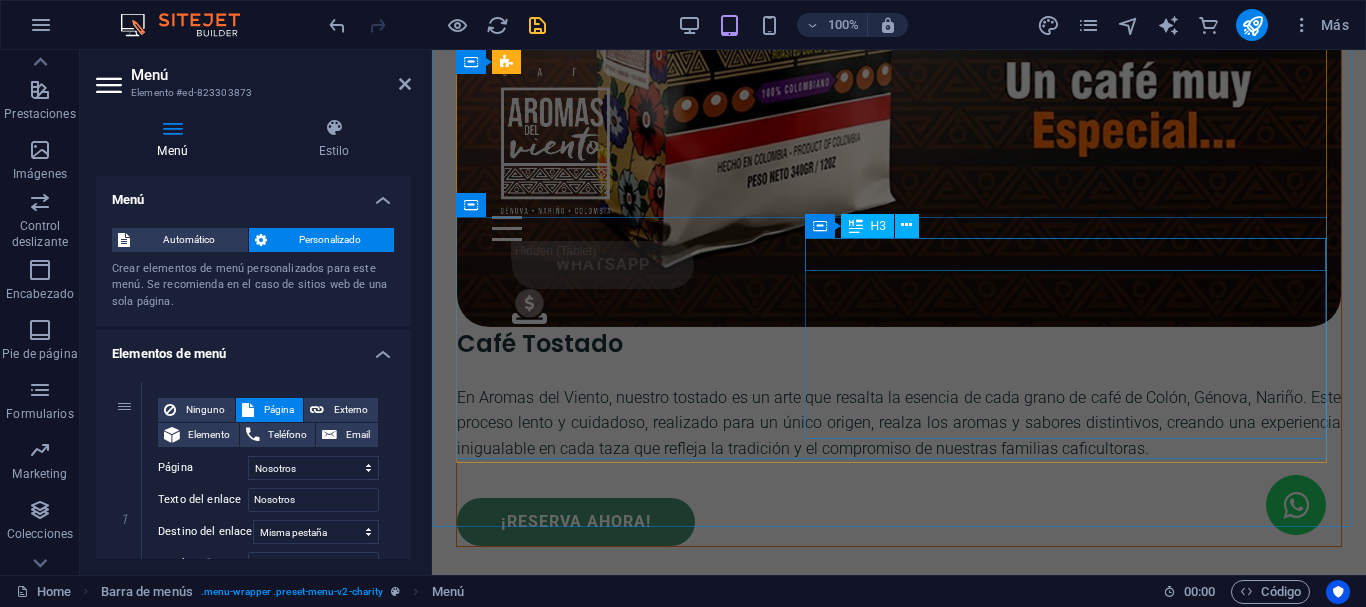 click on "Donnelly PLC" at bounding box center (899, 5149) 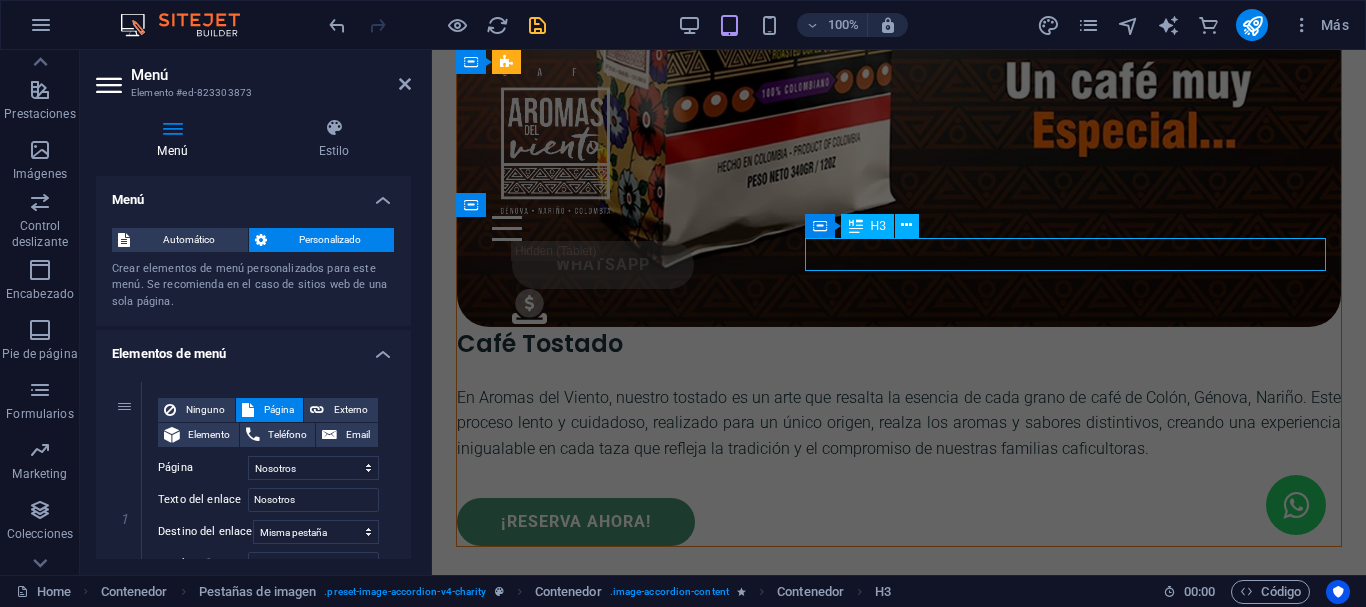scroll, scrollTop: 6659, scrollLeft: 0, axis: vertical 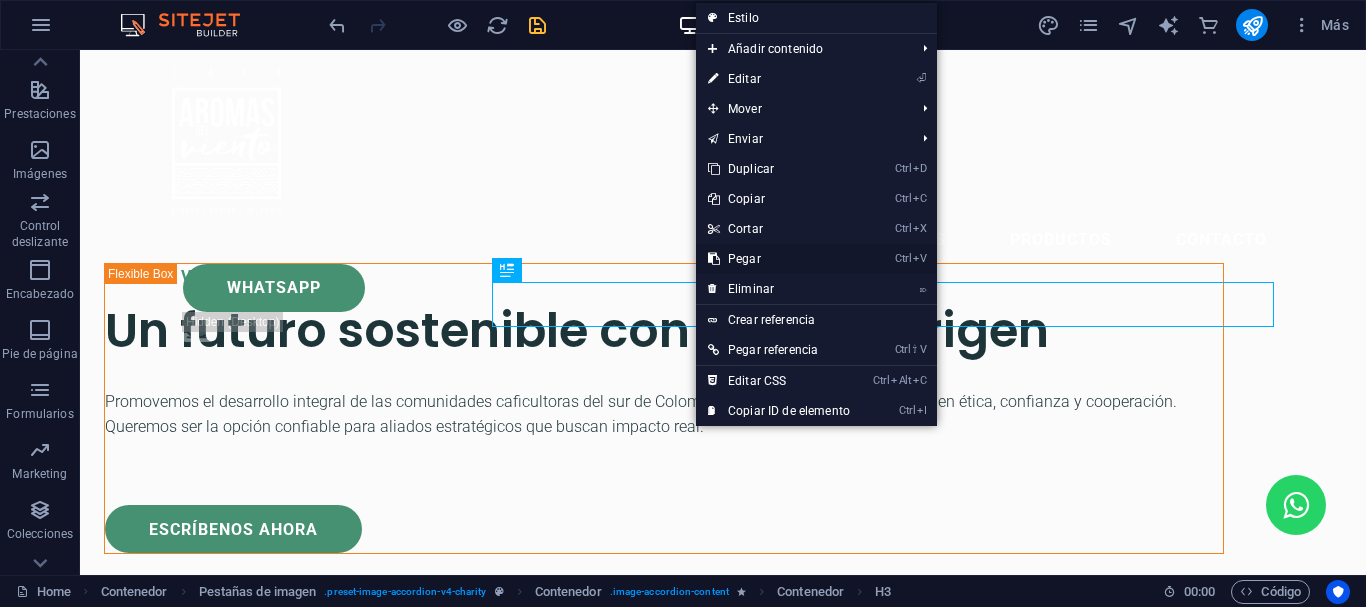 click on "Ctrl V  Pegar" at bounding box center (779, 259) 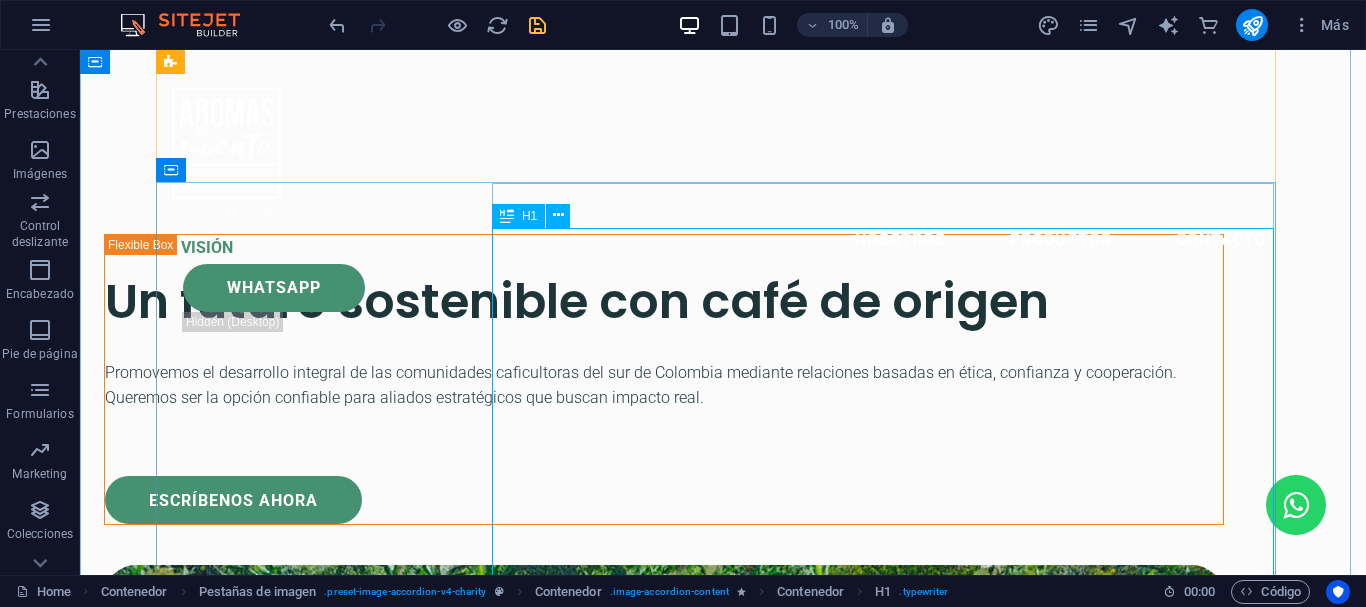 scroll, scrollTop: 6659, scrollLeft: 0, axis: vertical 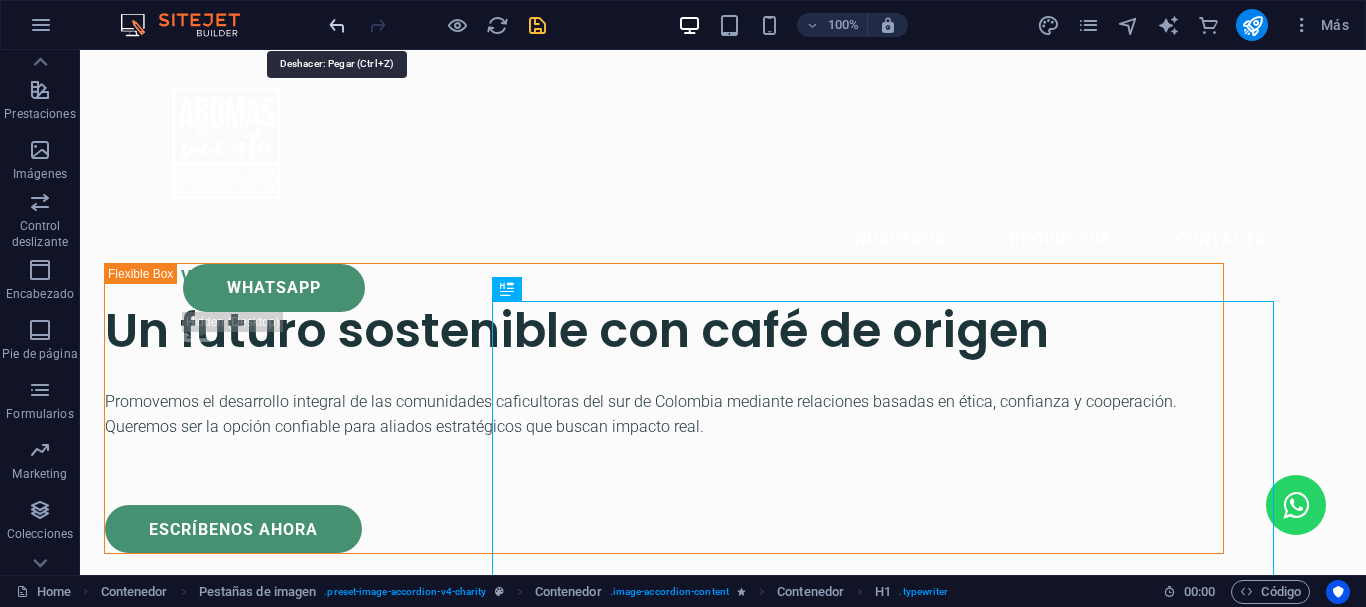 click at bounding box center [337, 25] 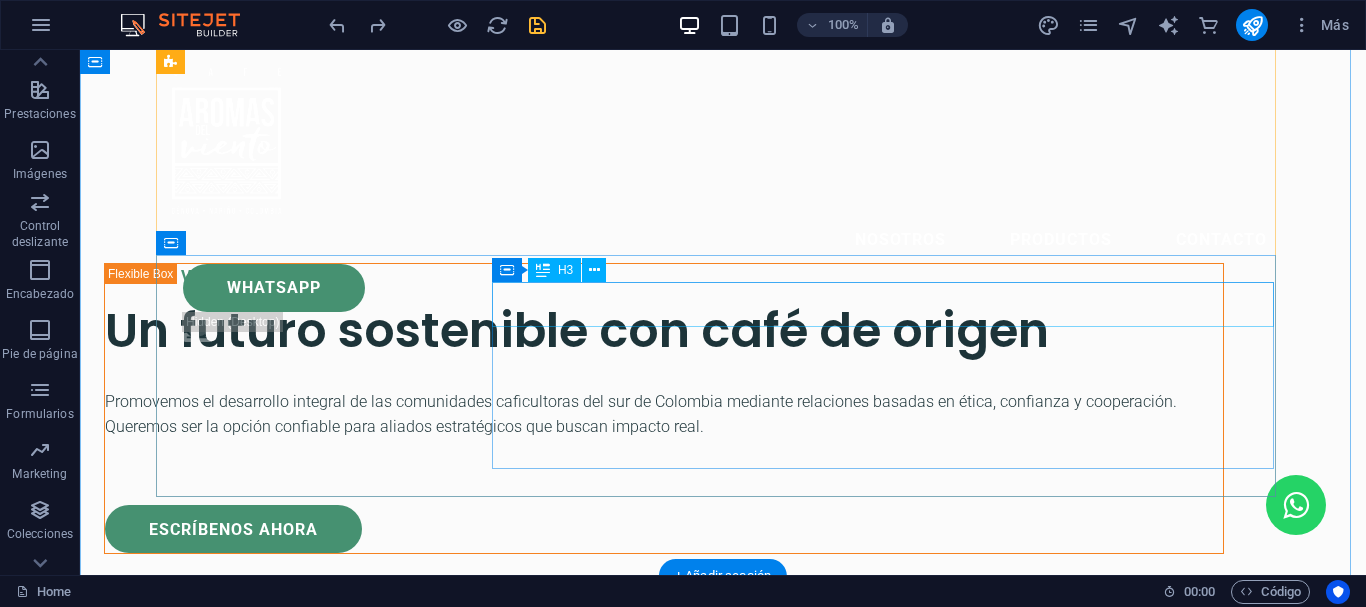 click on "Donnelly PLC" at bounding box center (723, 9592) 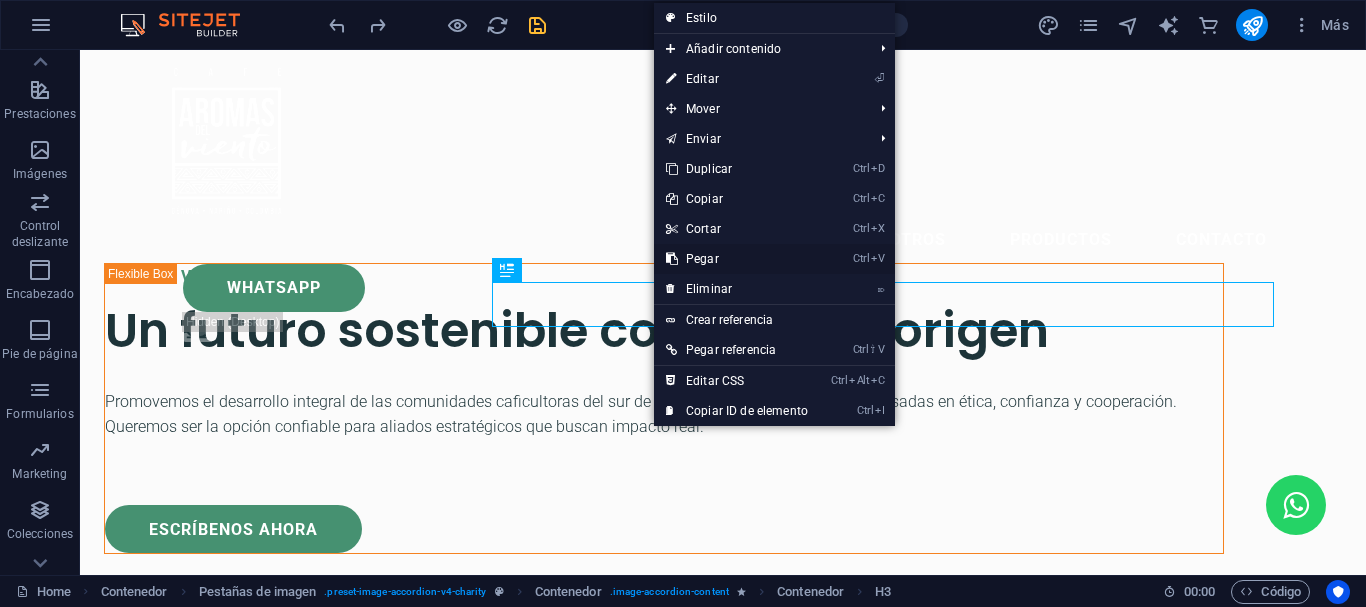 click on "Ctrl V  Pegar" at bounding box center (737, 259) 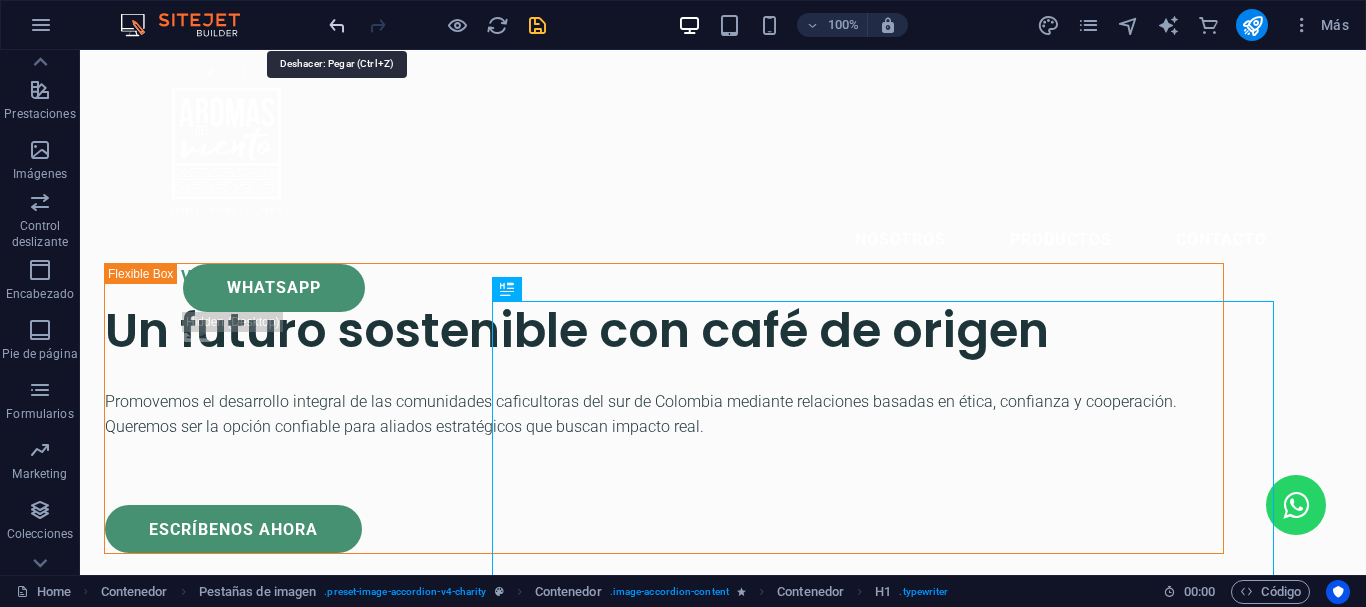 click at bounding box center (337, 25) 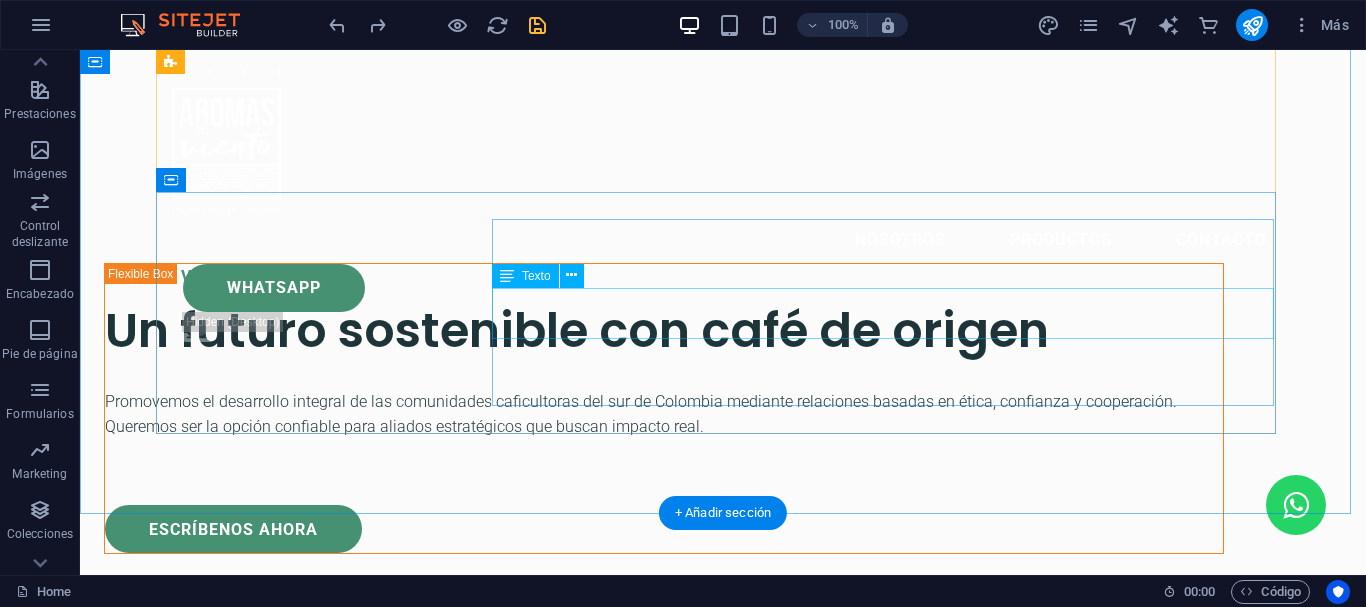 scroll, scrollTop: 6759, scrollLeft: 0, axis: vertical 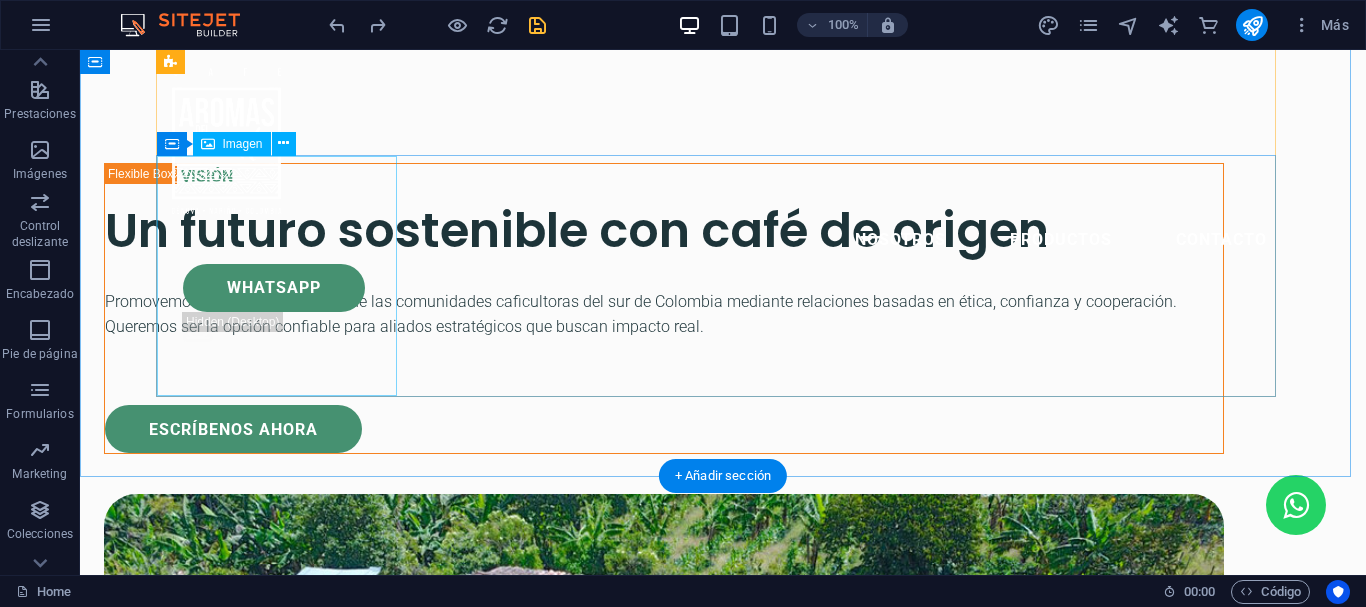 click at bounding box center (723, 8911) 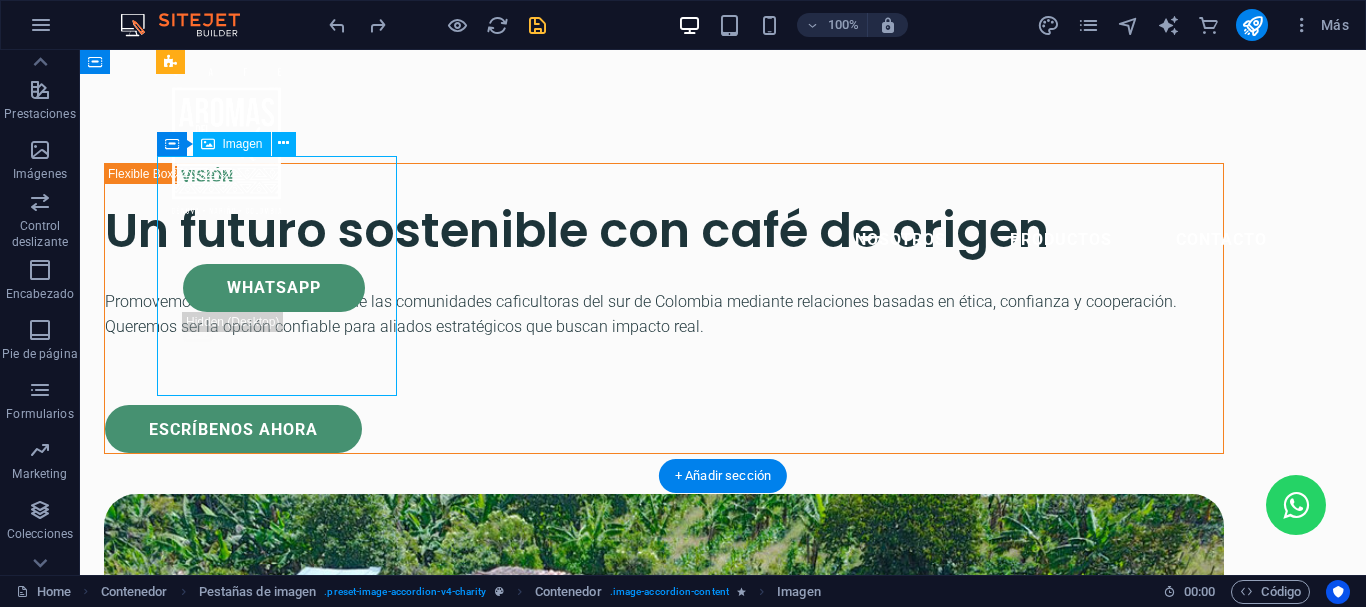click at bounding box center [723, 8911] 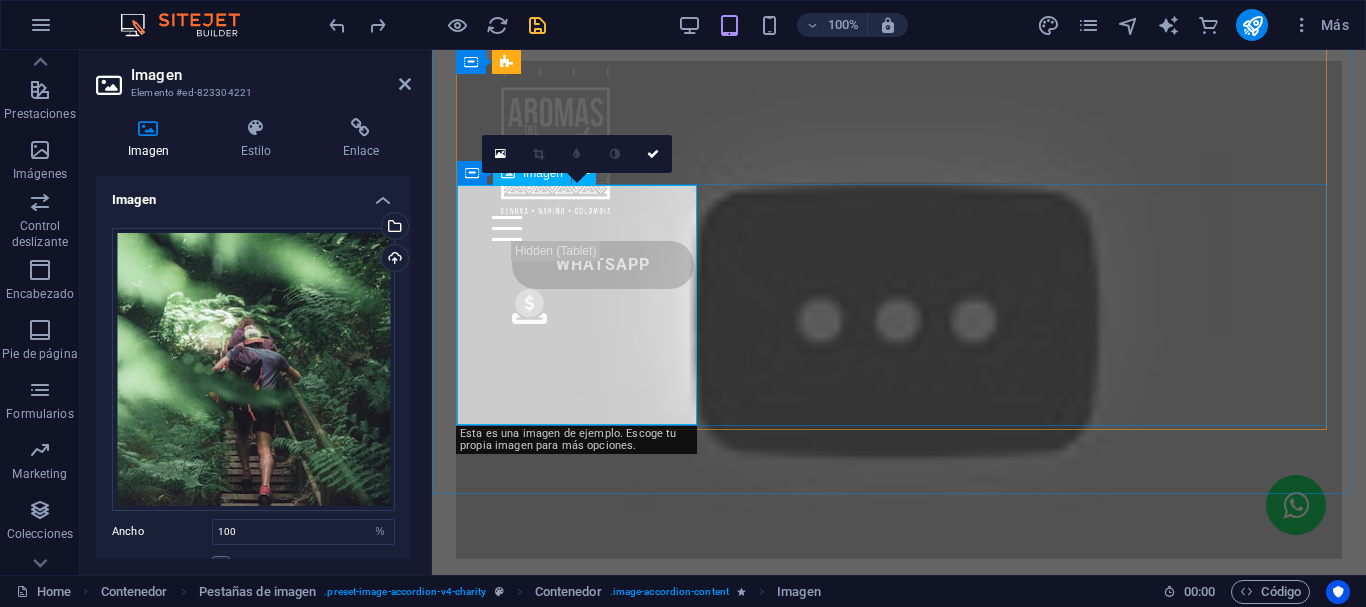 scroll, scrollTop: 8231, scrollLeft: 0, axis: vertical 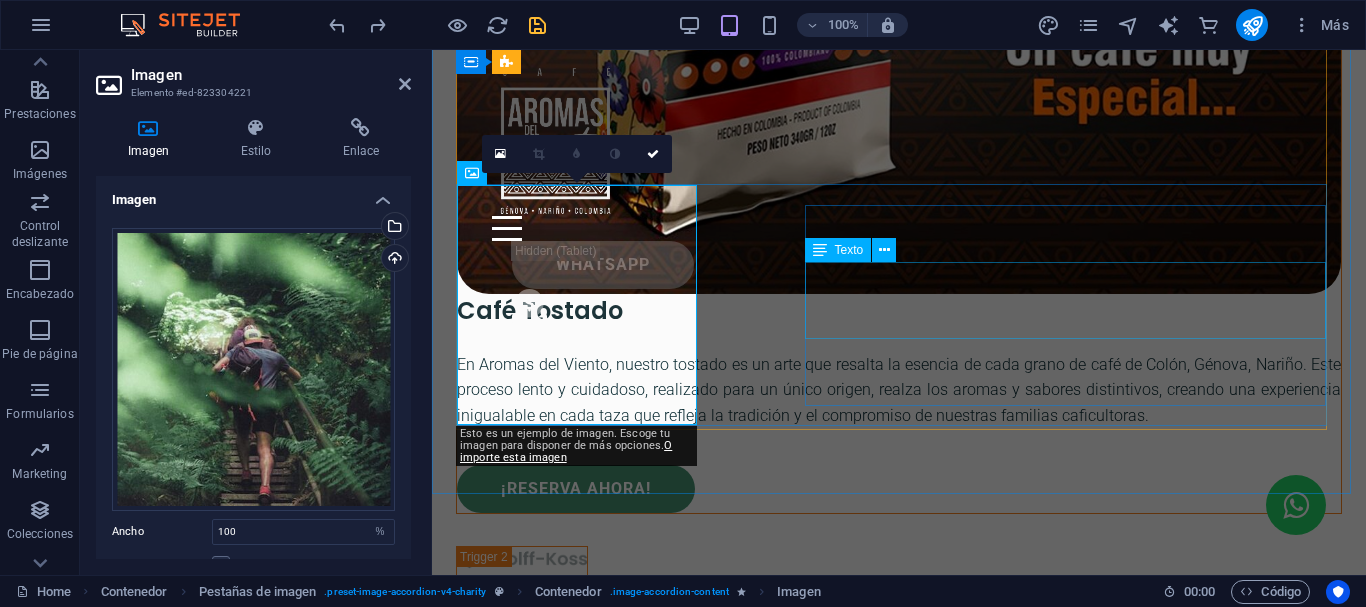 click on "Lorem ipsum dolor sit amet consectetur. Bibendum adipiscing morbi orci nibh eget posuere arcu volutpat nulla. Tortor cras suscipit augue sodales risus auctor. Fusce nunc vitae non dui ornare tellus nibh purus lectus." at bounding box center [899, 5181] 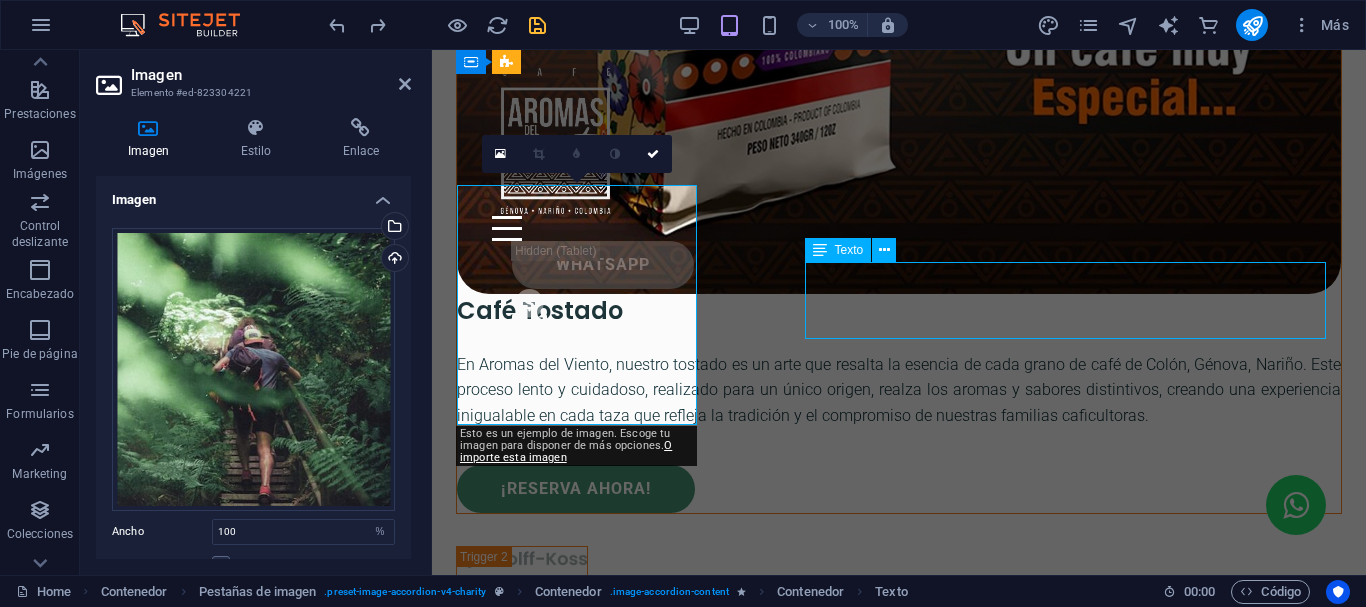 click on "Lorem ipsum dolor sit amet consectetur. Bibendum adipiscing morbi orci nibh eget posuere arcu volutpat nulla. Tortor cras suscipit augue sodales risus auctor. Fusce nunc vitae non dui ornare tellus nibh purus lectus." at bounding box center (899, 5181) 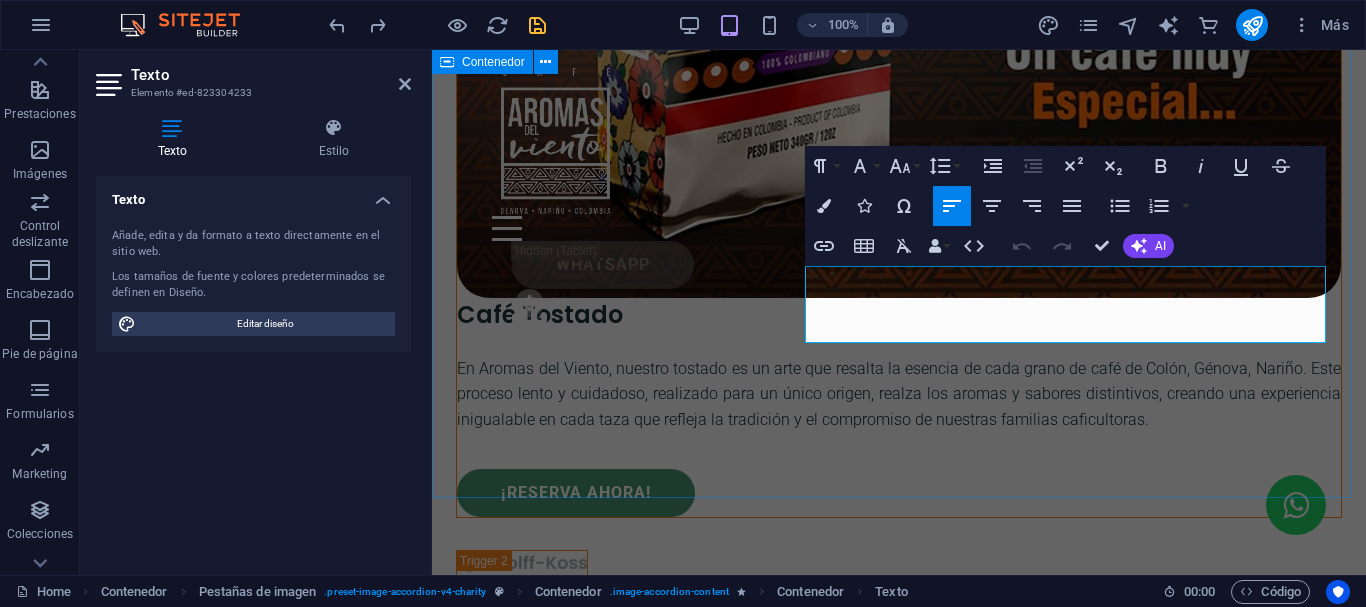 drag, startPoint x: 805, startPoint y: 281, endPoint x: 1329, endPoint y: 331, distance: 526.38007 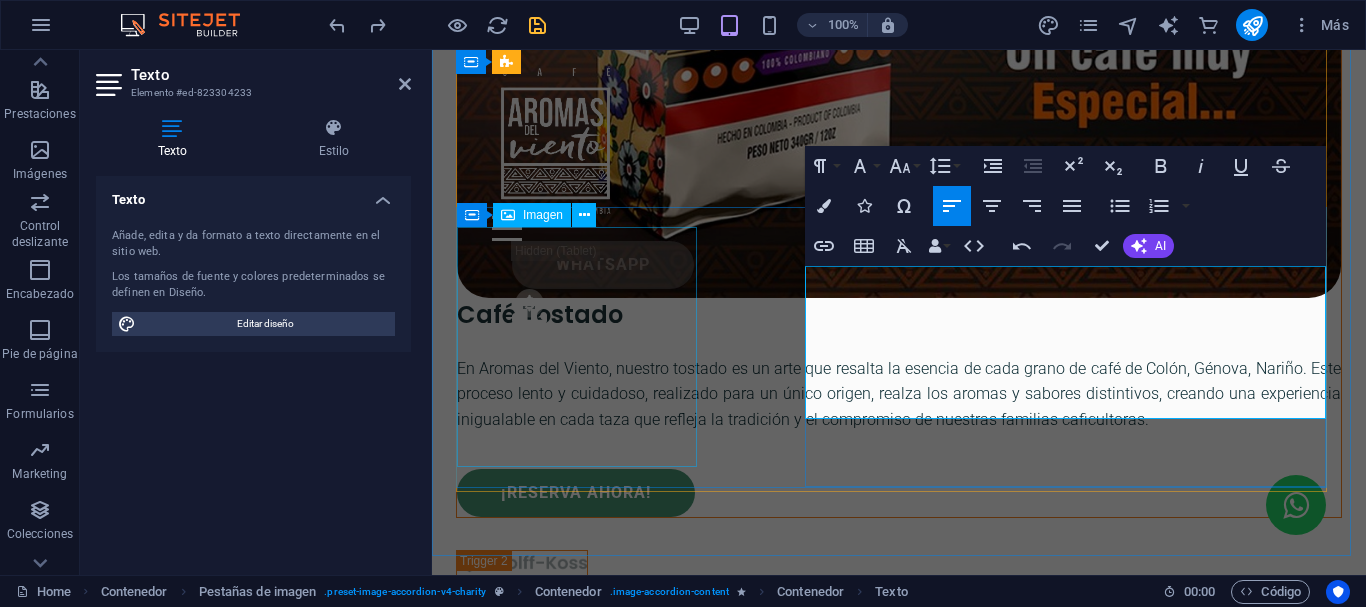 scroll, scrollTop: 8208, scrollLeft: 0, axis: vertical 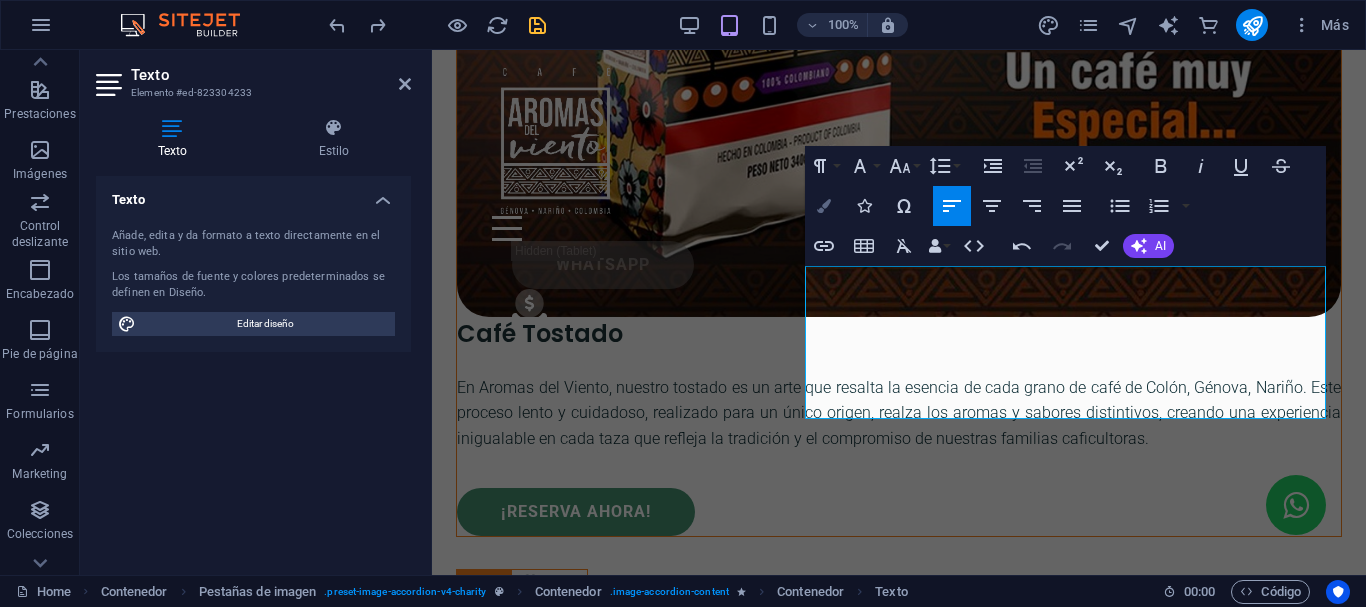 click at bounding box center [824, 206] 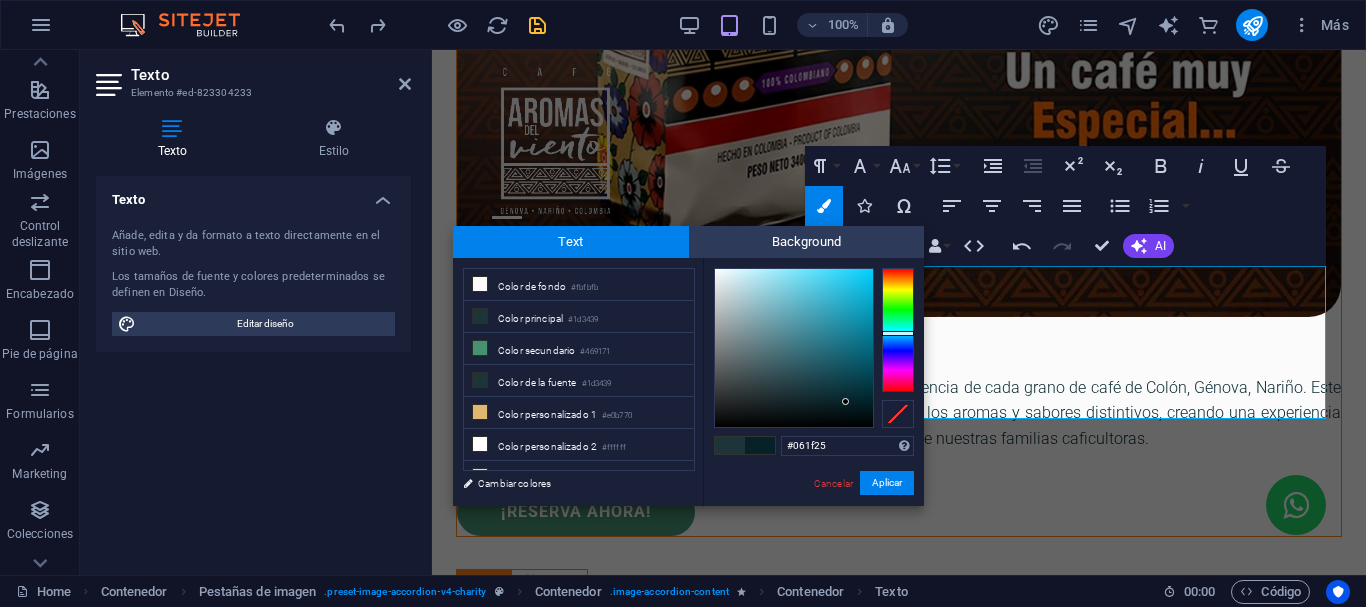 type on "#051e23" 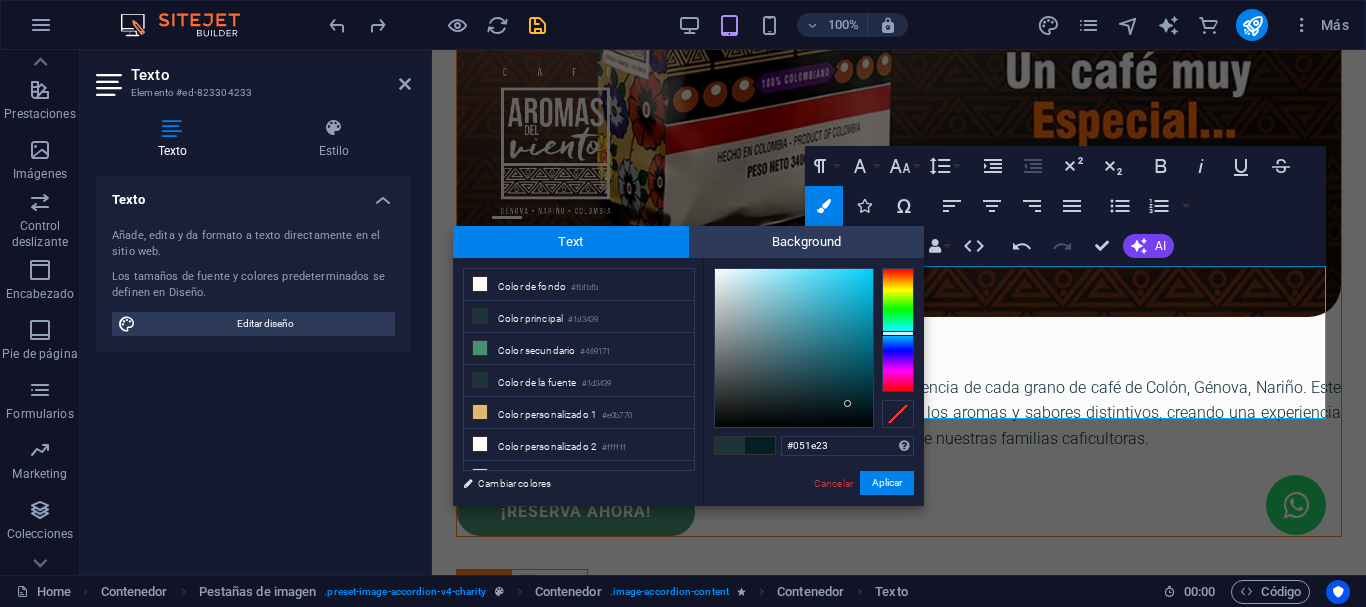 drag, startPoint x: 792, startPoint y: 389, endPoint x: 848, endPoint y: 404, distance: 57.974133 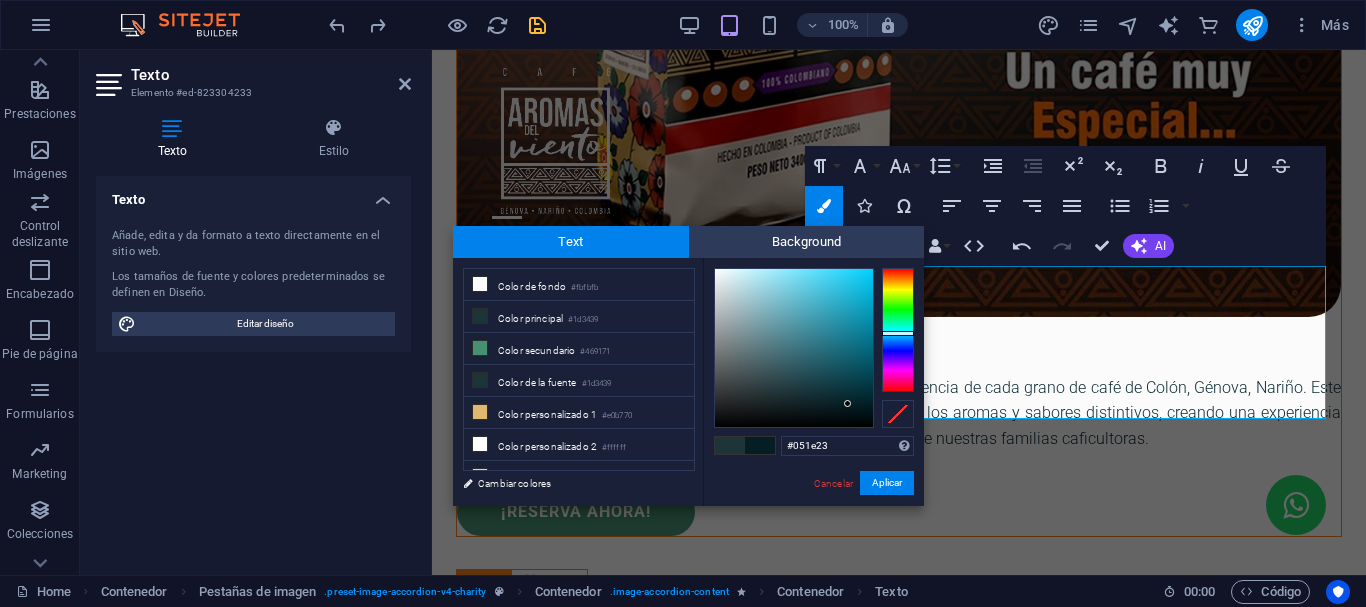 click at bounding box center (760, 445) 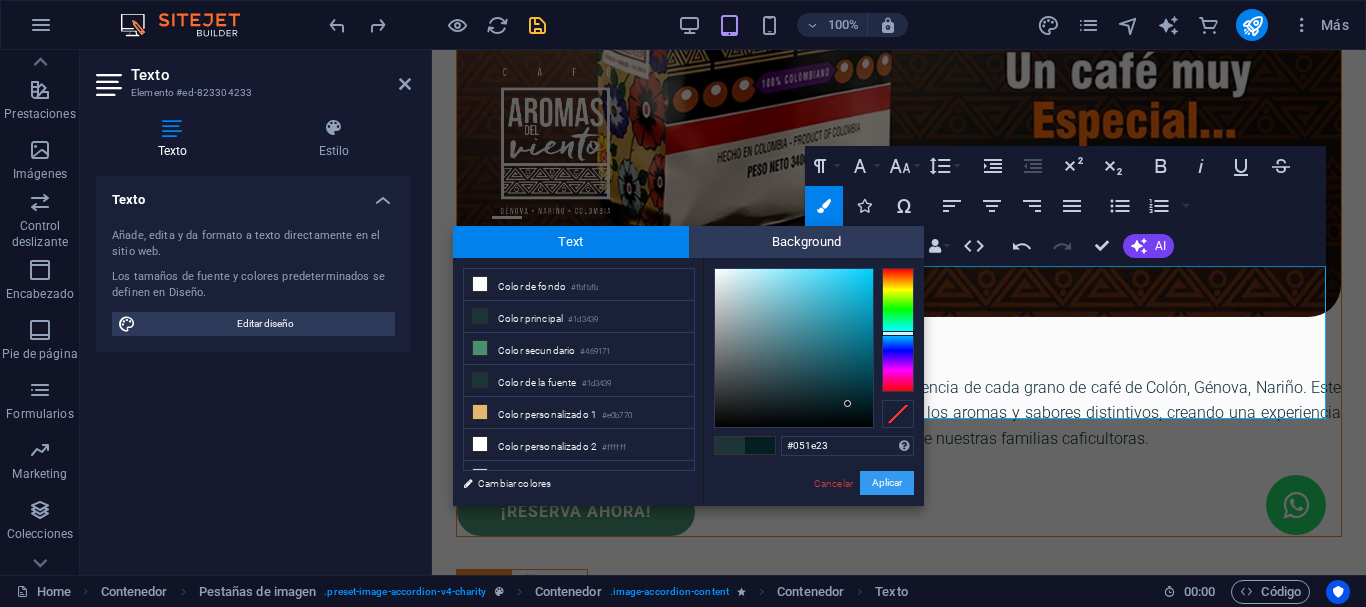 click on "Aplicar" at bounding box center (887, 483) 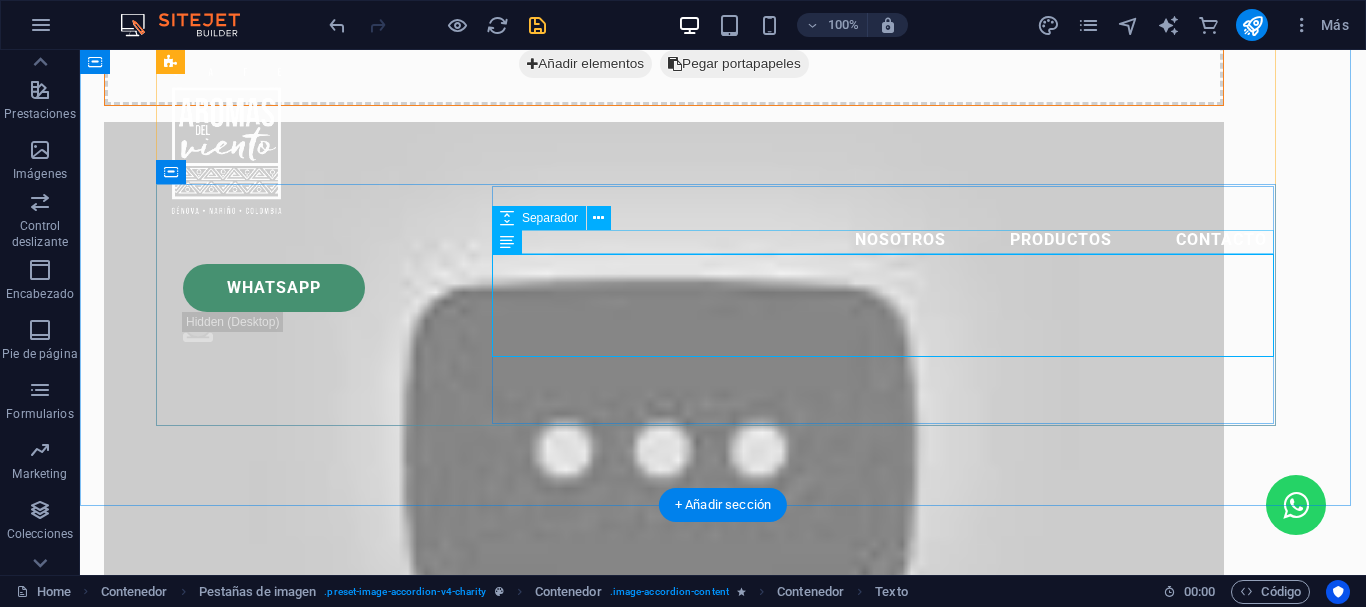 scroll, scrollTop: 6730, scrollLeft: 0, axis: vertical 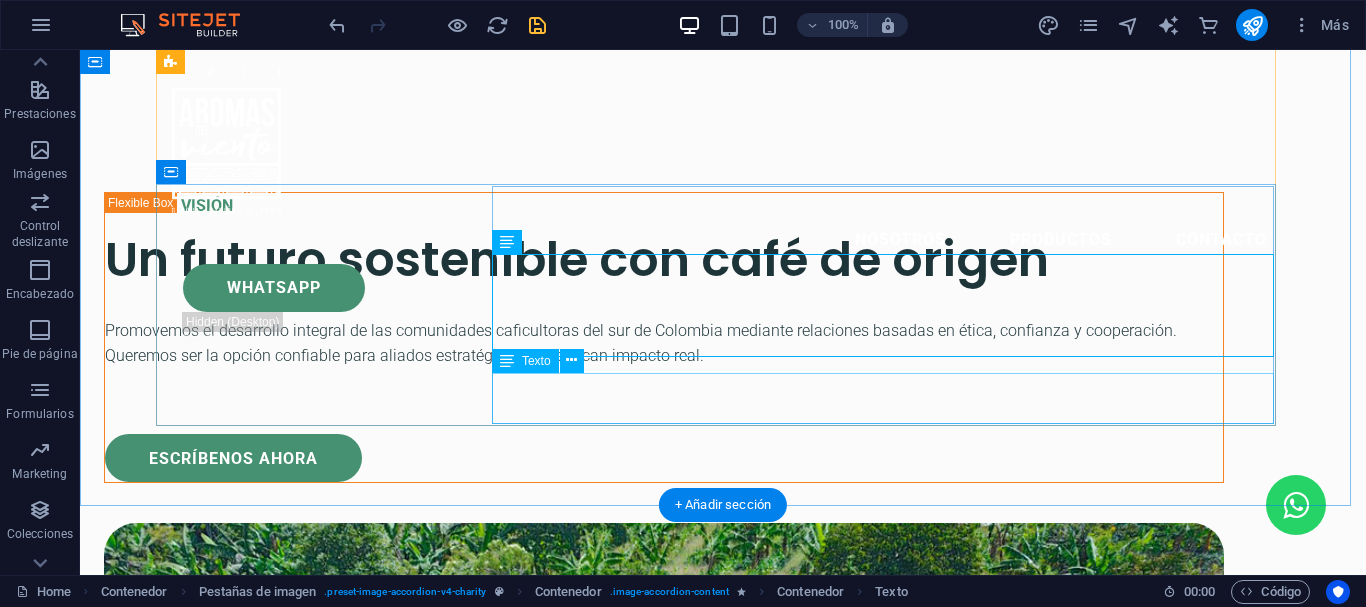 click on "Volutpat nulla. Tortor cras suscipit augue sodales risus auctor. Fusce nunc vitae non dui ornare tellus nibh purus lectus." at bounding box center [723, 9674] 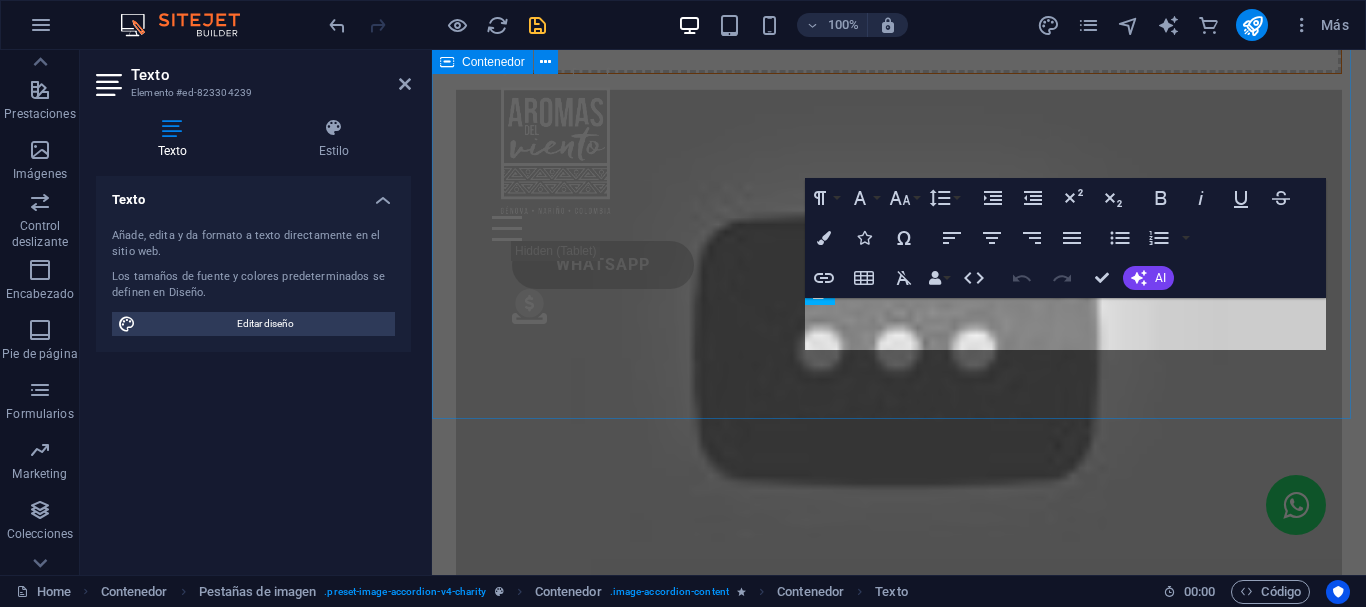 scroll, scrollTop: 8345, scrollLeft: 0, axis: vertical 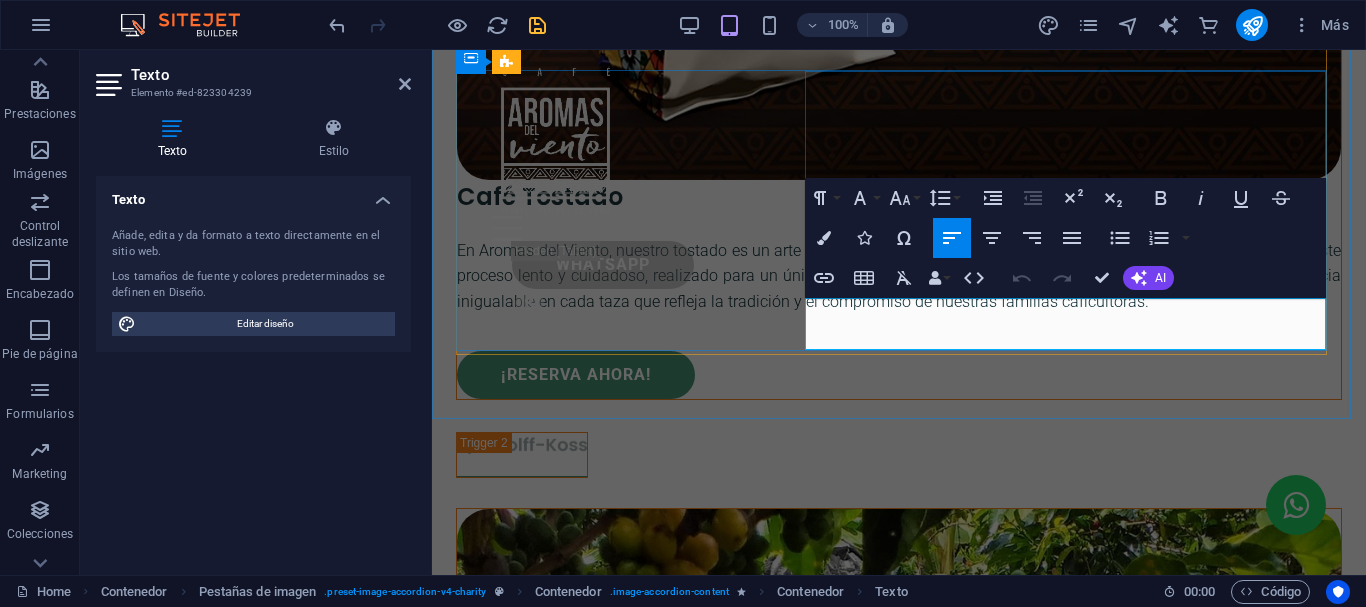 drag, startPoint x: 805, startPoint y: 309, endPoint x: 1128, endPoint y: 338, distance: 324.29926 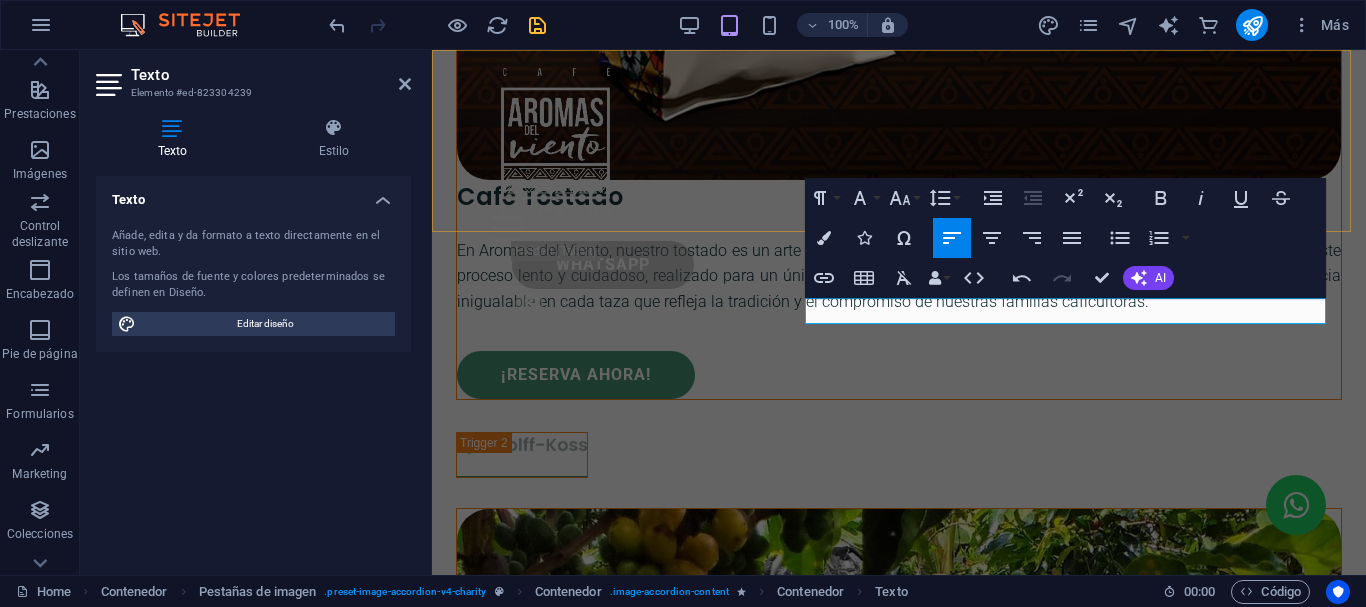 click on "Nosotros Productos Contacto Whatsapp .fa-secondary{opacity:.4}" at bounding box center (899, 199) 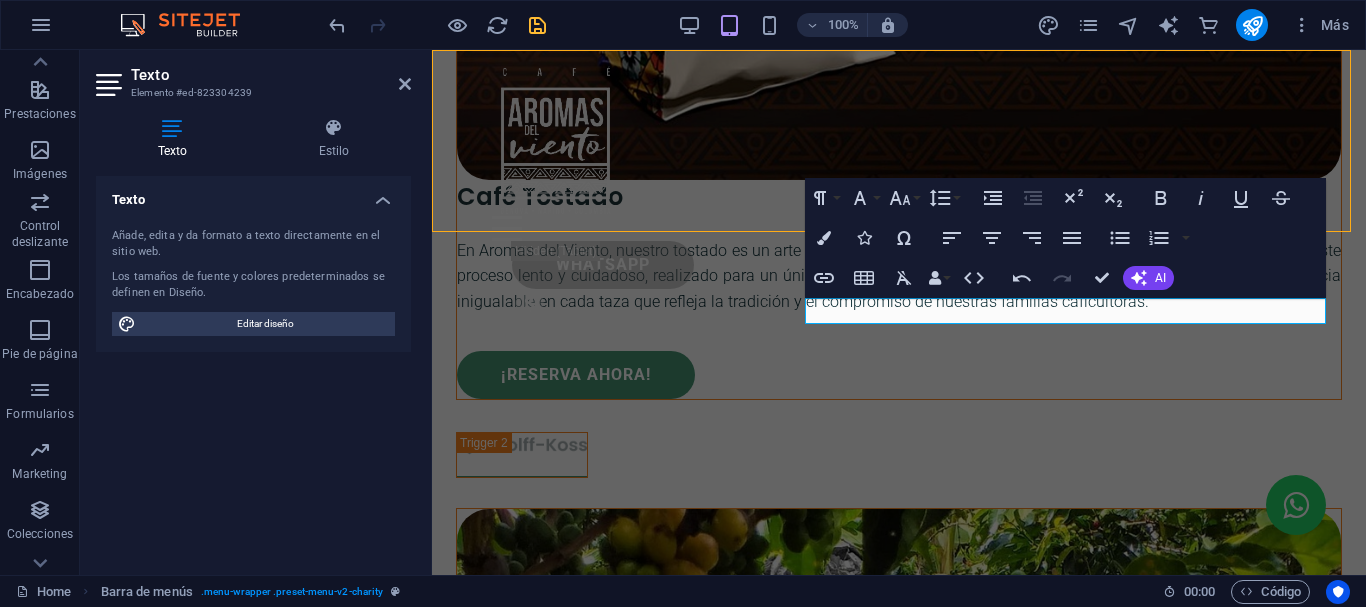 click on "Nosotros Productos Contacto Whatsapp .fa-secondary{opacity:.4}" at bounding box center [899, 199] 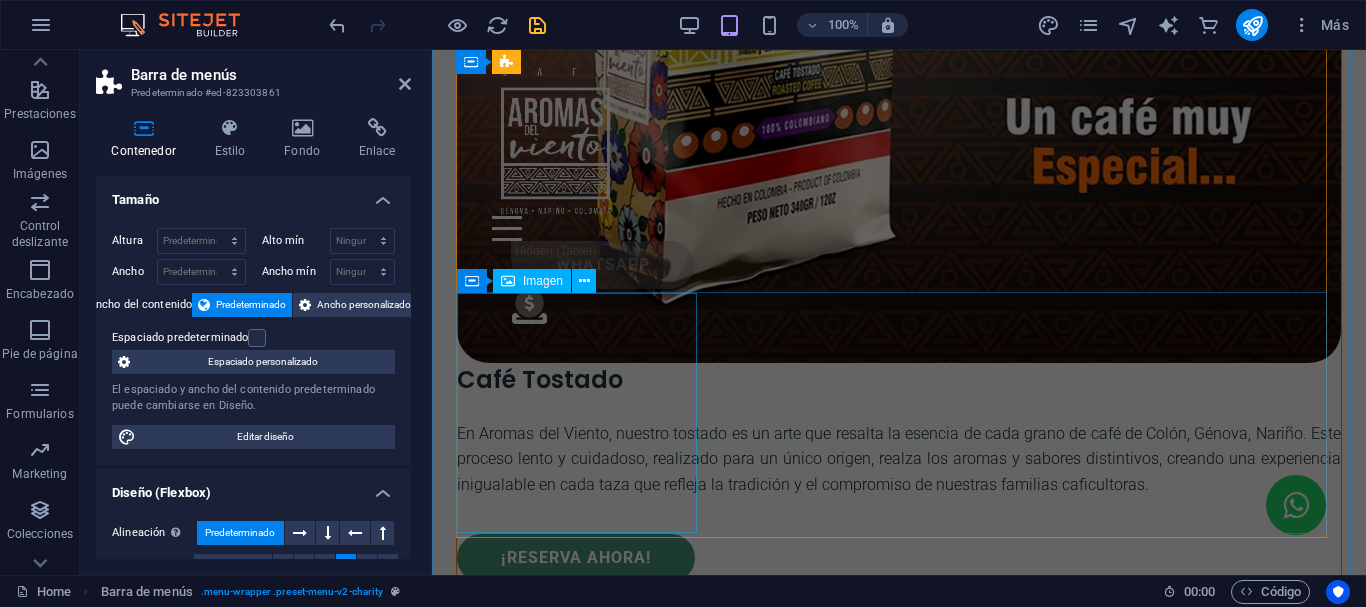 scroll, scrollTop: 8223, scrollLeft: 0, axis: vertical 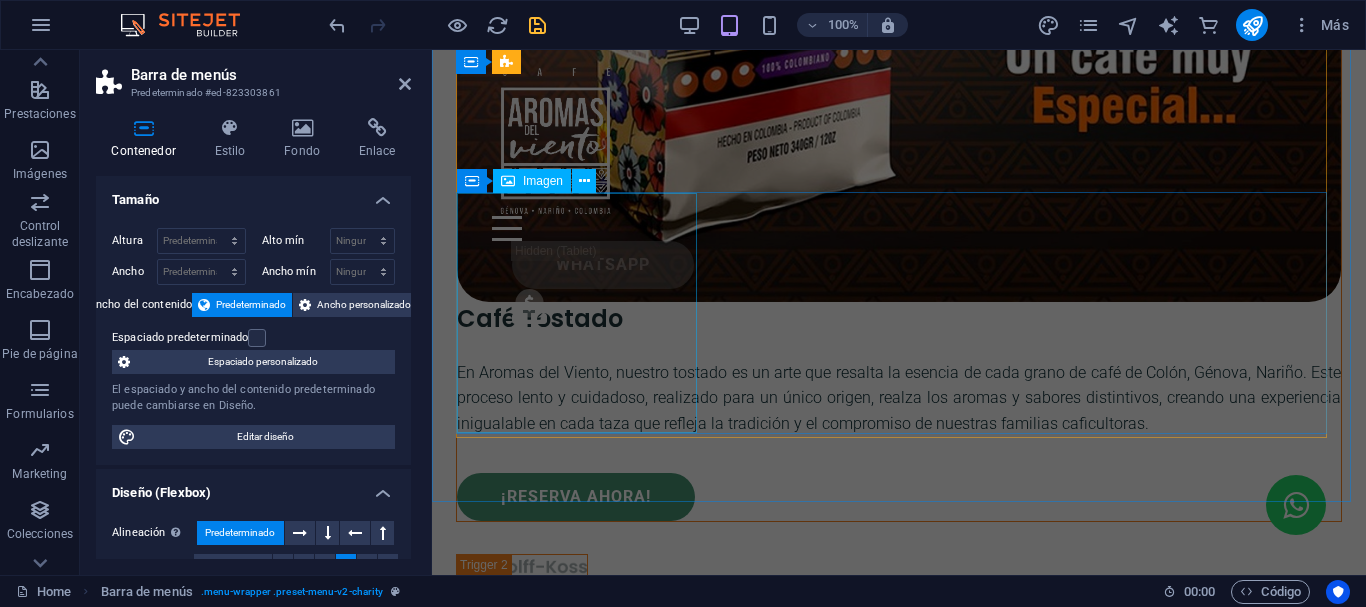 click at bounding box center [899, 4665] 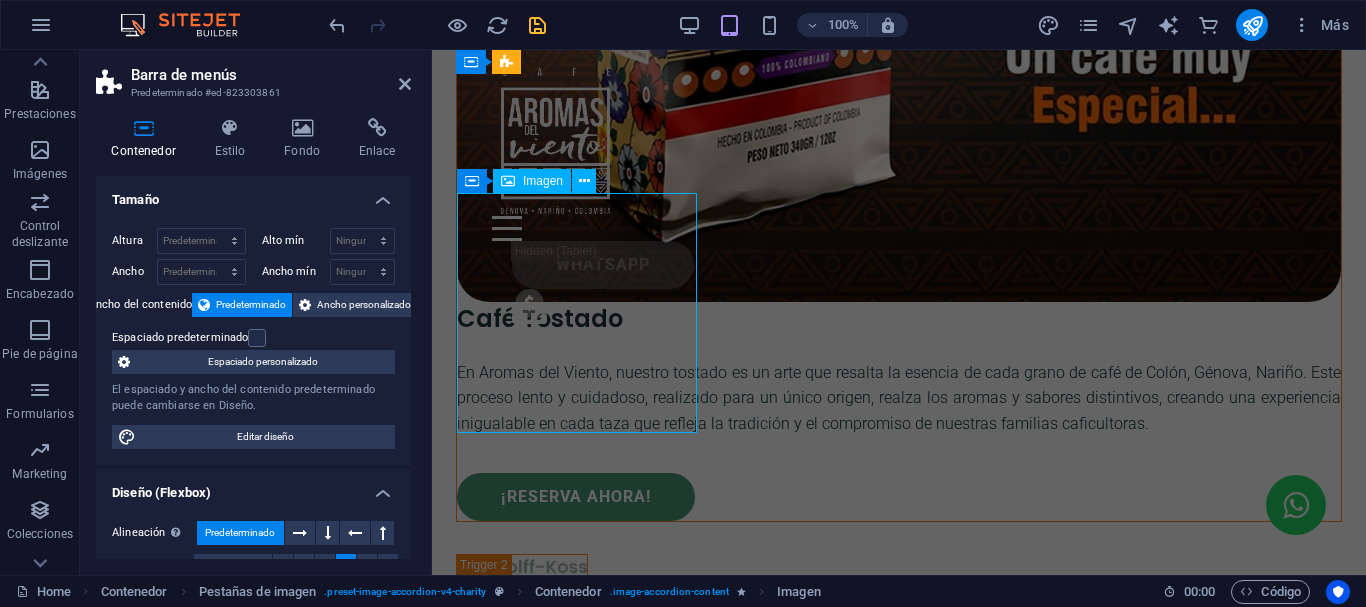scroll, scrollTop: 6730, scrollLeft: 0, axis: vertical 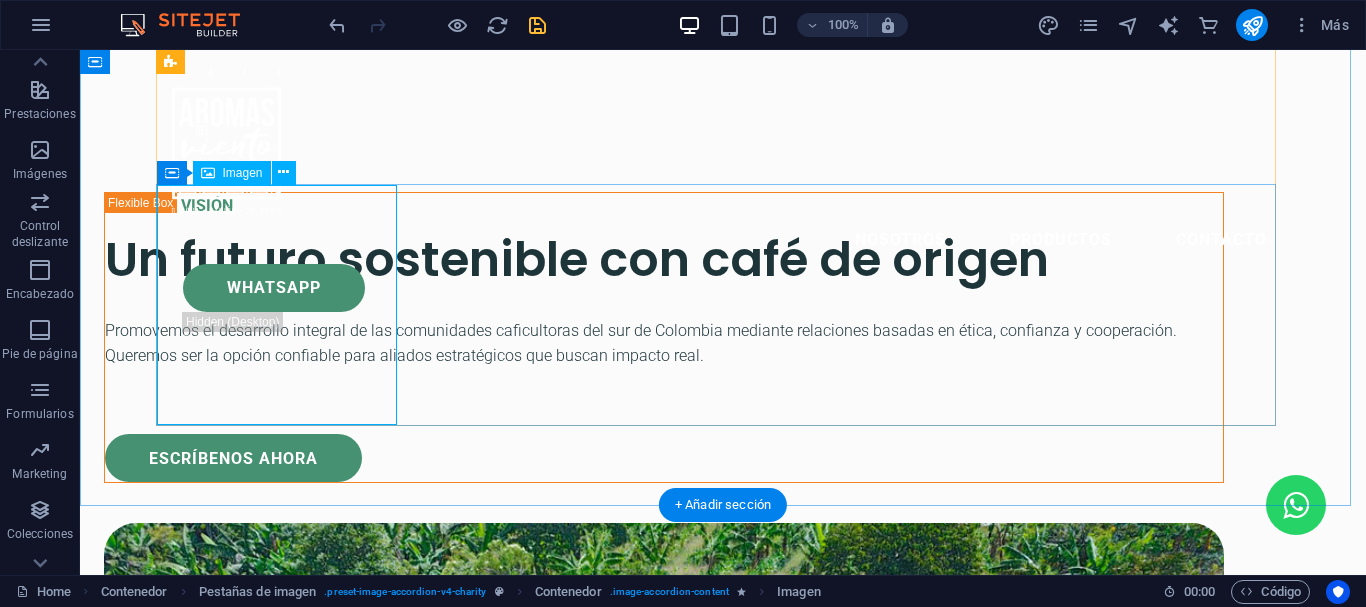 click at bounding box center [723, 8940] 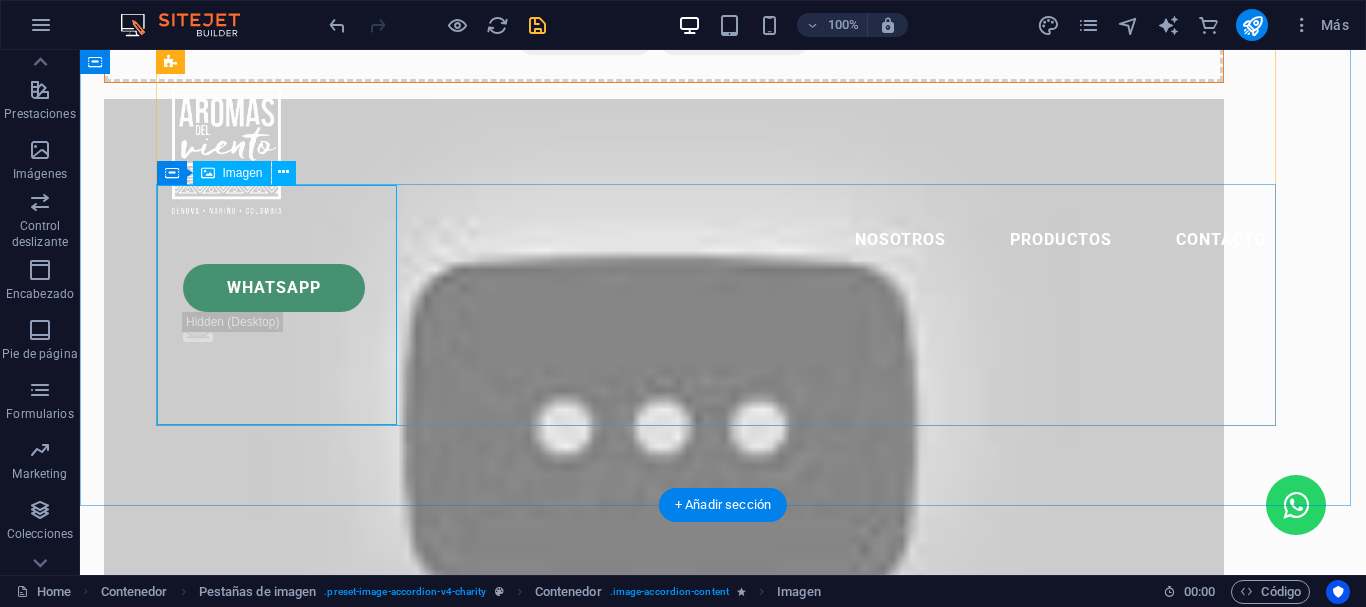 select on "%" 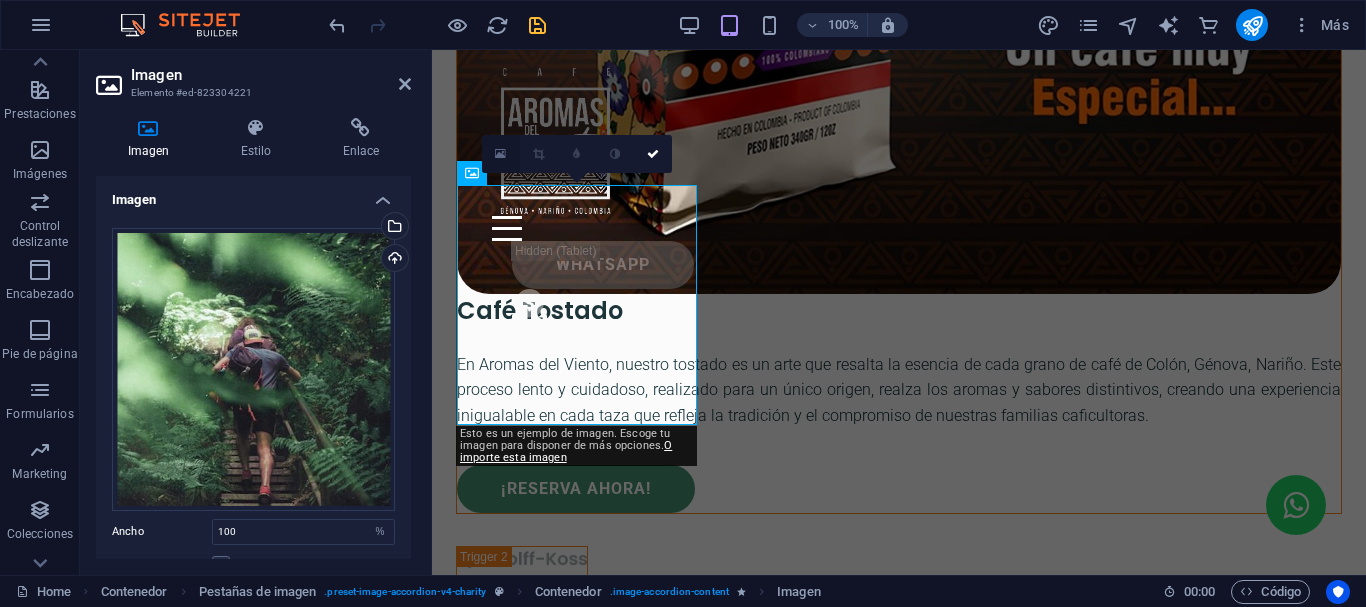 click at bounding box center (500, 154) 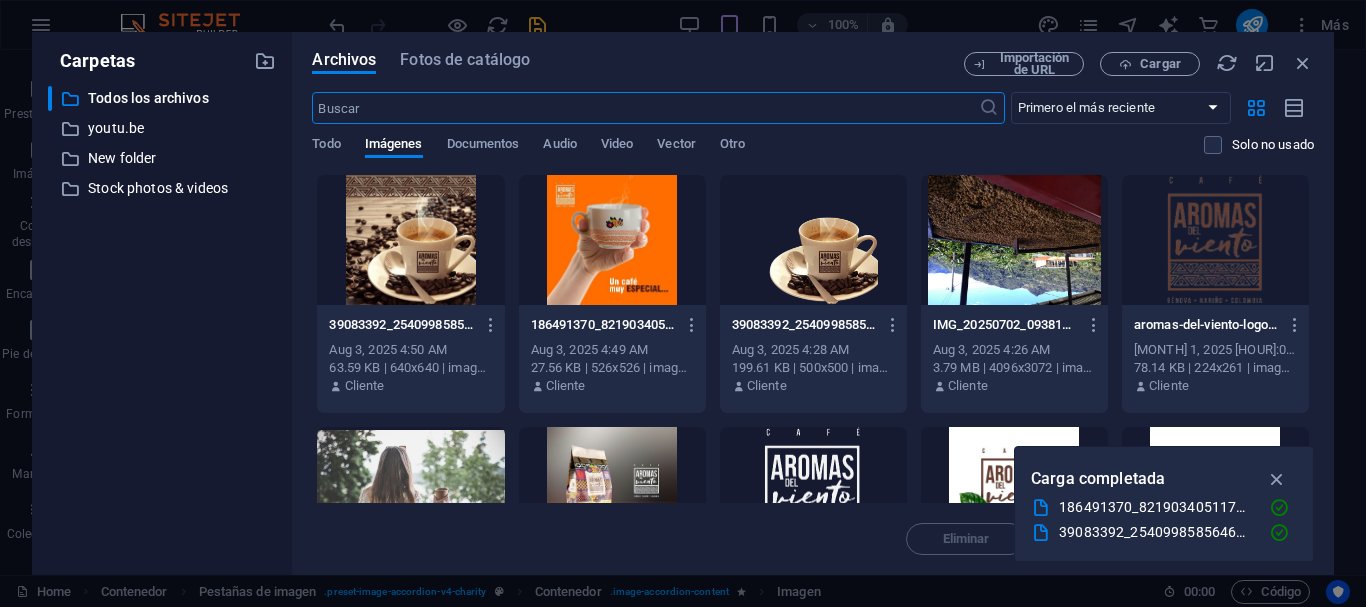 scroll, scrollTop: 9830, scrollLeft: 0, axis: vertical 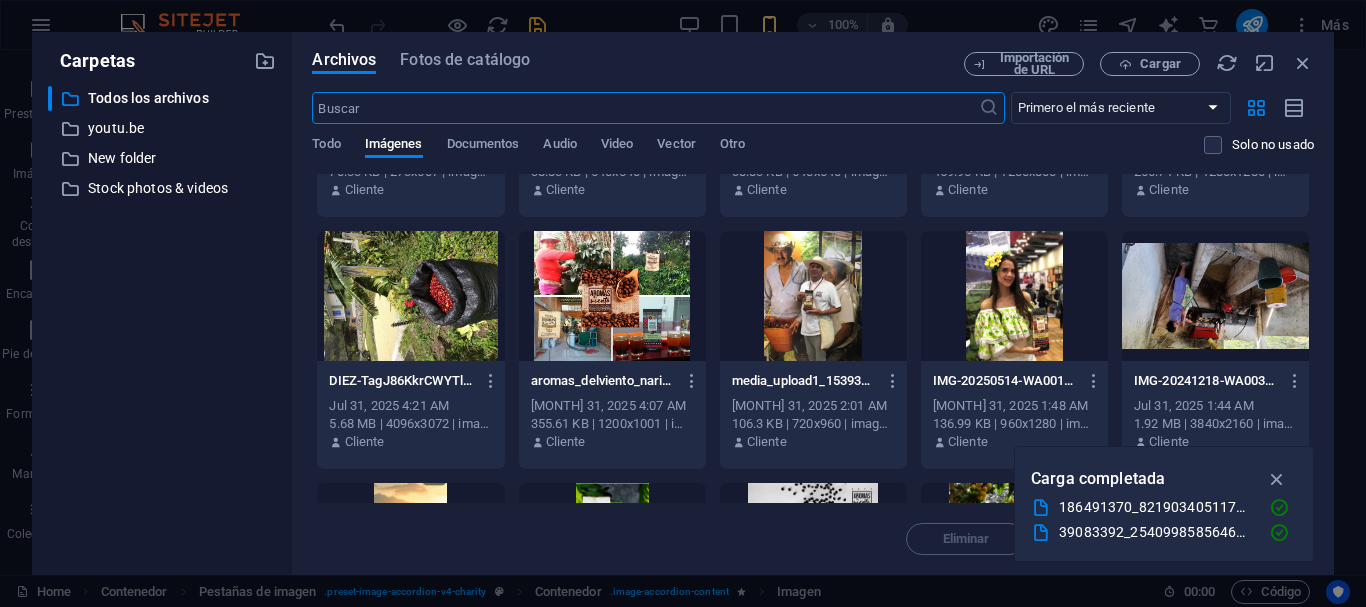 click at bounding box center (612, 296) 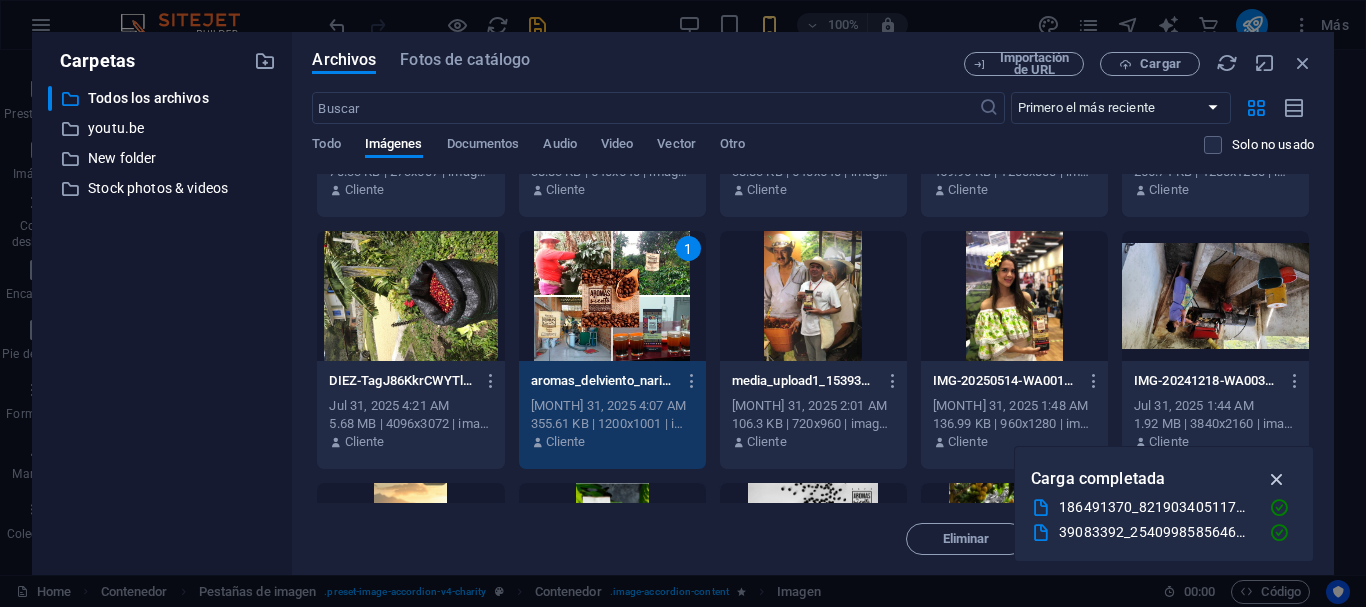 click at bounding box center (1277, 479) 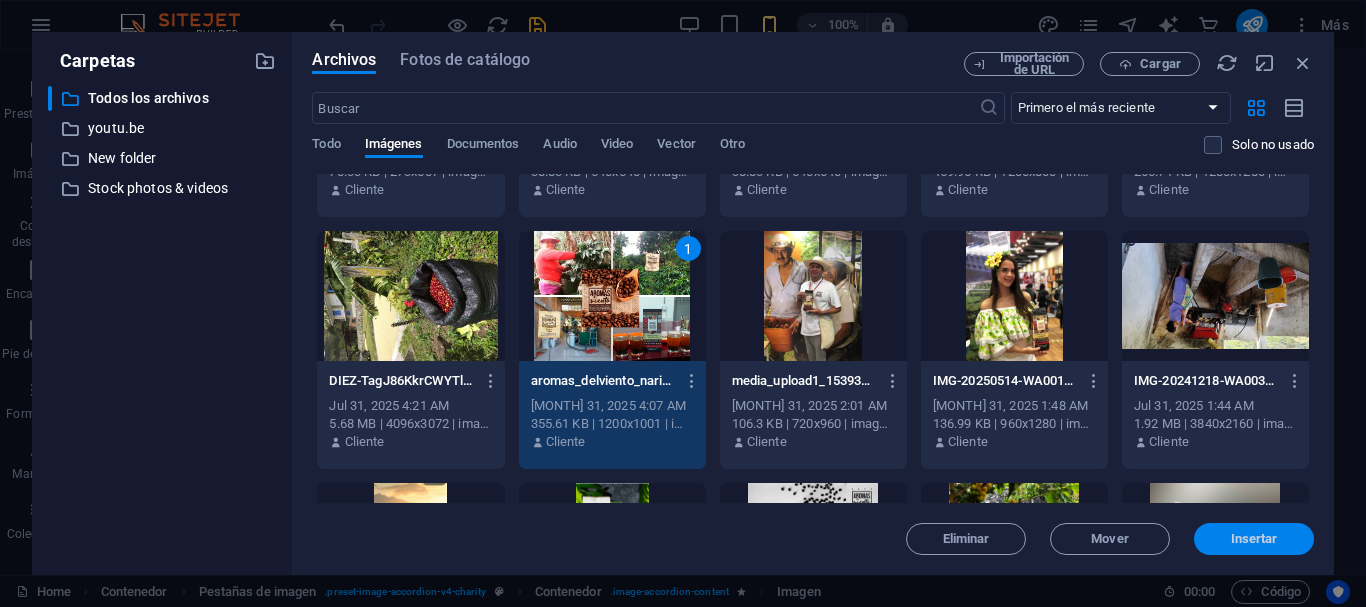 click on "Insertar" at bounding box center (1254, 539) 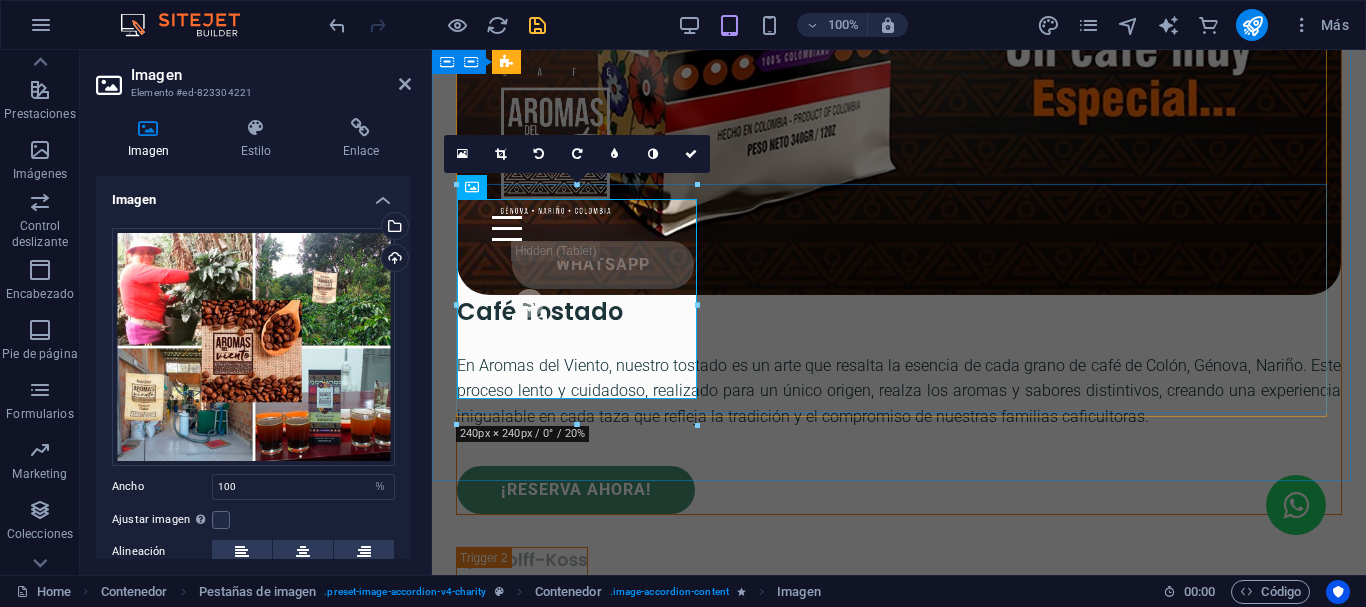 scroll, scrollTop: 8231, scrollLeft: 0, axis: vertical 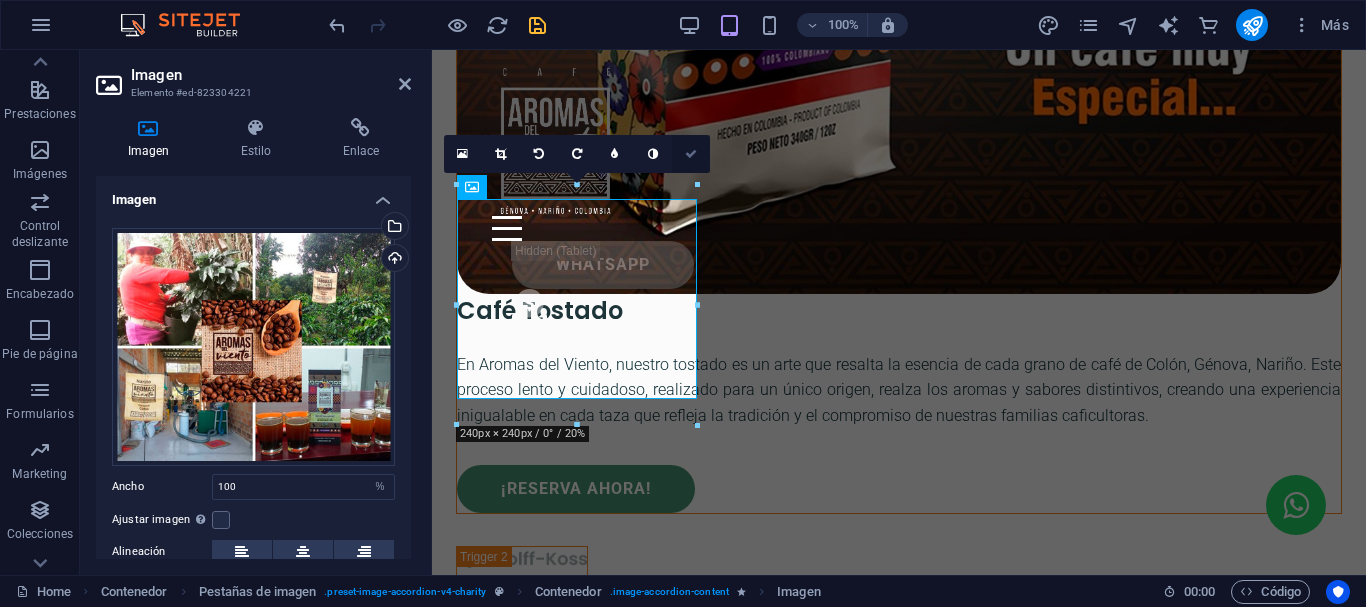 click at bounding box center (691, 154) 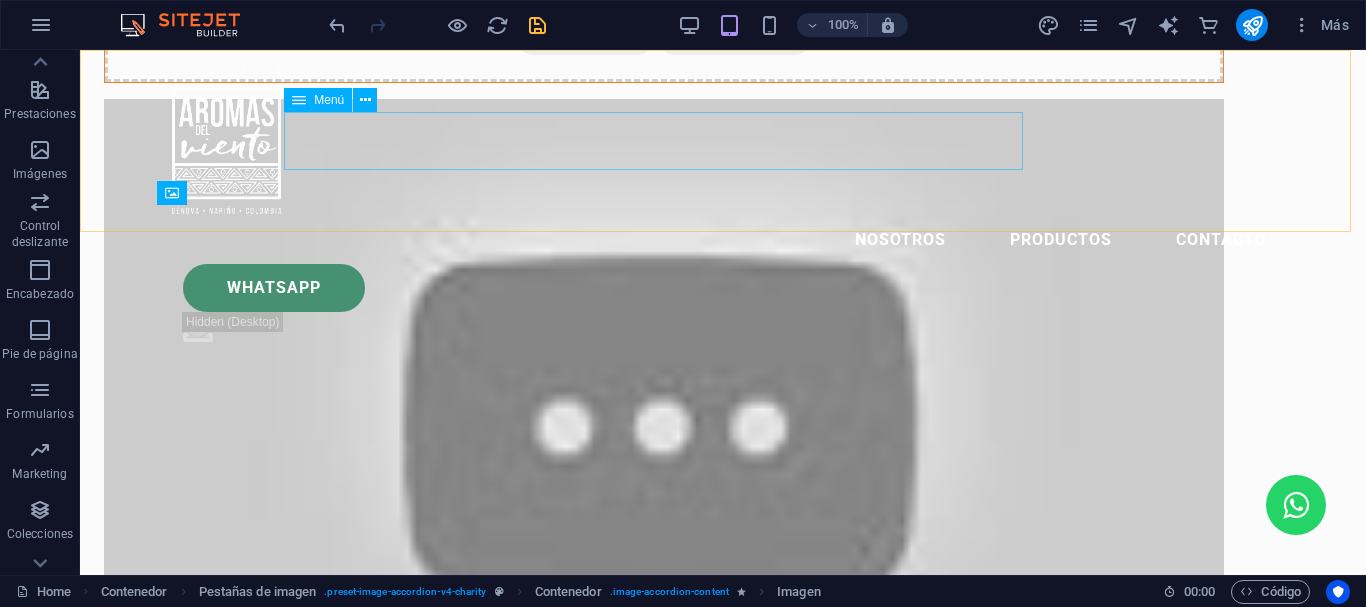 scroll, scrollTop: 6710, scrollLeft: 0, axis: vertical 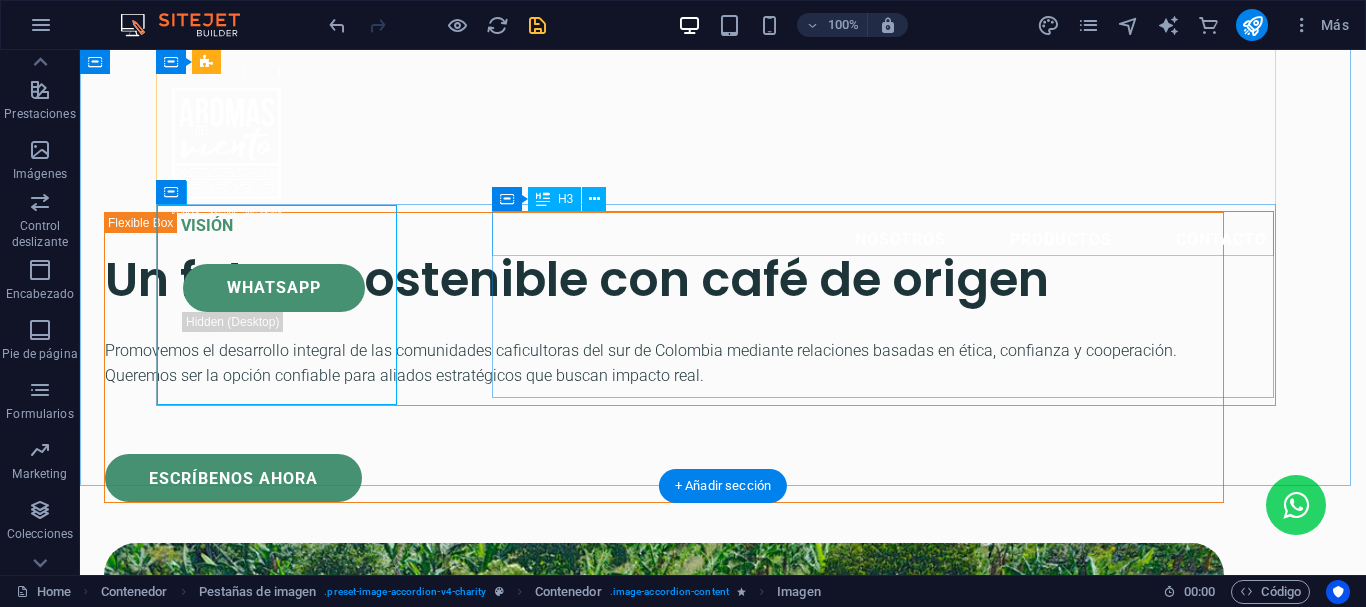 click on "Donnelly PLC" at bounding box center (723, 9355) 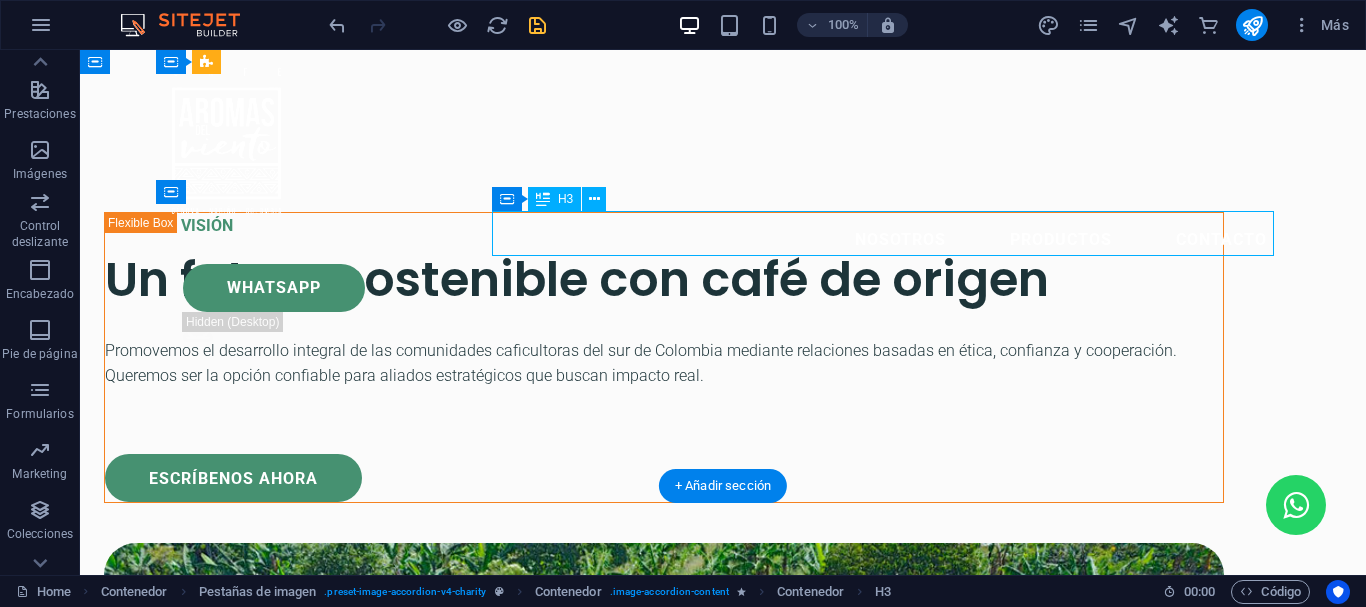 click on "Donnelly PLC" at bounding box center (723, 9355) 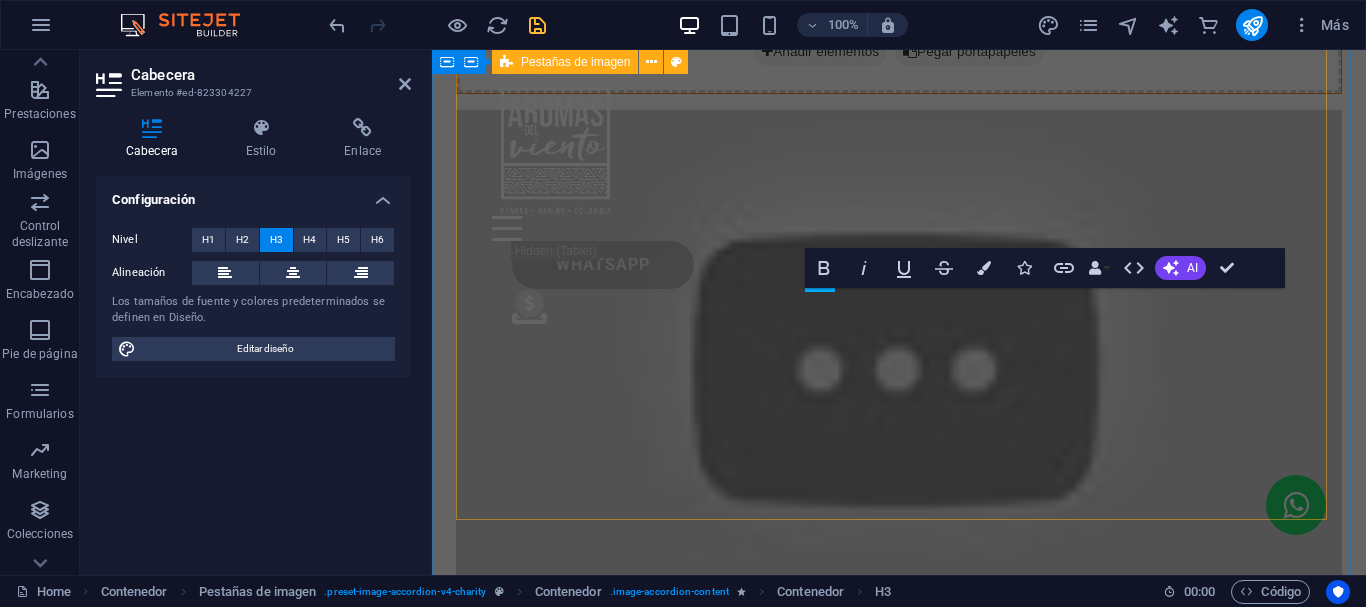 scroll, scrollTop: 8128, scrollLeft: 0, axis: vertical 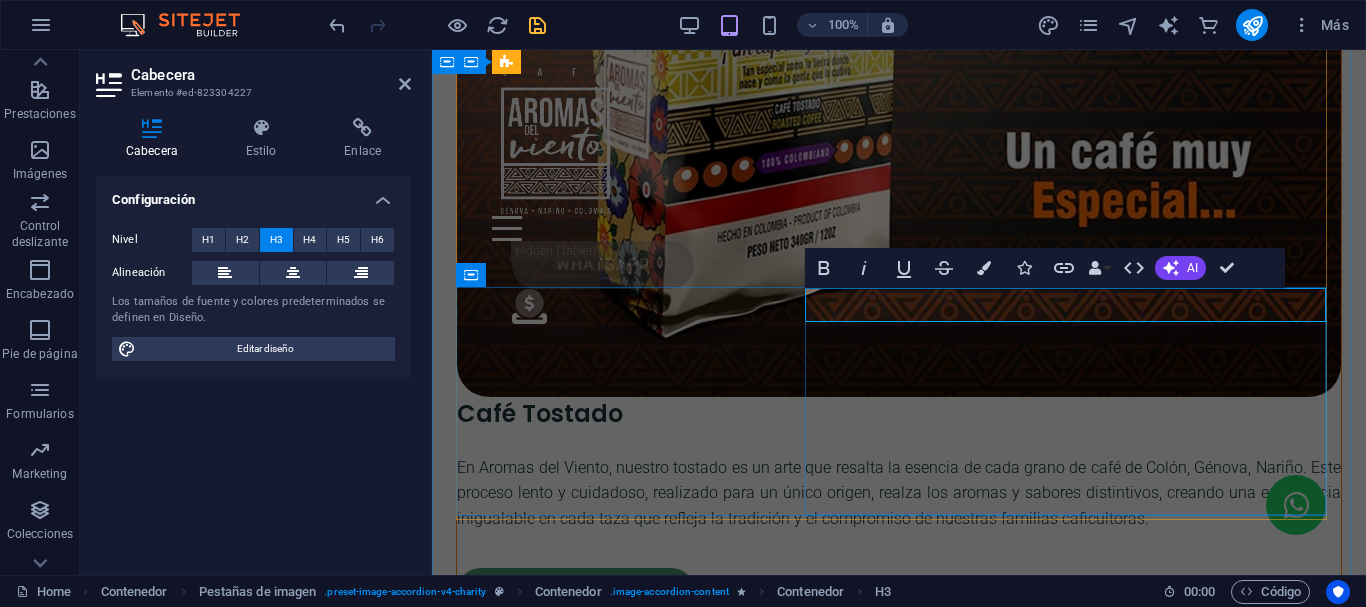 click on "Donnelly PLC" at bounding box center (899, 5072) 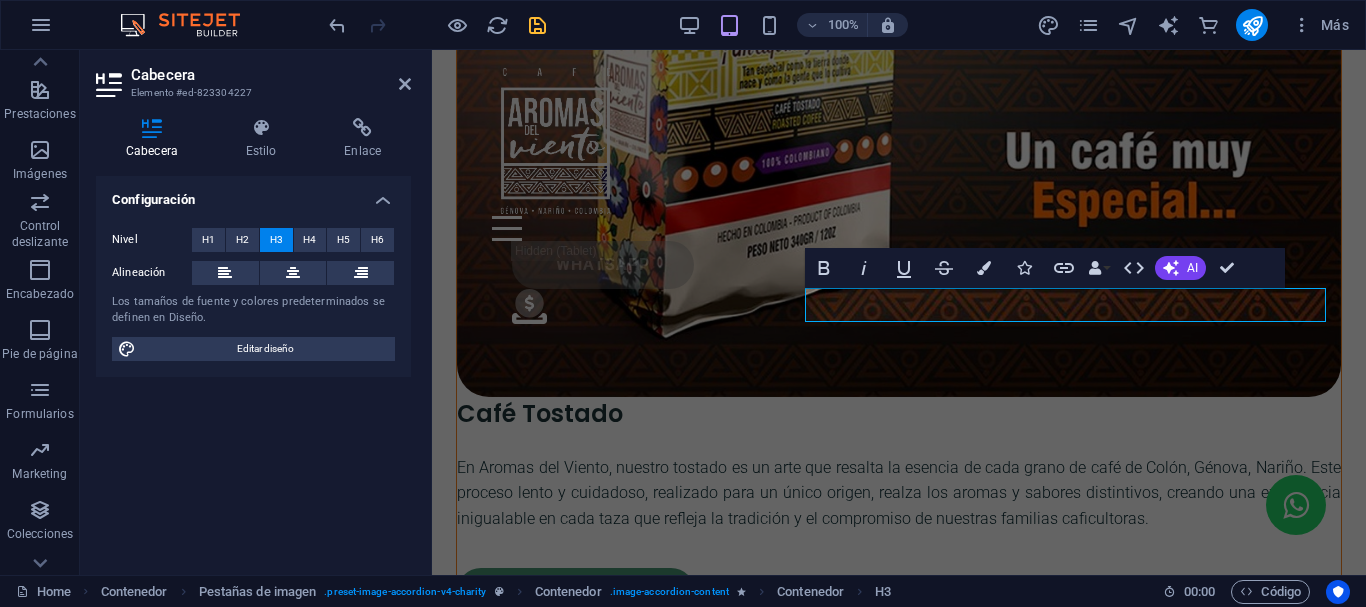 type 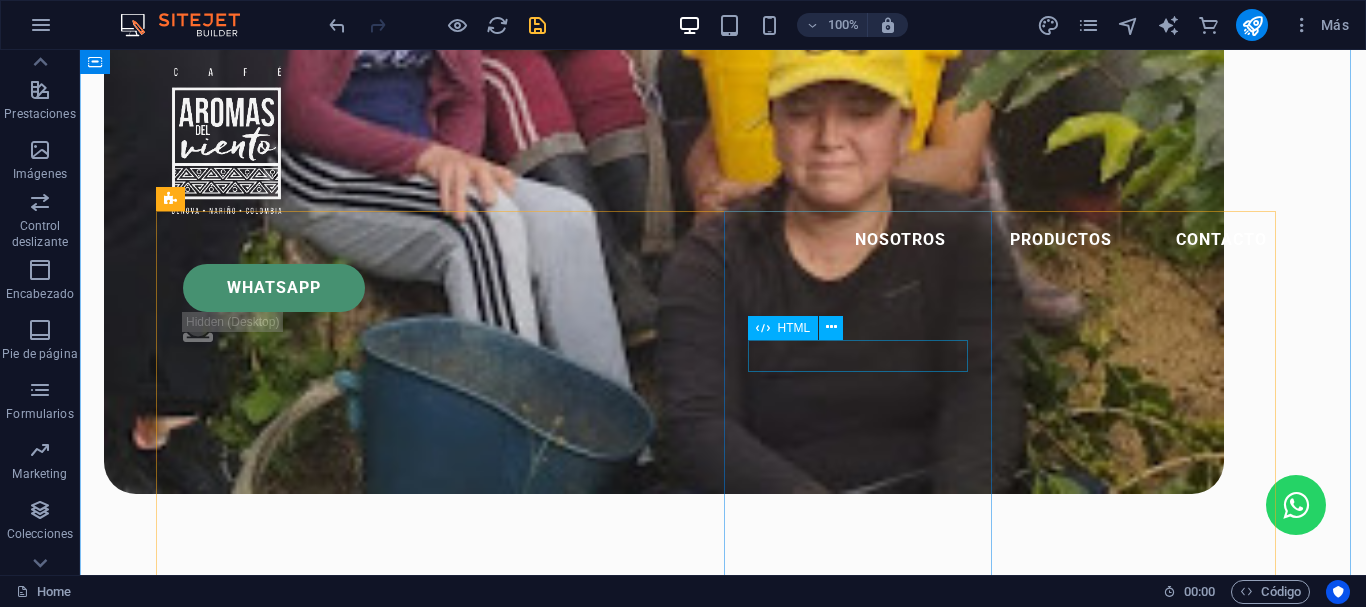 scroll, scrollTop: 2000, scrollLeft: 0, axis: vertical 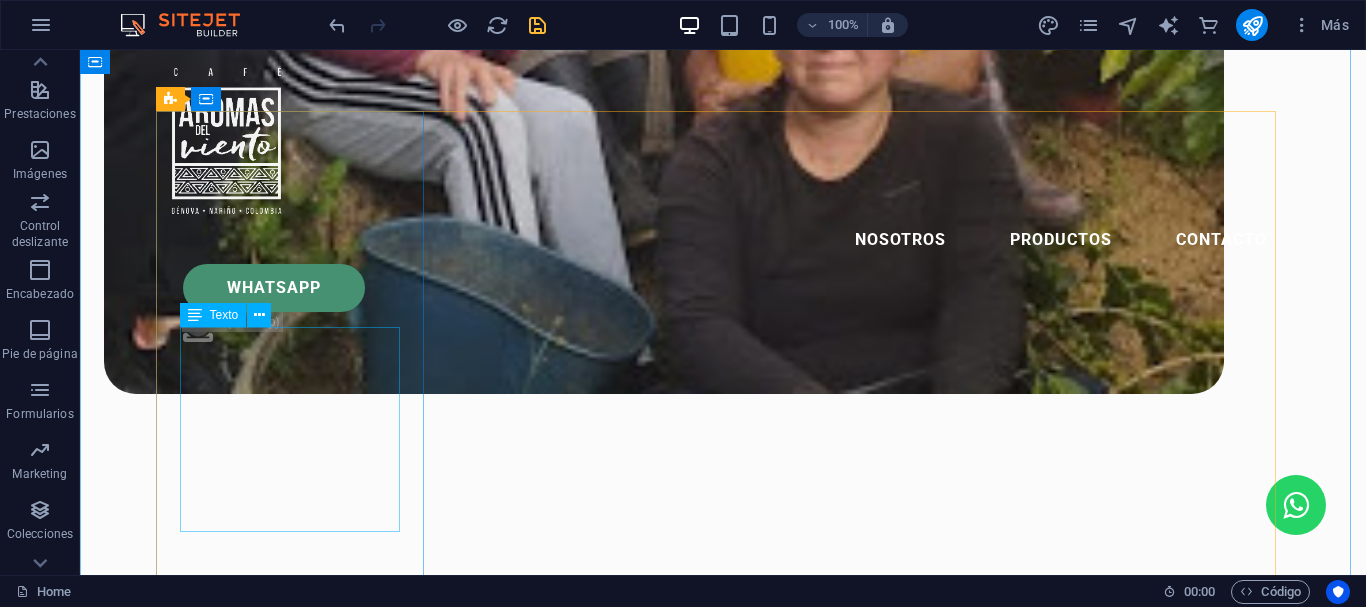 click on "Calidad de Clase Mundial :  Nuestro café 100% arábica, cultivado a 1,800-2,100 msnm, logra calificaciones superiores a 84 puntos en taza, conquistando paladares en mercados internacionales." at bounding box center [297, 1772] 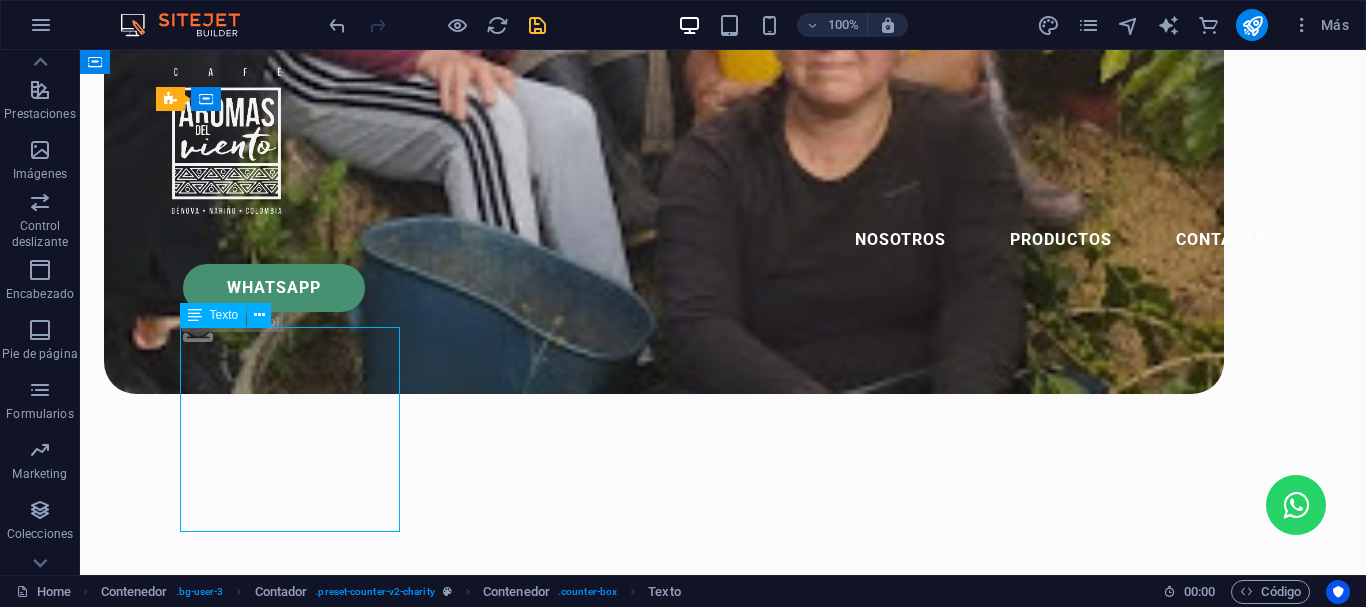 click on "Calidad de Clase Mundial :  Nuestro café 100% arábica, cultivado a 1,800-2,100 msnm, logra calificaciones superiores a 84 puntos en taza, conquistando paladares en mercados internacionales." at bounding box center [297, 1772] 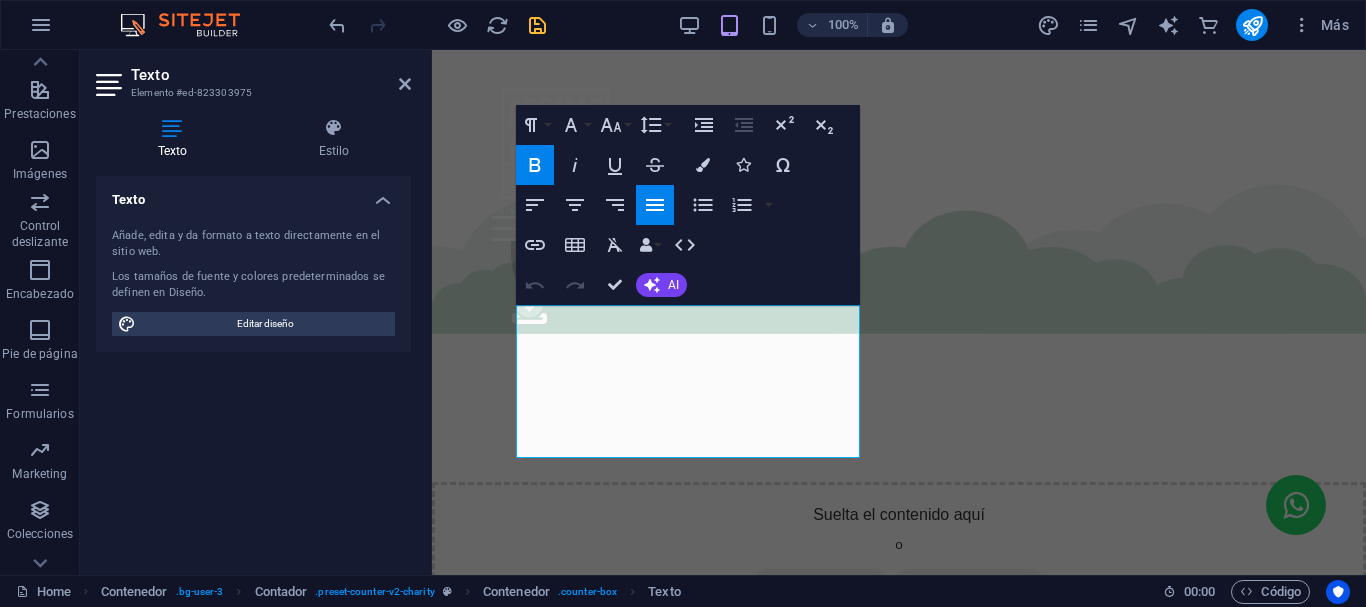 scroll, scrollTop: 2843, scrollLeft: 0, axis: vertical 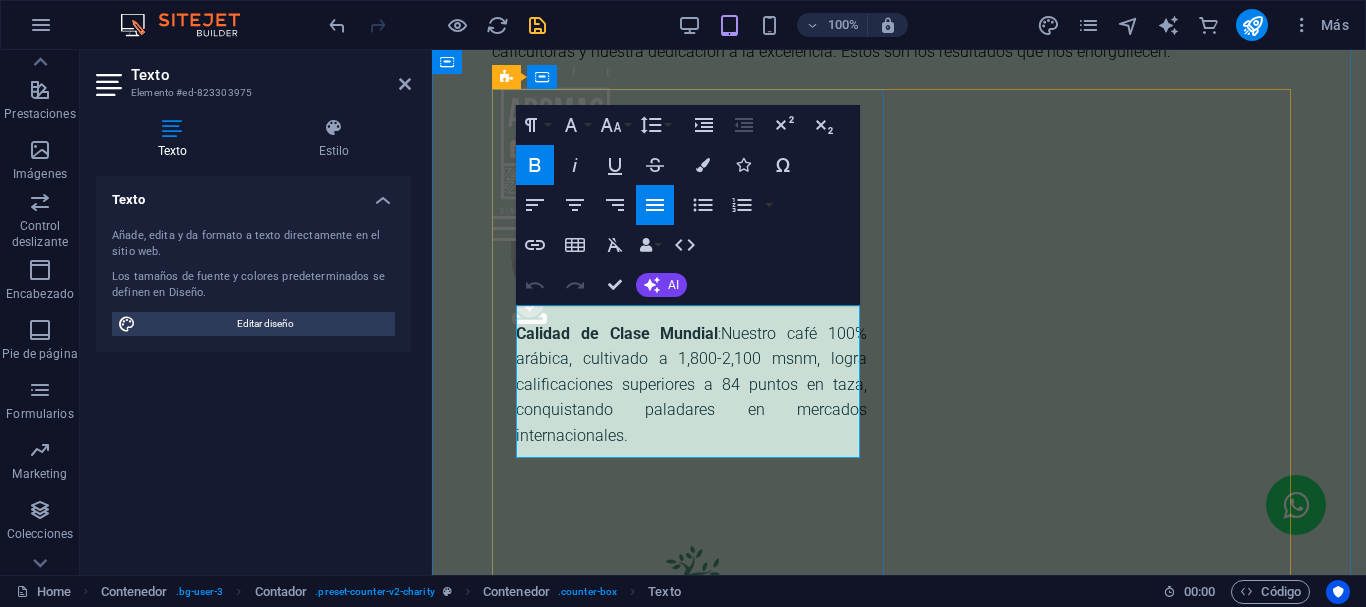 click on "Calidad de Clase Mundial" at bounding box center [617, 333] 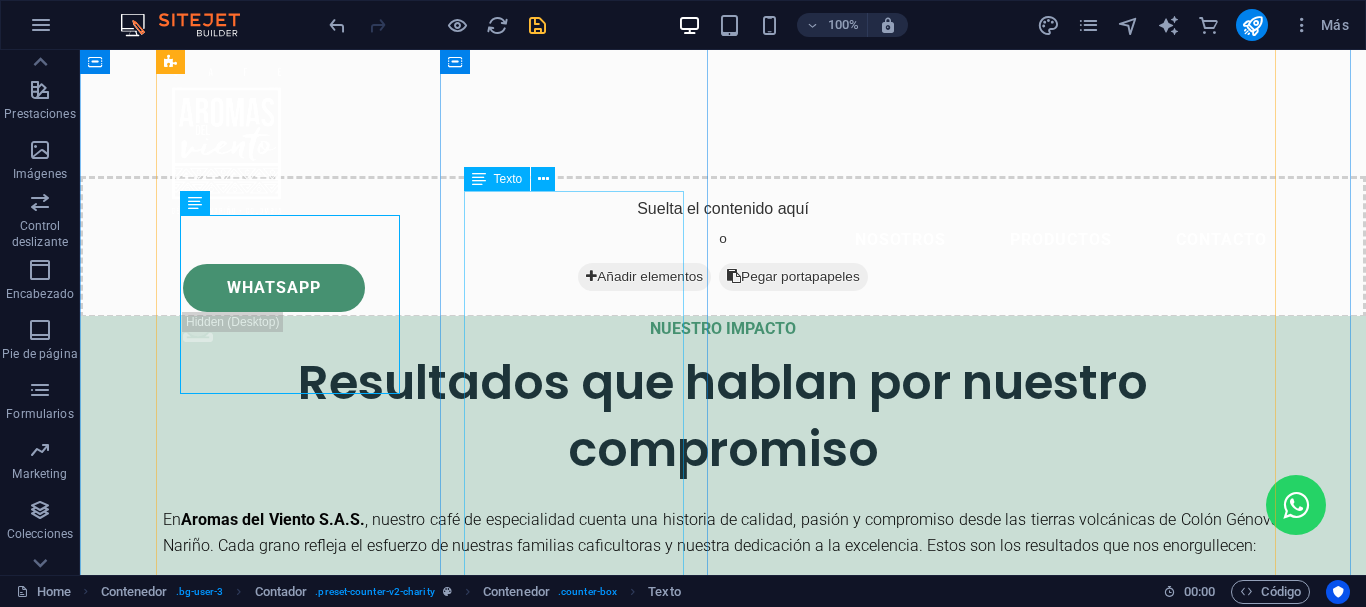 scroll, scrollTop: 2112, scrollLeft: 0, axis: vertical 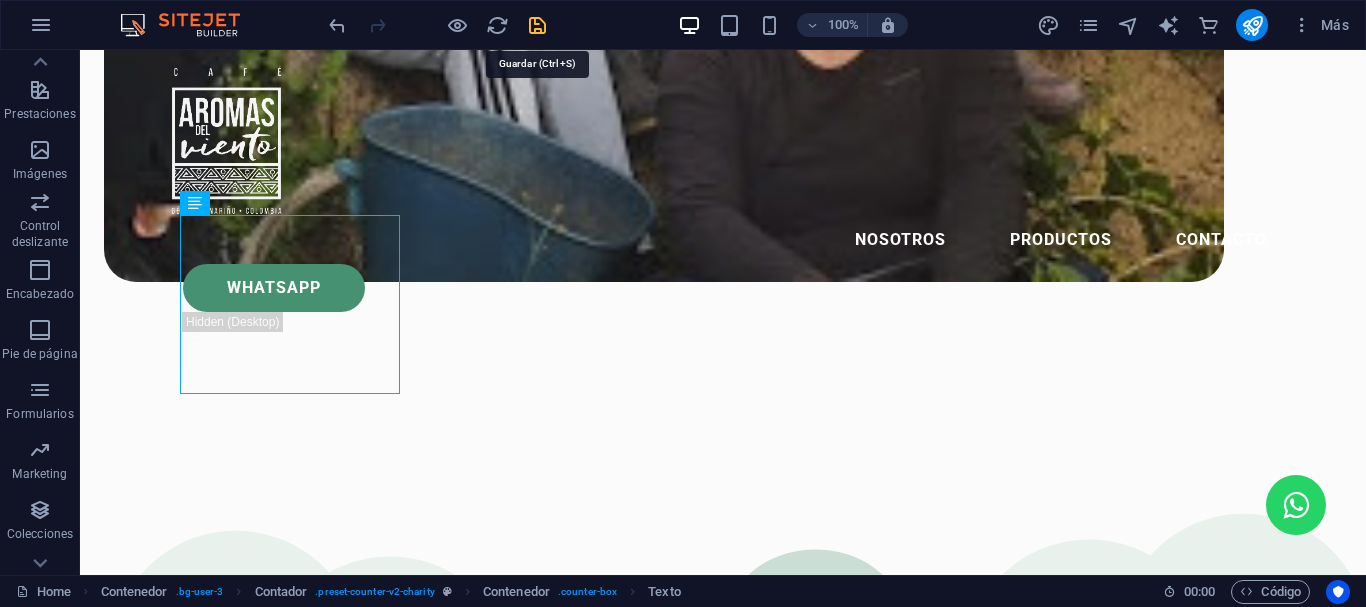 click at bounding box center [537, 25] 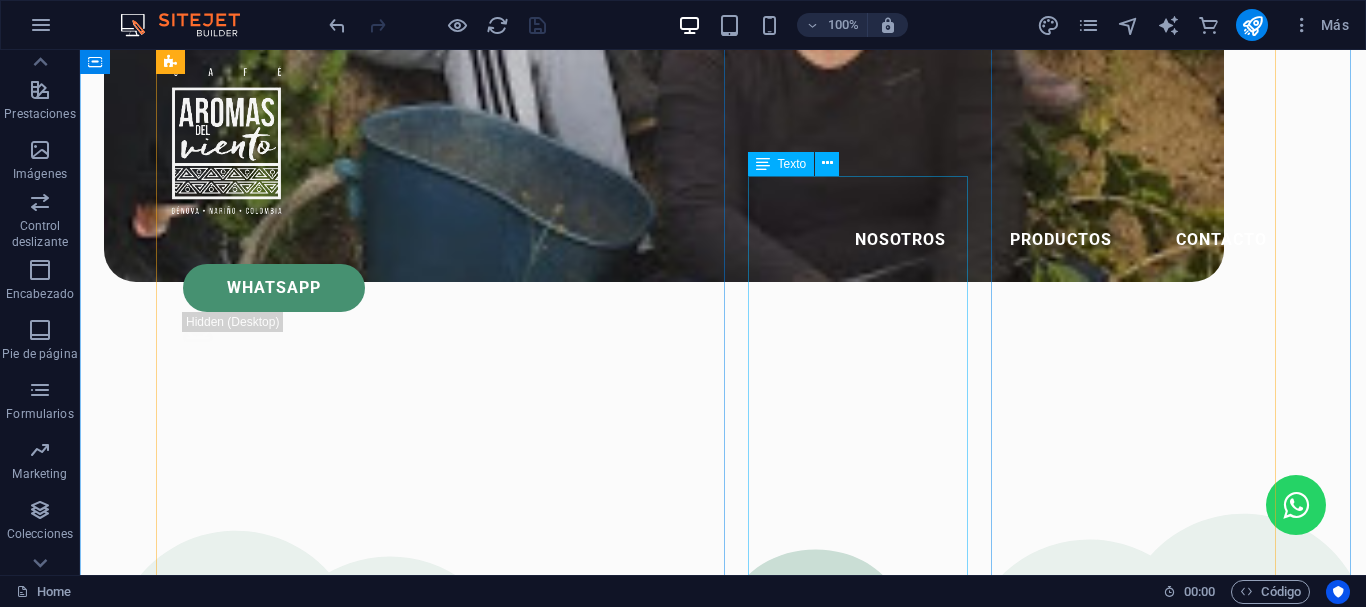 click on "Nuestra planta de procesamiento En Aromas del Viento S.A.S. , nuestra planta en Colón Génova, Nariño, es el corazón de nuestro café de especialidad. Equipada para el beneficio húmedo y seco, emplea técnicas artesanales y sostenibles, como fermentación controlada y reciclaje de agua, para resaltar los sabores únicos de nuestro café 100% arábica. Con un enfoque agroecológico, garantizamos calidad excepcional (calificación >88 puntos) y cuidamos el medio ambiente, llevando la esencia de Nariño a cada taza. ¡Descubre más en www.example.com.co!" at bounding box center (297, 3285) 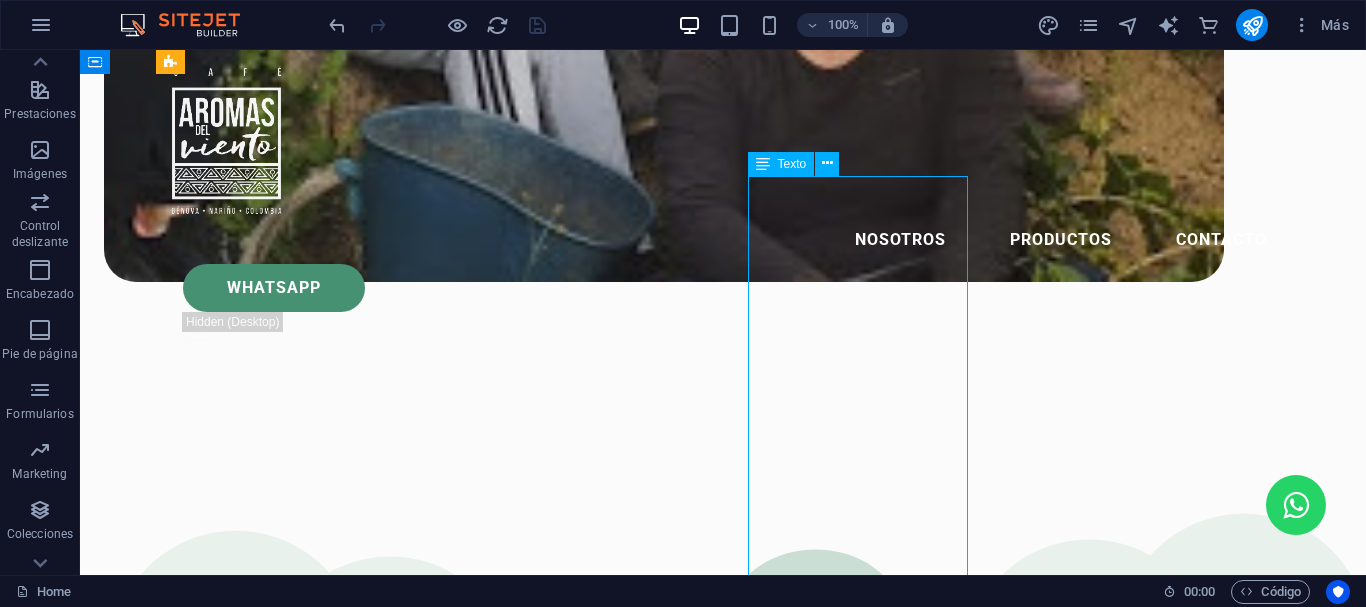 click on "Nuestra planta de procesamiento En Aromas del Viento S.A.S. , nuestra planta en Colón Génova, Nariño, es el corazón de nuestro café de especialidad. Equipada para el beneficio húmedo y seco, emplea técnicas artesanales y sostenibles, como fermentación controlada y reciclaje de agua, para resaltar los sabores únicos de nuestro café 100% arábica. Con un enfoque agroecológico, garantizamos calidad excepcional (calificación >88 puntos) y cuidamos el medio ambiente, llevando la esencia de Nariño a cada taza. ¡Descubre más en www.example.com.co!" at bounding box center [297, 3285] 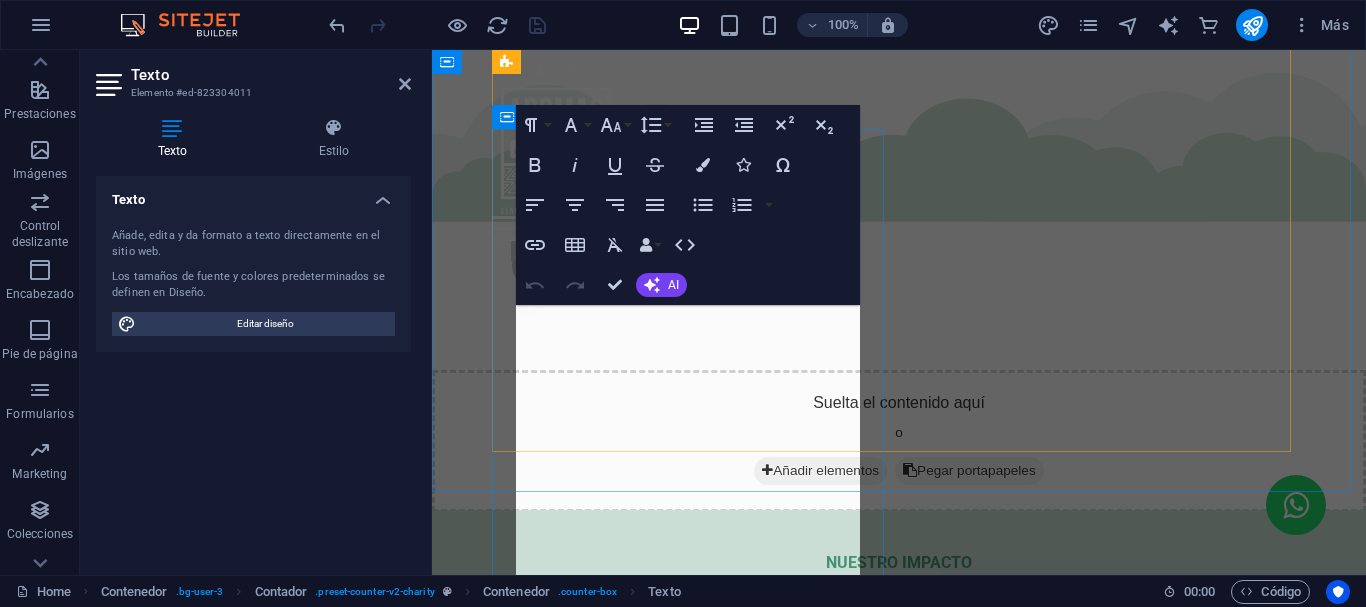 scroll, scrollTop: 3547, scrollLeft: 0, axis: vertical 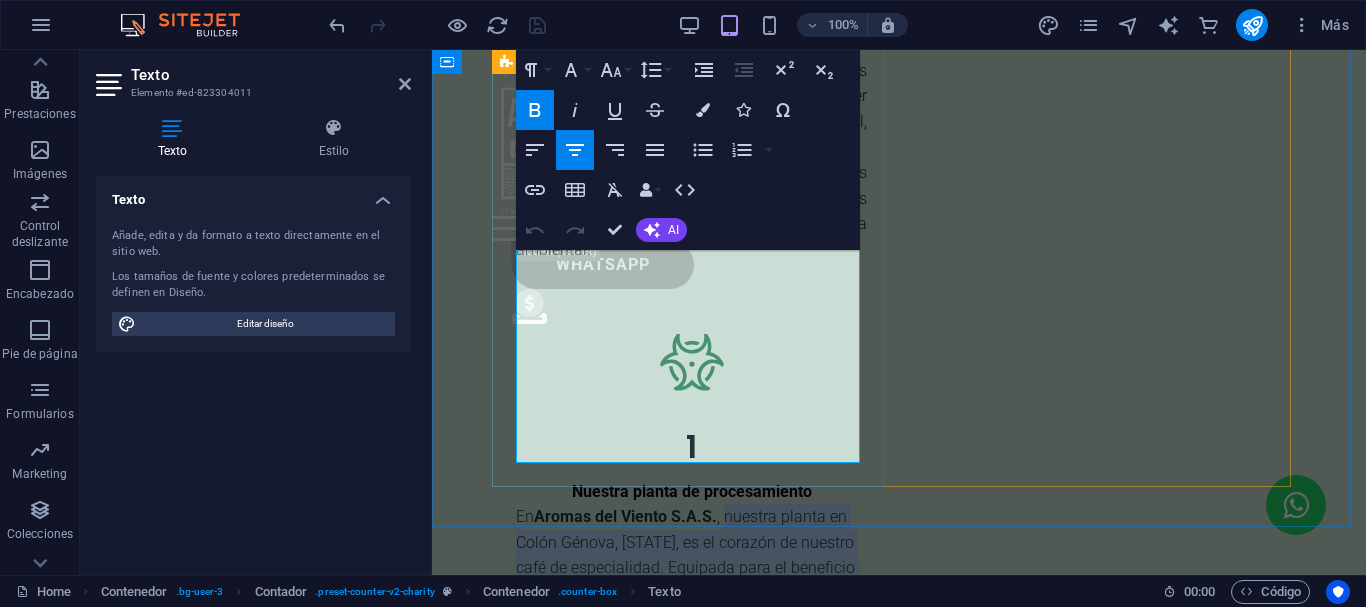 drag, startPoint x: 728, startPoint y: 347, endPoint x: 739, endPoint y: 427, distance: 80.75271 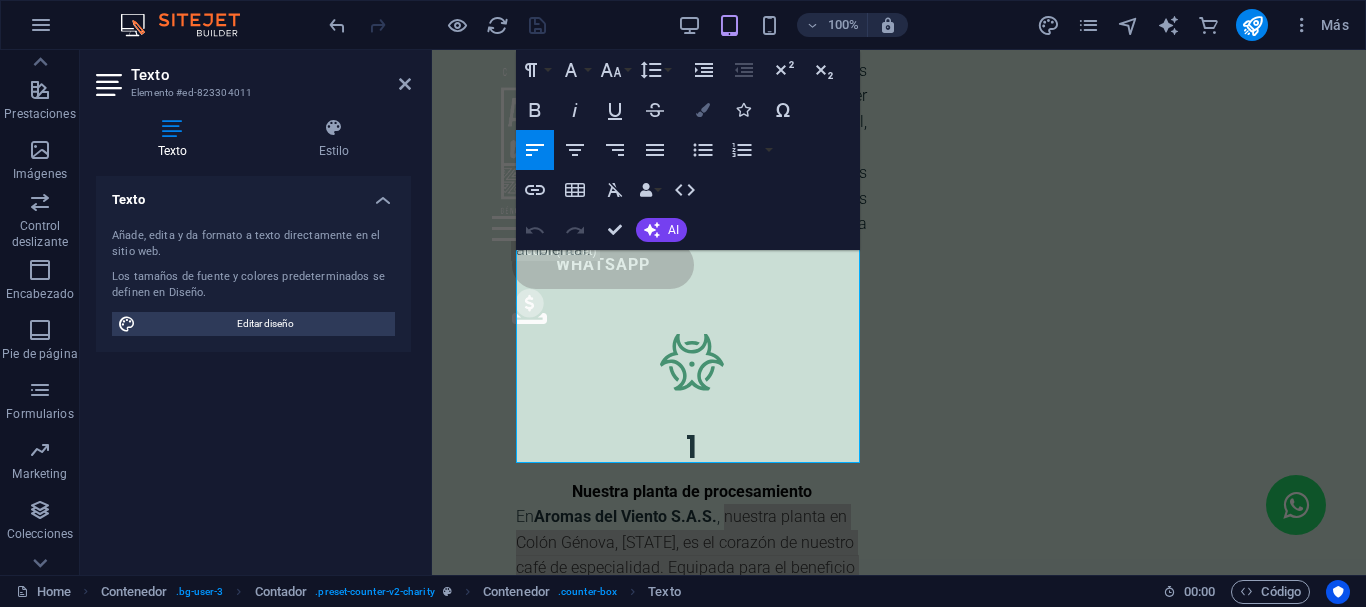 click at bounding box center (703, 110) 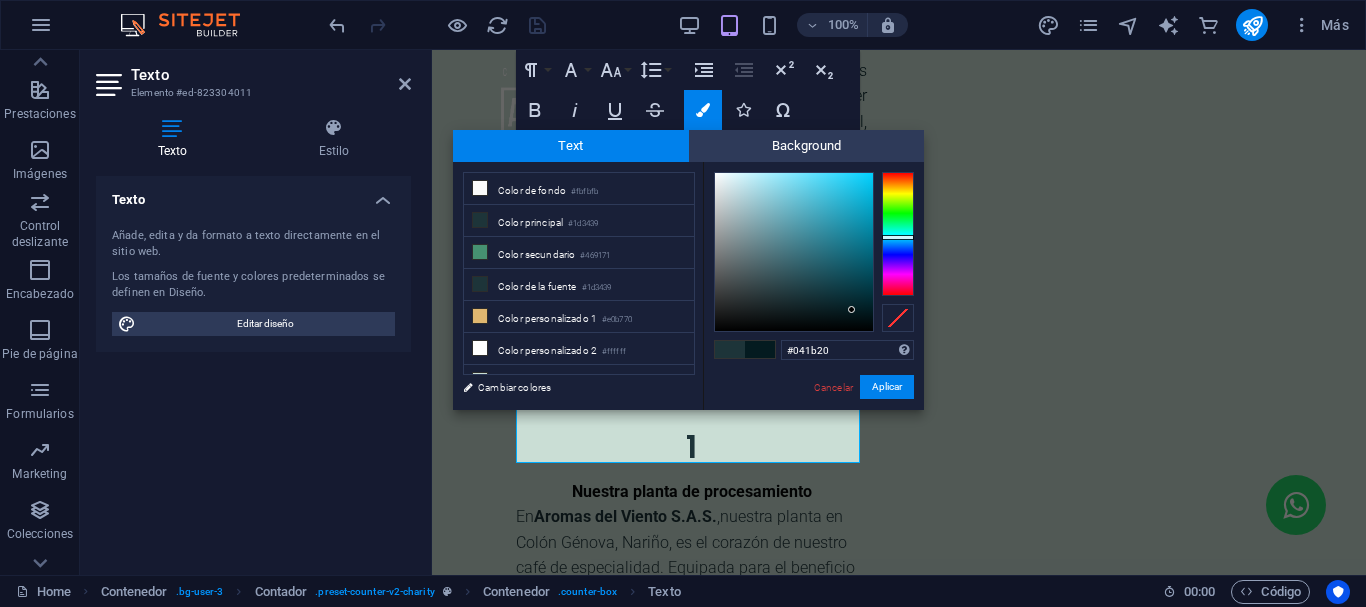 type on "#041a1f" 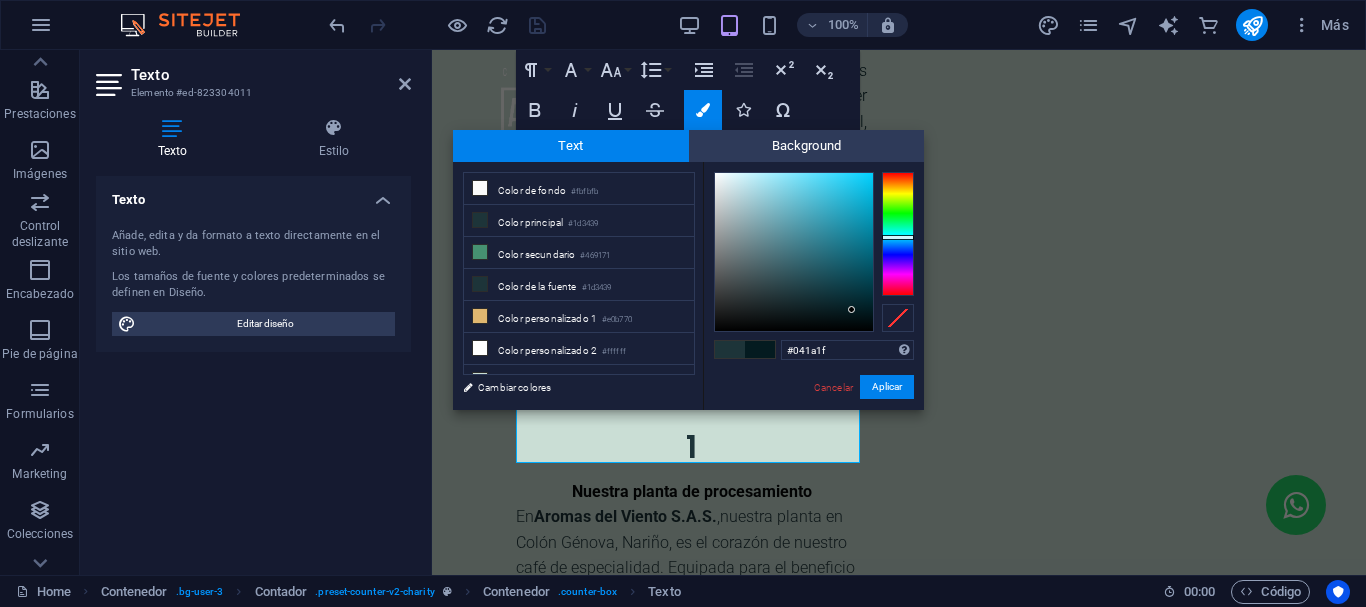 drag, startPoint x: 792, startPoint y: 295, endPoint x: 852, endPoint y: 311, distance: 62.0967 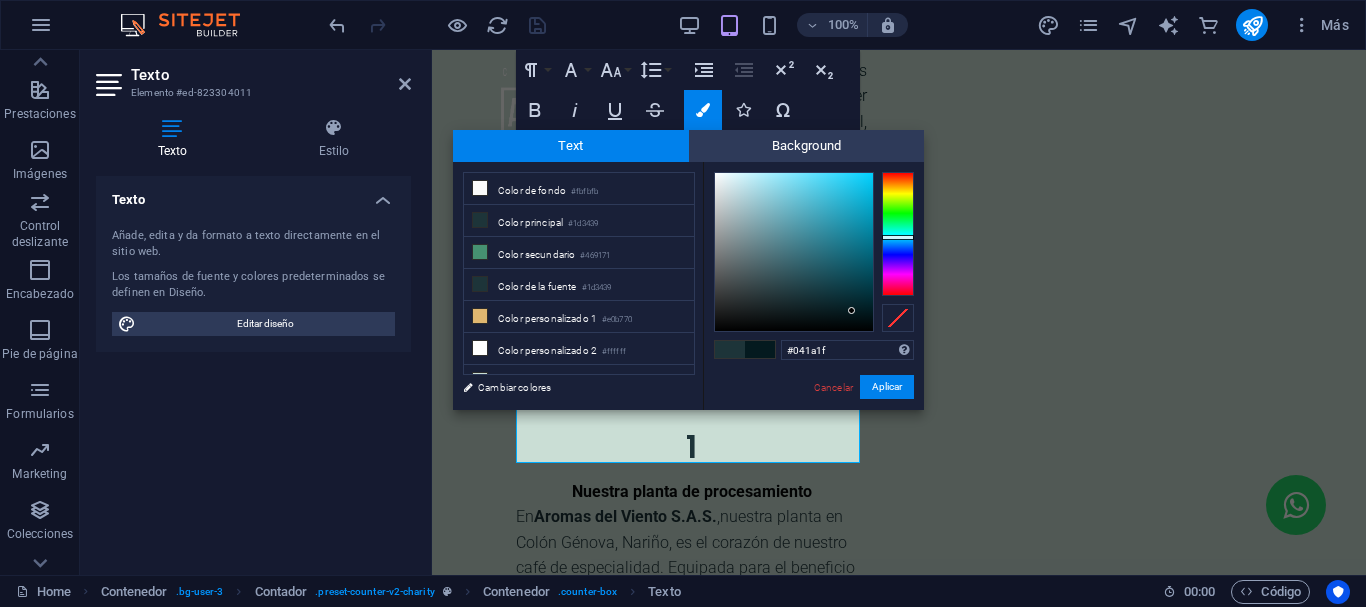 click at bounding box center (760, 349) 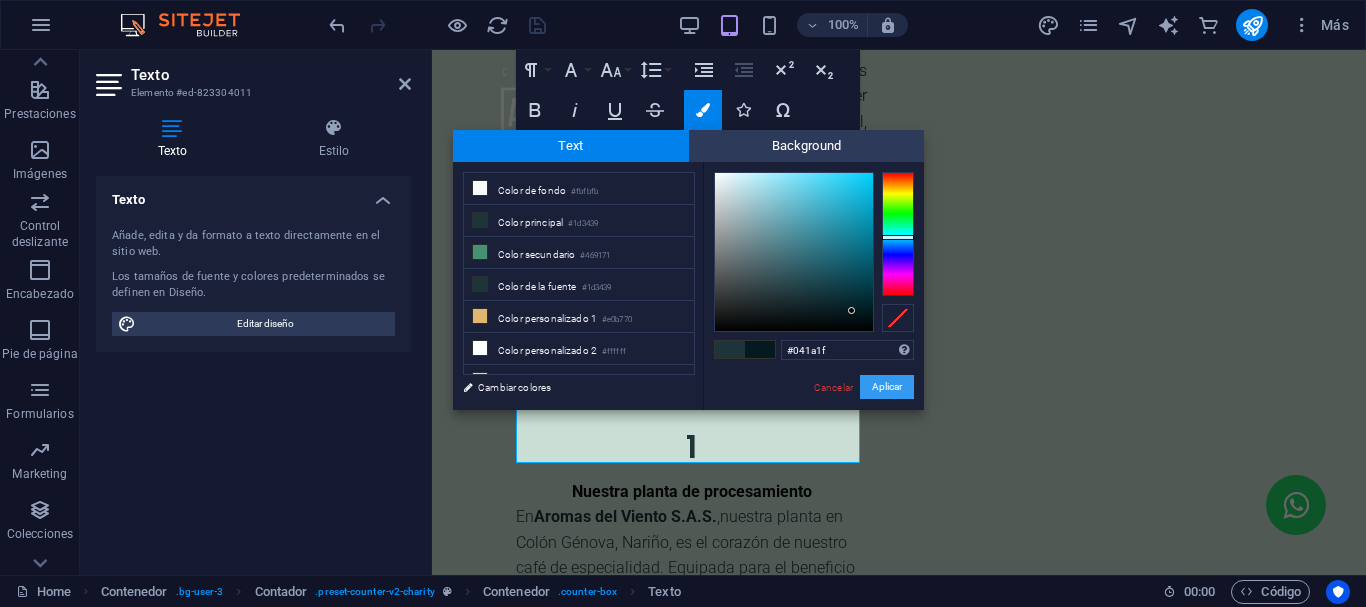 click on "Aplicar" at bounding box center [887, 387] 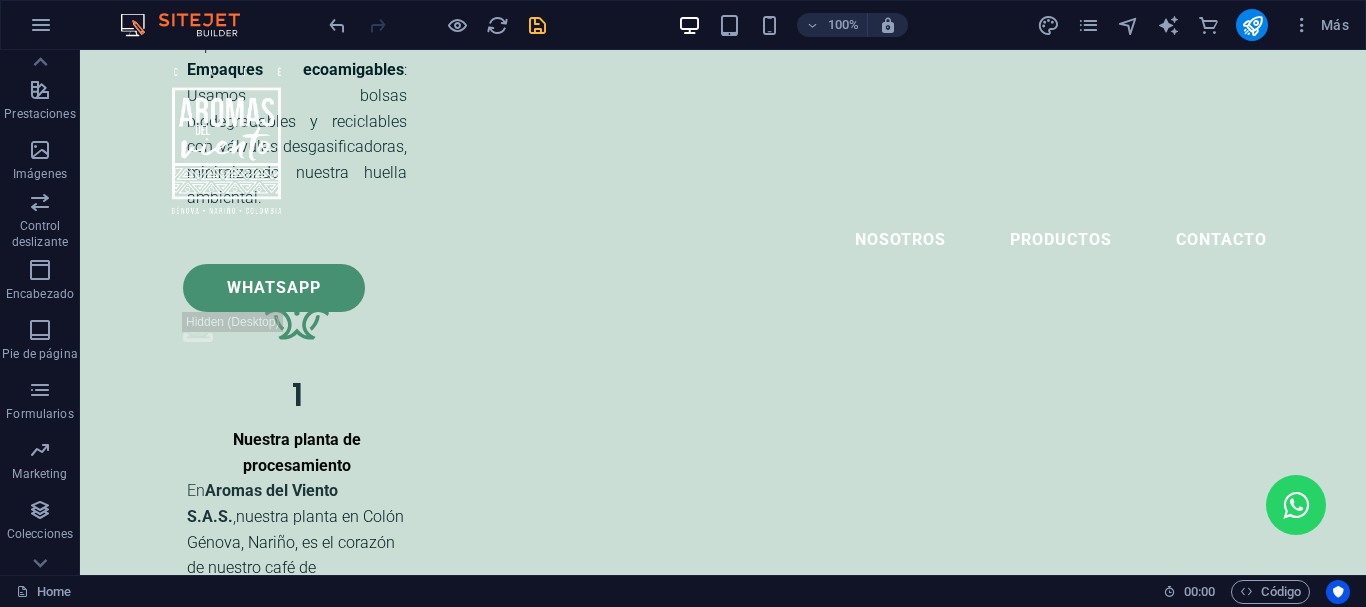 scroll, scrollTop: 4677, scrollLeft: 0, axis: vertical 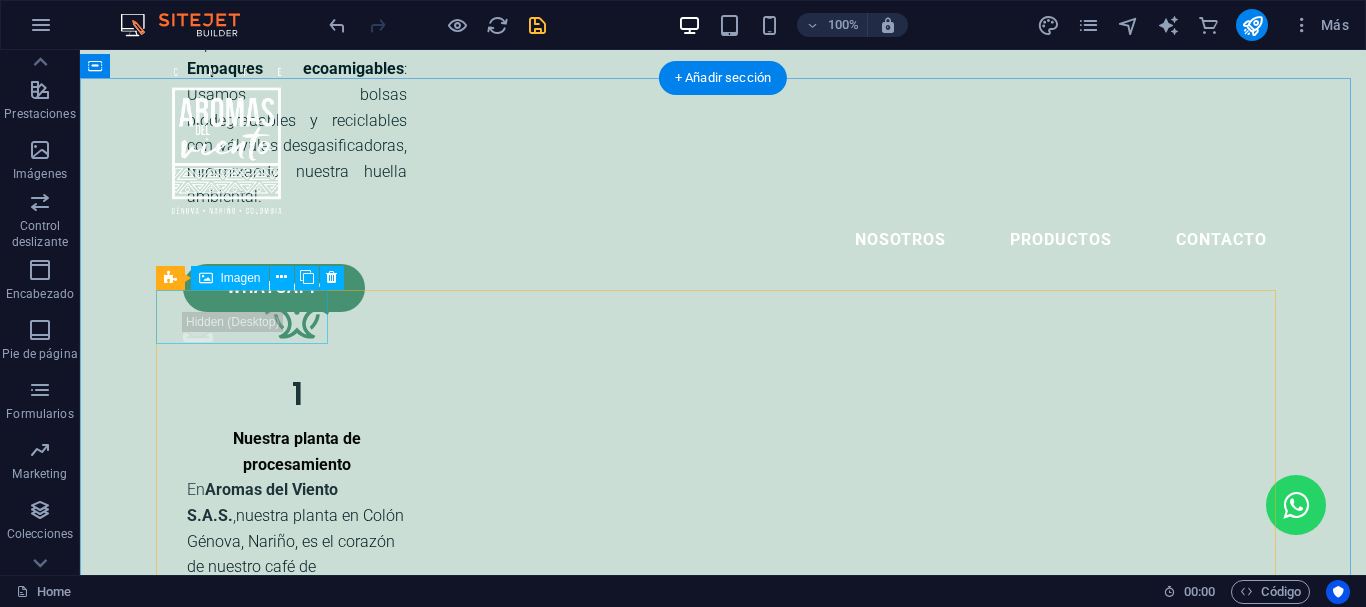 click at bounding box center [249, 4576] 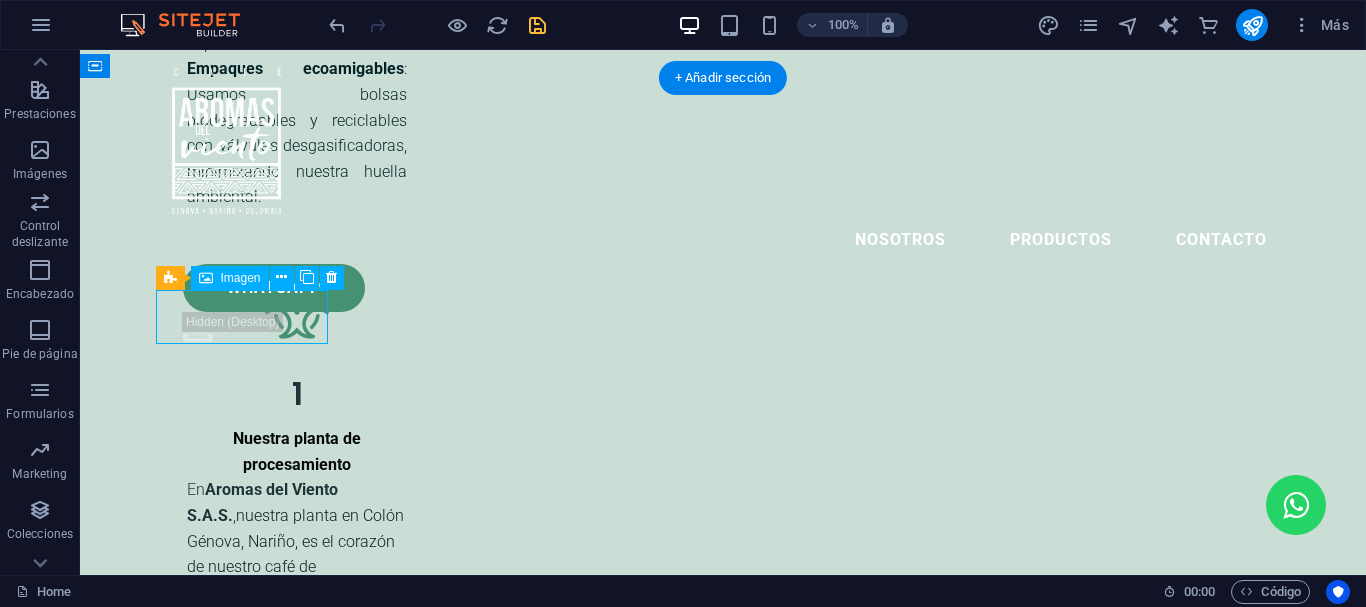click at bounding box center (249, 4576) 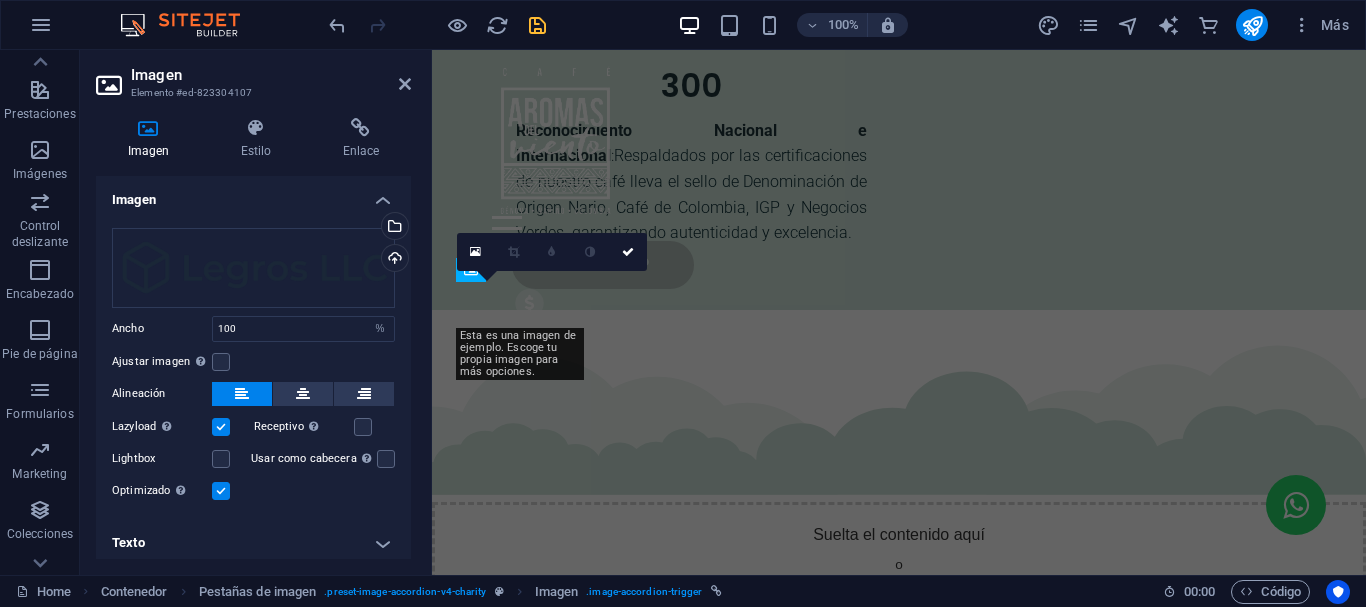 scroll, scrollTop: 6108, scrollLeft: 0, axis: vertical 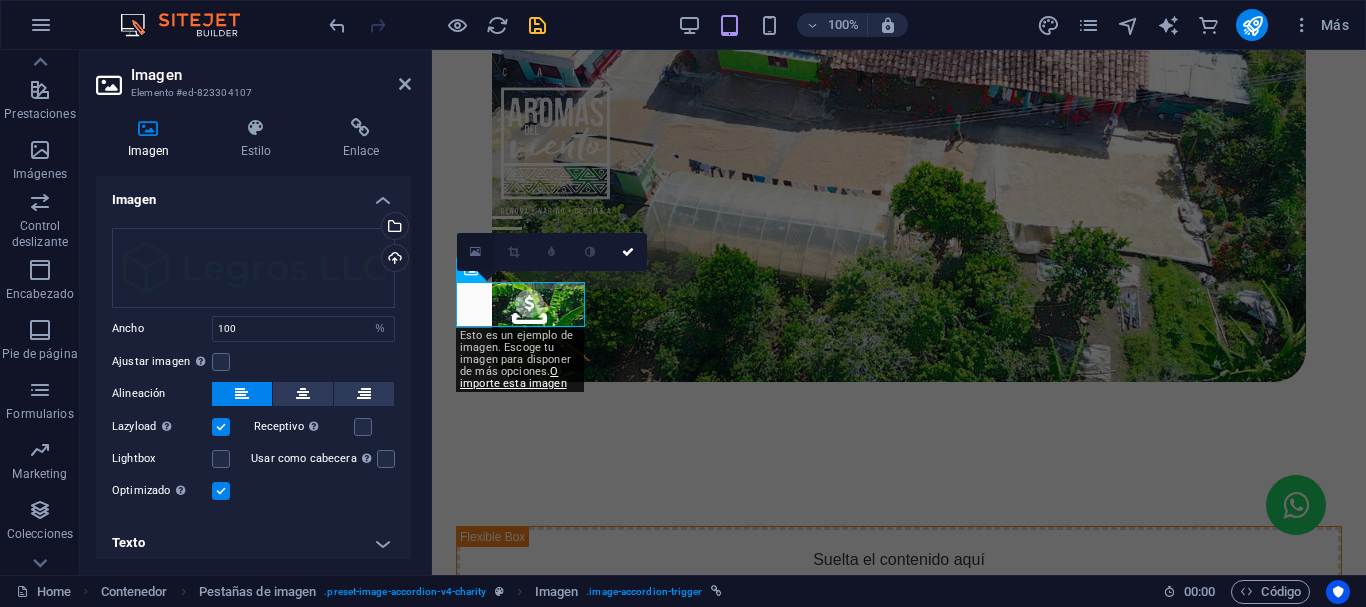 click at bounding box center (475, 252) 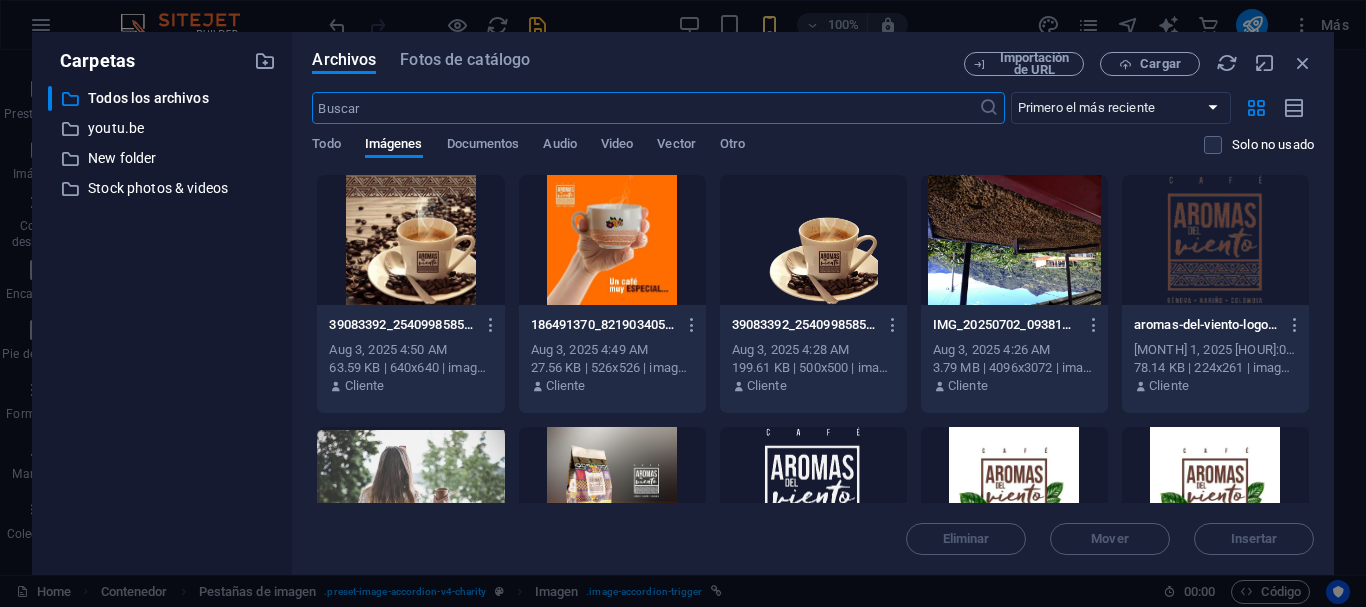 click at bounding box center (612, 240) 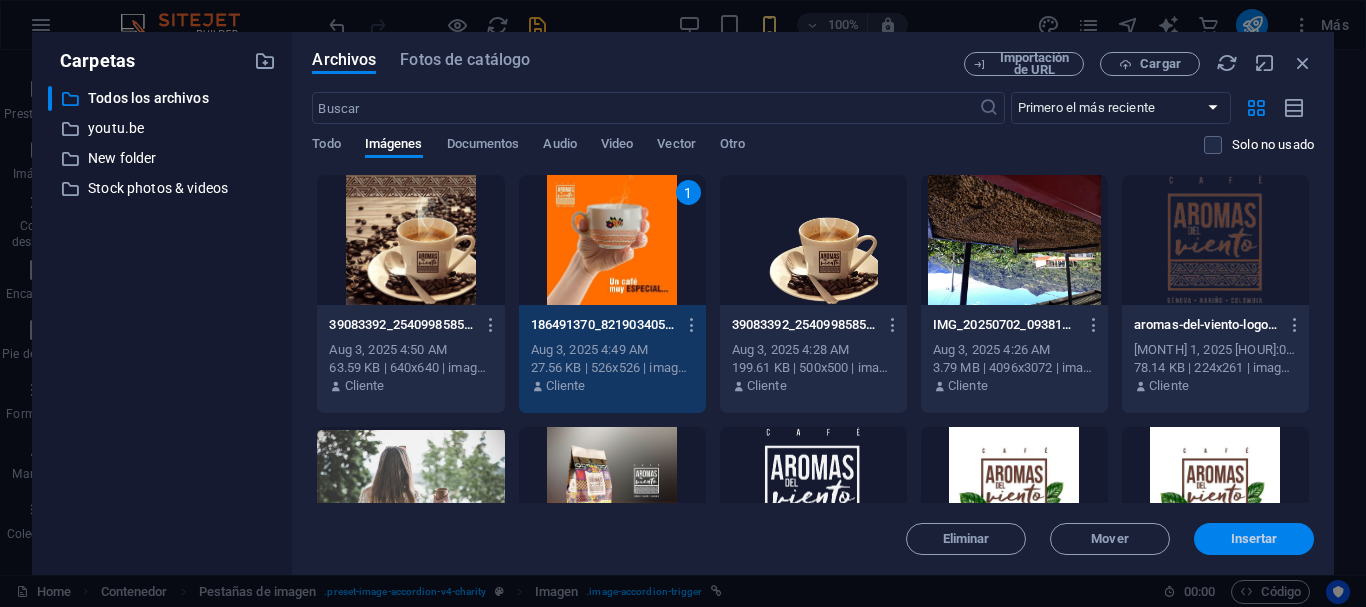 click on "Insertar" at bounding box center (1254, 539) 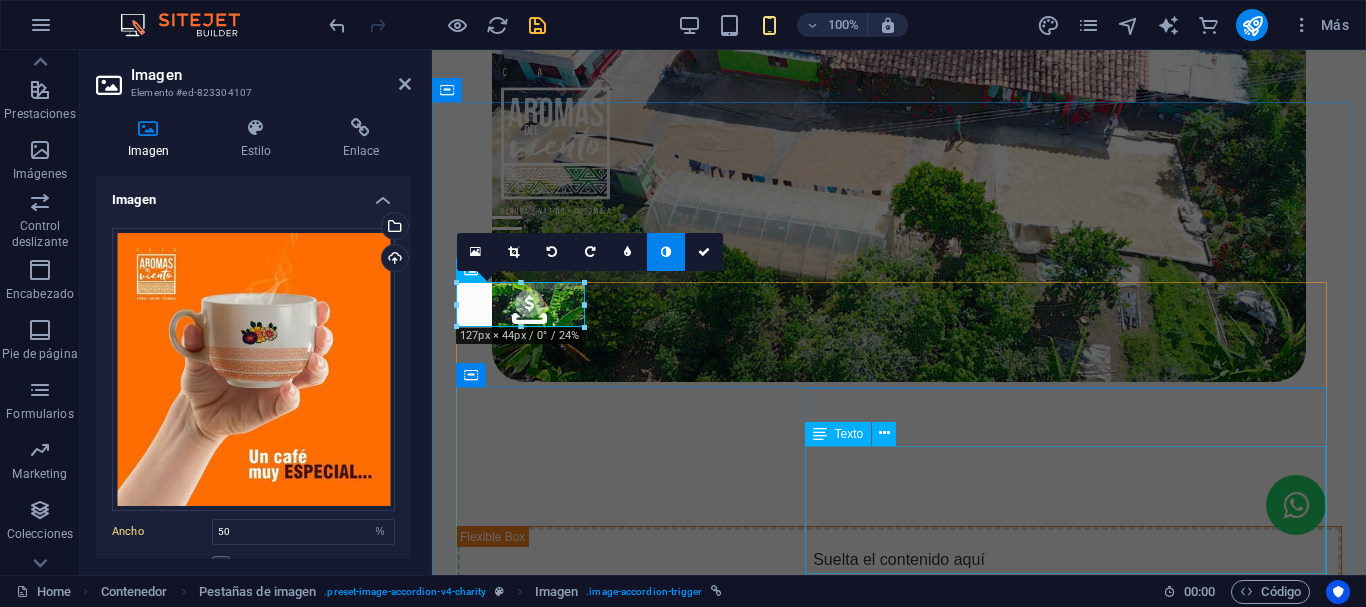 type on "100" 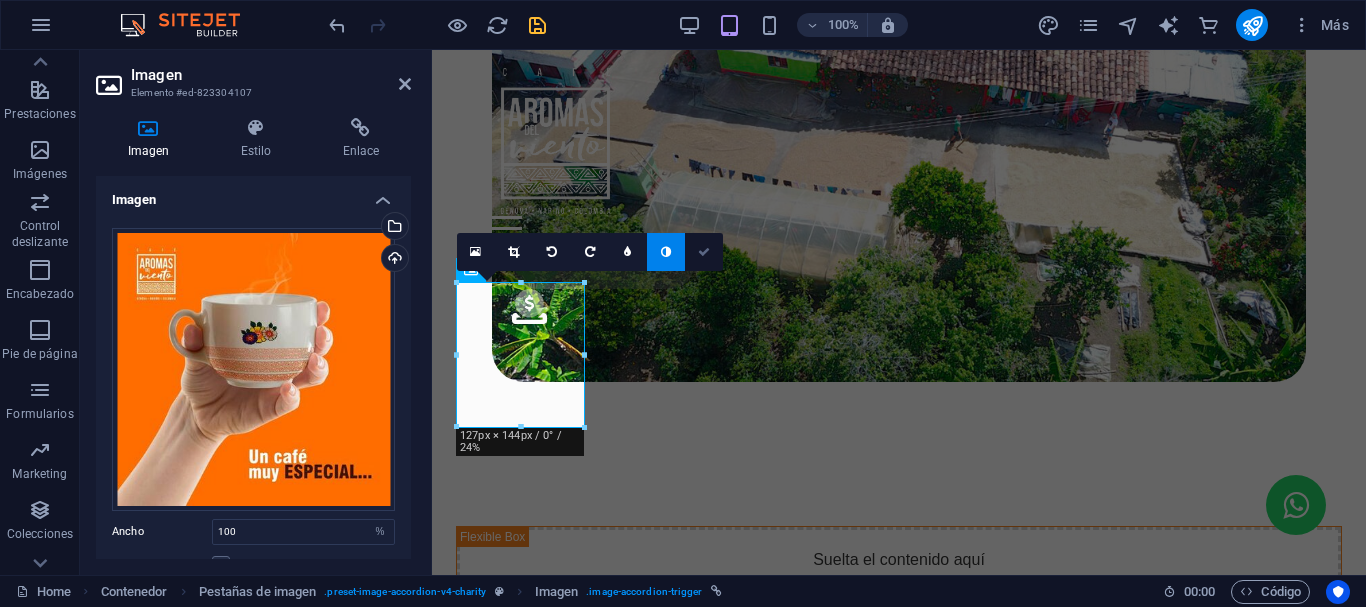 click at bounding box center (704, 252) 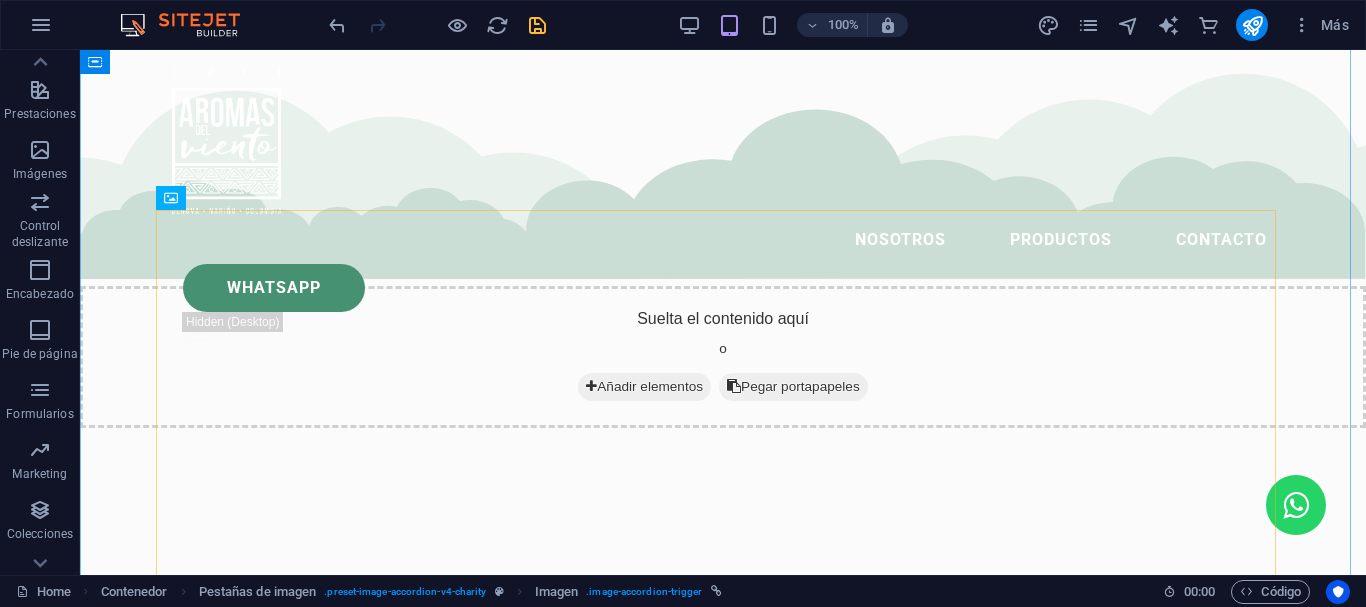 scroll, scrollTop: 4757, scrollLeft: 0, axis: vertical 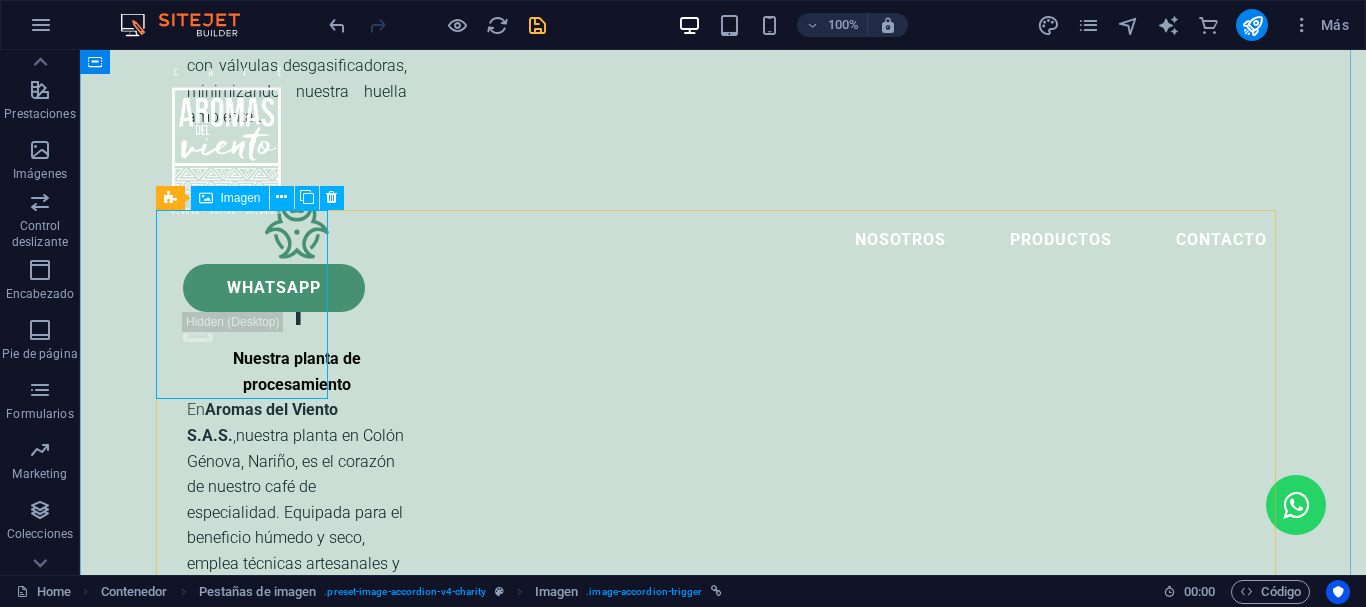 click at bounding box center (249, 4564) 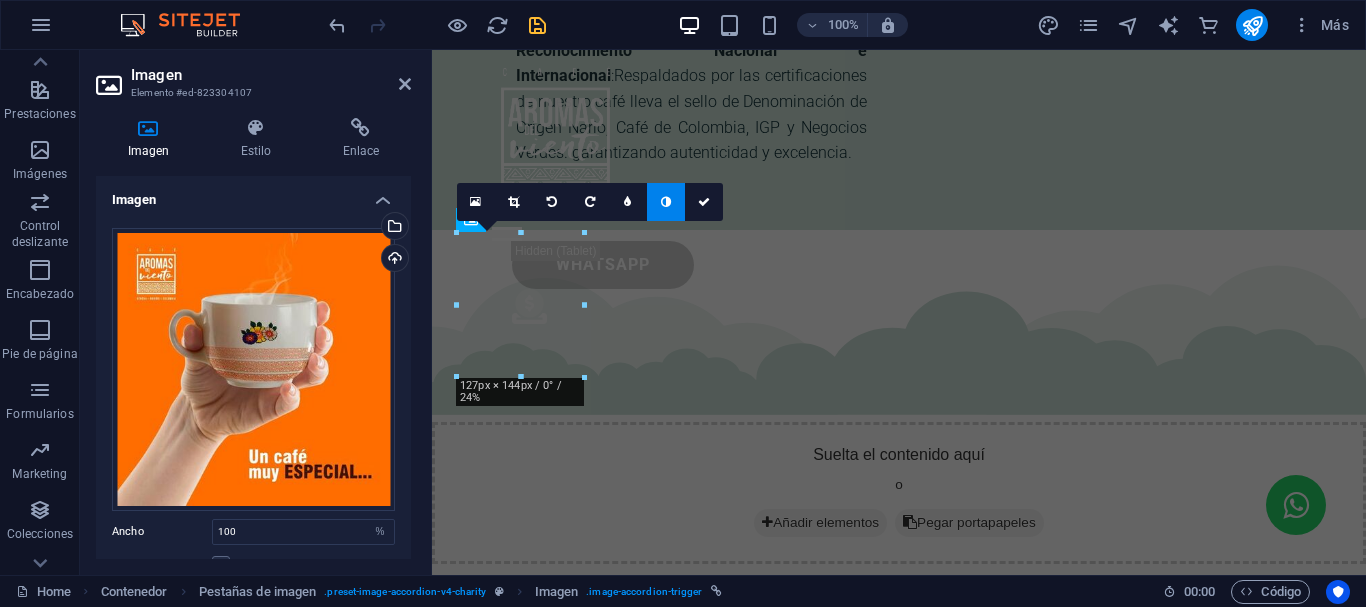 scroll, scrollTop: 6158, scrollLeft: 0, axis: vertical 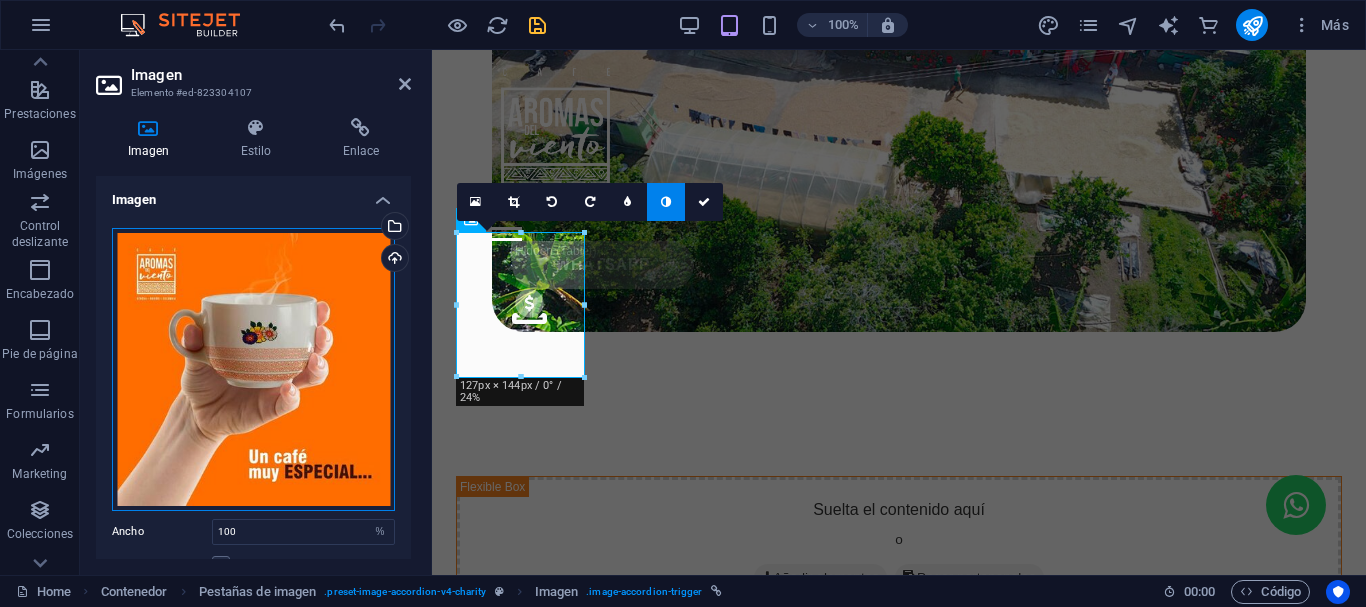 click on "Arrastra archivos aquí, haz clic para escoger archivos o  selecciona archivos de Archivos o de nuestra galería gratuita de fotos y vídeos" at bounding box center [253, 369] 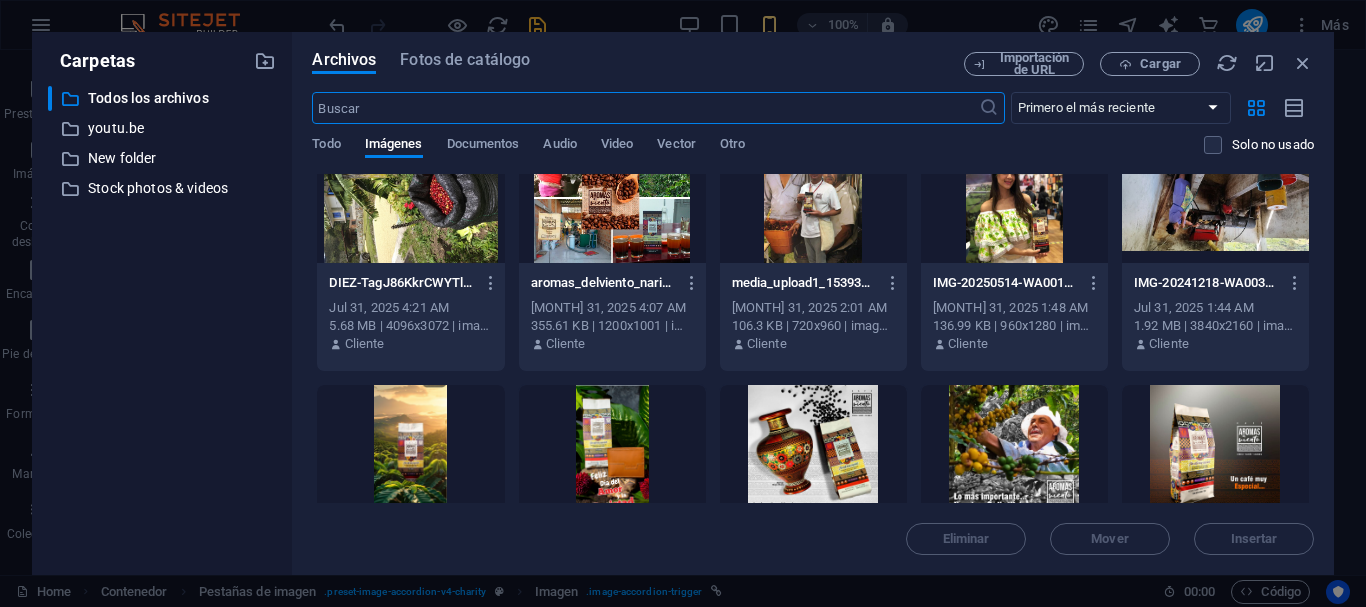 scroll, scrollTop: 800, scrollLeft: 0, axis: vertical 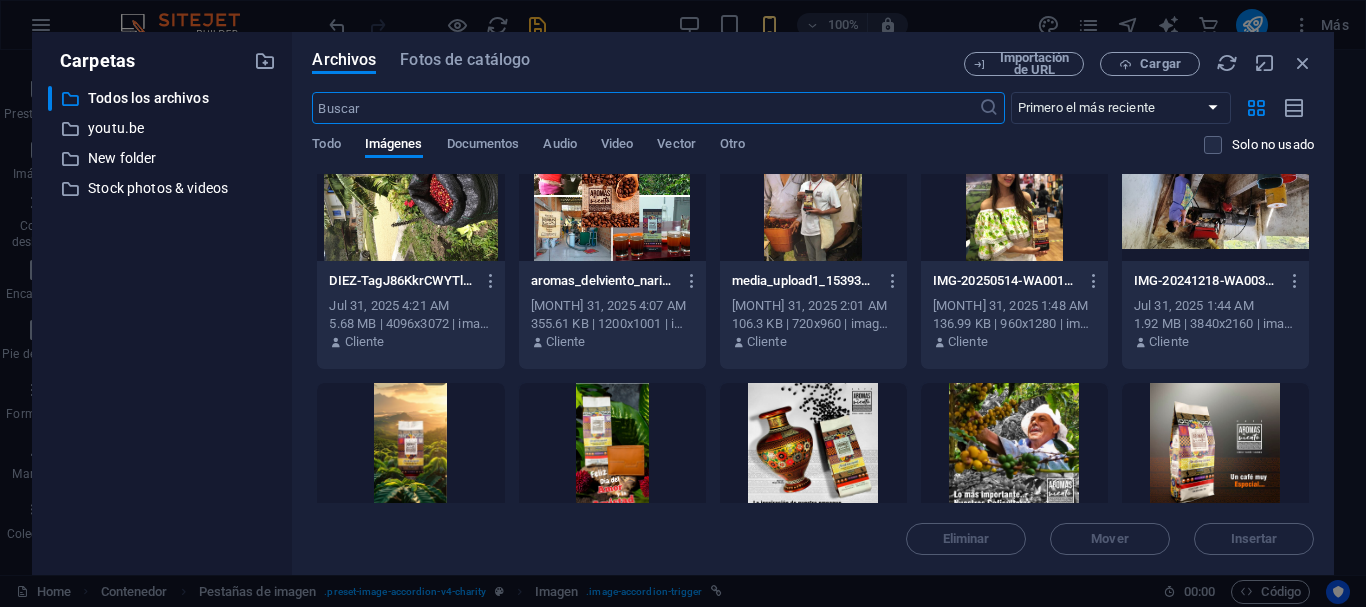 click at bounding box center [410, 196] 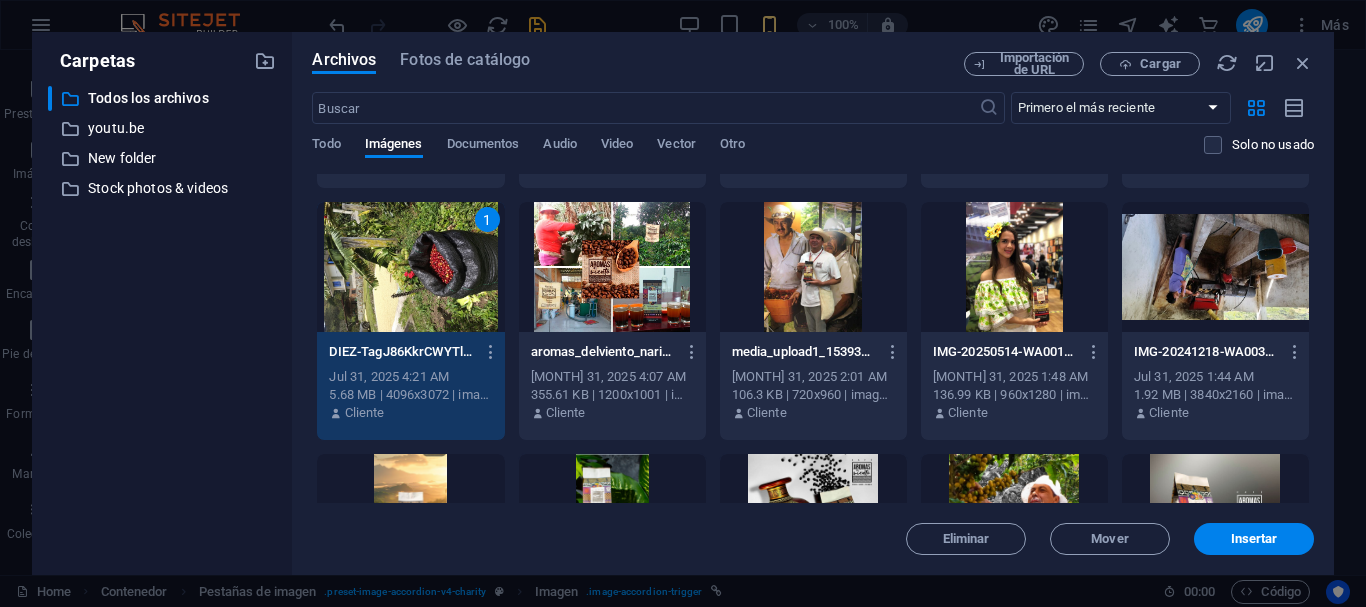 scroll, scrollTop: 700, scrollLeft: 0, axis: vertical 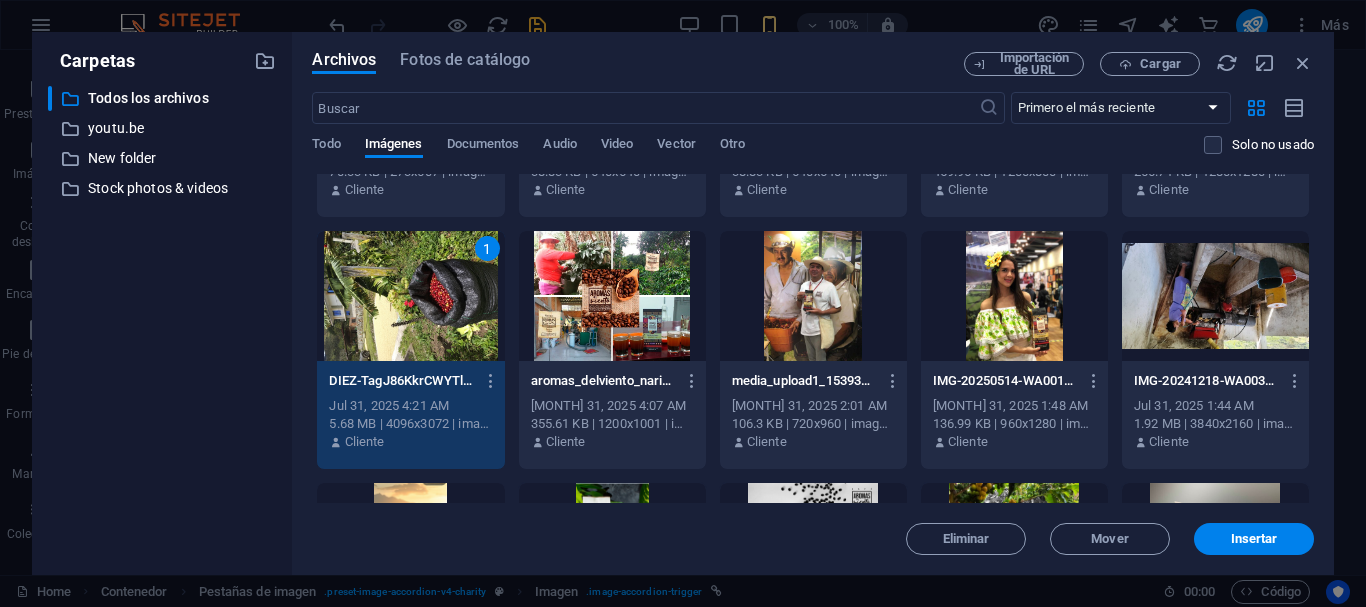 click at bounding box center [1215, 296] 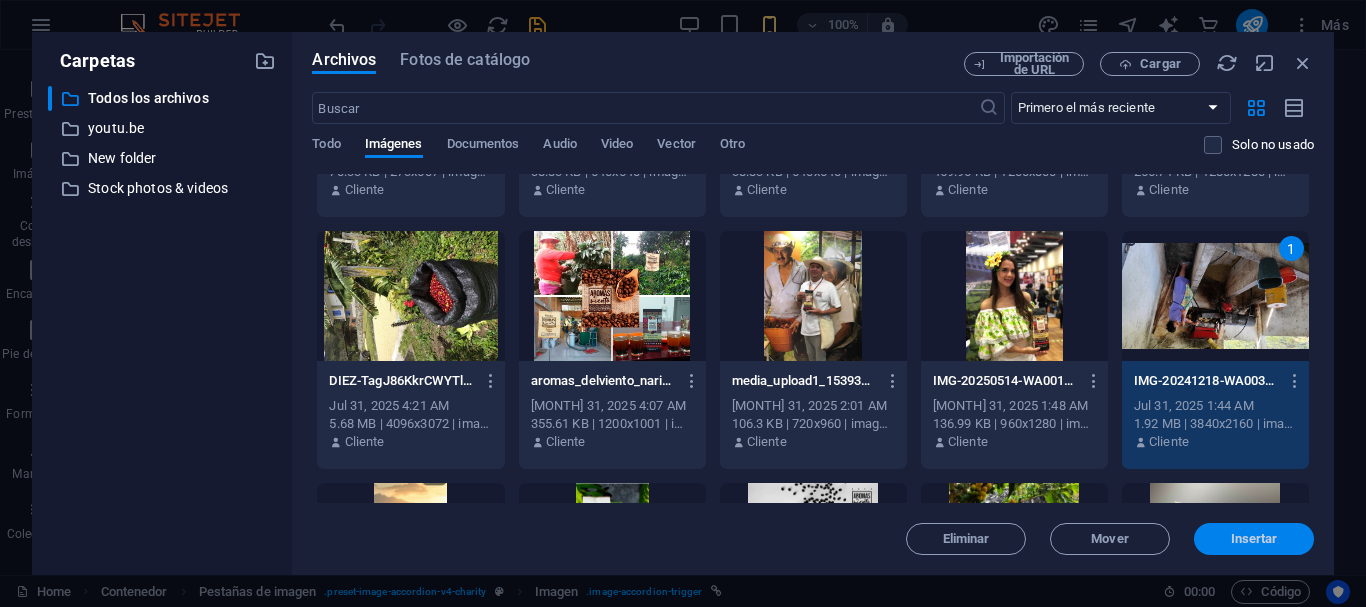 click on "Insertar" at bounding box center (1254, 539) 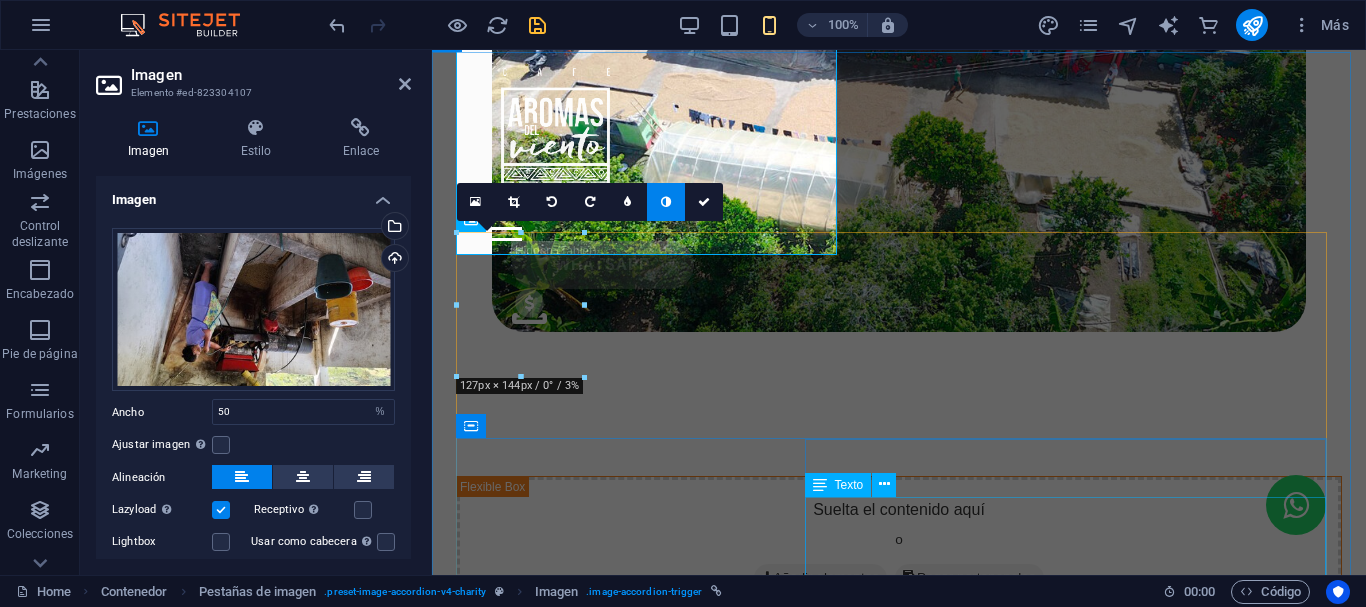 type on "100" 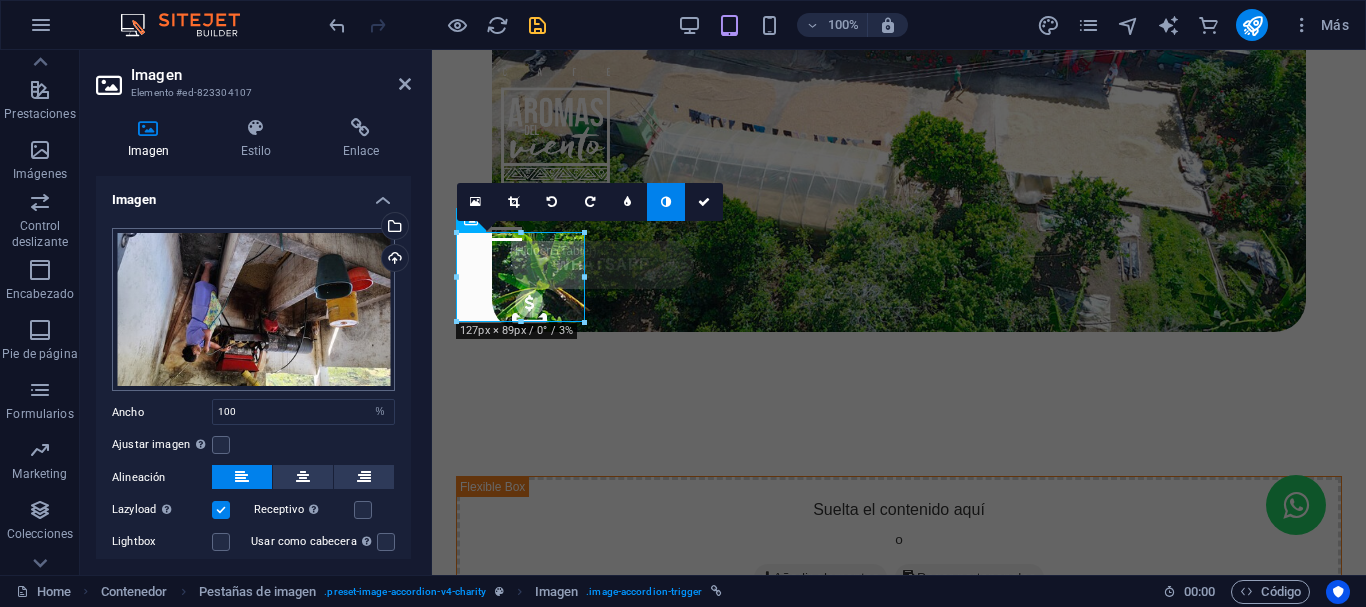 scroll, scrollTop: 89, scrollLeft: 0, axis: vertical 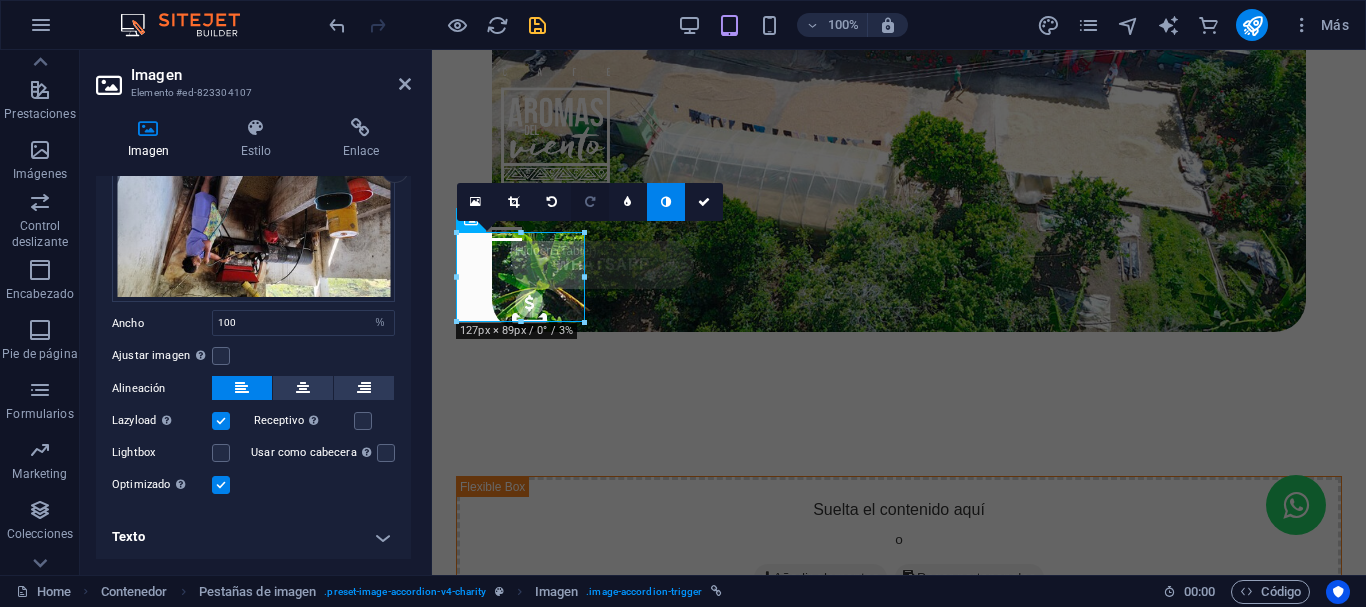 click at bounding box center (590, 202) 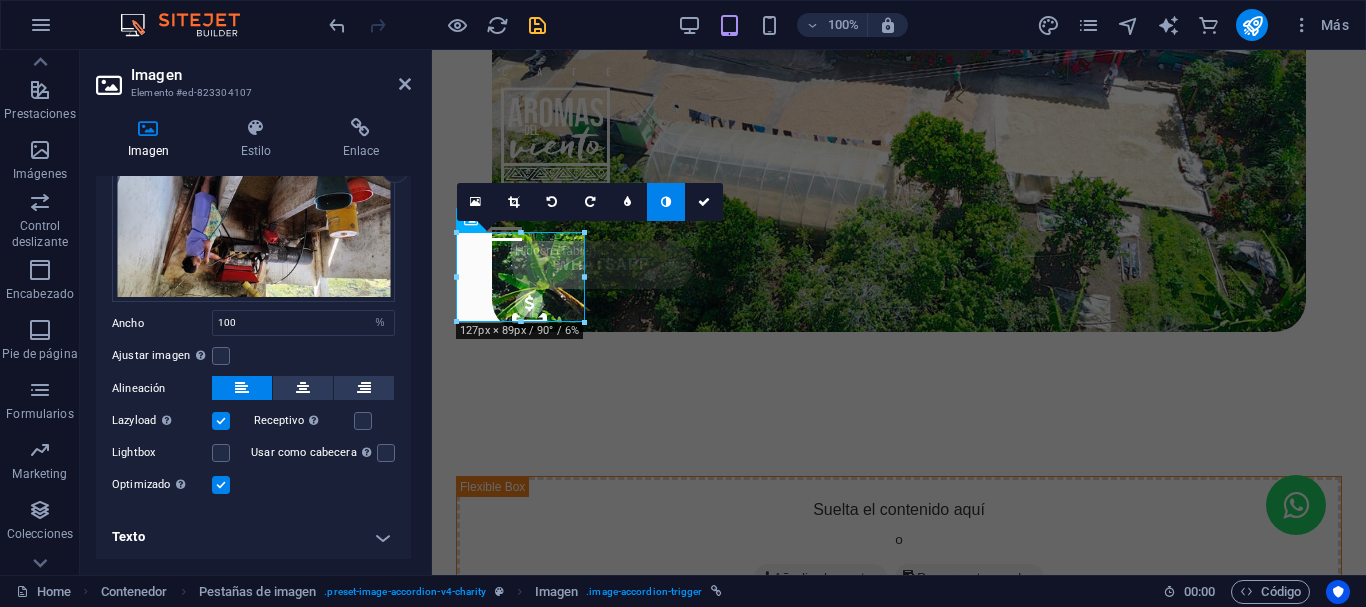 click at bounding box center [590, 202] 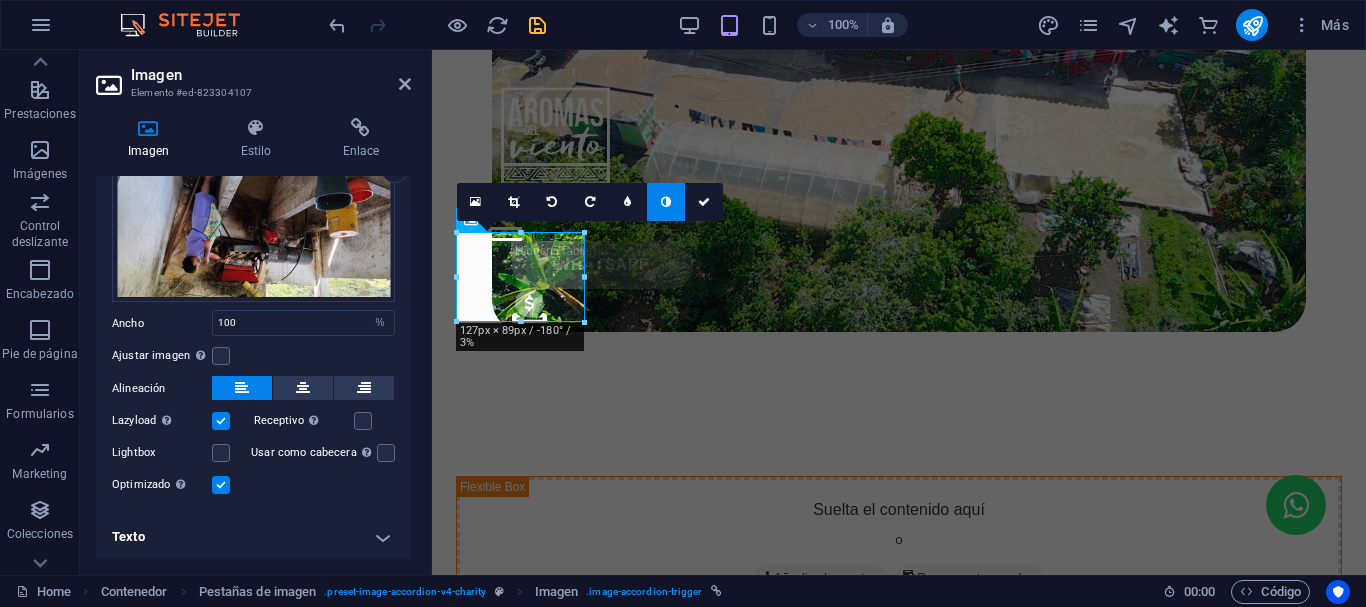 click at bounding box center (590, 202) 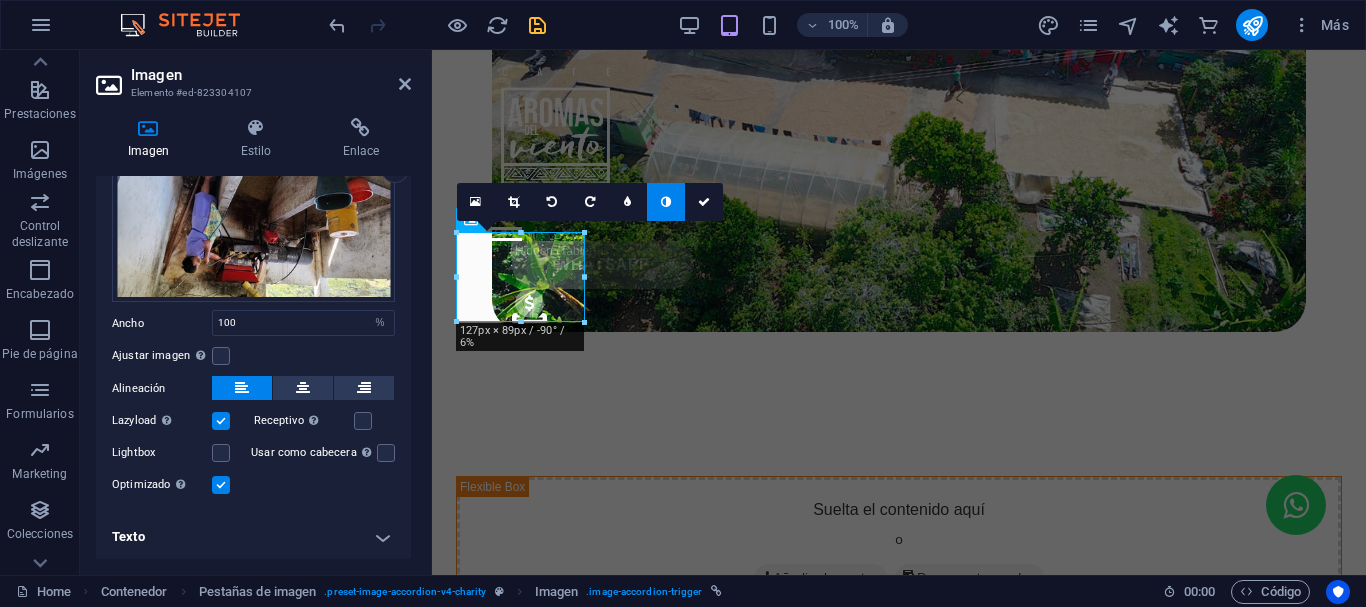 click at bounding box center (590, 202) 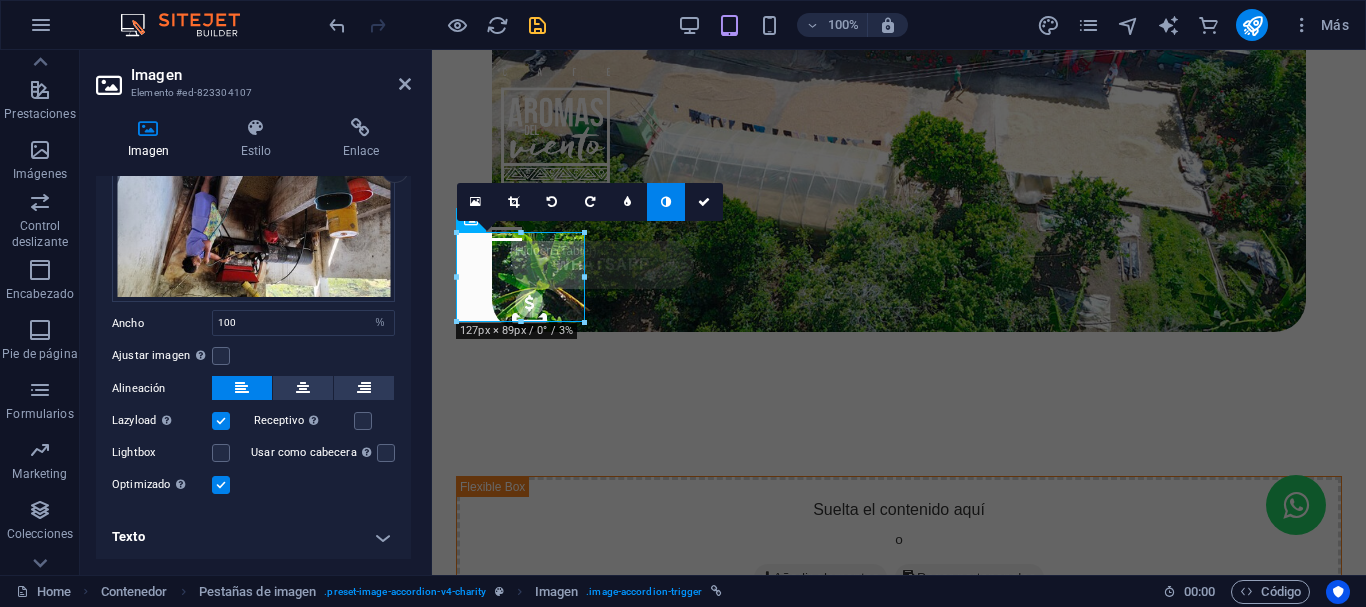 click on "Imagen Elemento #ed-823304107" at bounding box center (253, 76) 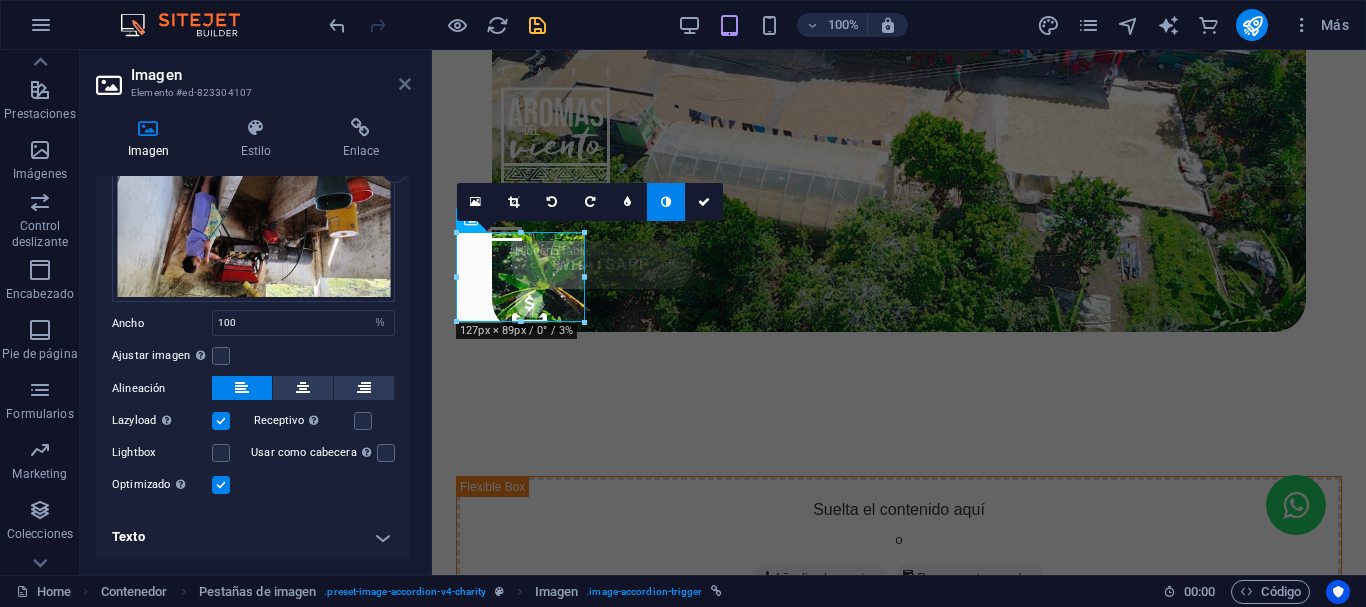 click at bounding box center (405, 84) 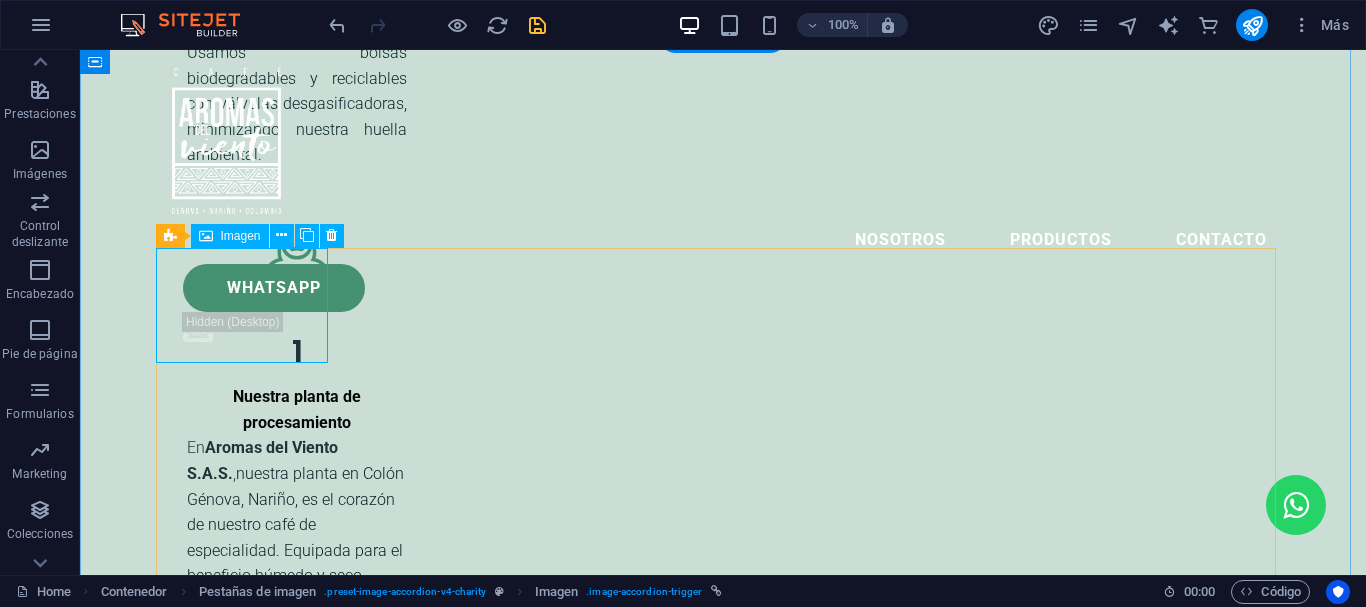 click at bounding box center (249, 4564) 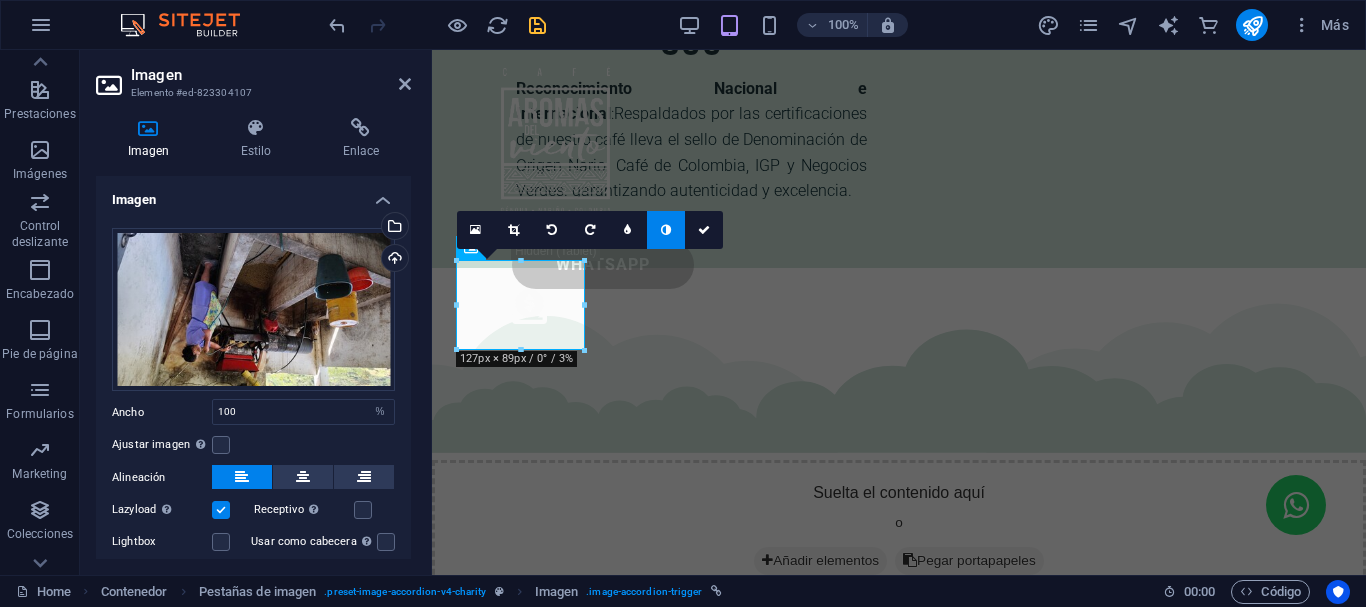 scroll, scrollTop: 6130, scrollLeft: 0, axis: vertical 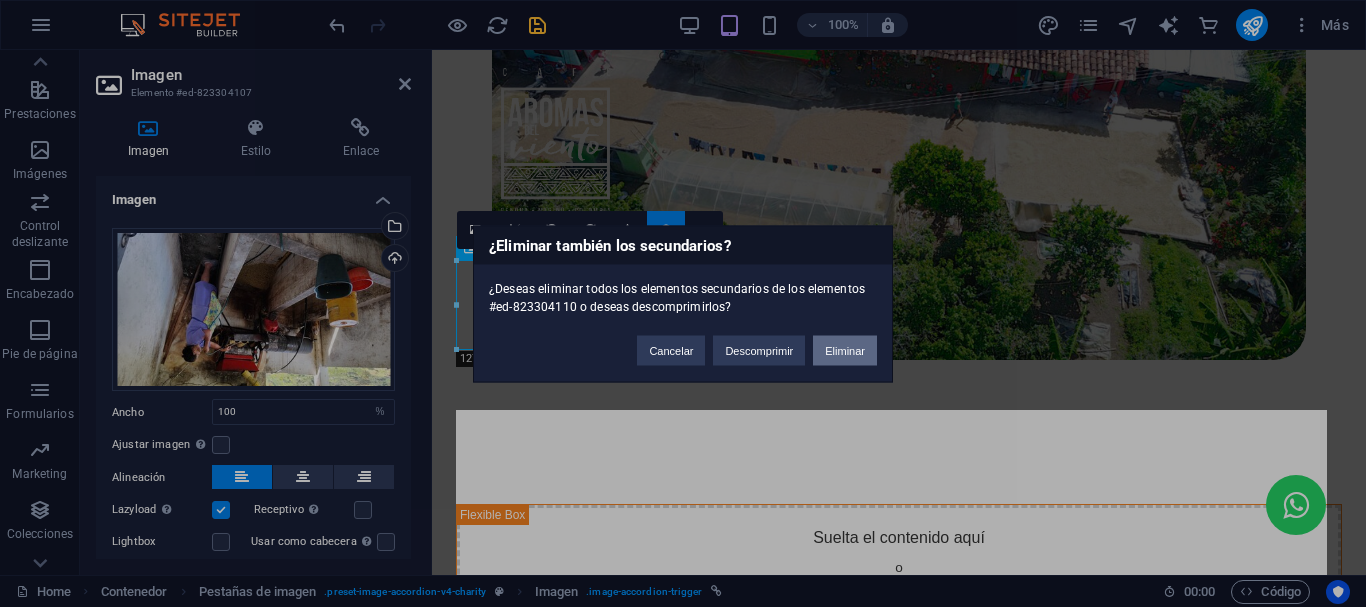 click on "Eliminar" at bounding box center [845, 350] 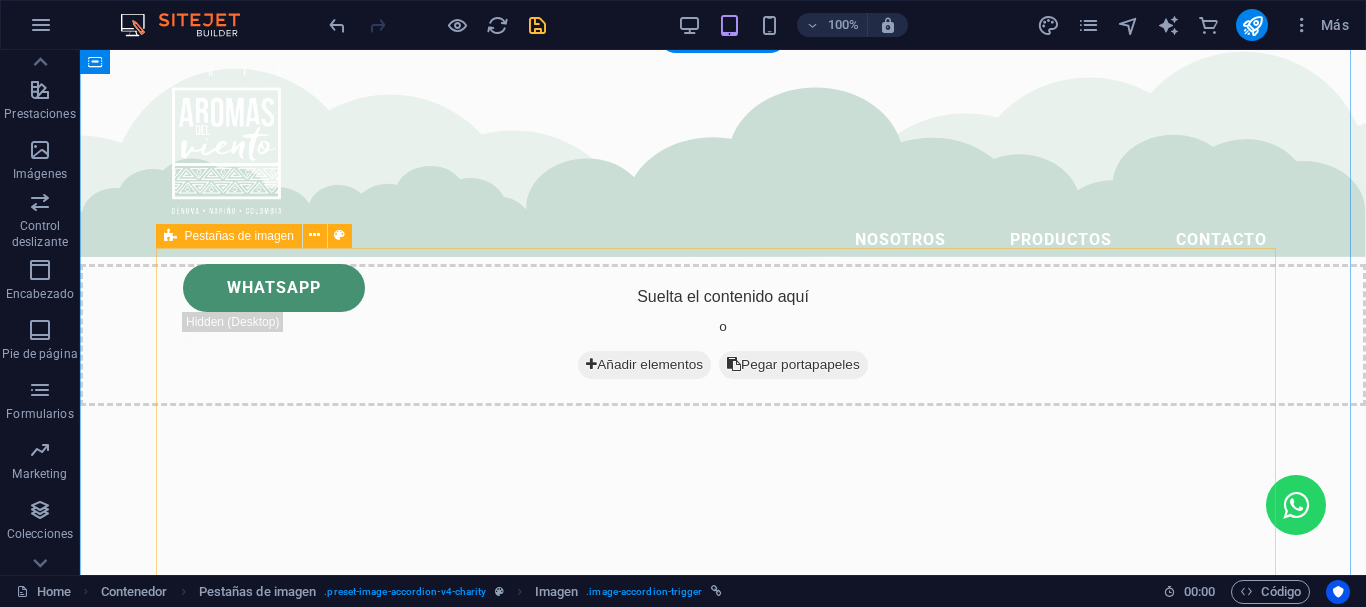 scroll, scrollTop: 4719, scrollLeft: 0, axis: vertical 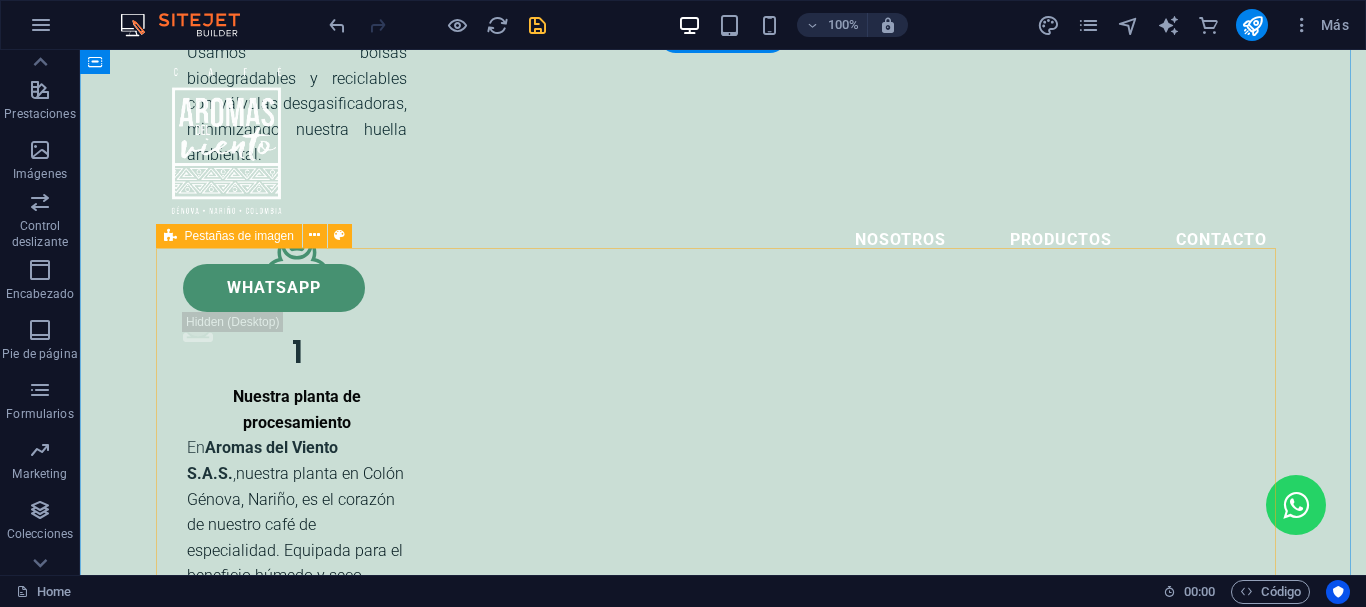 click on "La Pasión por el Café en Aromas del Viento En Aromas del Viento, el café es más que una bebida: es una pasión y un arte que se perfecciona con dedicación en cada detalle para alcanzar la excelencia. Nuestro proceso comienza con la selección meticulosa de los mejores granos de café verde, cultivados con esmero por las familias caficultoras de Colón, Génova, Nariño. Tostamos cada origen de manera artesanal con un proceso lento y cuidadoso que resalta sus sabores únicos. Luego, enfriamos los granos al aire libre para preservar sus aromas intensos y naturales. Finalmente, creamos mezclas exclusivas que reflejan nuestra pasión y compromiso con la calidad. En cada taza de Aromas del Viento, ofrecemos una experiencia sensorial inolvidable, diseñada para deleitar los sentidos y rendir homenaje al arduo trabajo de nuestros caficultores. En Busca de la Excelencia La Esencia de Nuestro Café: Selección Excepcional Compromiso con la calidad y seguridad." at bounding box center [723, 7250] 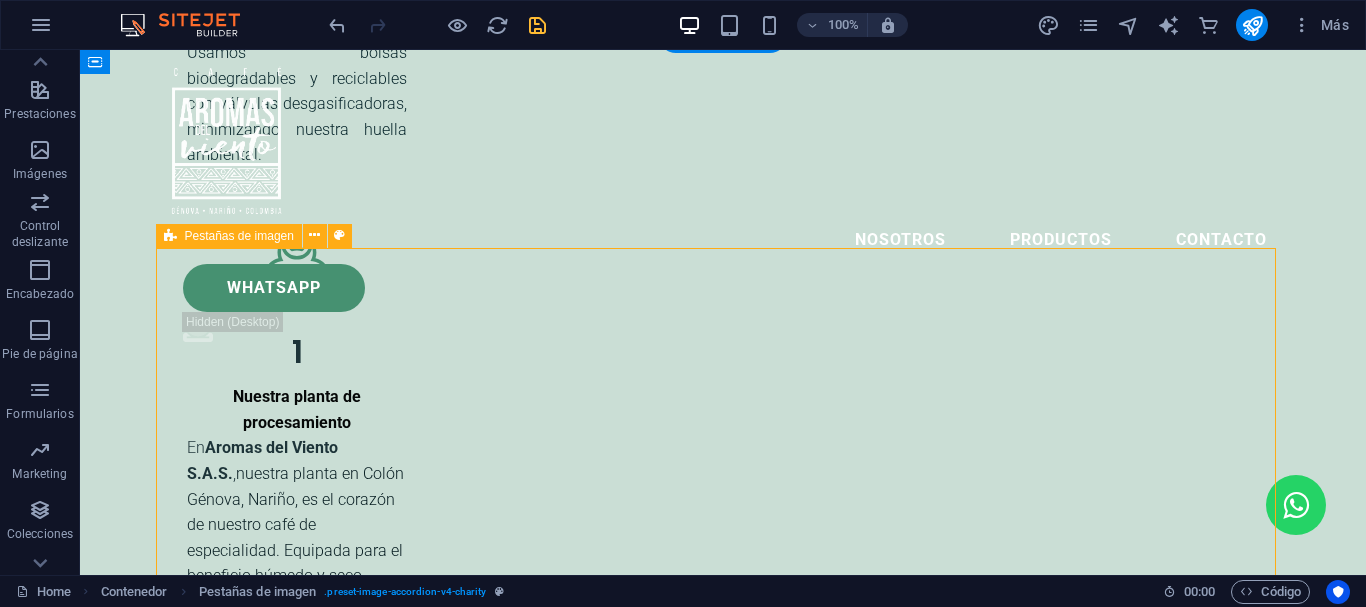 click on "La Pasión por el Café en Aromas del Viento En Aromas del Viento, el café es más que una bebida: es una pasión y un arte que se perfecciona con dedicación en cada detalle para alcanzar la excelencia. Nuestro proceso comienza con la selección meticulosa de los mejores granos de café verde, cultivados con esmero por las familias caficultoras de Colón, Génova, Nariño. Tostamos cada origen de manera artesanal con un proceso lento y cuidadoso que resalta sus sabores únicos. Luego, enfriamos los granos al aire libre para preservar sus aromas intensos y naturales. Finalmente, creamos mezclas exclusivas que reflejan nuestra pasión y compromiso con la calidad. En cada taza de Aromas del Viento, ofrecemos una experiencia sensorial inolvidable, diseñada para deleitar los sentidos y rendir homenaje al arduo trabajo de nuestros caficultores. En Busca de la Excelencia La Esencia de Nuestro Café: Selección Excepcional Compromiso con la calidad y seguridad." at bounding box center (723, 7250) 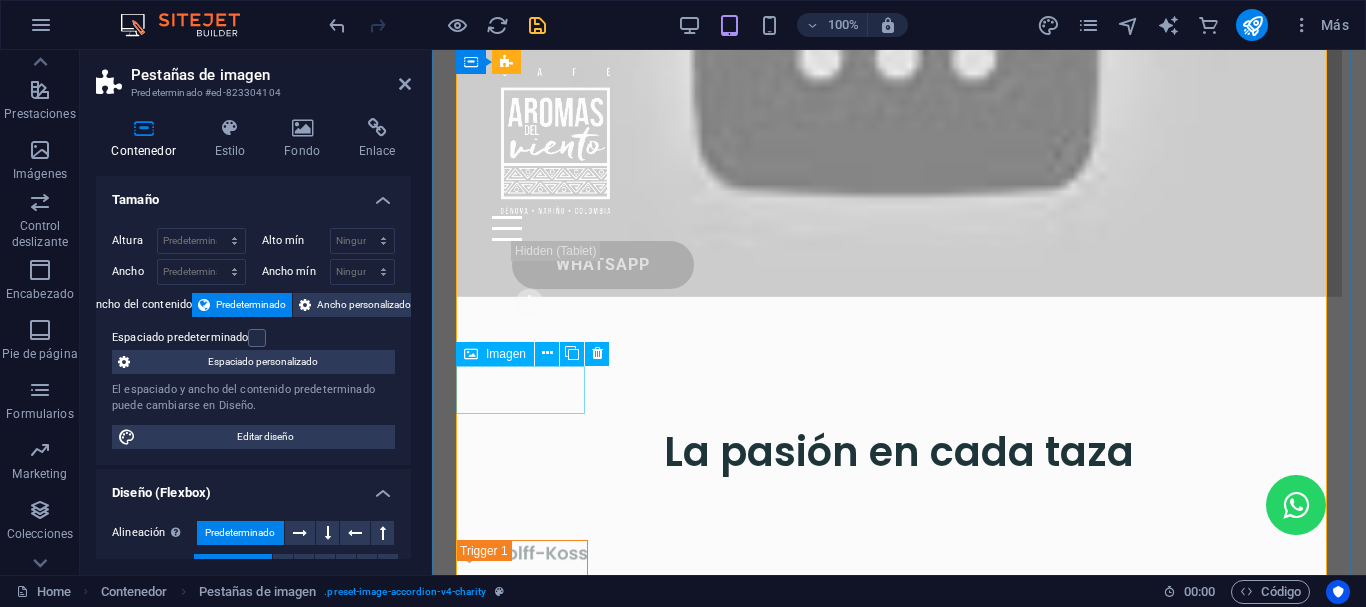 click at bounding box center (522, 2950) 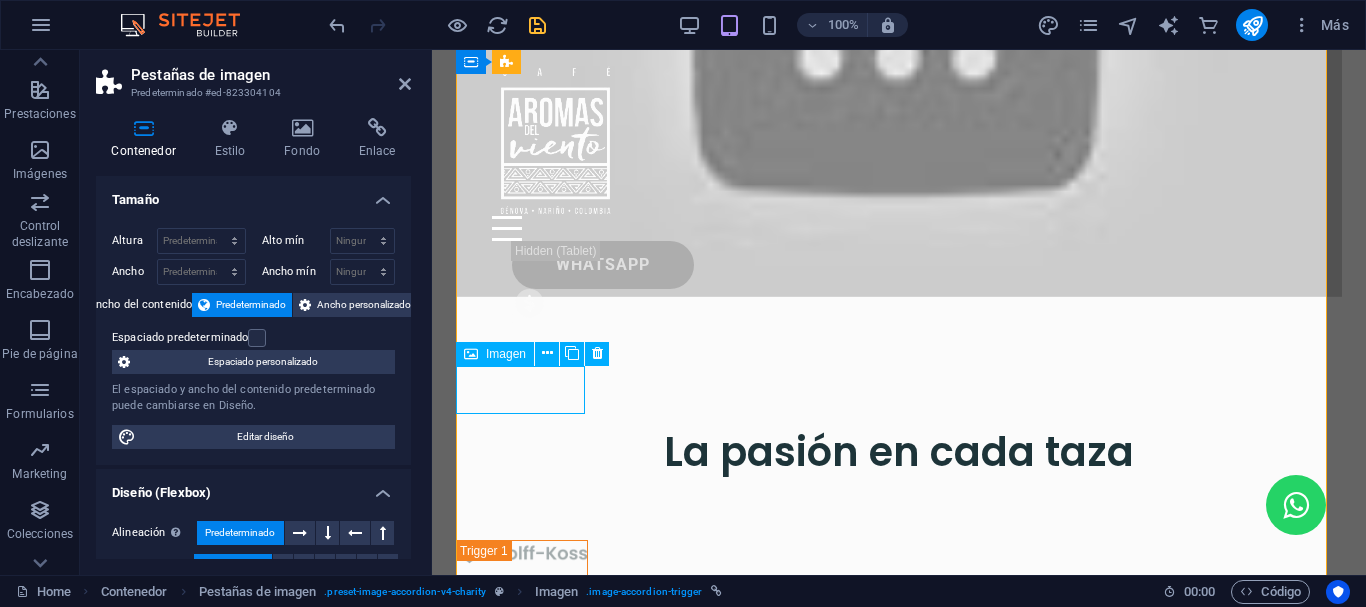 click at bounding box center [522, 2950] 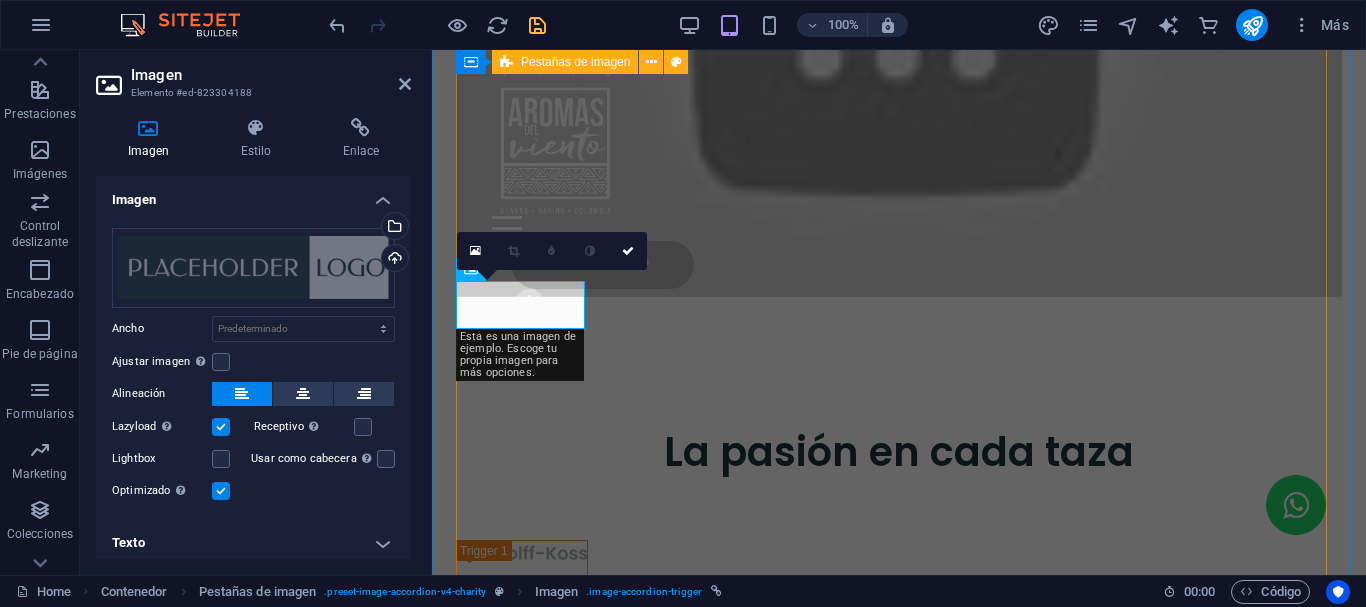 scroll, scrollTop: 7081, scrollLeft: 0, axis: vertical 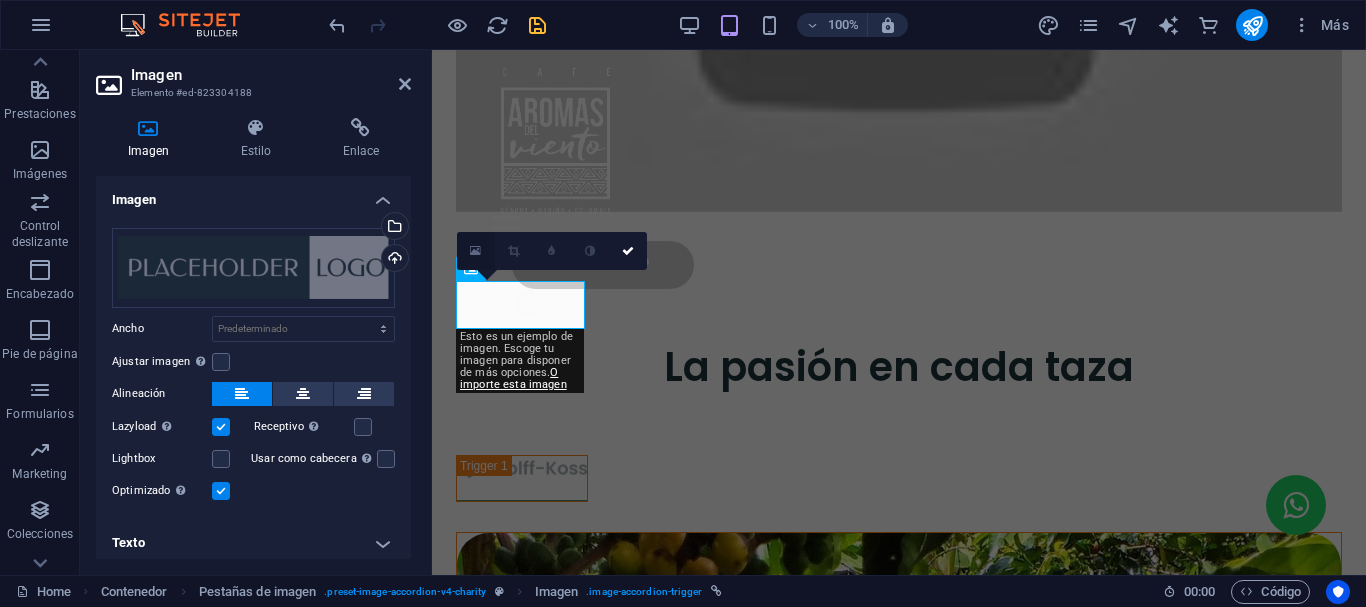 click at bounding box center (475, 251) 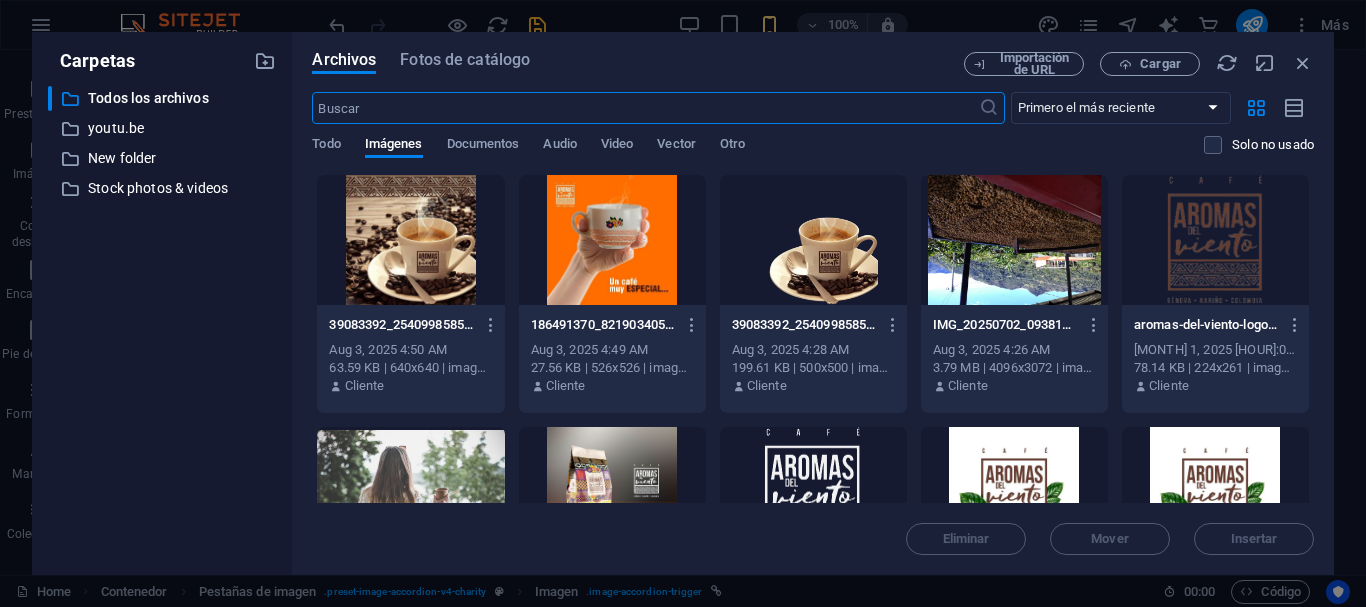 type on "50" 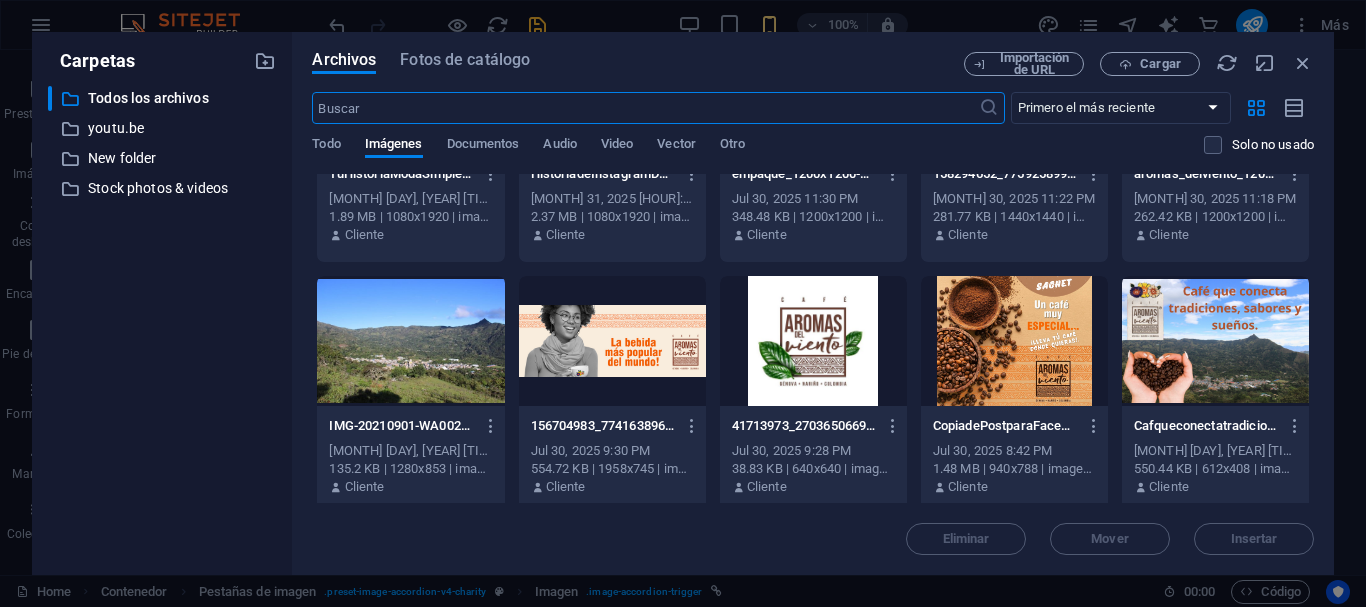 scroll, scrollTop: 1171, scrollLeft: 0, axis: vertical 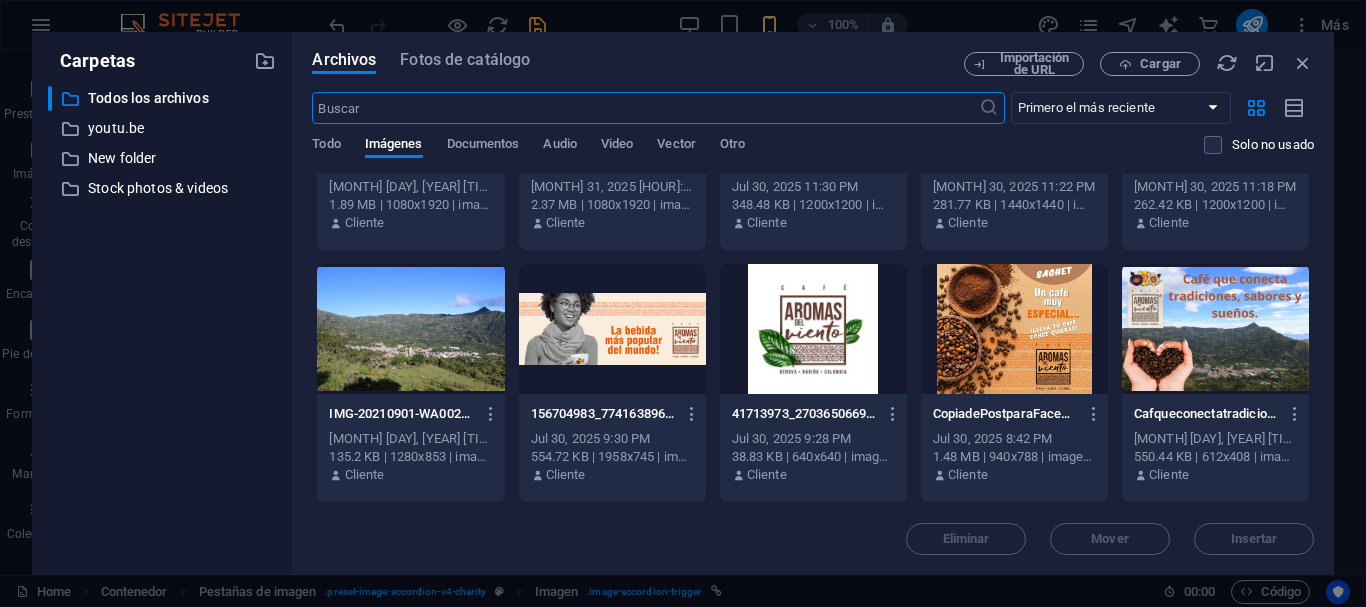 click at bounding box center [612, 329] 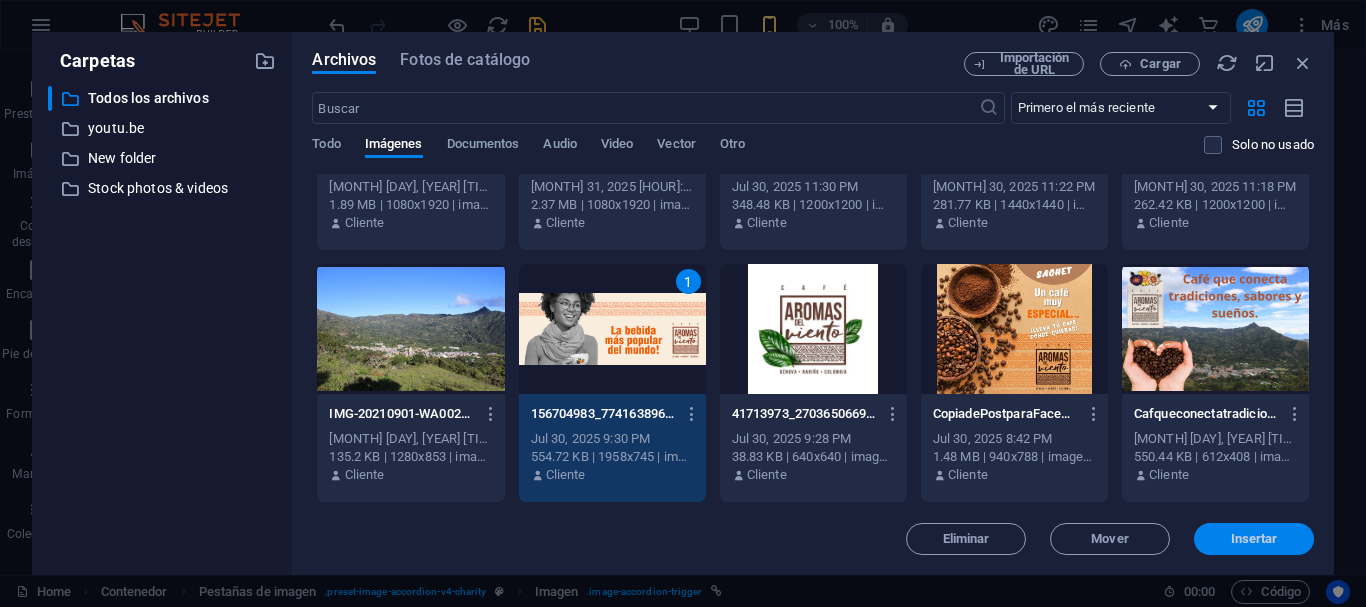 click on "Insertar" at bounding box center (1254, 539) 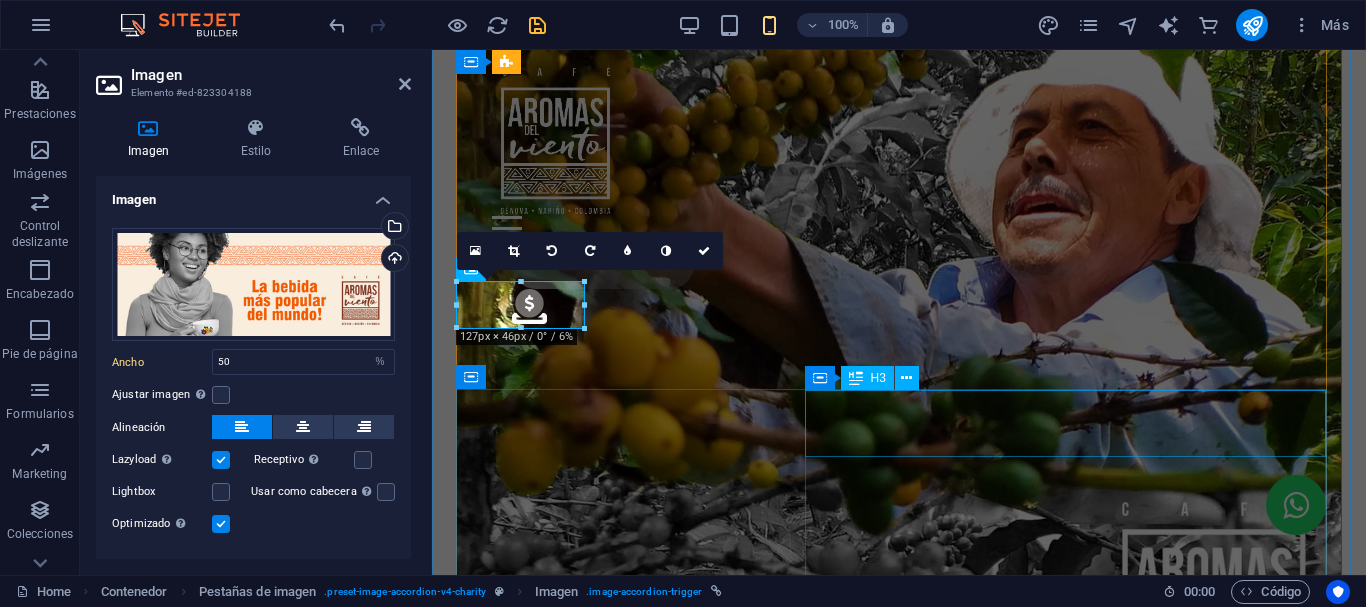 scroll, scrollTop: 7081, scrollLeft: 0, axis: vertical 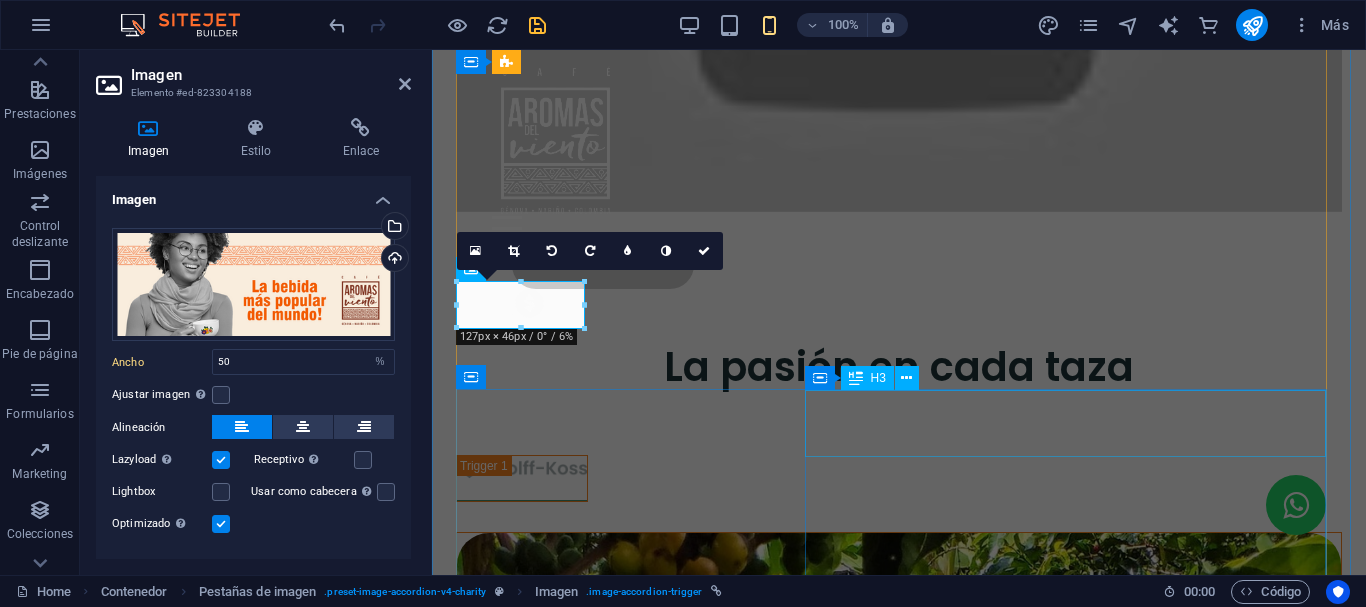 type 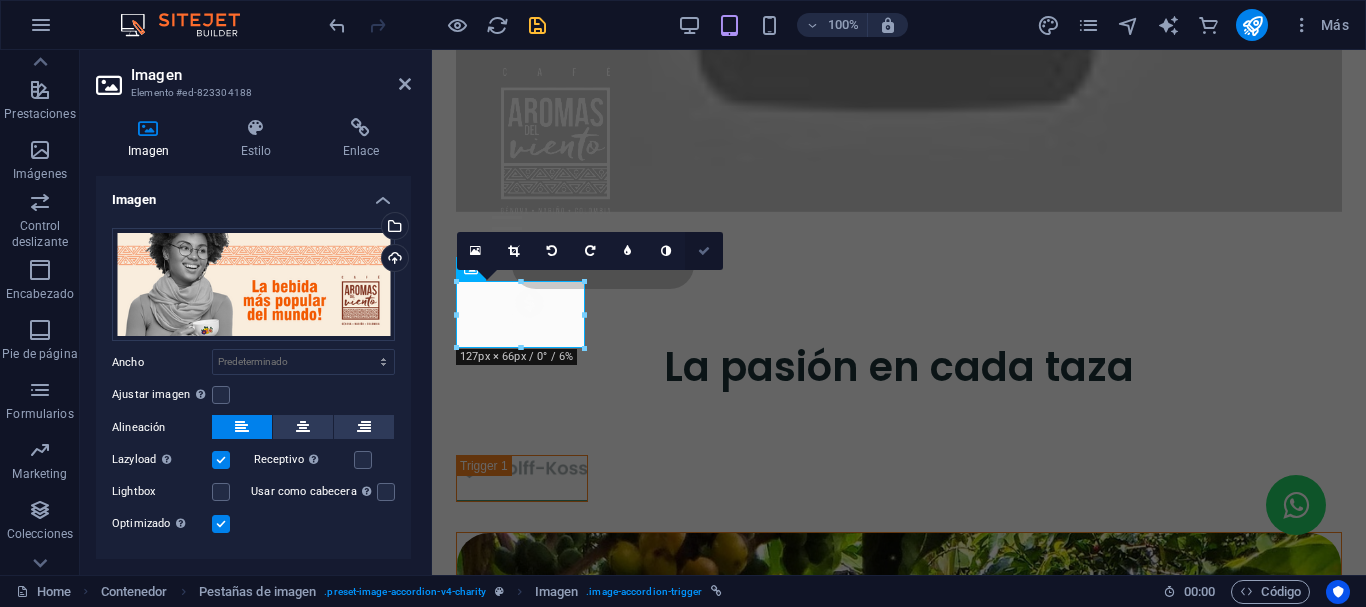 click at bounding box center (704, 251) 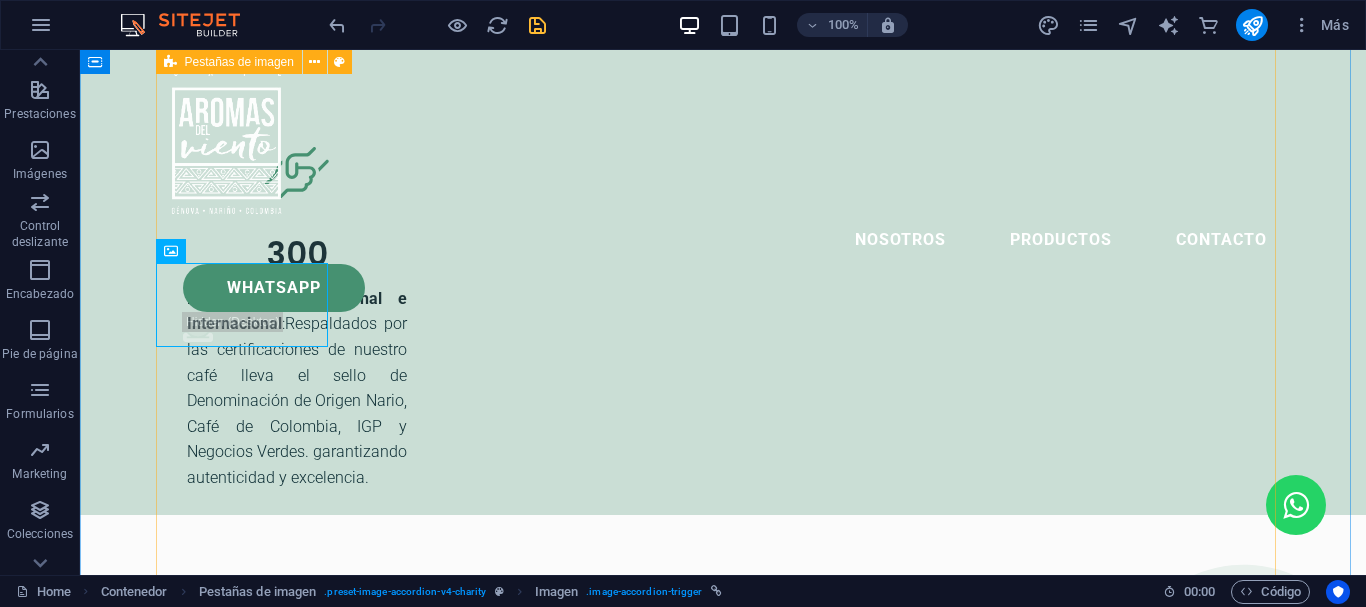 scroll, scrollTop: 5517, scrollLeft: 0, axis: vertical 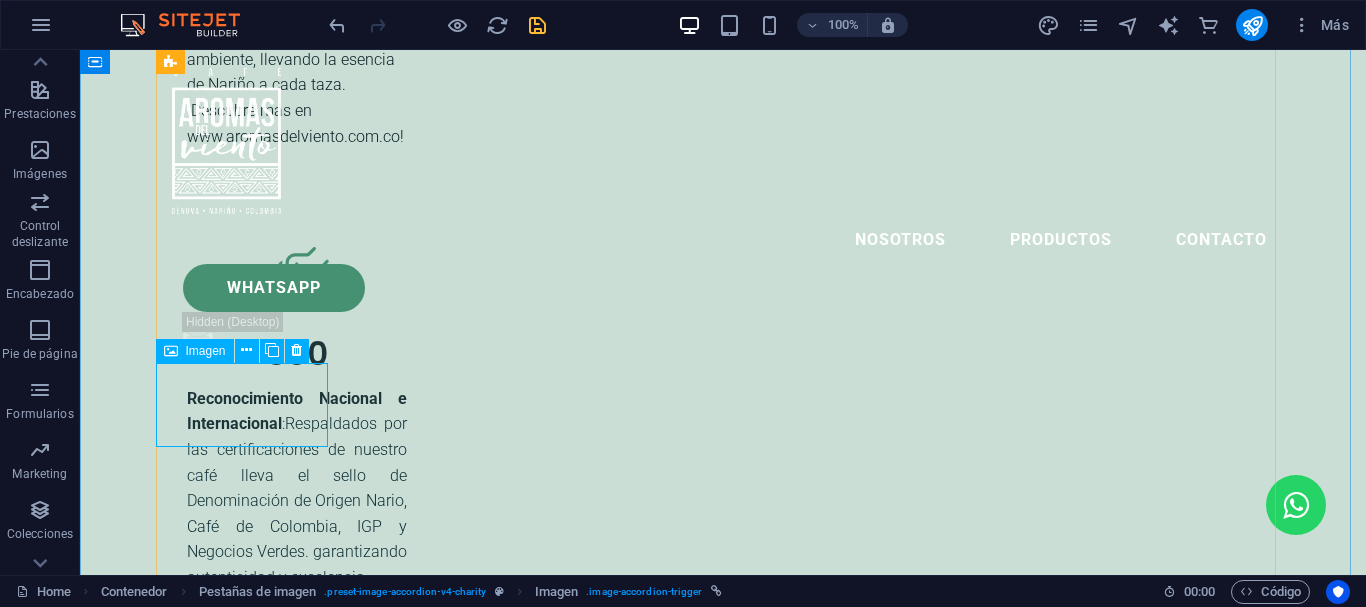 click at bounding box center (249, 6595) 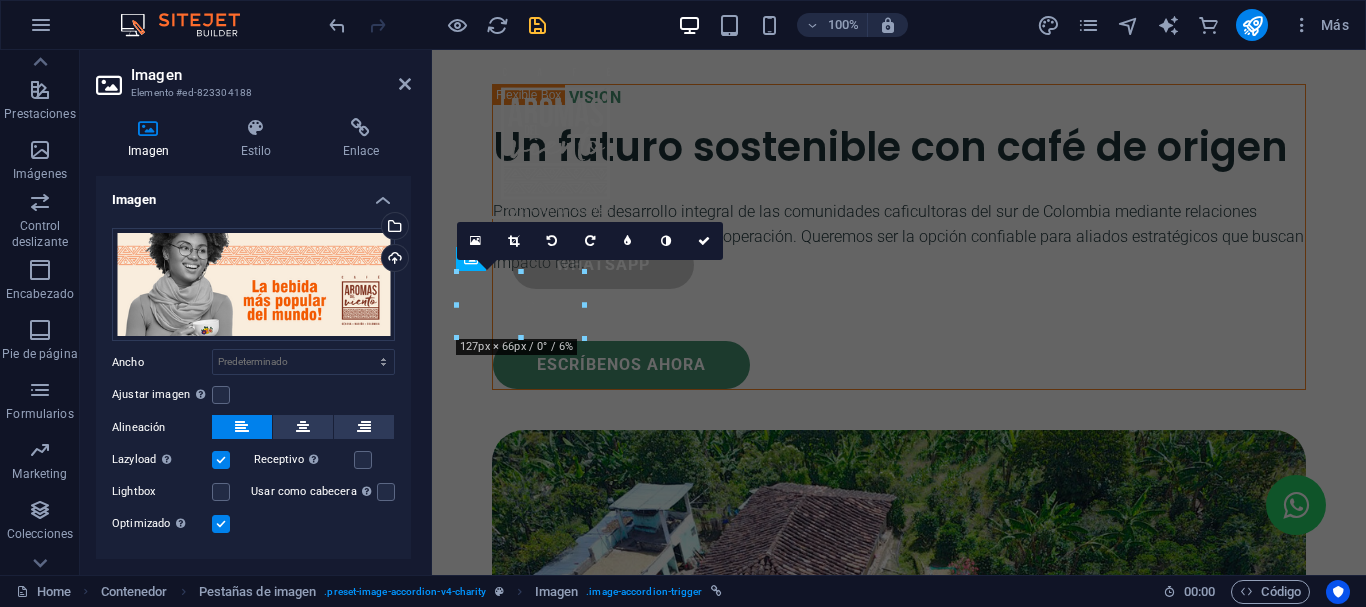 scroll, scrollTop: 7091, scrollLeft: 0, axis: vertical 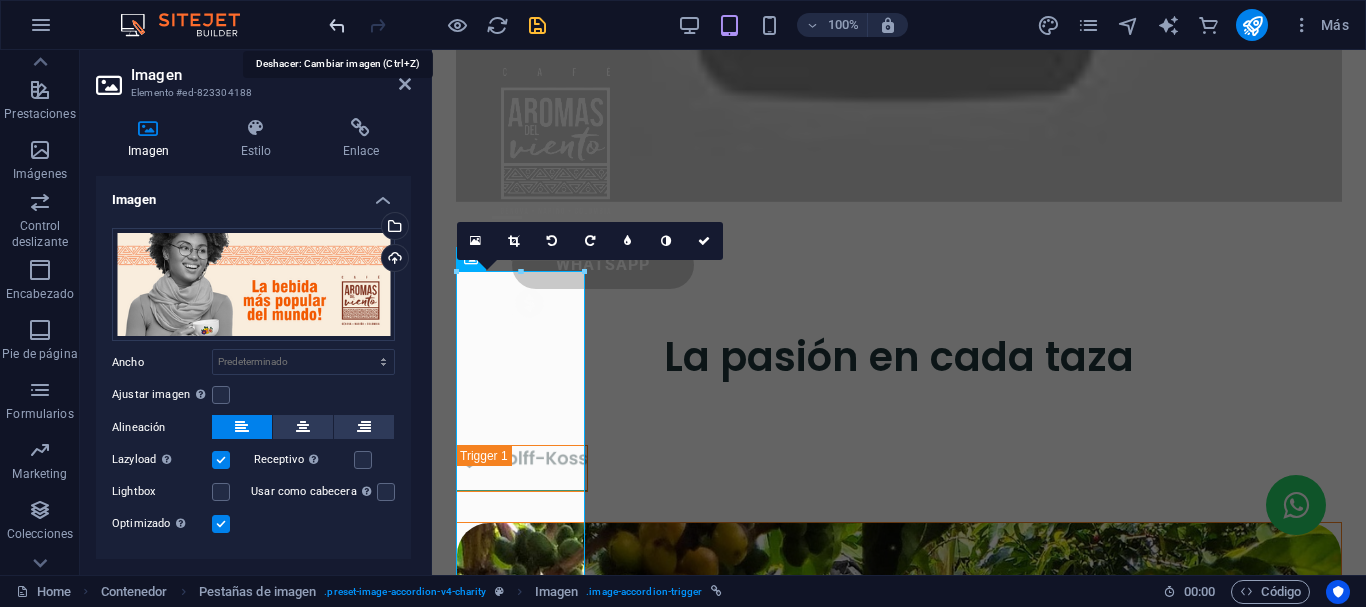 click at bounding box center (337, 25) 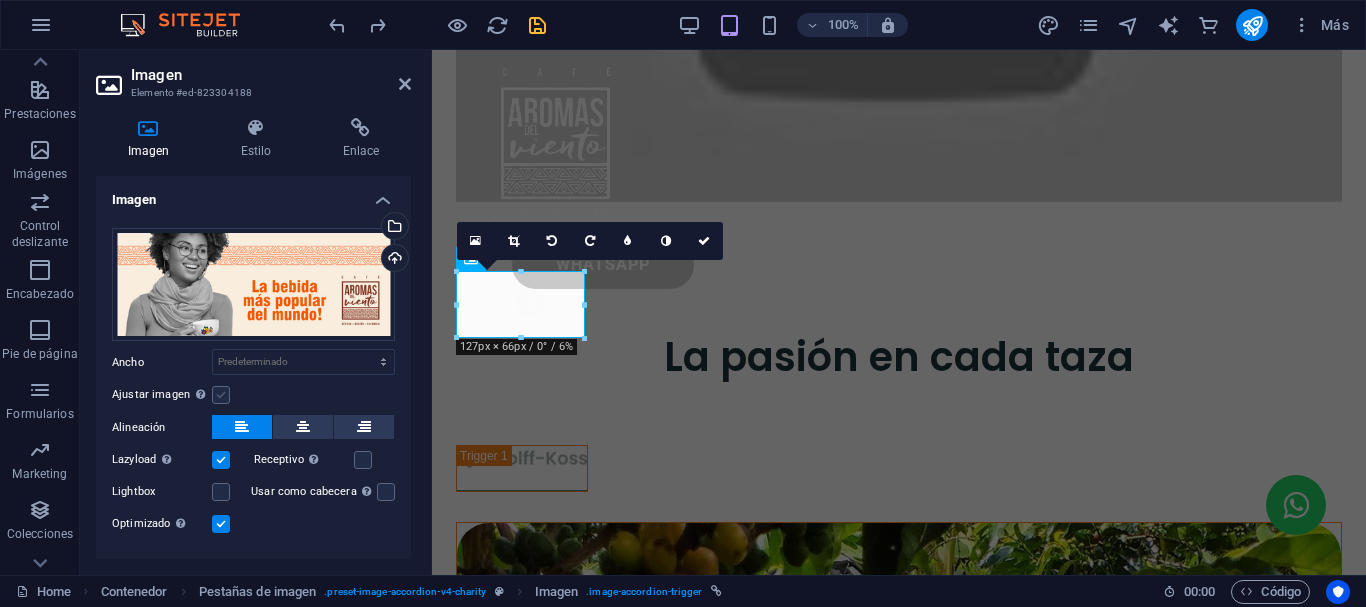 click at bounding box center (221, 395) 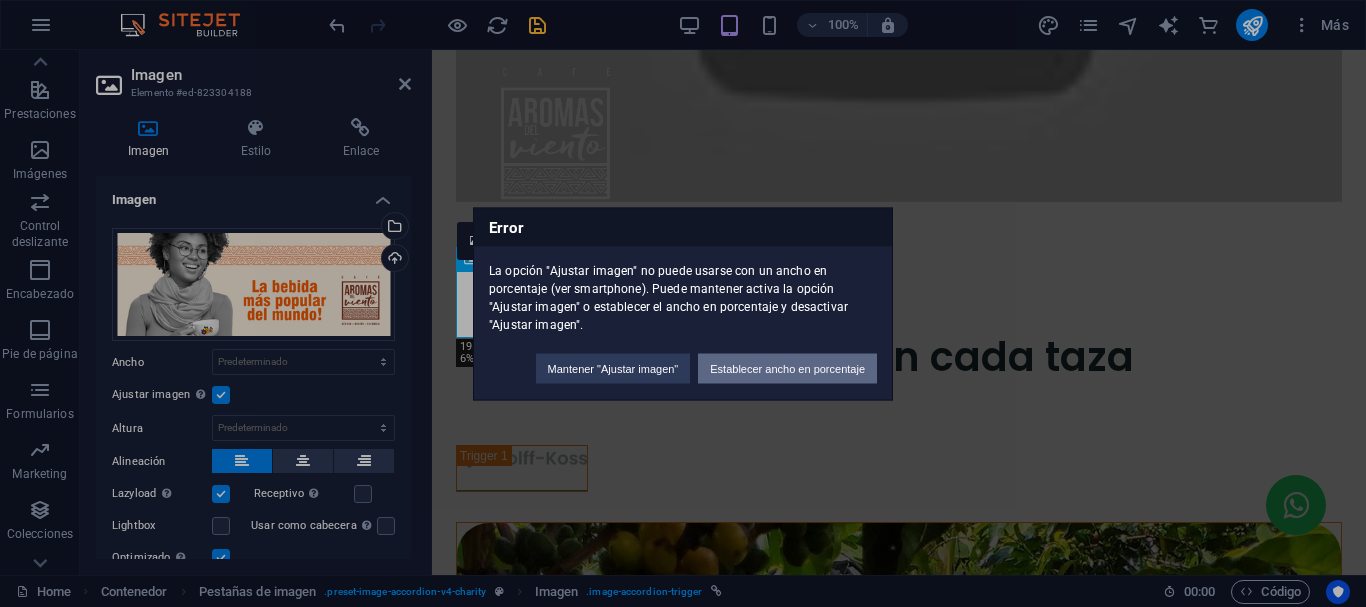 click on "Establecer ancho en porcentaje" at bounding box center (787, 368) 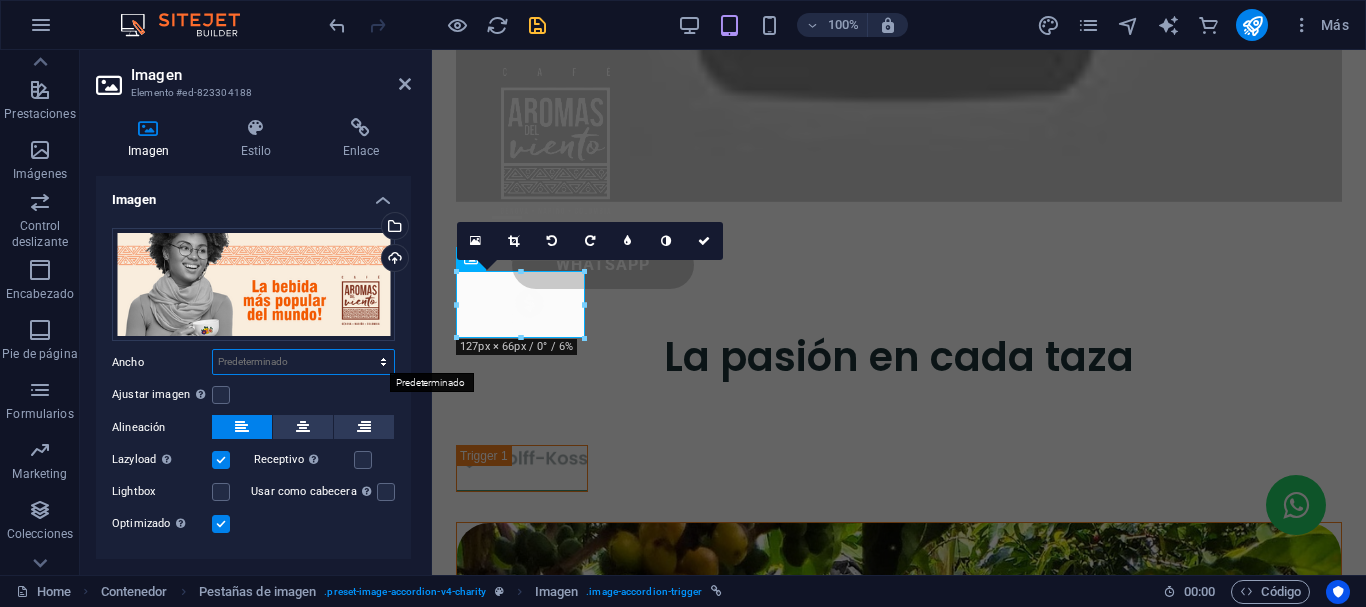 click on "Predeterminado automático px rem % em vh vw" at bounding box center (303, 362) 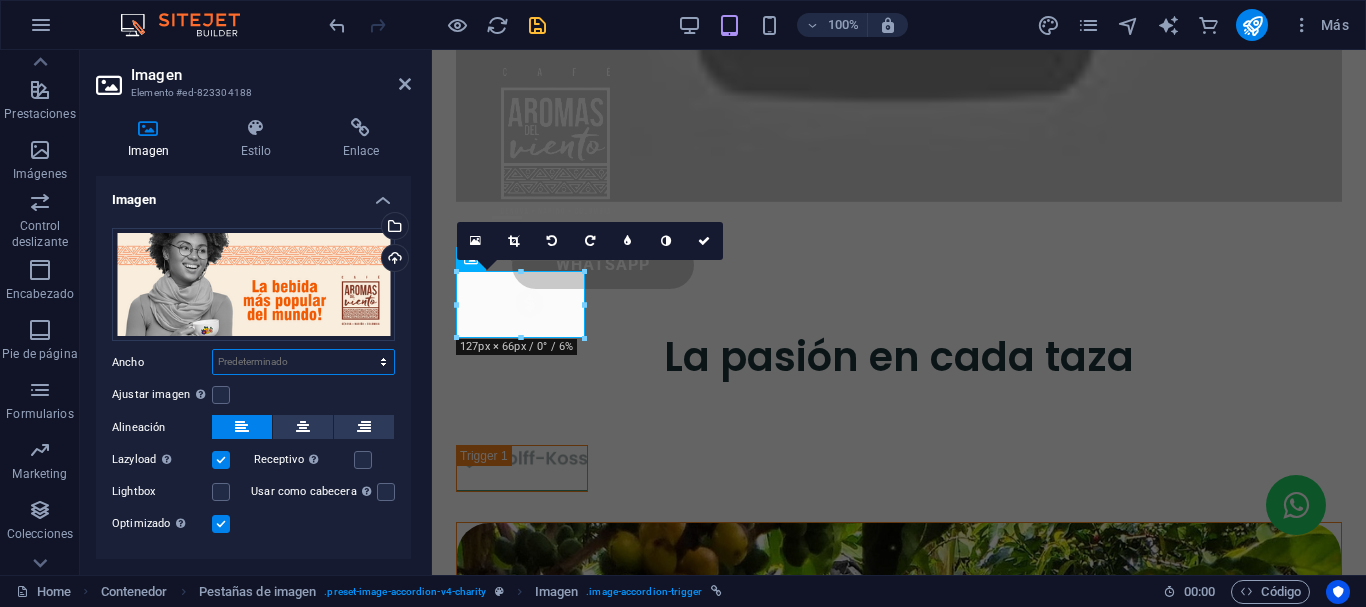 select on "%" 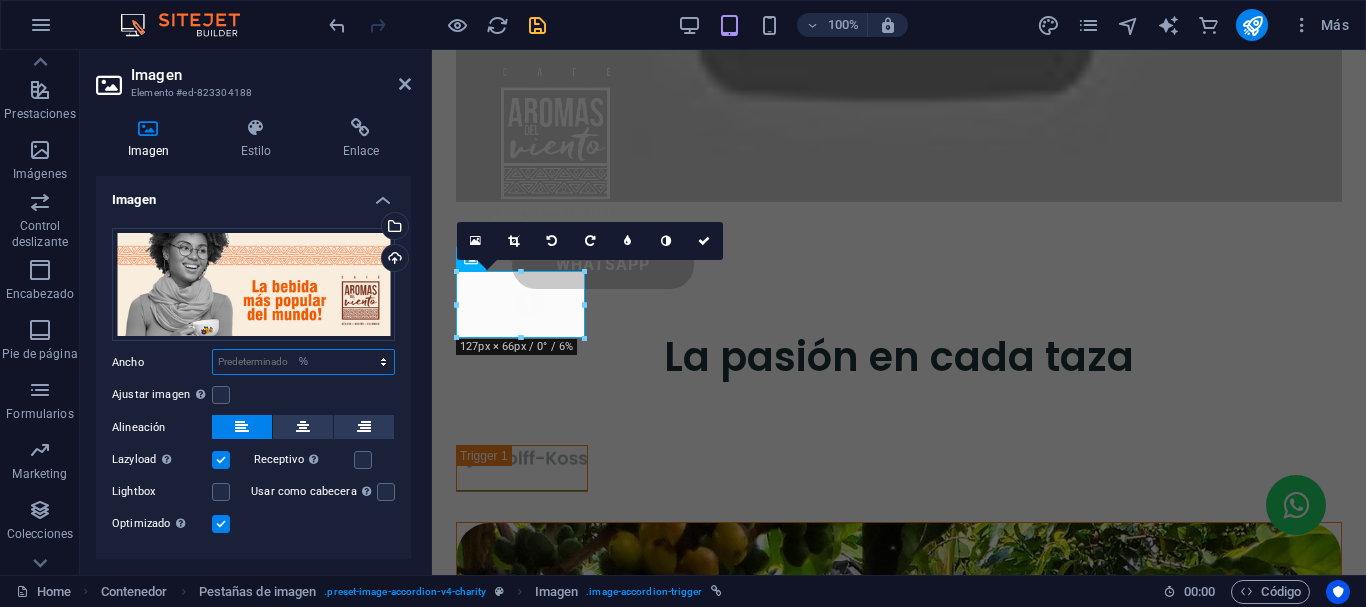 click on "Predeterminado automático px rem % em vh vw" at bounding box center [303, 362] 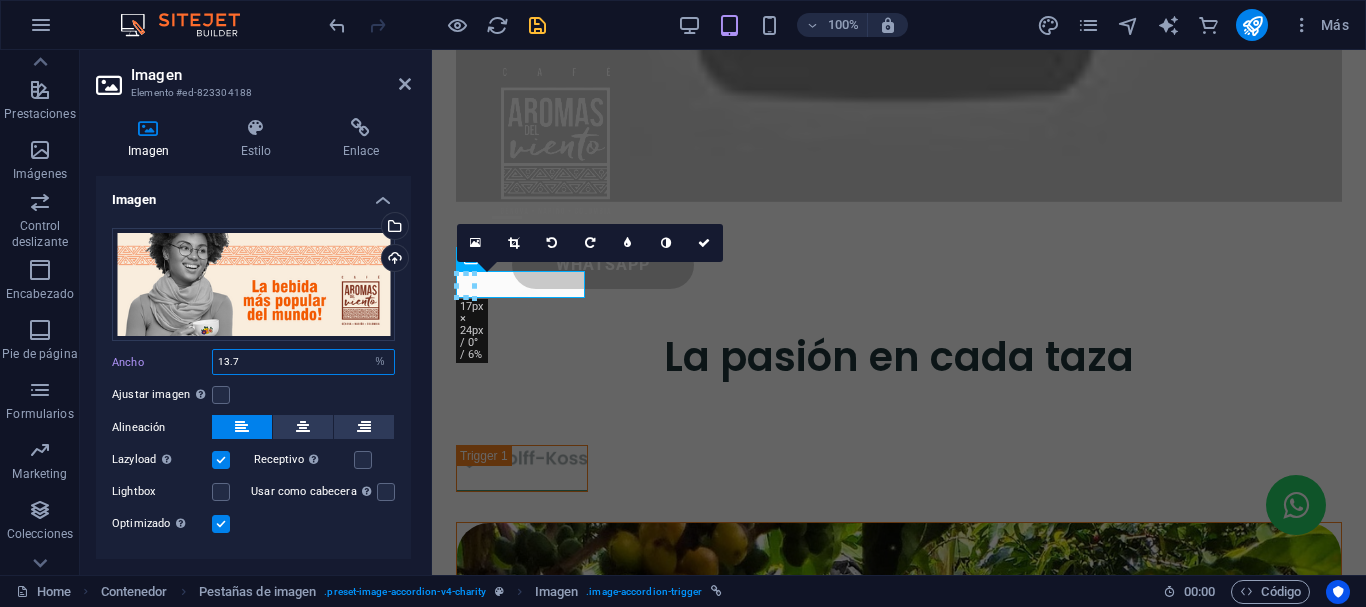 click on "13.7" at bounding box center [303, 362] 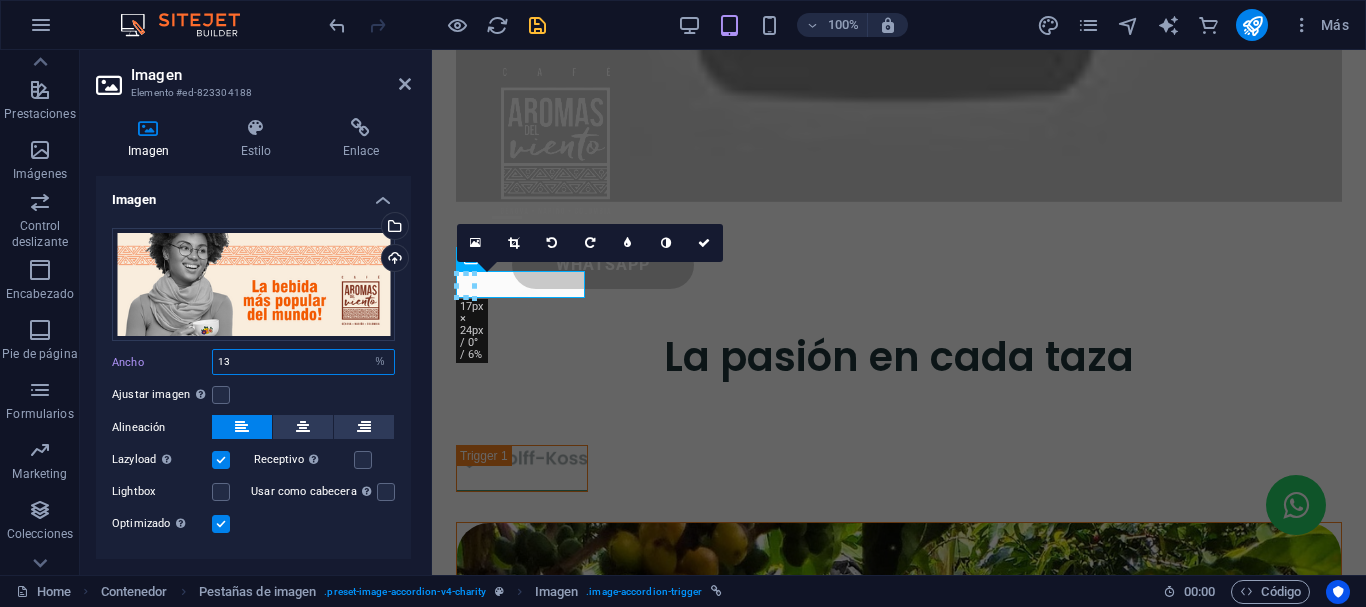 type on "1" 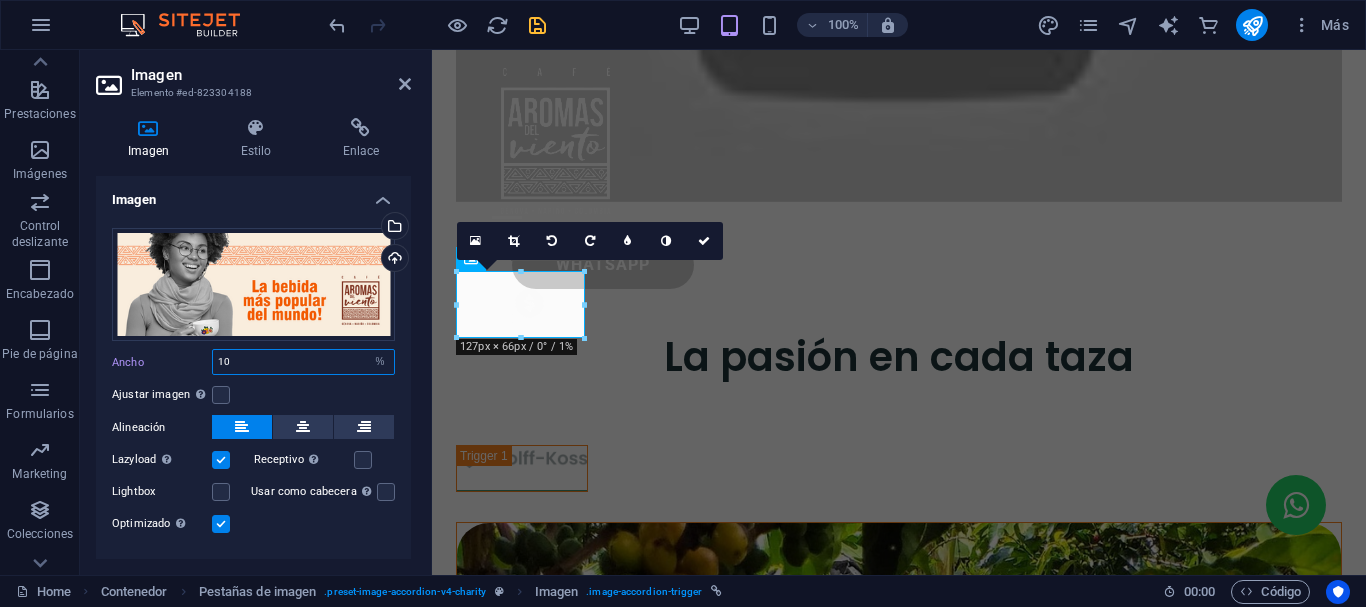type on "1" 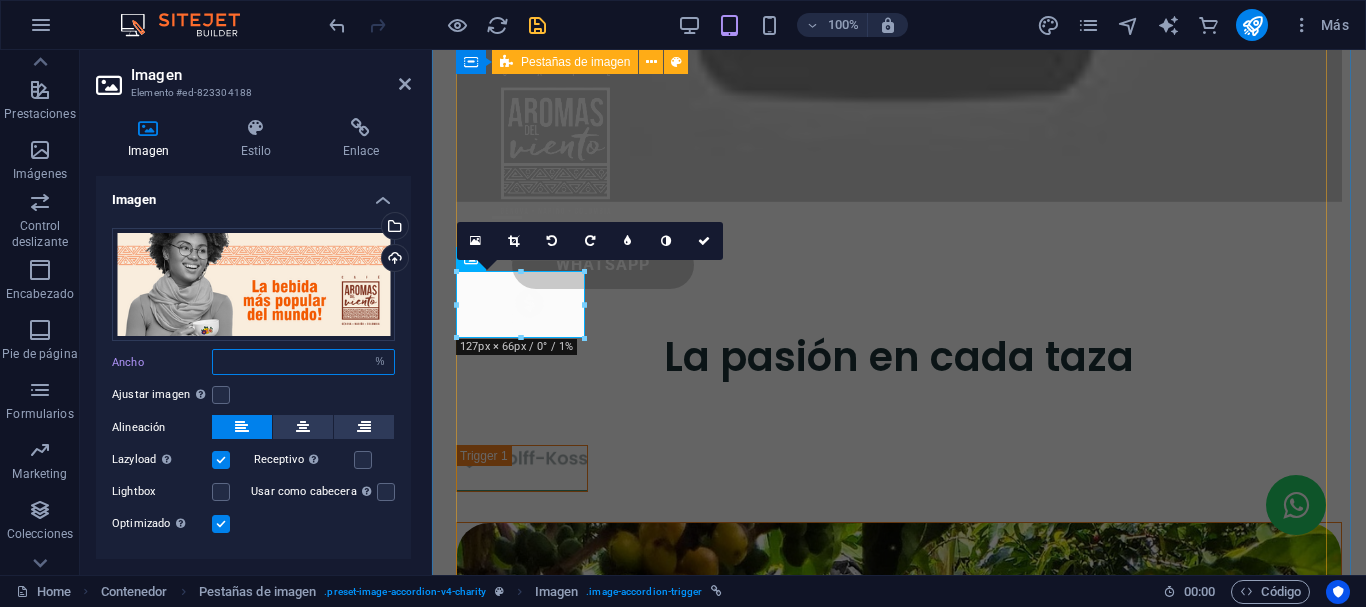 type 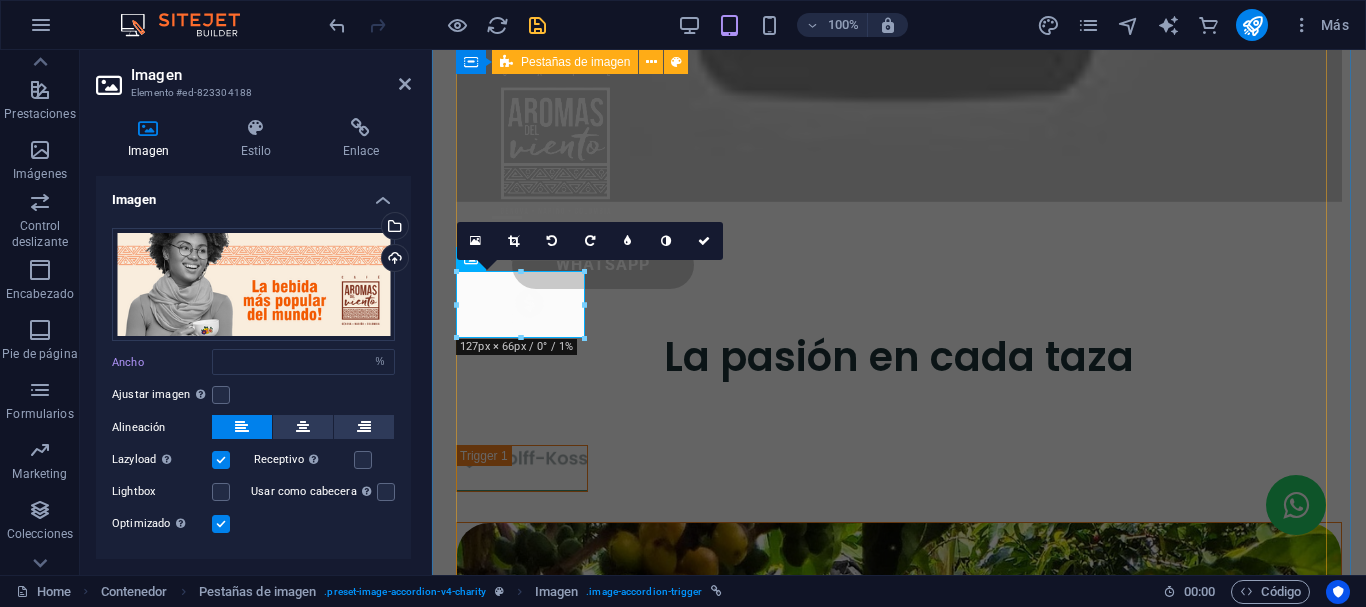 click on "La Pasión por el Café en Aromas del Viento En Aromas del Viento, el café es más que una bebida: es una pasión y un arte que se perfecciona con dedicación en cada detalle para alcanzar la excelencia. Nuestro proceso comienza con la selección meticulosa de los mejores granos de café verde, cultivados con esmero por las familias caficultoras de Colón, Génova, Nariño. Tostamos cada origen de manera artesanal con un proceso lento y cuidadoso que resalta sus sabores únicos. Luego, enfriamos los granos al aire libre para preservar sus aromas intensos y naturales. Finalmente, creamos mezclas exclusivas que reflejan nuestra pasión y compromiso con la calidad. En cada taza de Aromas del Viento, ofrecemos una experiencia sensorial inolvidable, diseñada para deleitar los sentidos y rendir homenaje al arduo trabajo de nuestros caficultores. En Busca de la Excelencia La Esencia de Nuestro Café: Selección Excepcional Compromiso con la calidad y seguridad." at bounding box center (899, 2748) 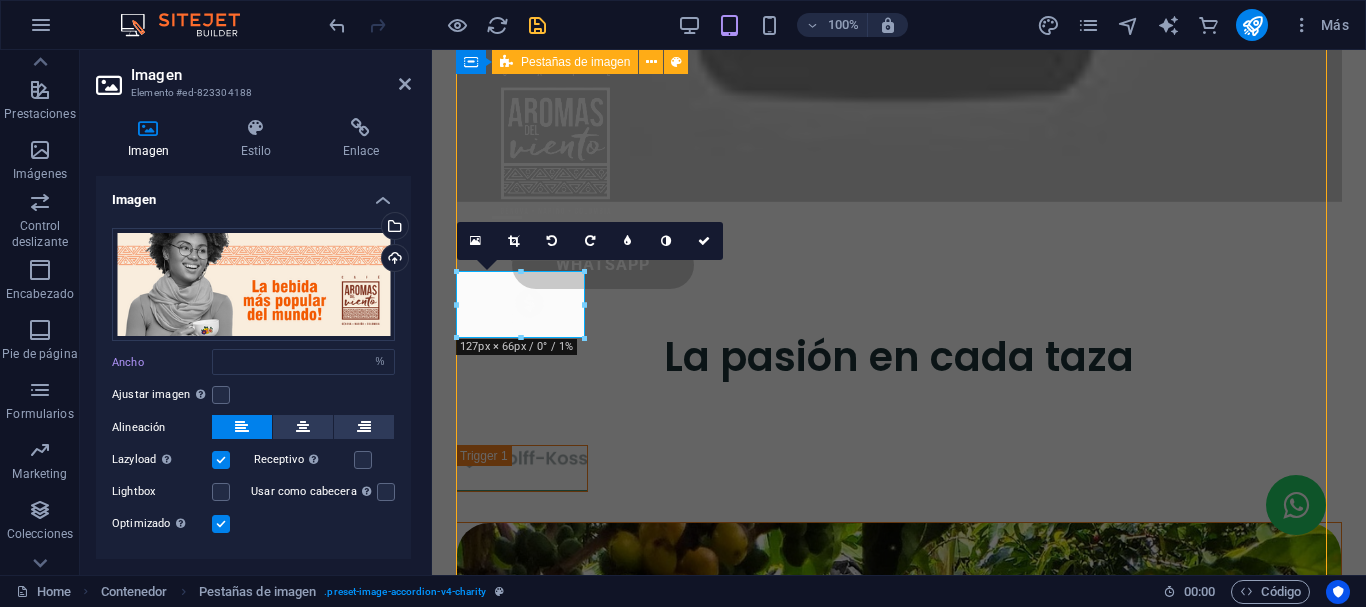 scroll, scrollTop: 5529, scrollLeft: 0, axis: vertical 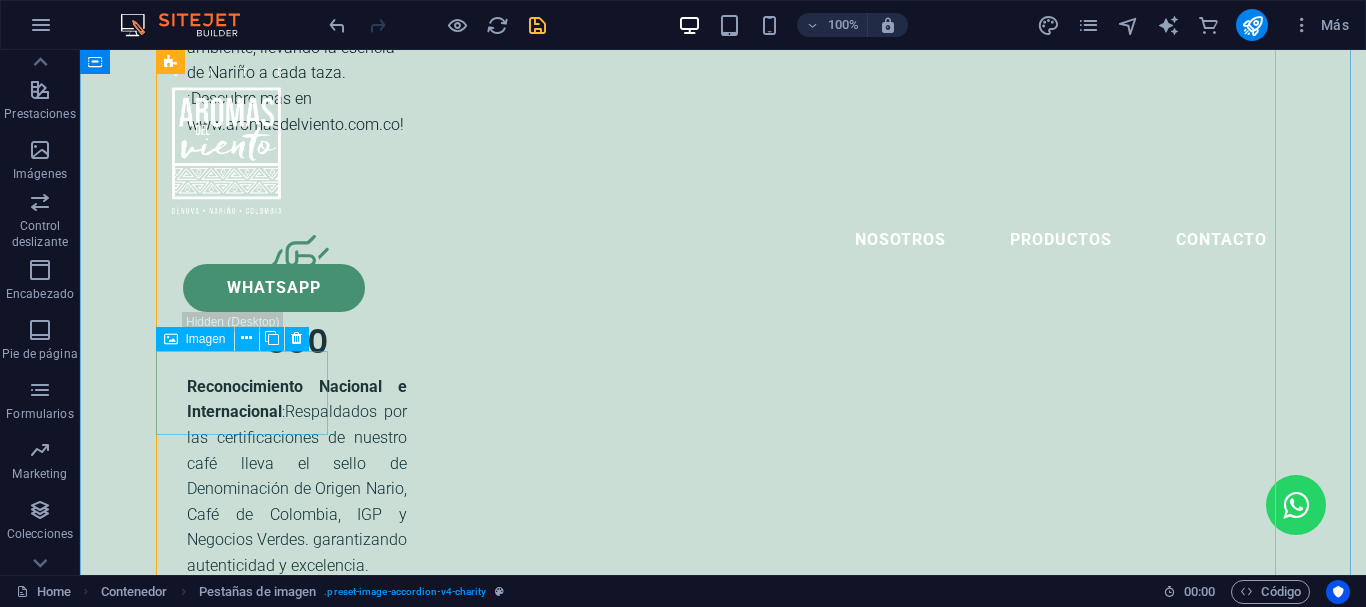 click at bounding box center (249, 6583) 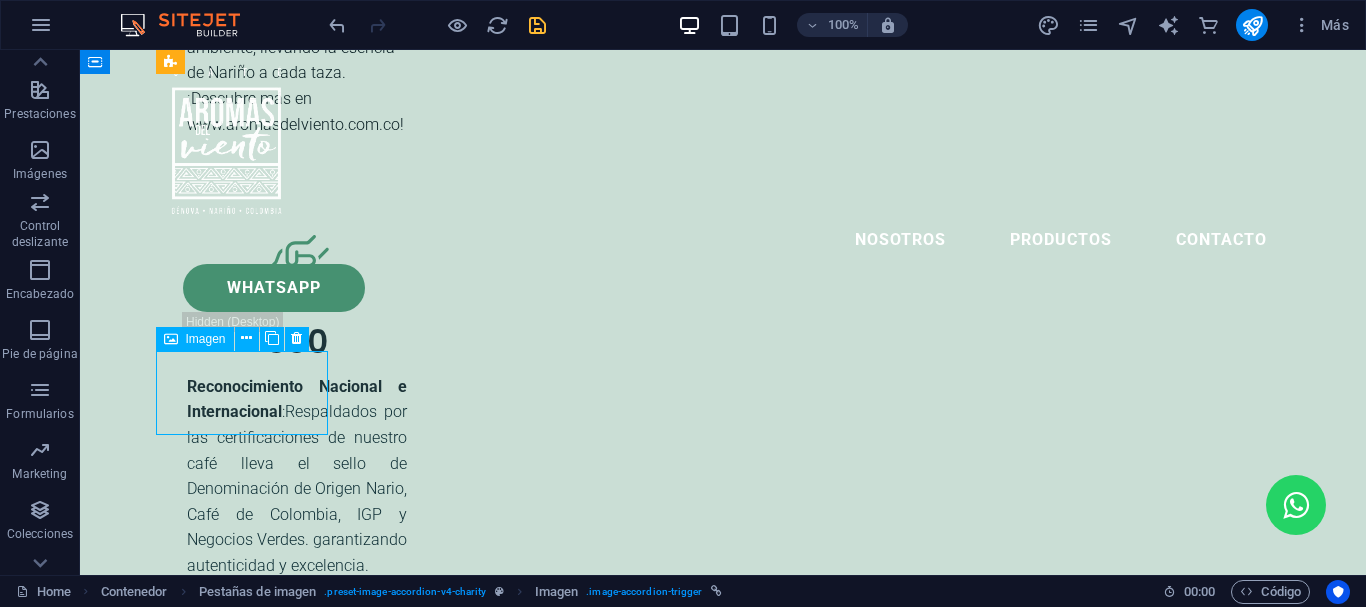 click at bounding box center (249, 6583) 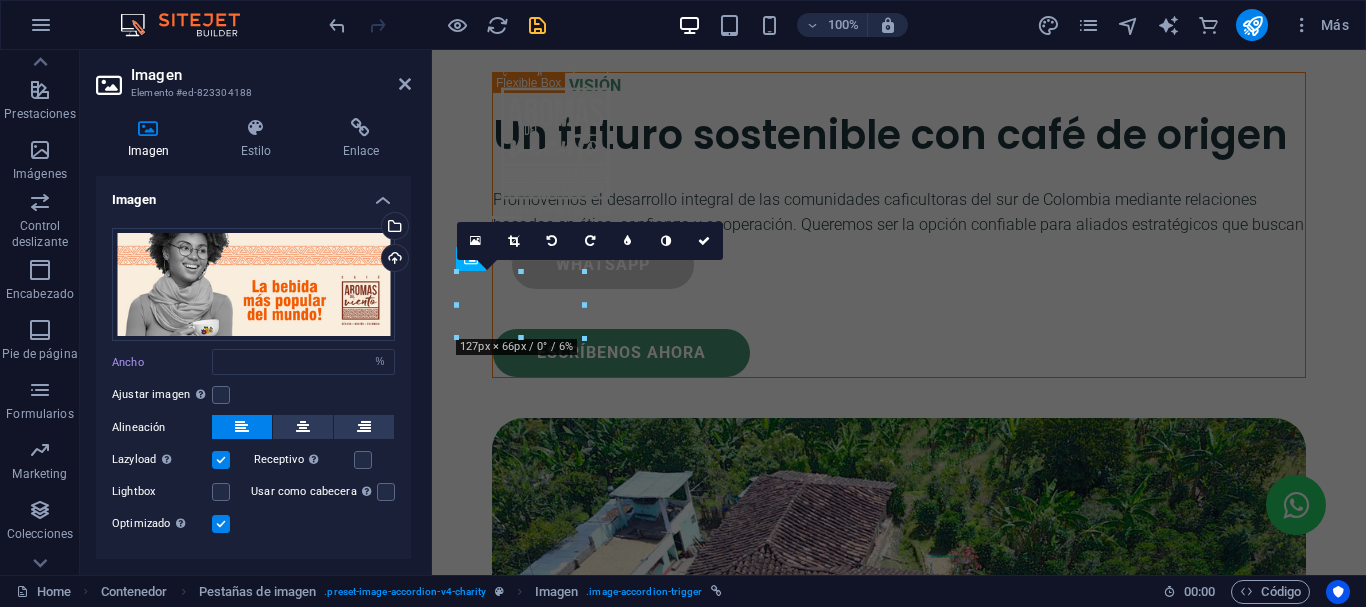 scroll, scrollTop: 7091, scrollLeft: 0, axis: vertical 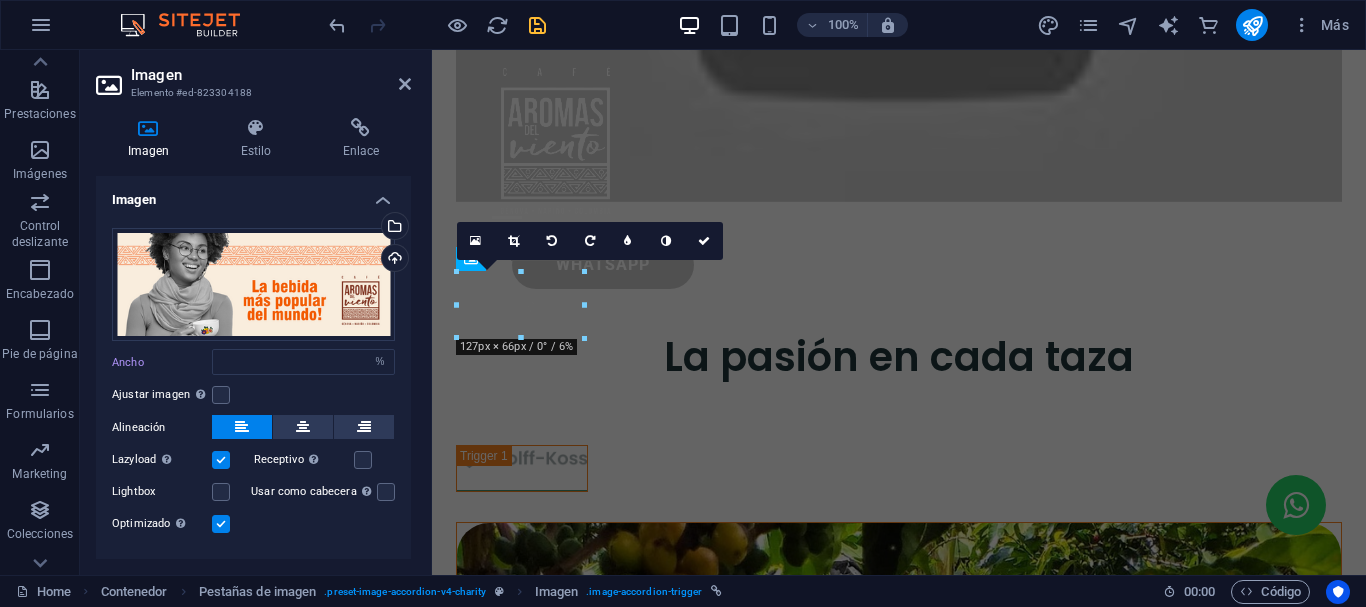 type on "100" 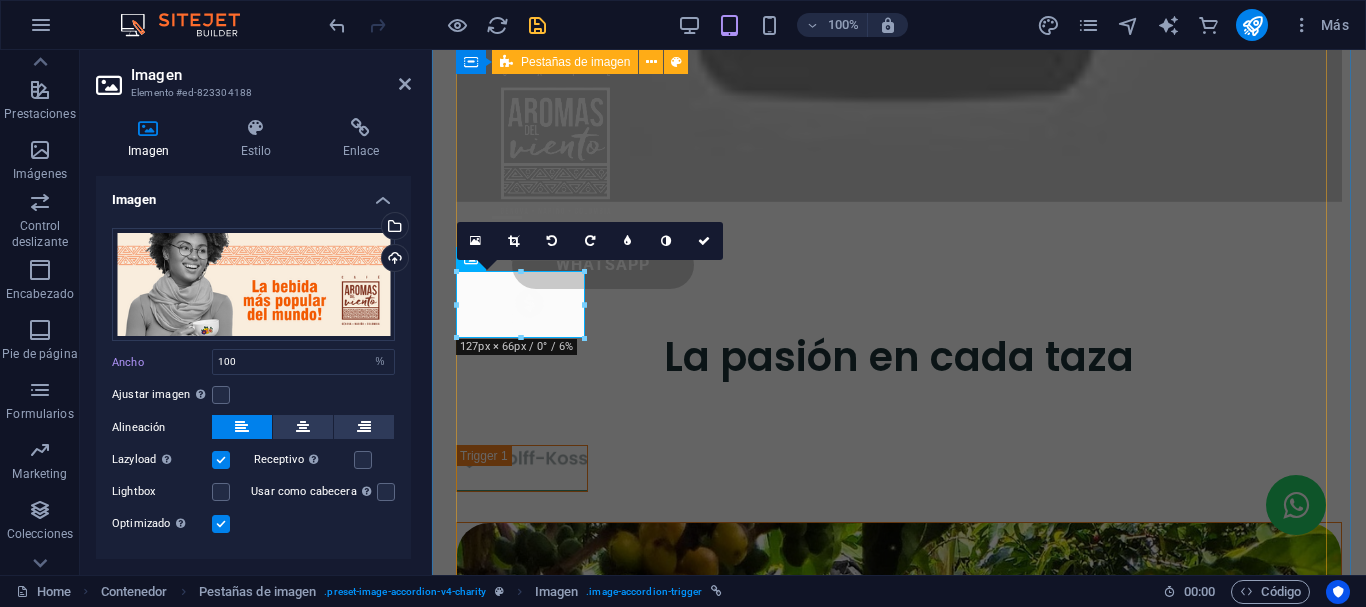 click on "La Pasión por el Café en Aromas del Viento En Aromas del Viento, el café es más que una bebida: es una pasión y un arte que se perfecciona con dedicación en cada detalle para alcanzar la excelencia. Nuestro proceso comienza con la selección meticulosa de los mejores granos de café verde, cultivados con esmero por las familias caficultoras de Colón, Génova, Nariño. Tostamos cada origen de manera artesanal con un proceso lento y cuidadoso que resalta sus sabores únicos. Luego, enfriamos los granos al aire libre para preservar sus aromas intensos y naturales. Finalmente, creamos mezclas exclusivas que reflejan nuestra pasión y compromiso con la calidad. En cada taza de Aromas del Viento, ofrecemos una experiencia sensorial inolvidable, diseñada para deleitar los sentidos y rendir homenaje al arduo trabajo de nuestros caficultores. En Busca de la Excelencia La Esencia de Nuestro Café: Selección Excepcional Compromiso con la calidad y seguridad." at bounding box center [899, 2748] 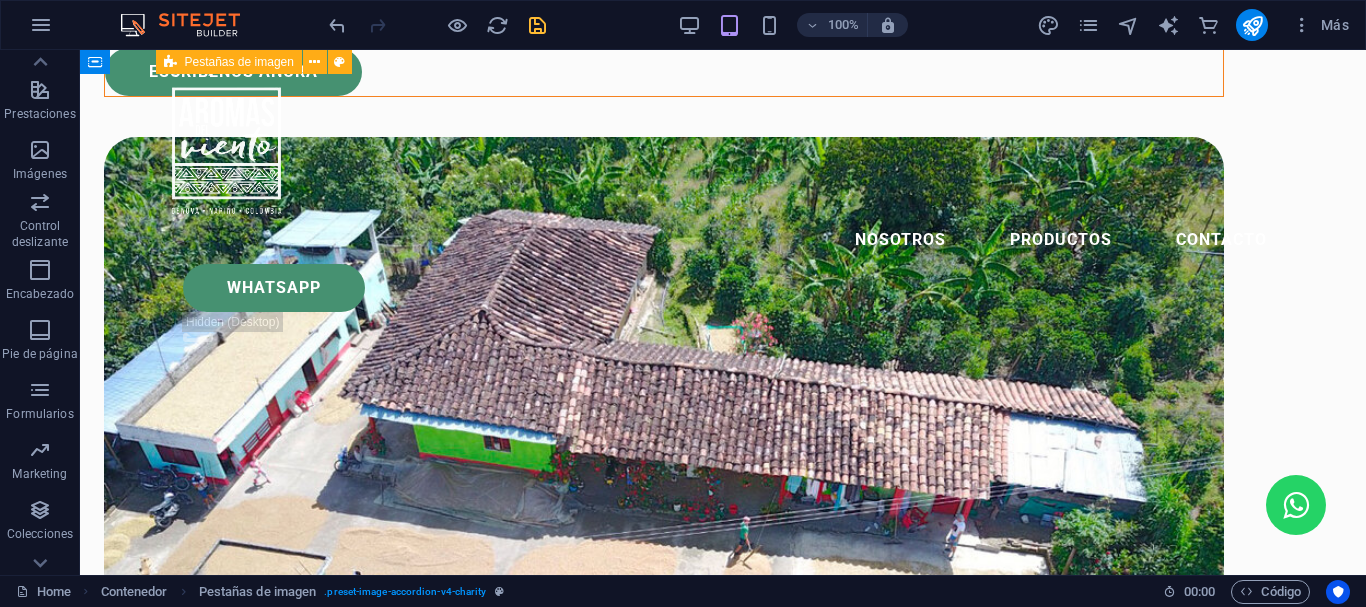 scroll, scrollTop: 5529, scrollLeft: 0, axis: vertical 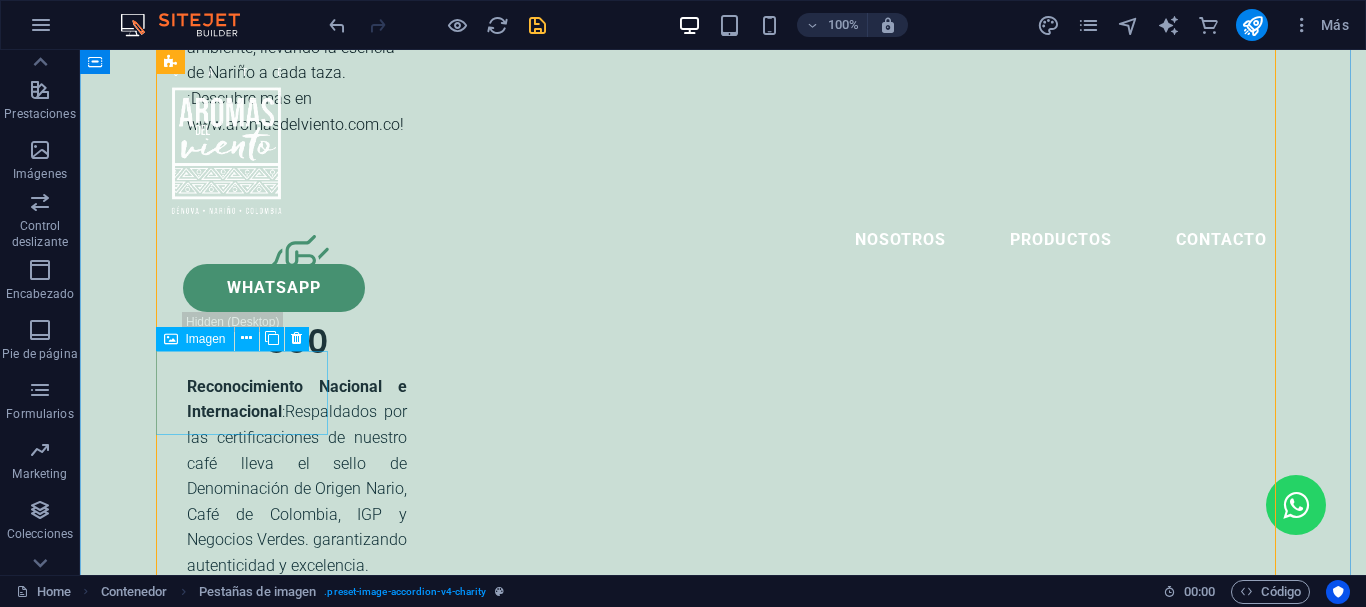 click at bounding box center (249, 6583) 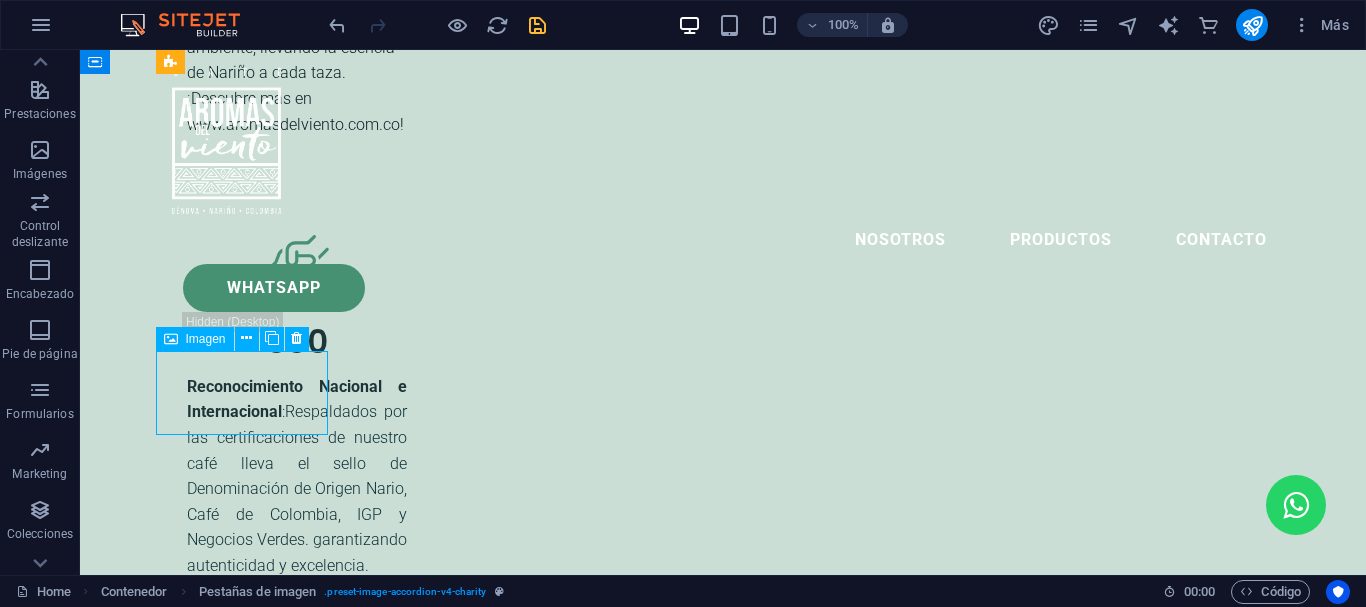 click at bounding box center (249, 6583) 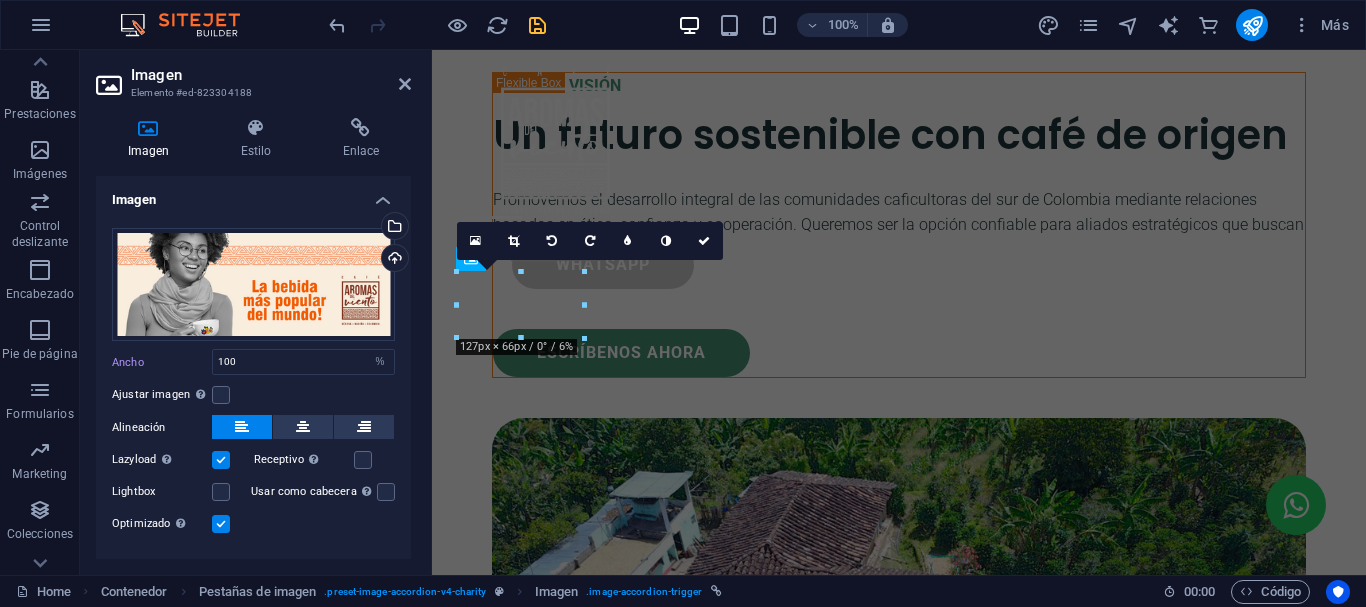 scroll, scrollTop: 7091, scrollLeft: 0, axis: vertical 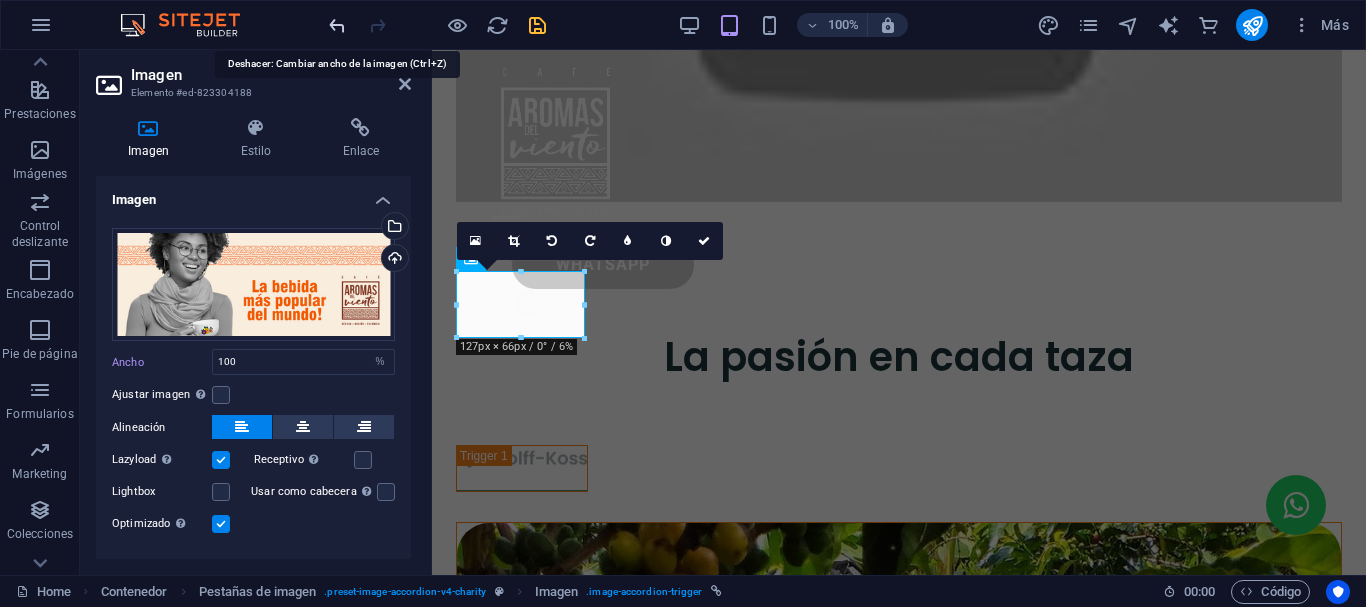 click at bounding box center (337, 25) 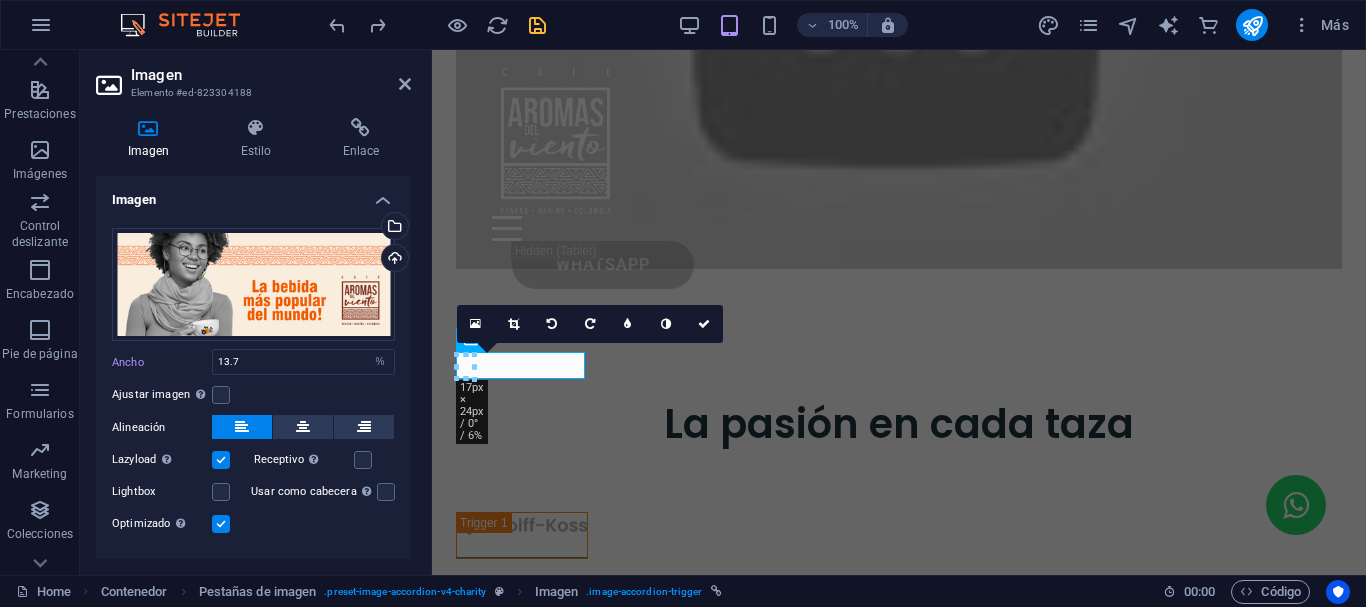 scroll, scrollTop: 6991, scrollLeft: 0, axis: vertical 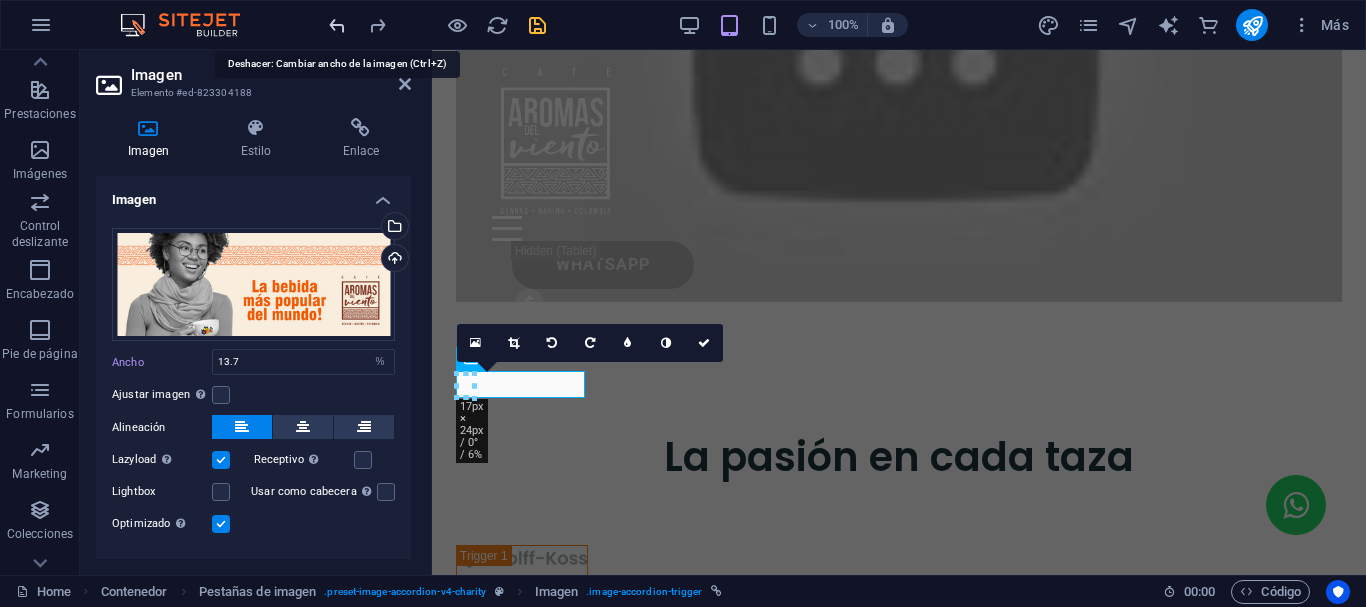 click at bounding box center (337, 25) 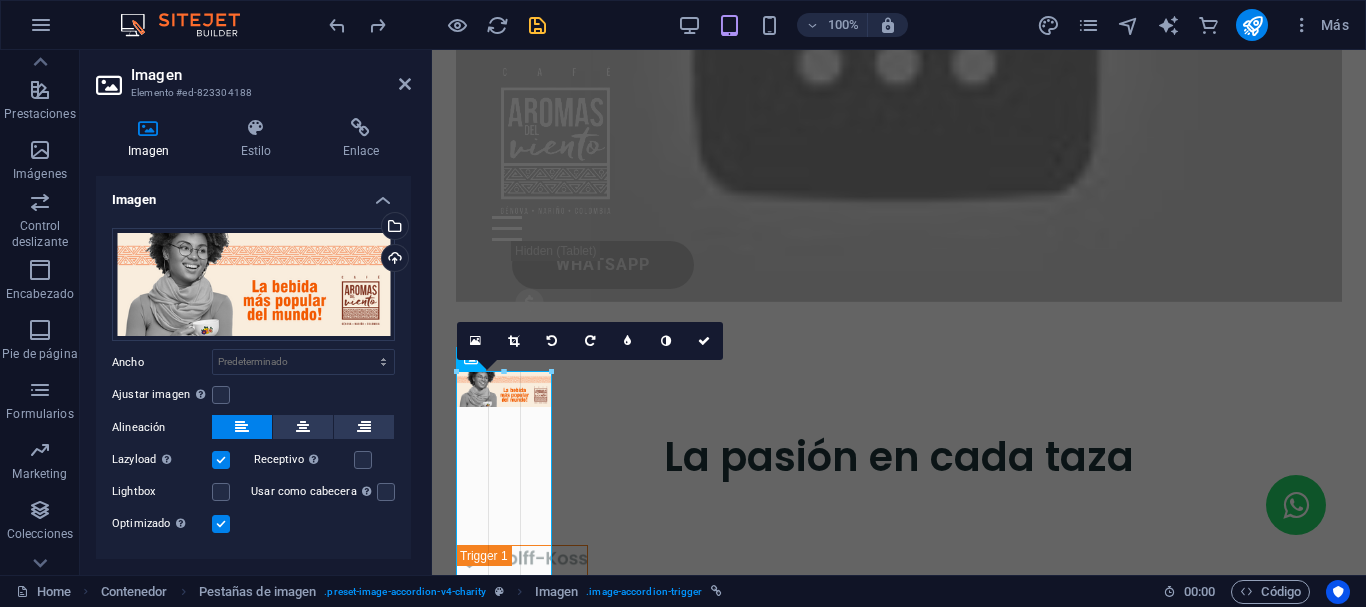 drag, startPoint x: 585, startPoint y: 439, endPoint x: 553, endPoint y: 423, distance: 35.77709 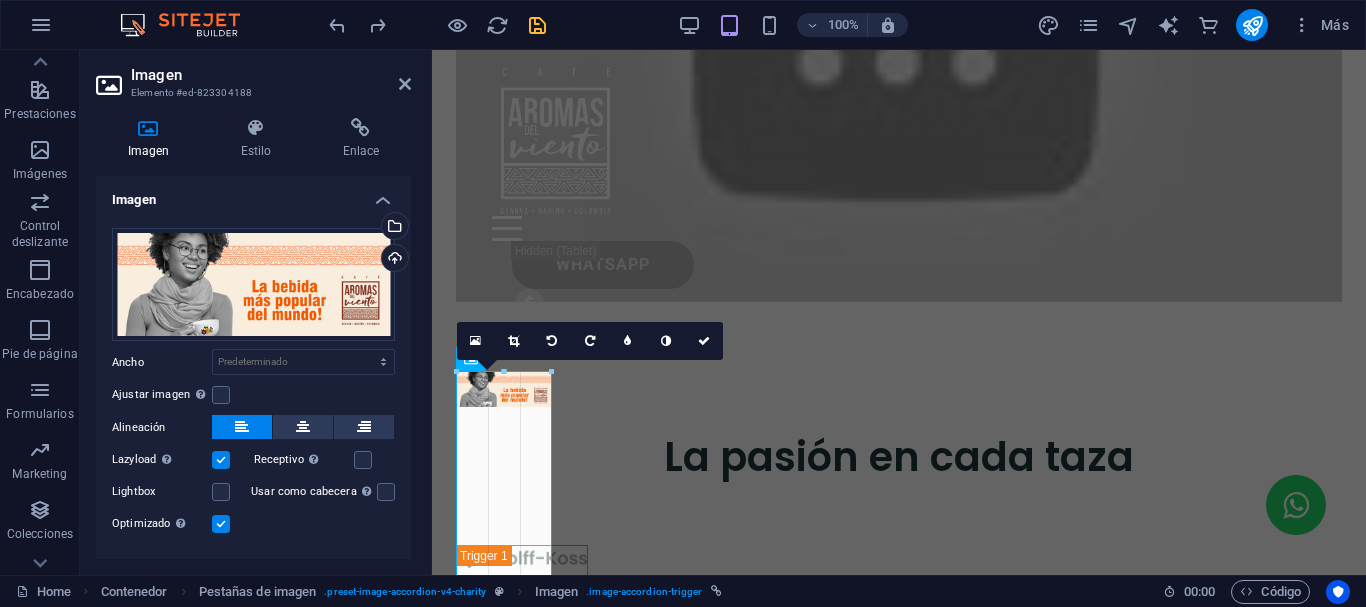 type on "94" 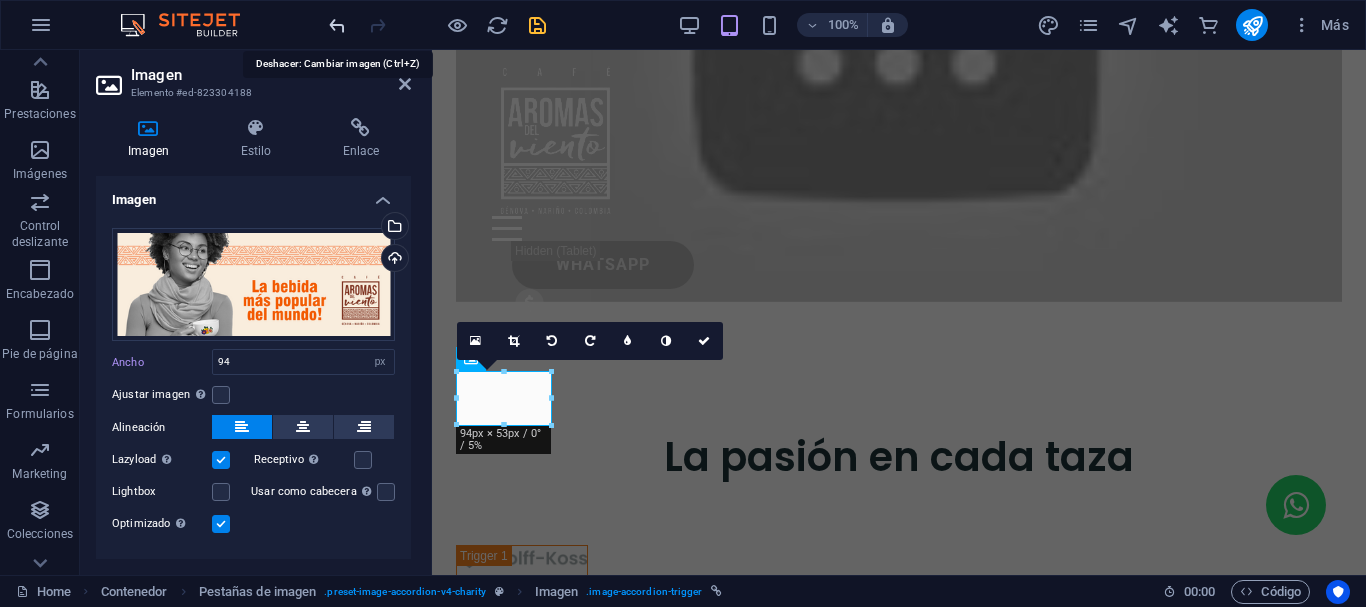 click at bounding box center [337, 25] 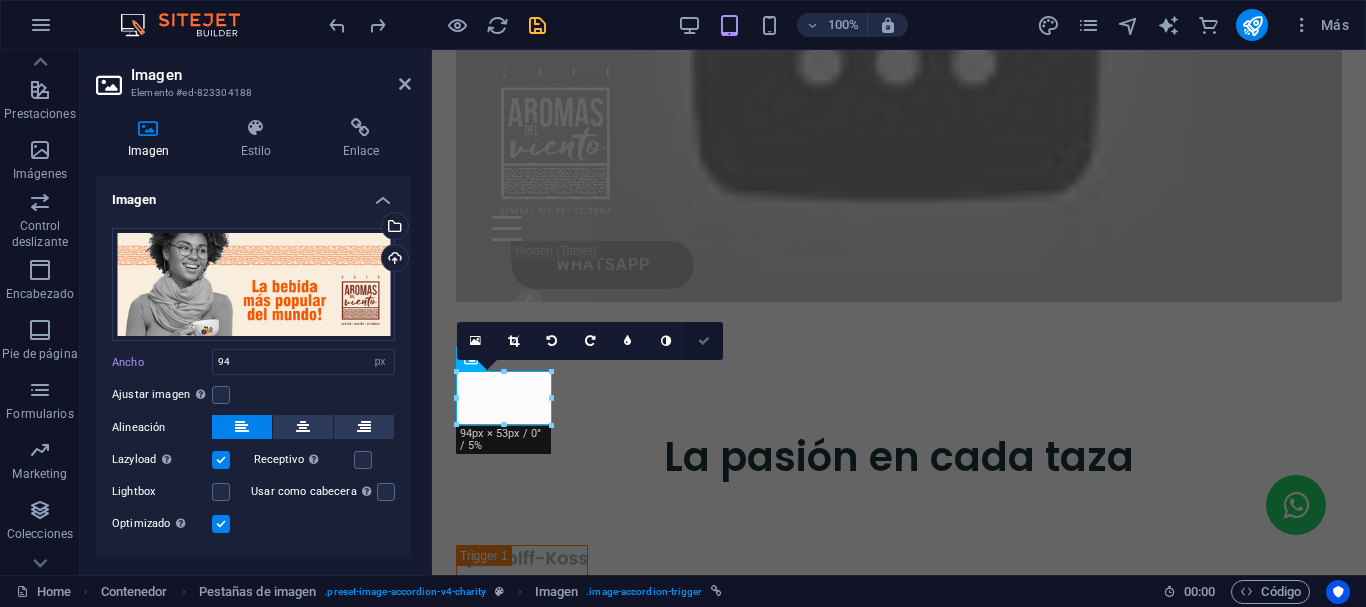 click at bounding box center (704, 341) 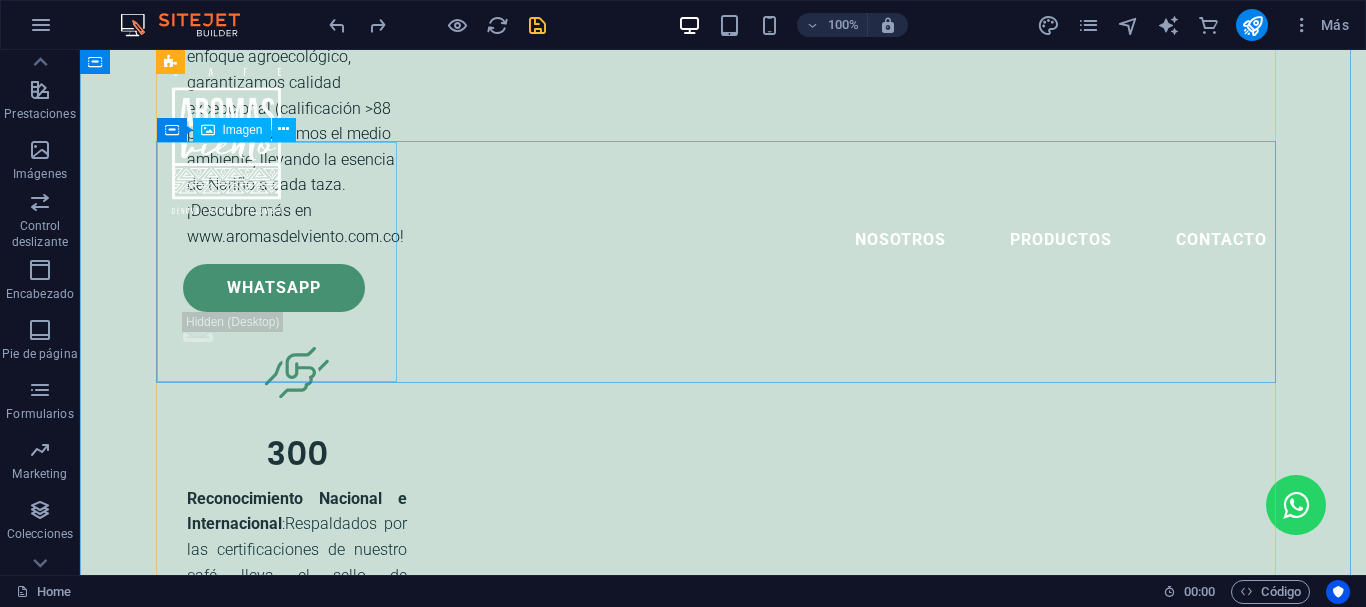 scroll, scrollTop: 5517, scrollLeft: 0, axis: vertical 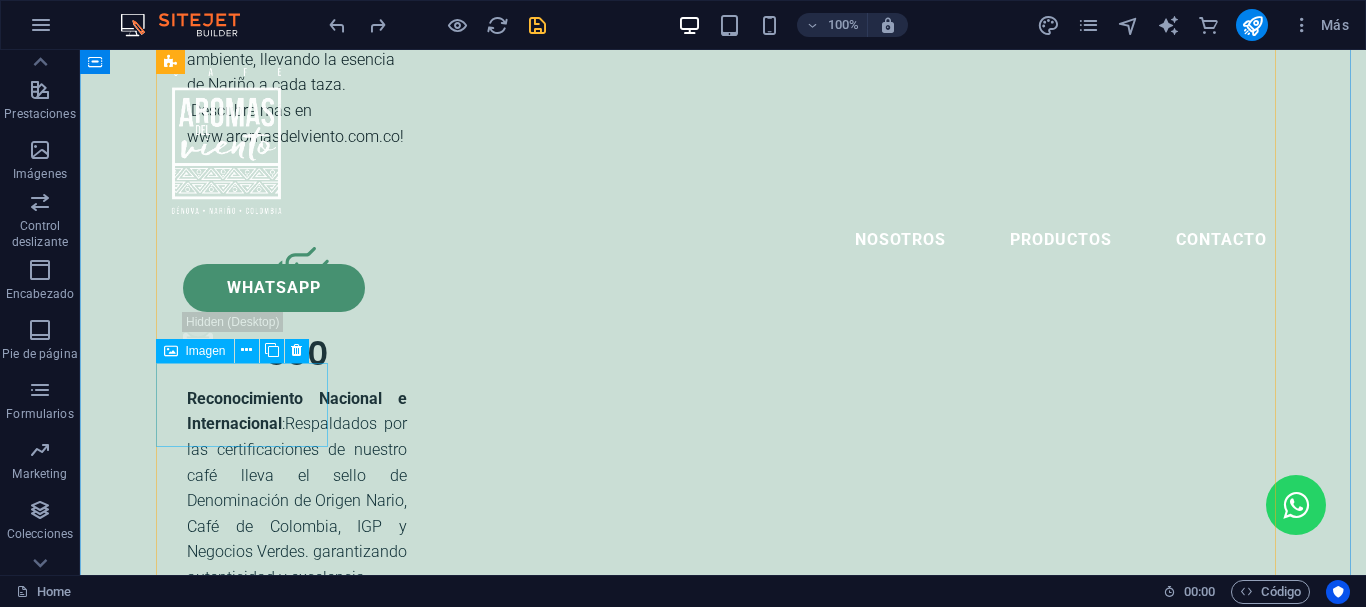 click at bounding box center [249, 6595] 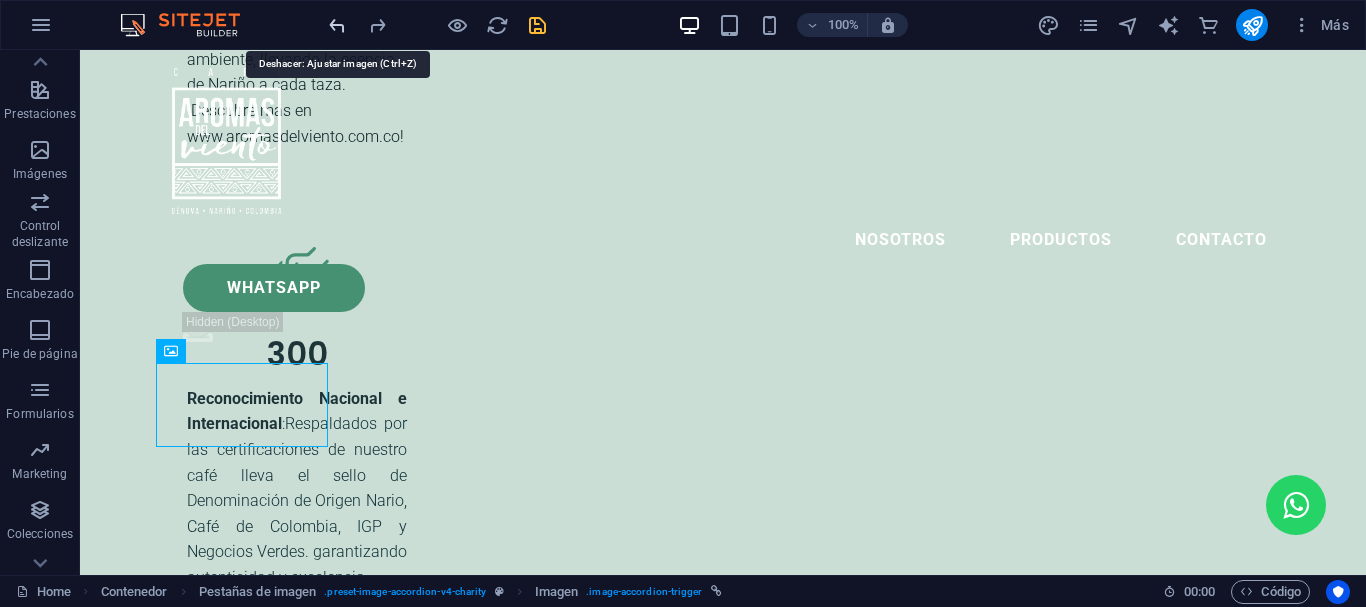 click at bounding box center (337, 25) 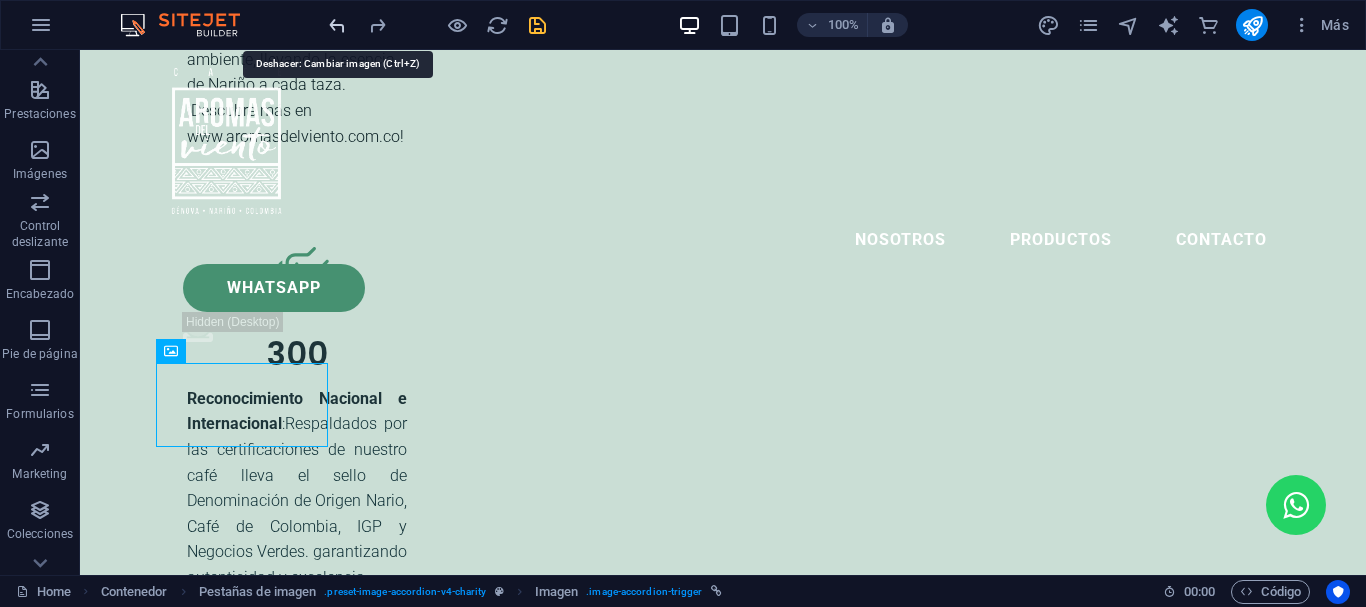 click at bounding box center (337, 25) 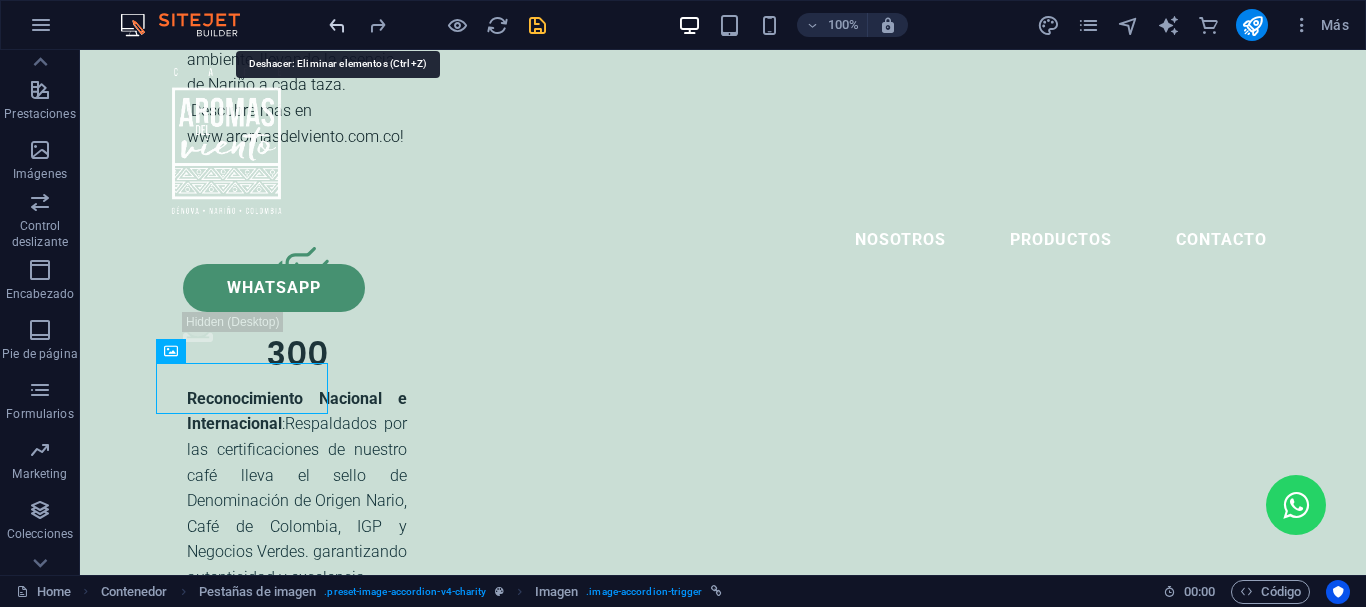 click at bounding box center [337, 25] 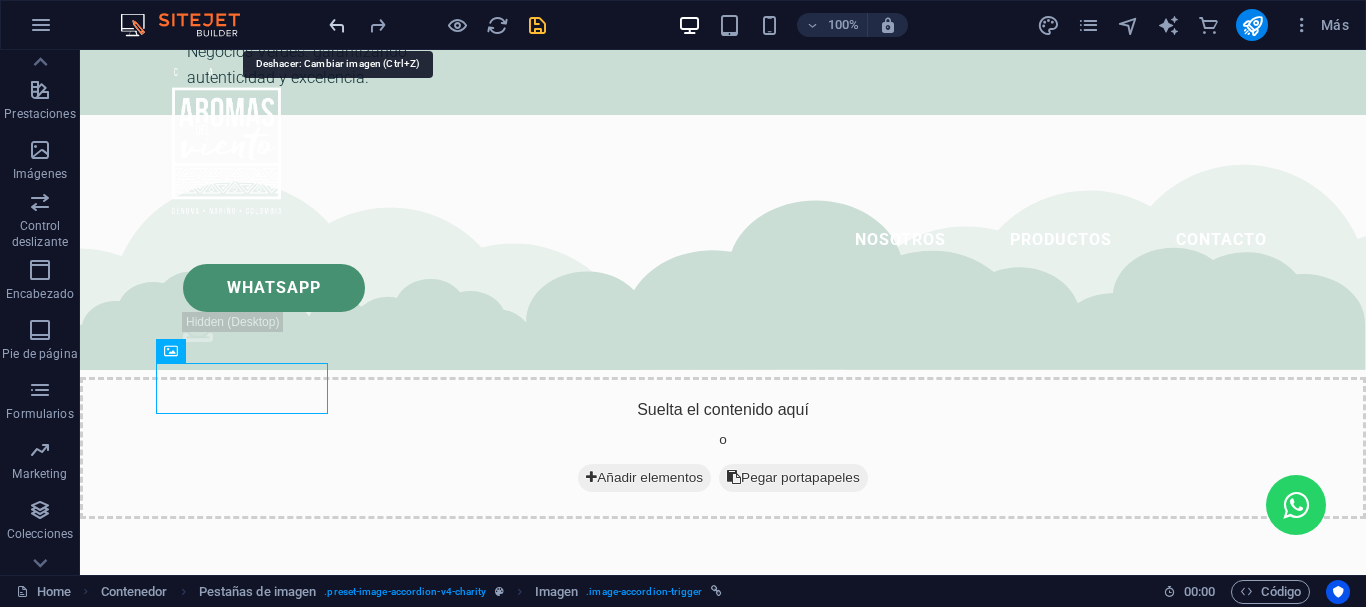 click at bounding box center (337, 25) 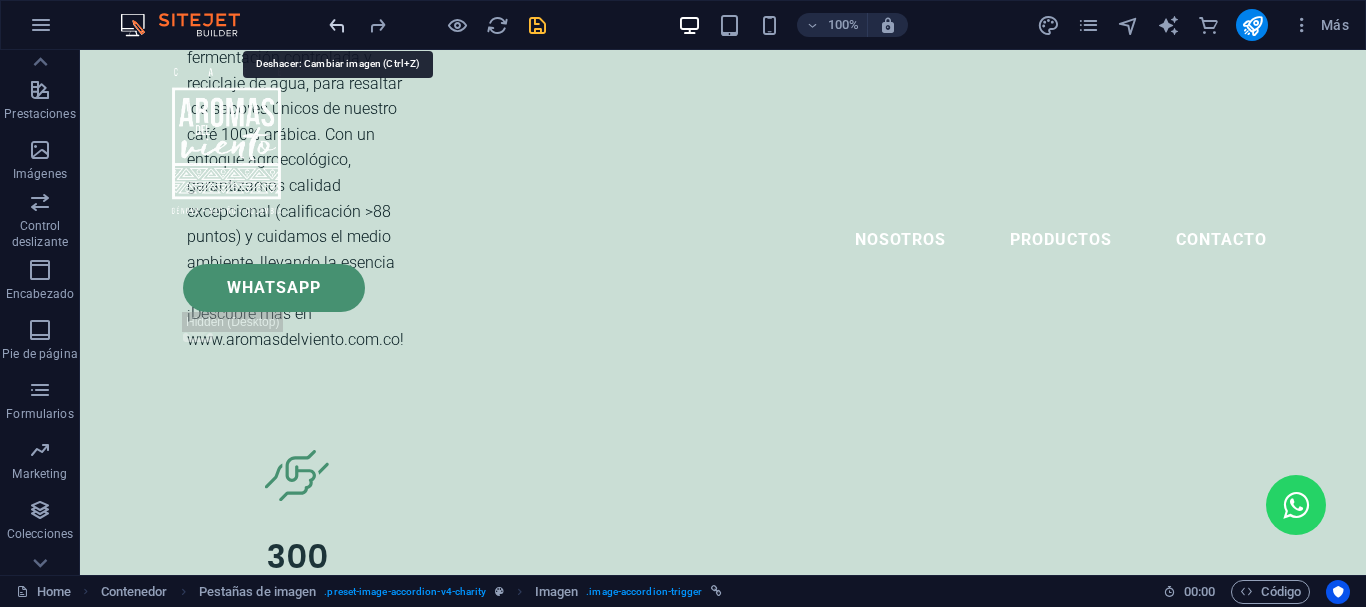 scroll, scrollTop: 4823, scrollLeft: 0, axis: vertical 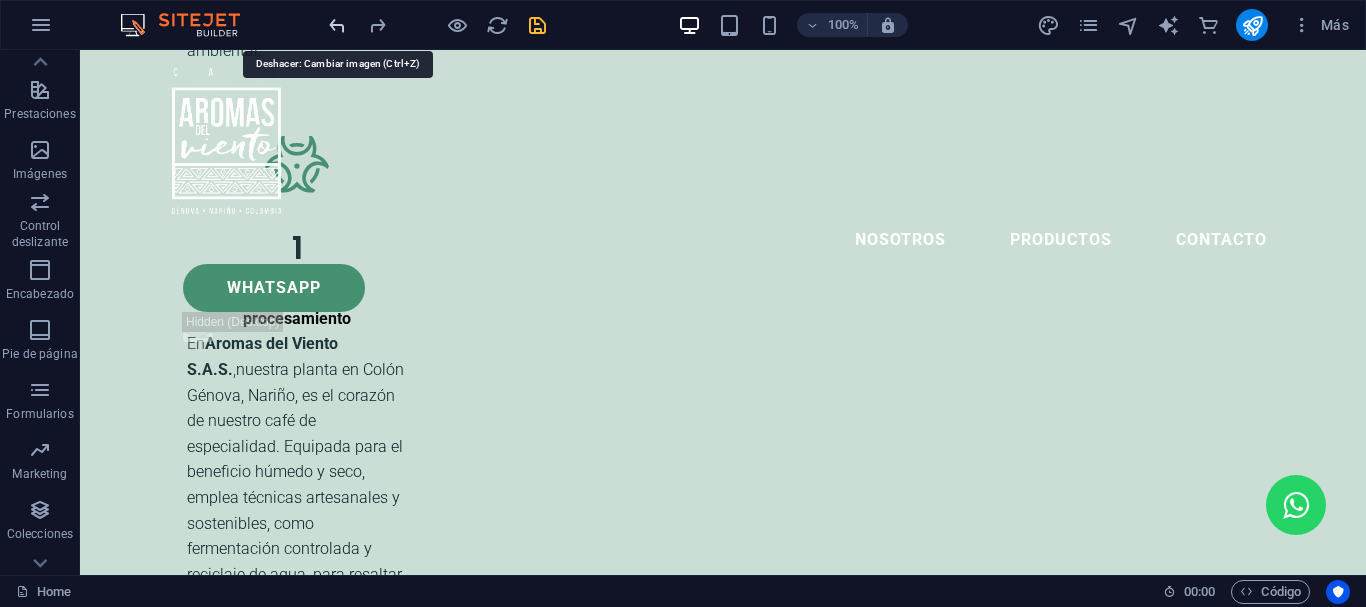 click at bounding box center [337, 25] 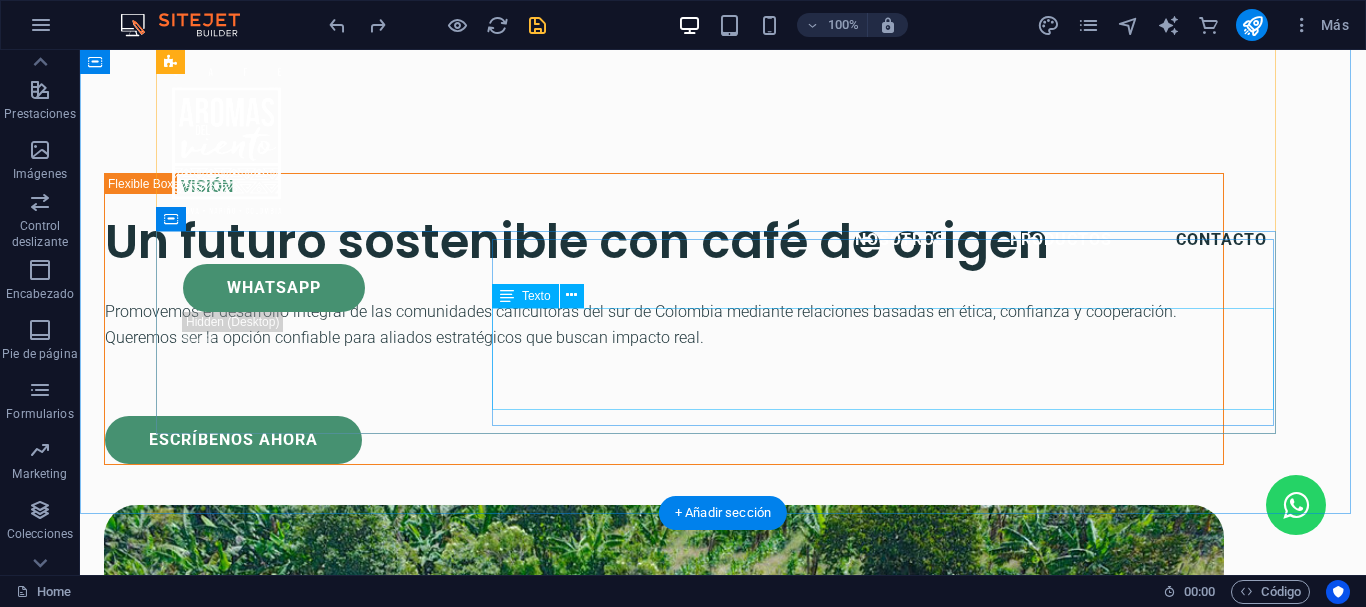 scroll, scrollTop: 7323, scrollLeft: 0, axis: vertical 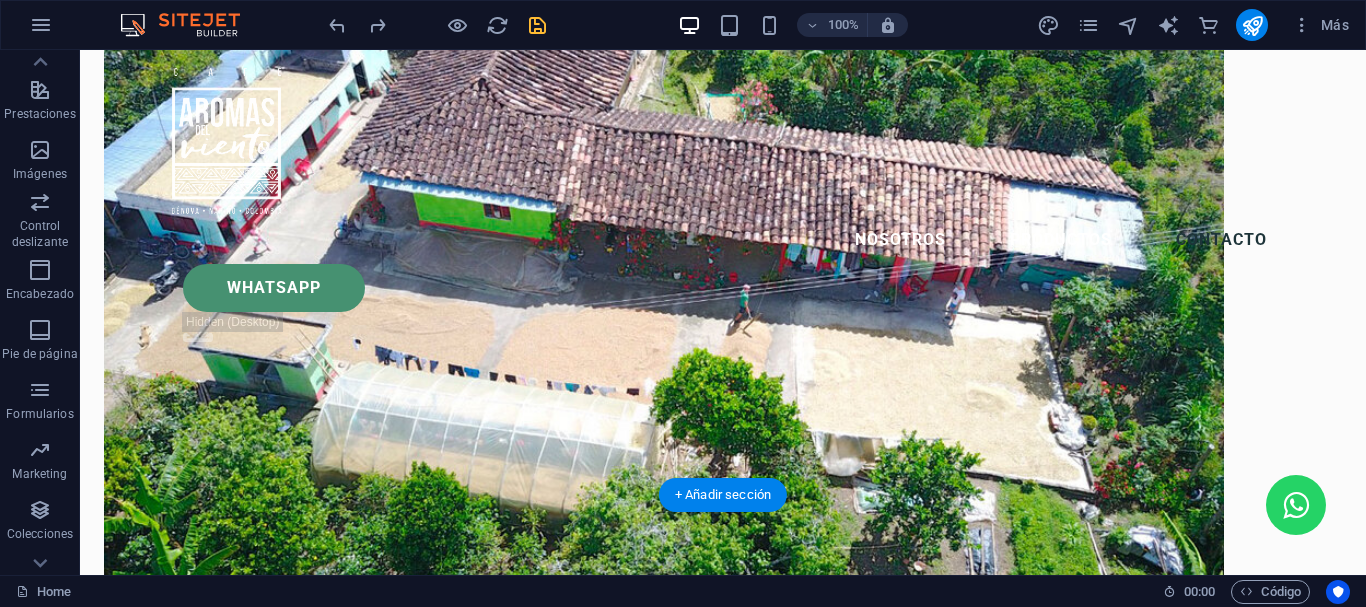 click at bounding box center (723, 9342) 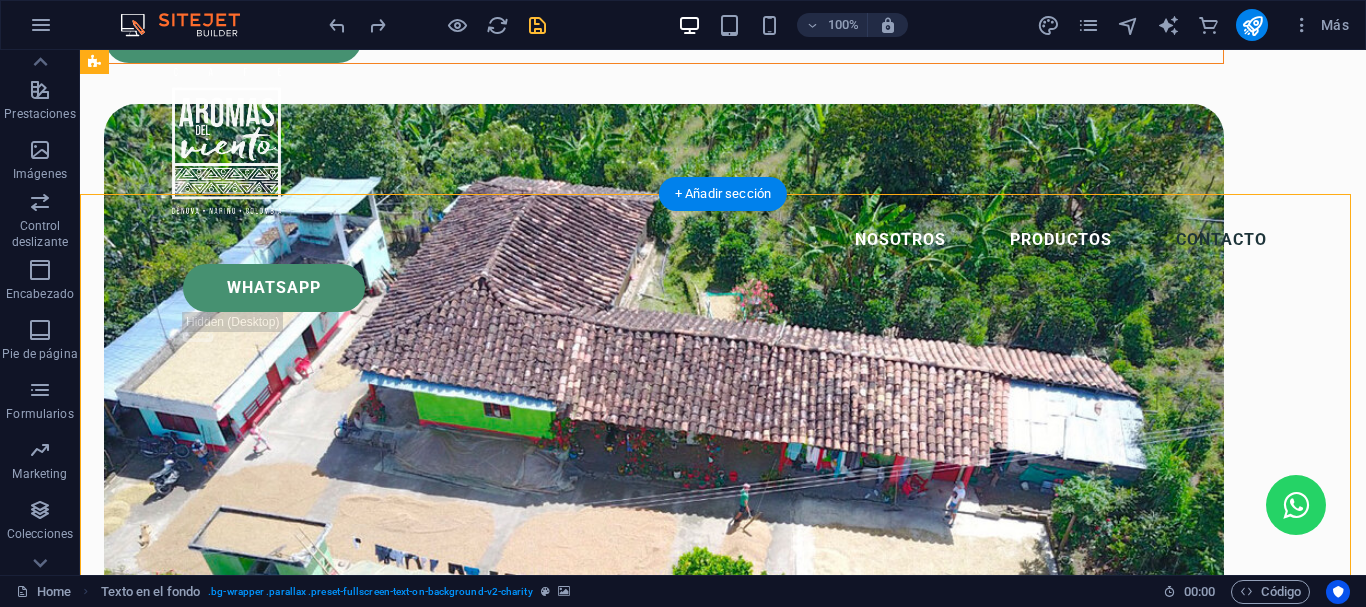 scroll, scrollTop: 7123, scrollLeft: 0, axis: vertical 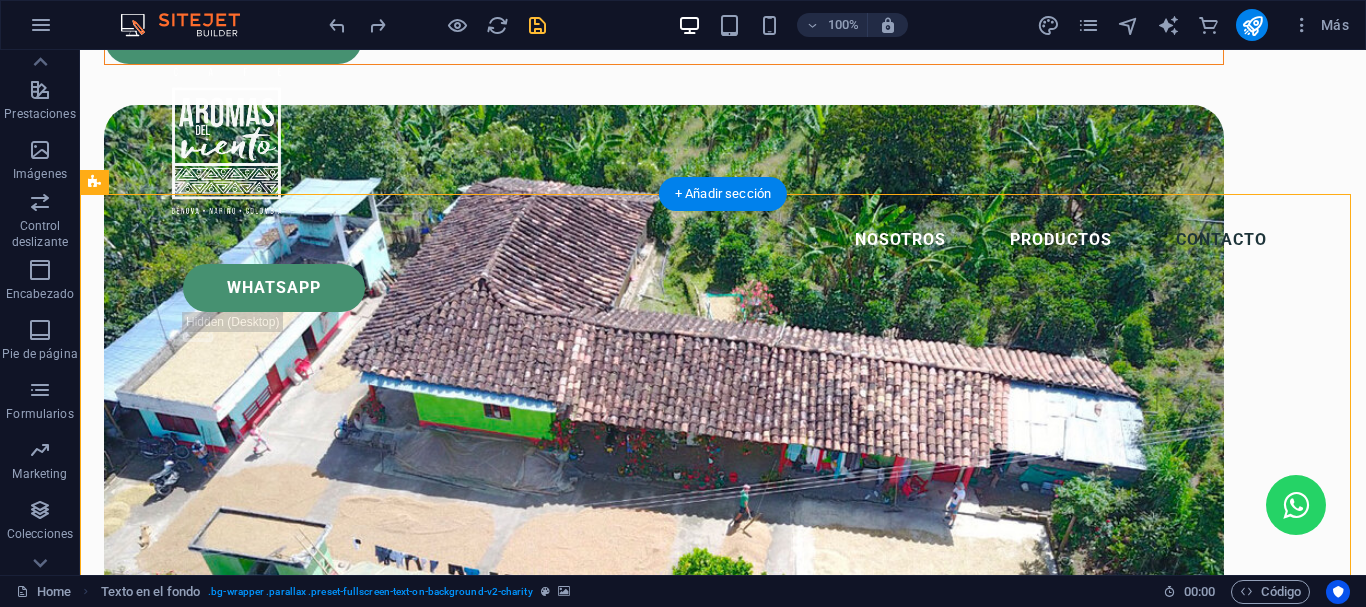 click at bounding box center [723, 9442] 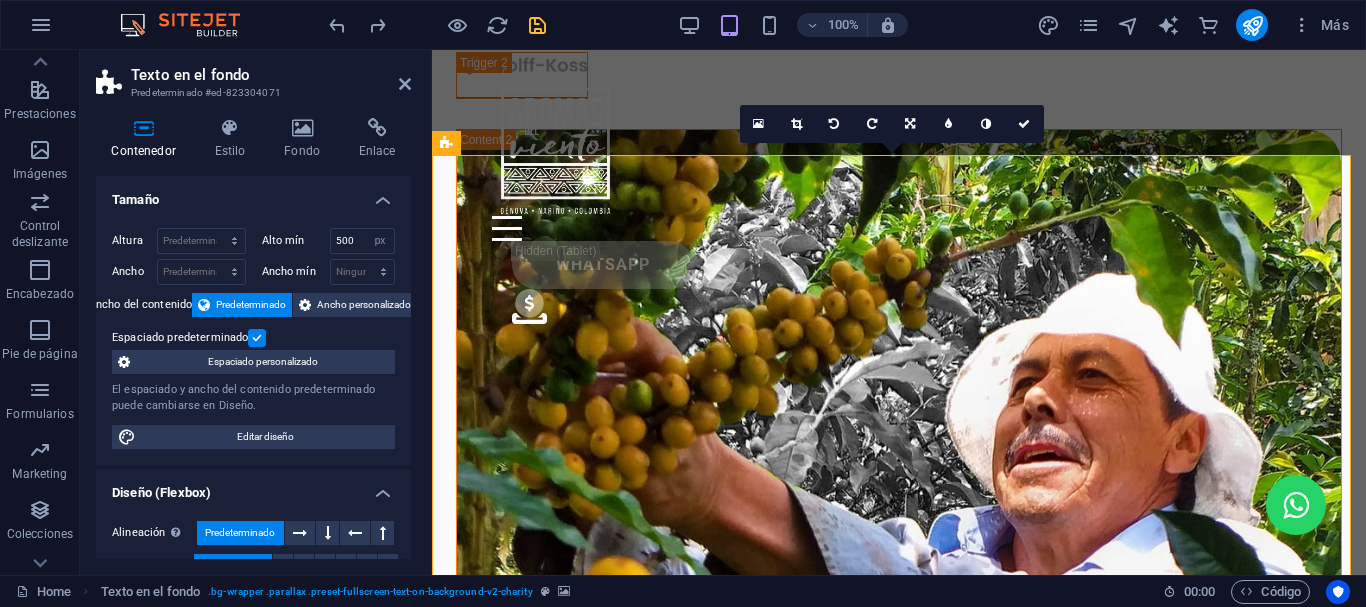 scroll, scrollTop: 8659, scrollLeft: 0, axis: vertical 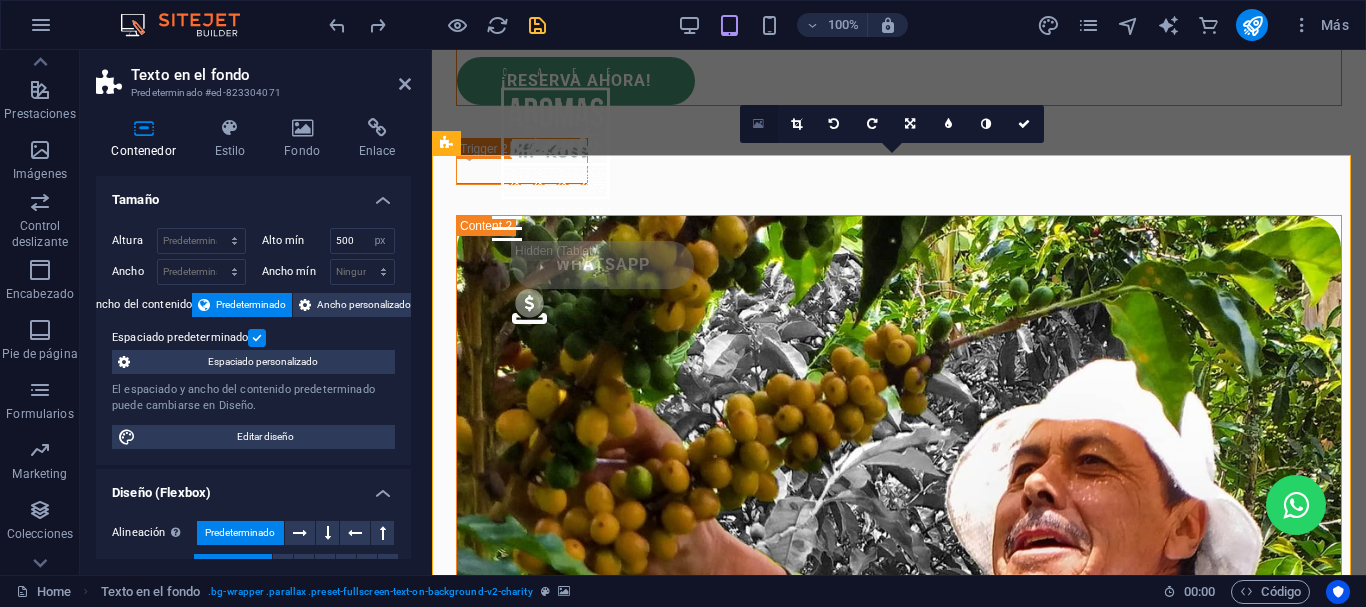 click at bounding box center [759, 124] 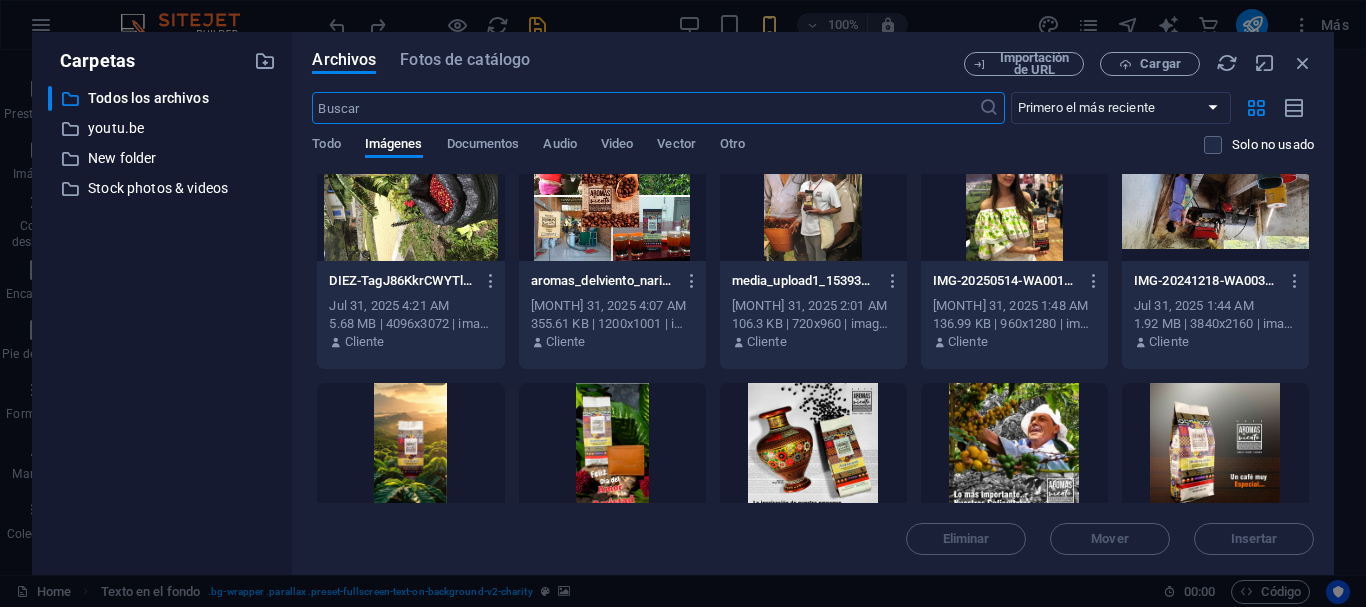 scroll, scrollTop: 771, scrollLeft: 0, axis: vertical 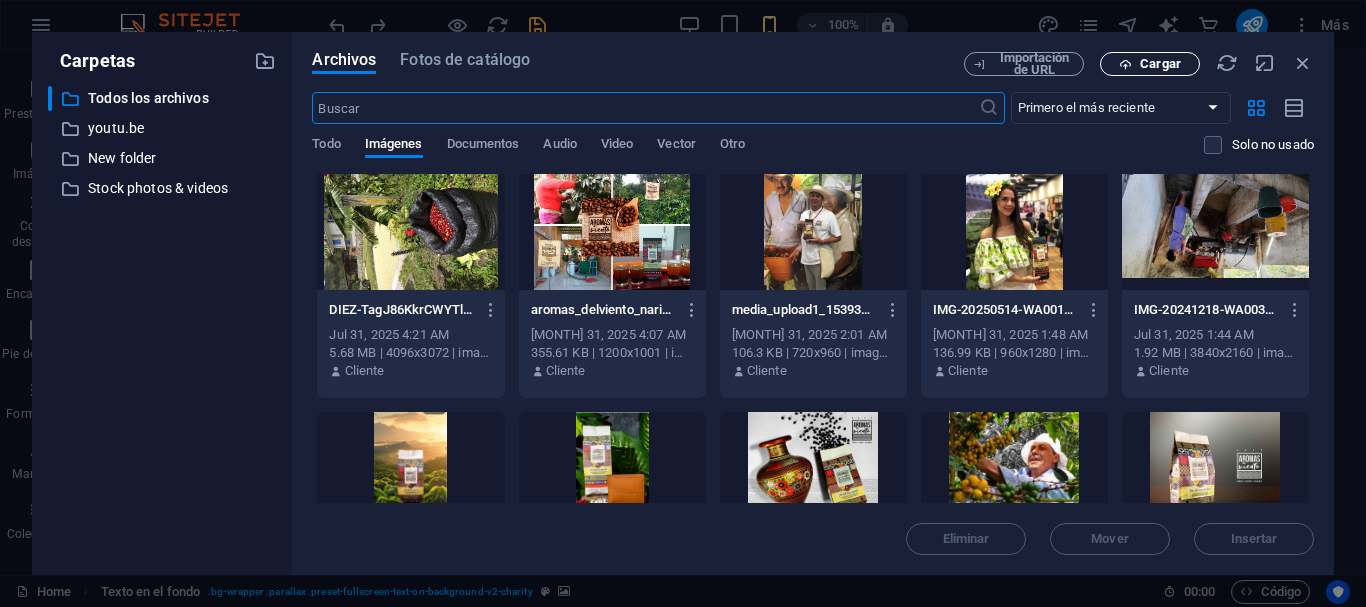 click on "Cargar" at bounding box center [1160, 64] 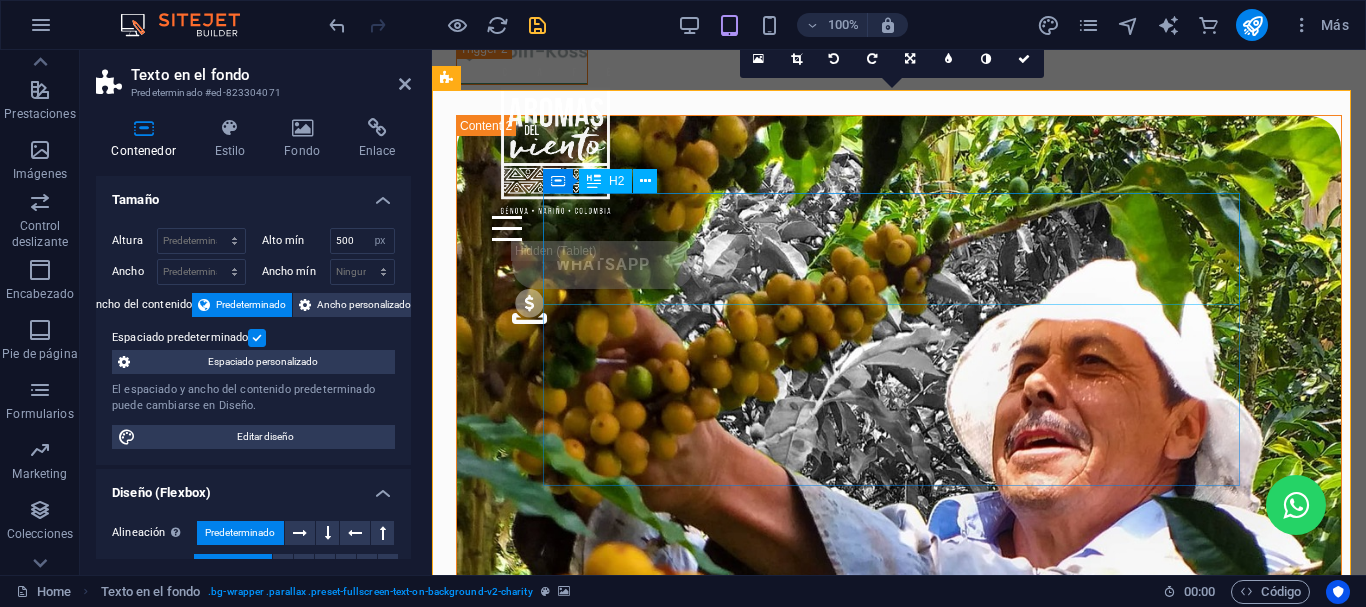 scroll, scrollTop: 8459, scrollLeft: 0, axis: vertical 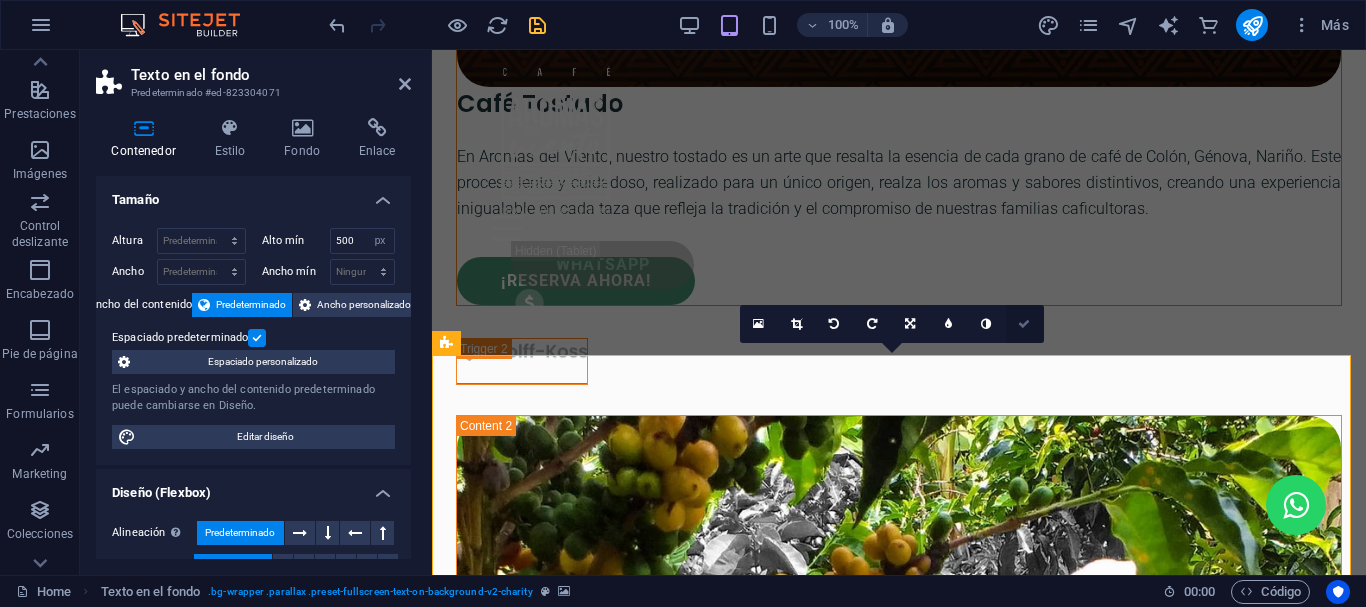 click at bounding box center [1024, 324] 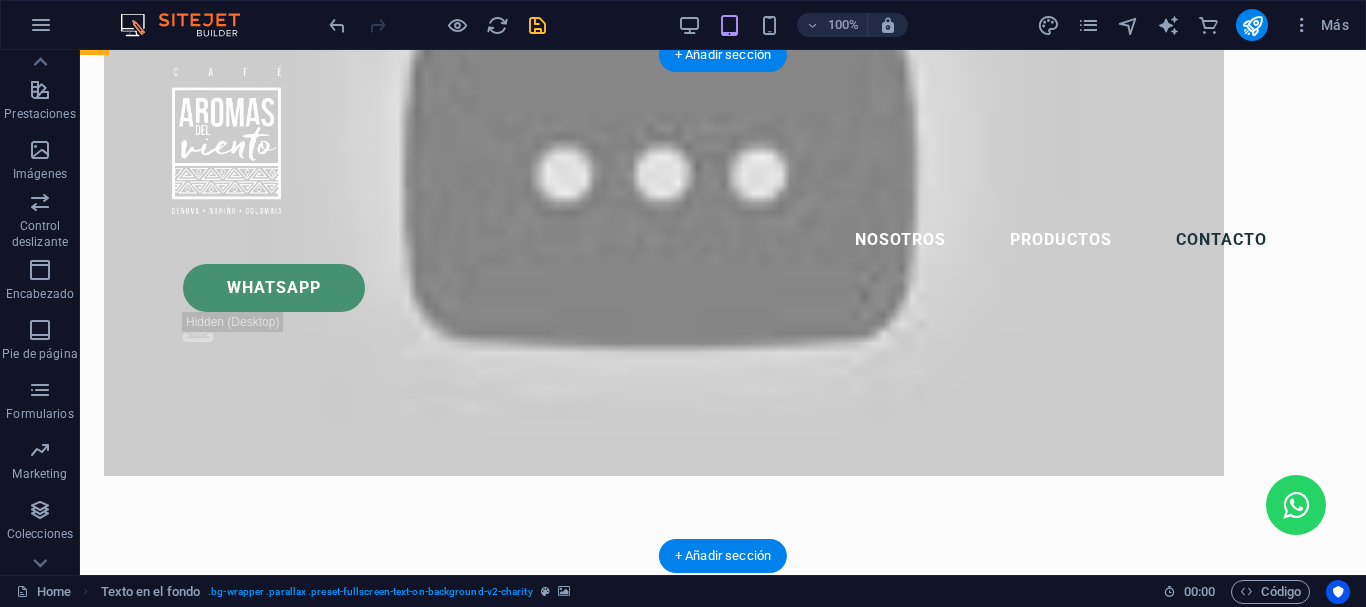 scroll, scrollTop: 7262, scrollLeft: 0, axis: vertical 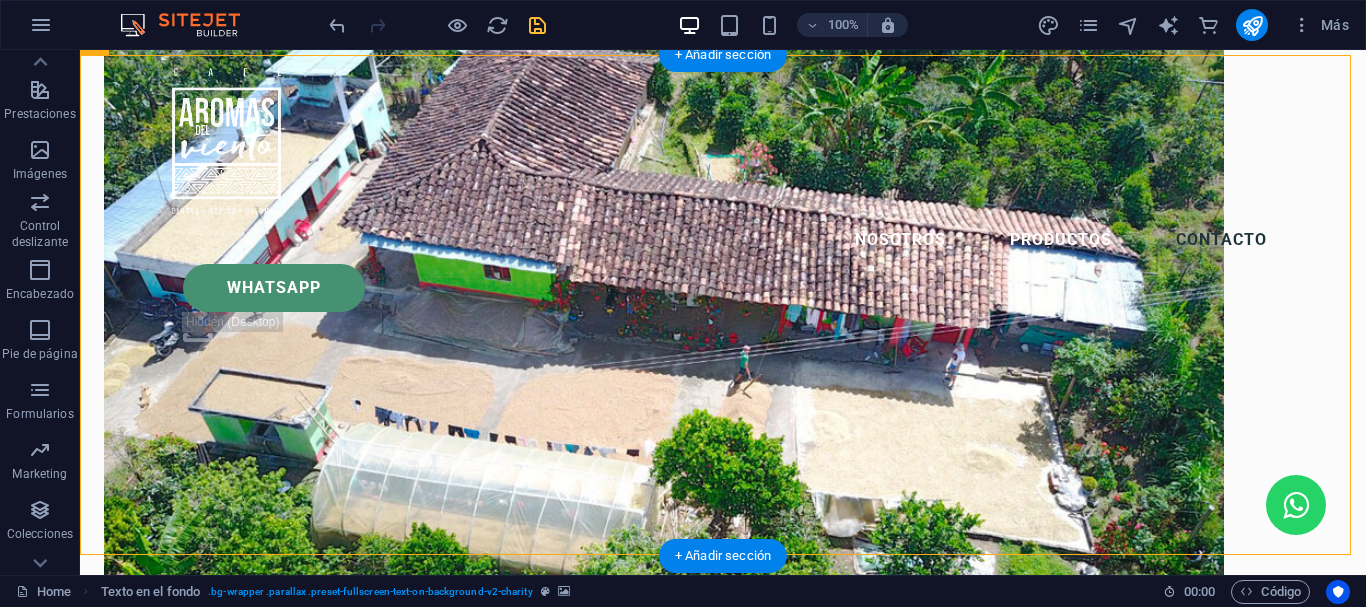 click at bounding box center [723, 9373] 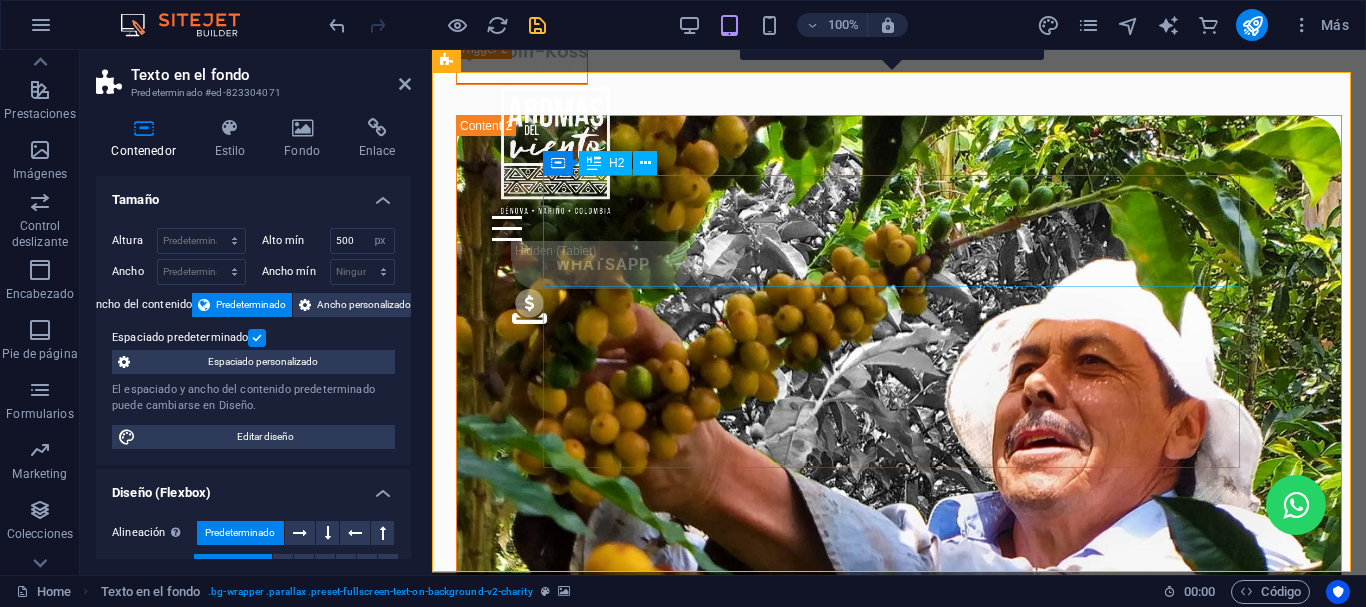 scroll, scrollTop: 8559, scrollLeft: 0, axis: vertical 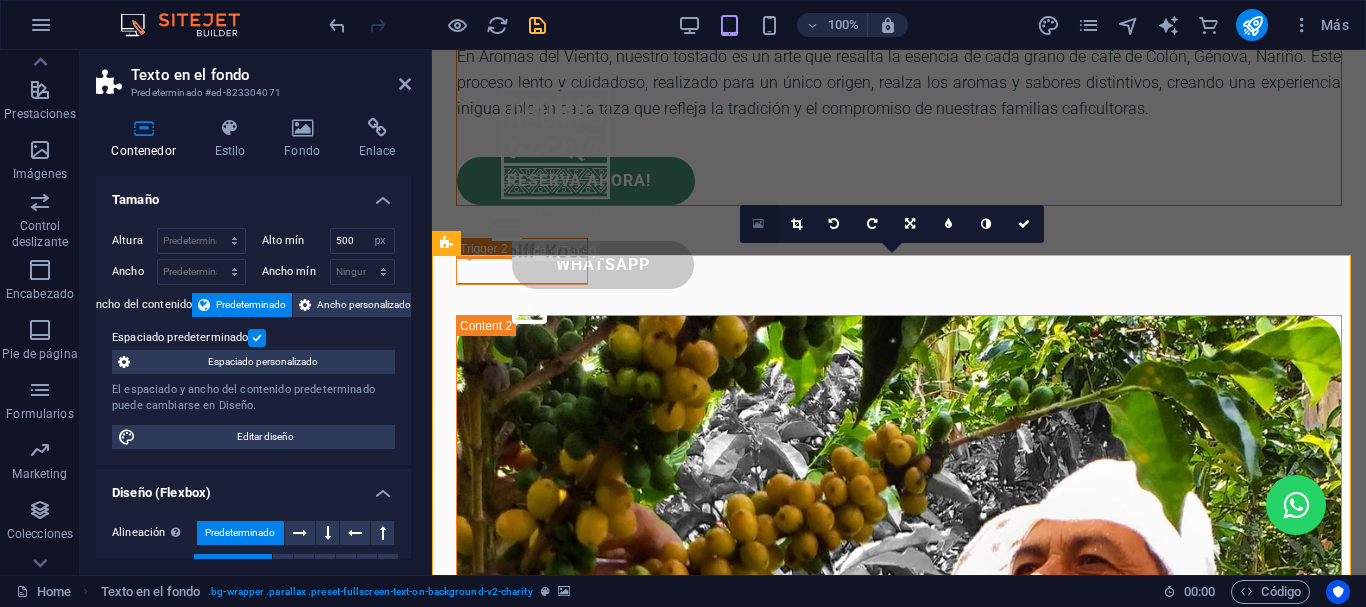 click at bounding box center (759, 224) 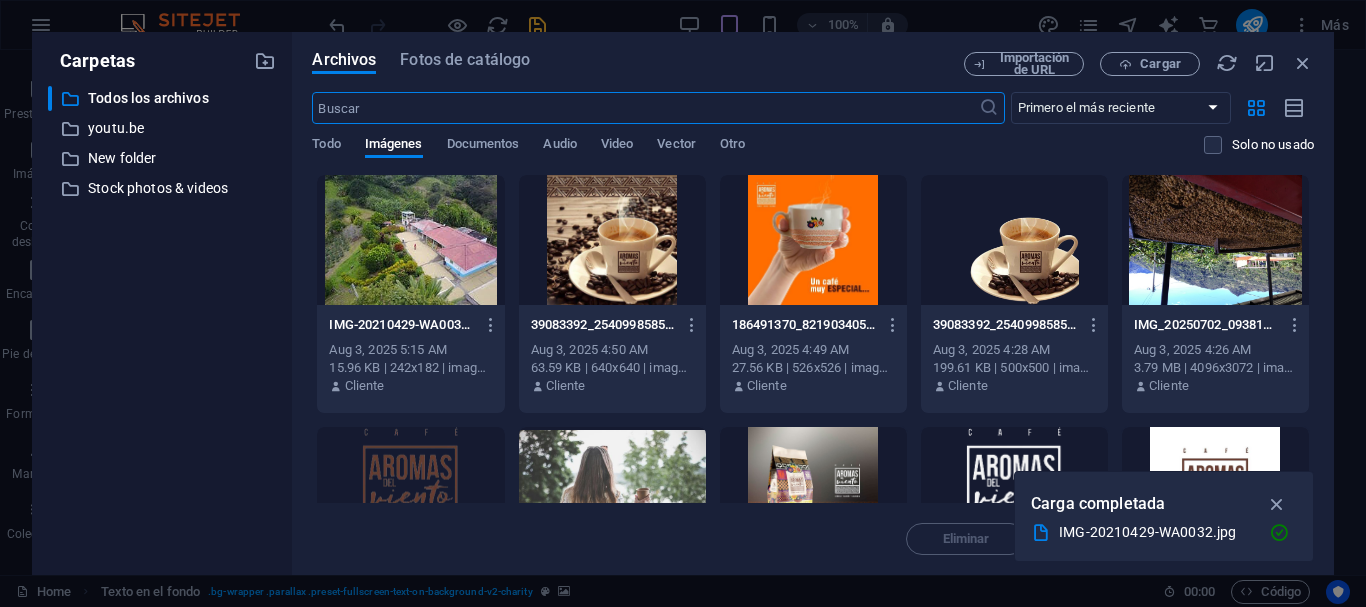 scroll, scrollTop: 10704, scrollLeft: 0, axis: vertical 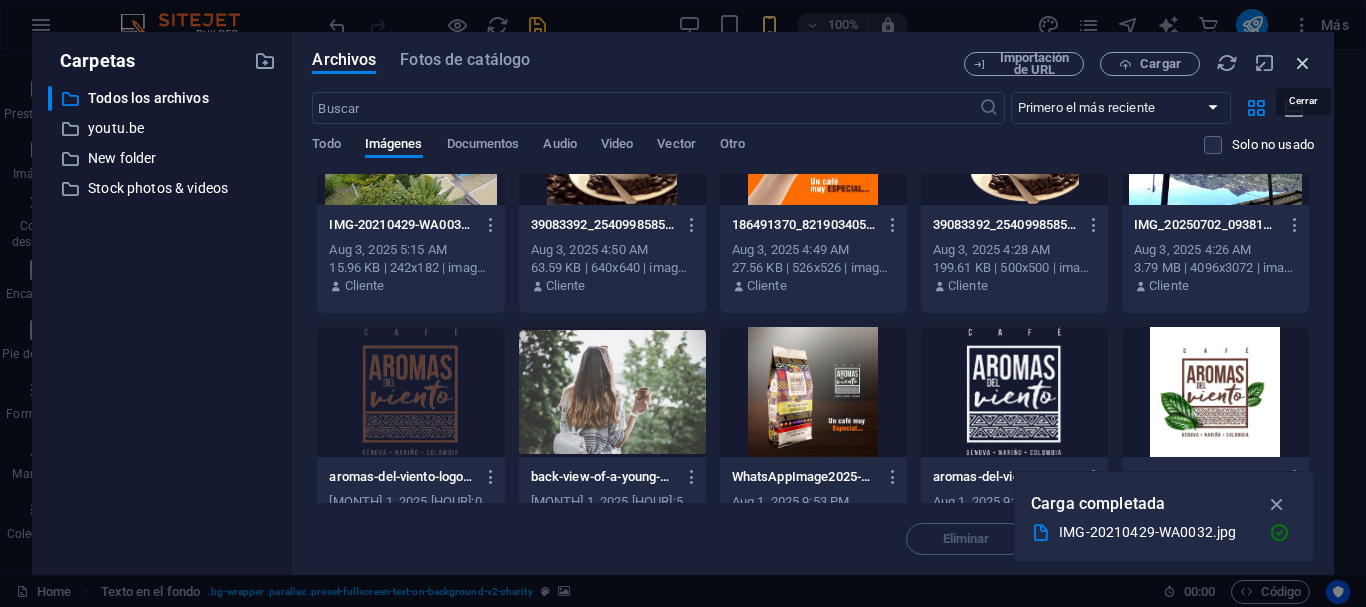 drag, startPoint x: 1300, startPoint y: 64, endPoint x: 364, endPoint y: 309, distance: 967.53345 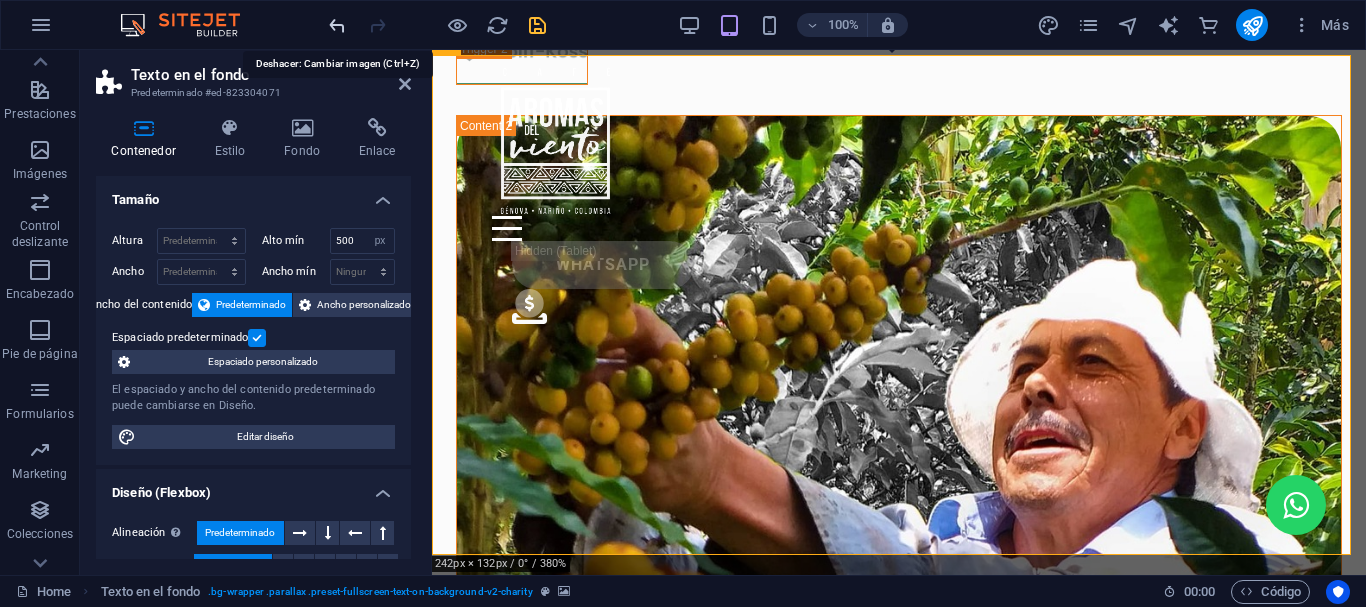 click at bounding box center (337, 25) 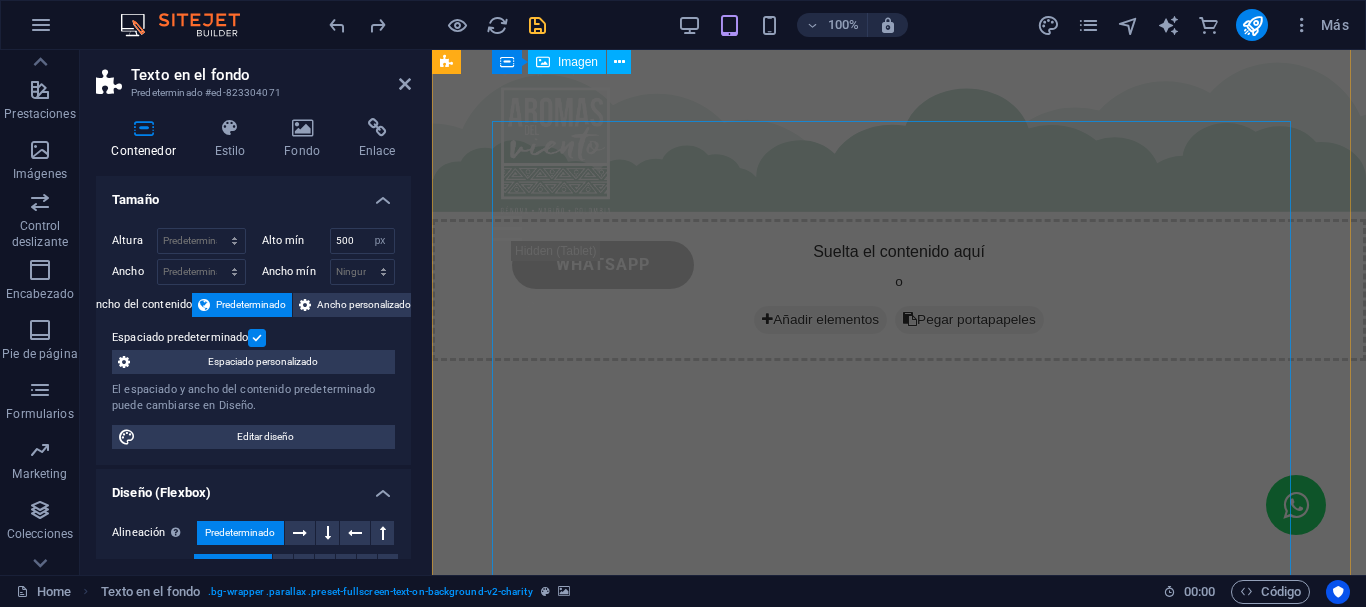 scroll, scrollTop: 4959, scrollLeft: 0, axis: vertical 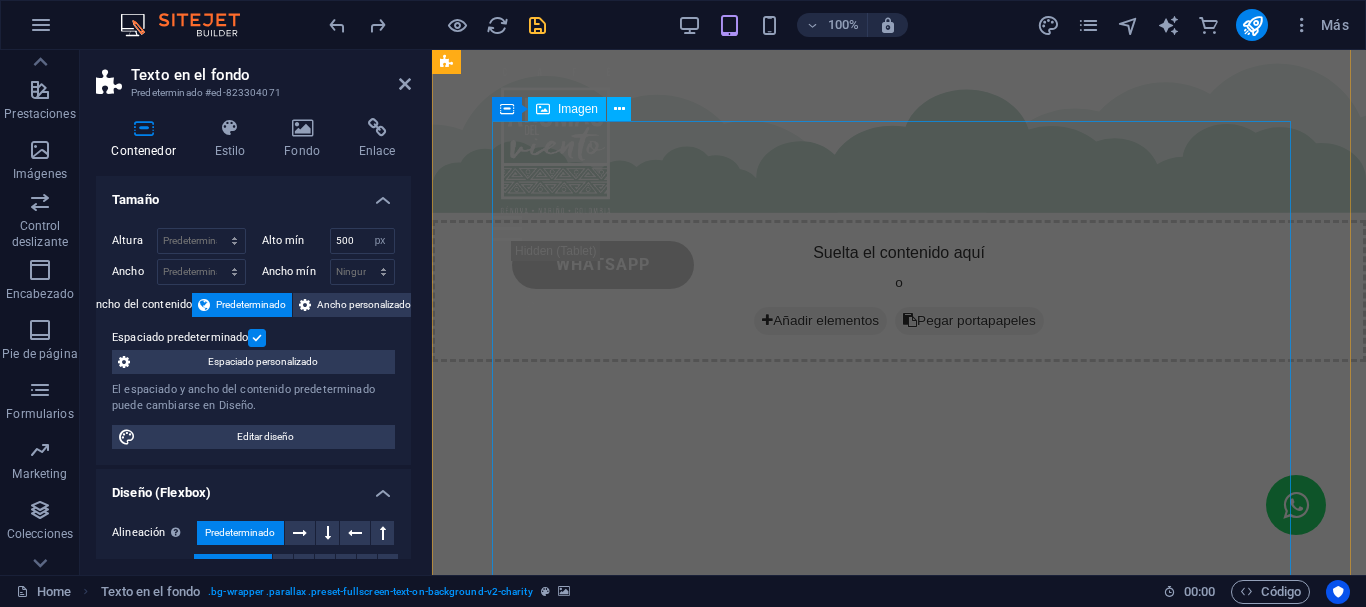 click at bounding box center [899, 1259] 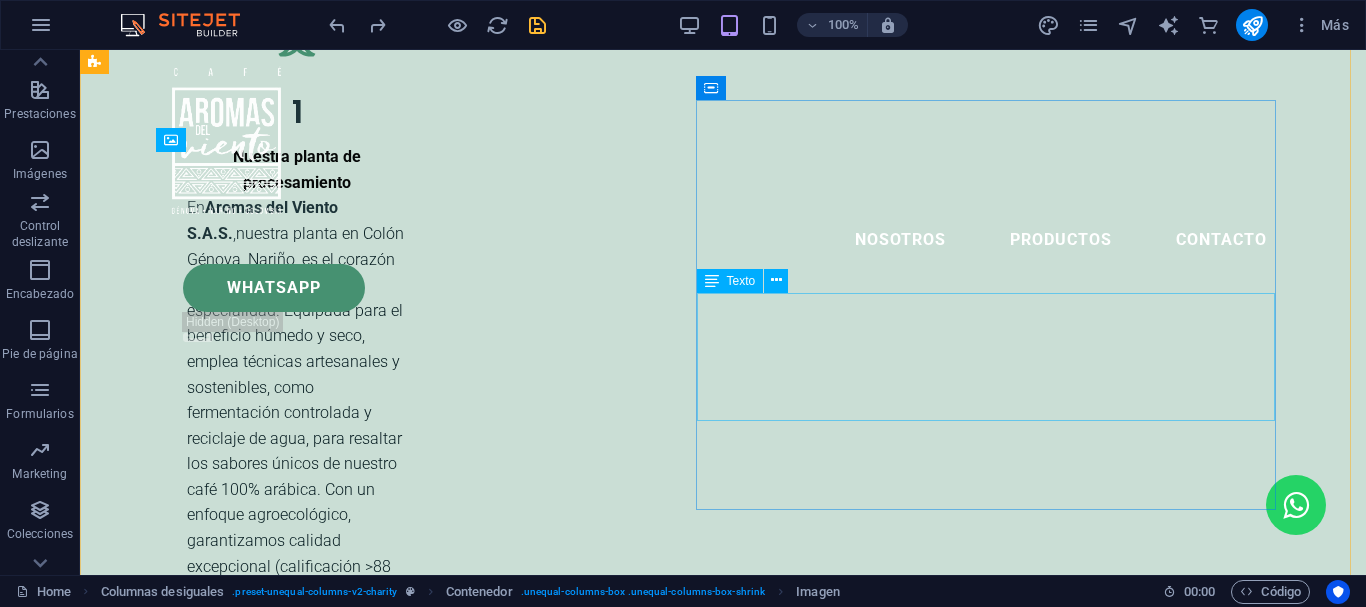 scroll, scrollTop: 3495, scrollLeft: 0, axis: vertical 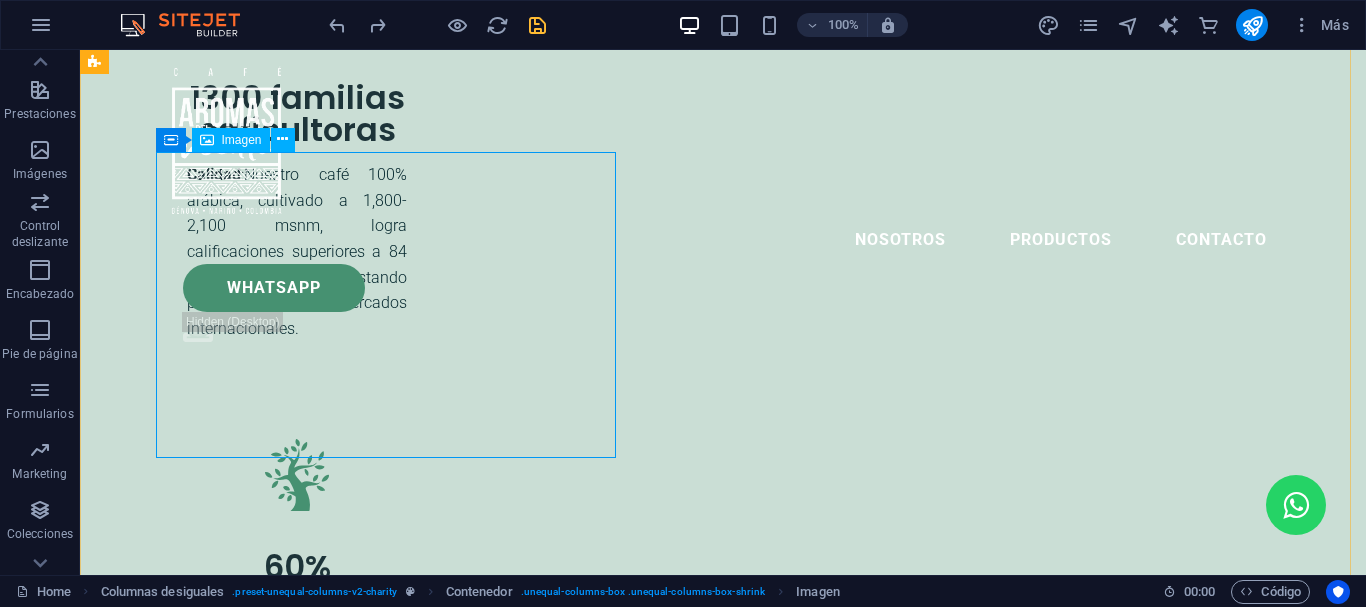 click at bounding box center (664, 4106) 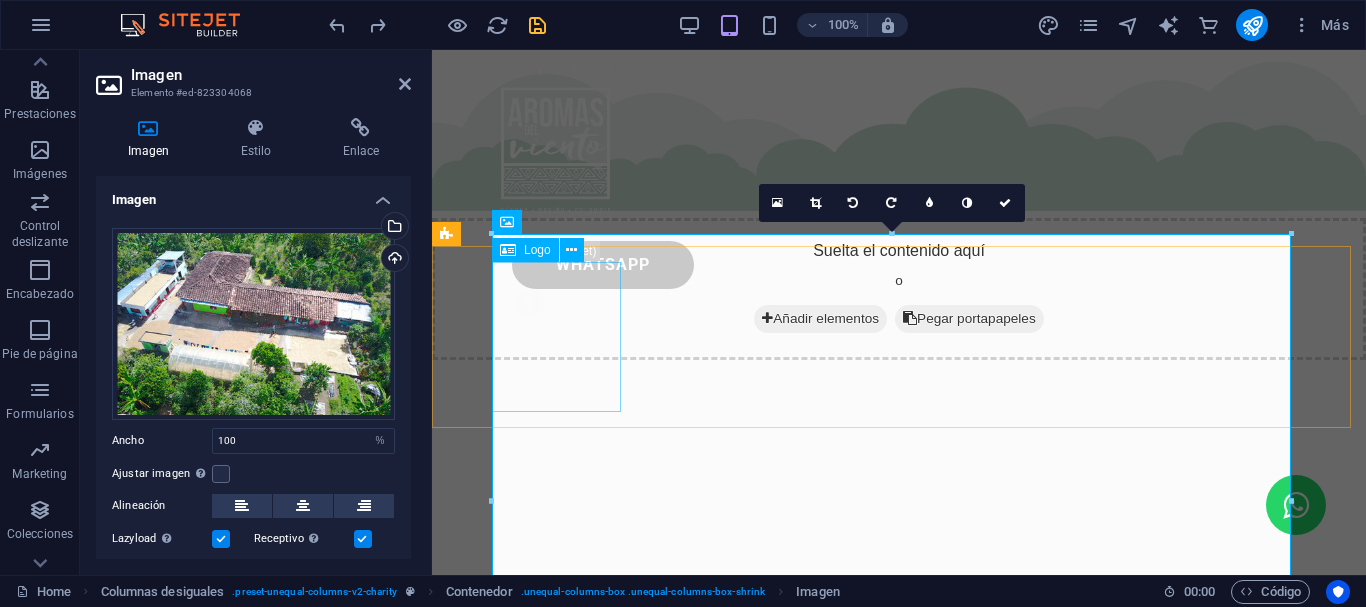 scroll, scrollTop: 4842, scrollLeft: 0, axis: vertical 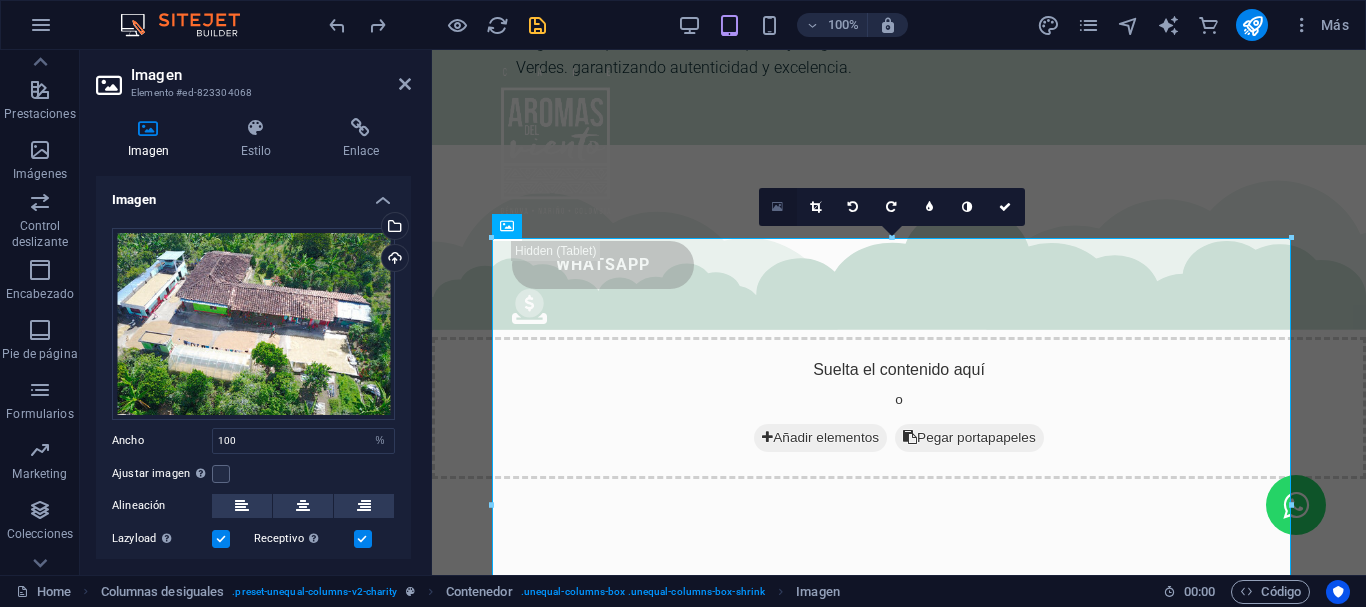 click at bounding box center (777, 207) 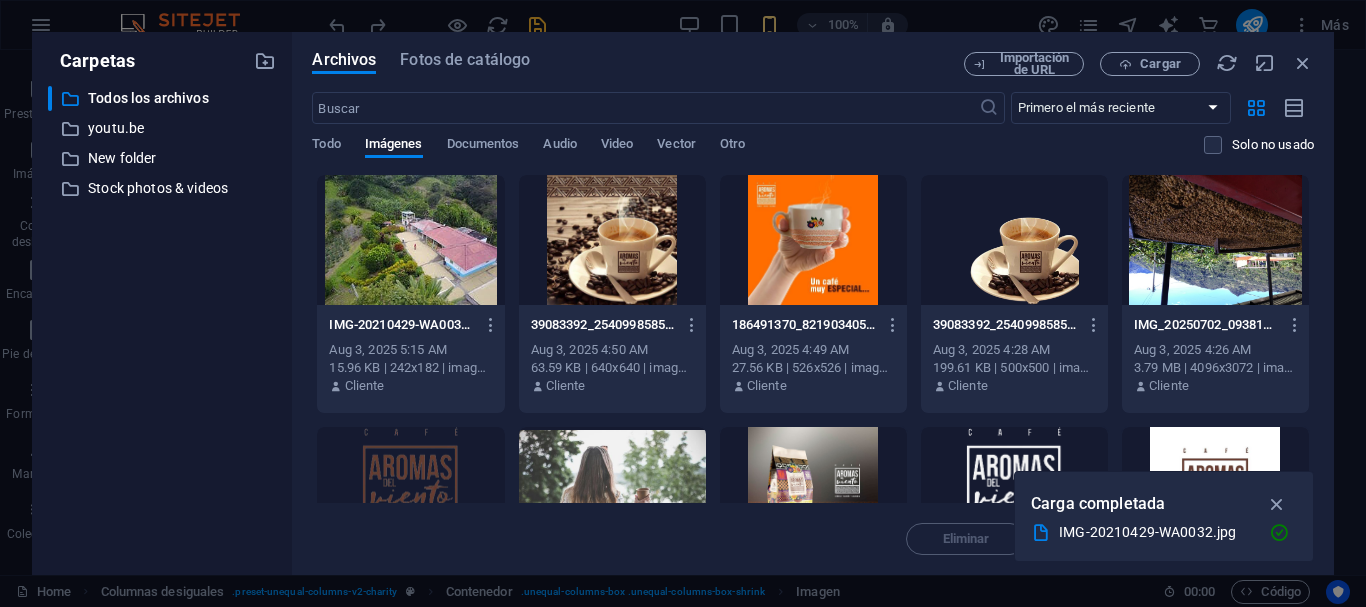 click at bounding box center [410, 240] 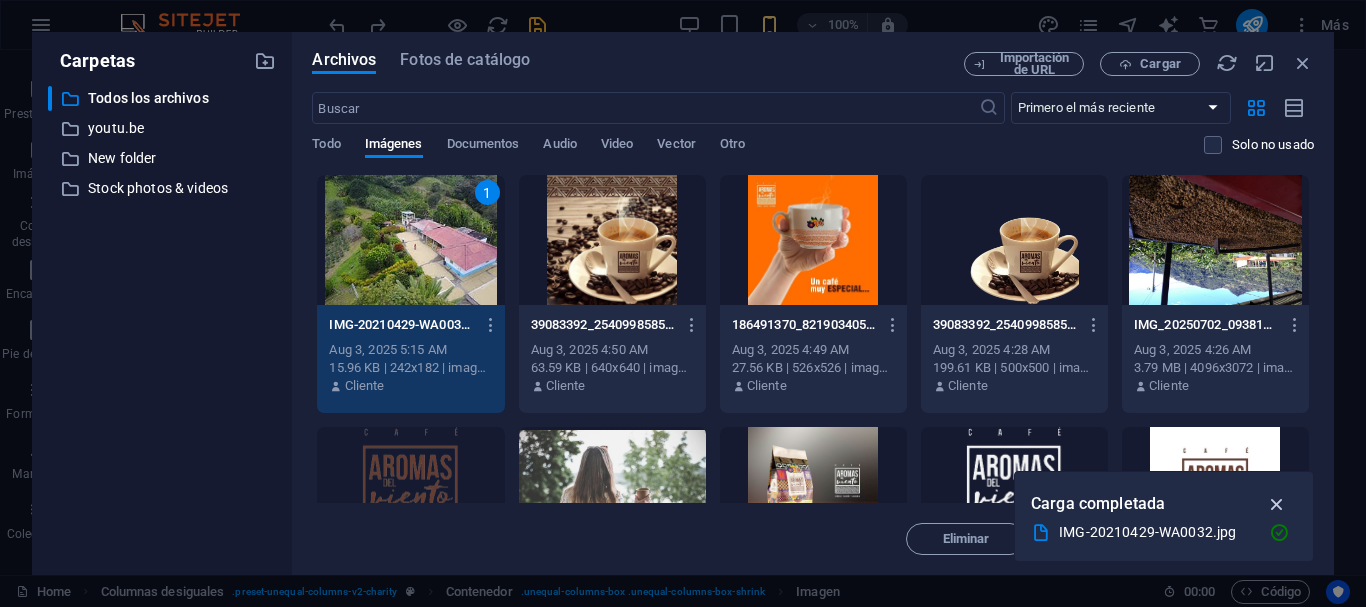 click at bounding box center [1277, 504] 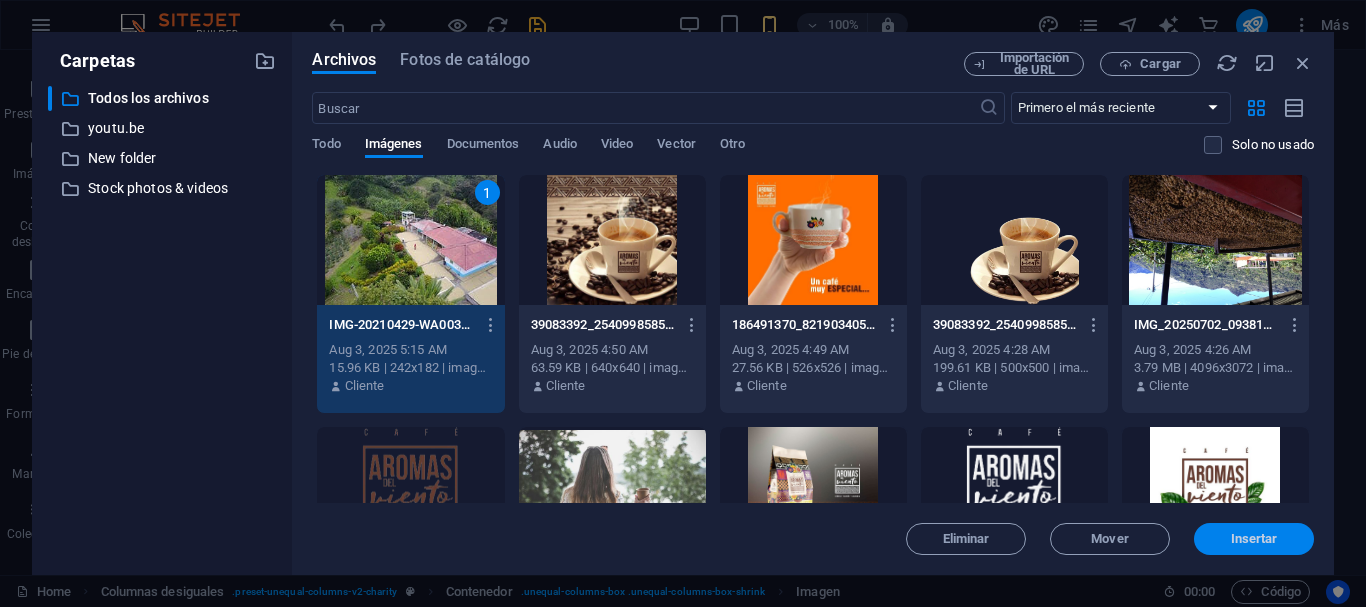 click on "Insertar" at bounding box center (1254, 539) 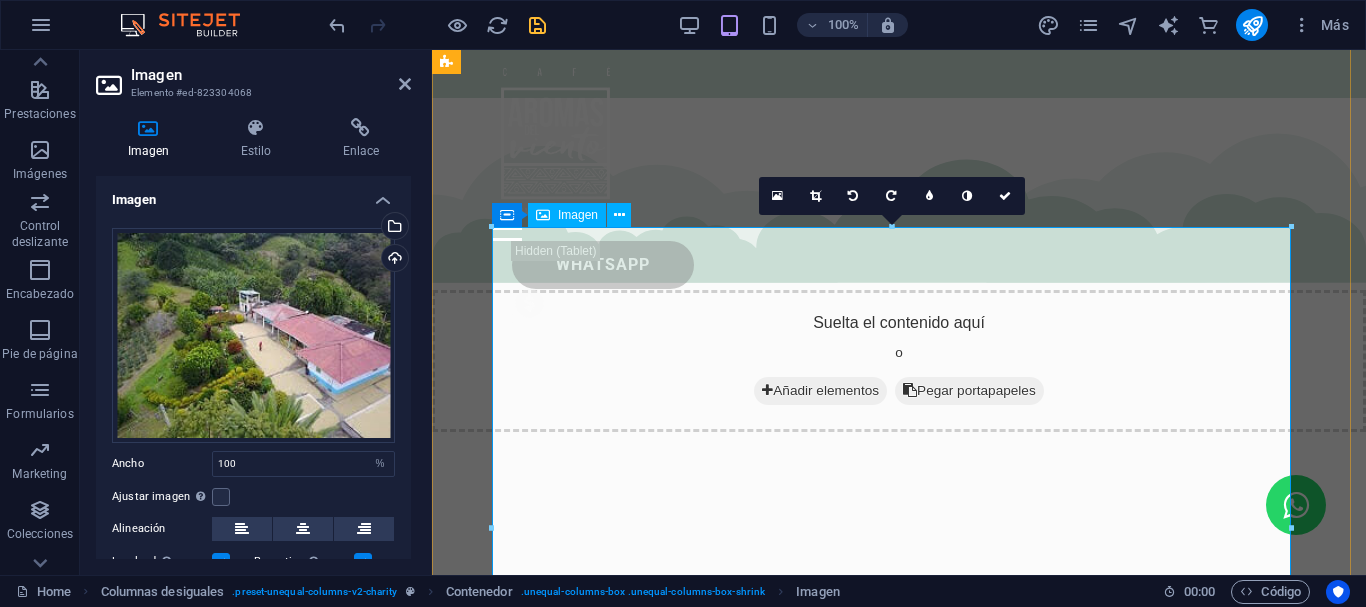 scroll, scrollTop: 4842, scrollLeft: 0, axis: vertical 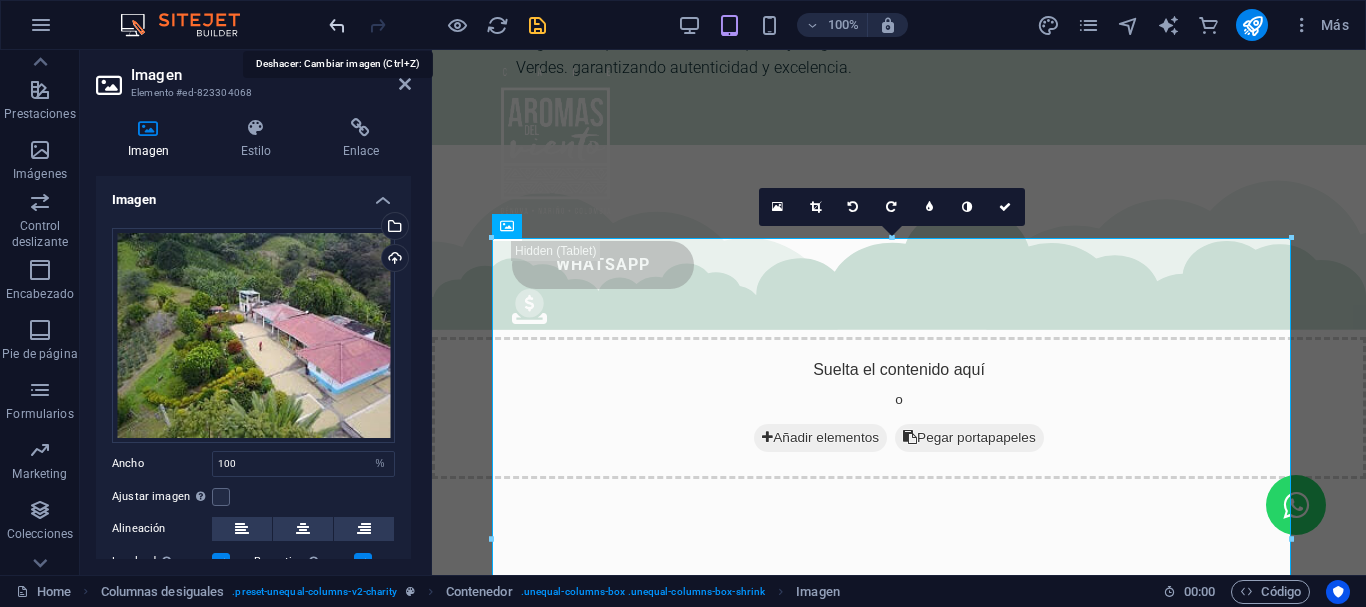 click at bounding box center [337, 25] 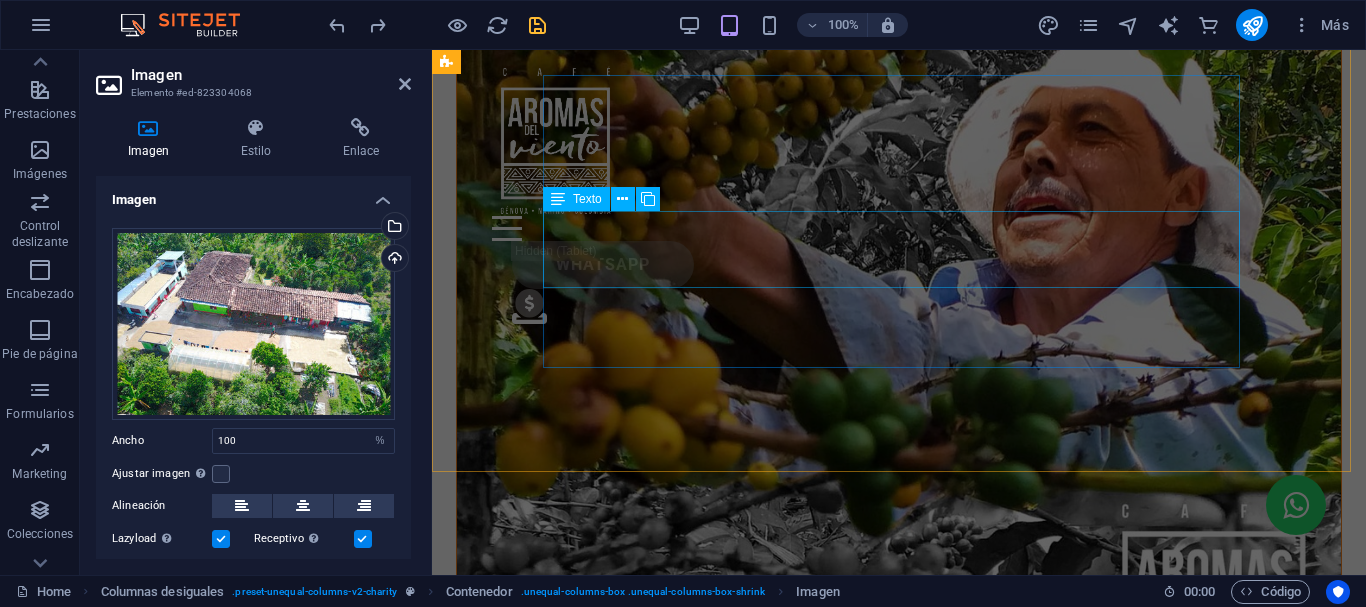 scroll, scrollTop: 8842, scrollLeft: 0, axis: vertical 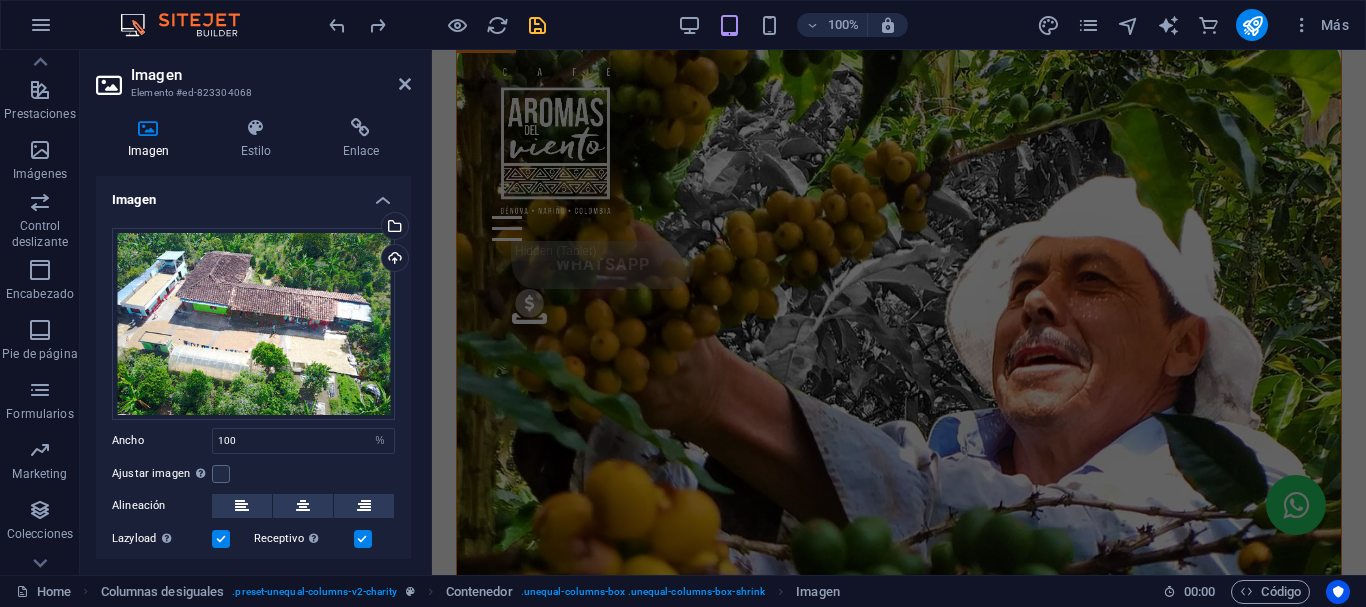 click at bounding box center [899, 4957] 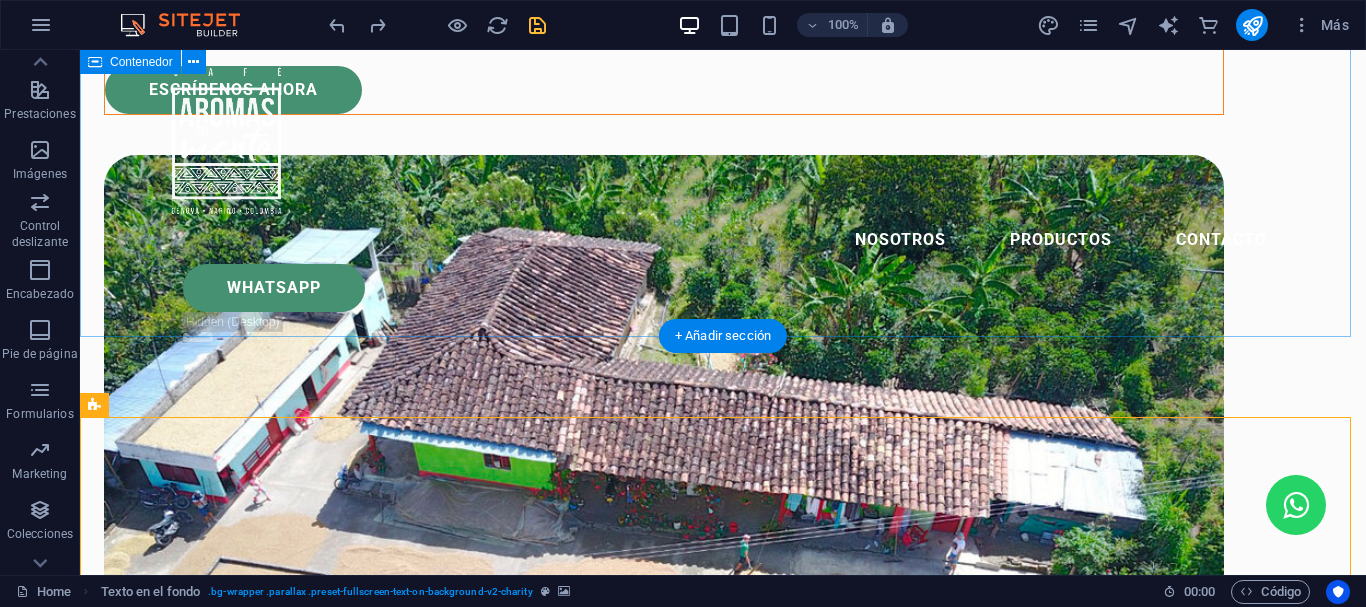 scroll, scrollTop: 7162, scrollLeft: 0, axis: vertical 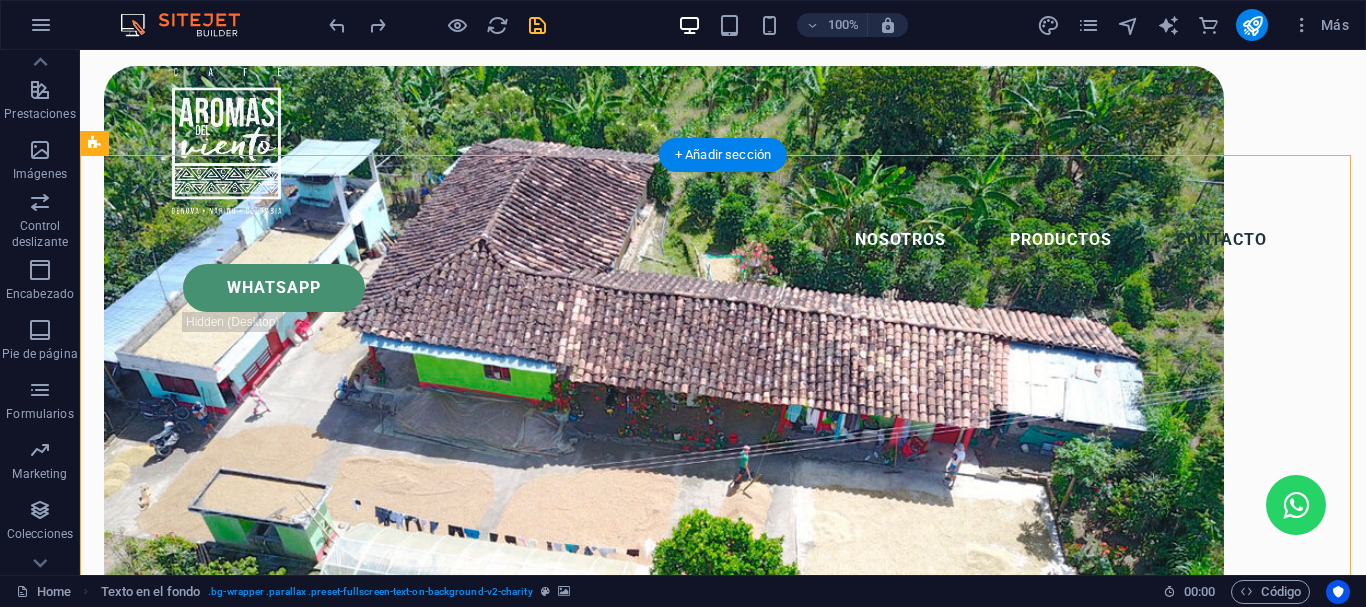 click at bounding box center (723, 9423) 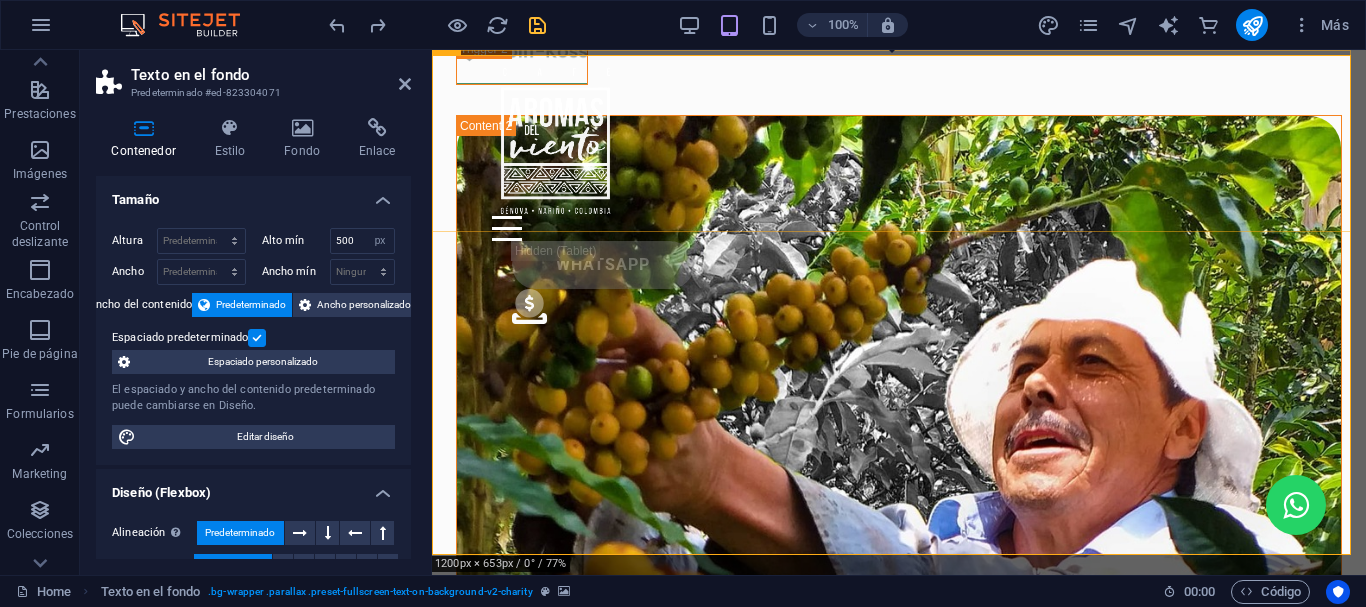 scroll, scrollTop: 8559, scrollLeft: 0, axis: vertical 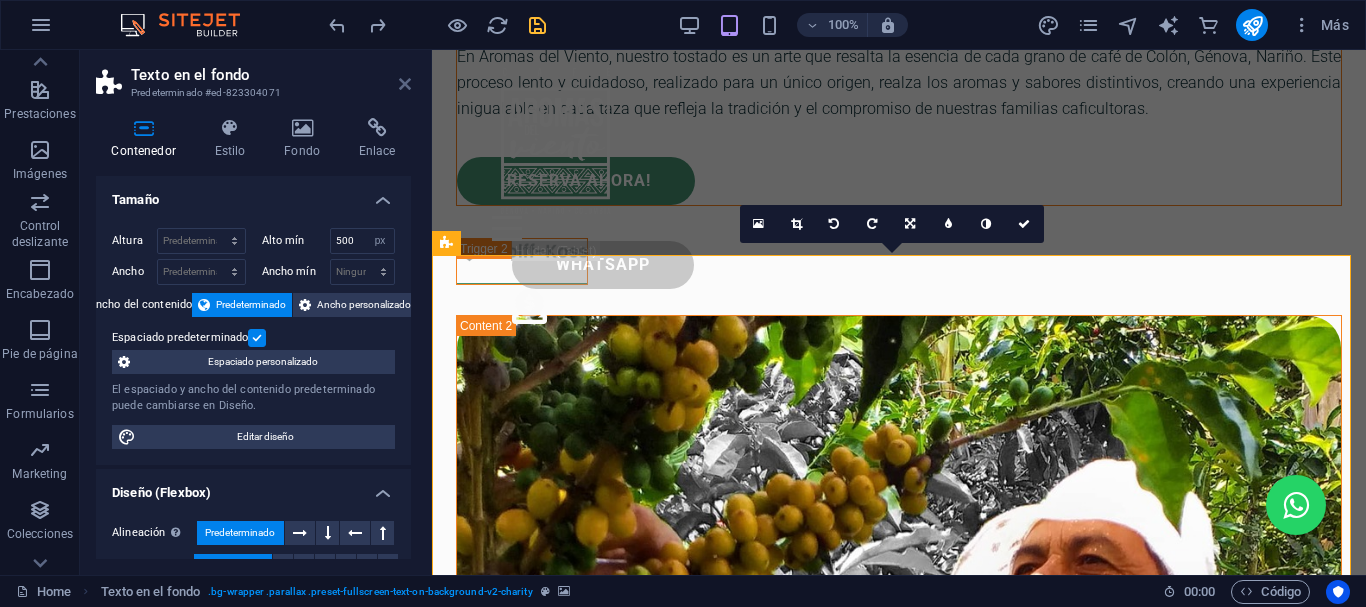 click at bounding box center (405, 84) 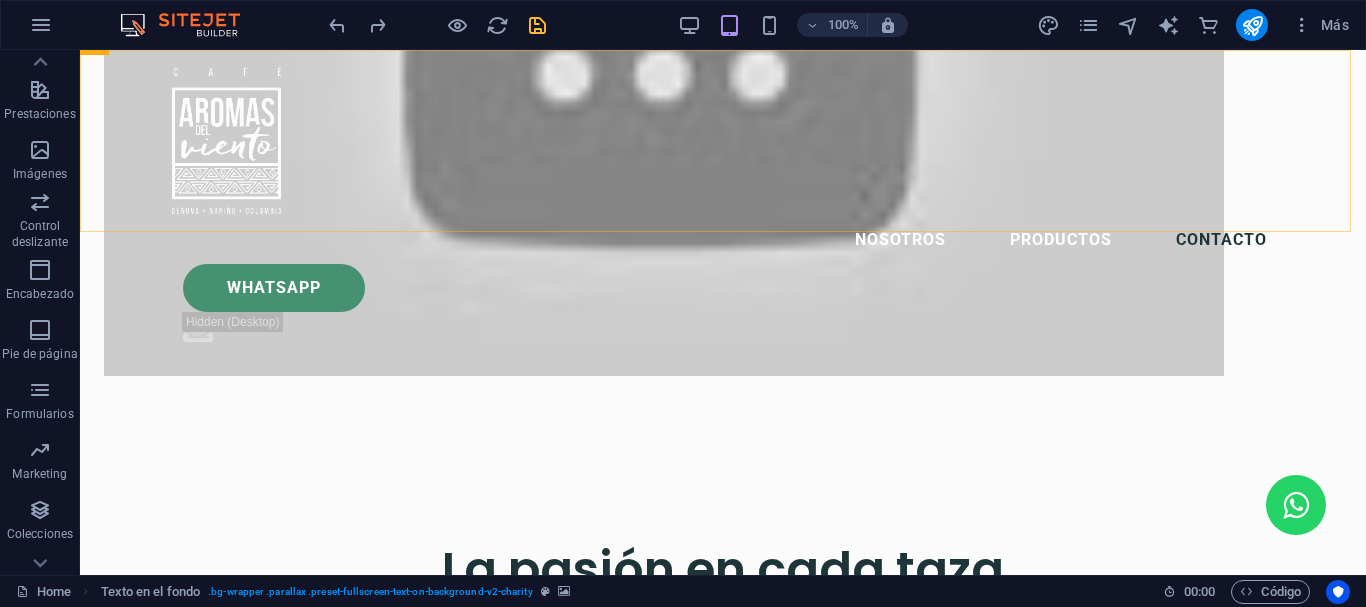 scroll, scrollTop: 7262, scrollLeft: 0, axis: vertical 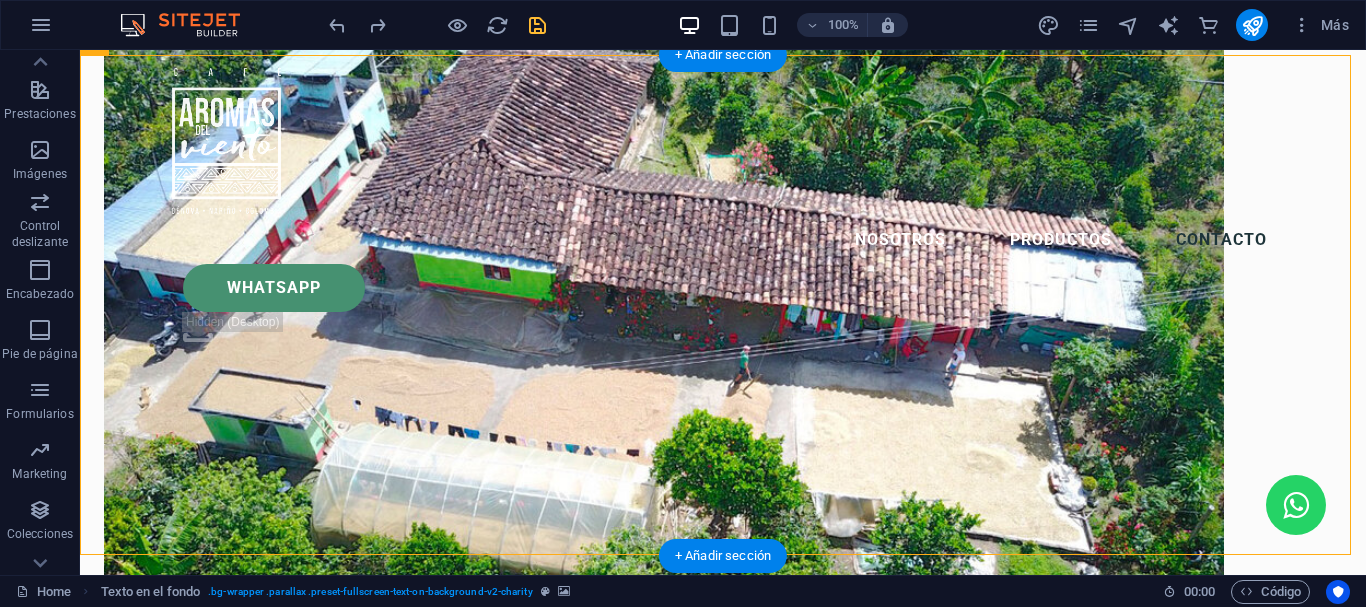 click at bounding box center [723, 9373] 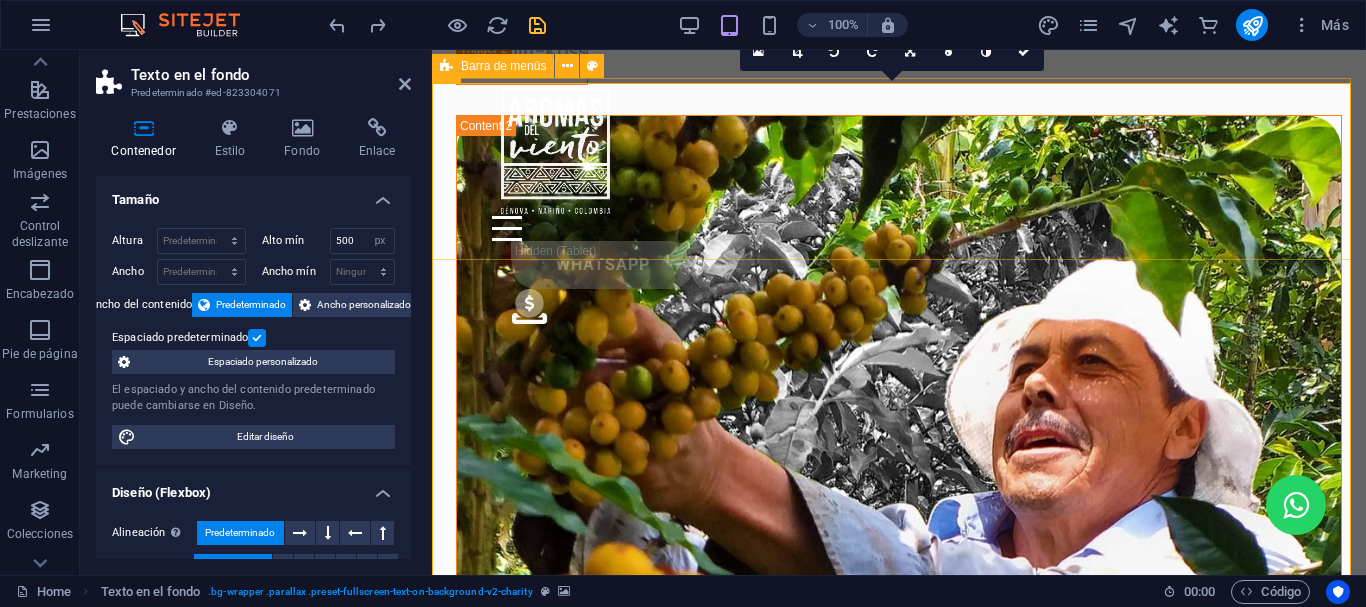 scroll, scrollTop: 8559, scrollLeft: 0, axis: vertical 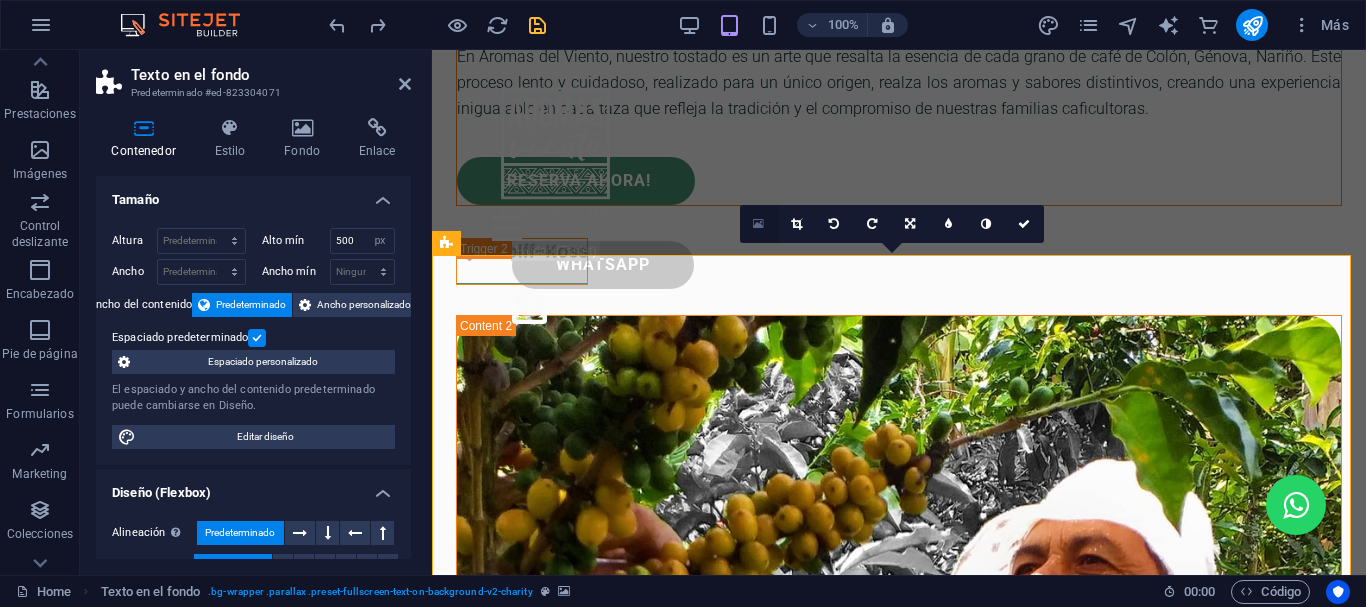 click at bounding box center (758, 224) 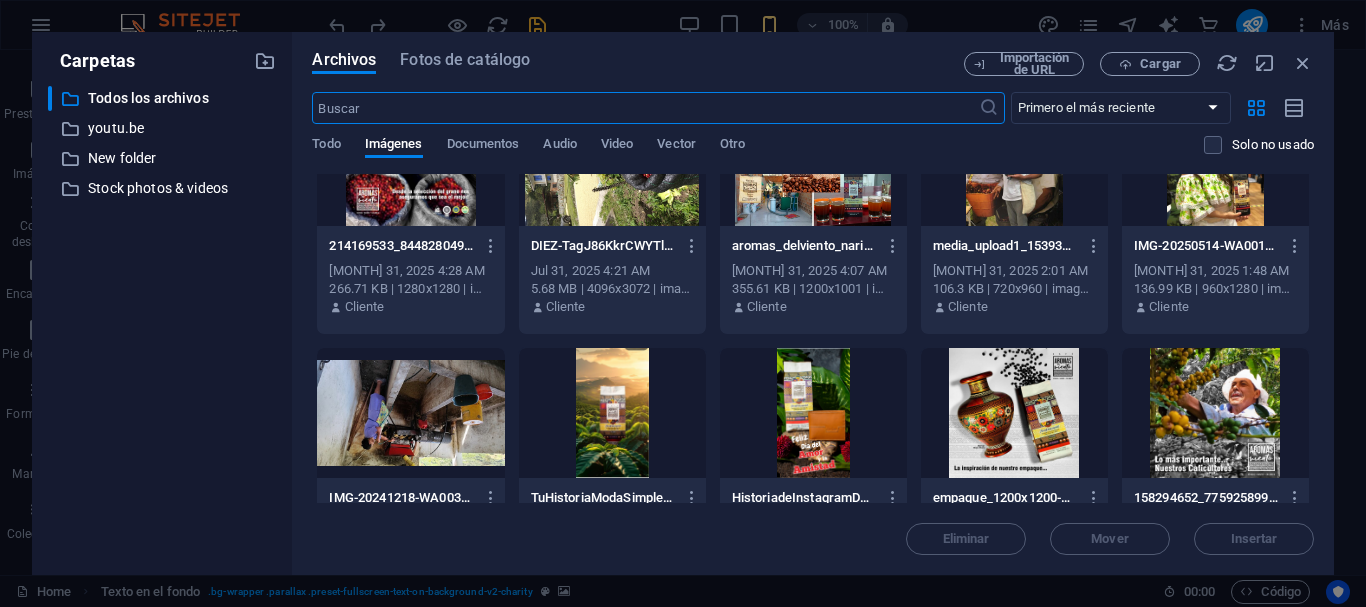 scroll, scrollTop: 600, scrollLeft: 0, axis: vertical 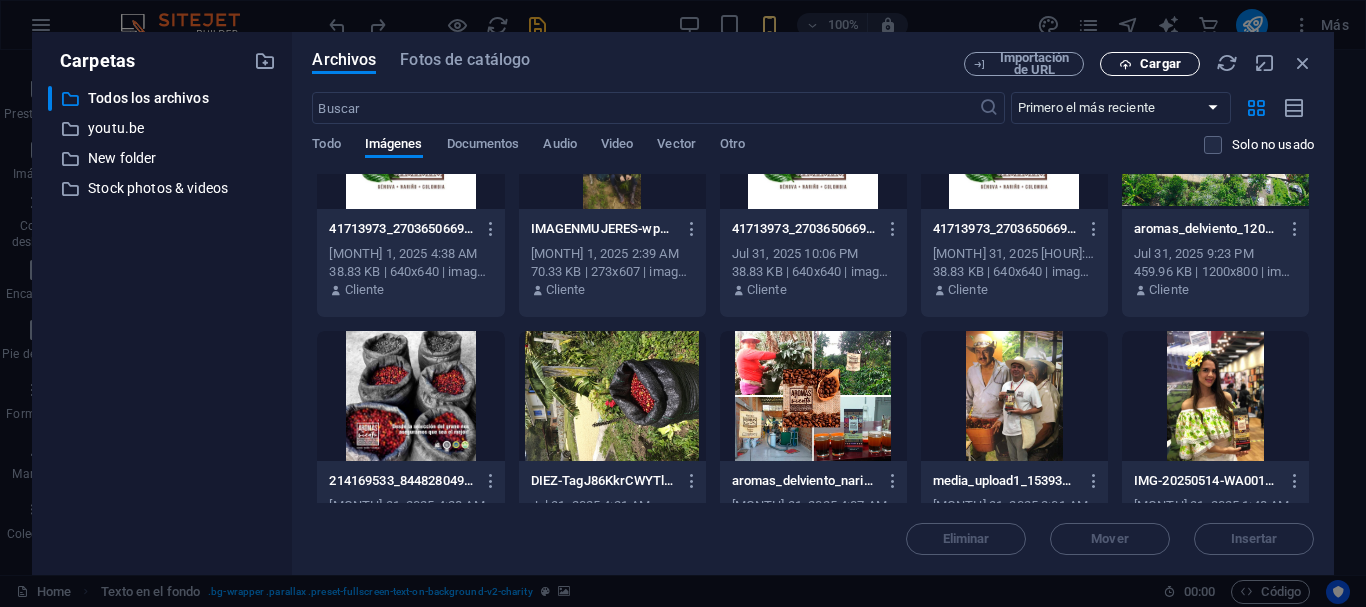 click on "Cargar" at bounding box center [1160, 64] 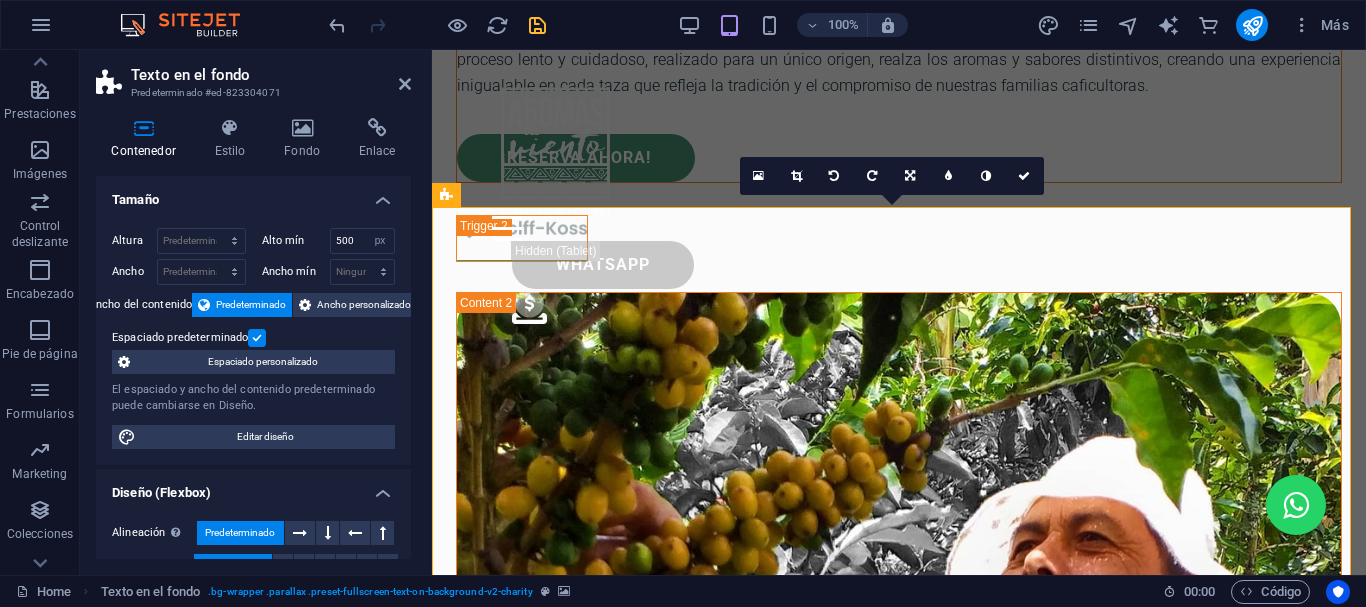 scroll, scrollTop: 8559, scrollLeft: 0, axis: vertical 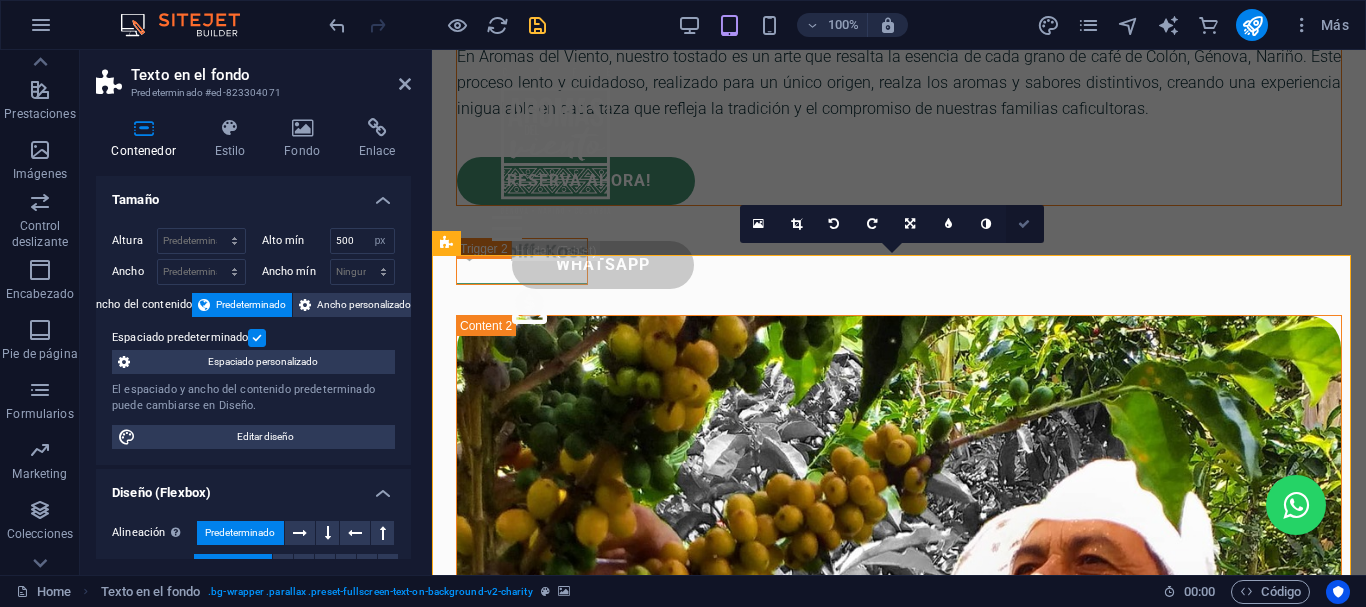 click at bounding box center [1024, 224] 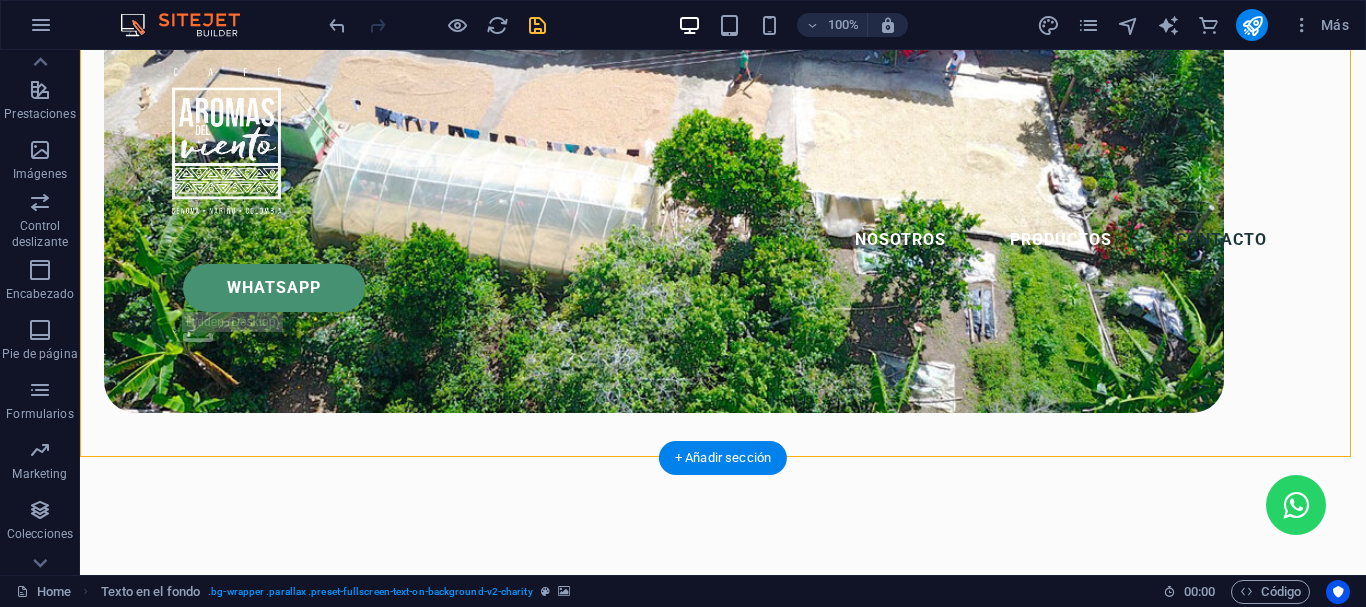 scroll, scrollTop: 7262, scrollLeft: 0, axis: vertical 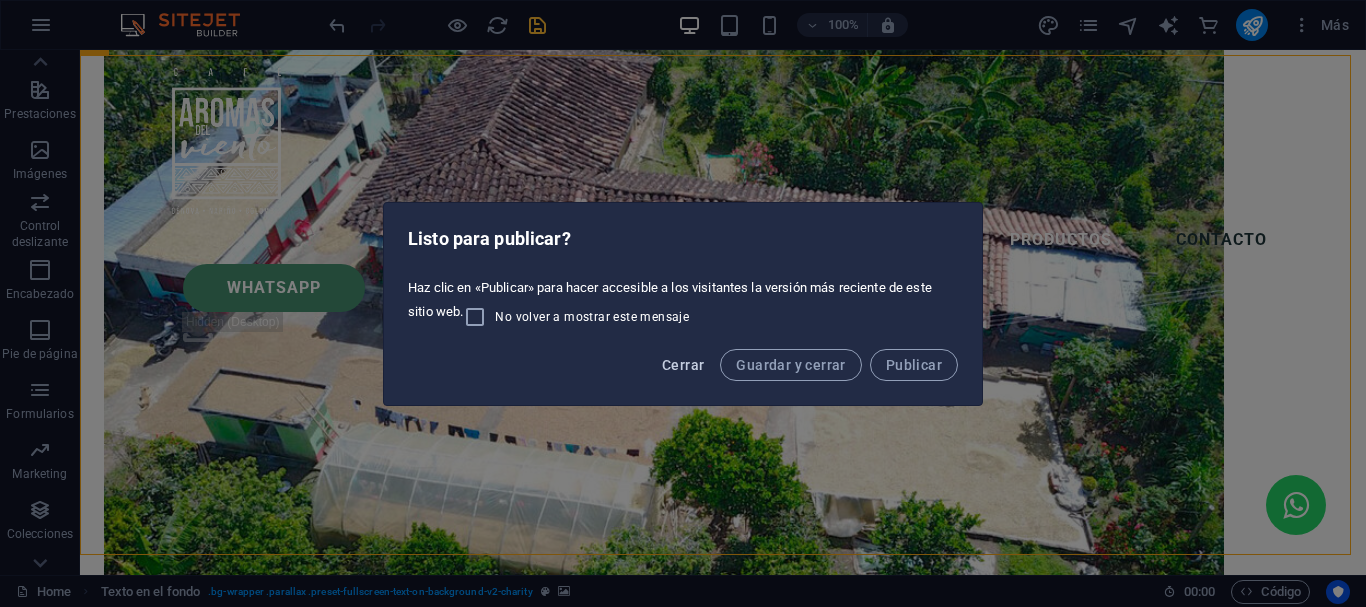 click on "Cerrar" at bounding box center (683, 365) 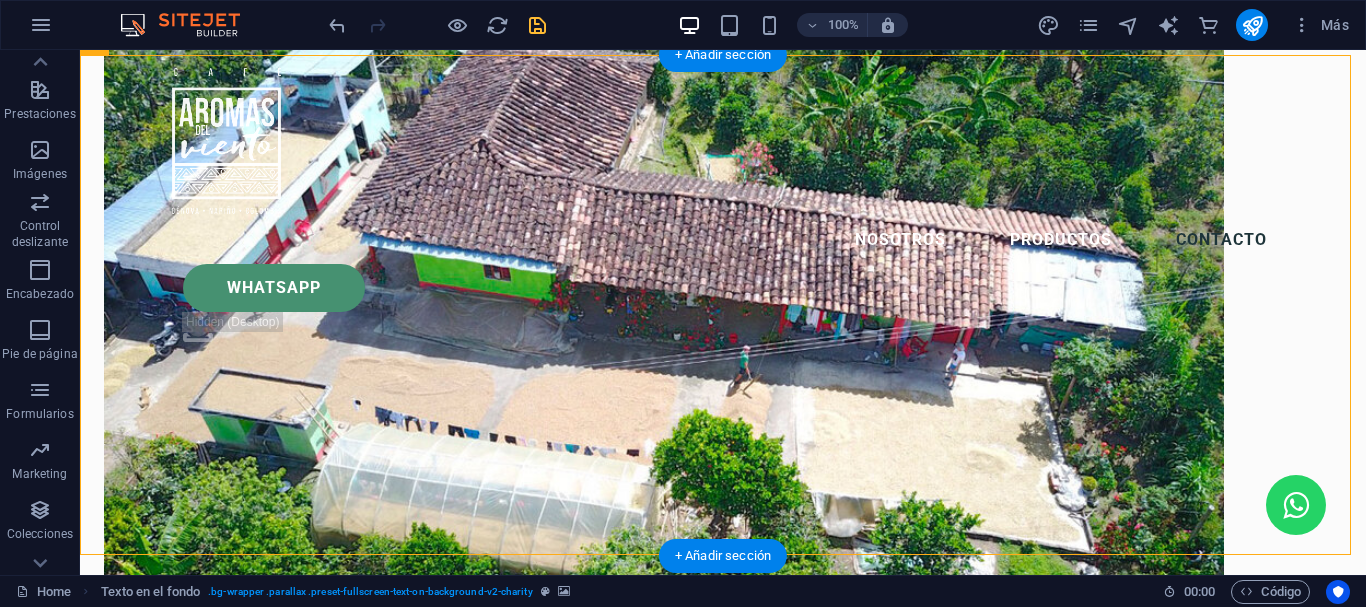 click at bounding box center [723, 9373] 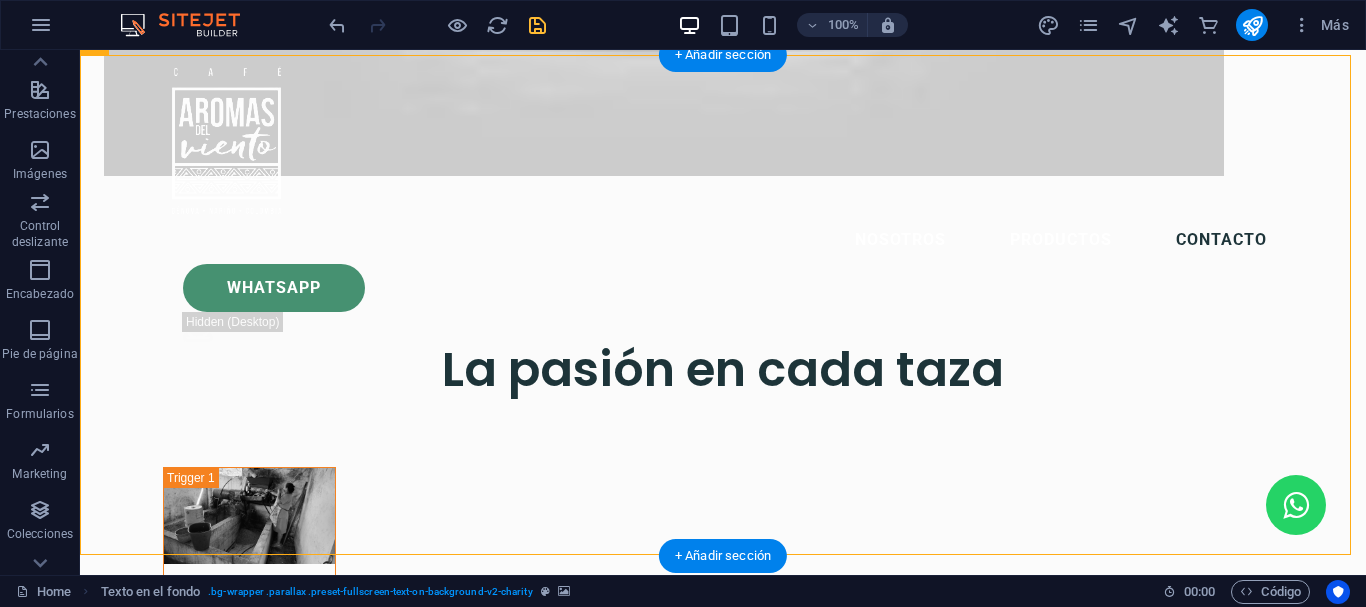 select on "px" 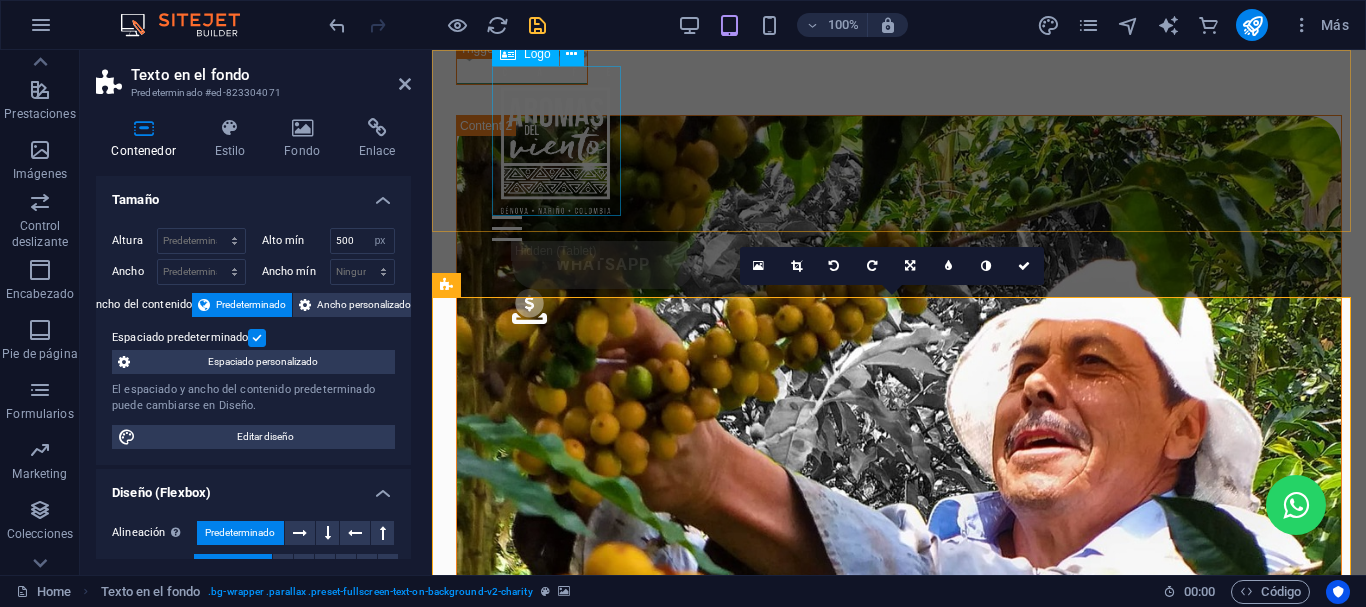 scroll, scrollTop: 8459, scrollLeft: 0, axis: vertical 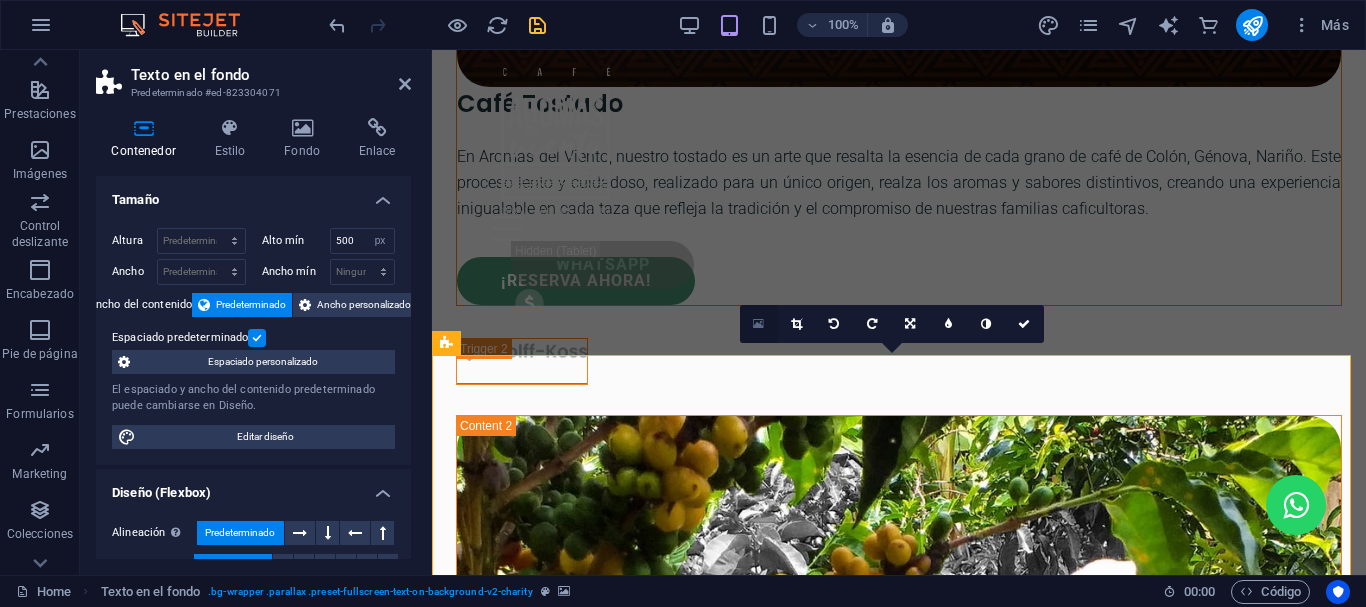 click at bounding box center (758, 324) 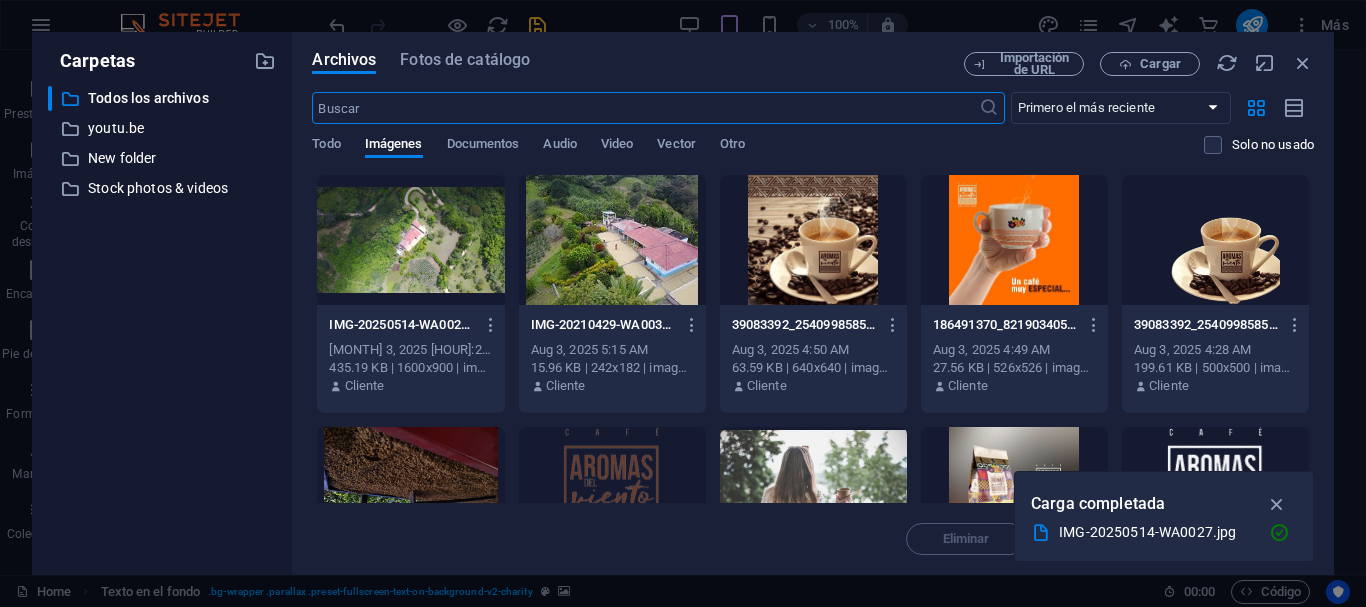 scroll, scrollTop: 10704, scrollLeft: 0, axis: vertical 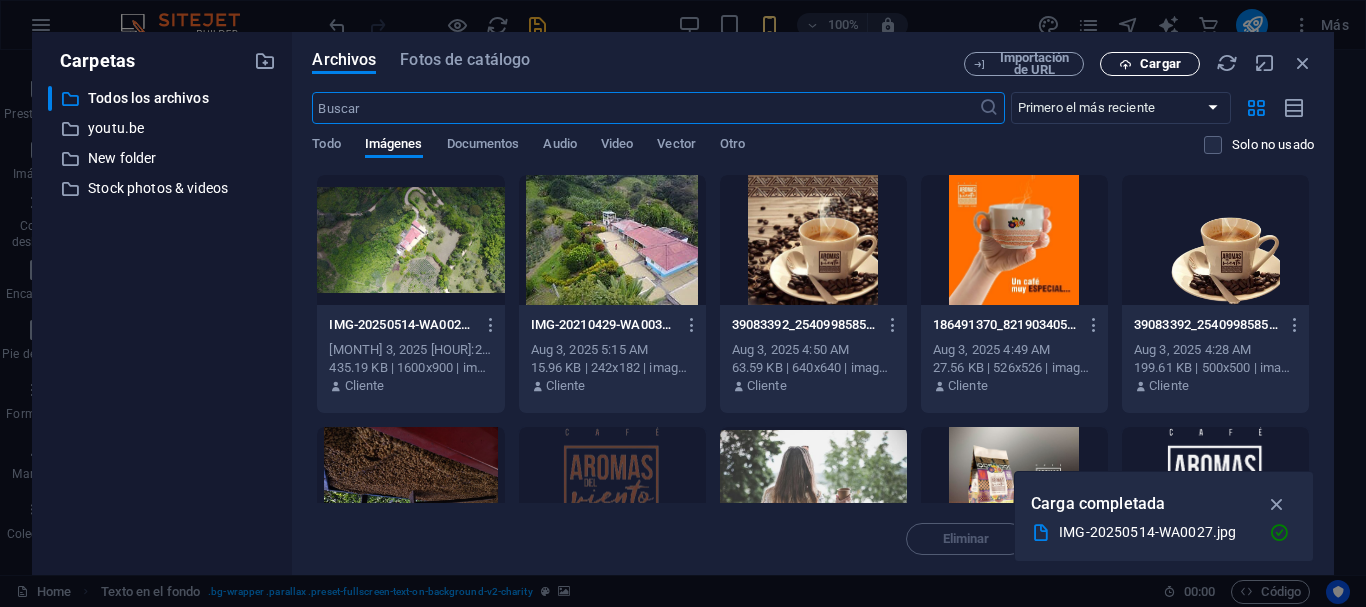 click on "Cargar" at bounding box center (1160, 64) 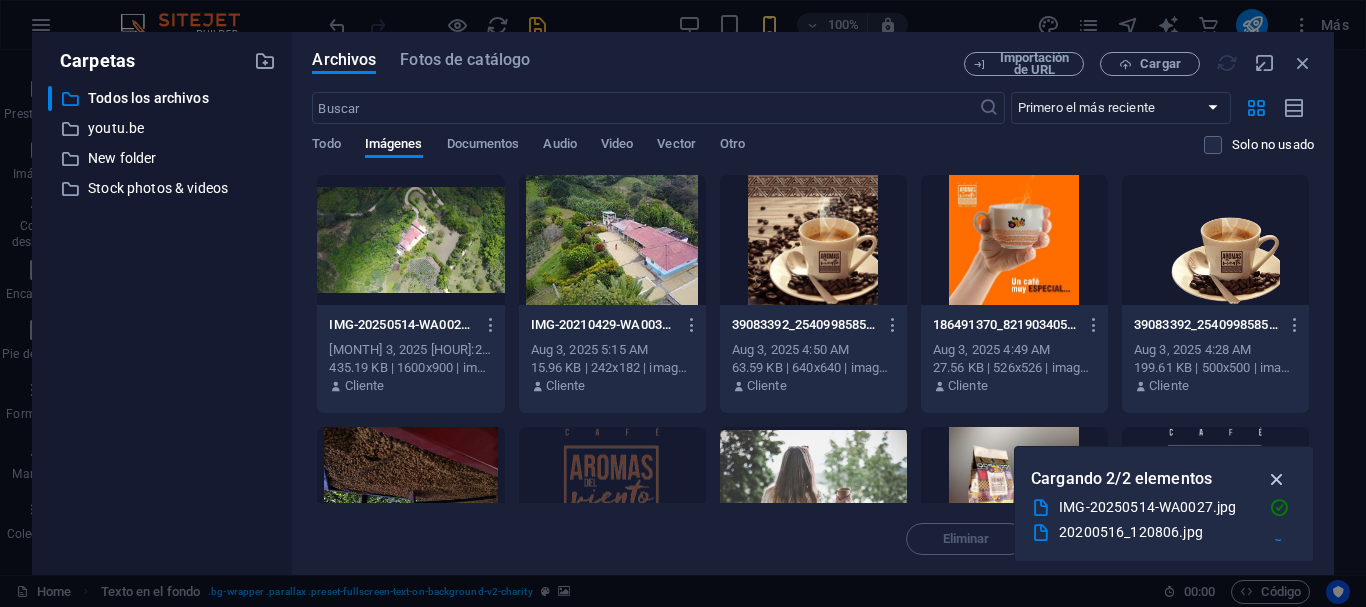 click at bounding box center (1277, 479) 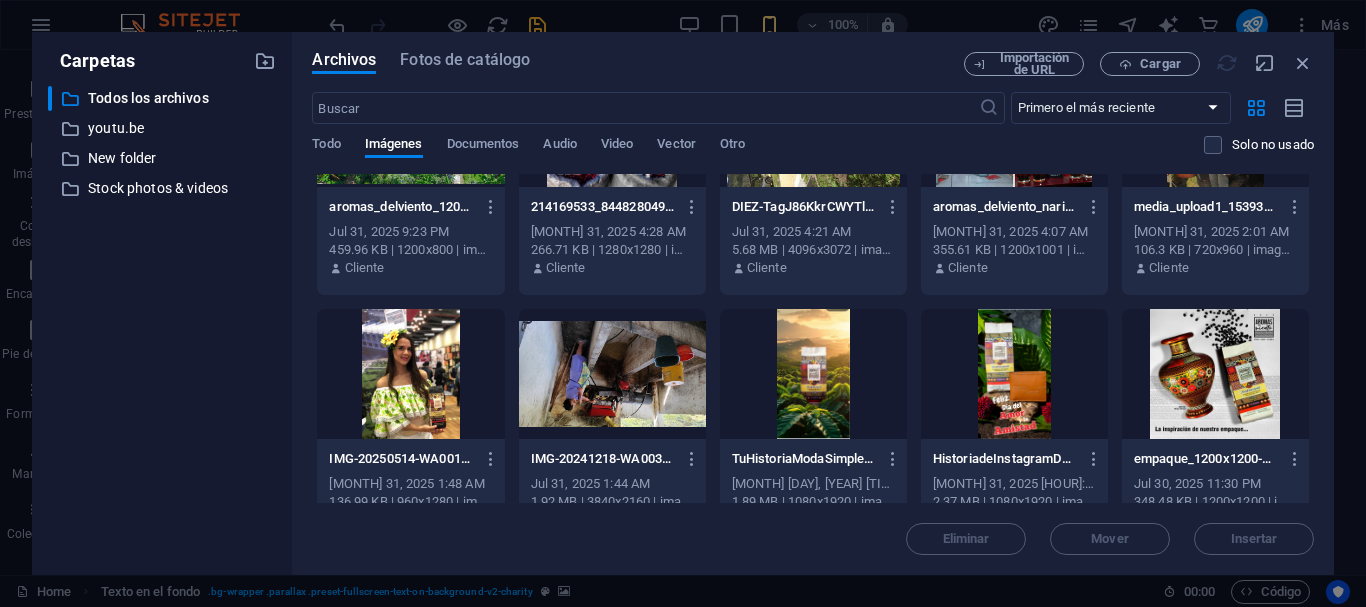 scroll, scrollTop: 823, scrollLeft: 0, axis: vertical 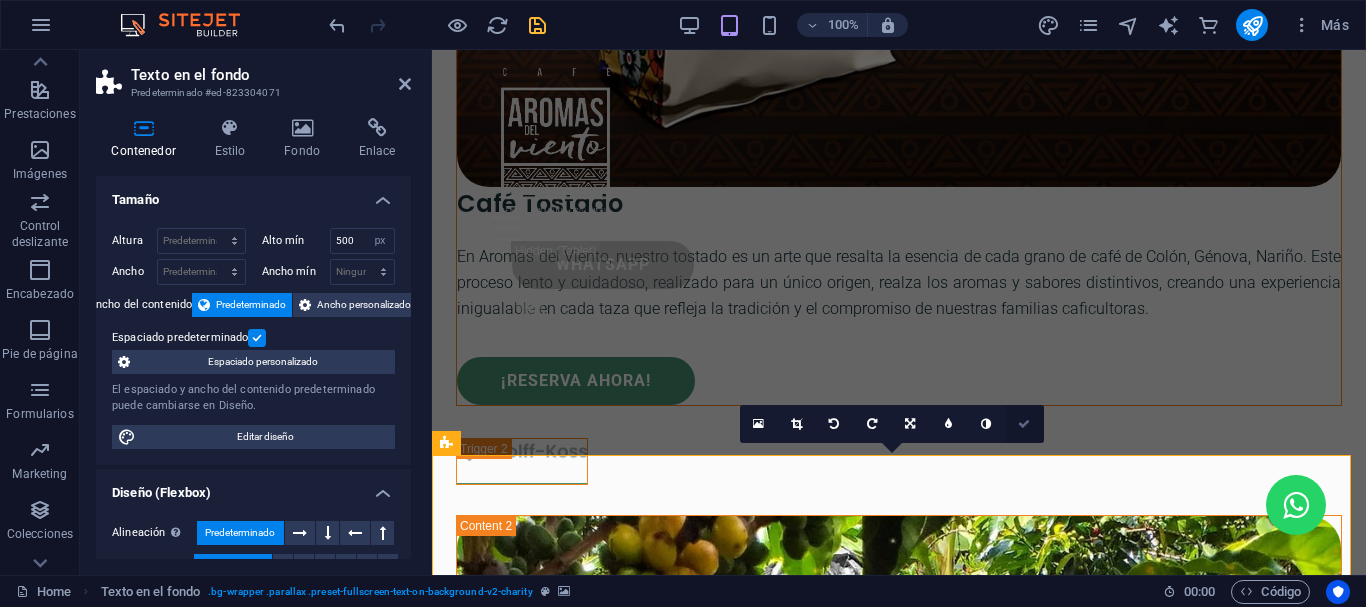 click at bounding box center (1024, 424) 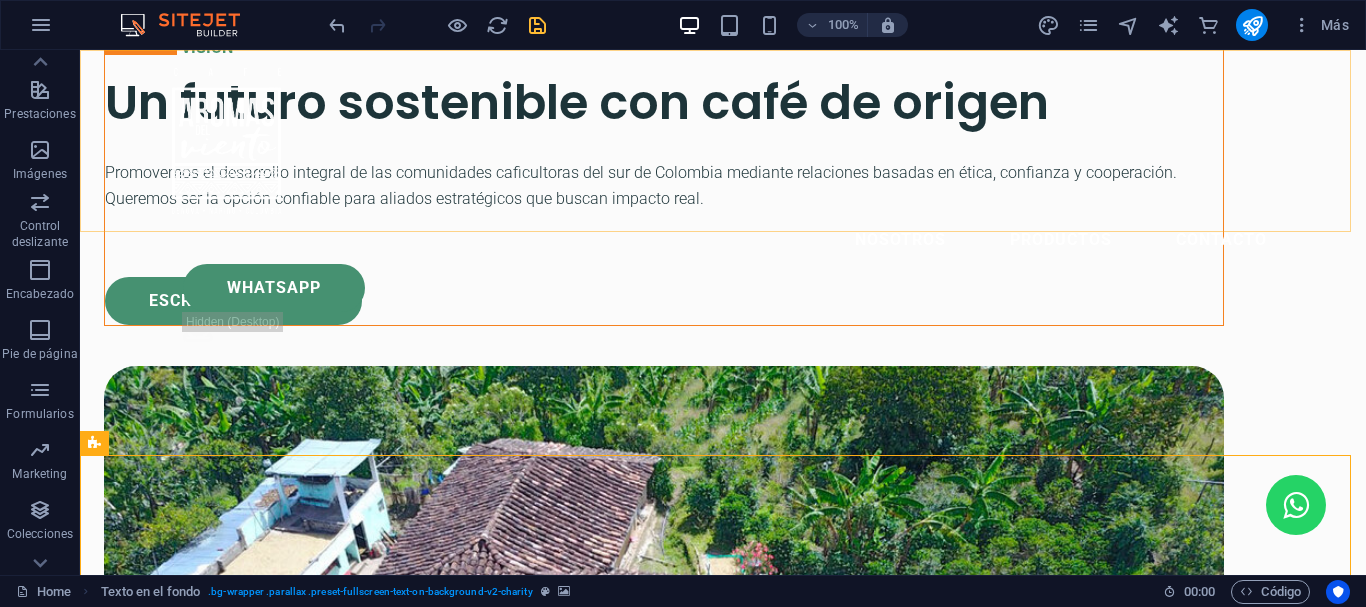 scroll, scrollTop: 7262, scrollLeft: 0, axis: vertical 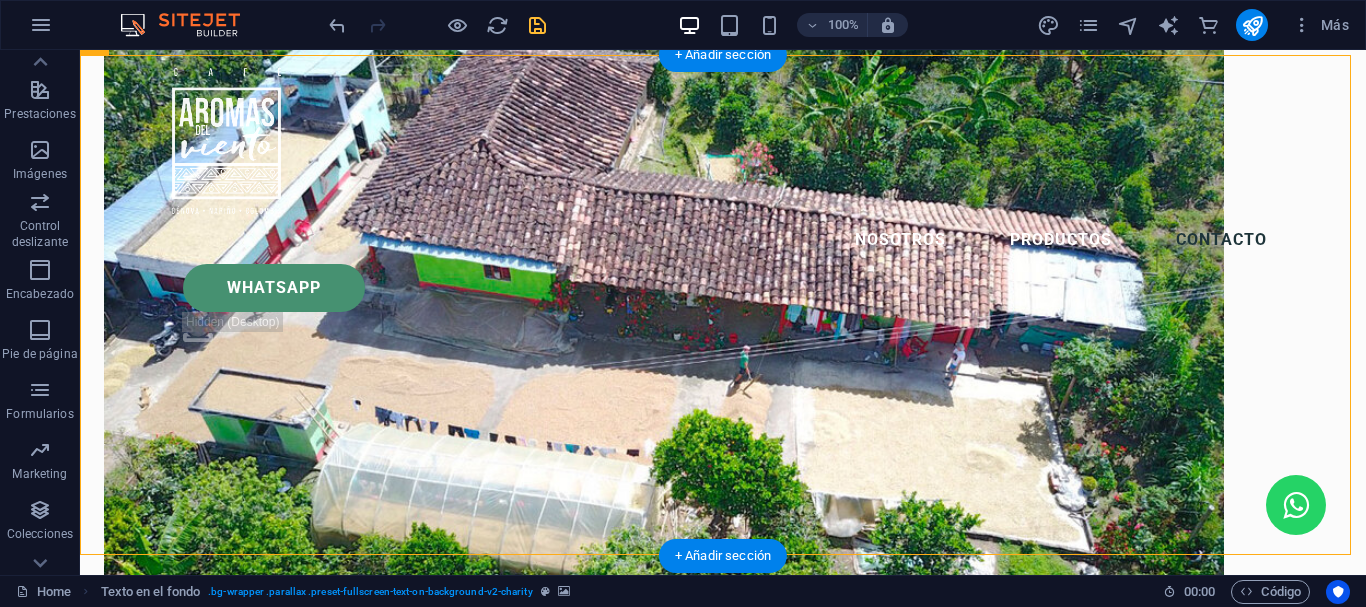 click at bounding box center (723, 9373) 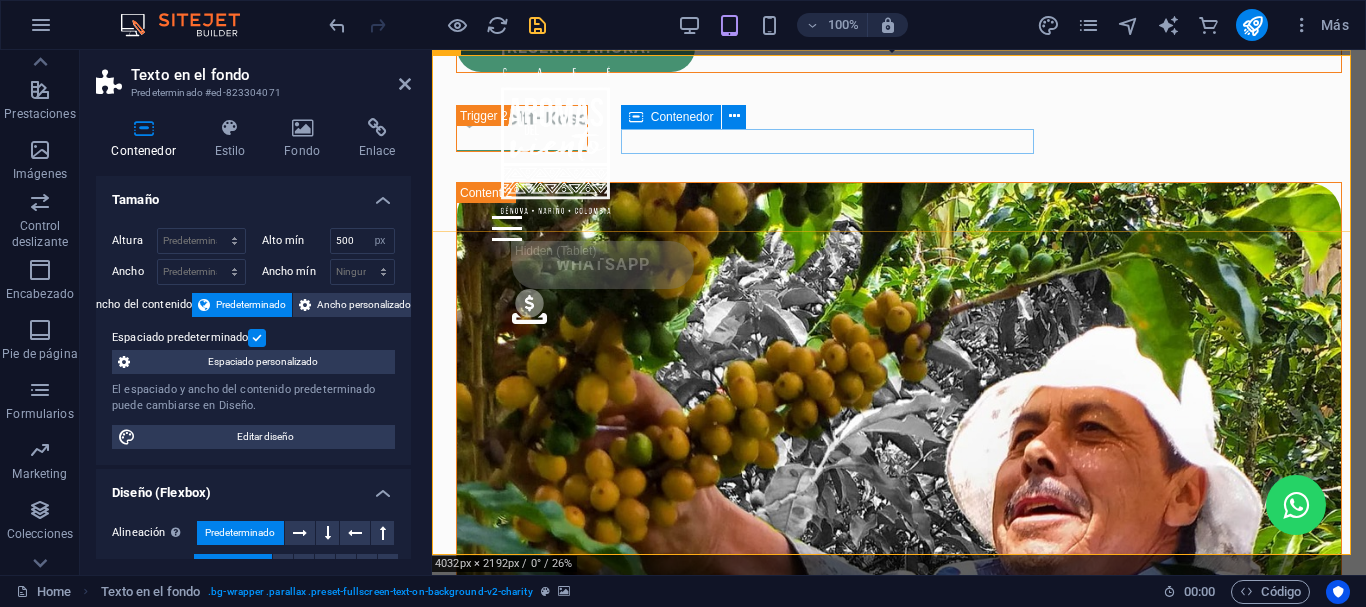 scroll, scrollTop: 8559, scrollLeft: 0, axis: vertical 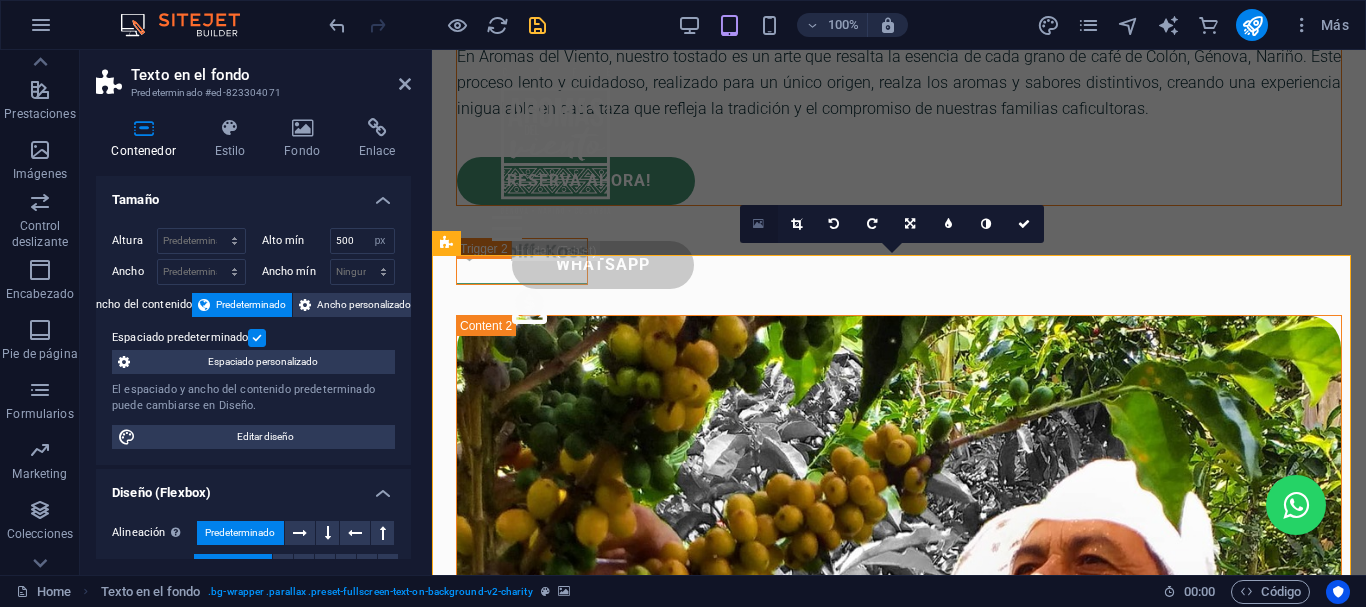 click at bounding box center [758, 224] 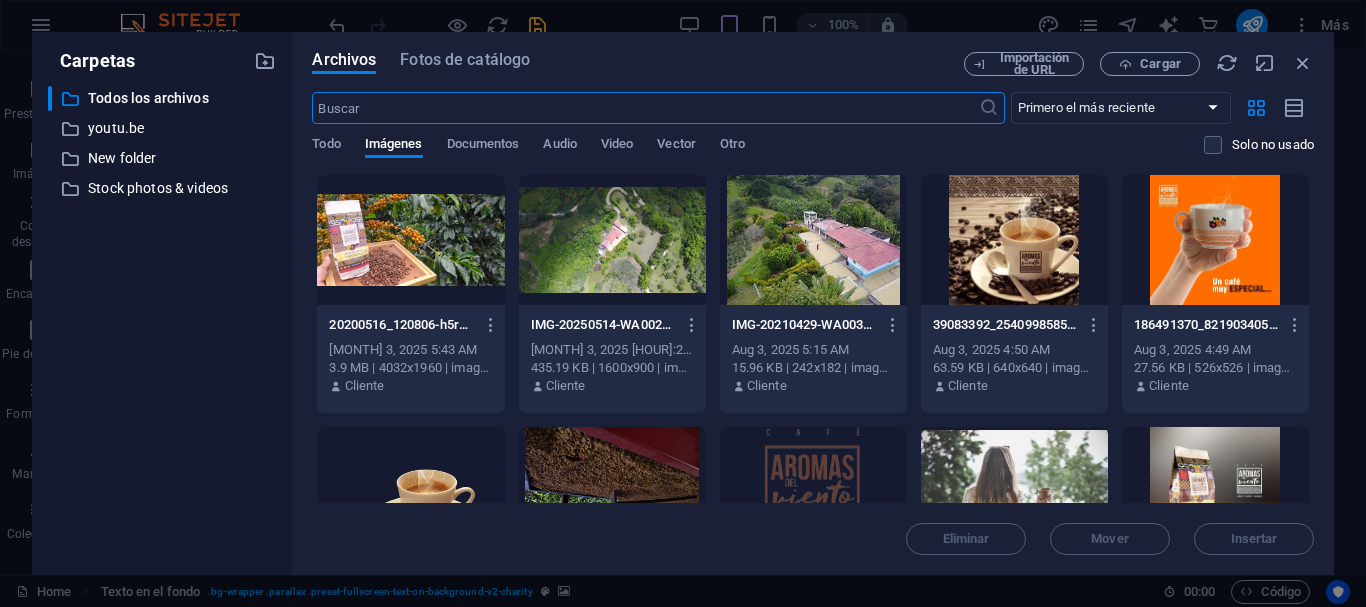 scroll, scrollTop: 10704, scrollLeft: 0, axis: vertical 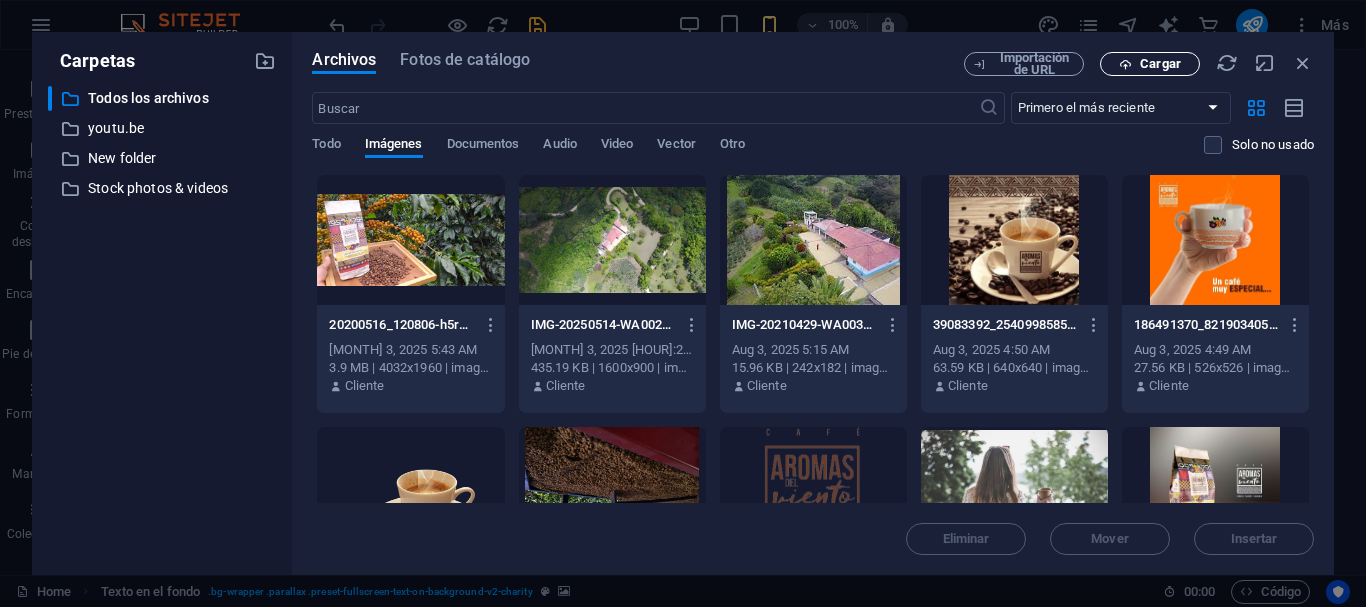 click on "Cargar" at bounding box center [1150, 64] 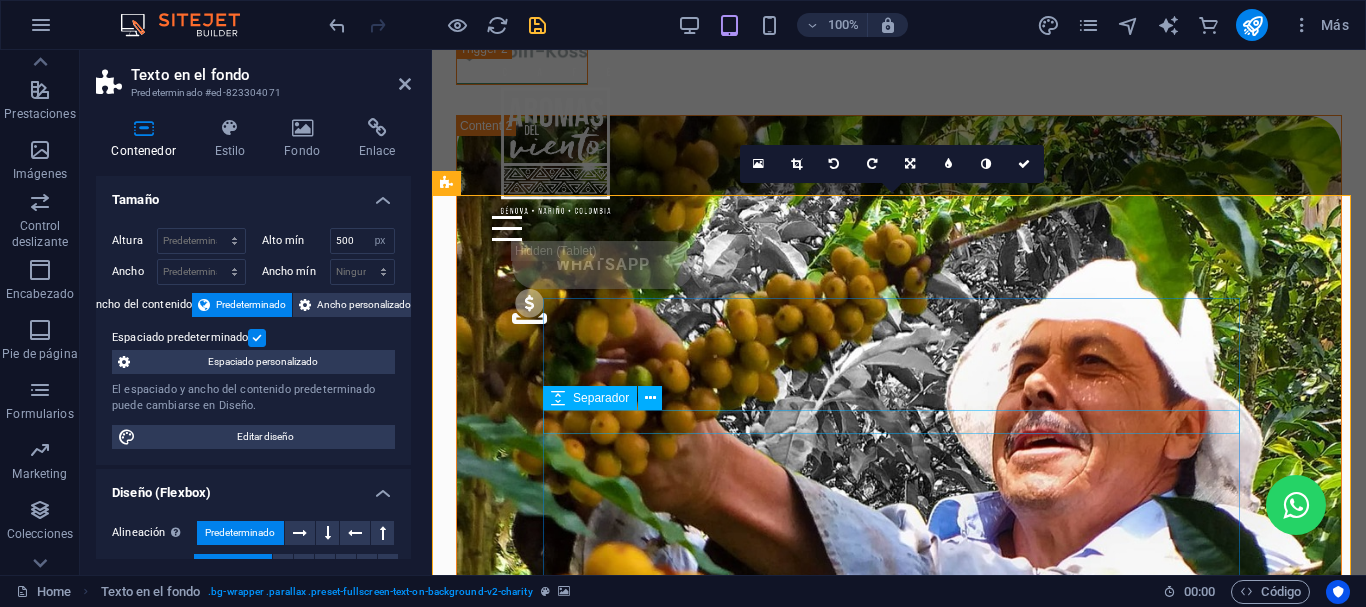scroll, scrollTop: 8459, scrollLeft: 0, axis: vertical 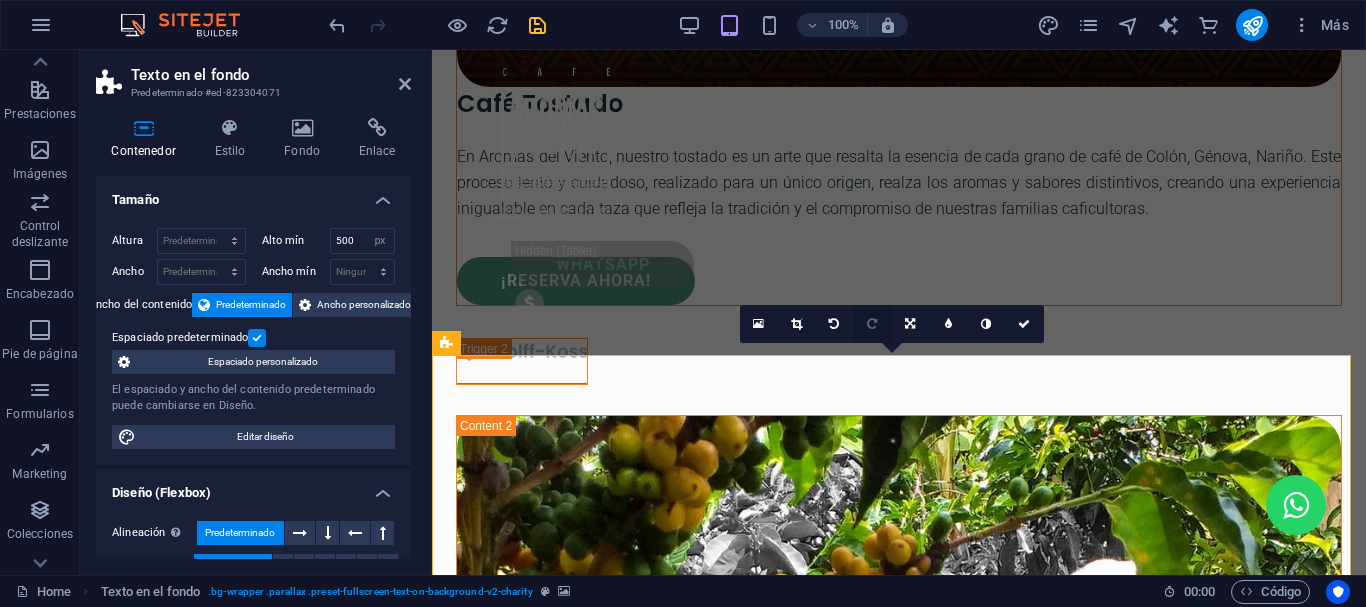 click at bounding box center (872, 324) 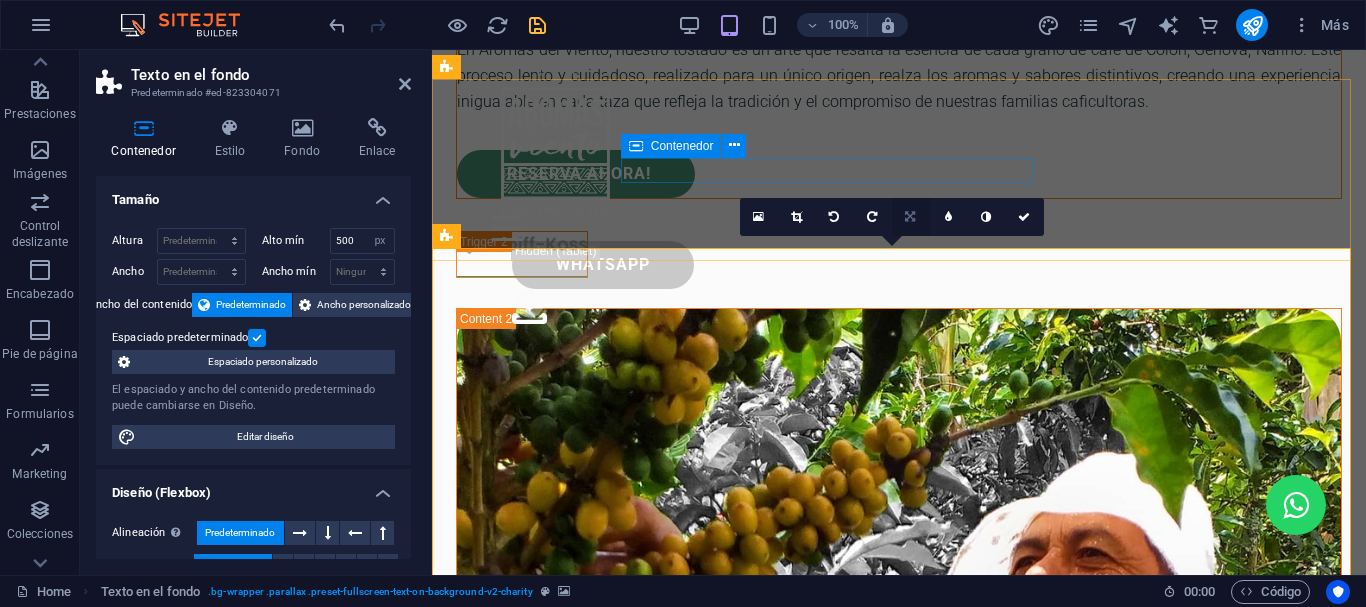 scroll, scrollTop: 8559, scrollLeft: 0, axis: vertical 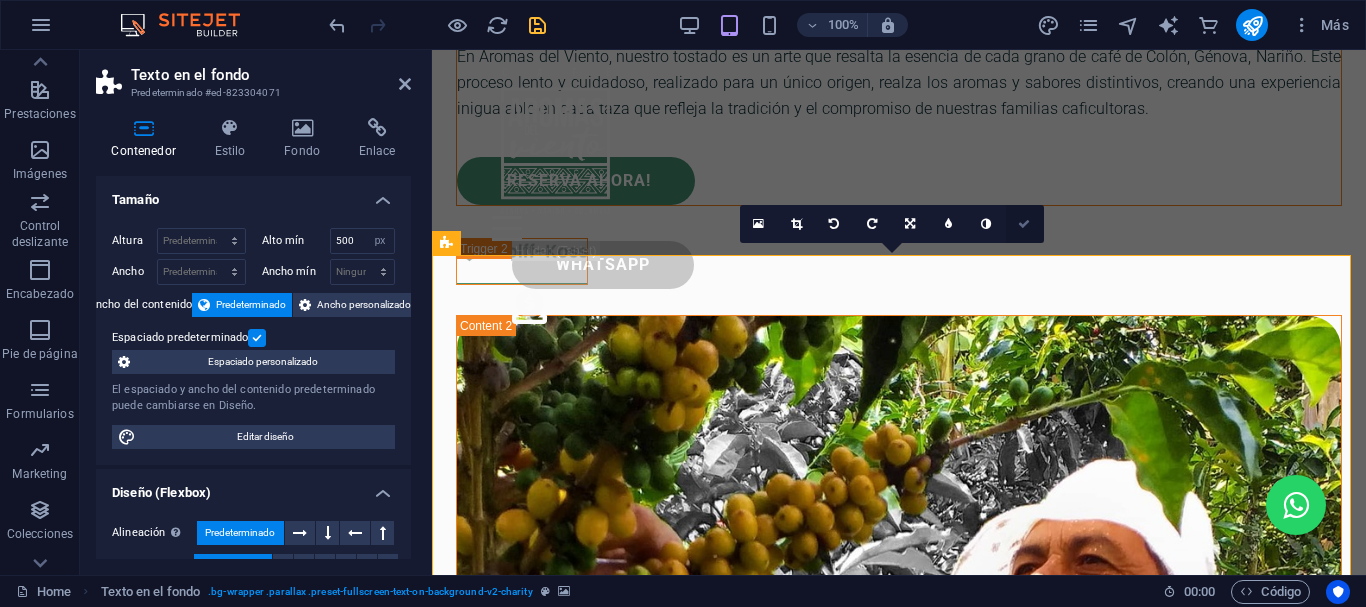click at bounding box center [1024, 224] 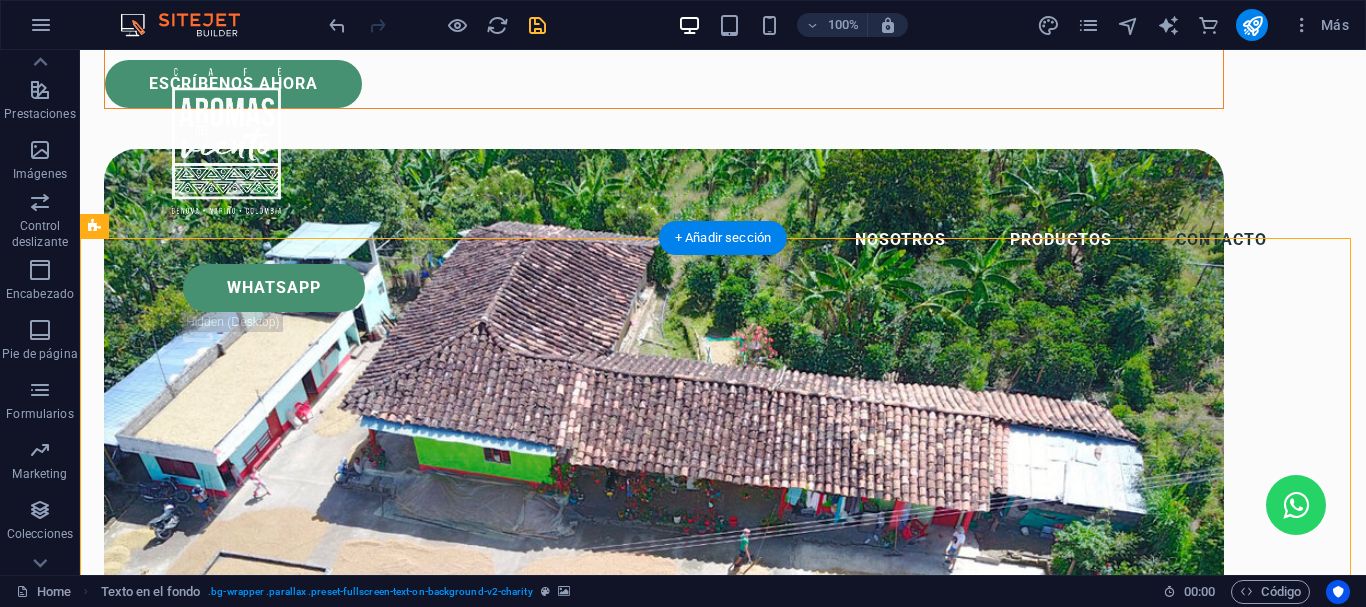 scroll, scrollTop: 7262, scrollLeft: 0, axis: vertical 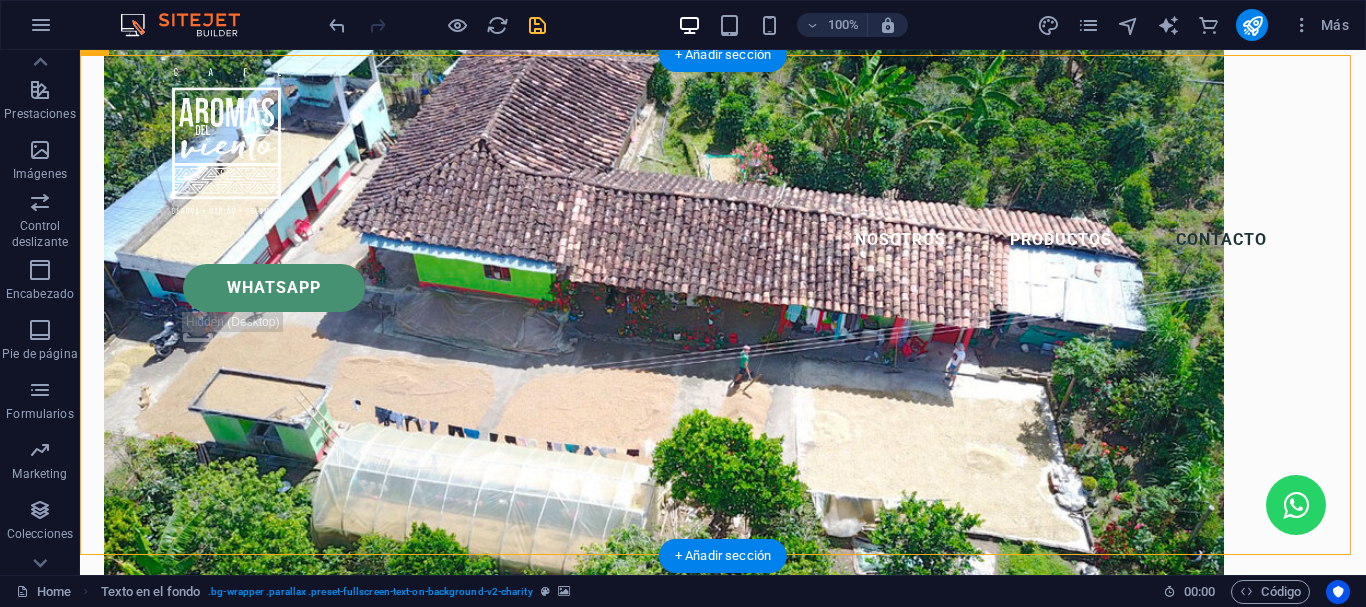 click at bounding box center [723, 9373] 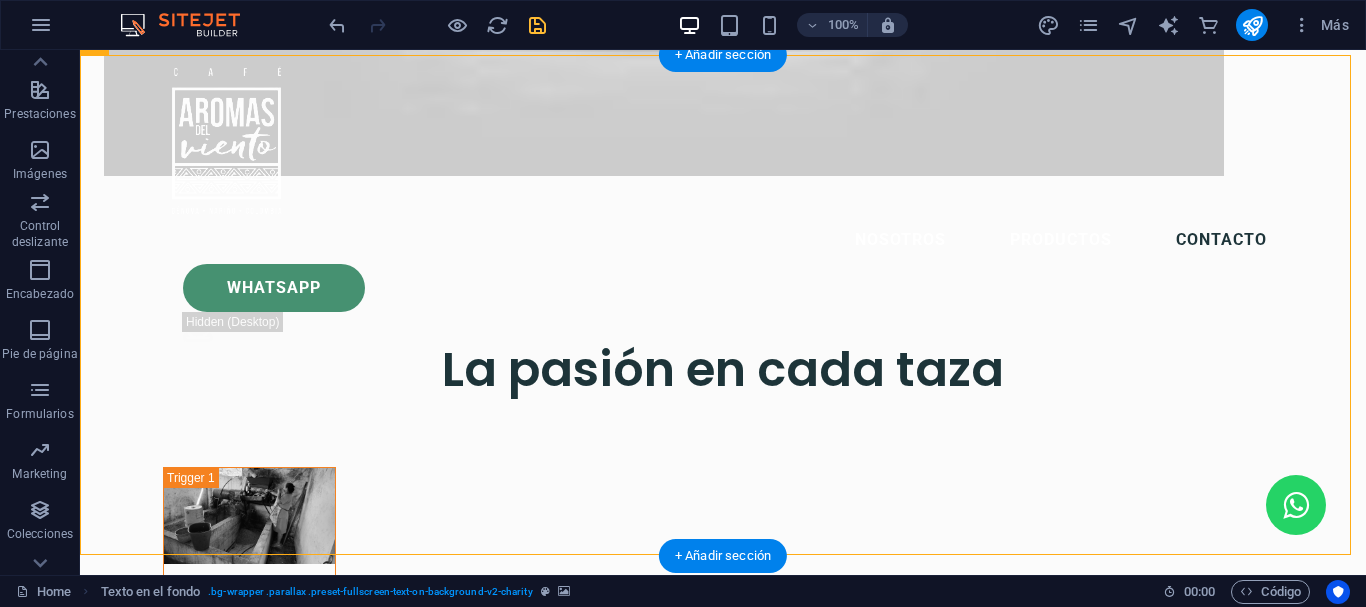select on "px" 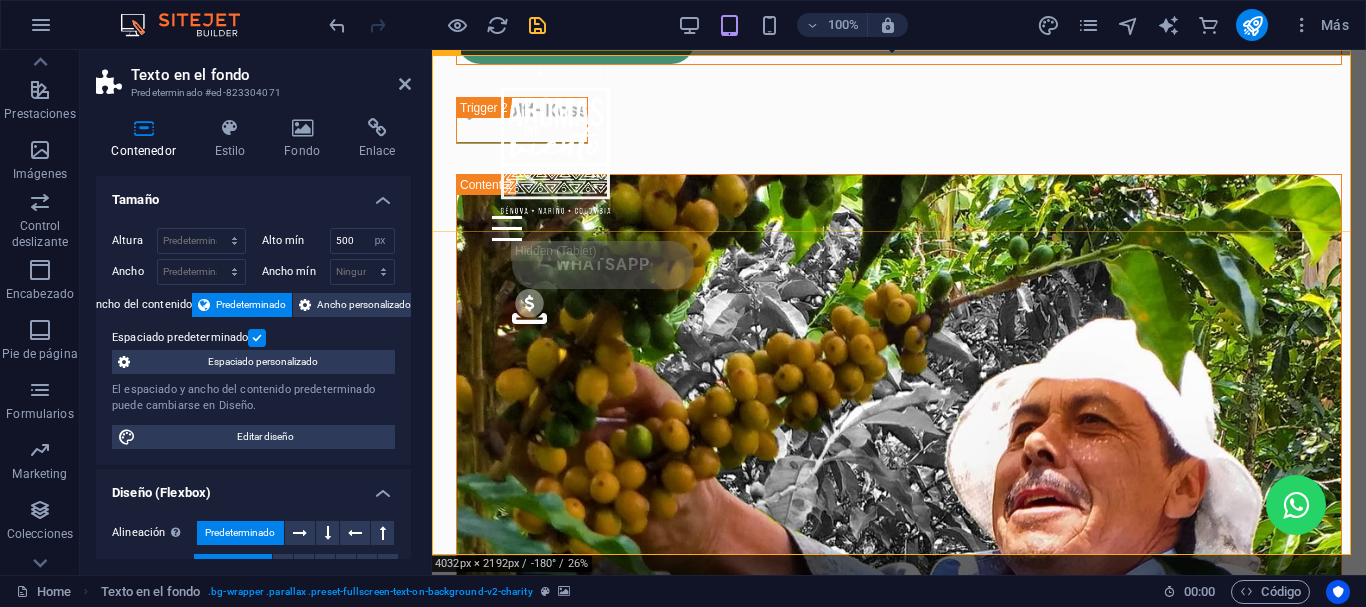 scroll, scrollTop: 8559, scrollLeft: 0, axis: vertical 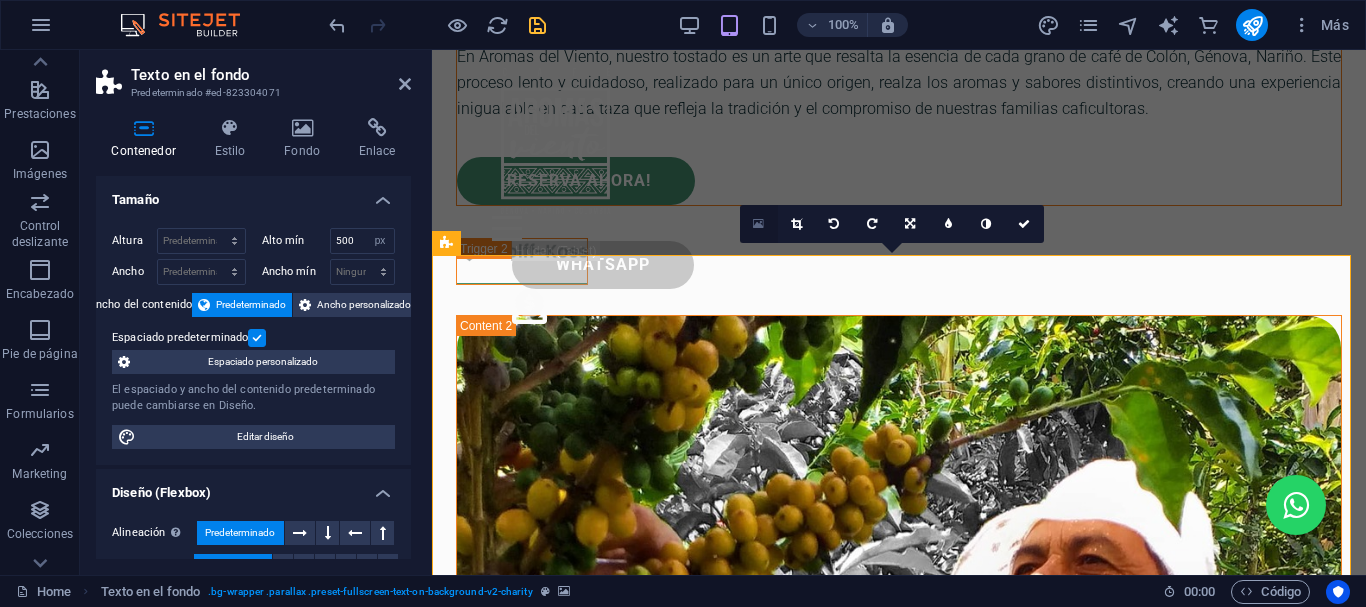 click at bounding box center [758, 224] 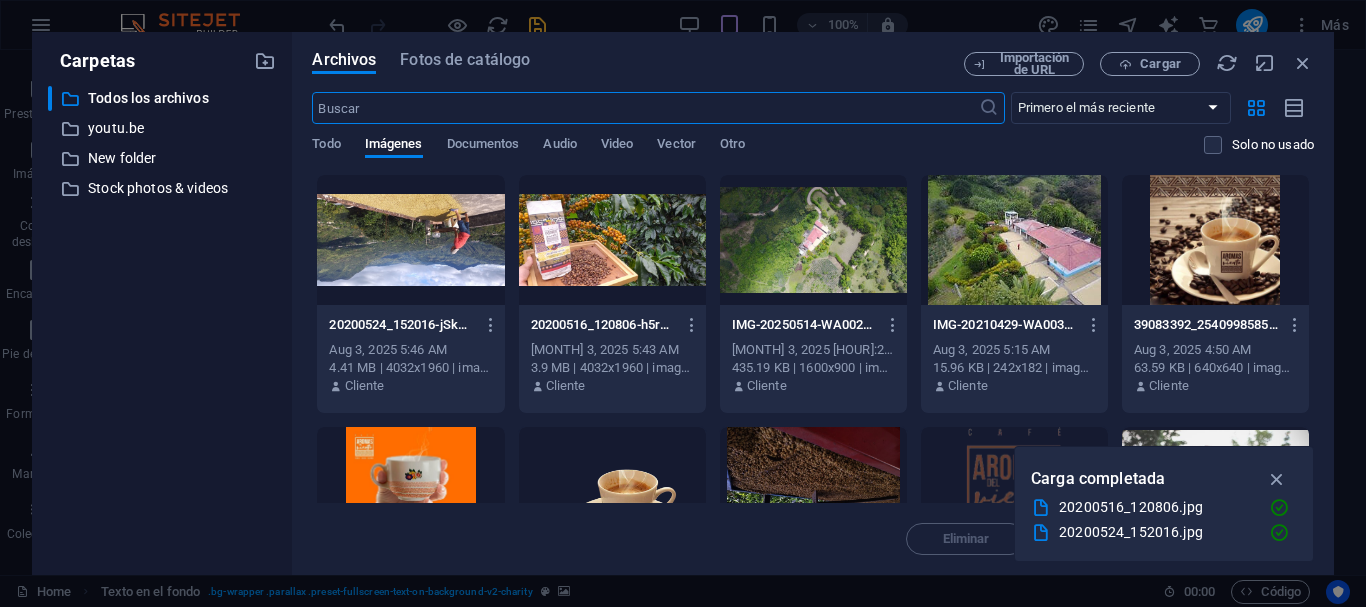 scroll, scrollTop: 10704, scrollLeft: 0, axis: vertical 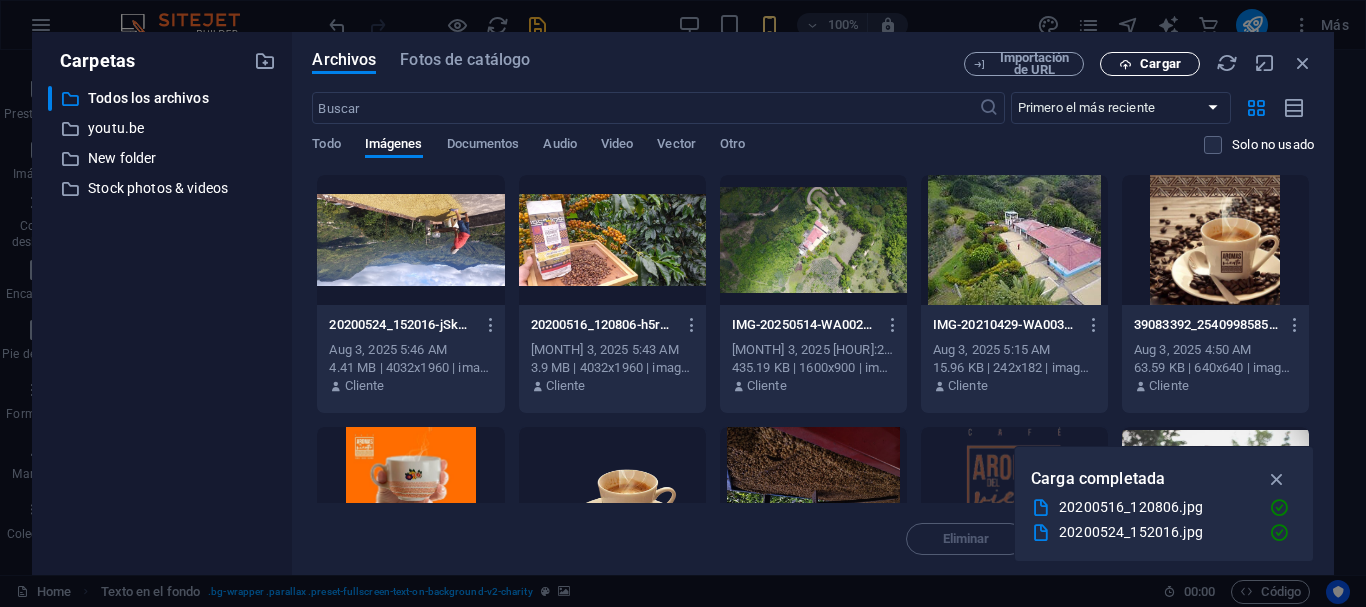 click on "Cargar" at bounding box center (1160, 64) 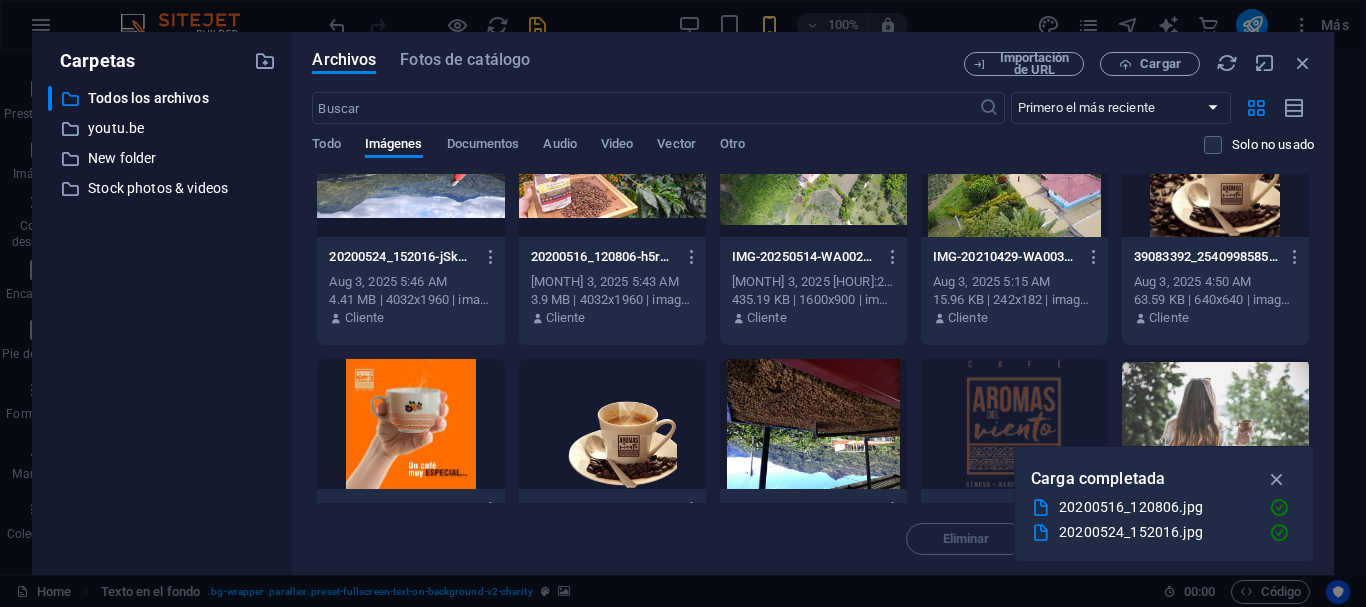 scroll, scrollTop: 0, scrollLeft: 0, axis: both 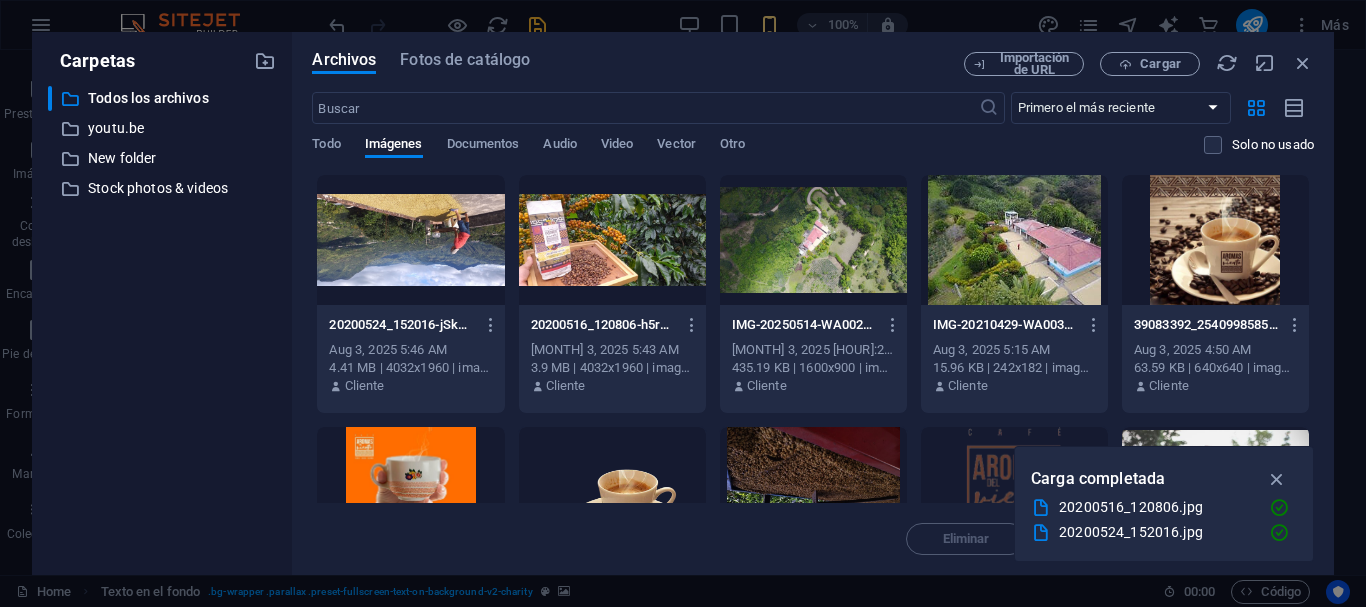 type 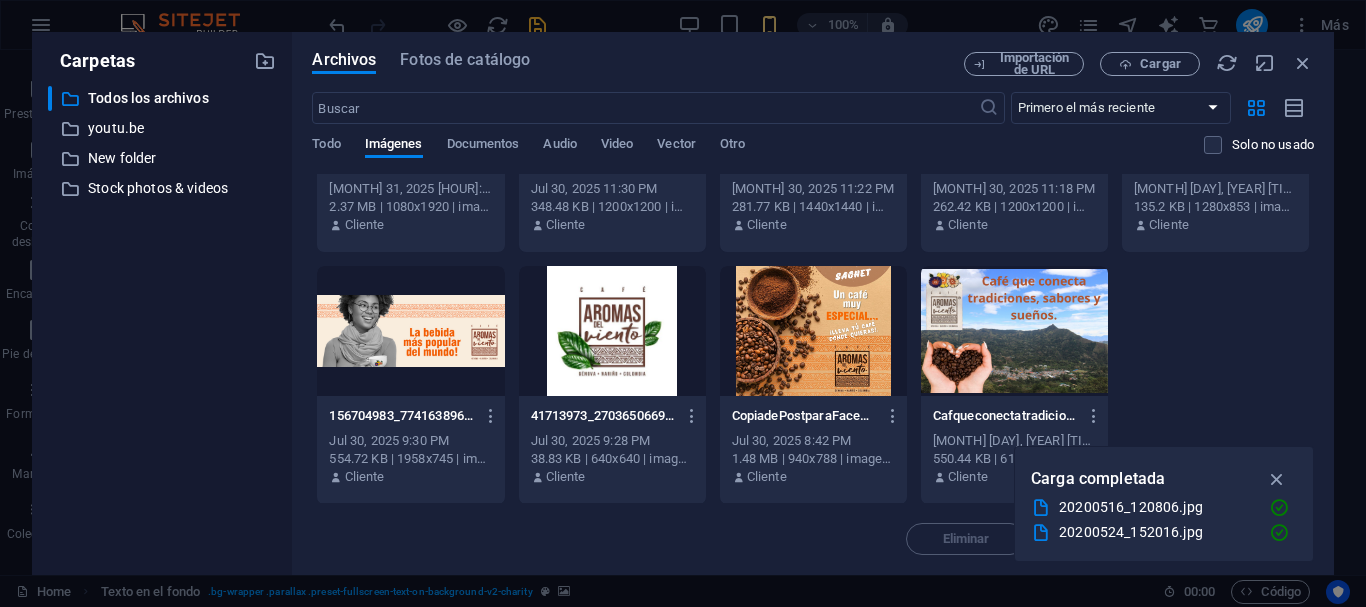 scroll, scrollTop: 1423, scrollLeft: 0, axis: vertical 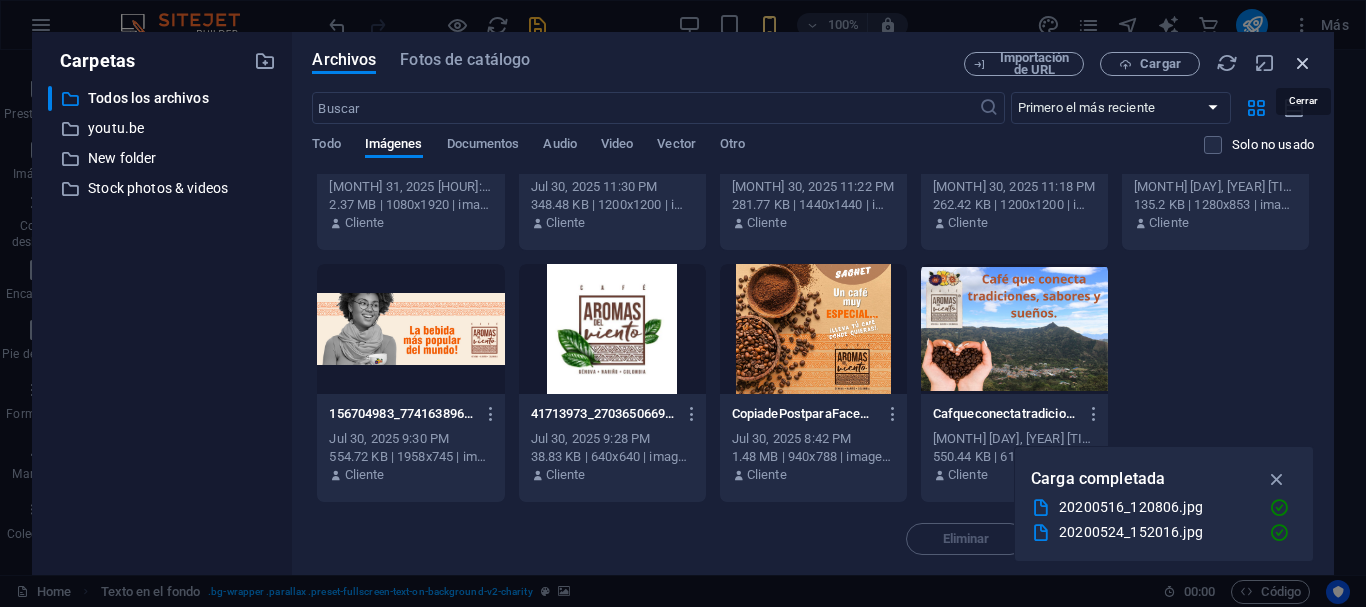 click at bounding box center (1303, 63) 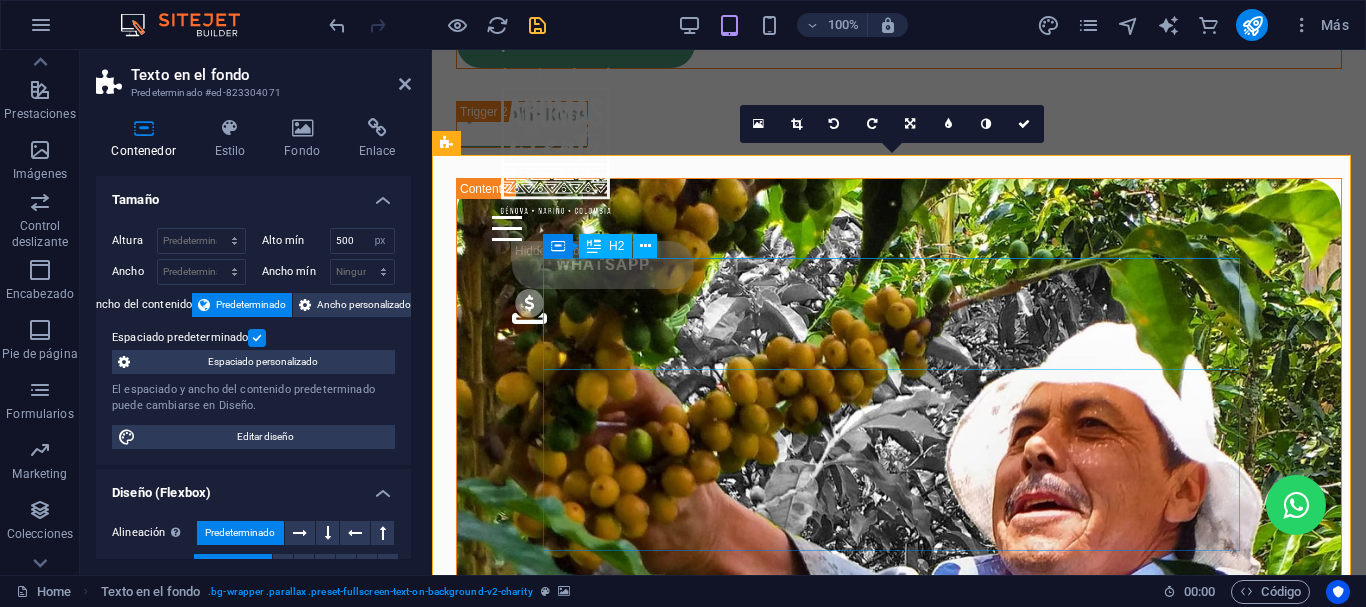 scroll, scrollTop: 8659, scrollLeft: 0, axis: vertical 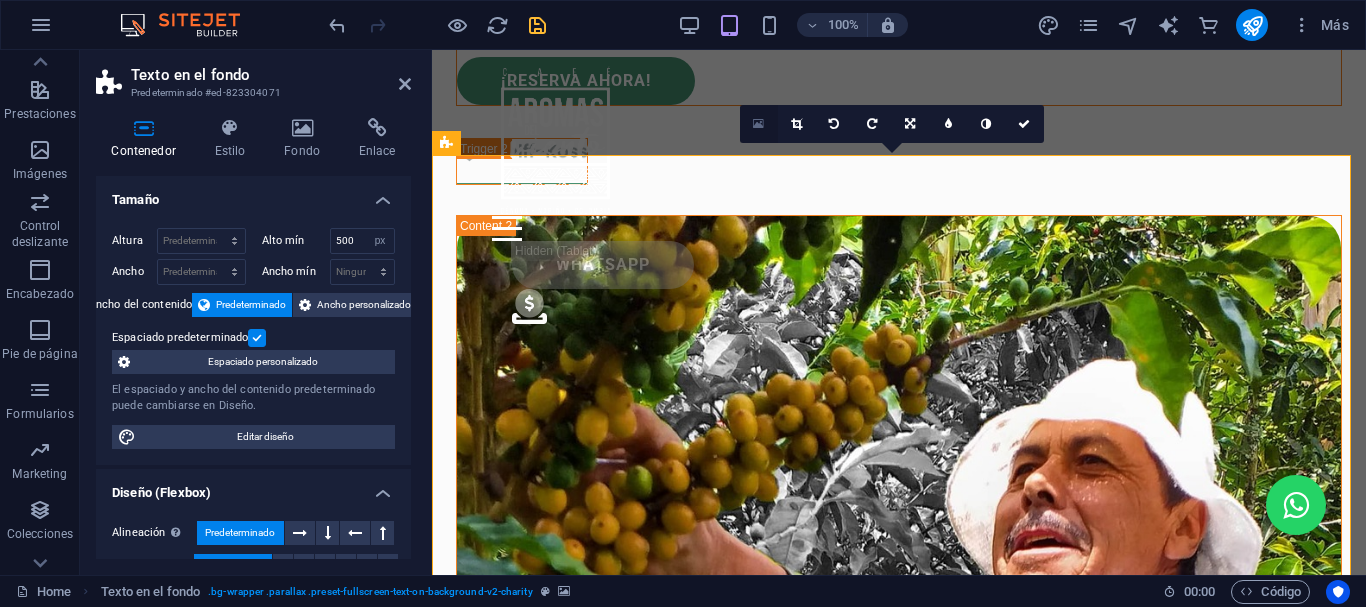 click at bounding box center (758, 124) 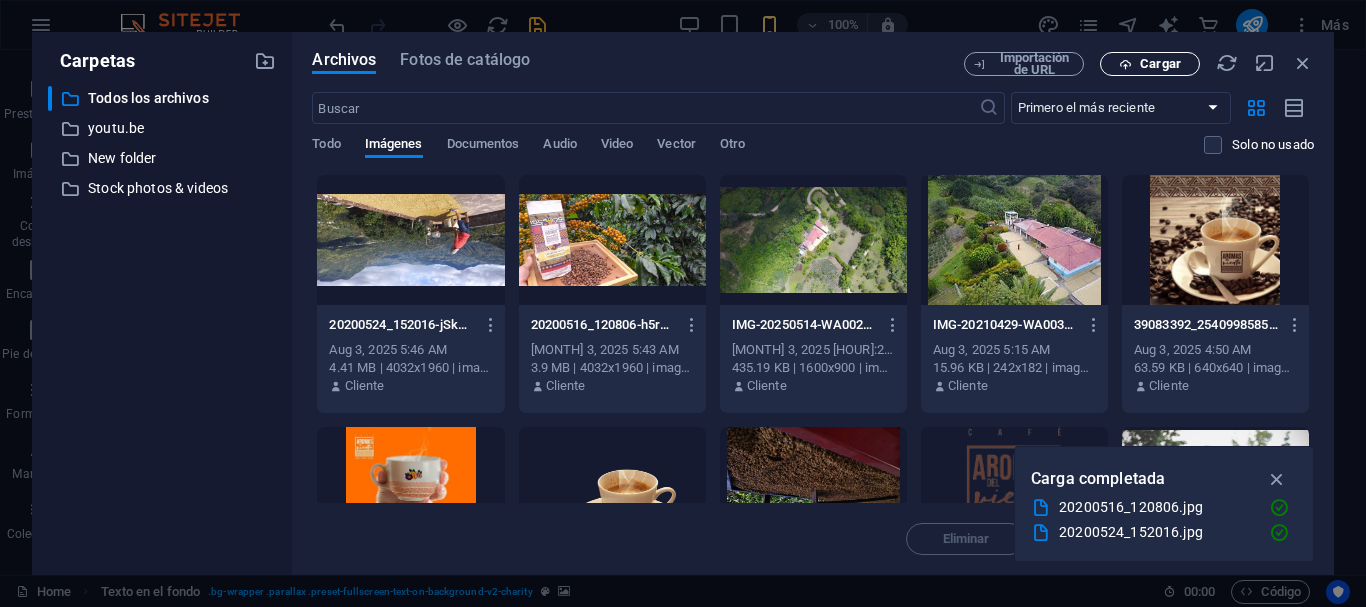 click on "Cargar" at bounding box center (1160, 64) 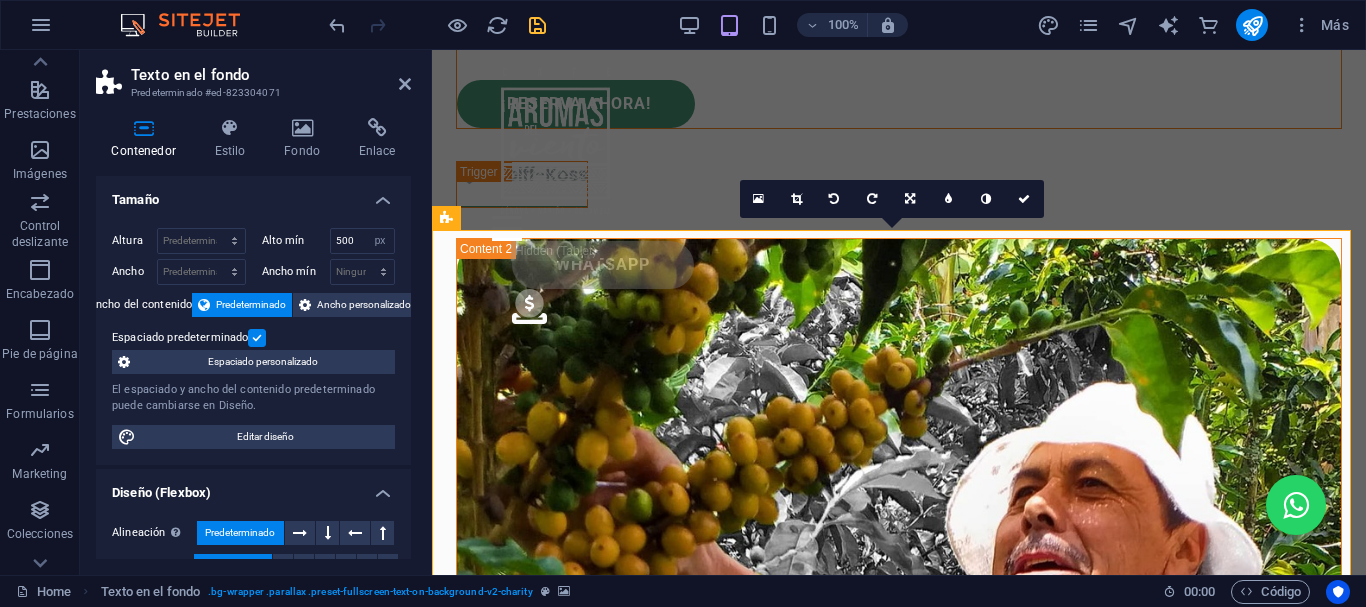 scroll, scrollTop: 8559, scrollLeft: 0, axis: vertical 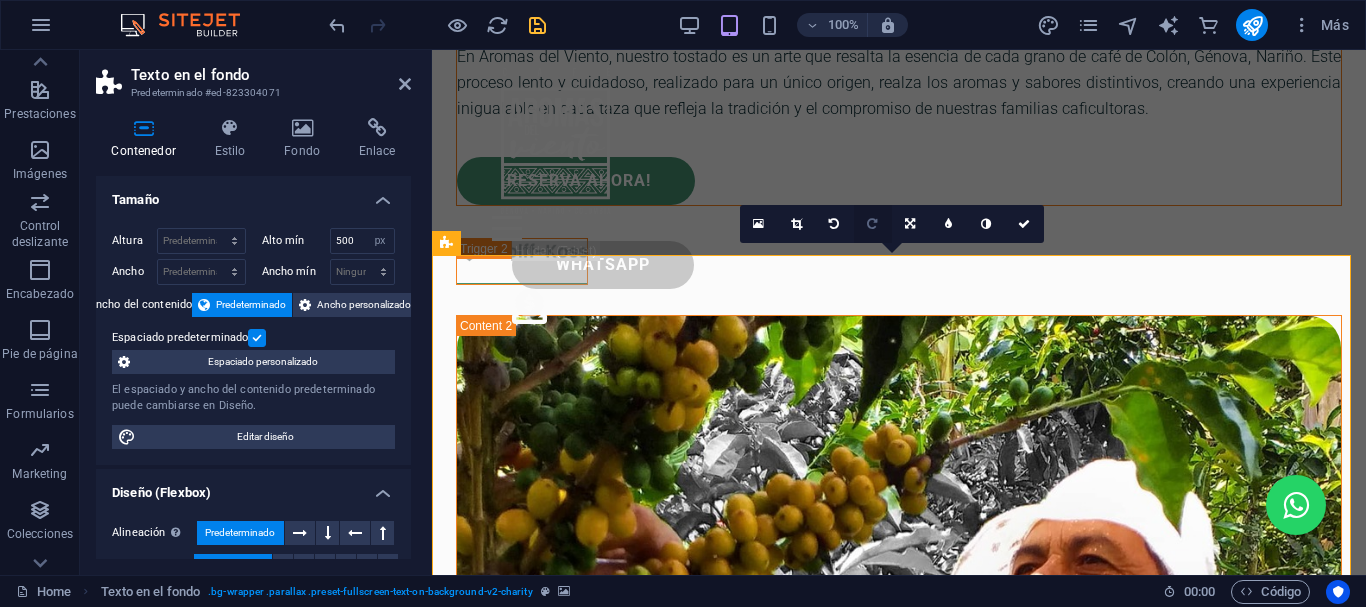 click at bounding box center [872, 224] 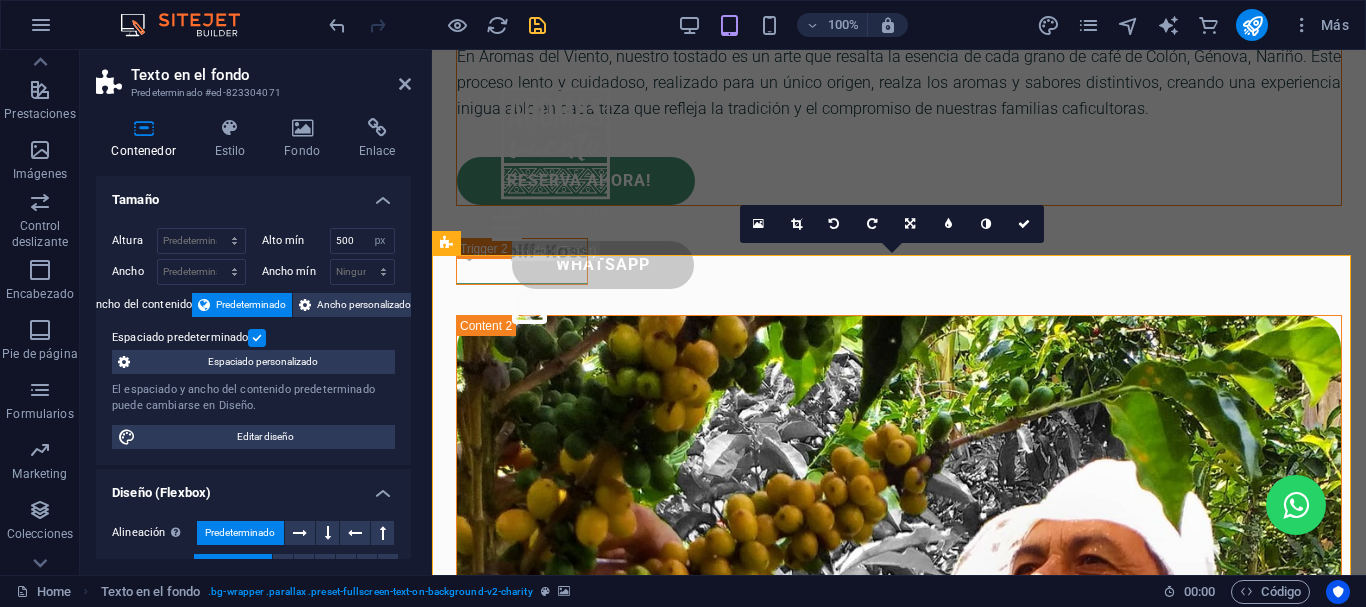 click at bounding box center [872, 224] 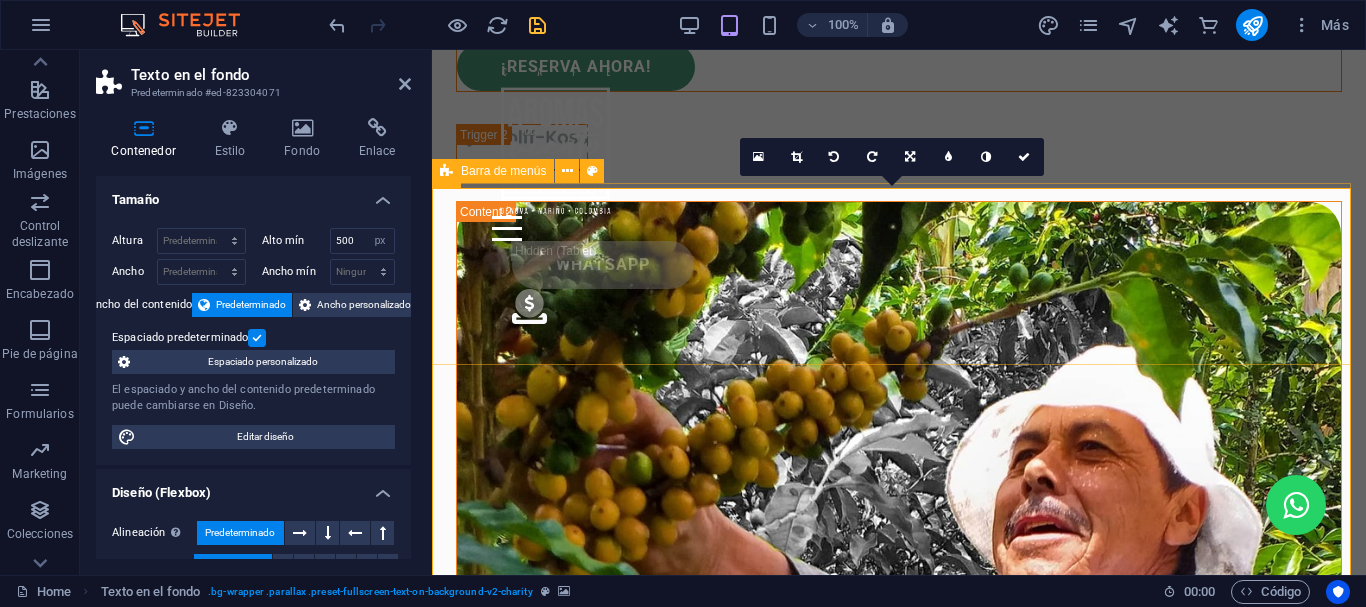 scroll, scrollTop: 8559, scrollLeft: 0, axis: vertical 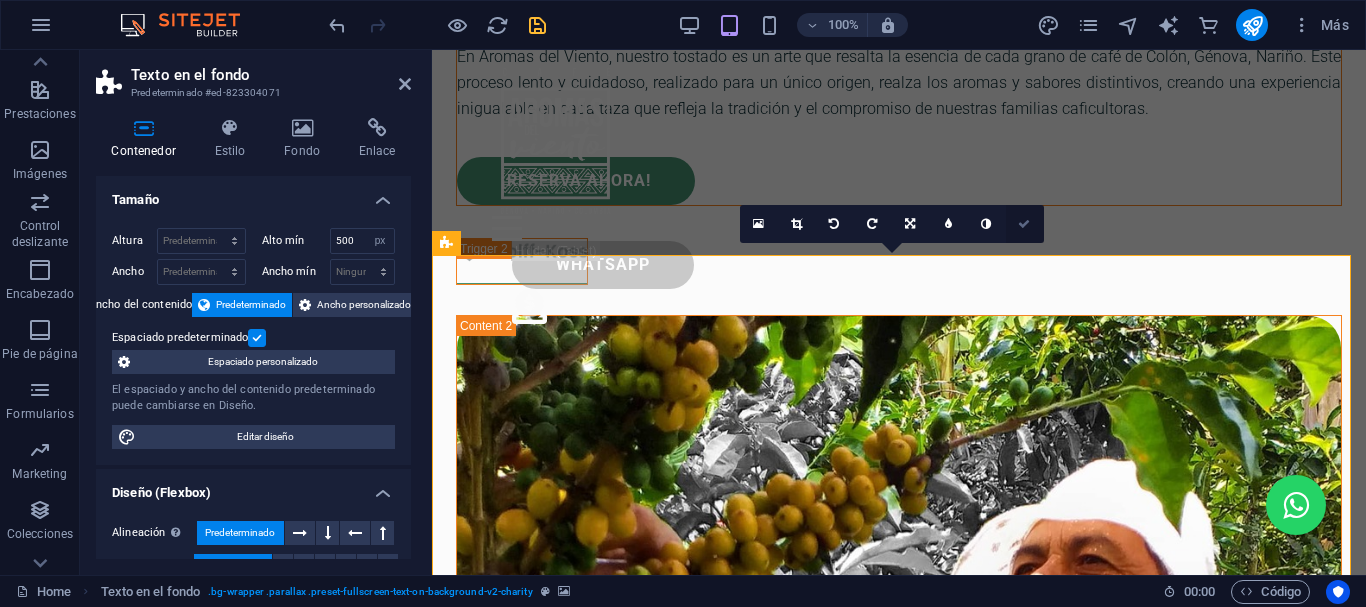 click at bounding box center [1024, 224] 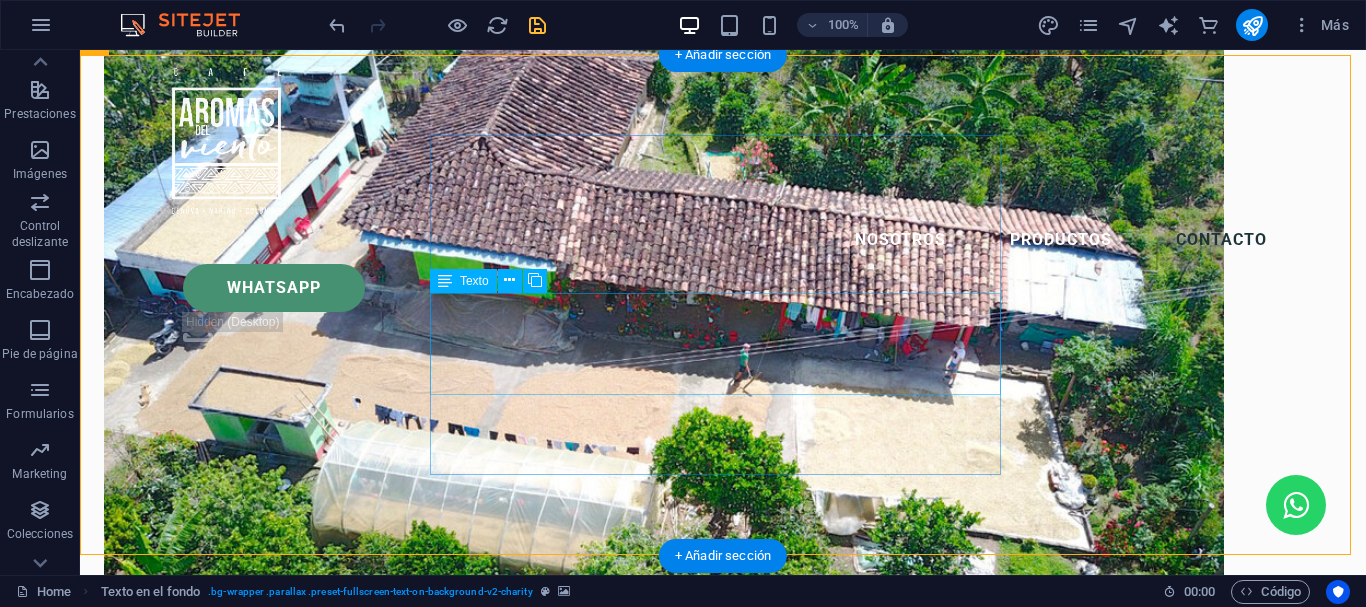 scroll, scrollTop: 7262, scrollLeft: 0, axis: vertical 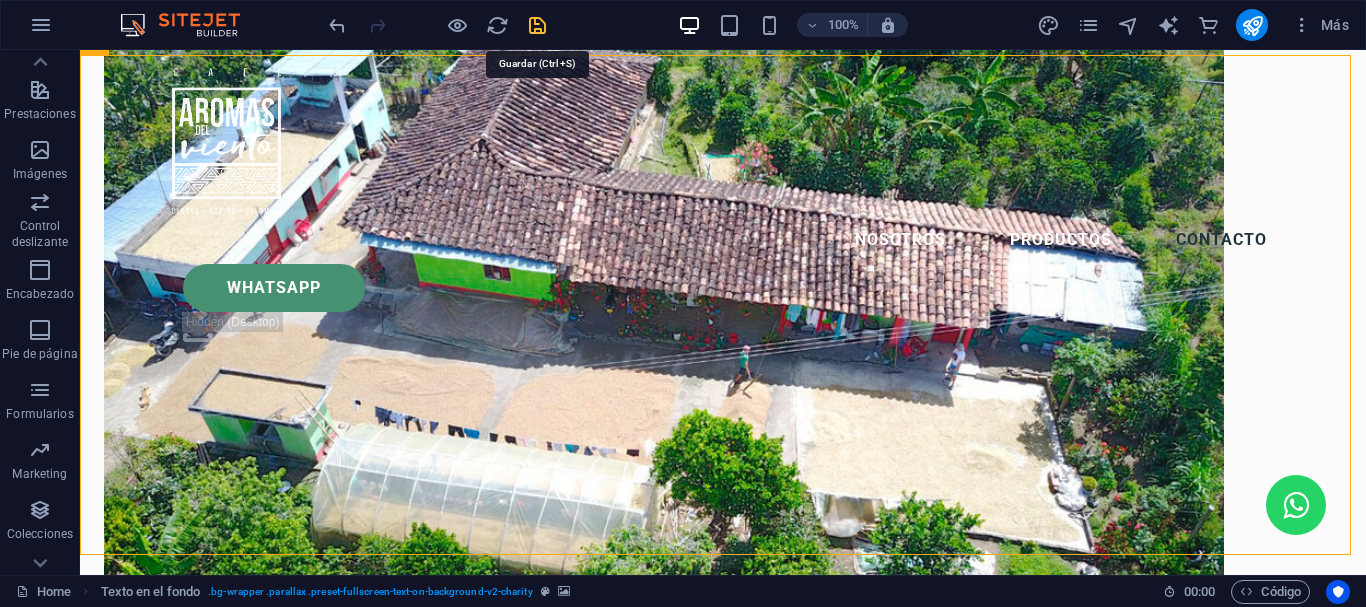 click at bounding box center [537, 25] 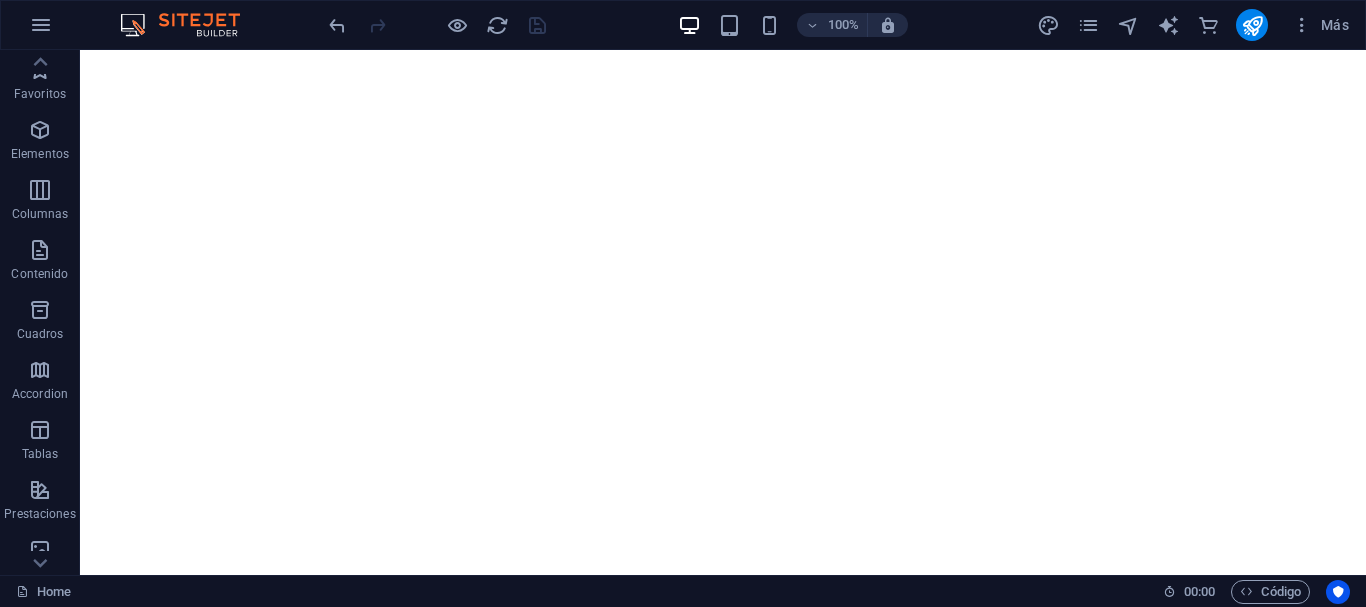 scroll, scrollTop: 0, scrollLeft: 0, axis: both 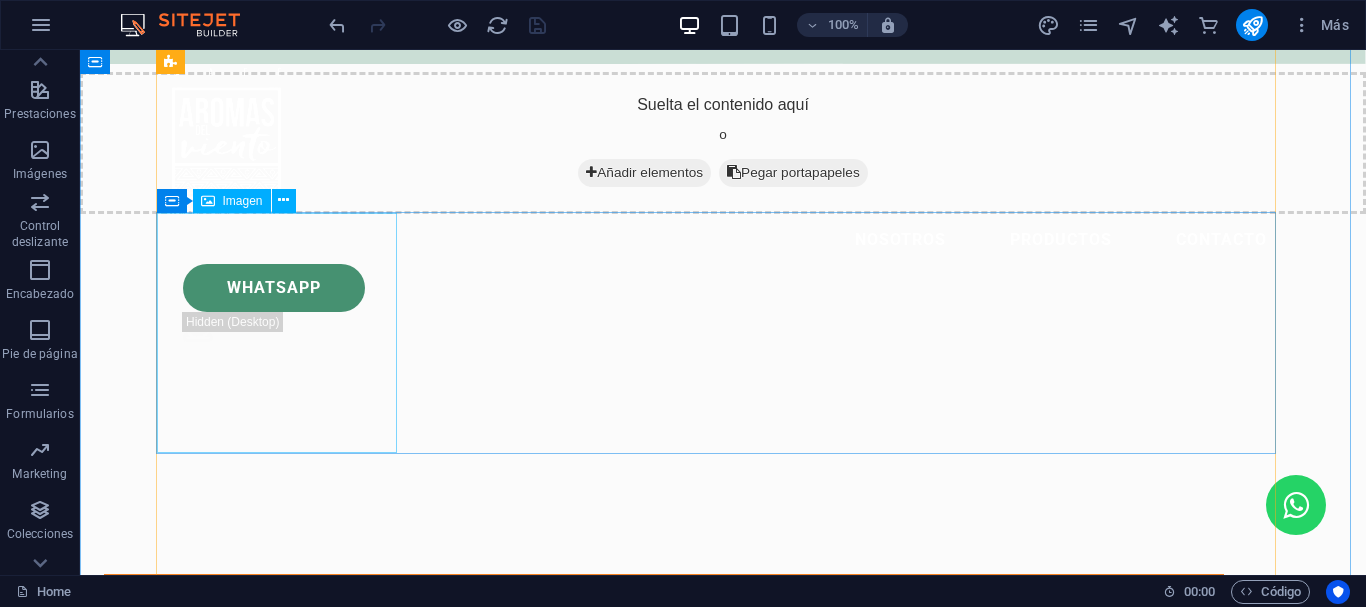click at bounding box center [723, 6548] 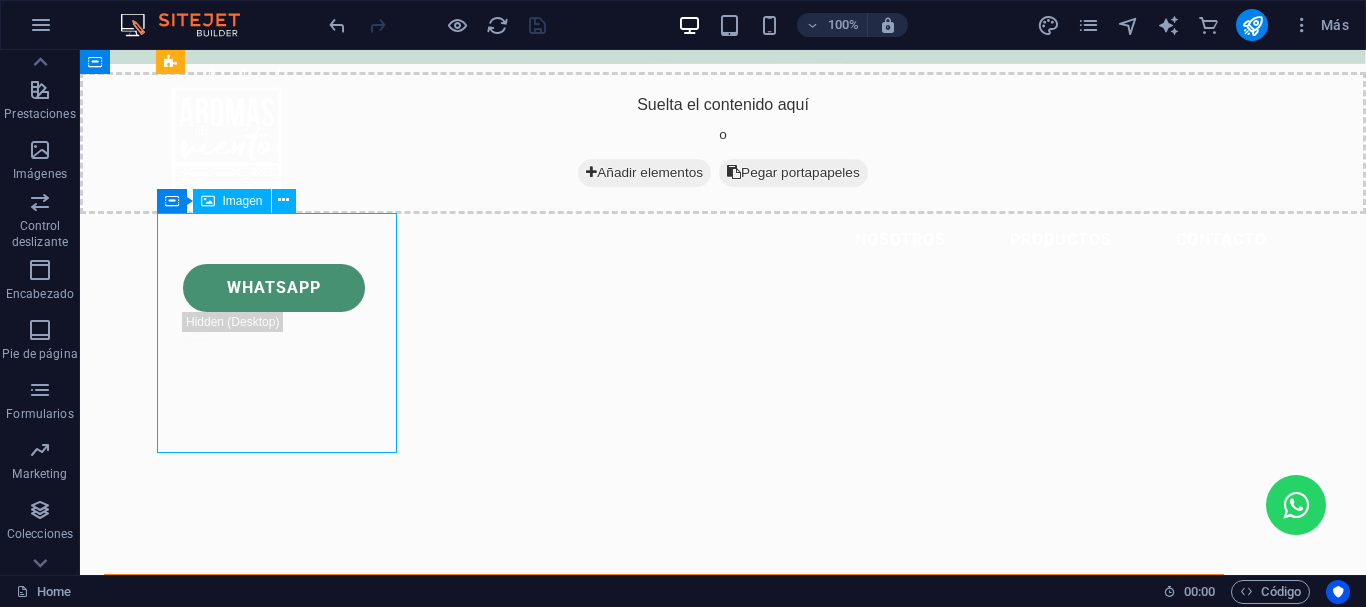 click at bounding box center [723, 6548] 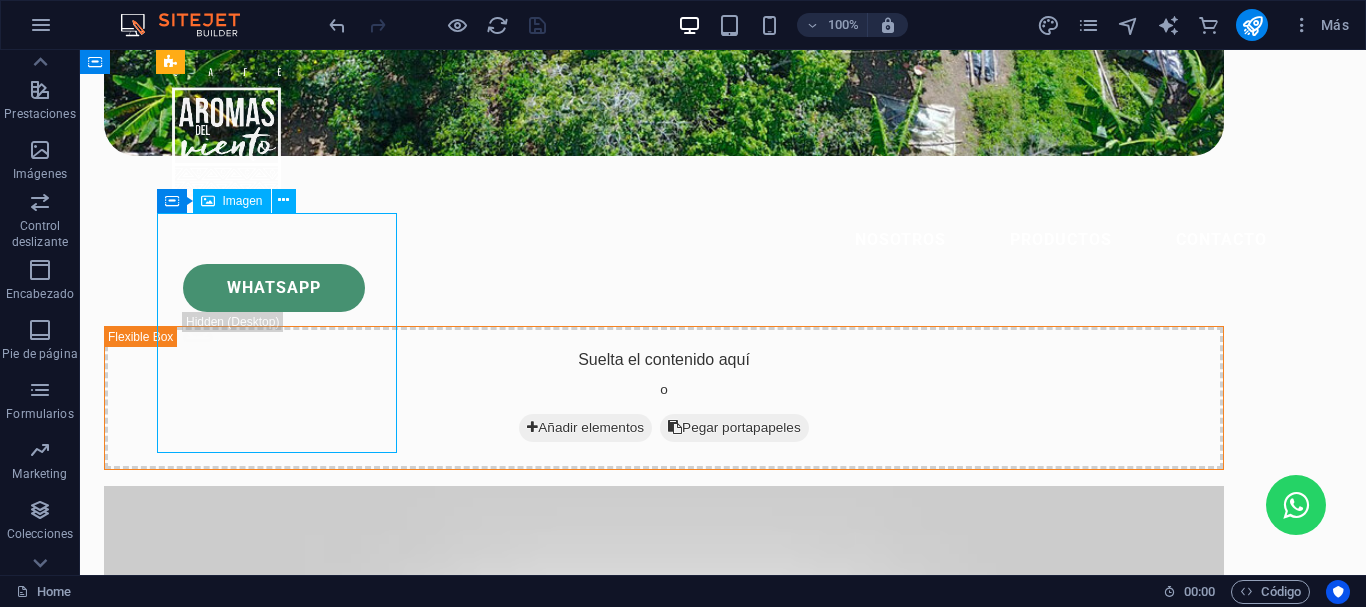 select on "%" 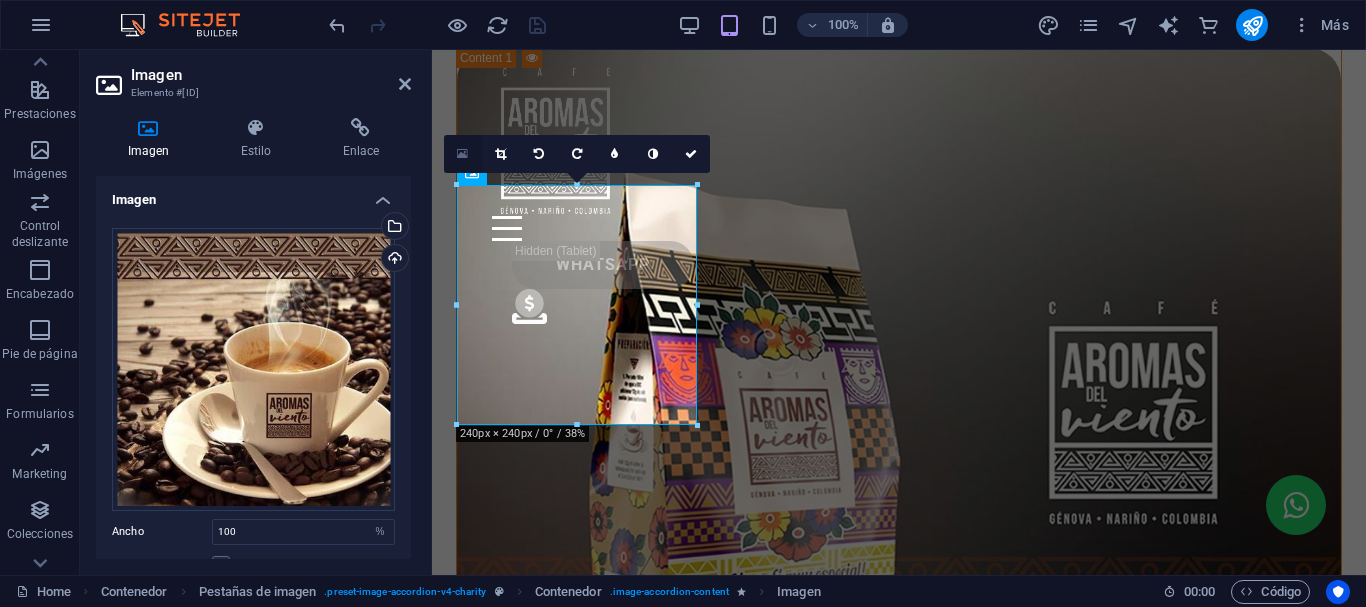 click at bounding box center [462, 154] 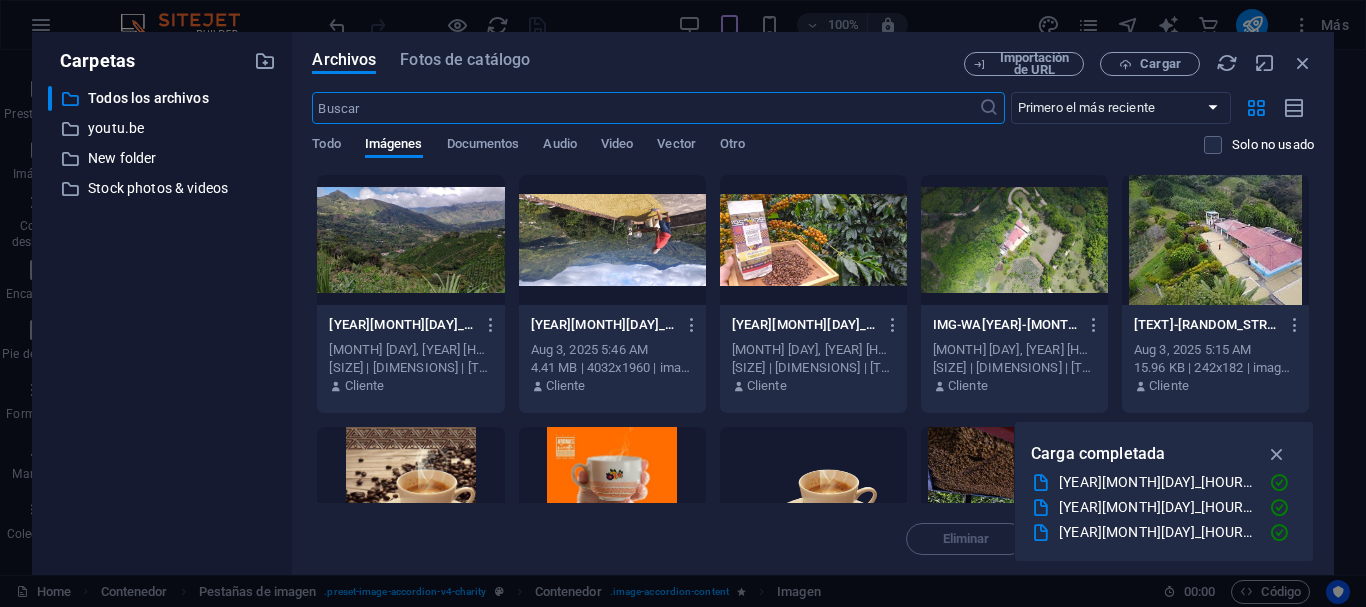 scroll, scrollTop: 8203, scrollLeft: 0, axis: vertical 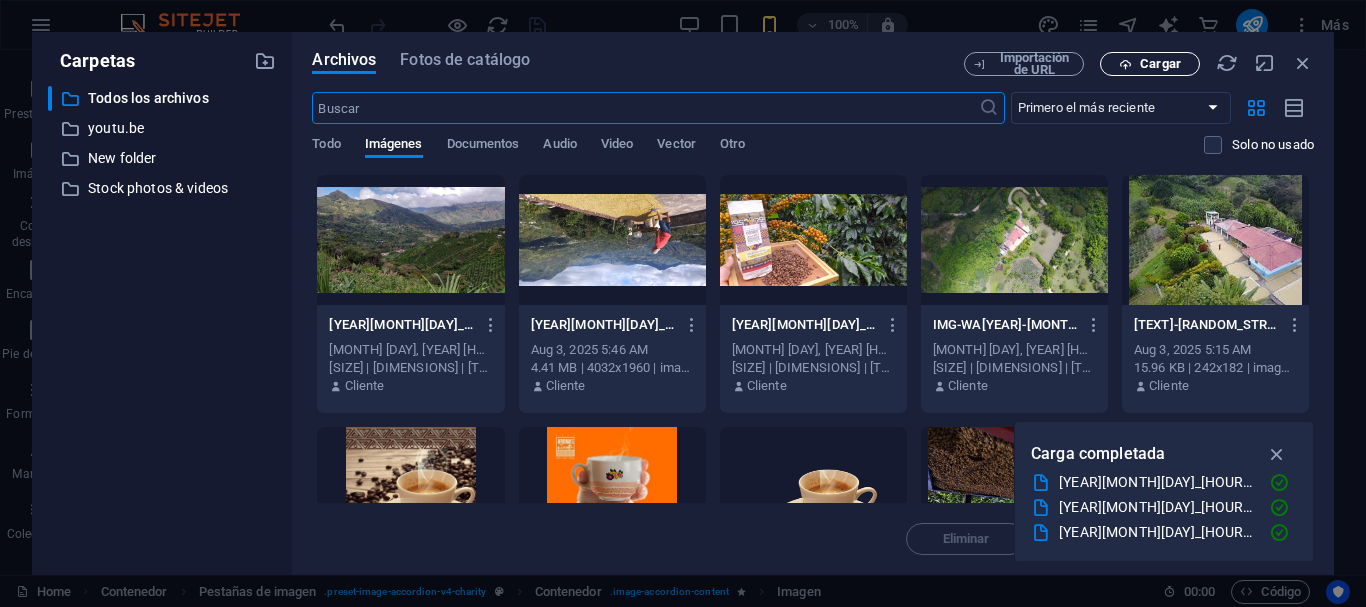 click on "Cargar" at bounding box center [1150, 64] 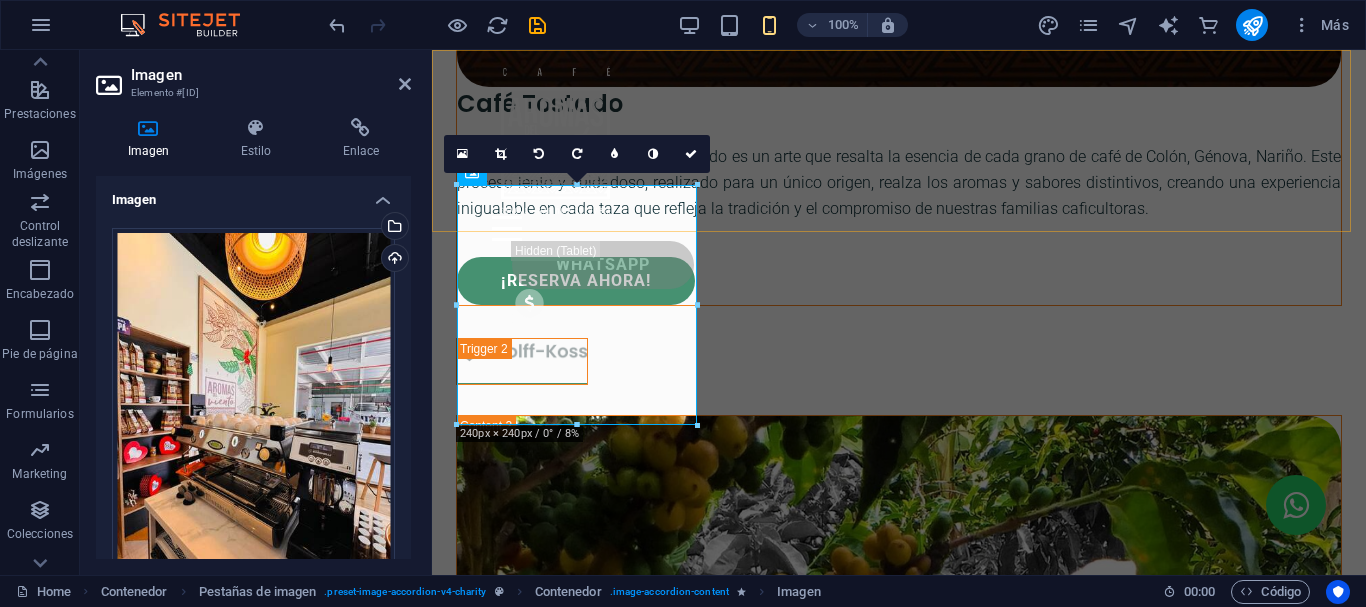 scroll, scrollTop: 7358, scrollLeft: 0, axis: vertical 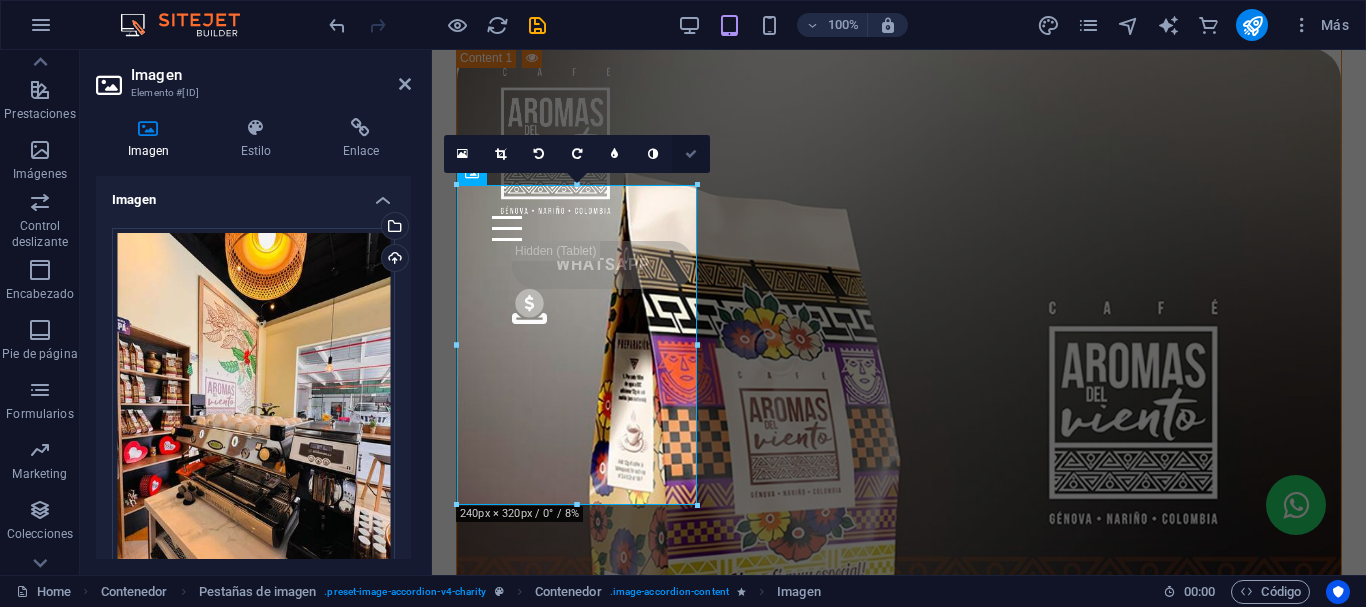 click at bounding box center (691, 154) 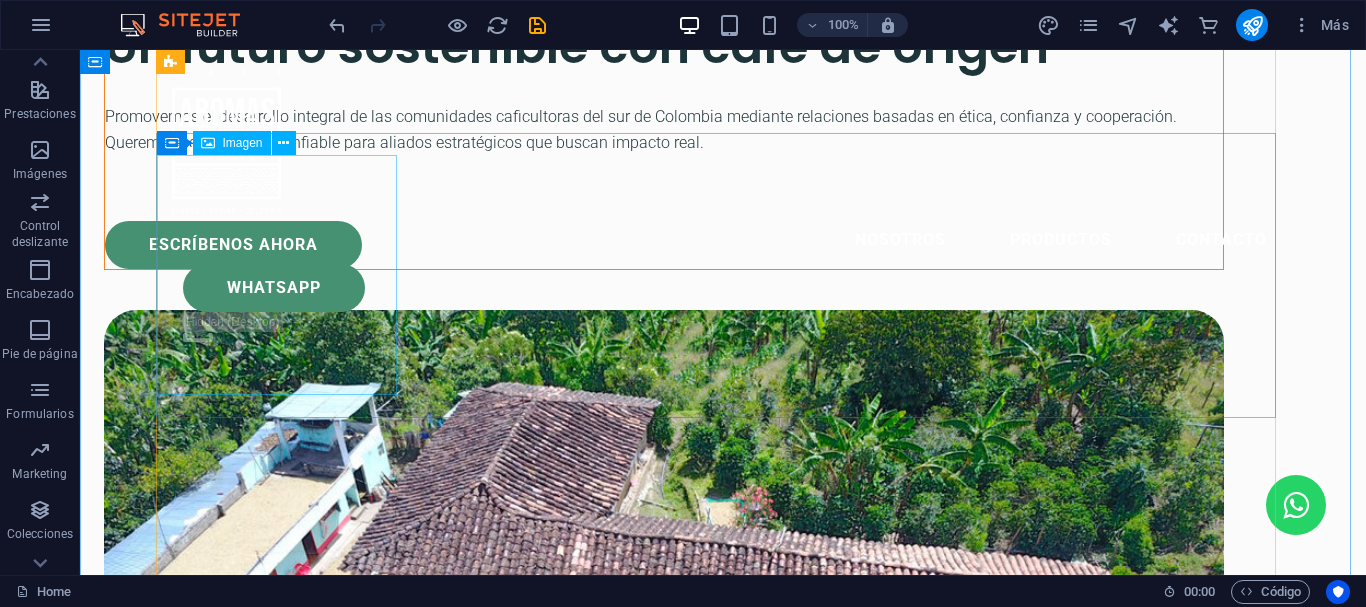 scroll, scrollTop: 6430, scrollLeft: 0, axis: vertical 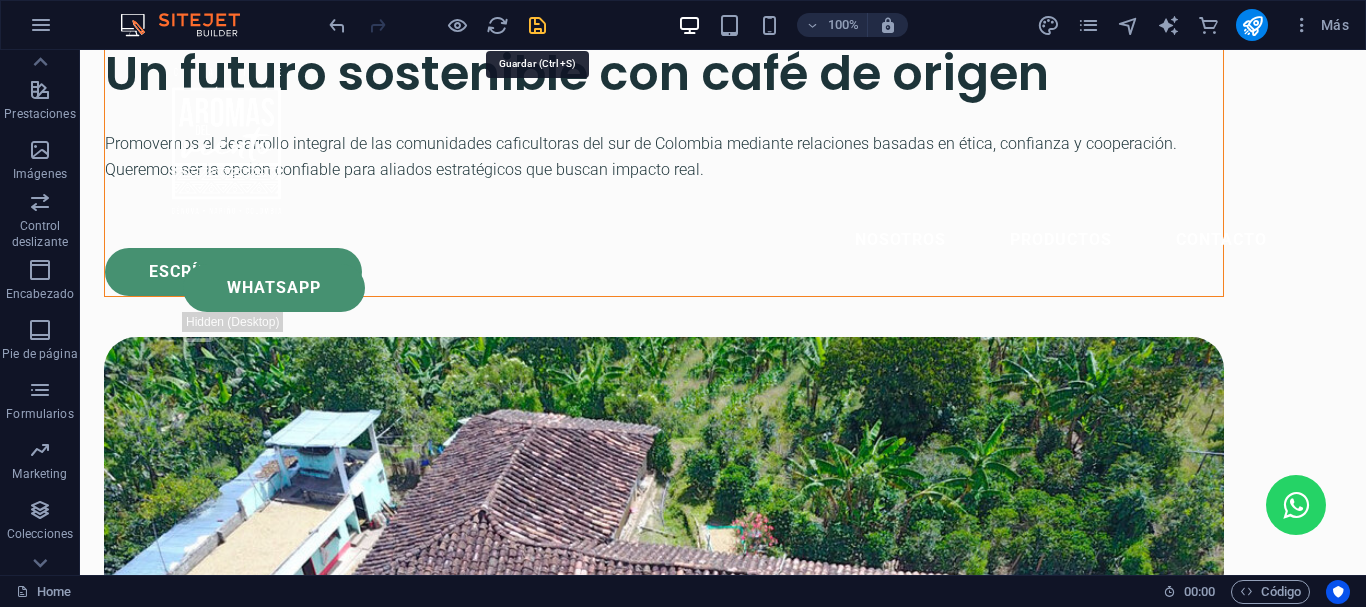 click at bounding box center [537, 25] 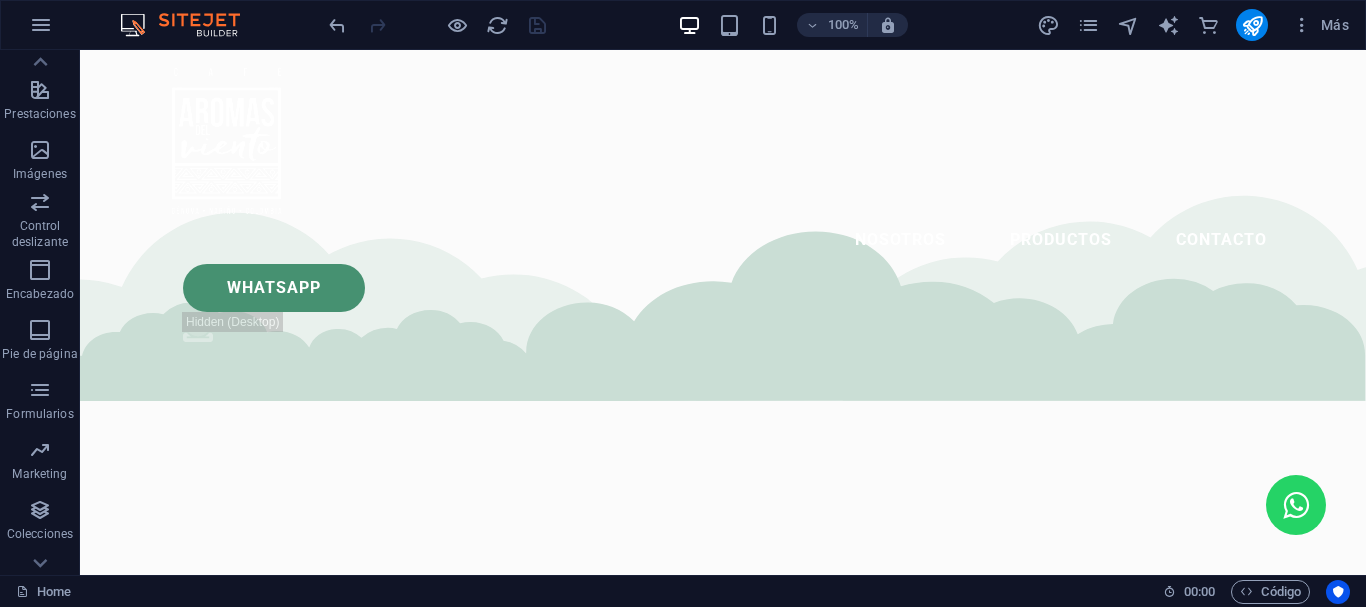 scroll, scrollTop: 2330, scrollLeft: 0, axis: vertical 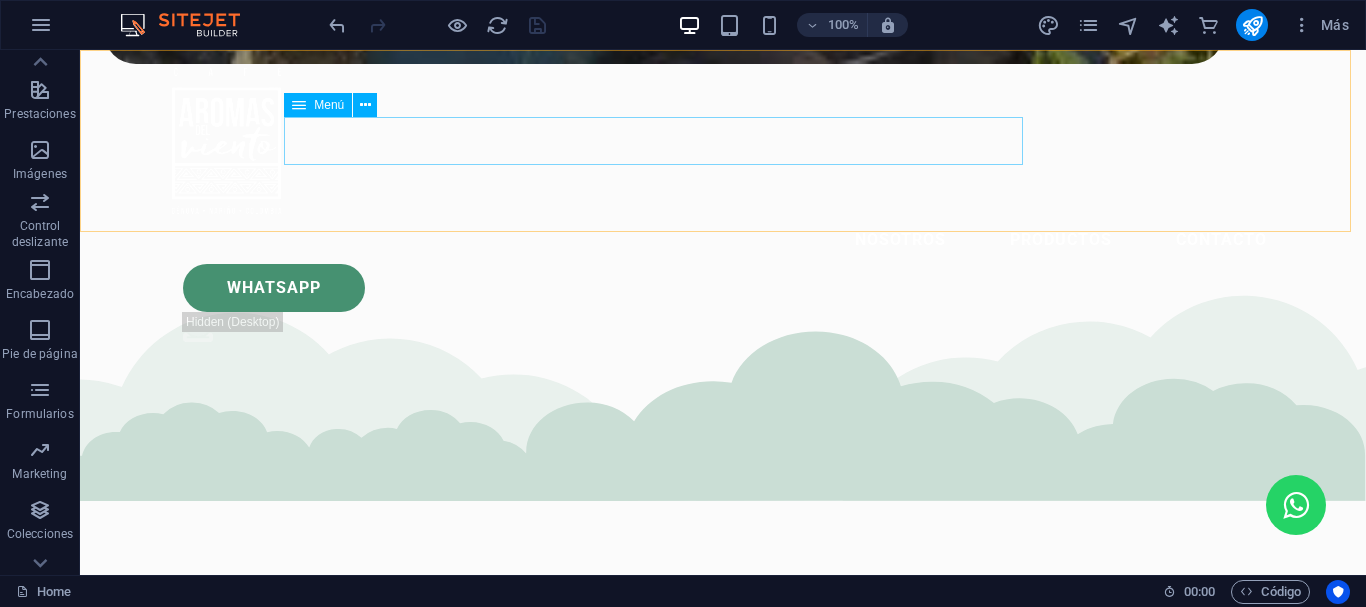 click on "Nosotros Productos Contacto" at bounding box center [723, 240] 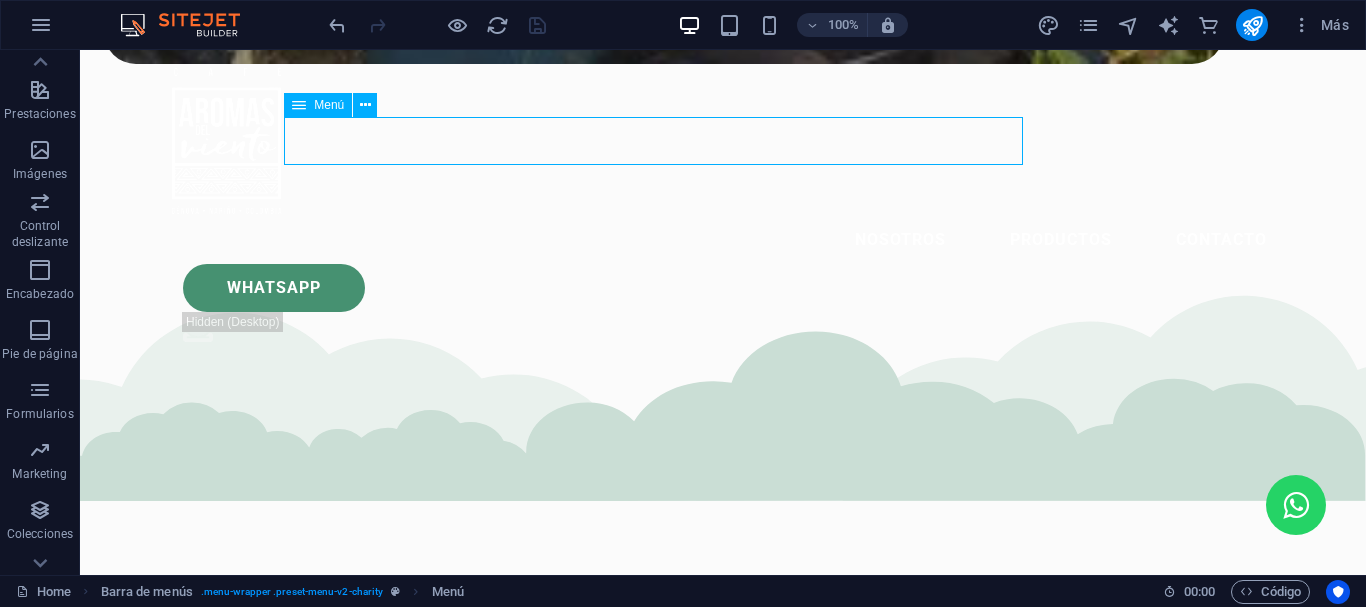 click on "Nosotros Productos Contacto" at bounding box center (723, 240) 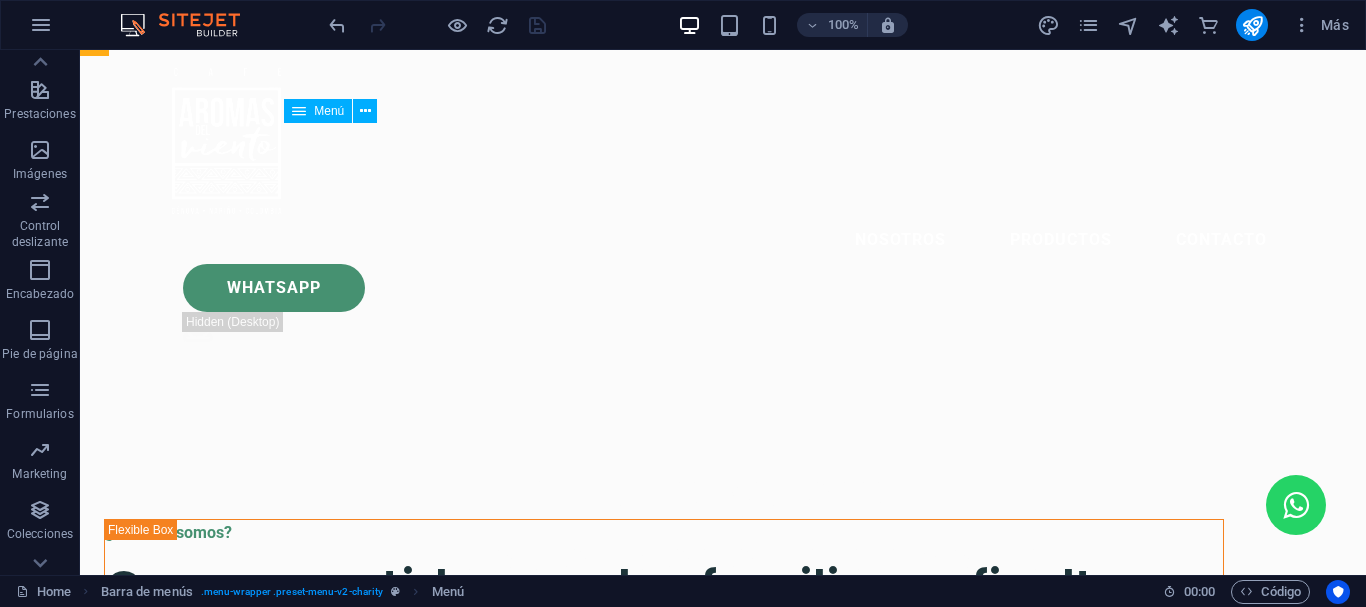 scroll, scrollTop: 0, scrollLeft: 0, axis: both 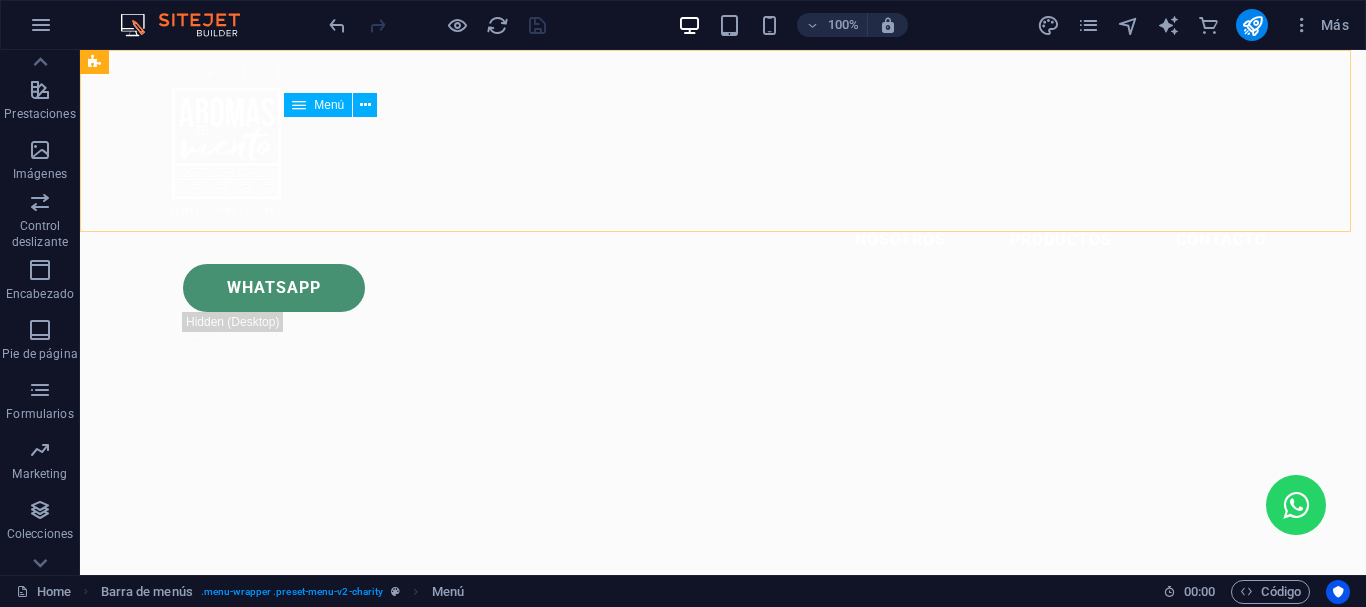 click on "Nosotros Productos Contacto" at bounding box center [723, 240] 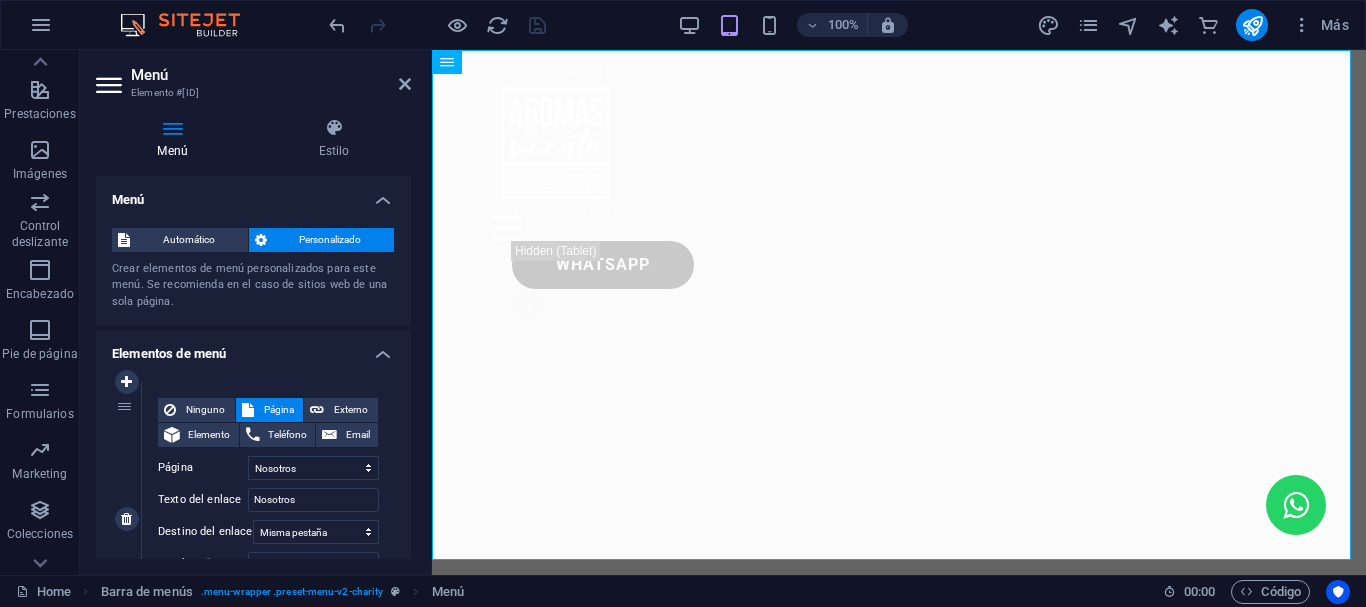 click on "Página" at bounding box center [279, 410] 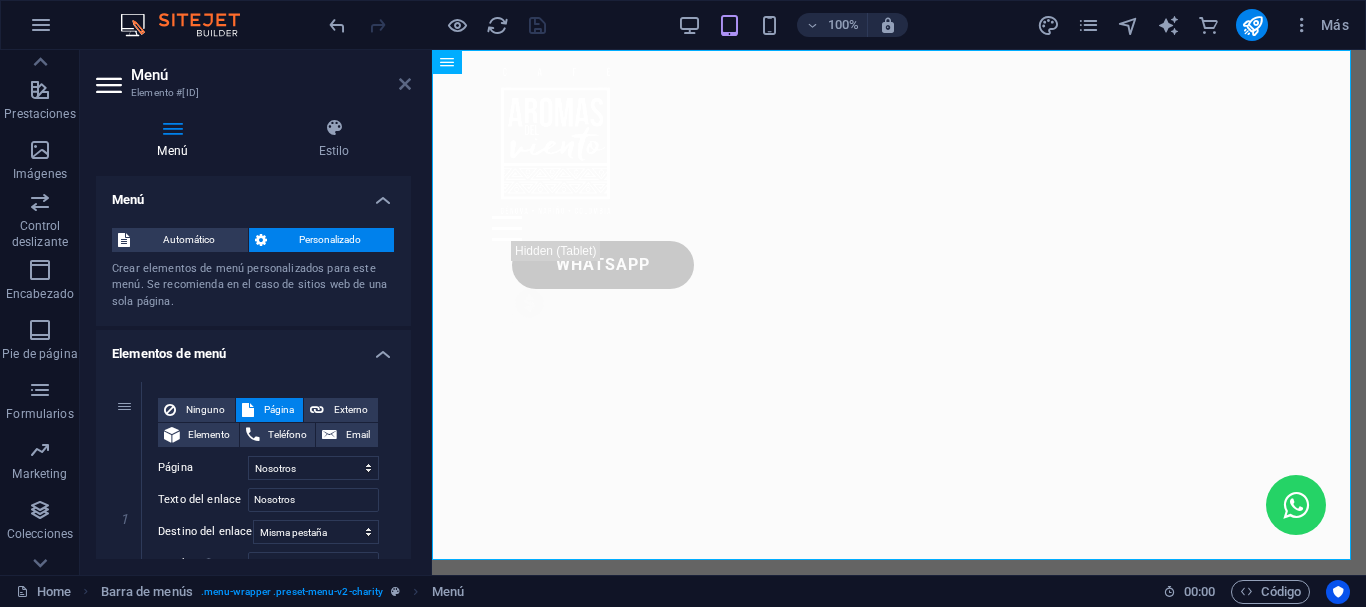 click at bounding box center [405, 84] 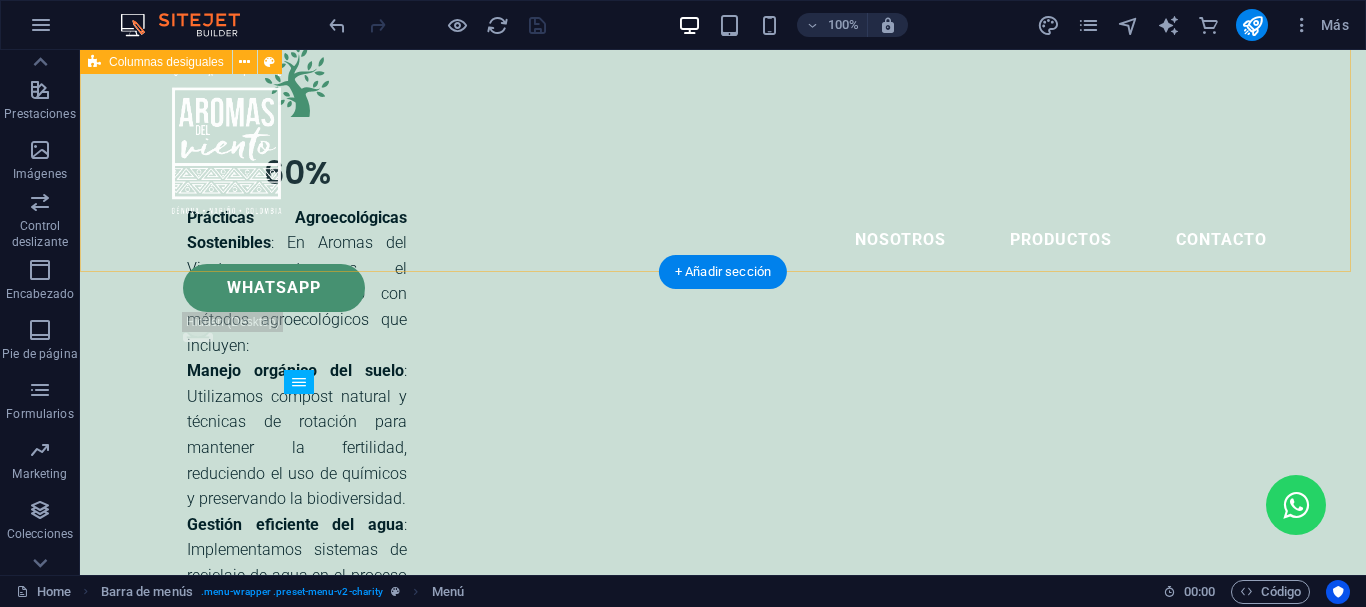 scroll, scrollTop: 3600, scrollLeft: 0, axis: vertical 